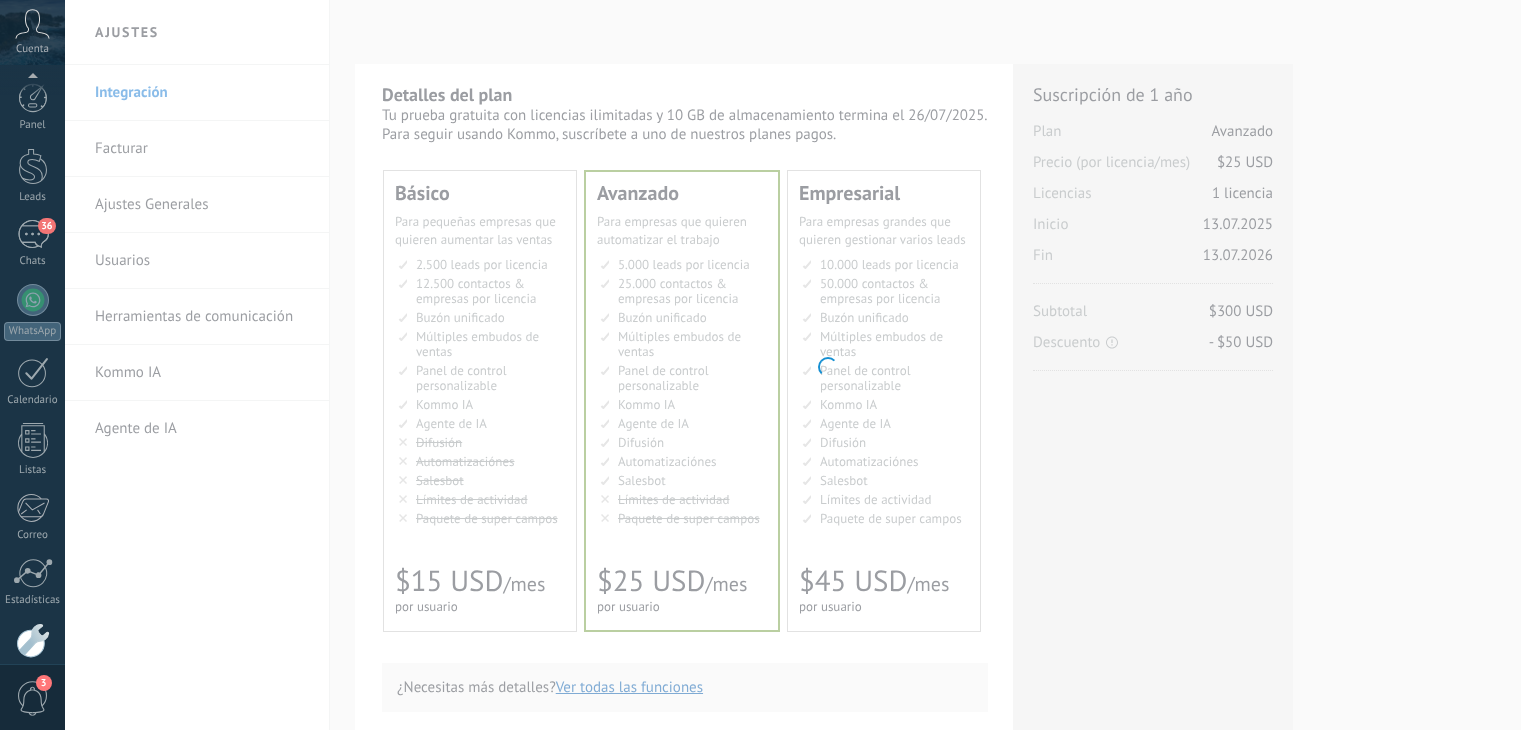 scroll, scrollTop: 0, scrollLeft: 0, axis: both 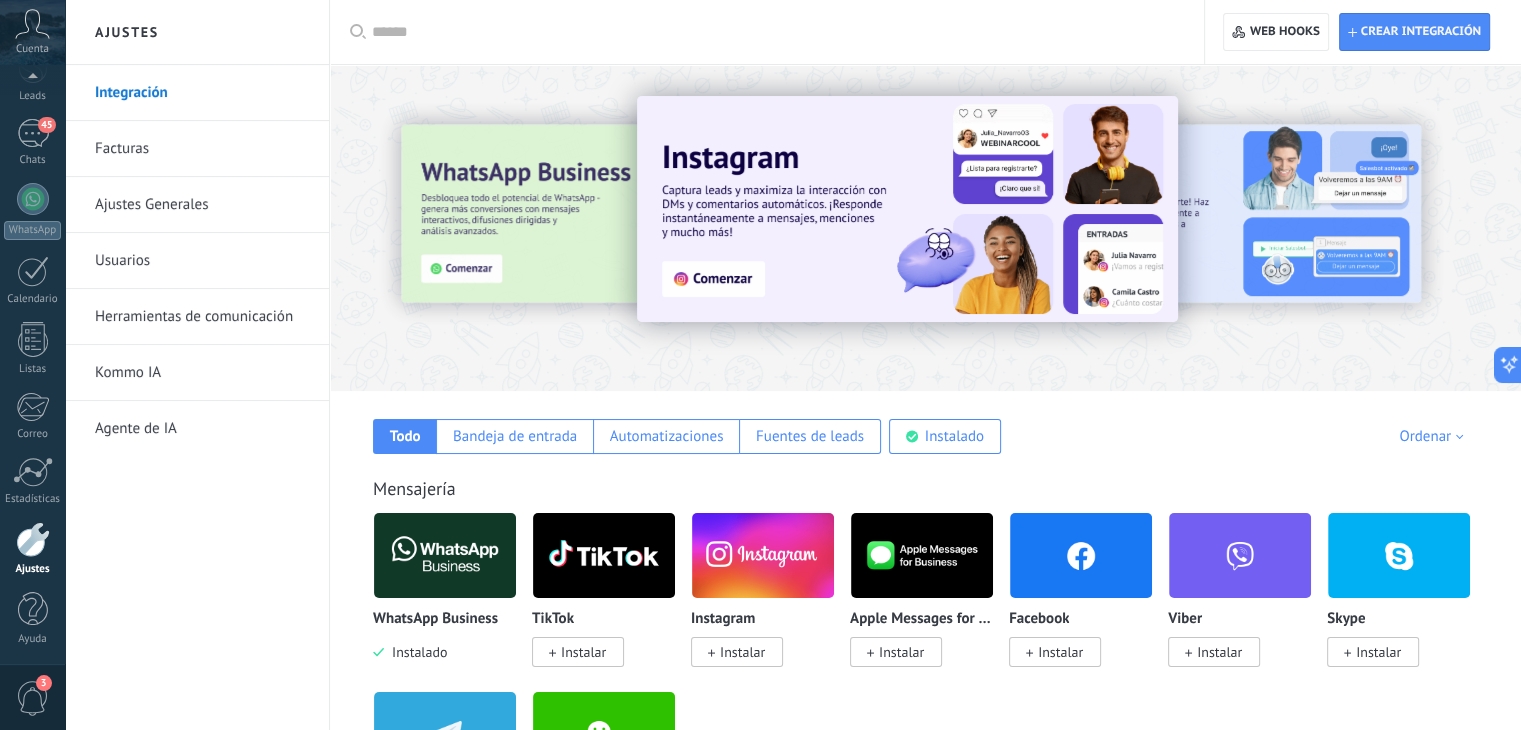 click on "Usuarios" at bounding box center [202, 261] 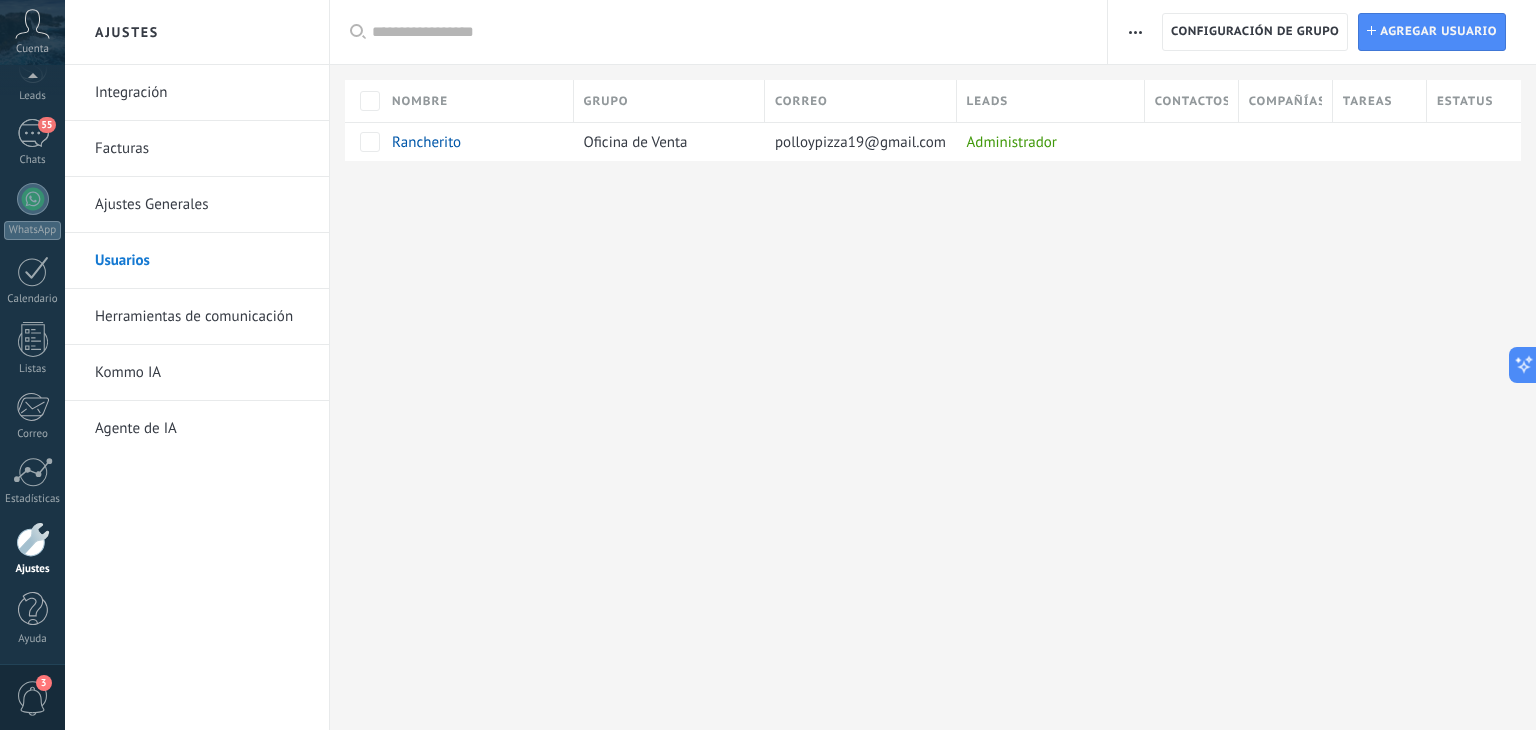 click on "Ajustes Generales" at bounding box center [202, 205] 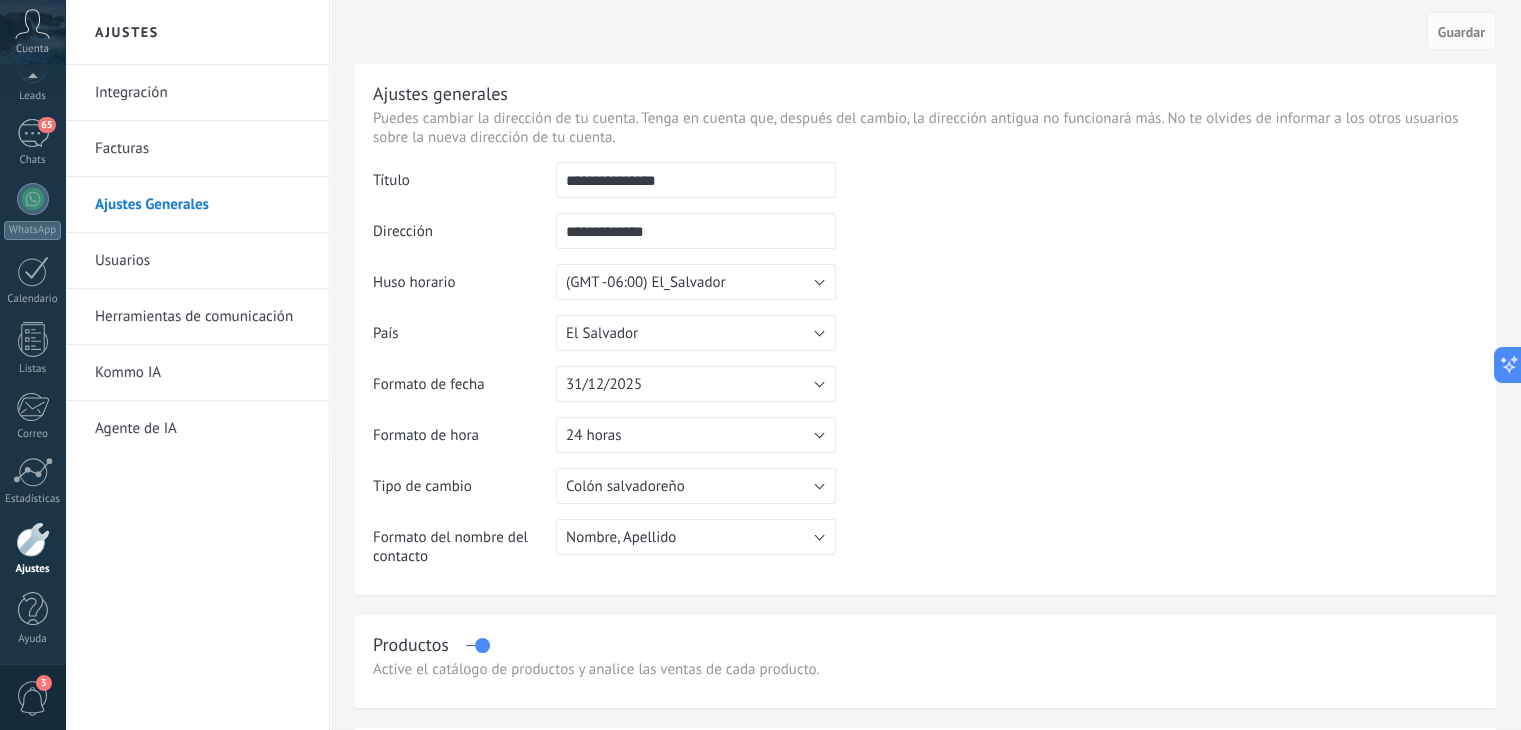 click on "Herramientas de comunicación" at bounding box center [202, 317] 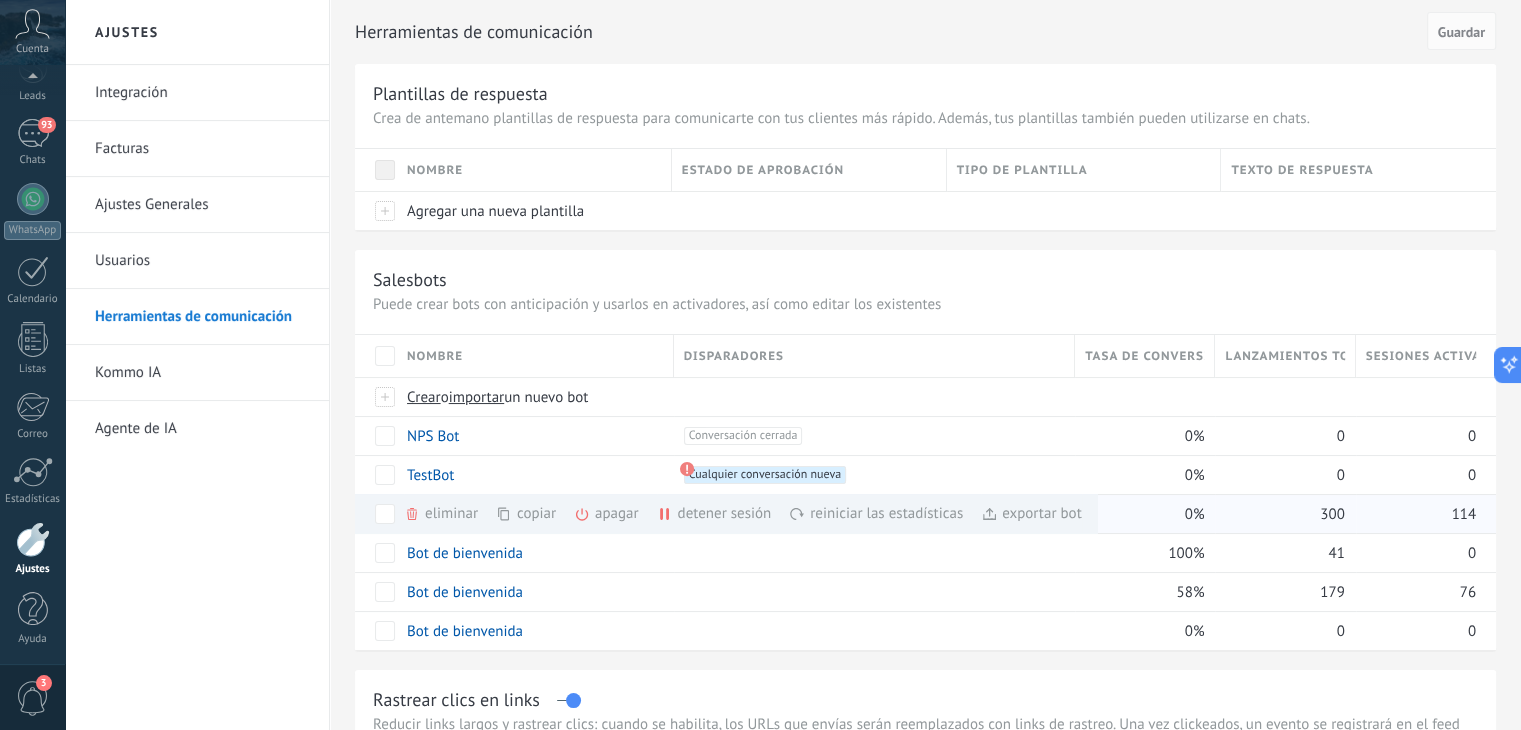 click on "exportar bot màs" at bounding box center [1031, 513] 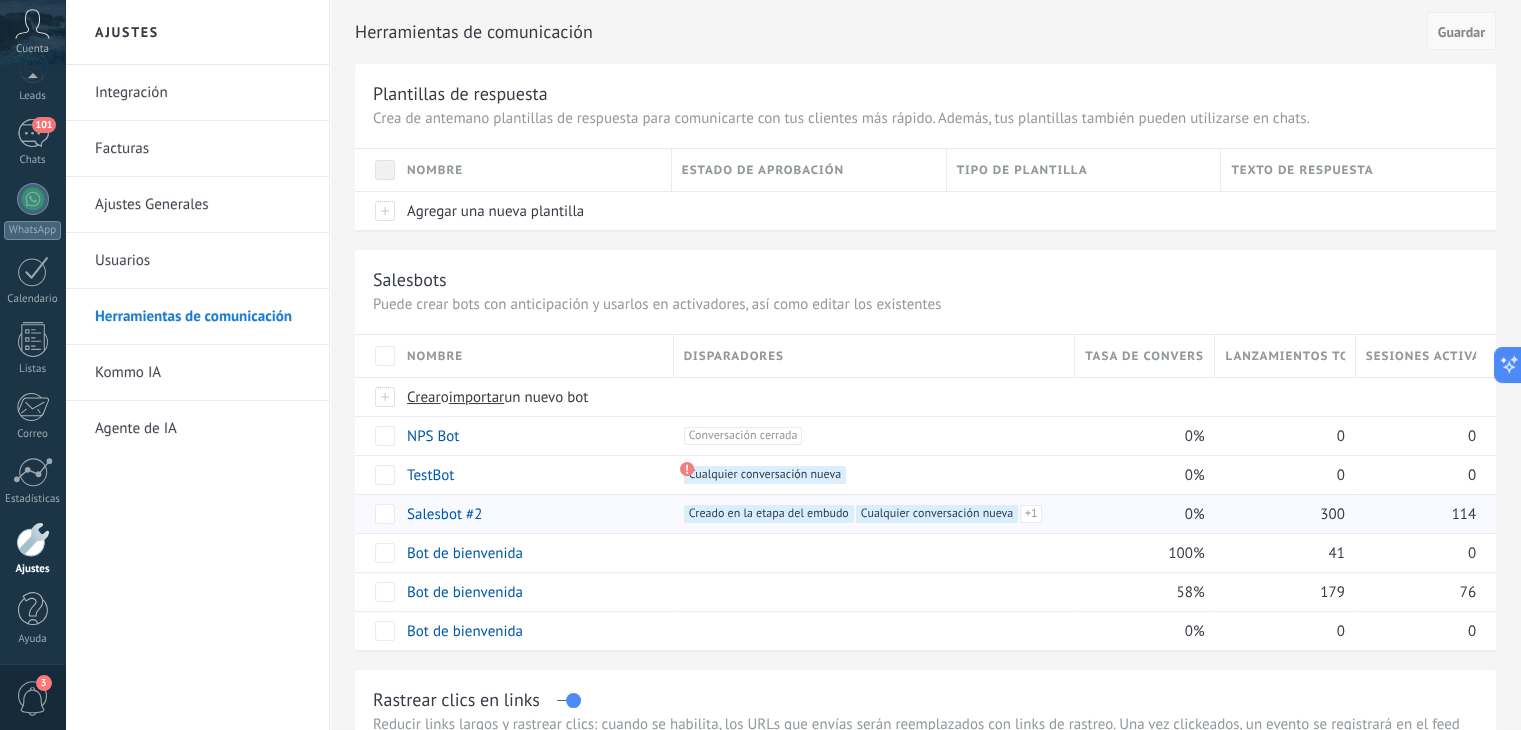 click on "Guardar" at bounding box center (1461, 31) 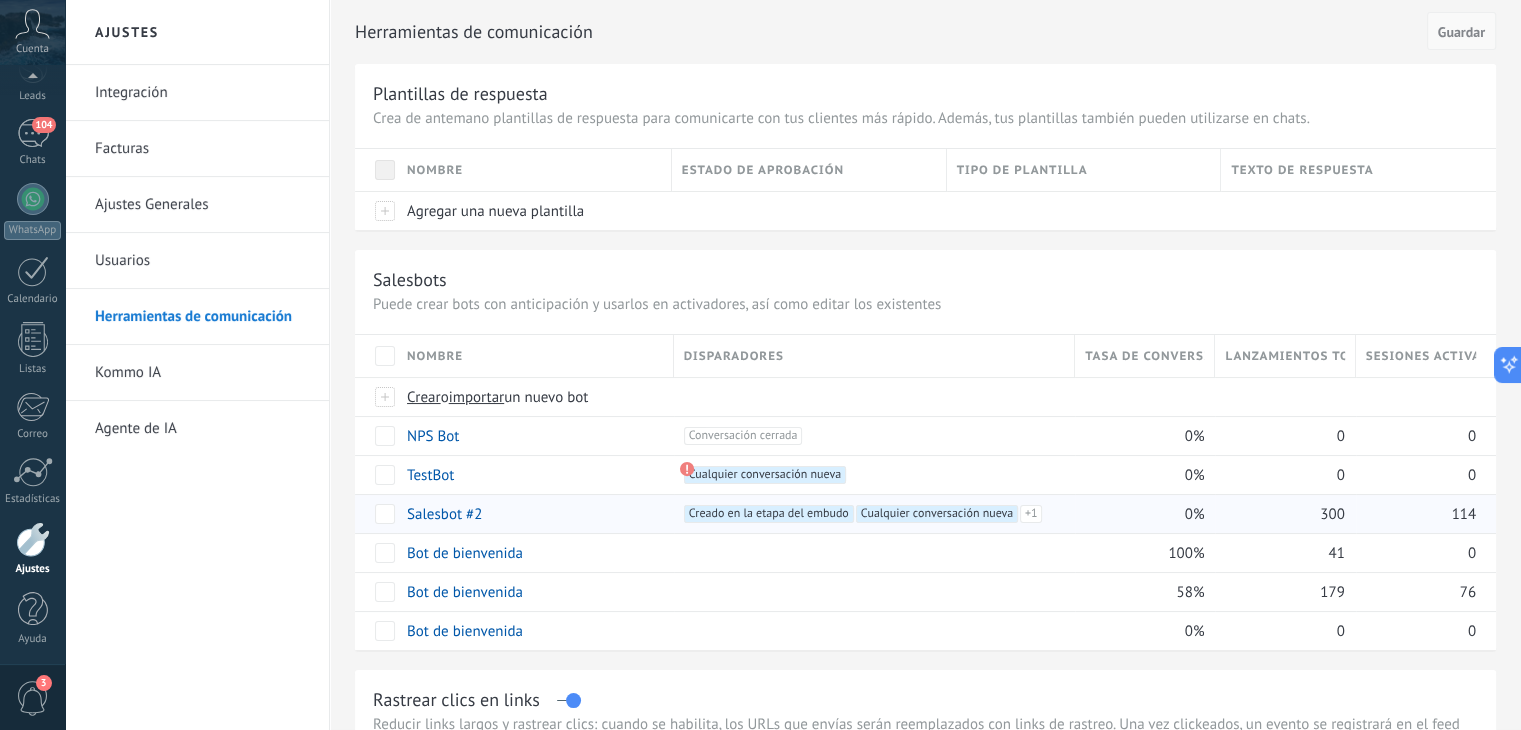 click on "Guardar" at bounding box center [1461, 32] 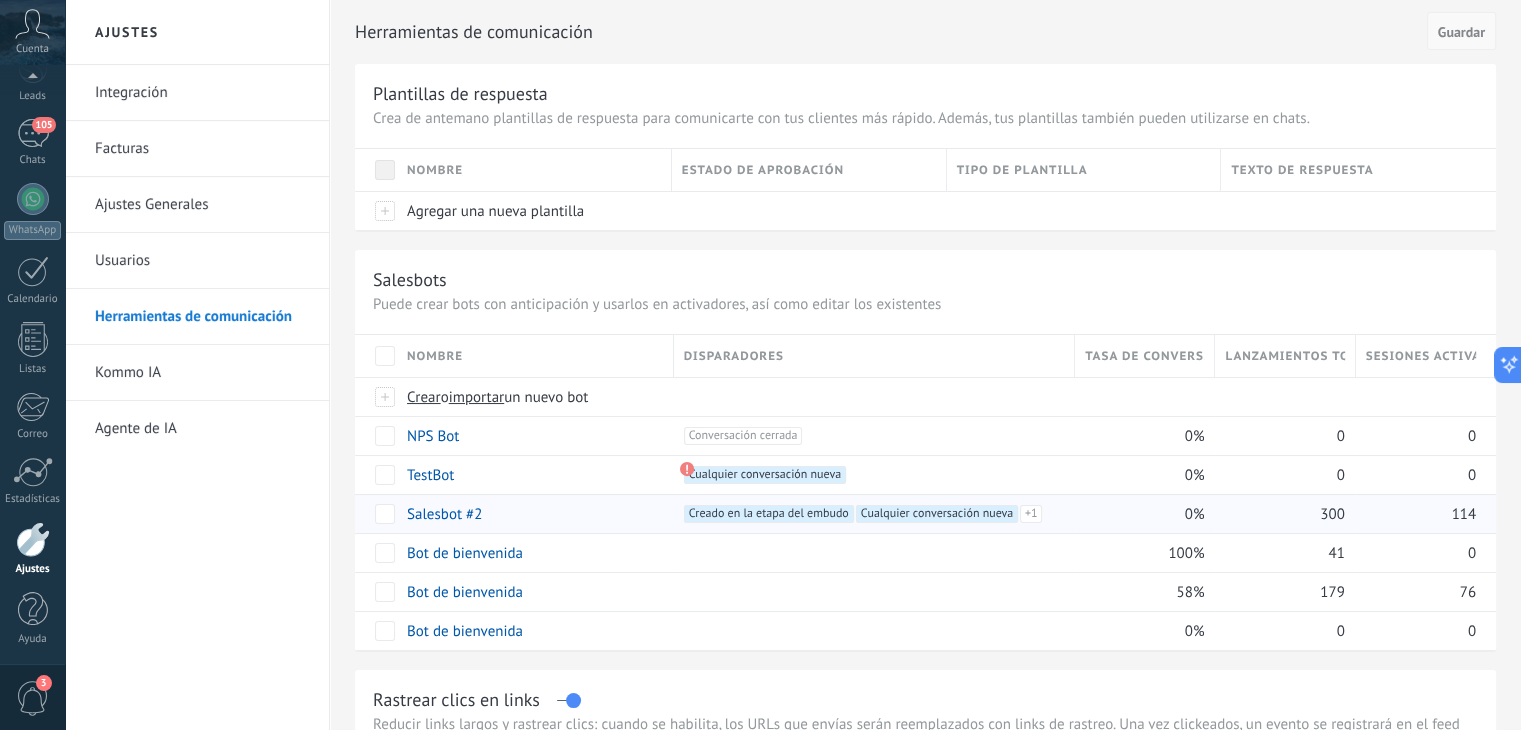 click on "Guardar" at bounding box center (1461, 32) 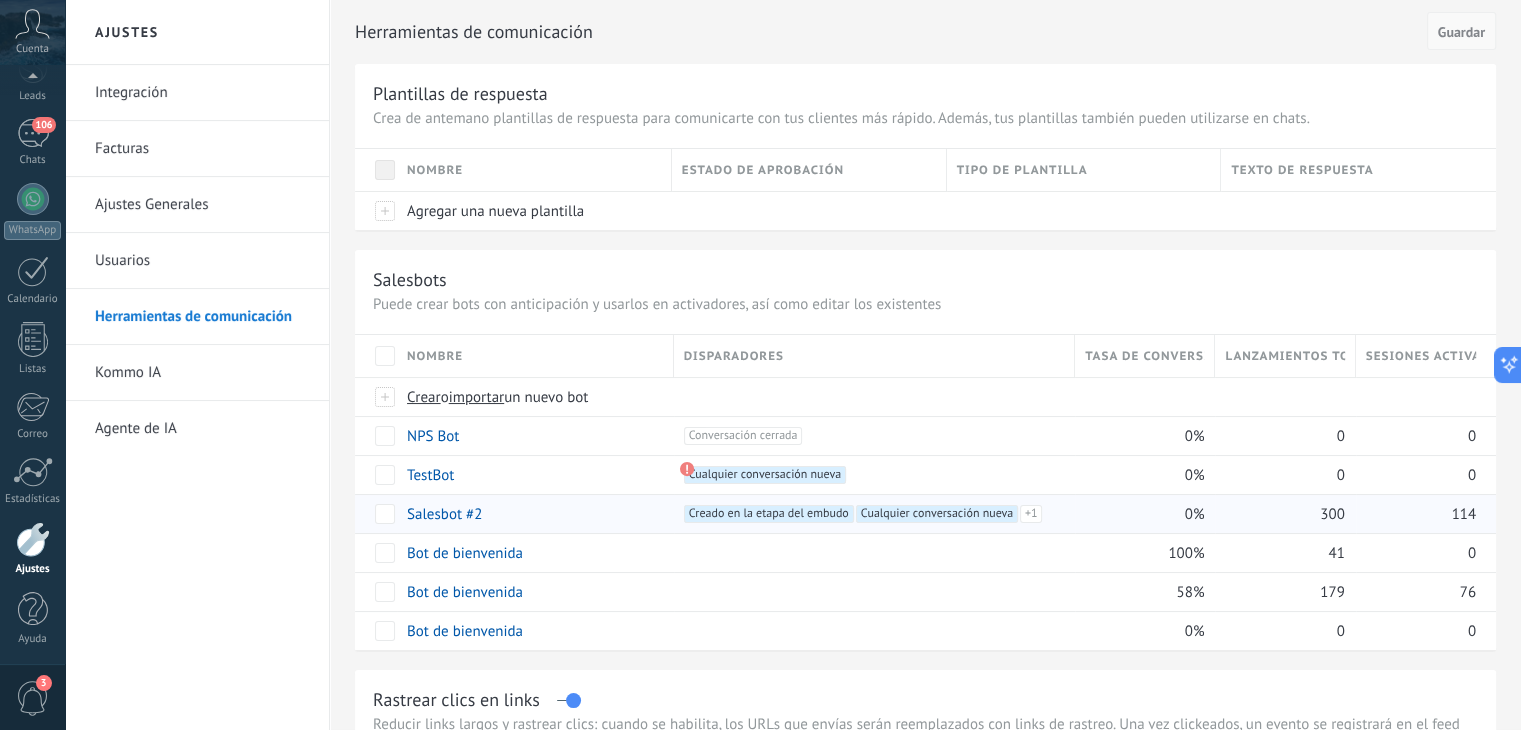 click on "Guardar" at bounding box center (1461, 32) 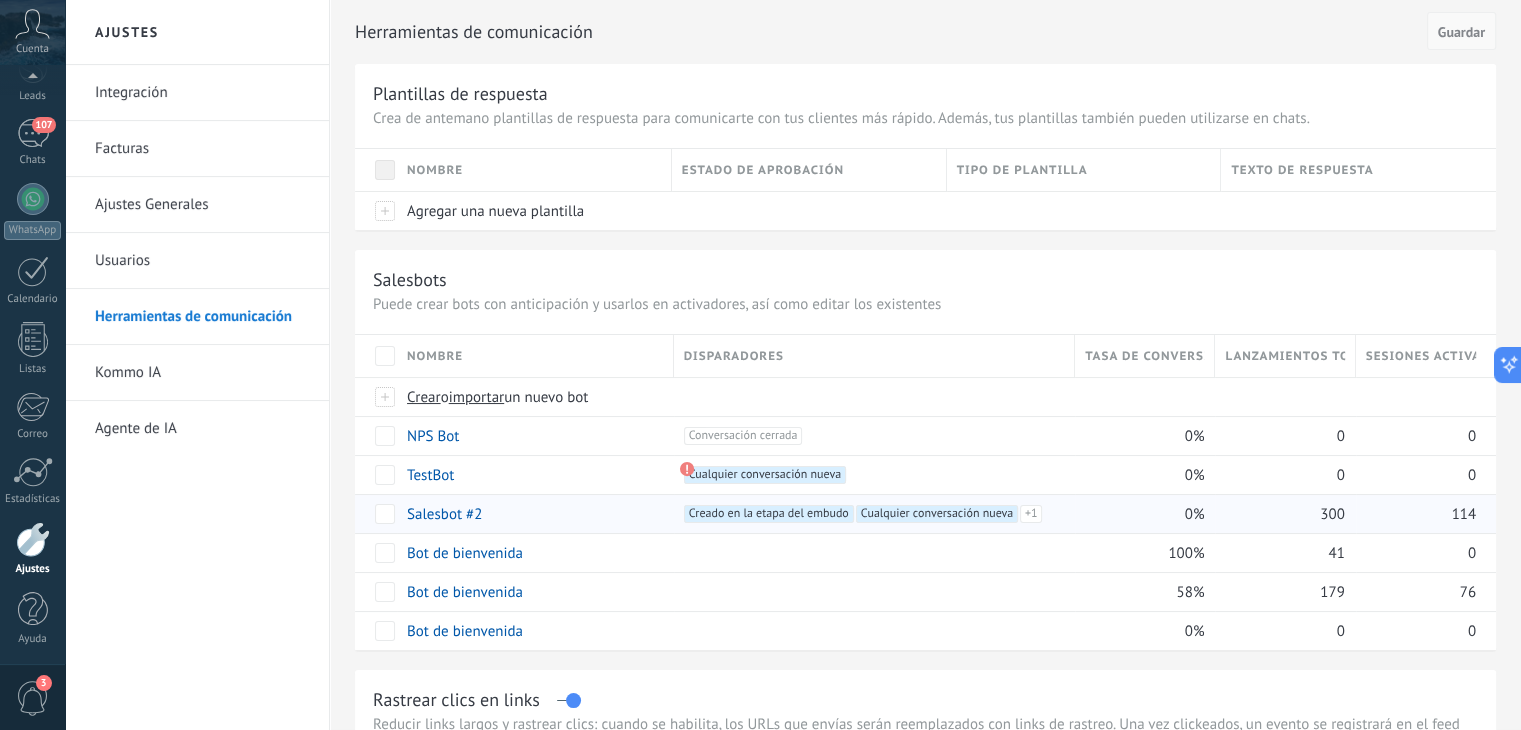 click on "Guardar" at bounding box center (1461, 32) 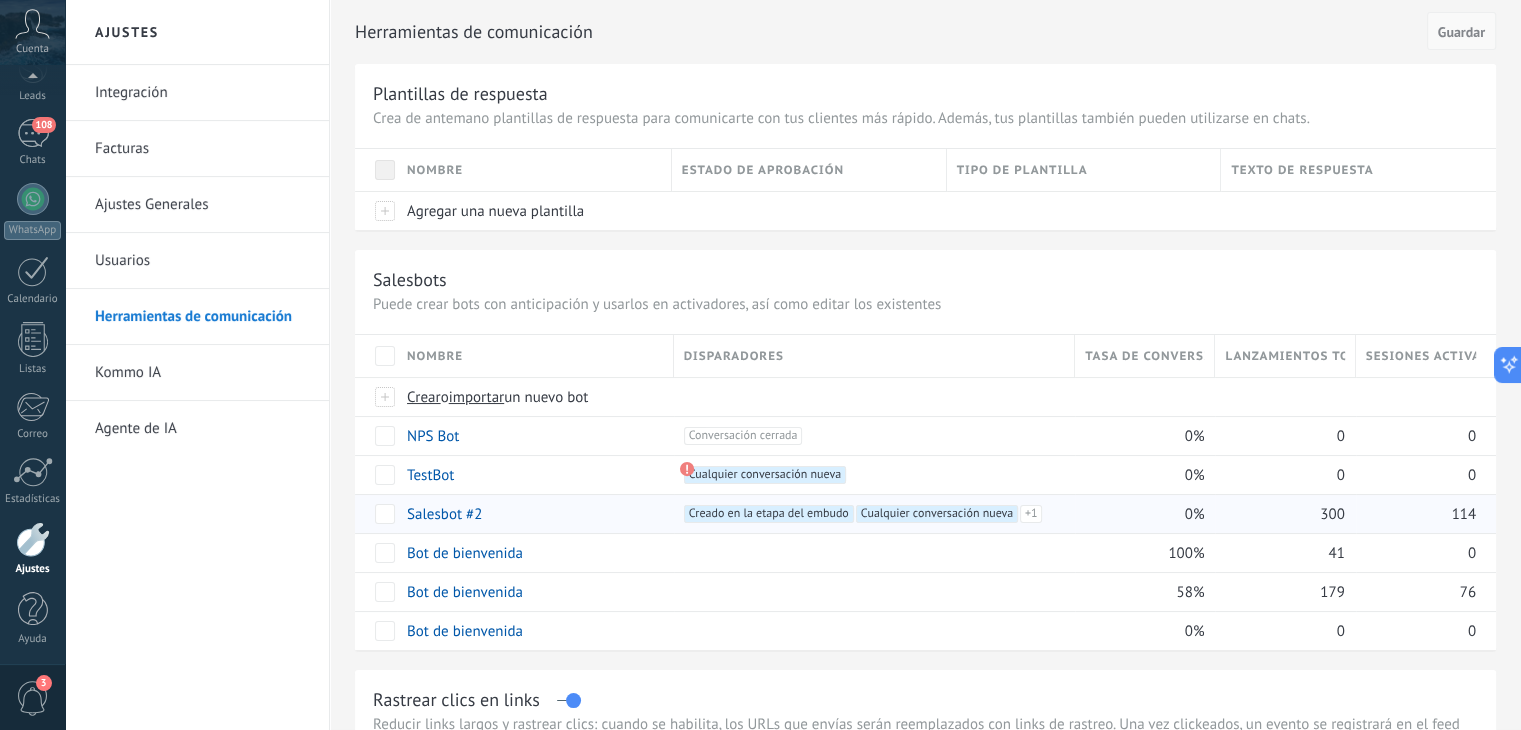 click on "Guardar" at bounding box center [1461, 32] 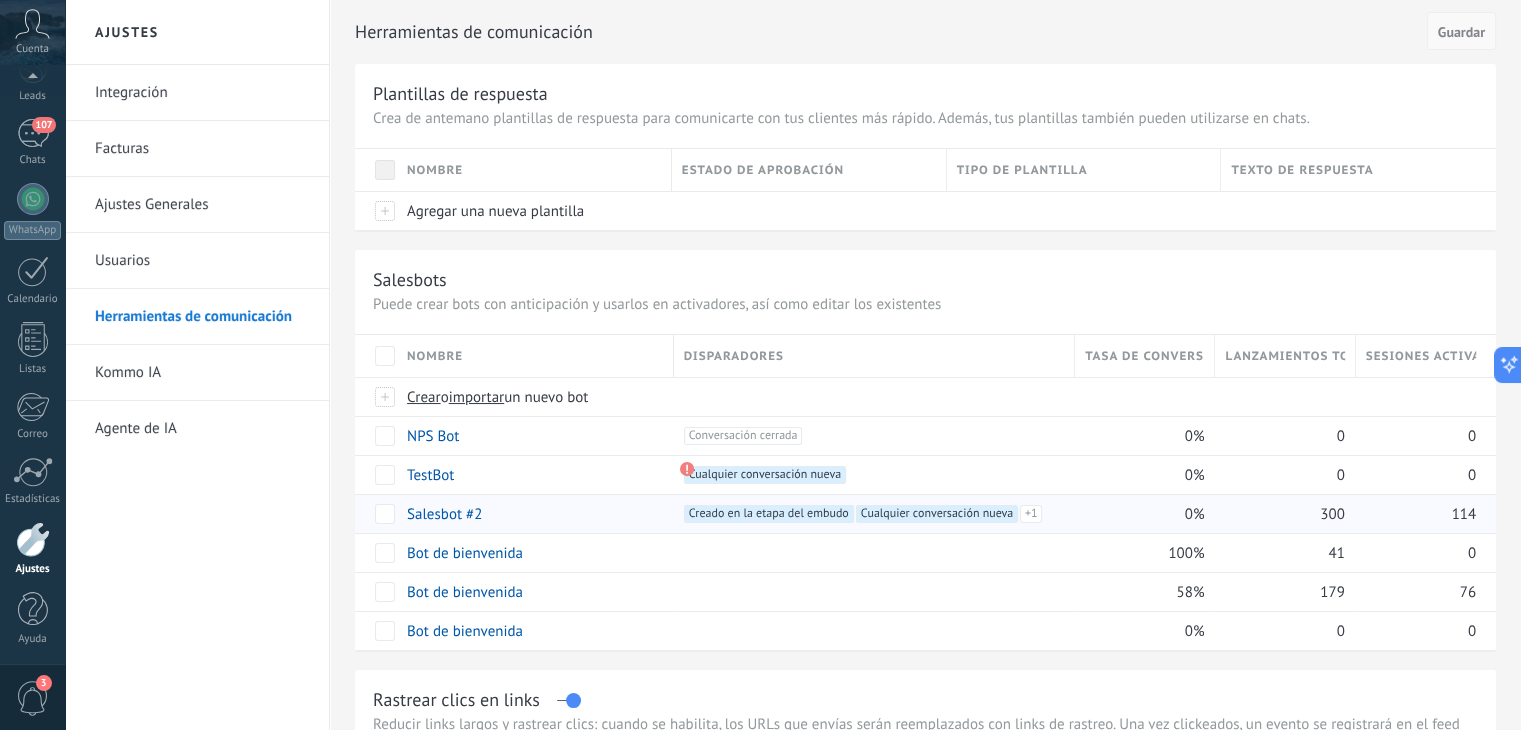 click on "Guardar" at bounding box center [1461, 32] 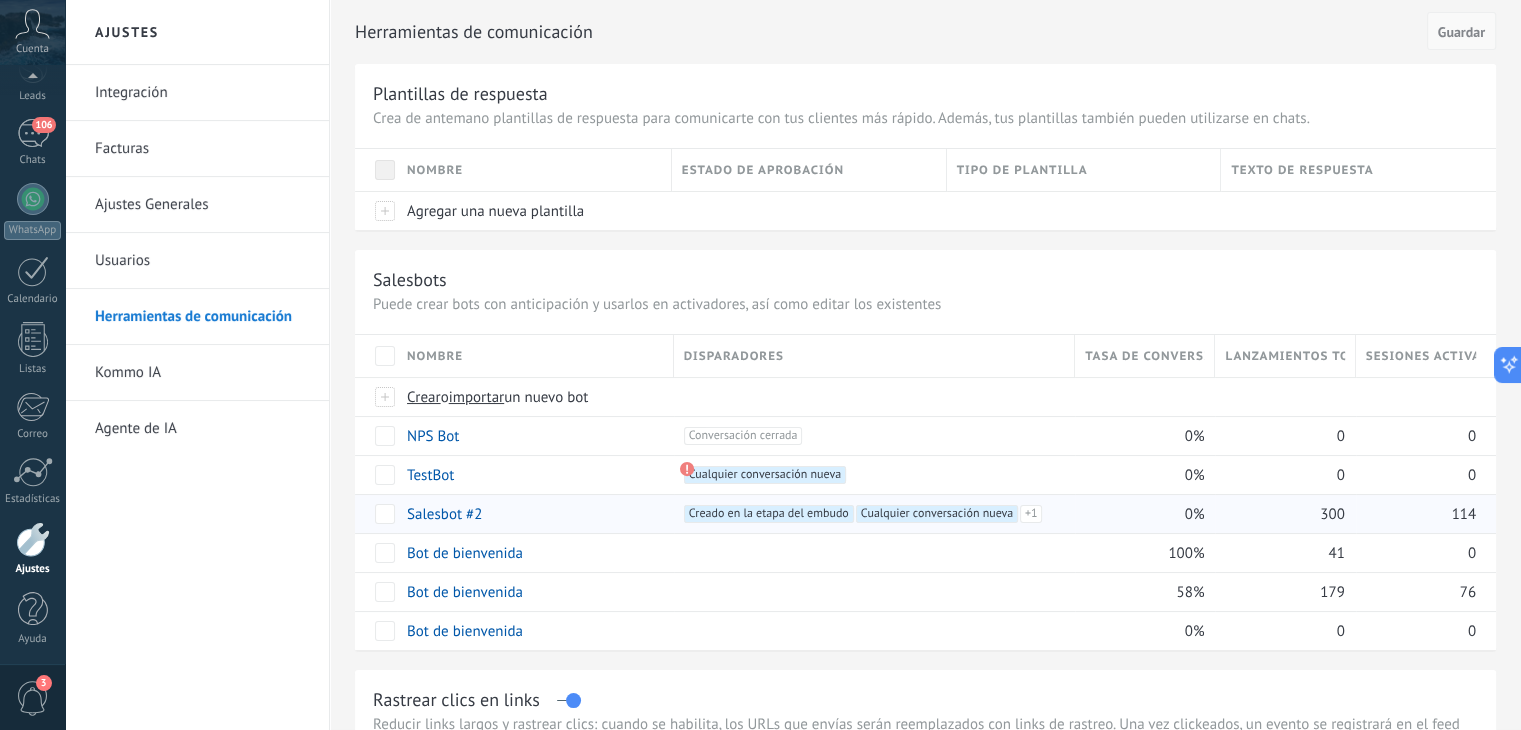 click on "Guardar" at bounding box center (1461, 32) 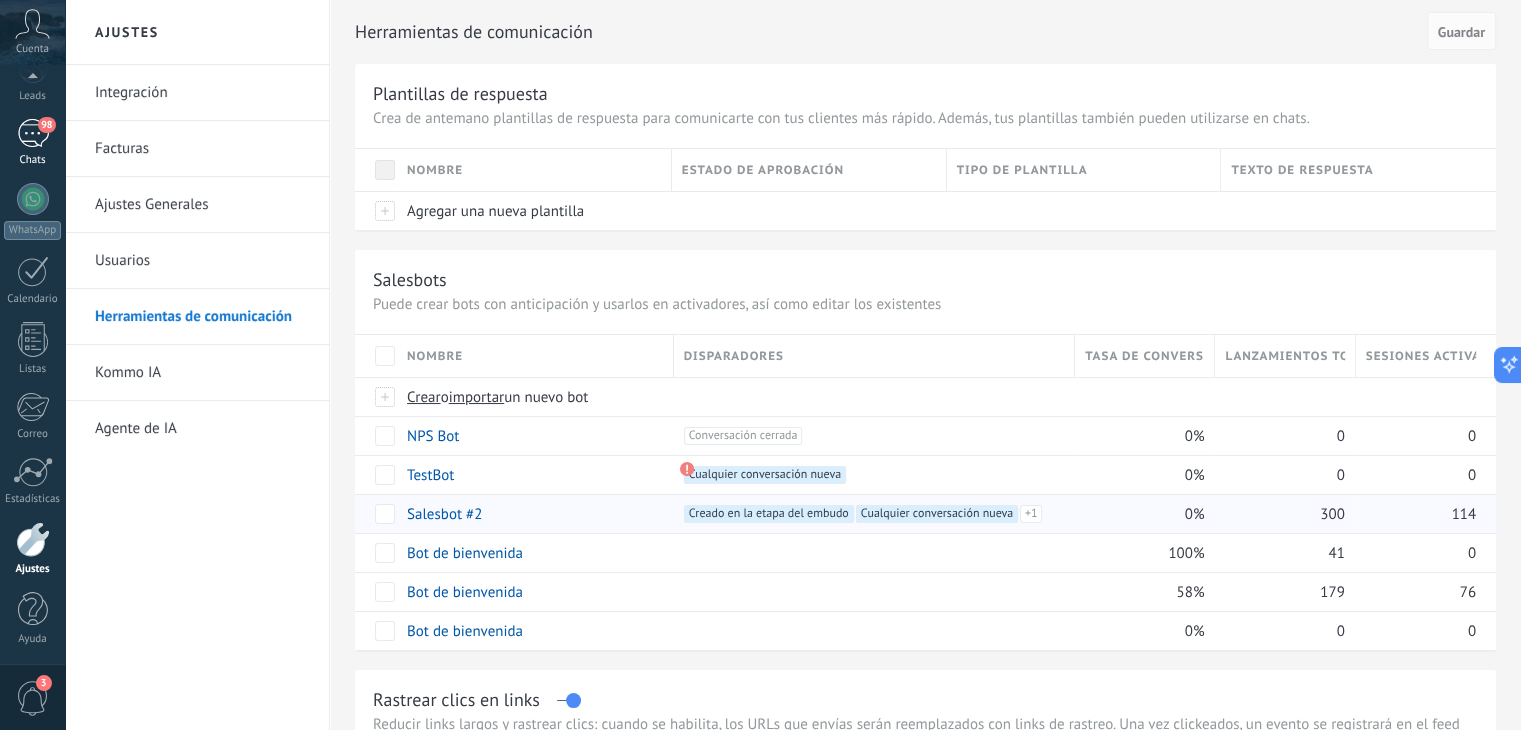 click on "98" at bounding box center [33, 133] 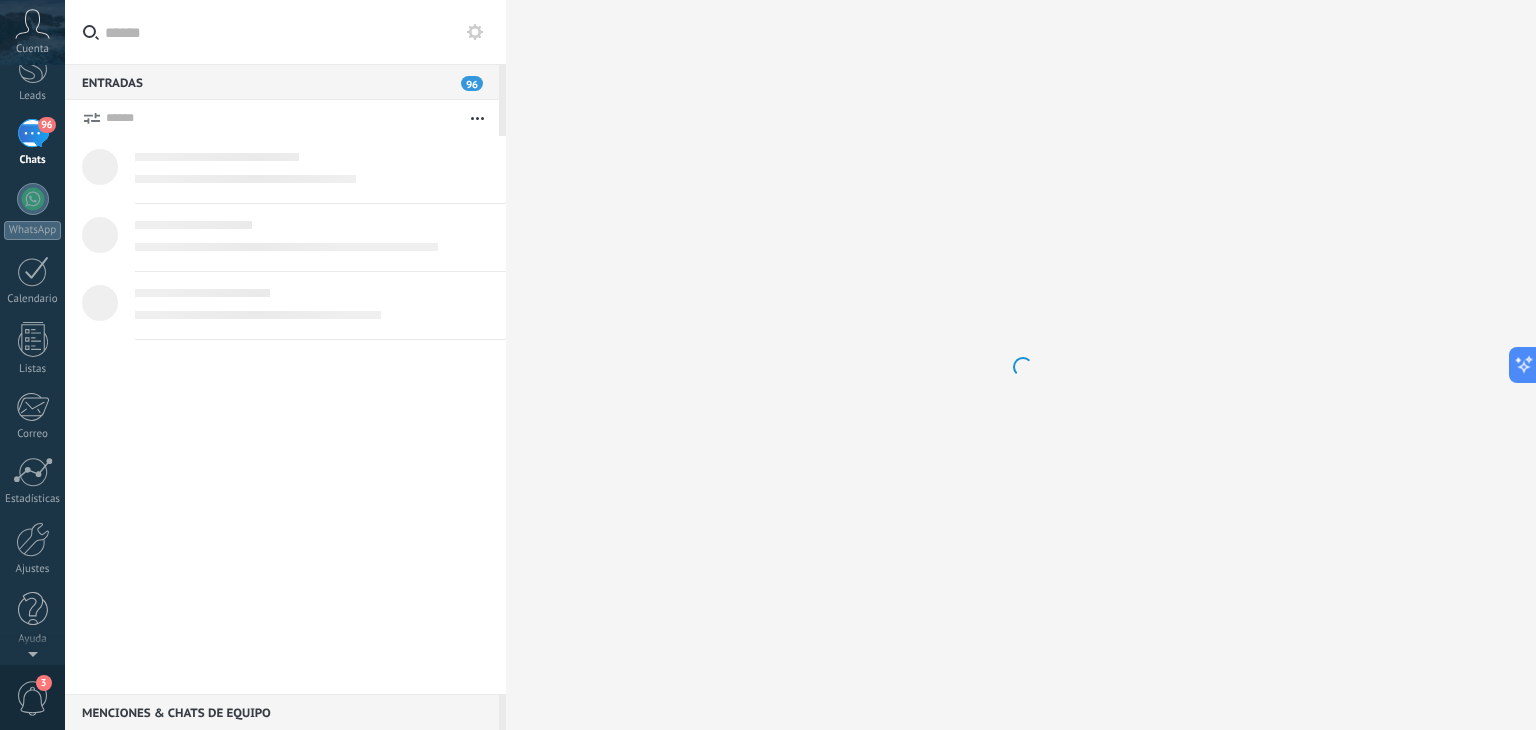 scroll, scrollTop: 0, scrollLeft: 0, axis: both 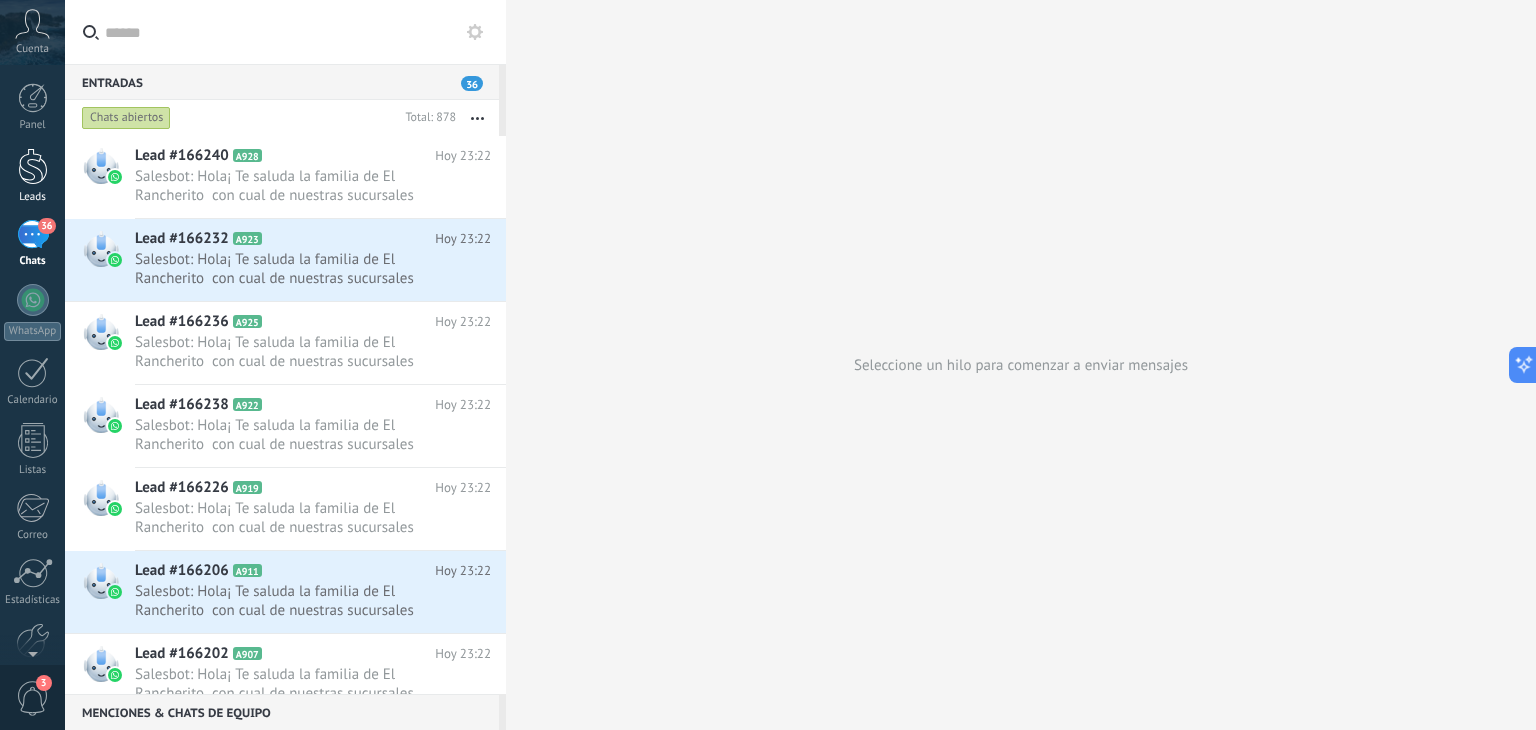 click at bounding box center (33, 166) 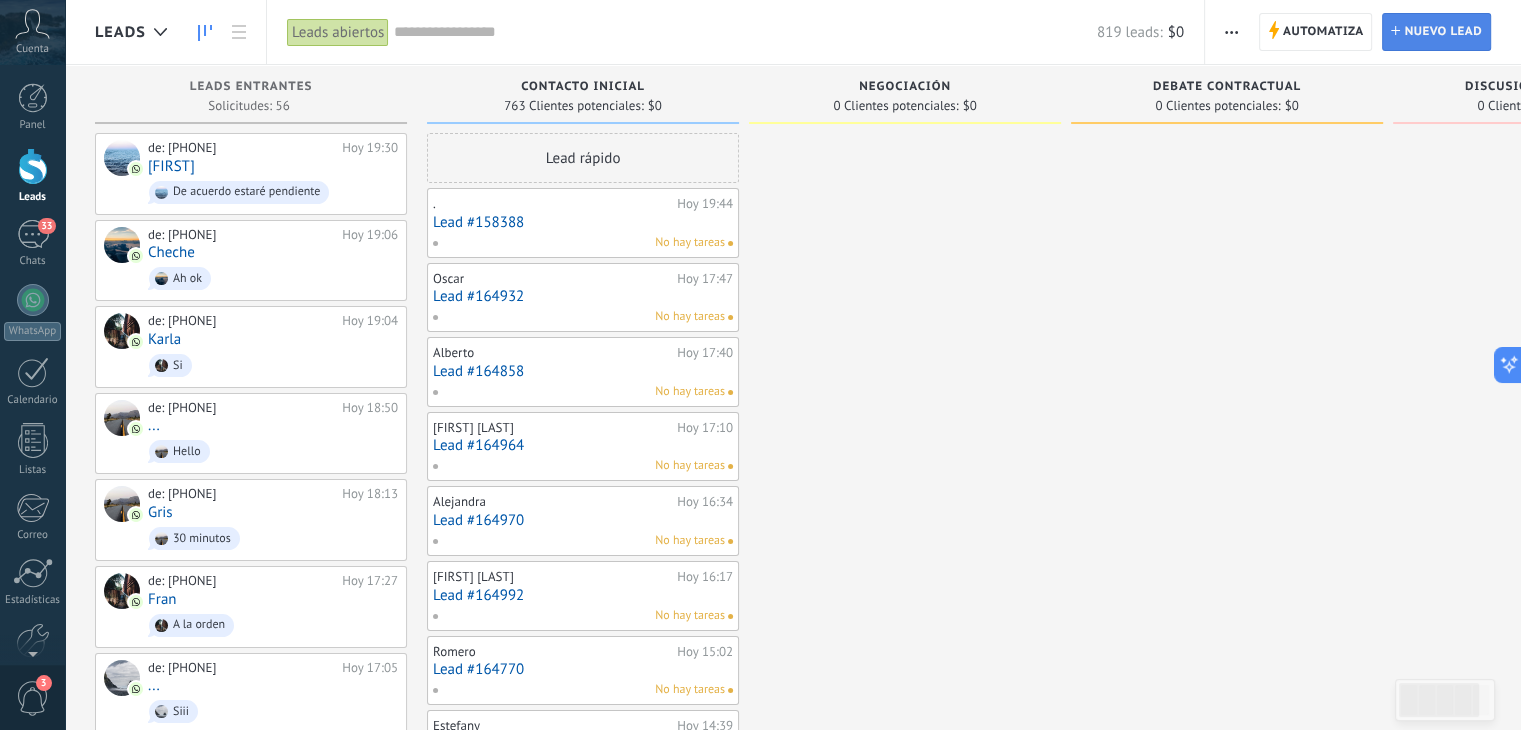 click on "Nuevo lead" at bounding box center (1443, 32) 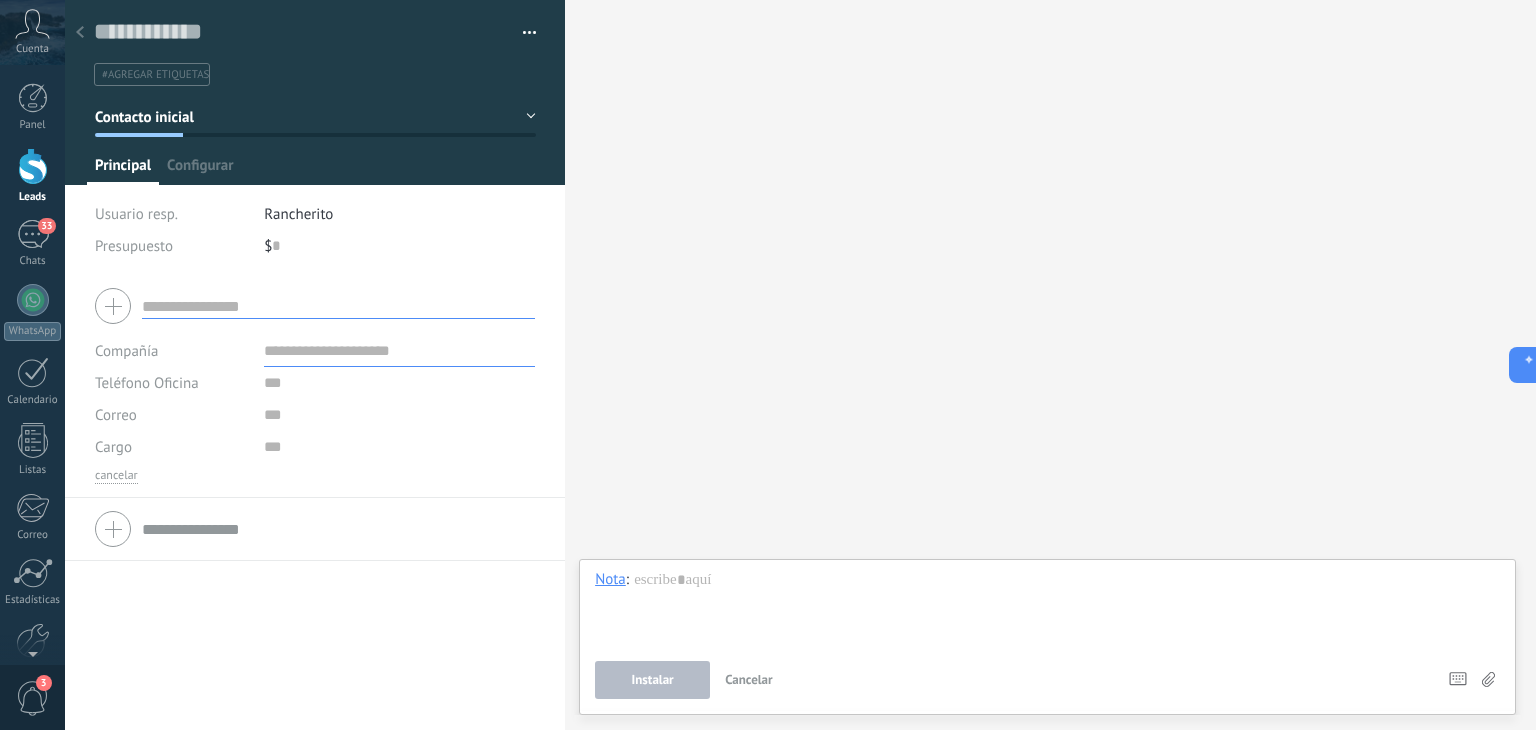 click at bounding box center [338, 306] 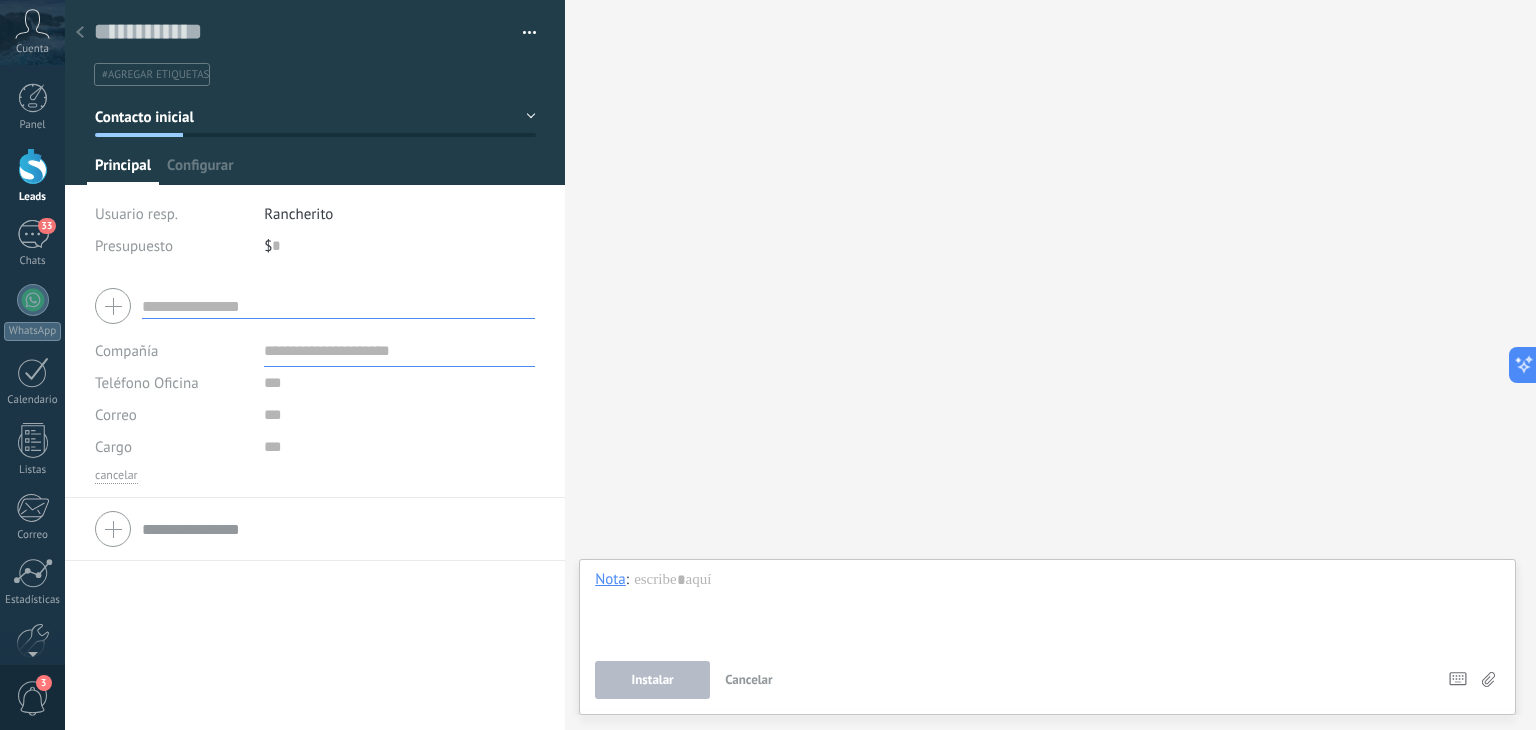 click at bounding box center [315, 306] 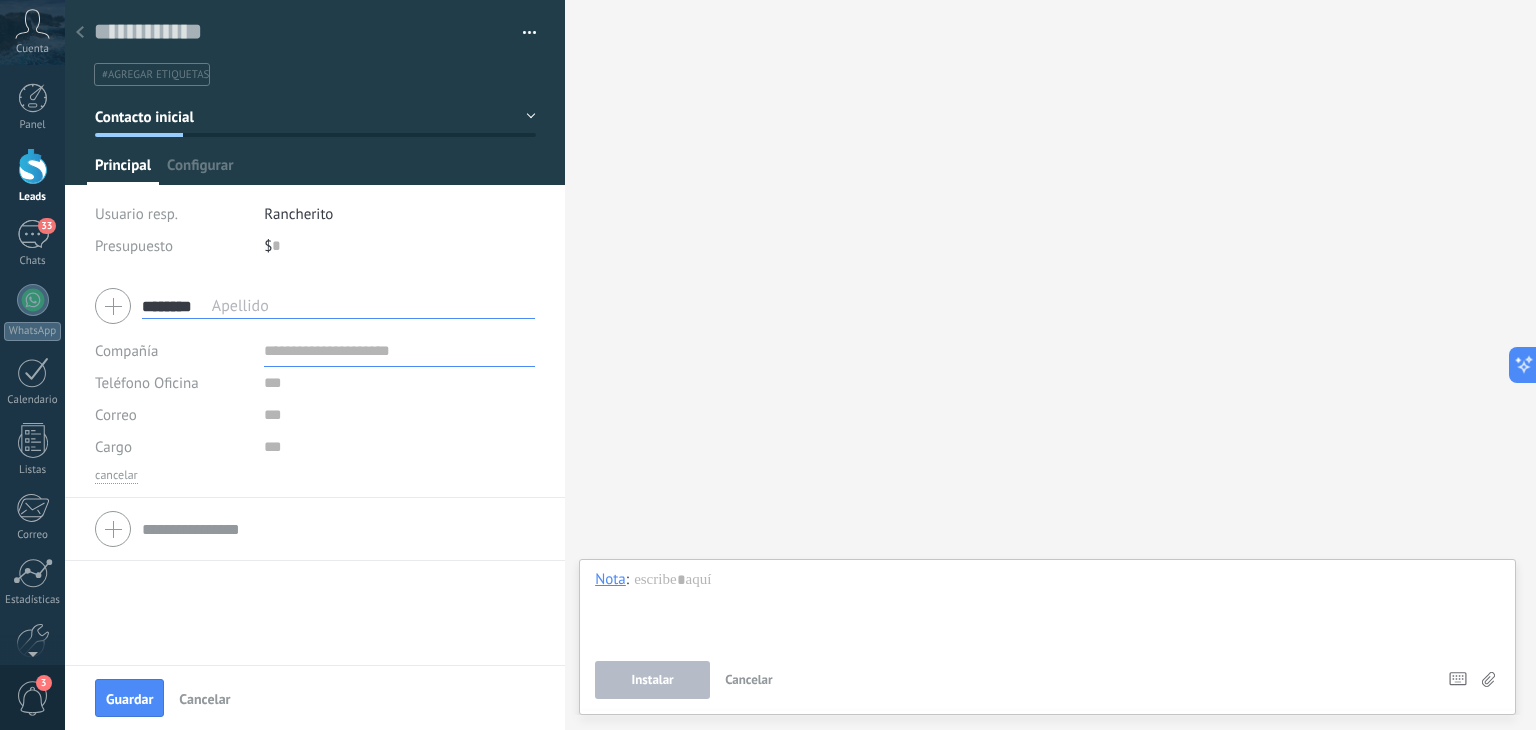 click on "********" at bounding box center (338, 306) 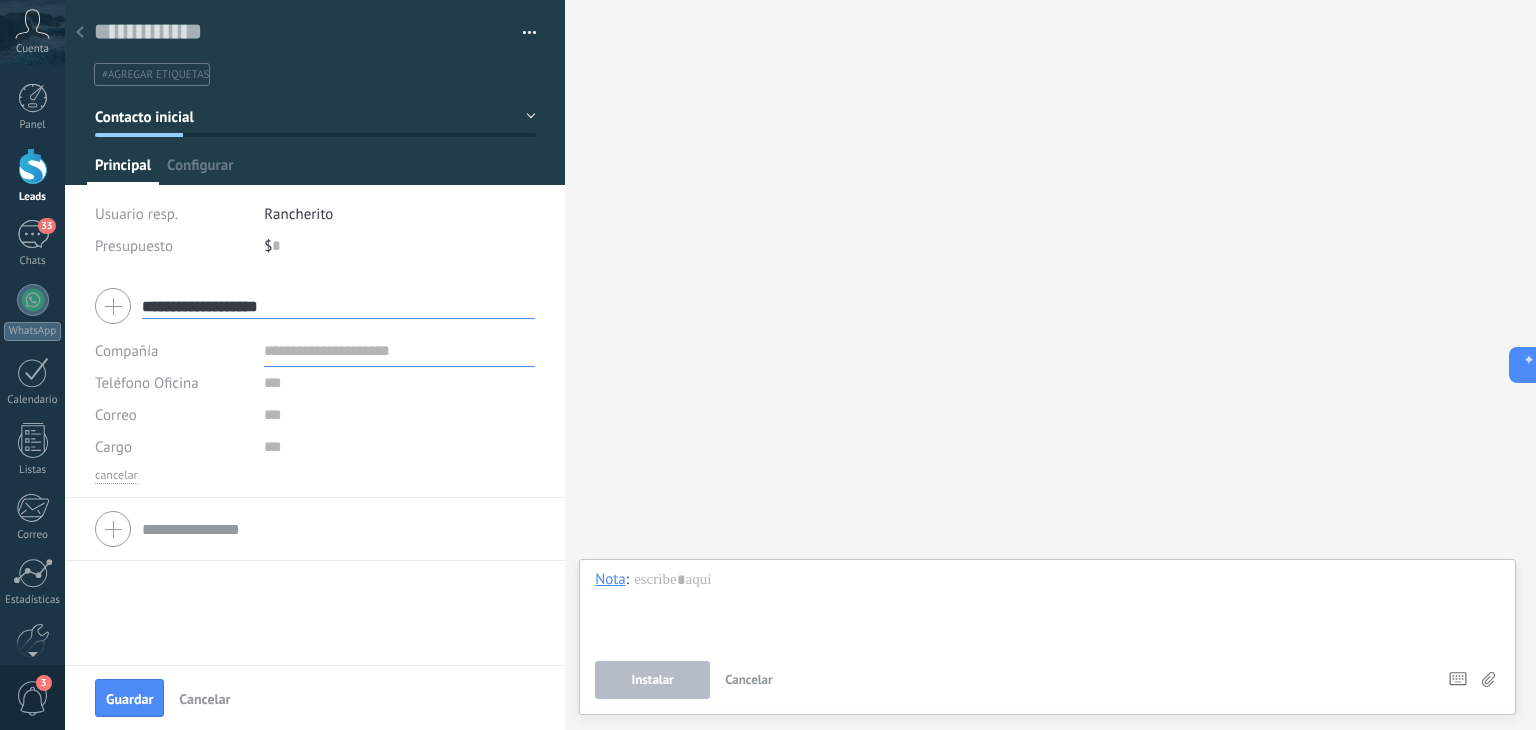 type on "**********" 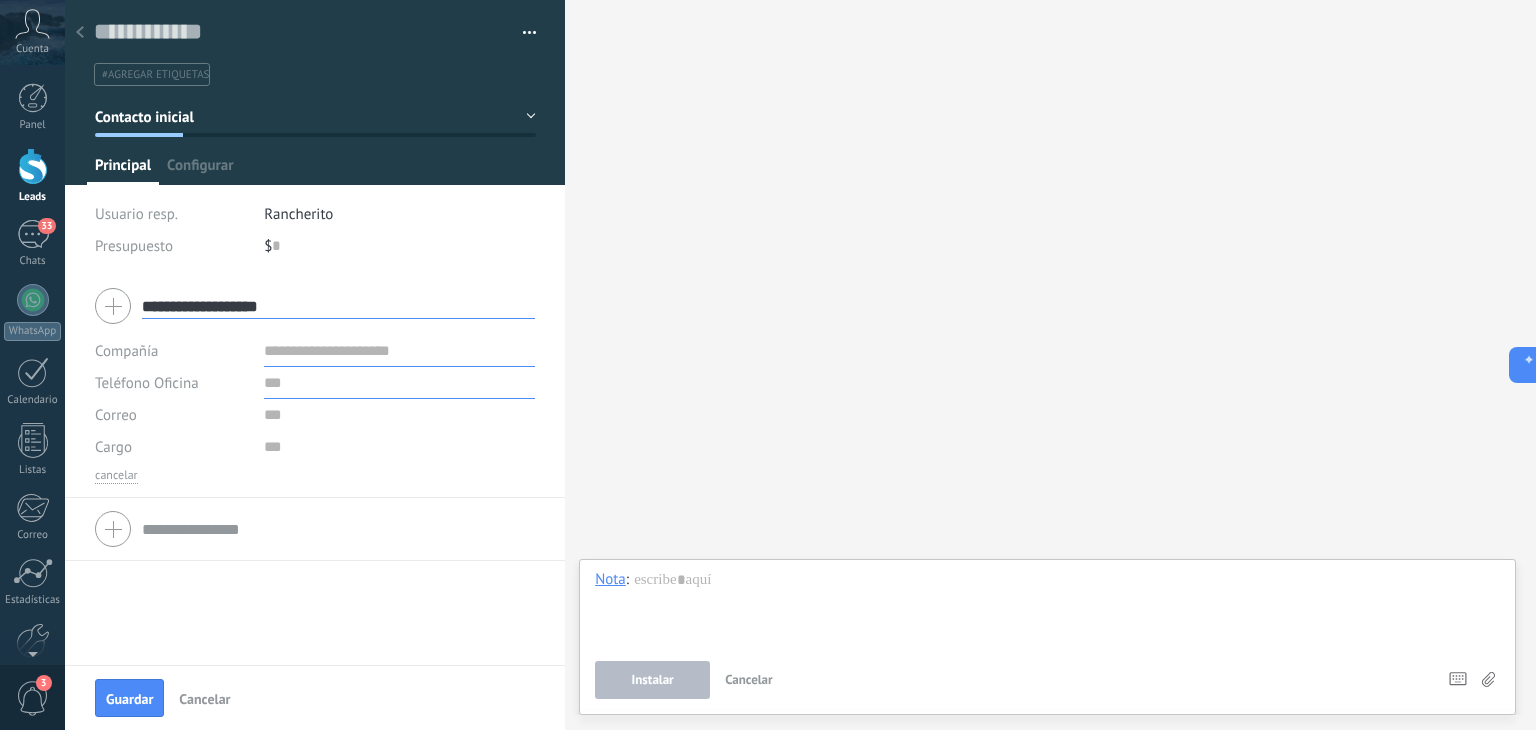 click at bounding box center (399, 383) 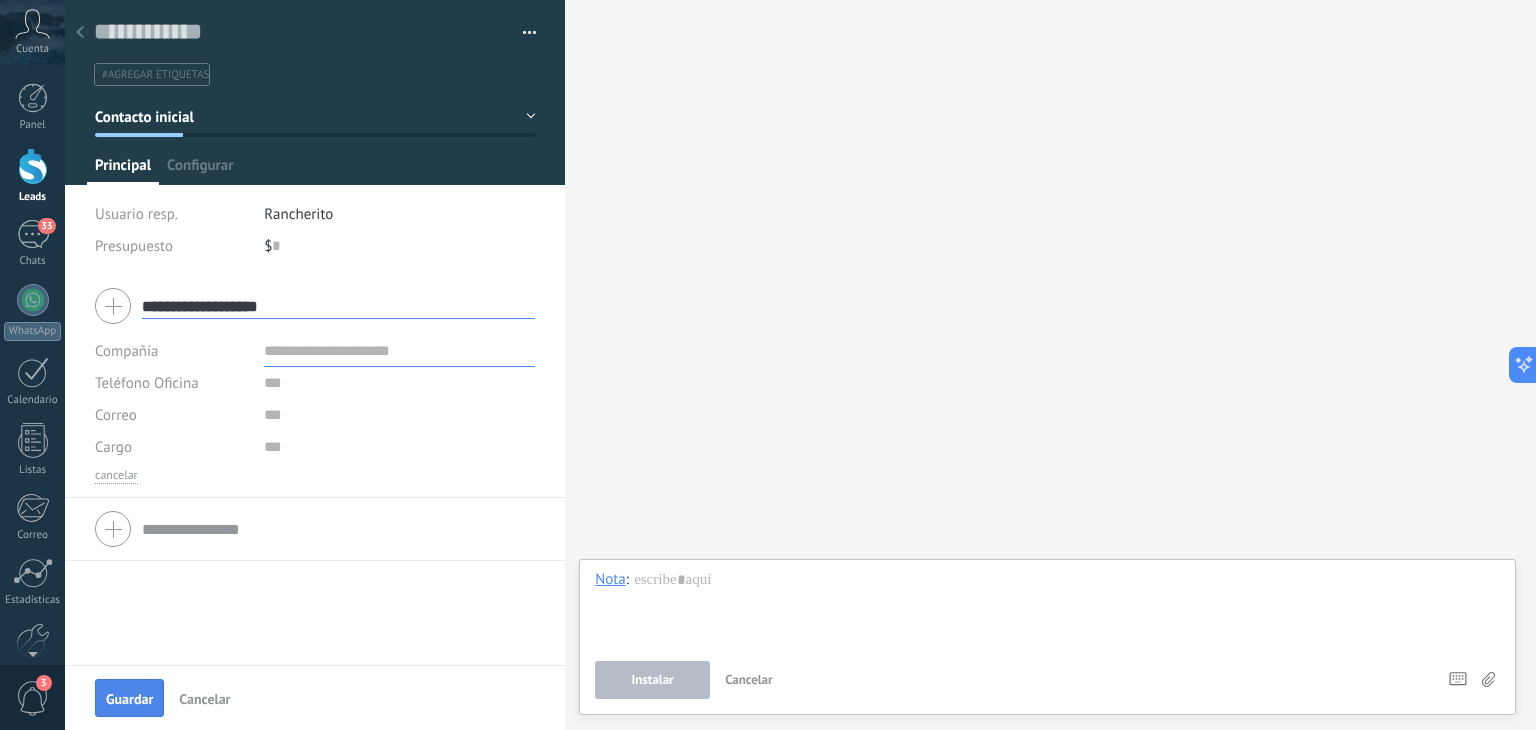 click on "Guardar" at bounding box center (129, 698) 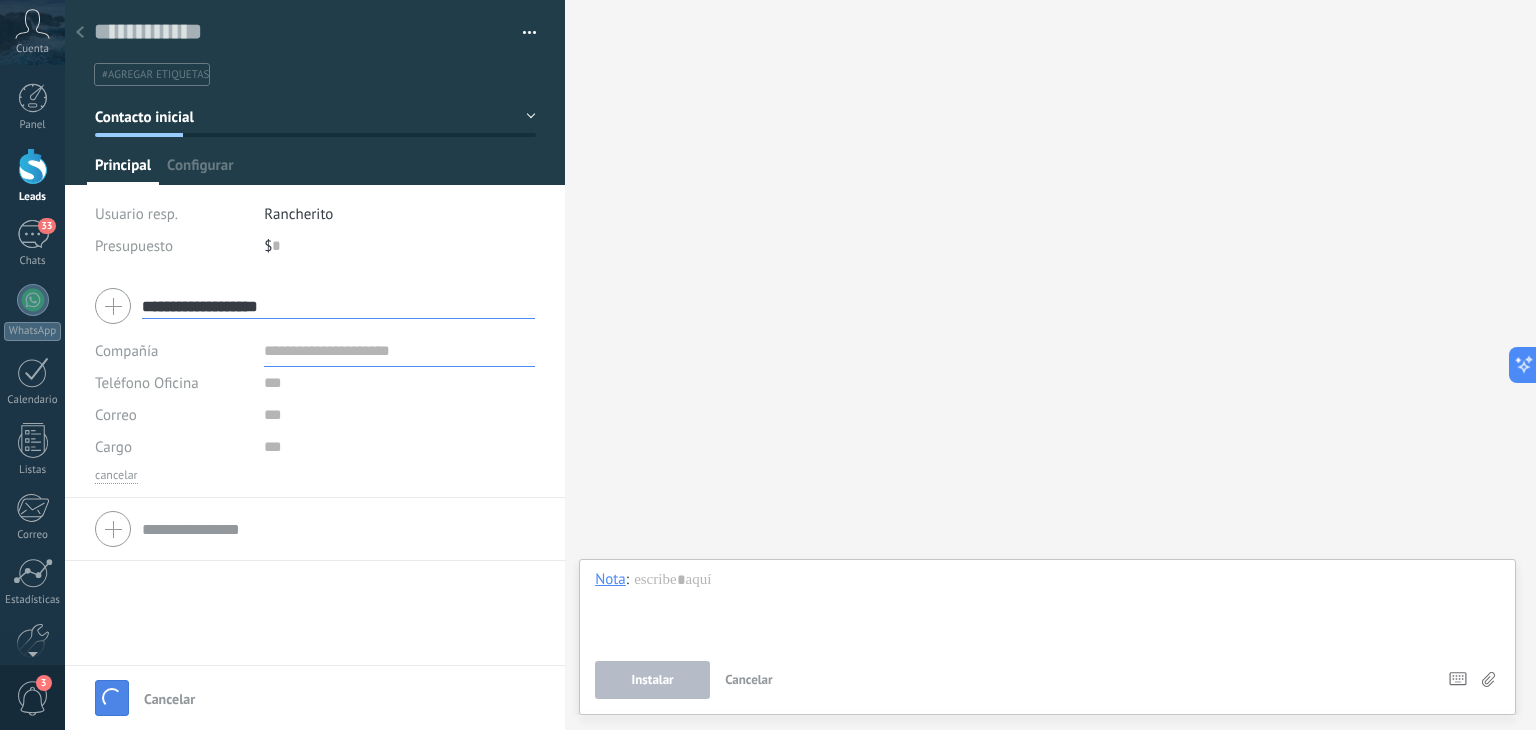 type 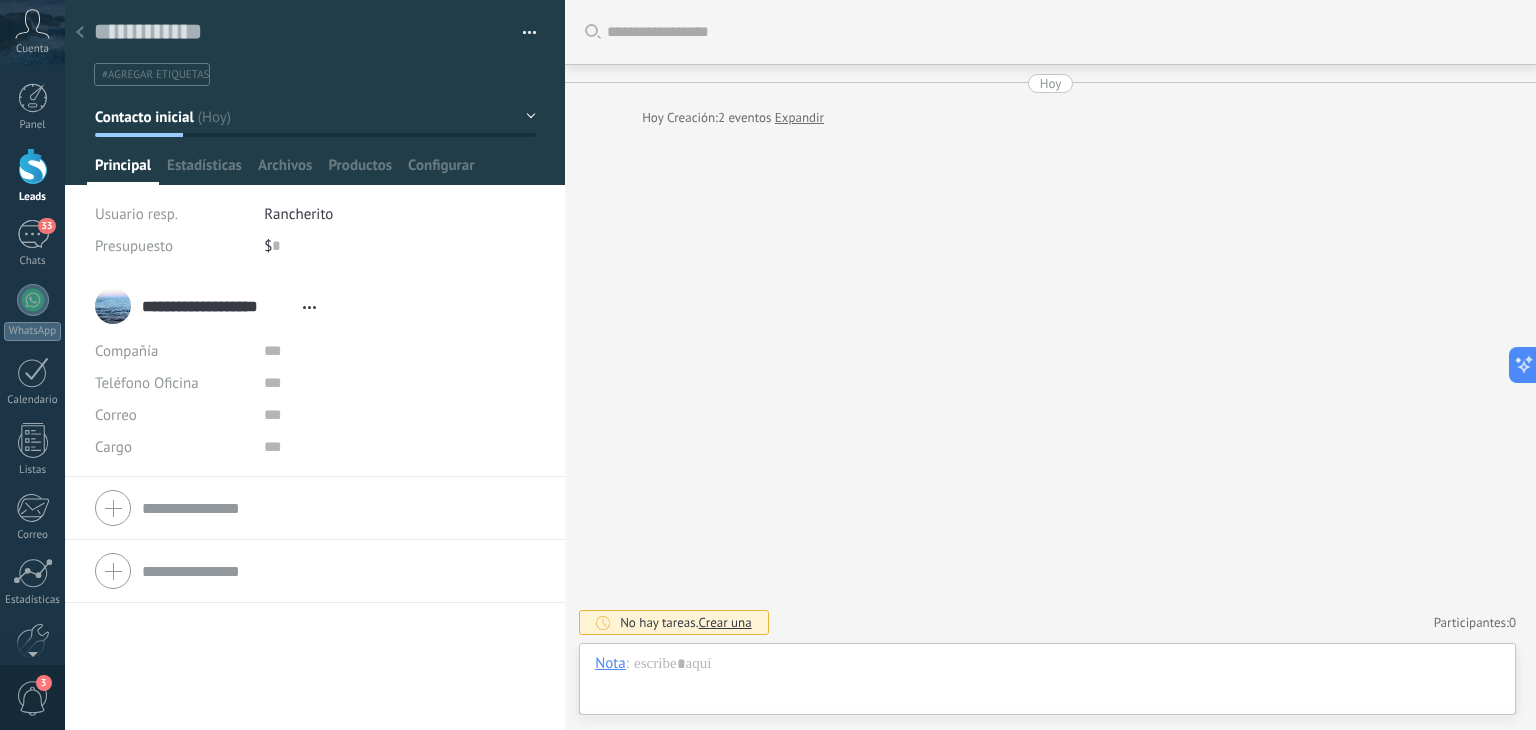 scroll, scrollTop: 29, scrollLeft: 0, axis: vertical 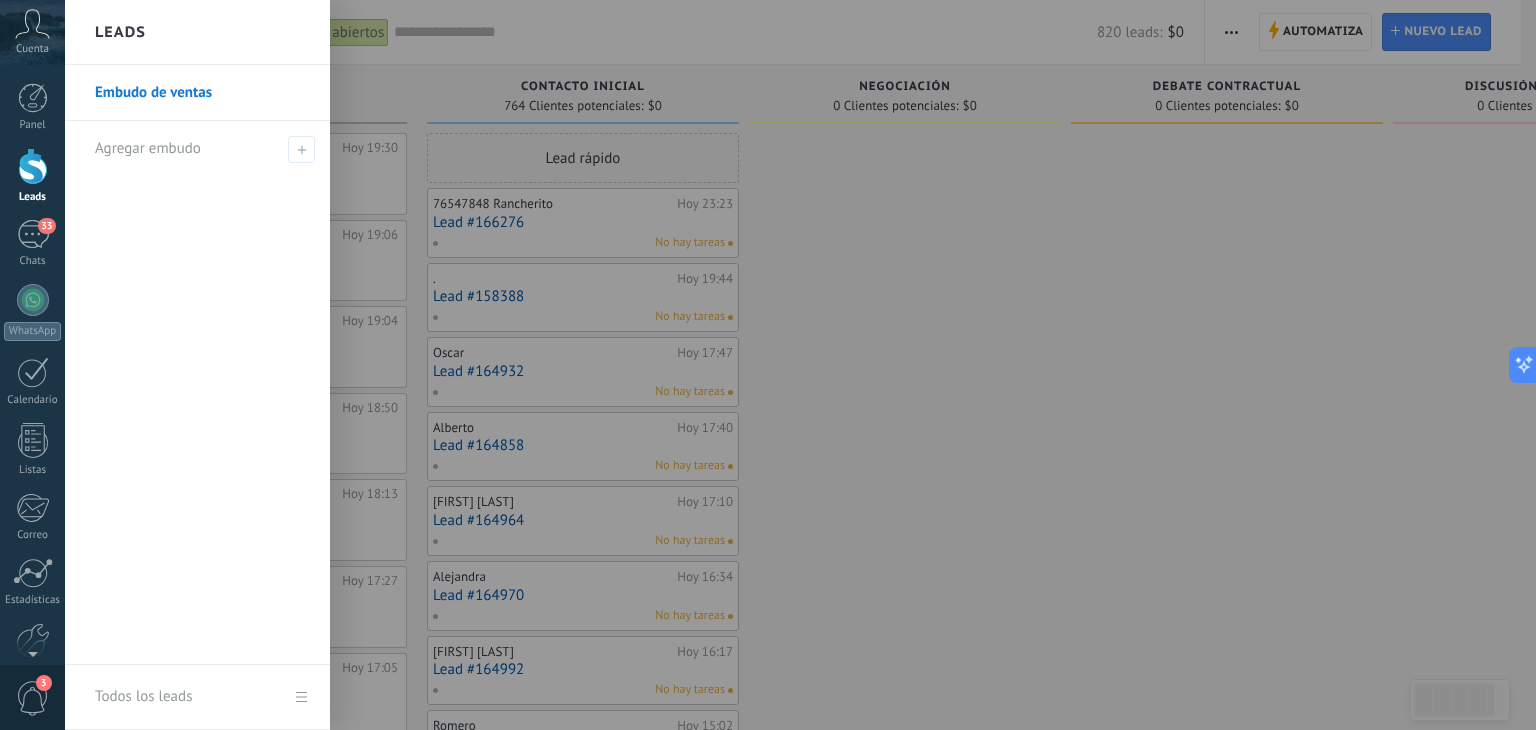 click on "Embudo de ventas" at bounding box center [202, 93] 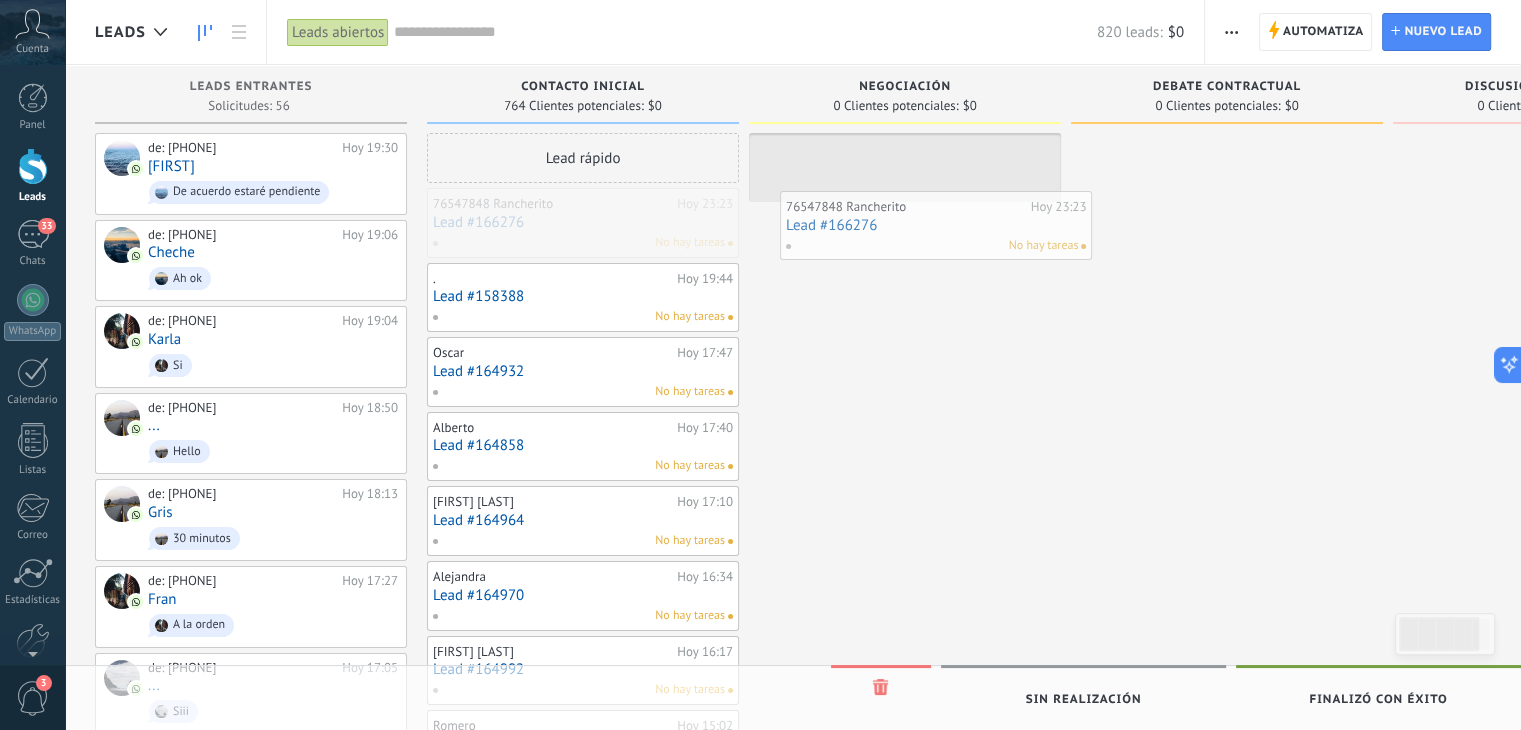 drag, startPoint x: 530, startPoint y: 223, endPoint x: 877, endPoint y: 225, distance: 347.00577 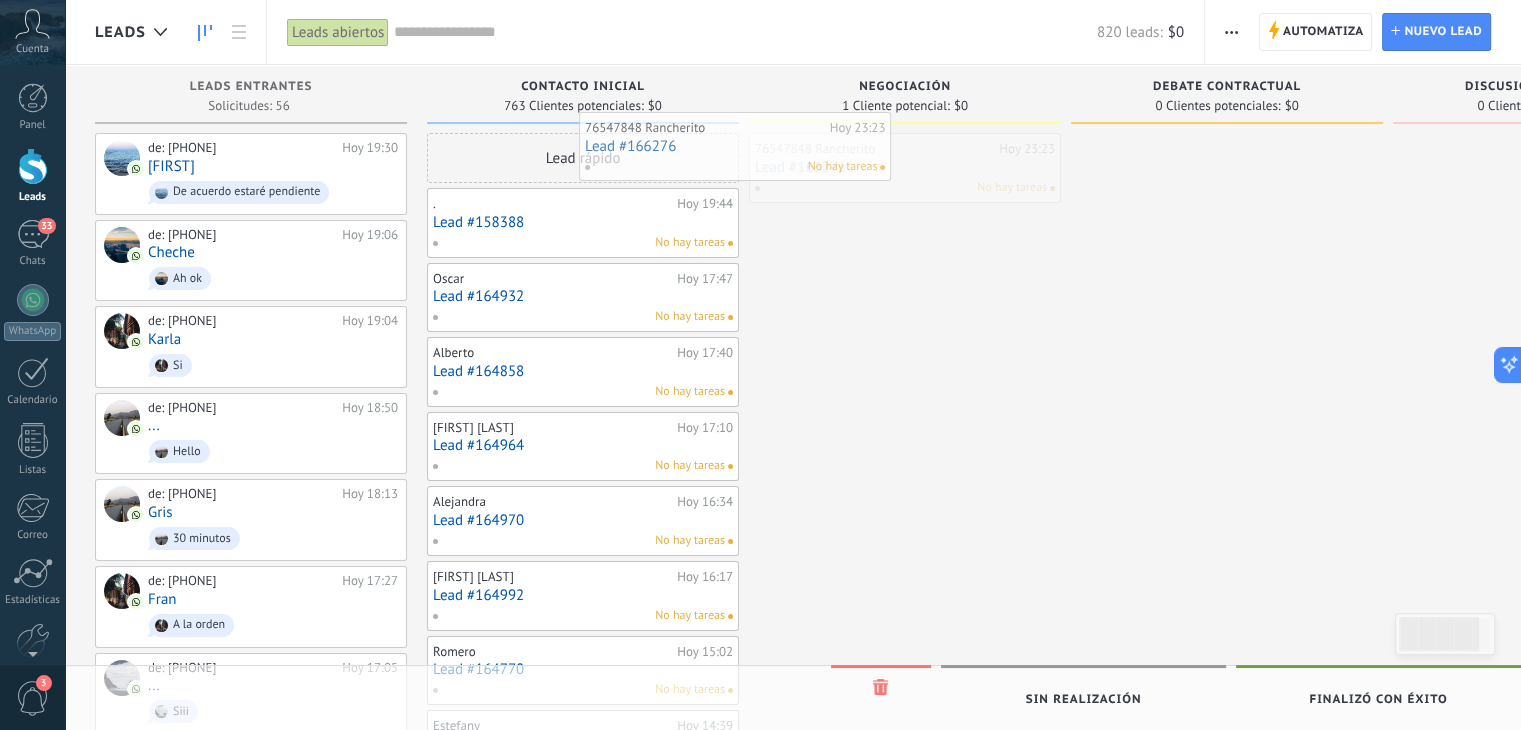 drag, startPoint x: 888, startPoint y: 169, endPoint x: 696, endPoint y: 150, distance: 192.93782 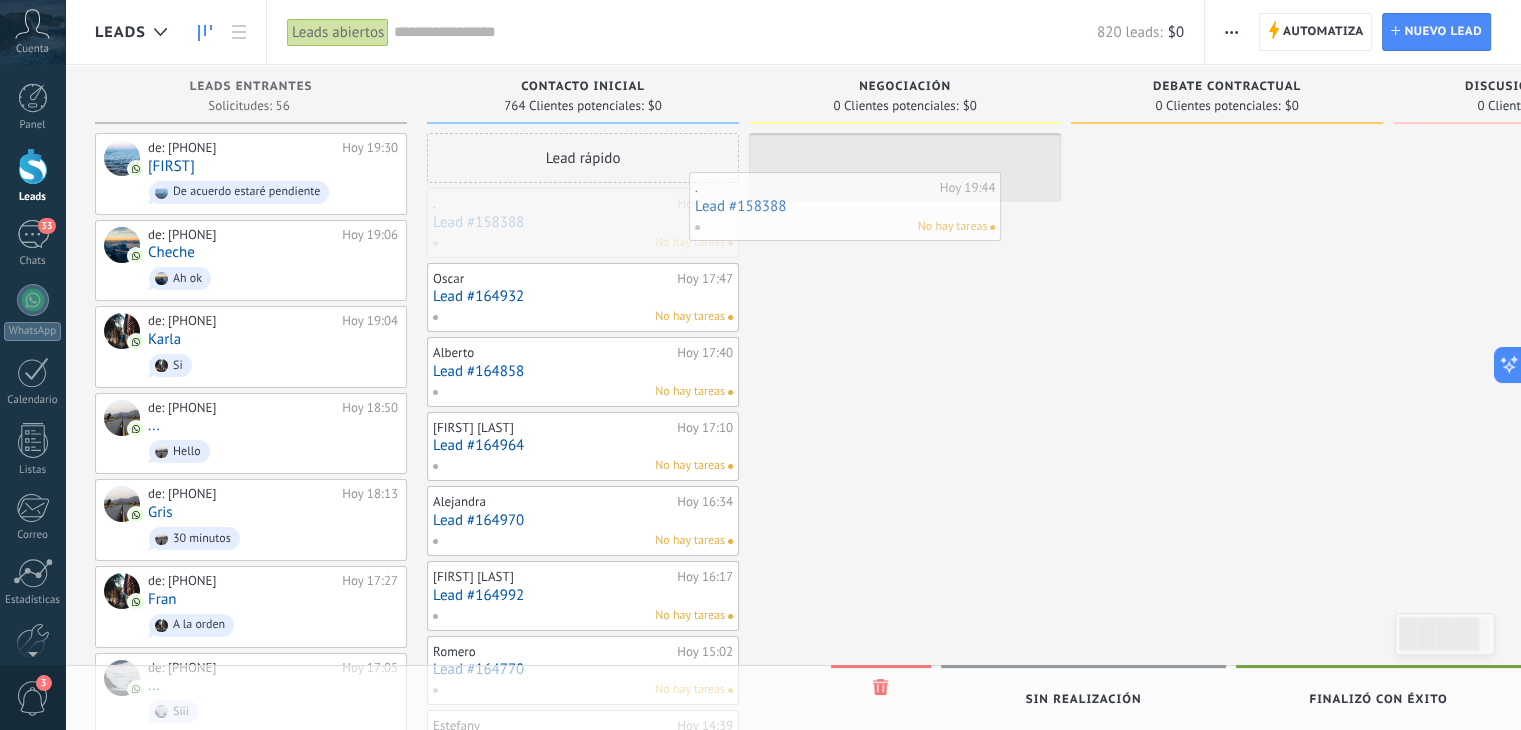 drag, startPoint x: 582, startPoint y: 224, endPoint x: 870, endPoint y: 229, distance: 288.0434 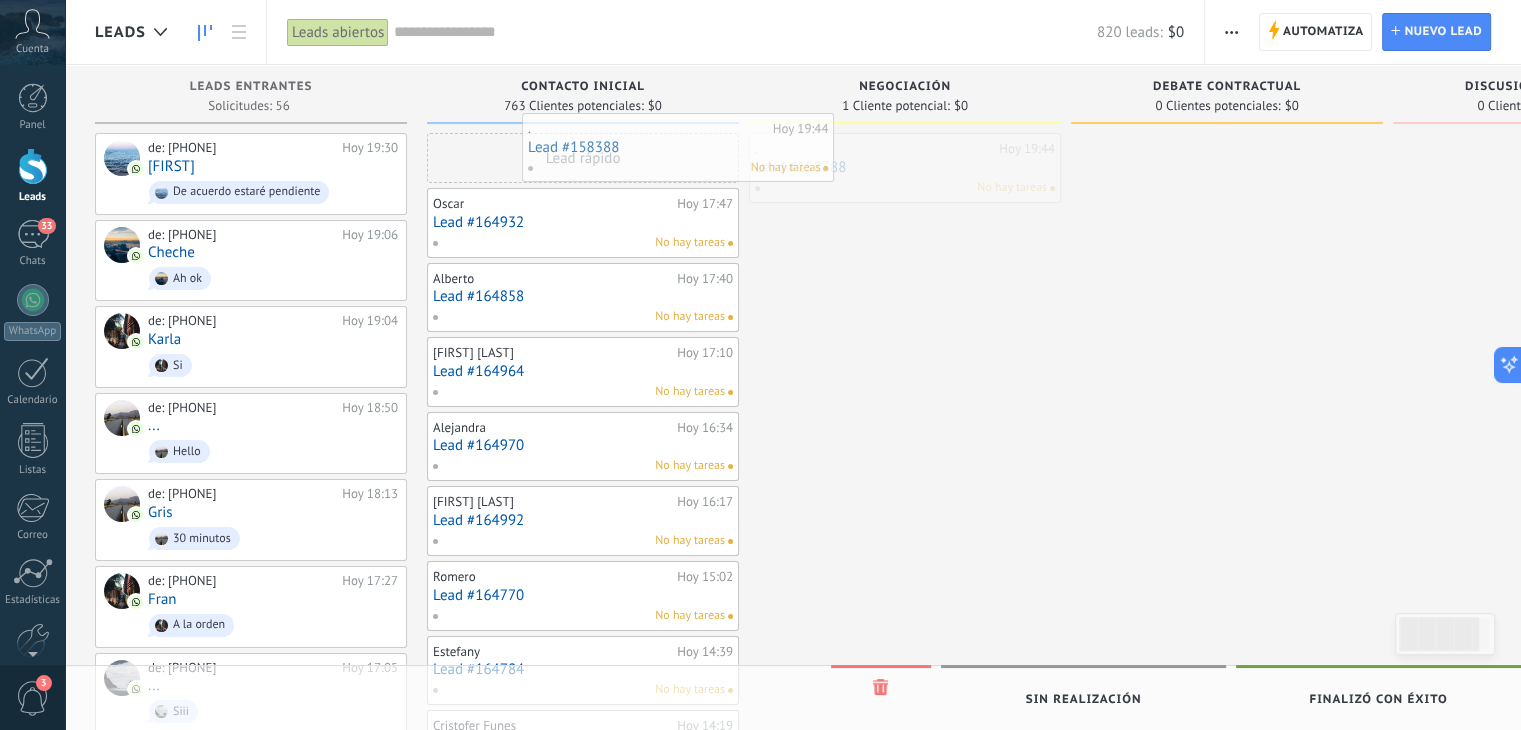 drag, startPoint x: 866, startPoint y: 157, endPoint x: 639, endPoint y: 137, distance: 227.87935 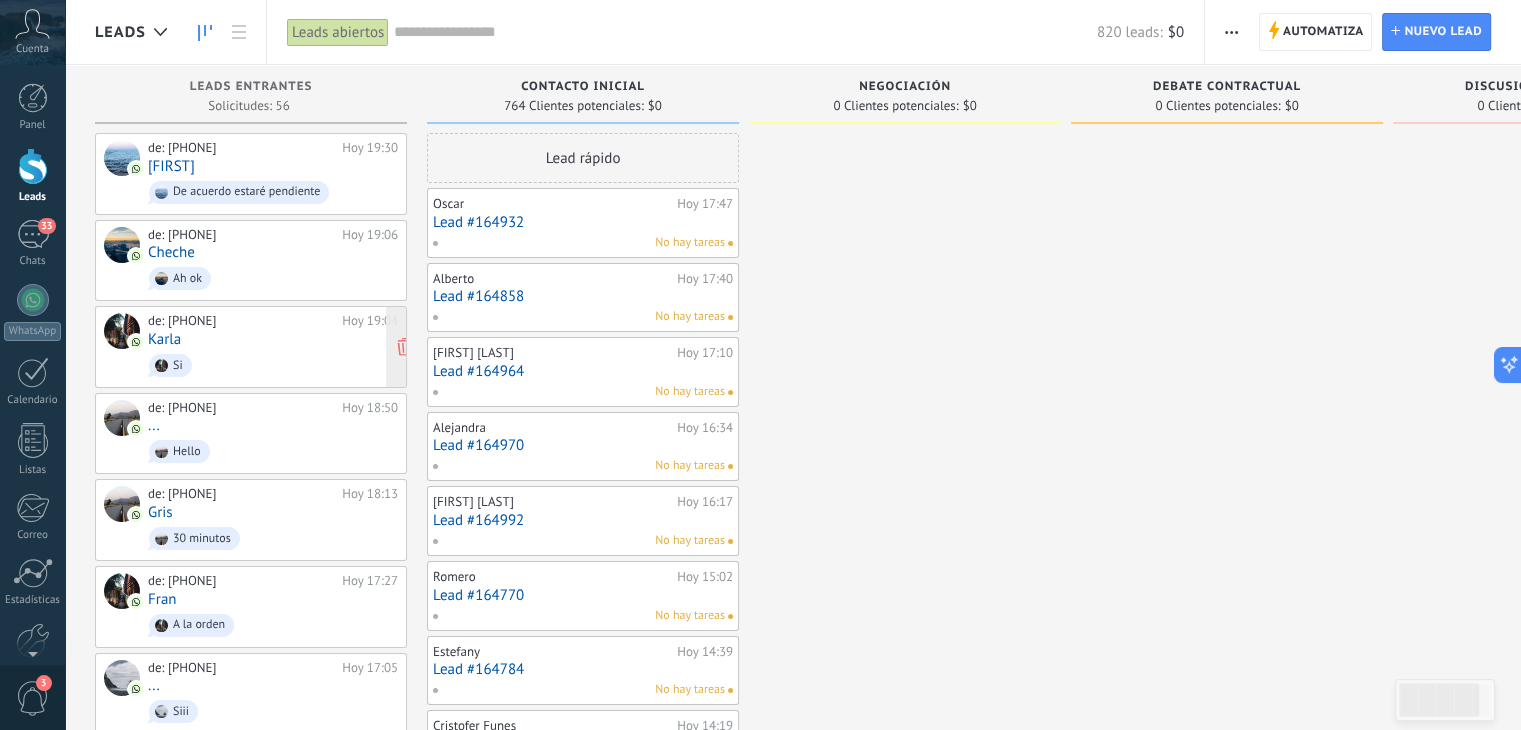 click on "Si" at bounding box center [273, 365] 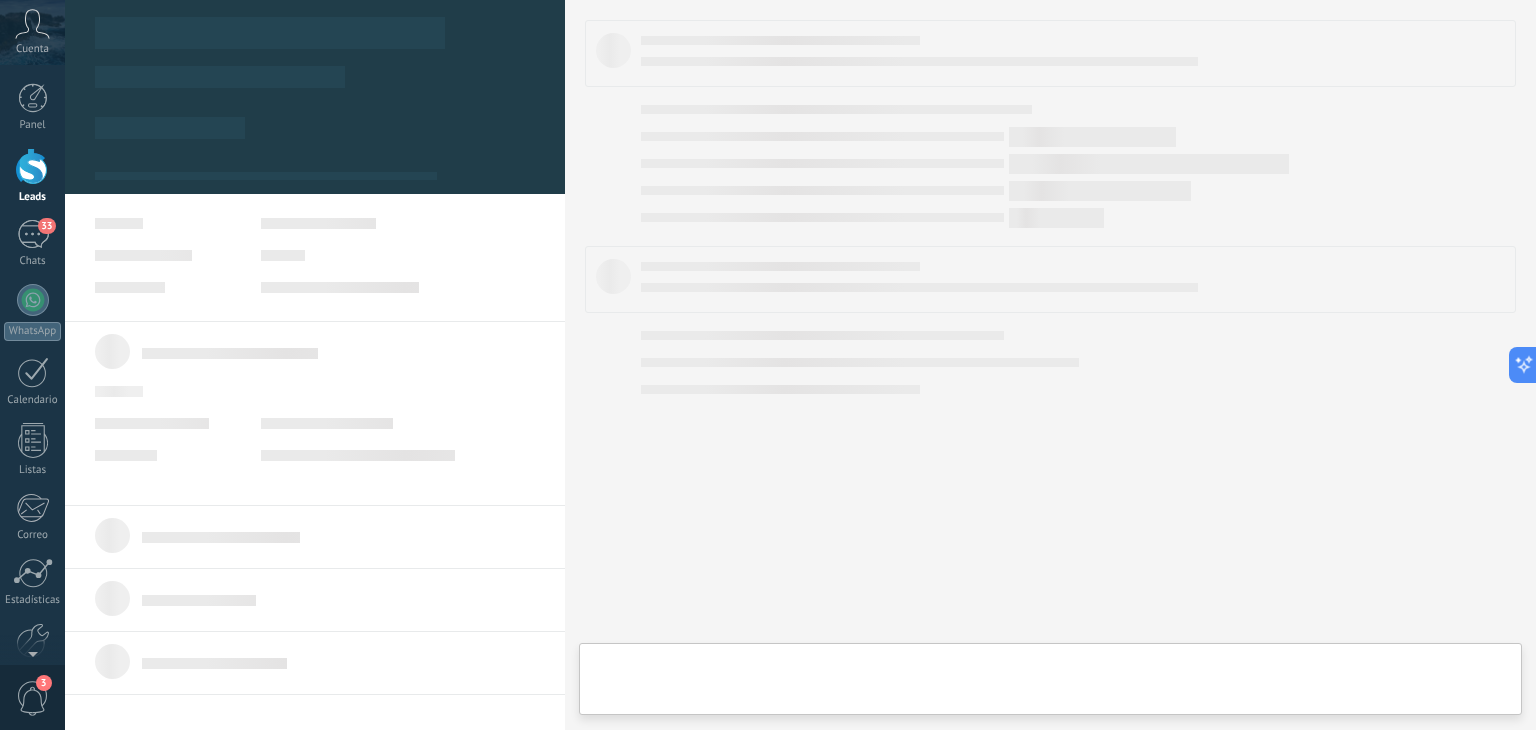 type on "**********" 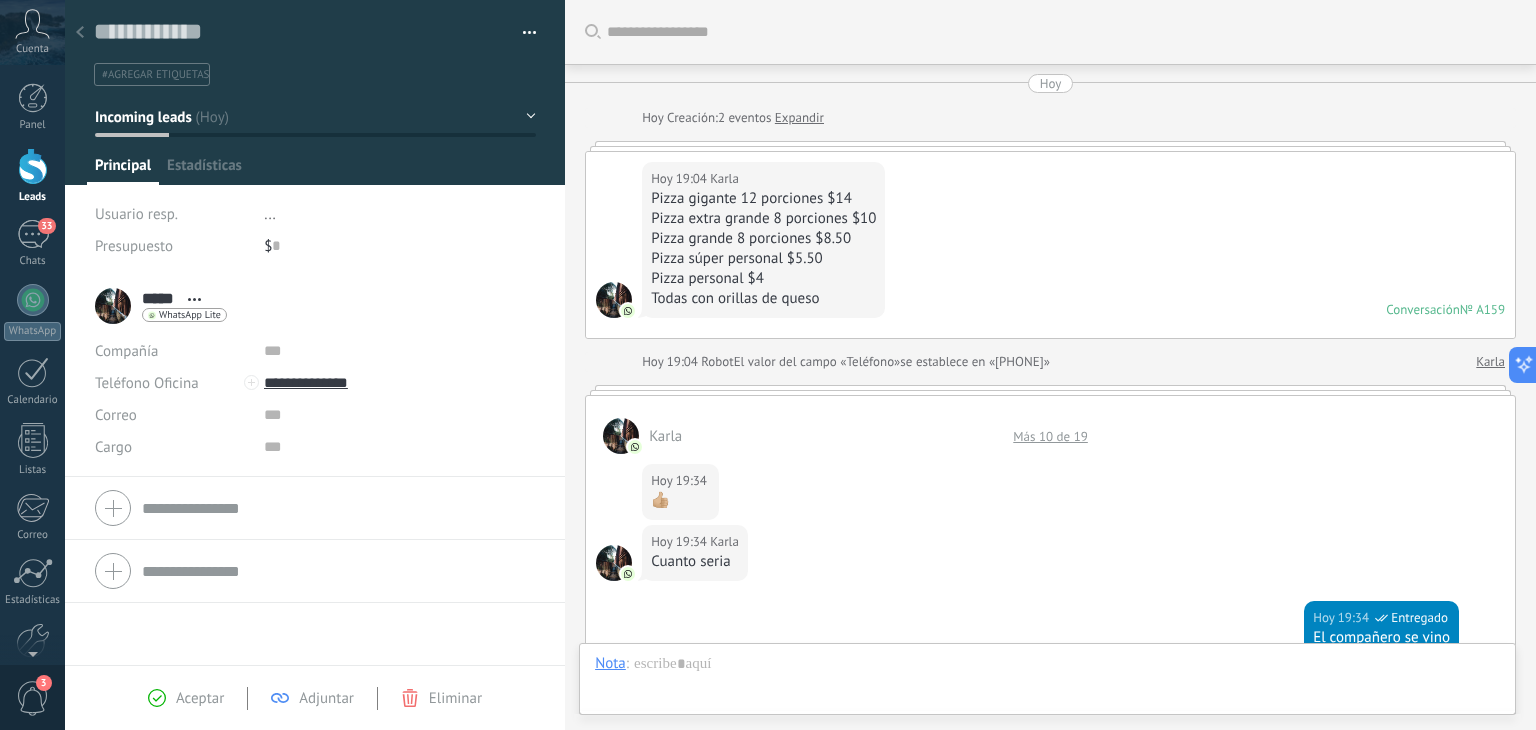 scroll, scrollTop: 29, scrollLeft: 0, axis: vertical 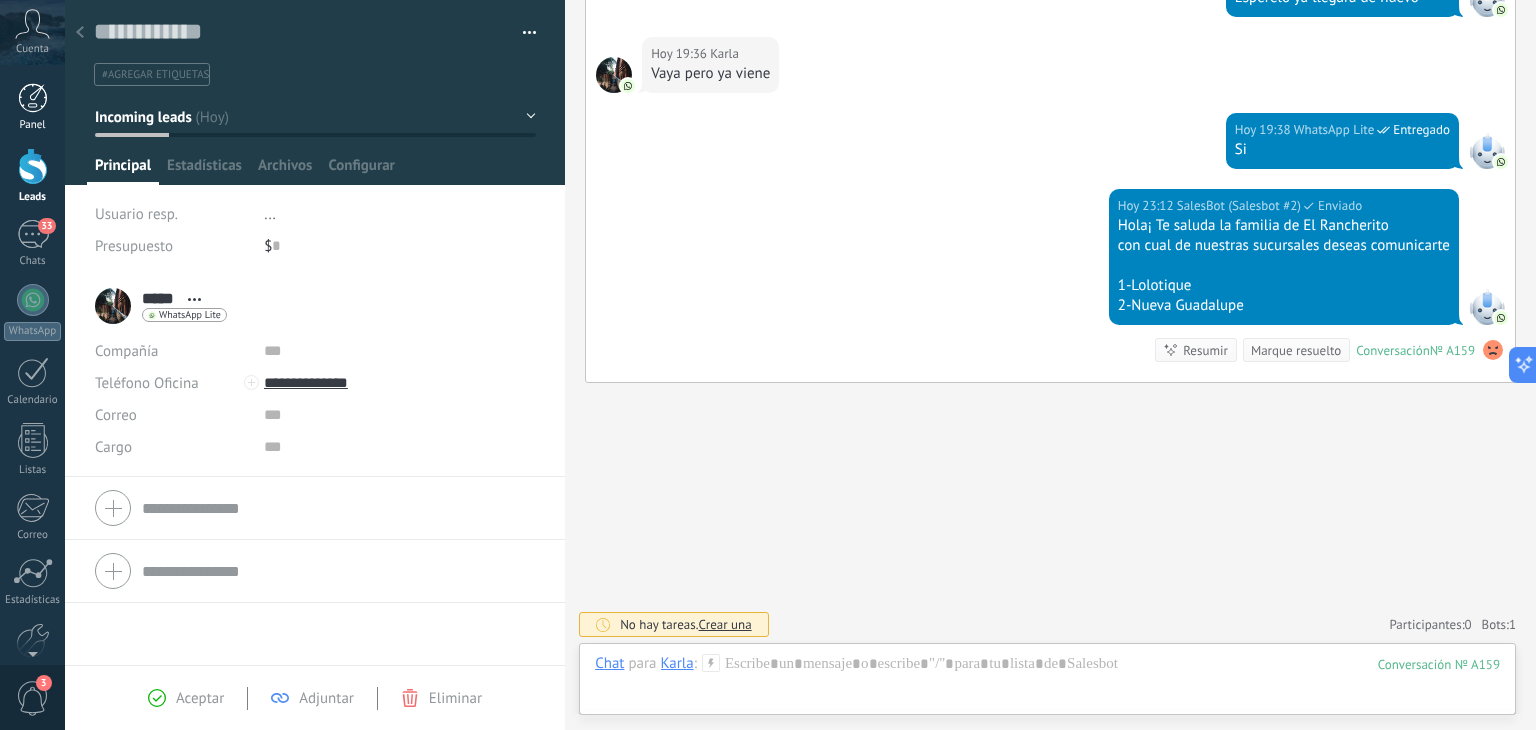 click at bounding box center [33, 98] 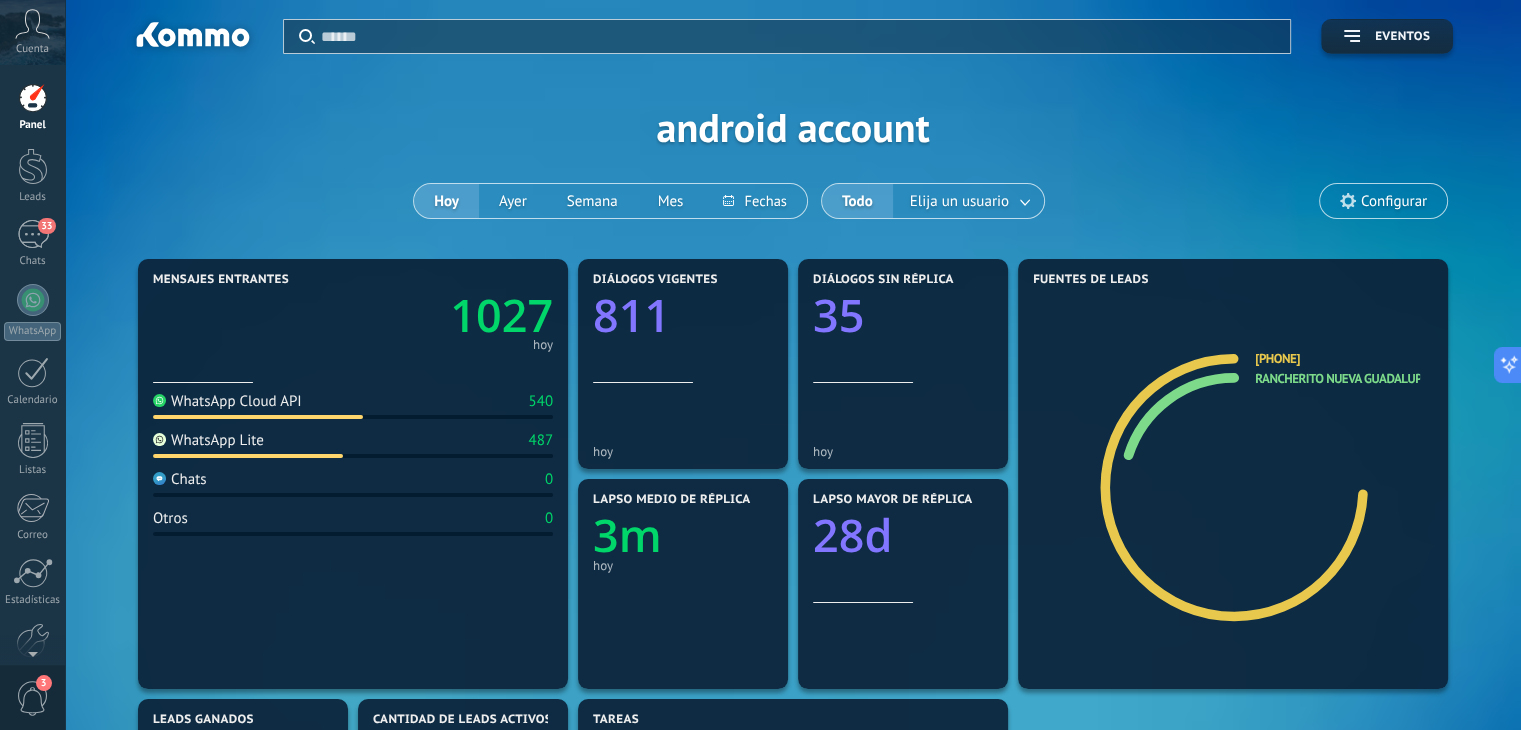 drag, startPoint x: 1486, startPoint y: 434, endPoint x: 1461, endPoint y: 278, distance: 157.99051 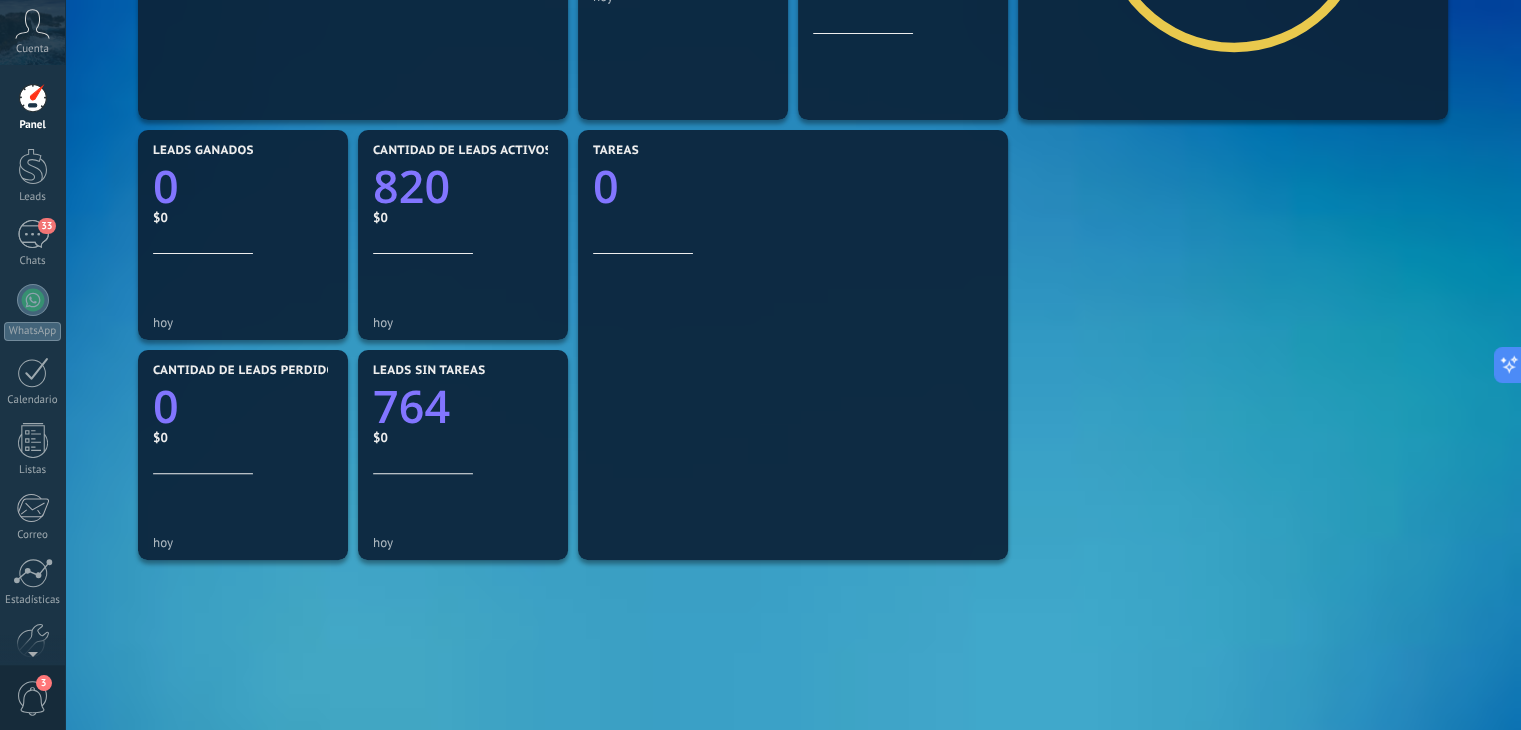 scroll, scrollTop: 571, scrollLeft: 0, axis: vertical 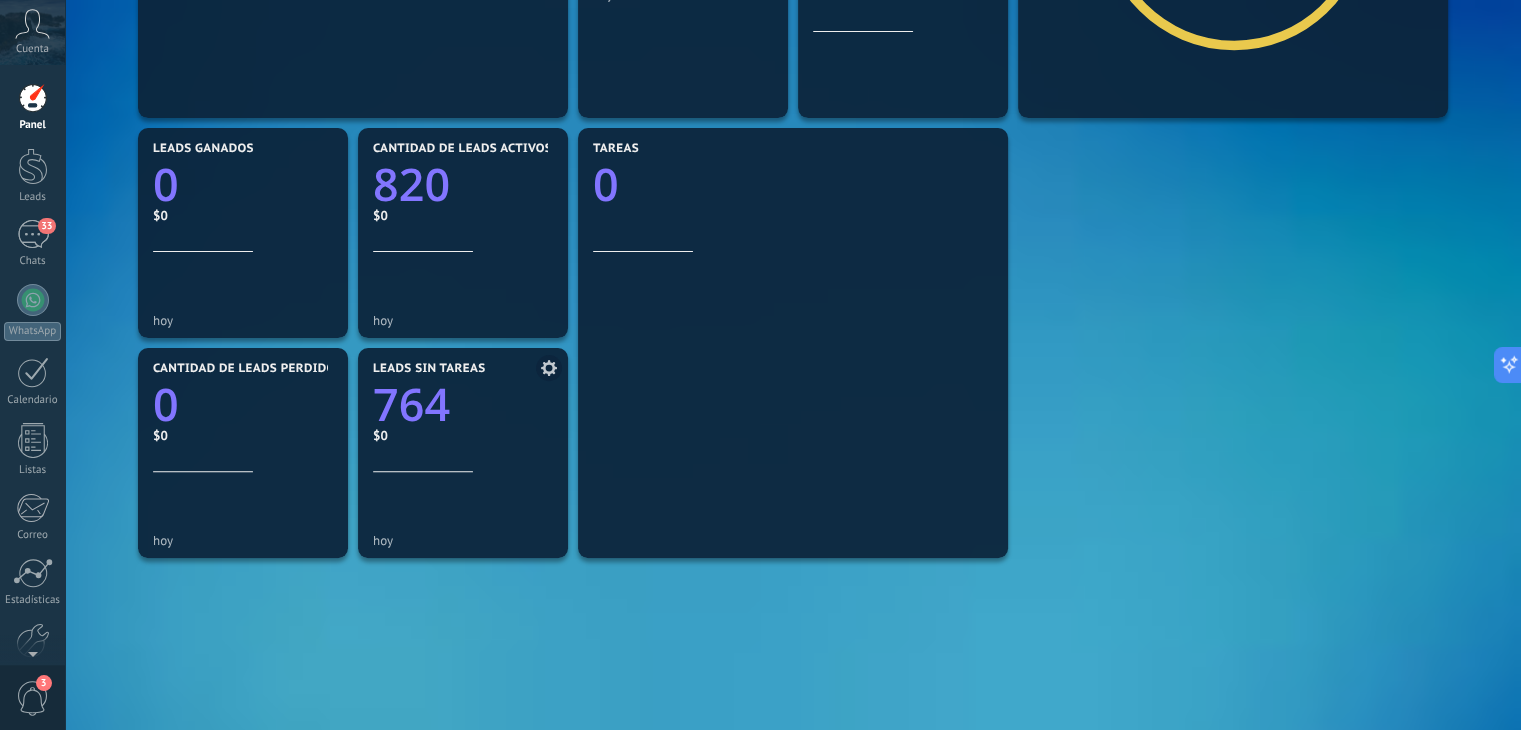 click on "764" 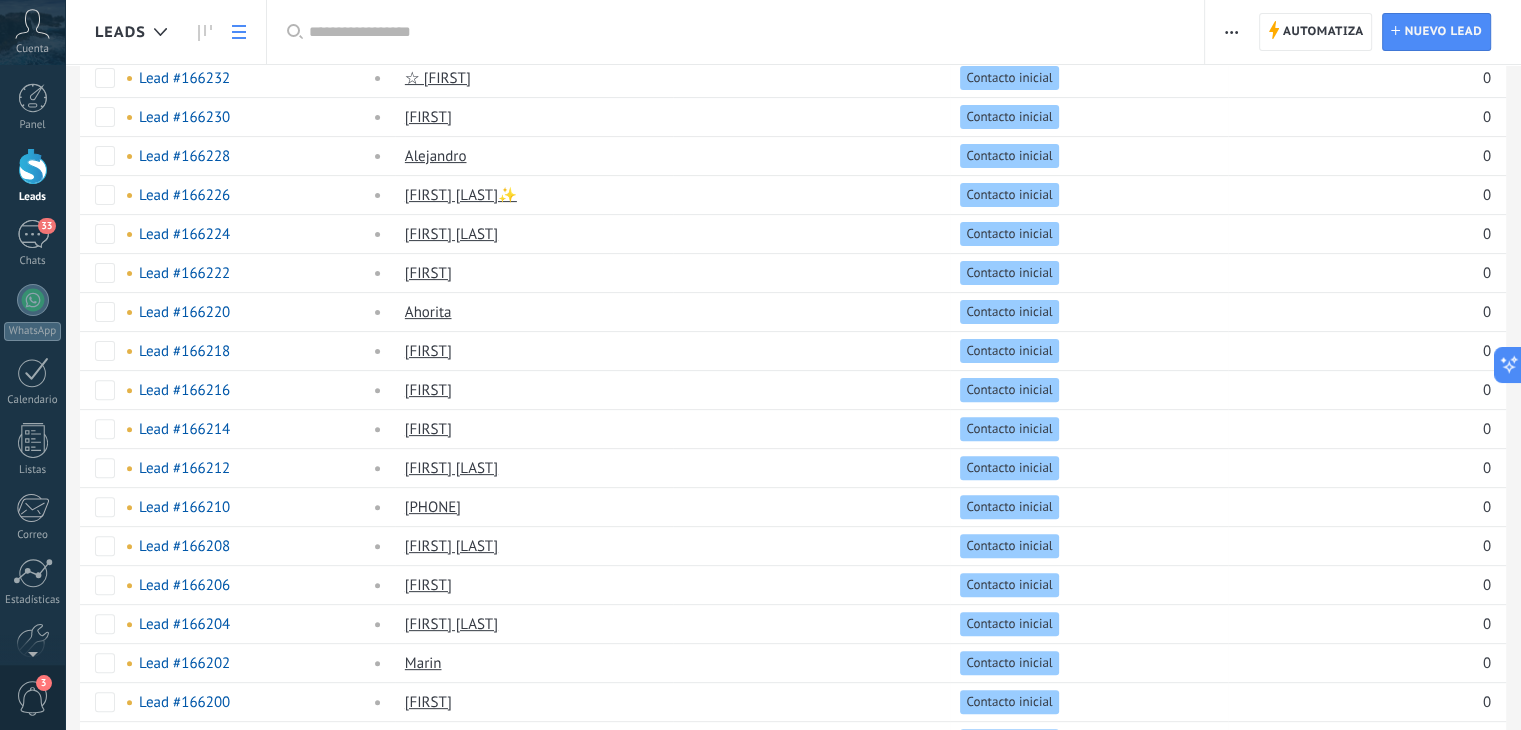 scroll, scrollTop: 0, scrollLeft: 0, axis: both 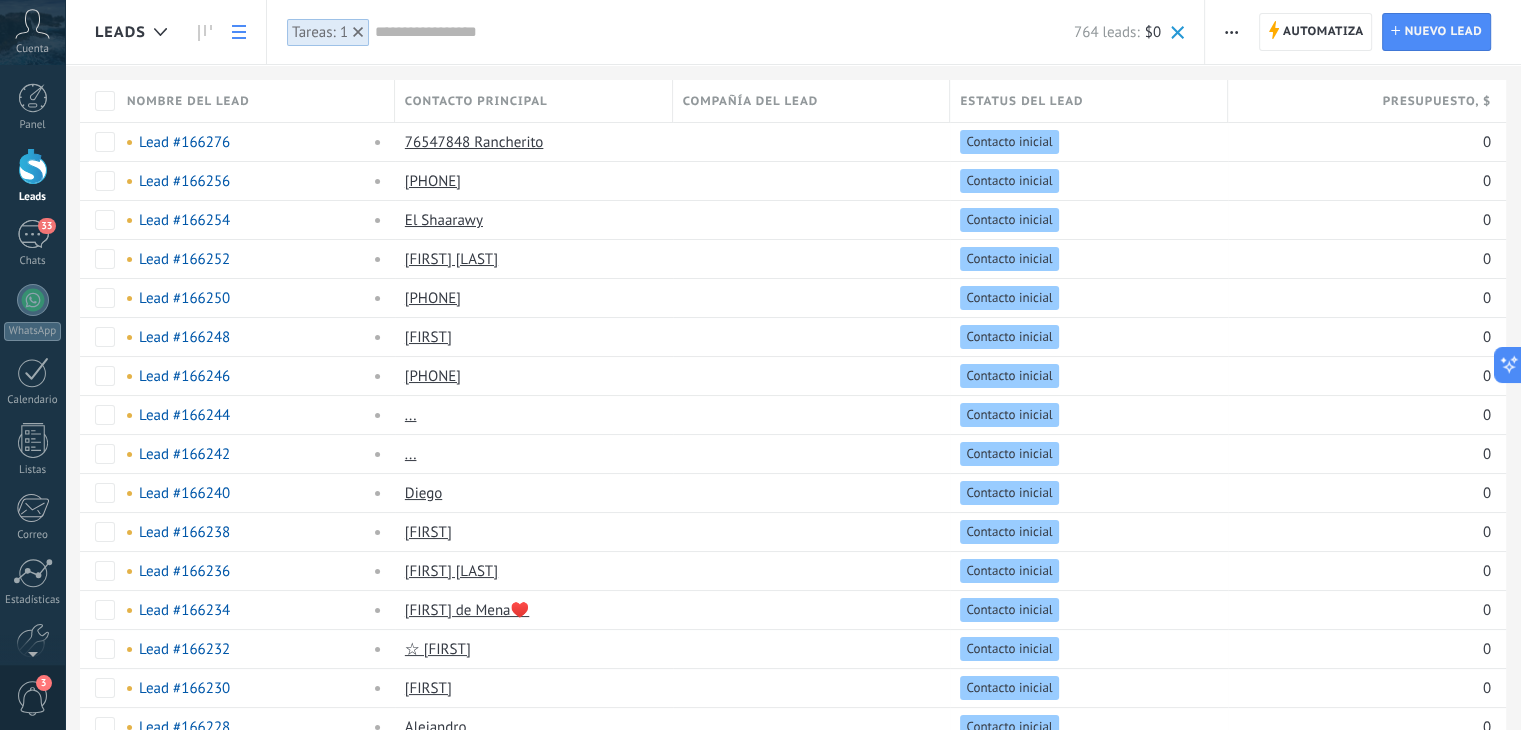 click on "Tareas: 1" at bounding box center (320, 32) 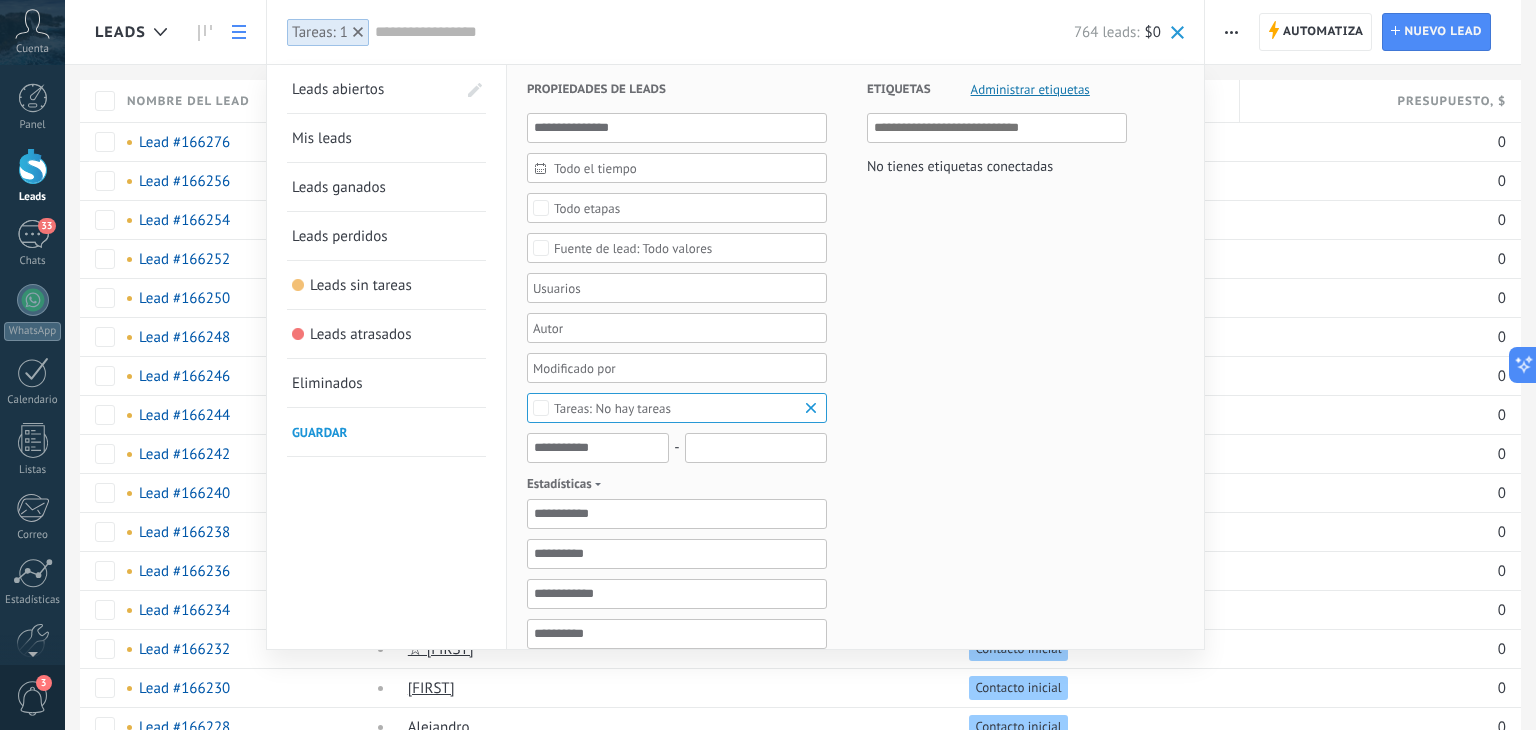 click at bounding box center (768, 365) 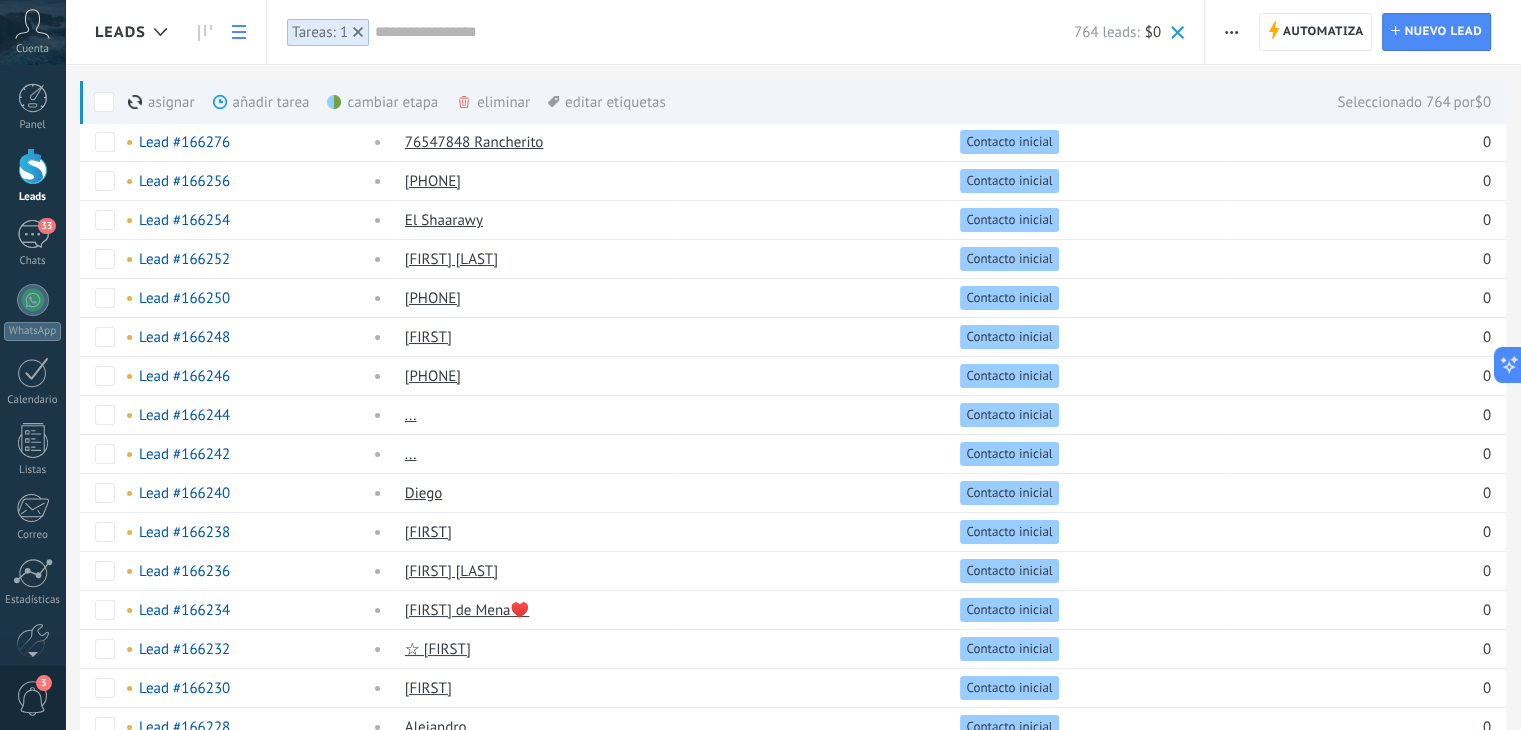 click on "añadir tarea màs" at bounding box center (295, 102) 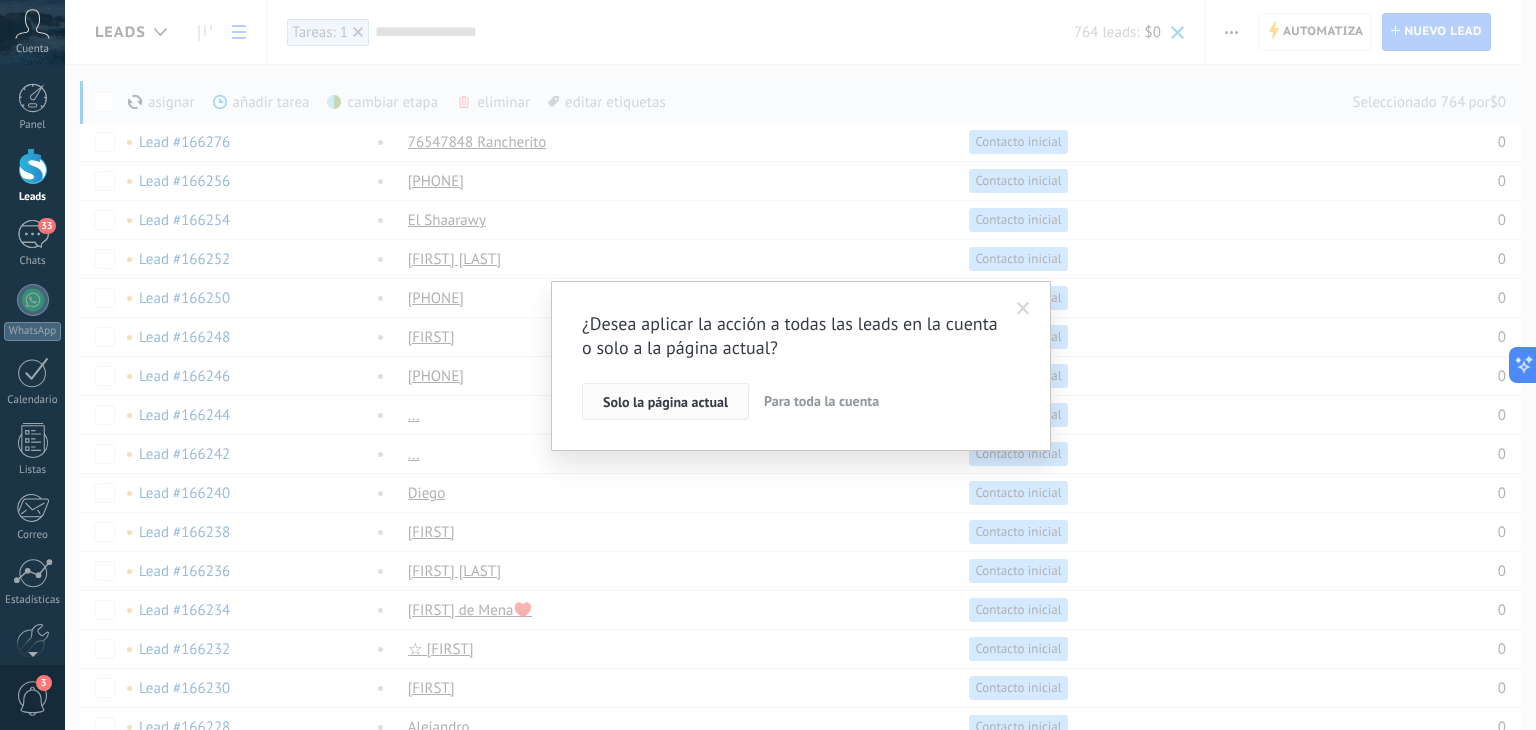 click on "Solo la página actual" at bounding box center (665, 402) 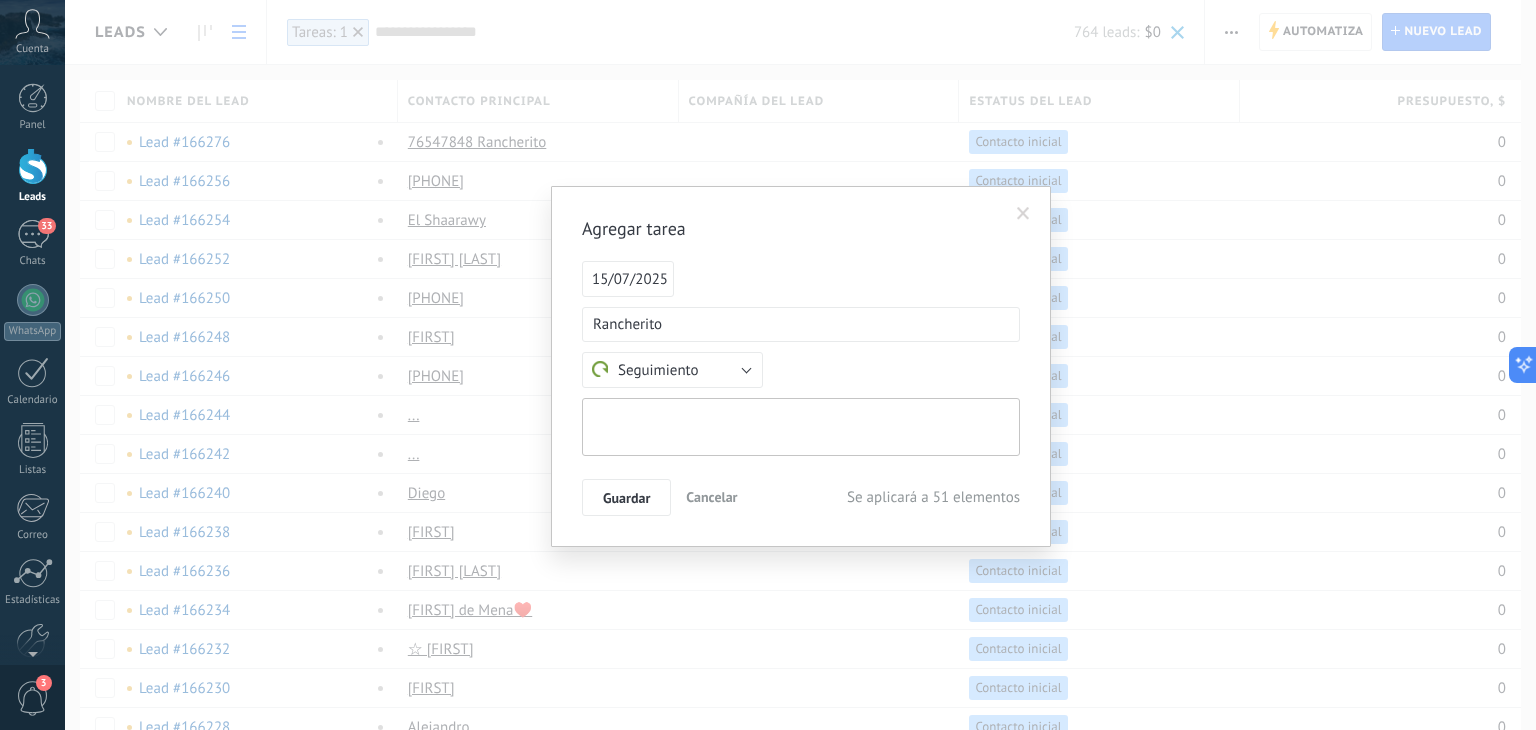 click at bounding box center (801, 427) 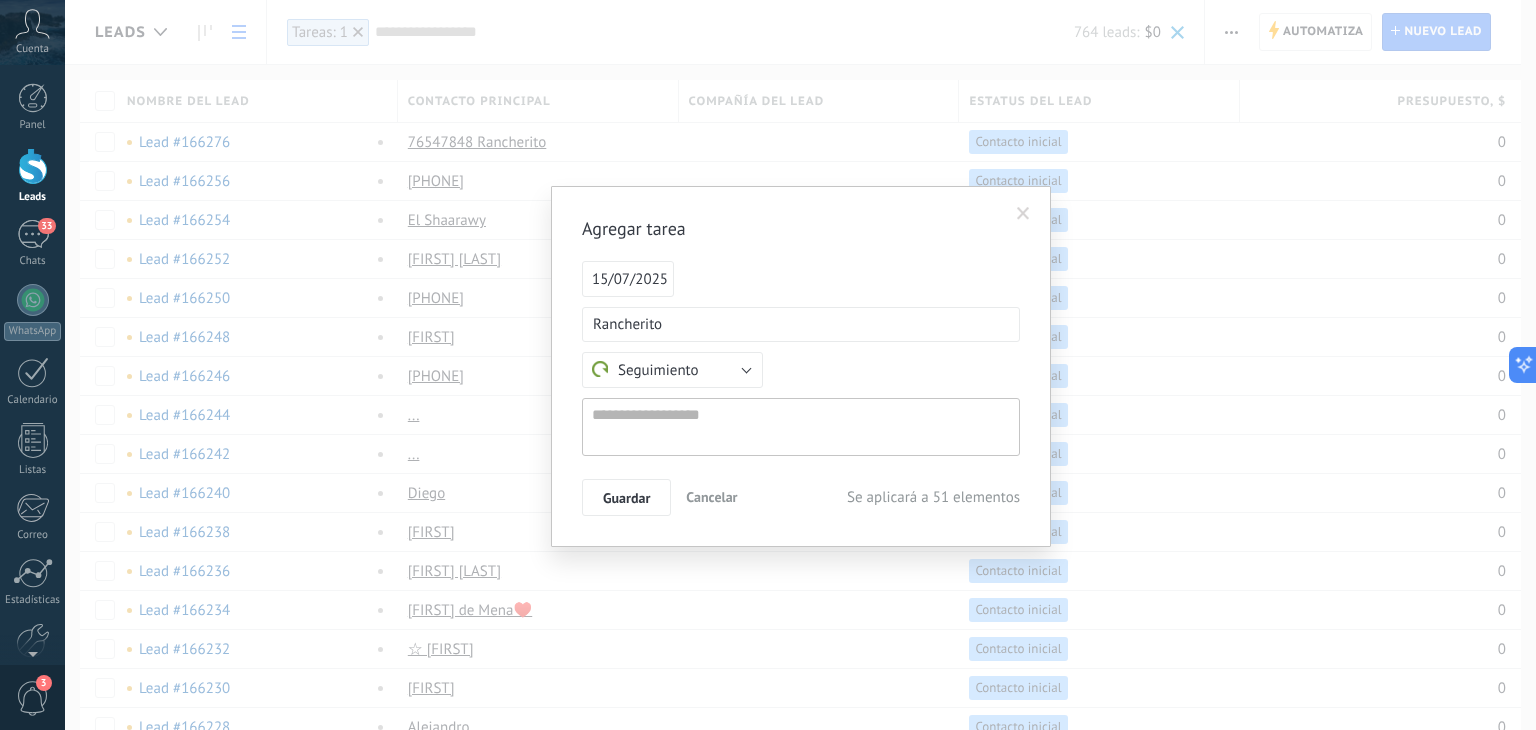 click on "Cancelar" at bounding box center [711, 497] 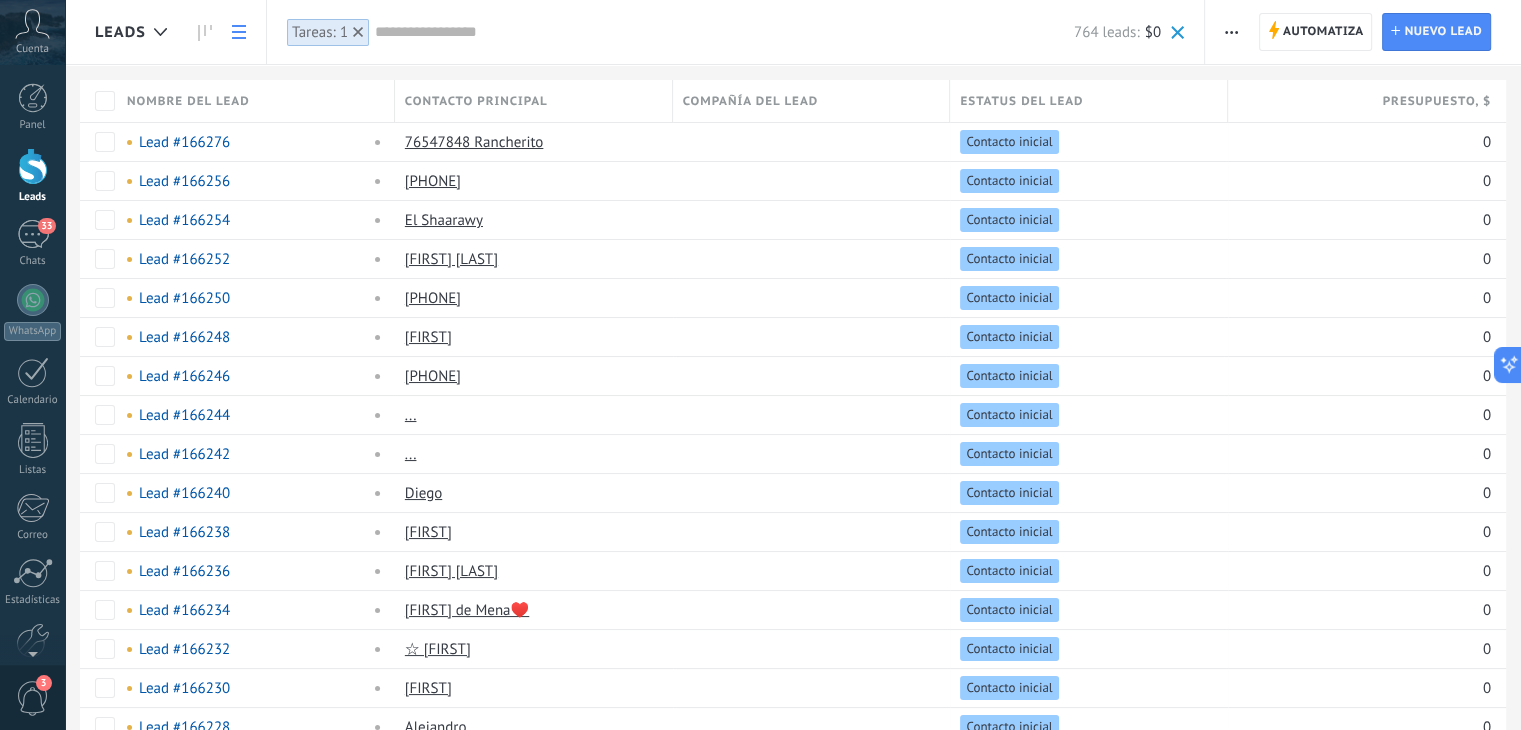 click at bounding box center (33, 166) 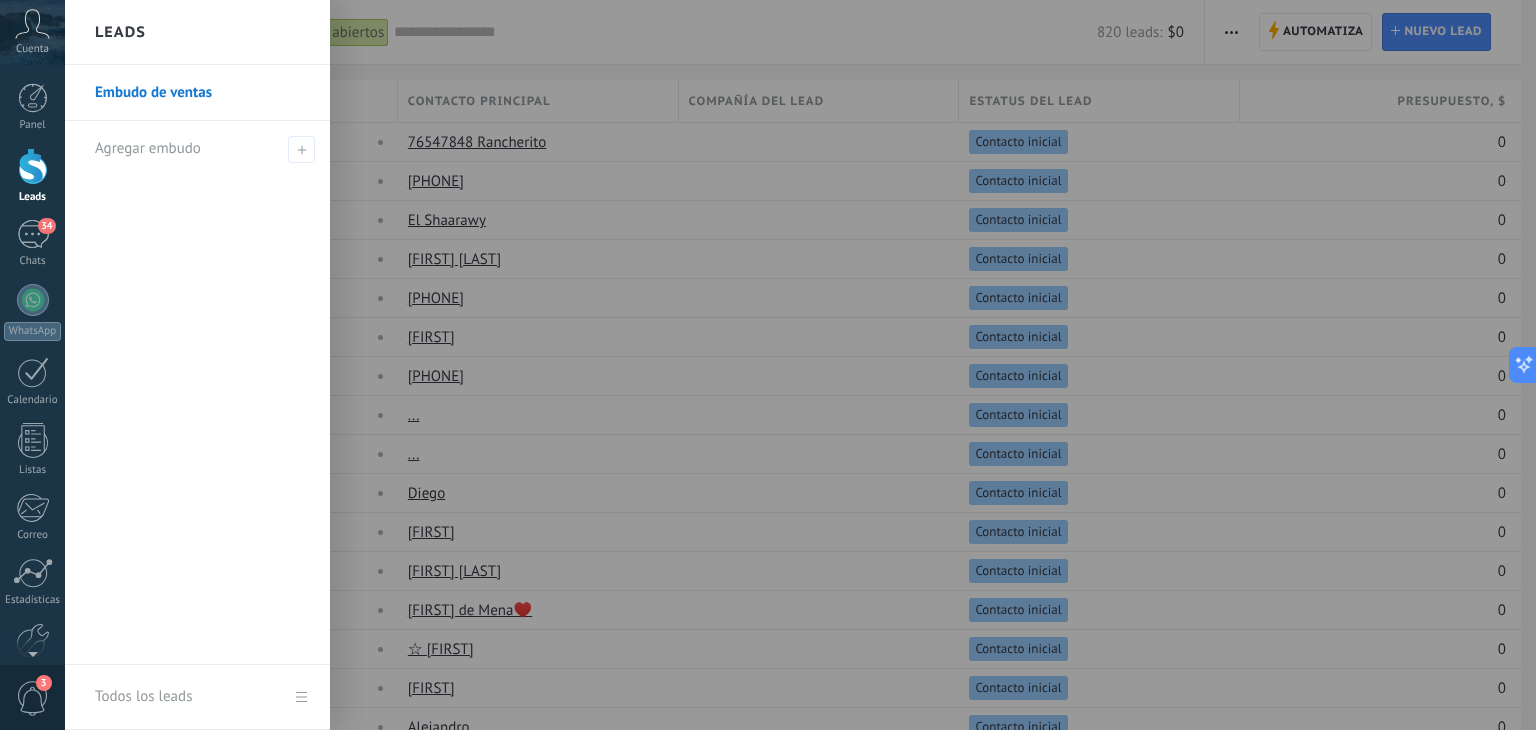 click at bounding box center (33, 166) 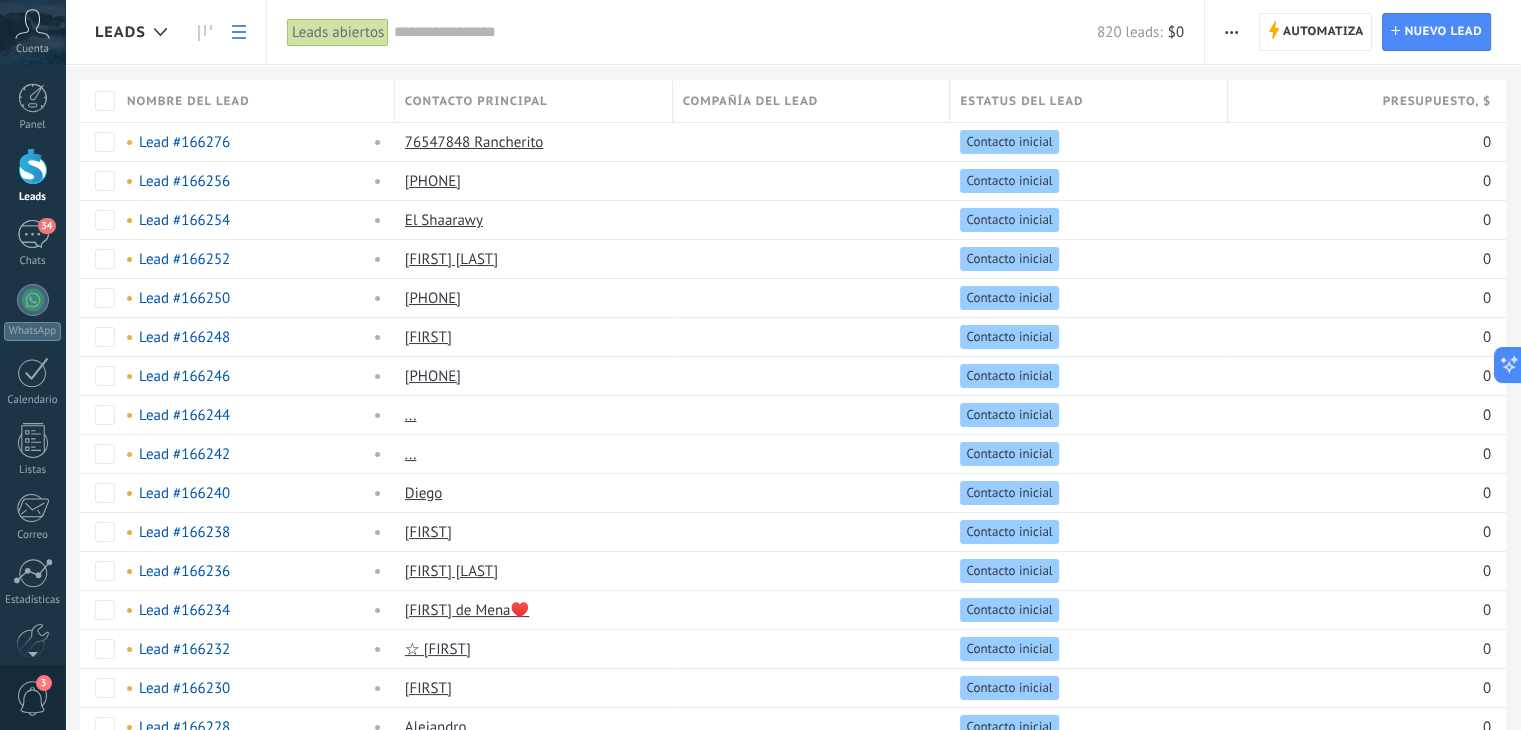 click at bounding box center (33, 166) 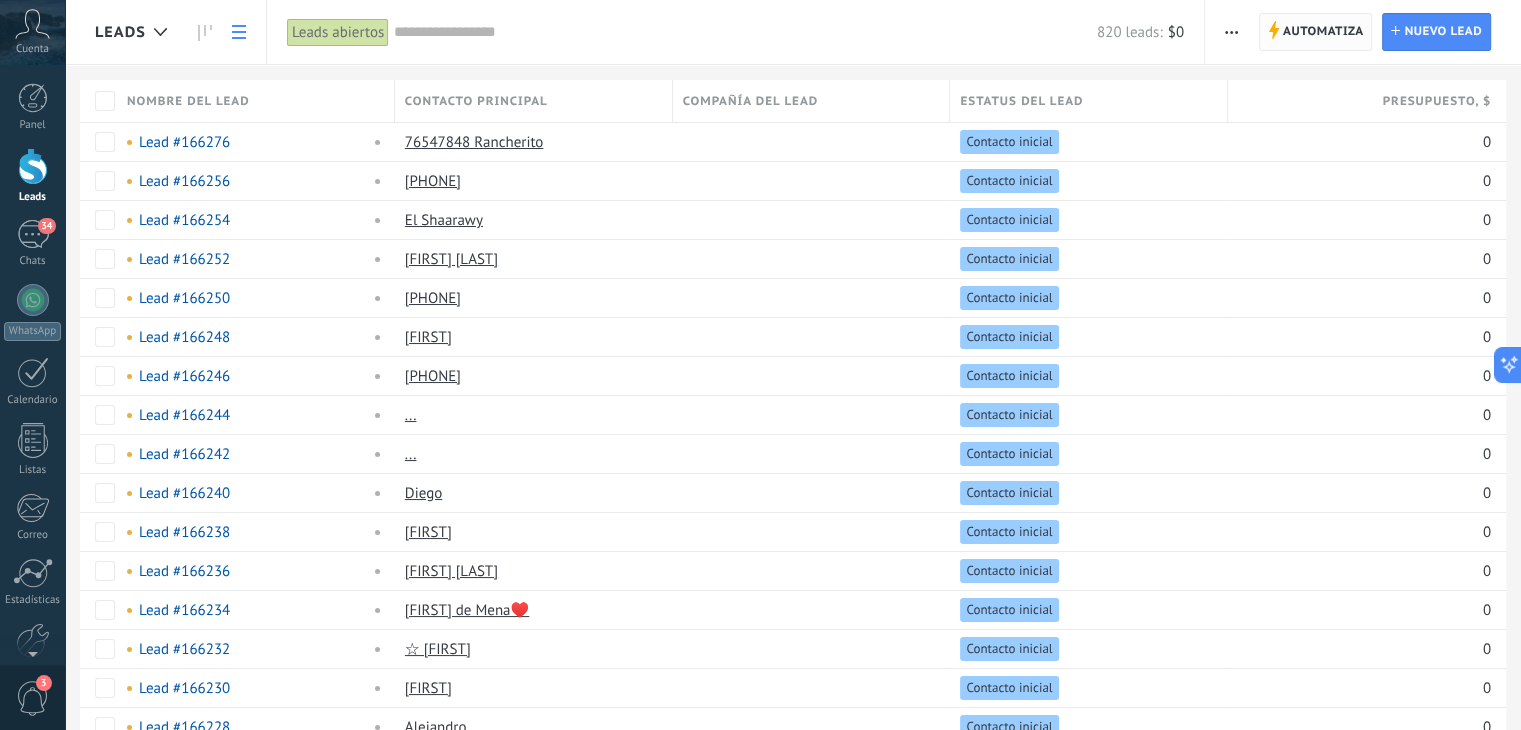 click on "Automatiza" at bounding box center [1323, 32] 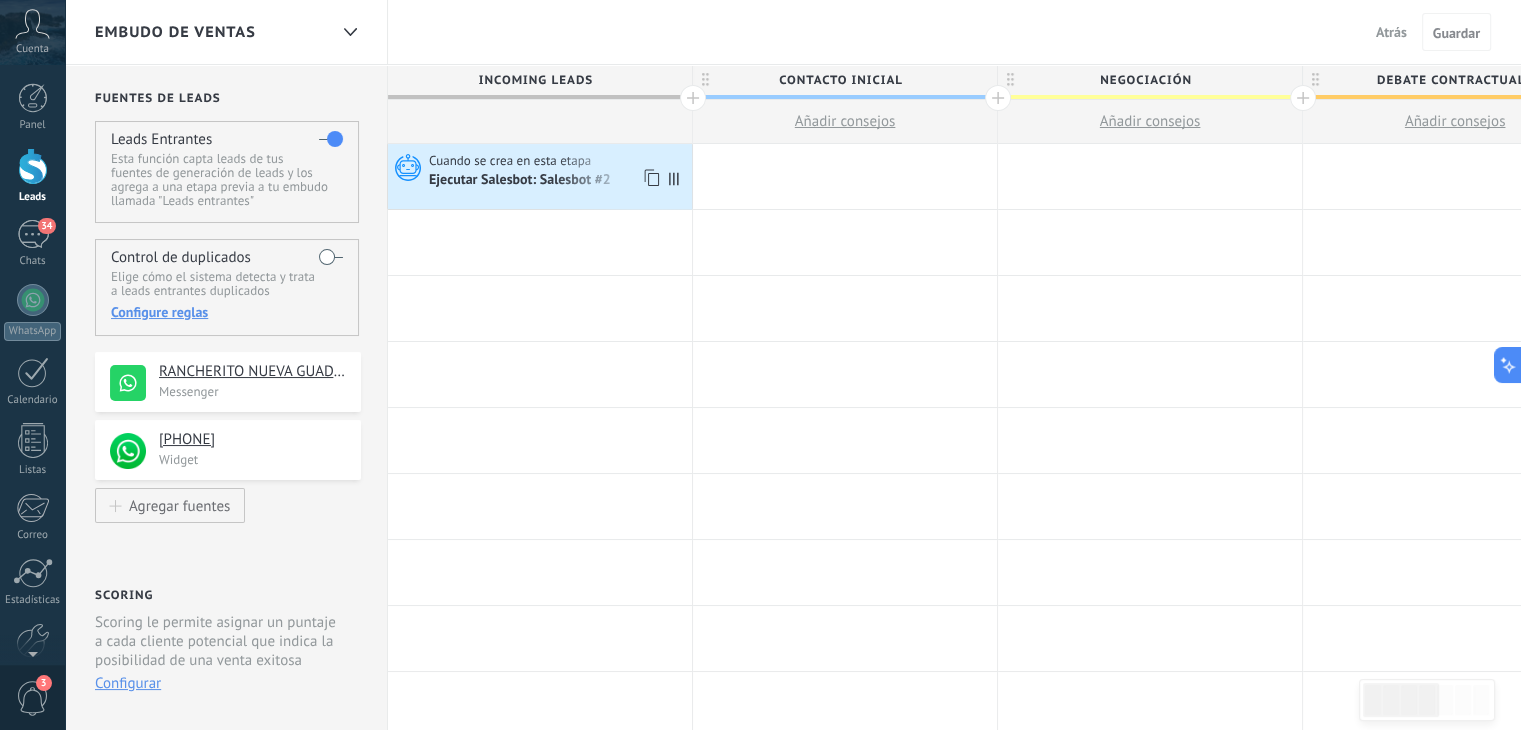 click on "Ejecutar Salesbot: Salesbot #2" at bounding box center (521, 181) 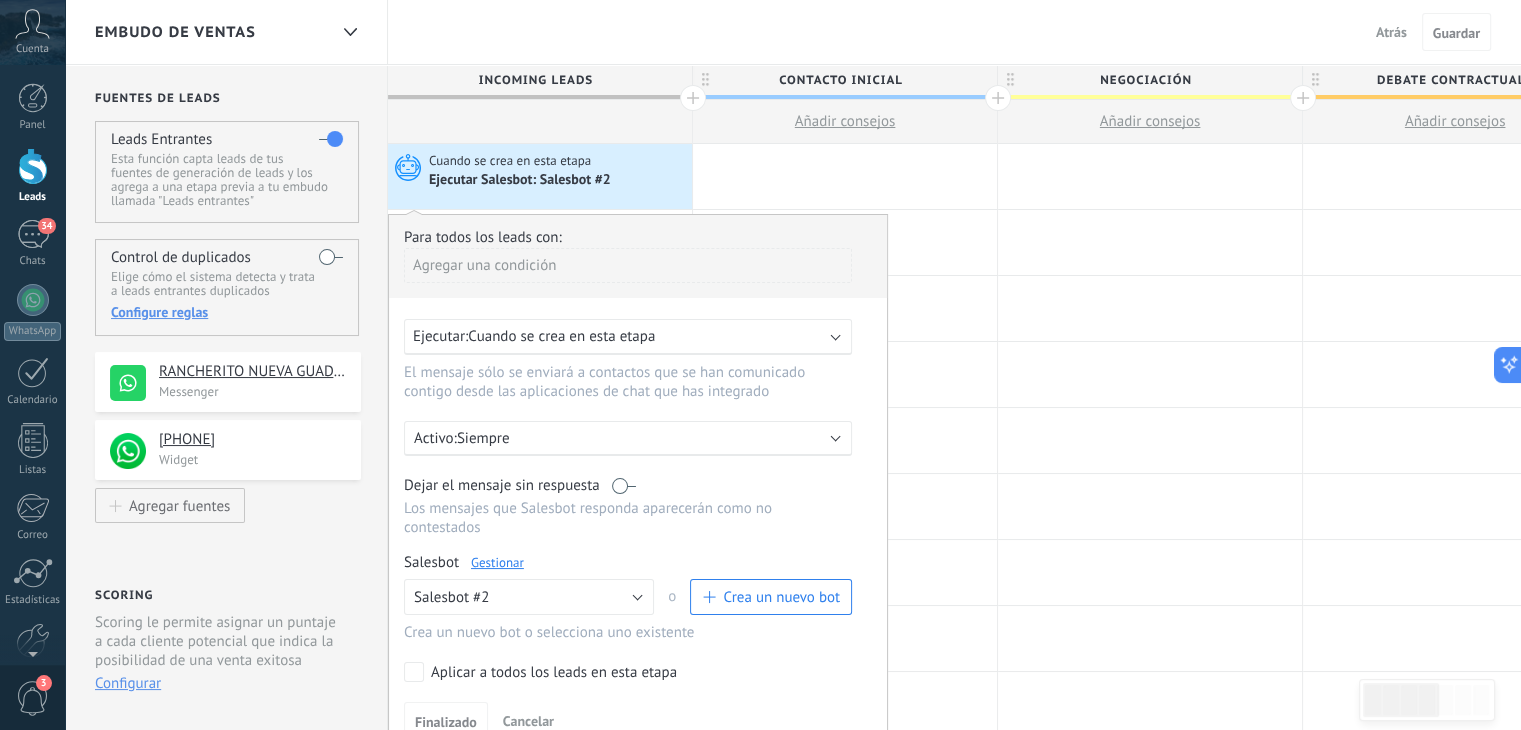 click on "Aplicar a todos los leads en esta etapa" at bounding box center [554, 673] 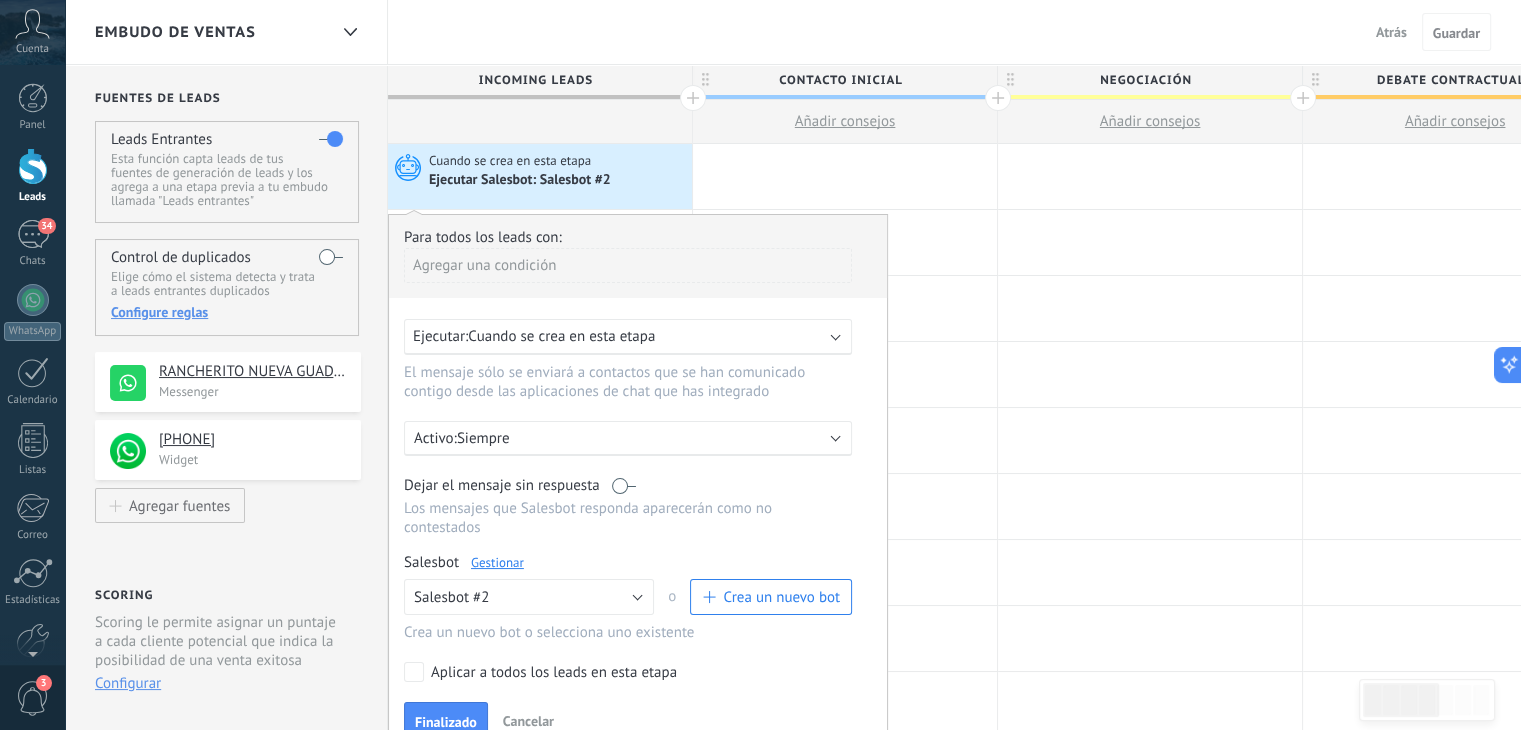 click on "Cuando se crea en esta etapa" at bounding box center [561, 336] 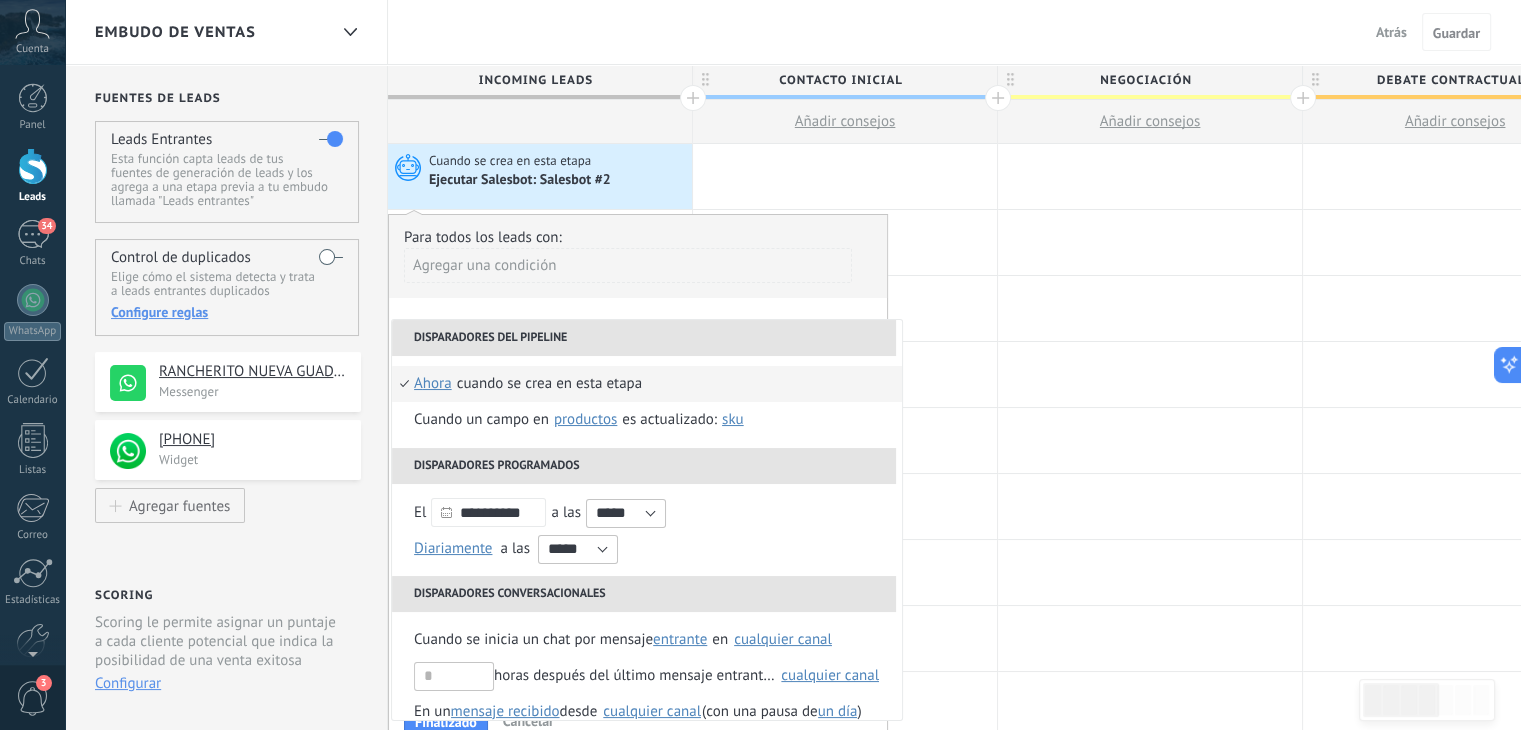 click on "Agregar una condición" at bounding box center (628, 265) 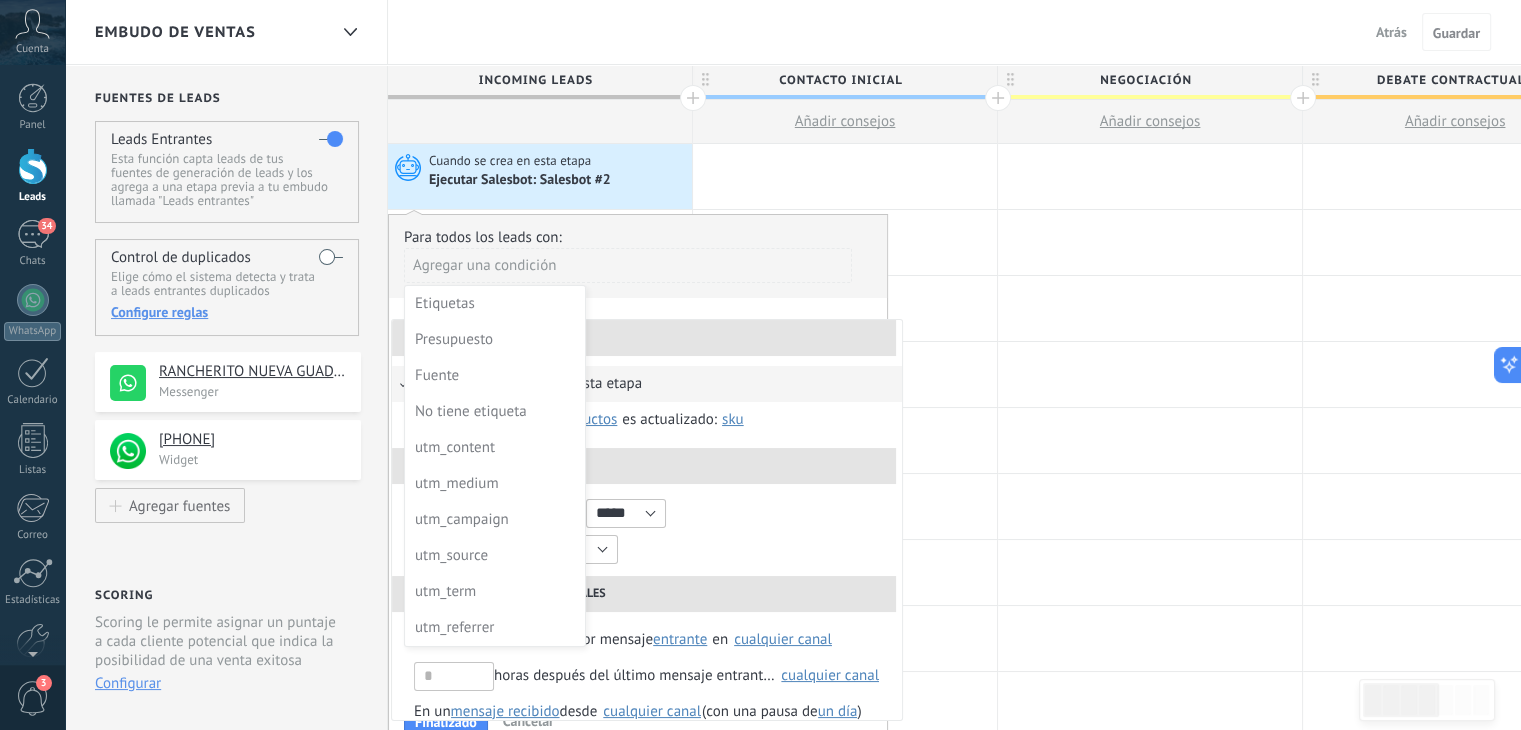 click at bounding box center (638, 475) 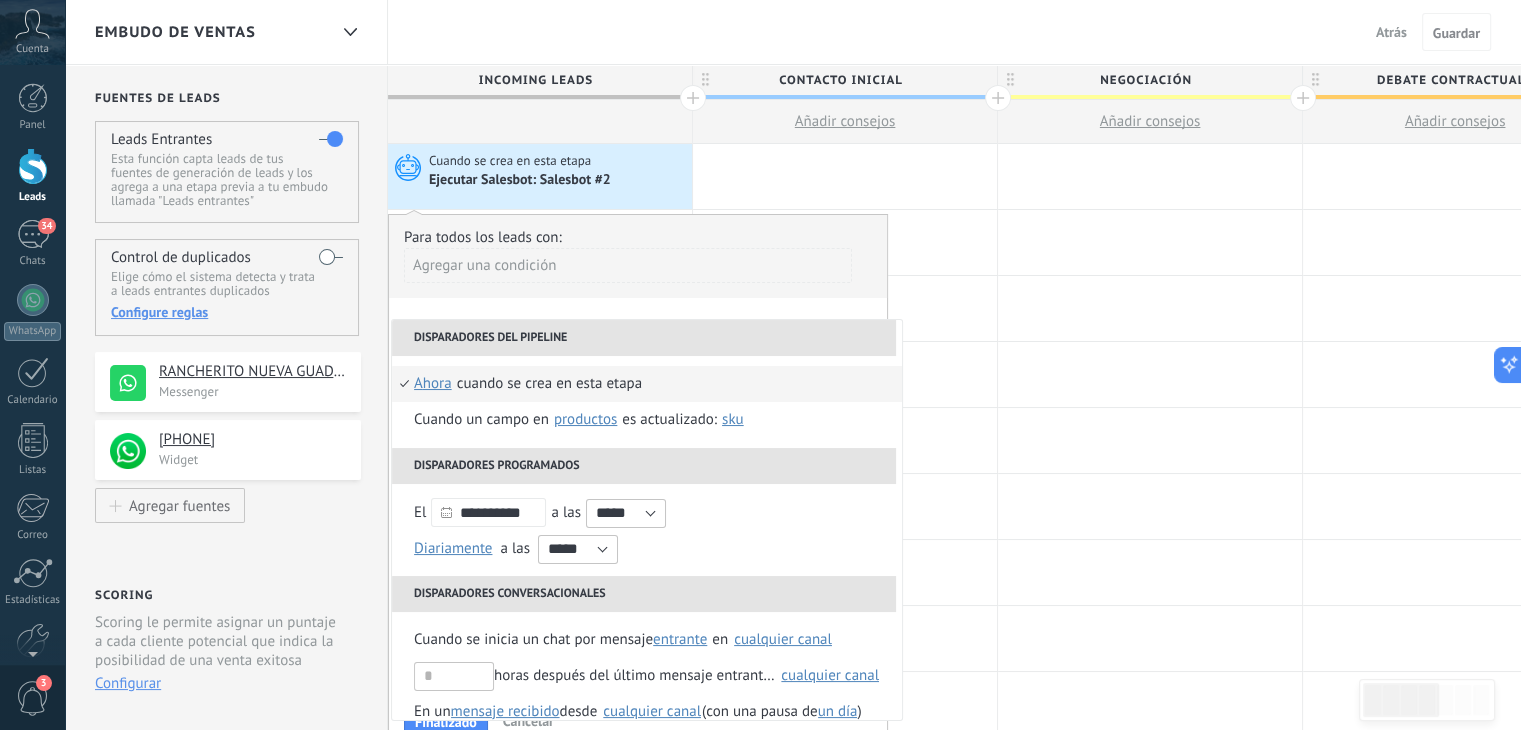 click on "Agregar una condición" at bounding box center [628, 265] 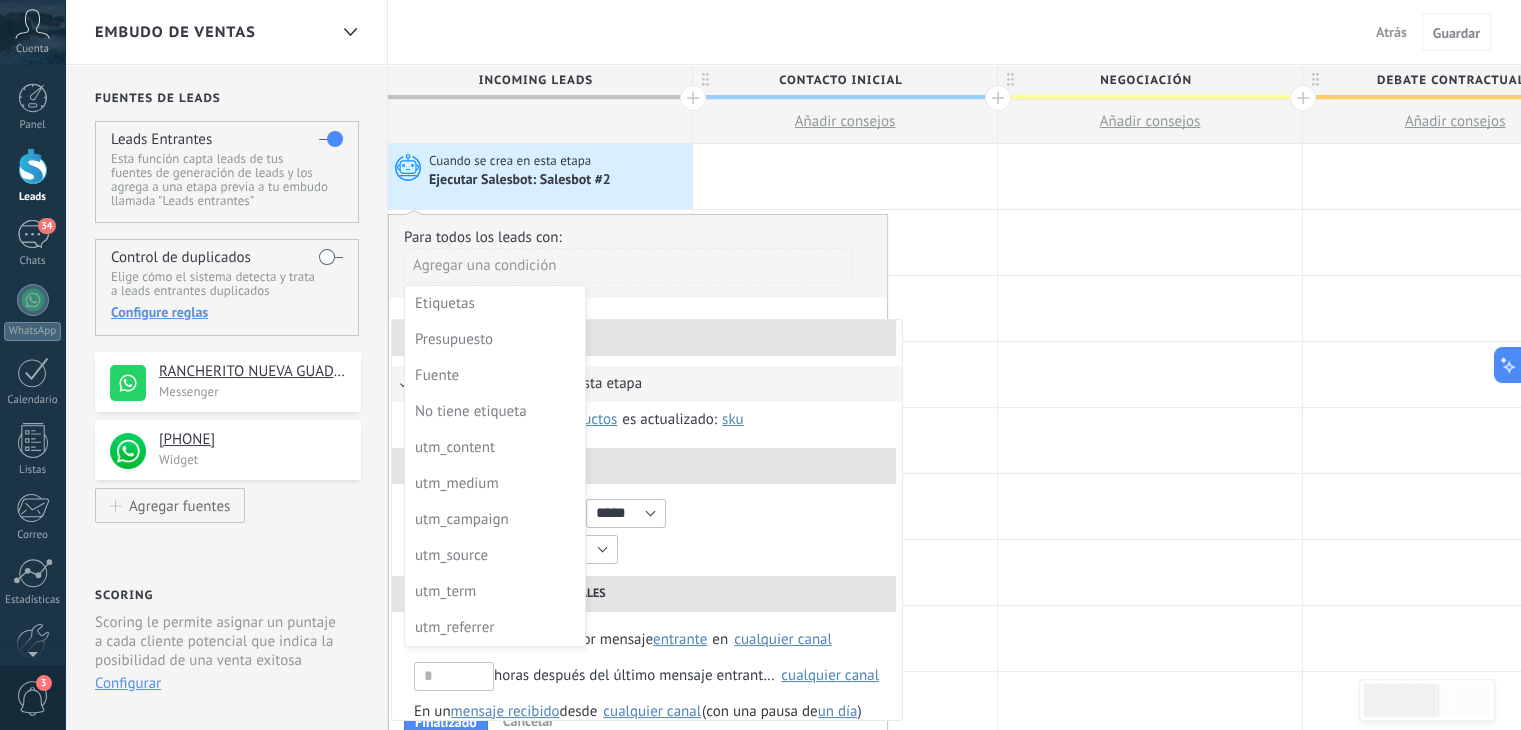 click at bounding box center (638, 475) 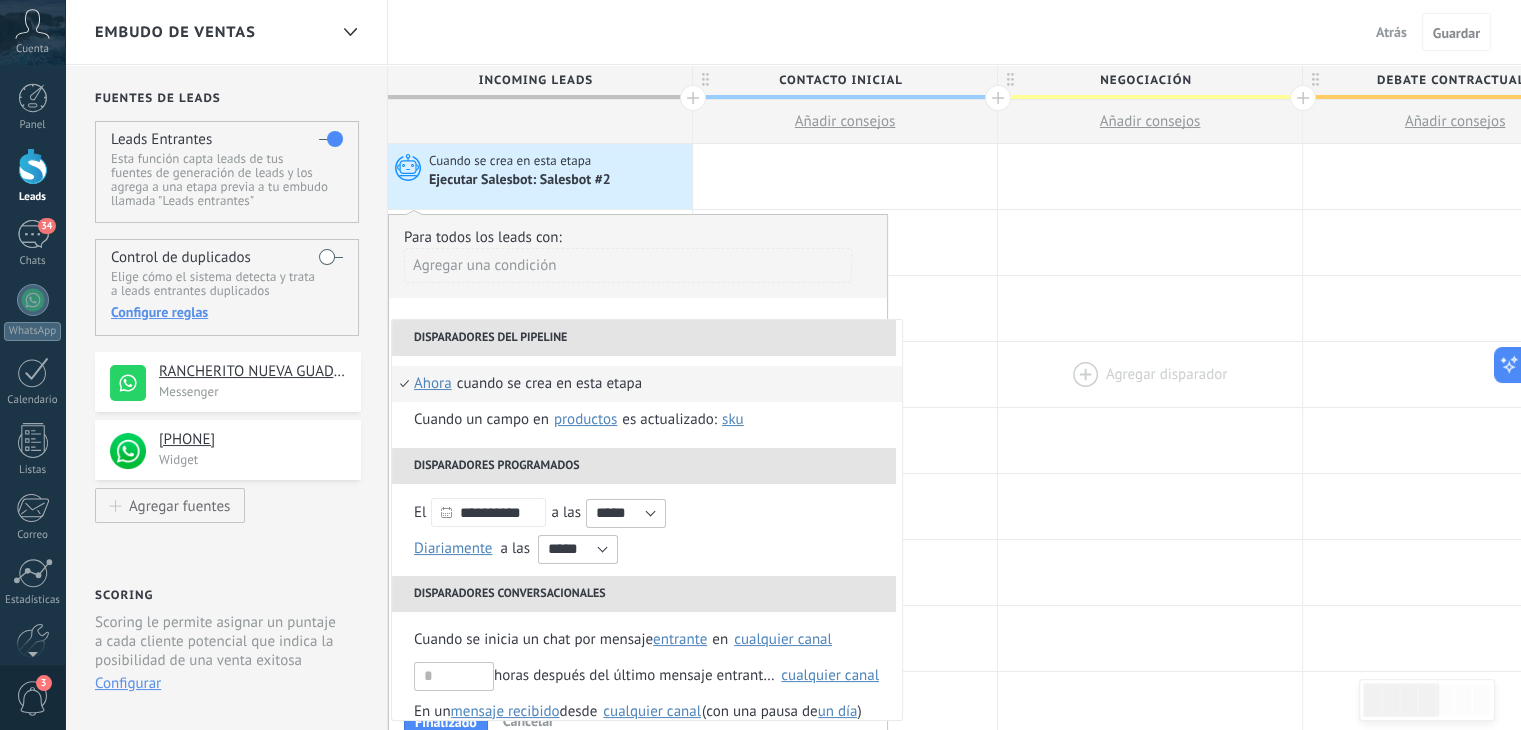 click at bounding box center (1150, 374) 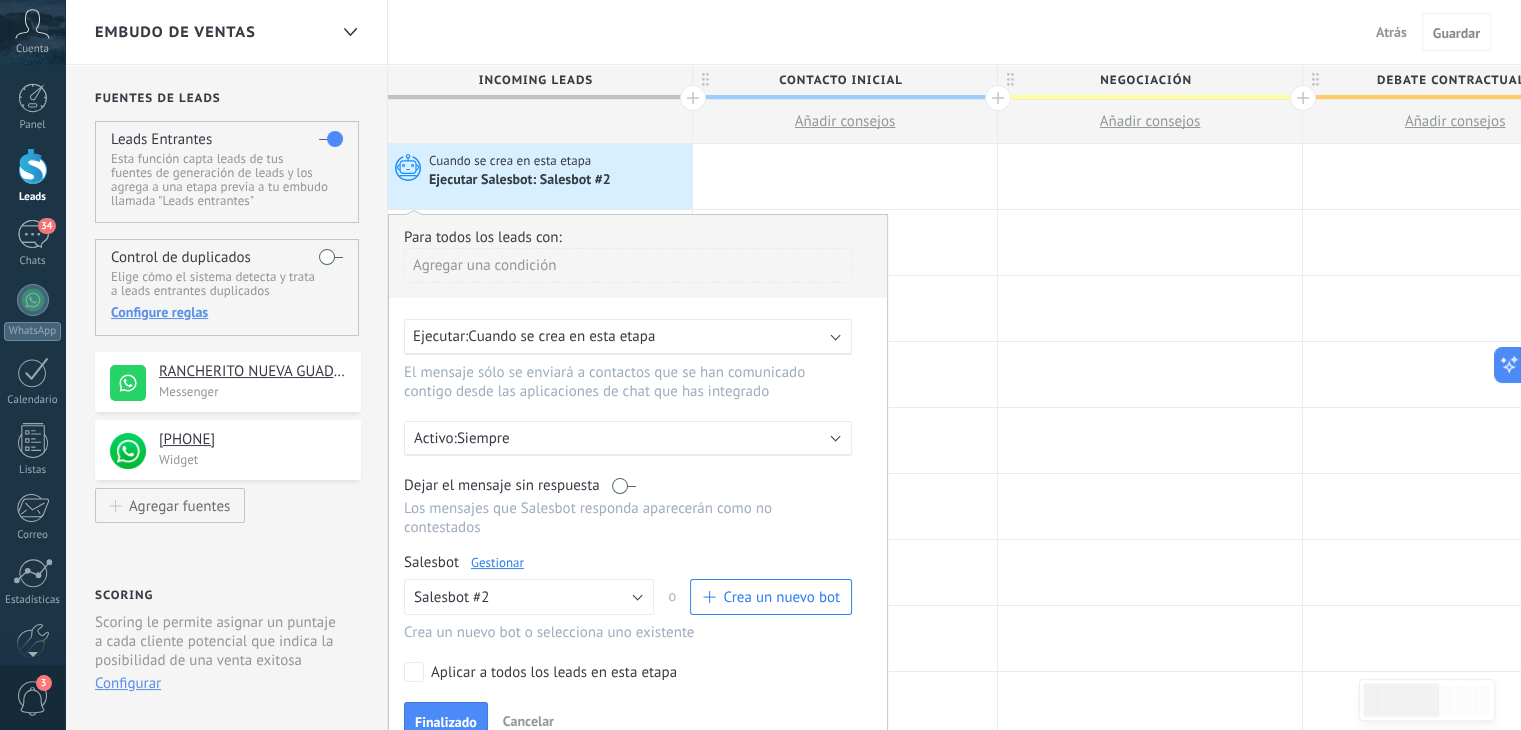 click at bounding box center (624, 485) 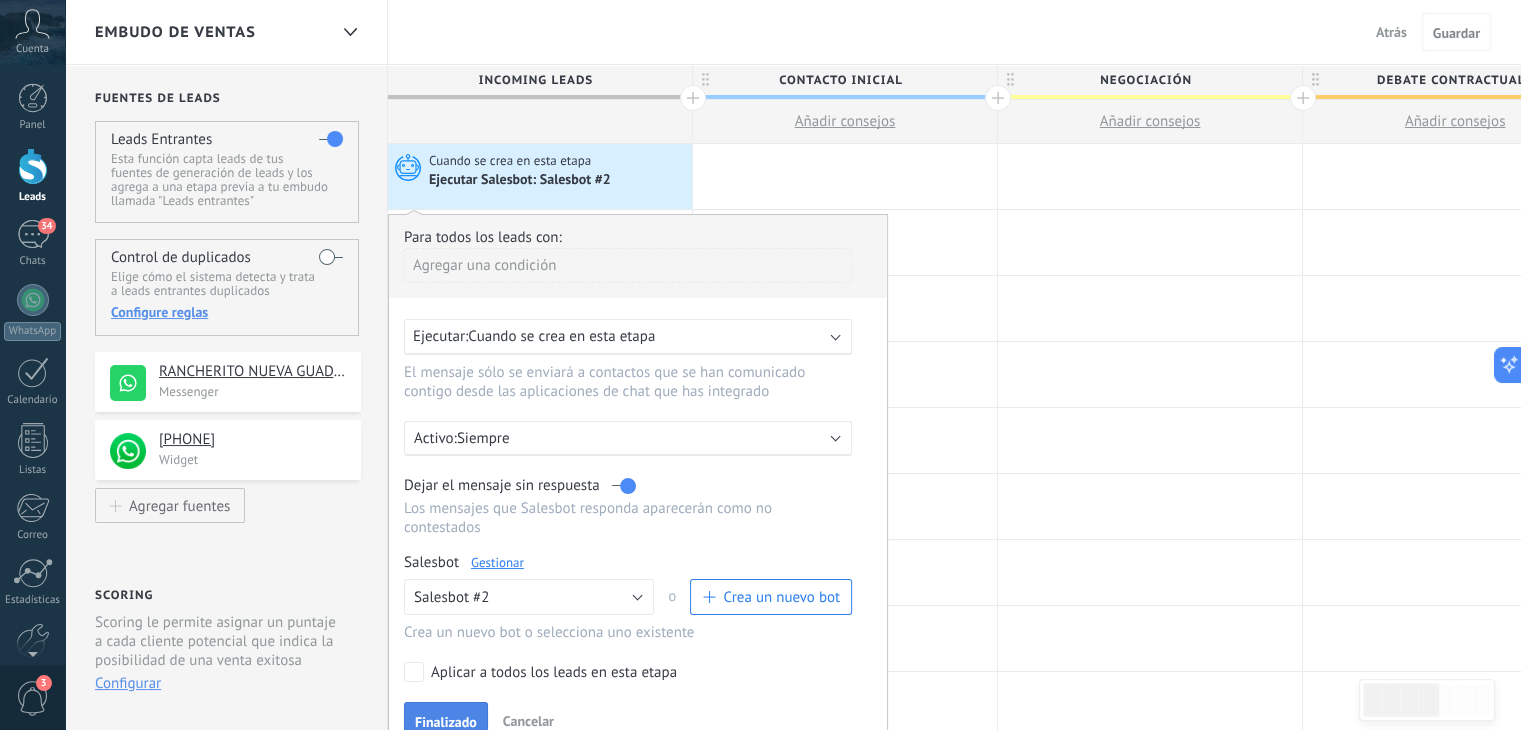 click on "Finalizado" at bounding box center [446, 722] 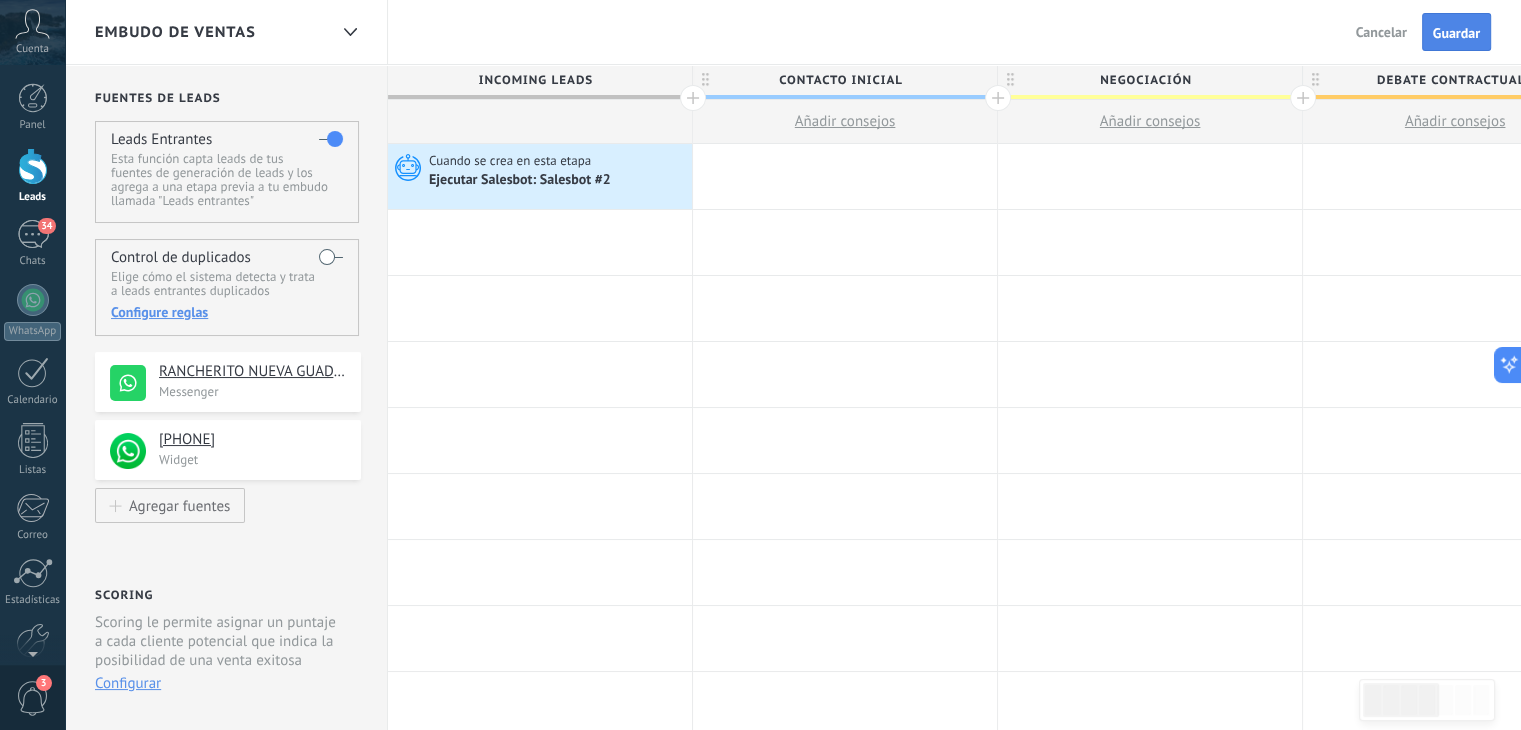click on "Guardar" at bounding box center [1456, 33] 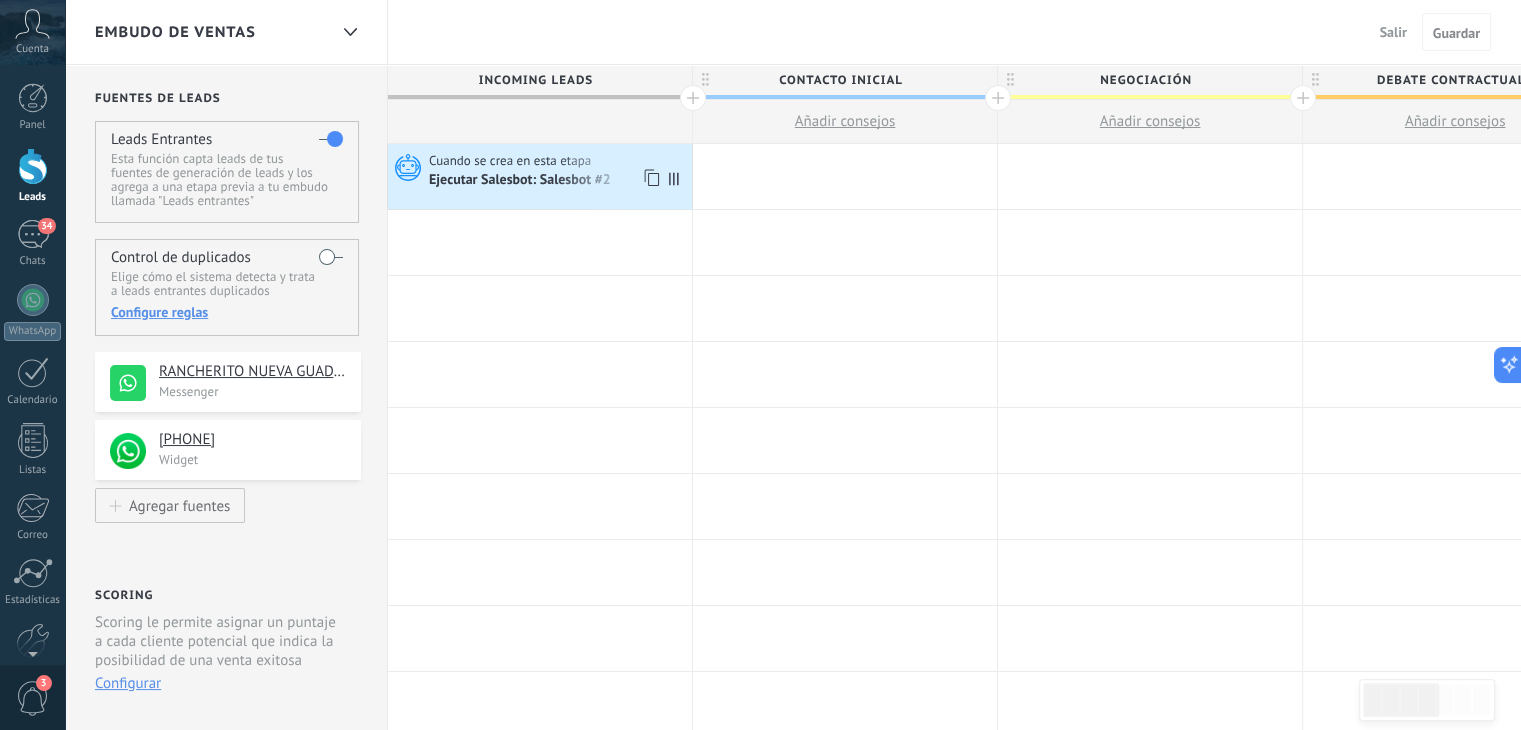 click on "Cuando se crea en esta etapa" at bounding box center (511, 161) 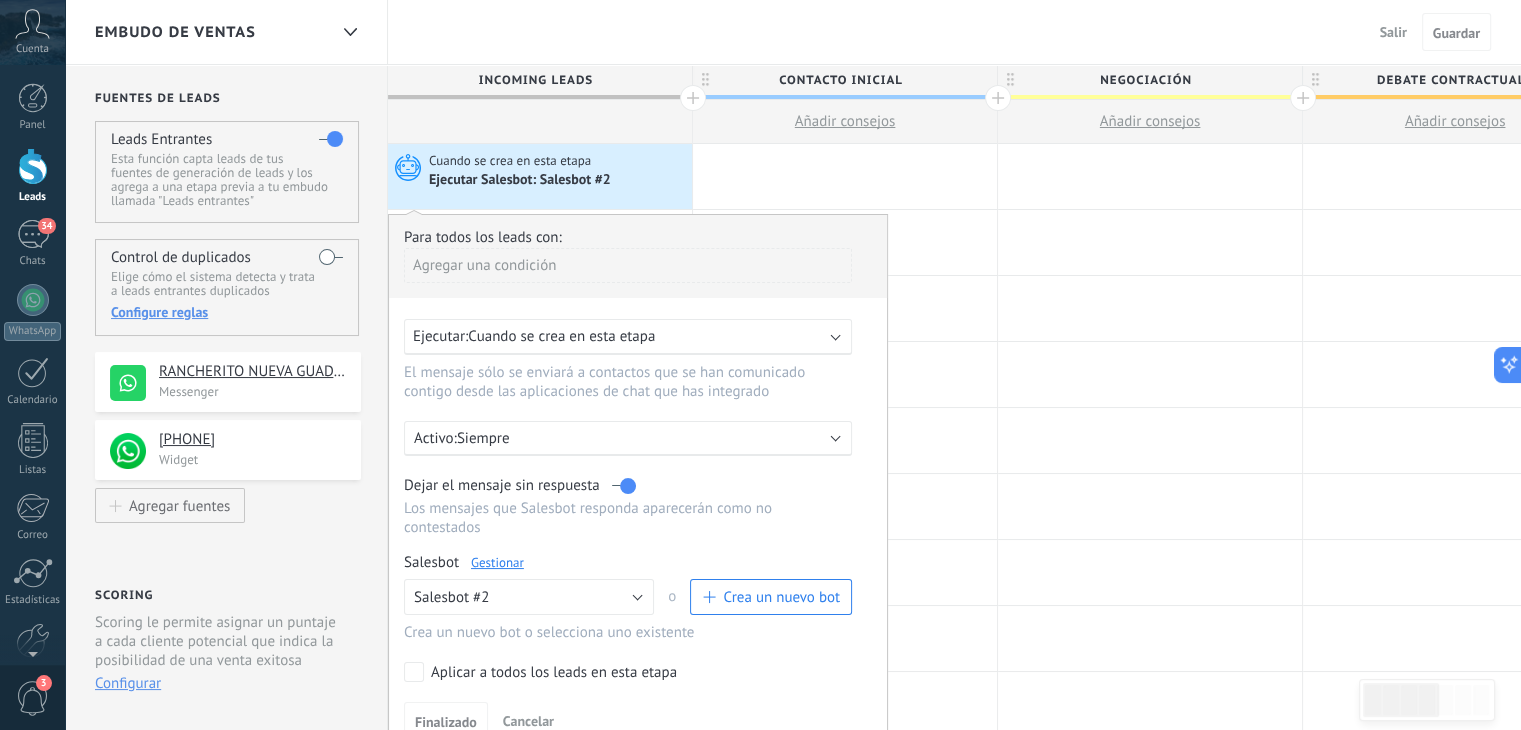 click 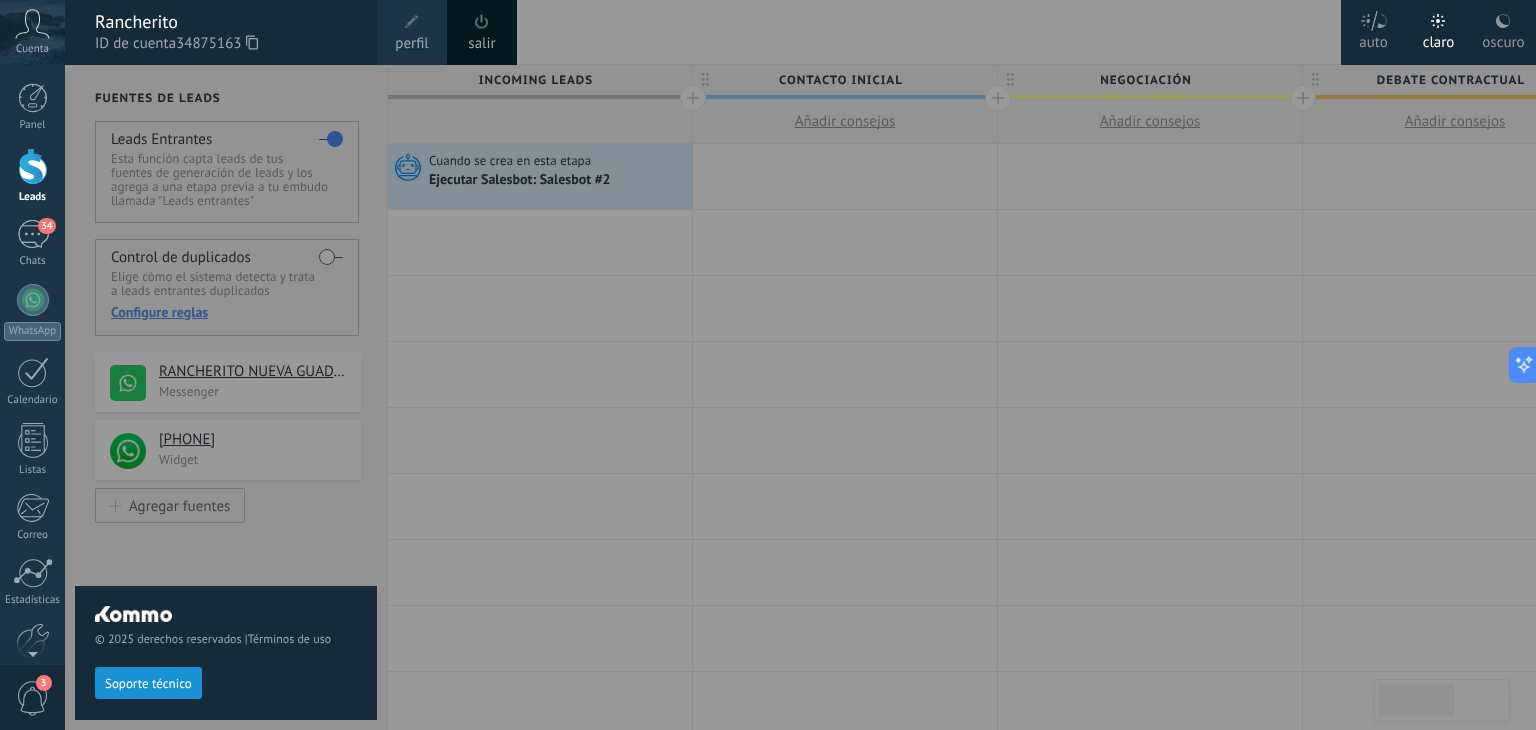 click on "©  2025  derechos reservados |  Términos de uso
Soporte técnico" at bounding box center [226, 397] 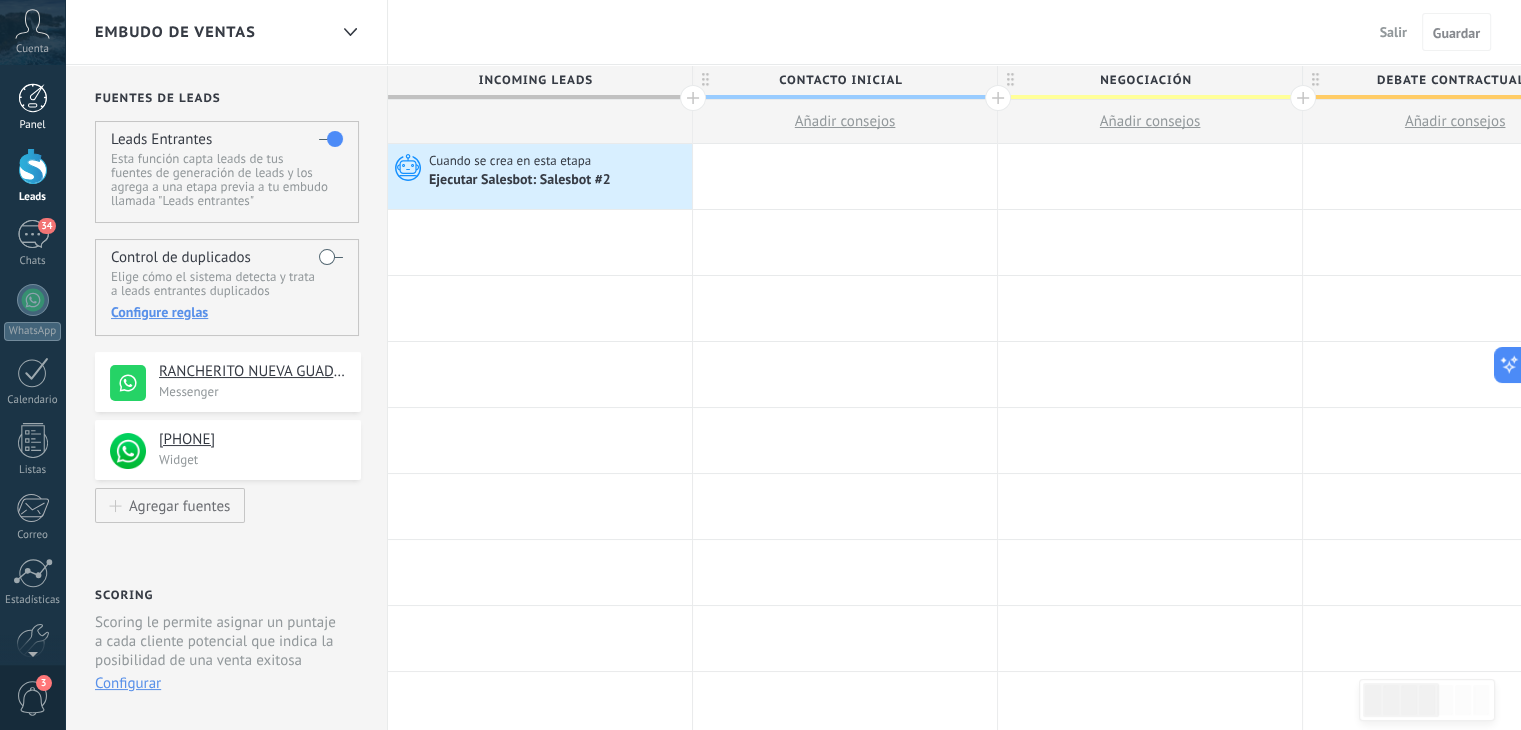 click on "Panel" at bounding box center (32, 107) 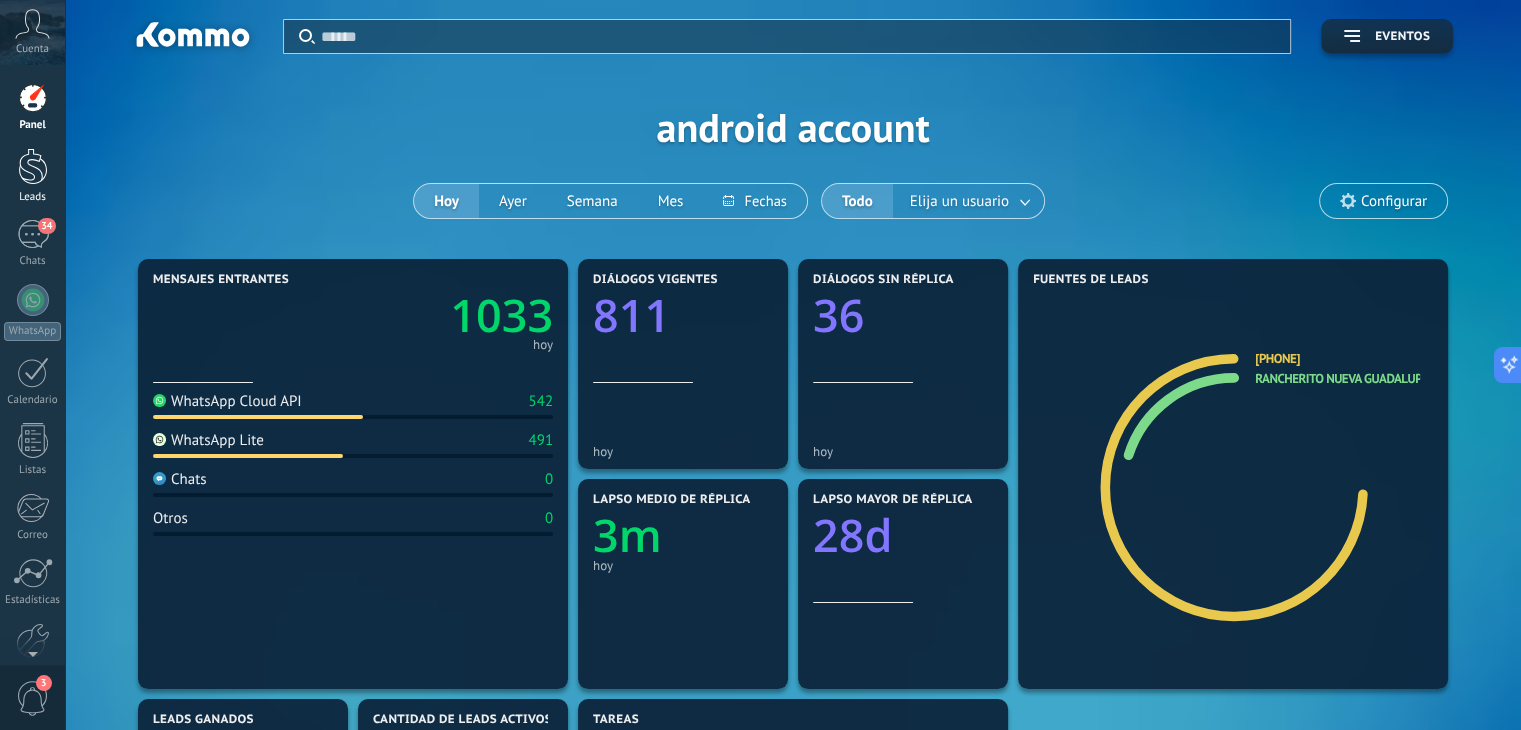 click on "Leads" at bounding box center [33, 197] 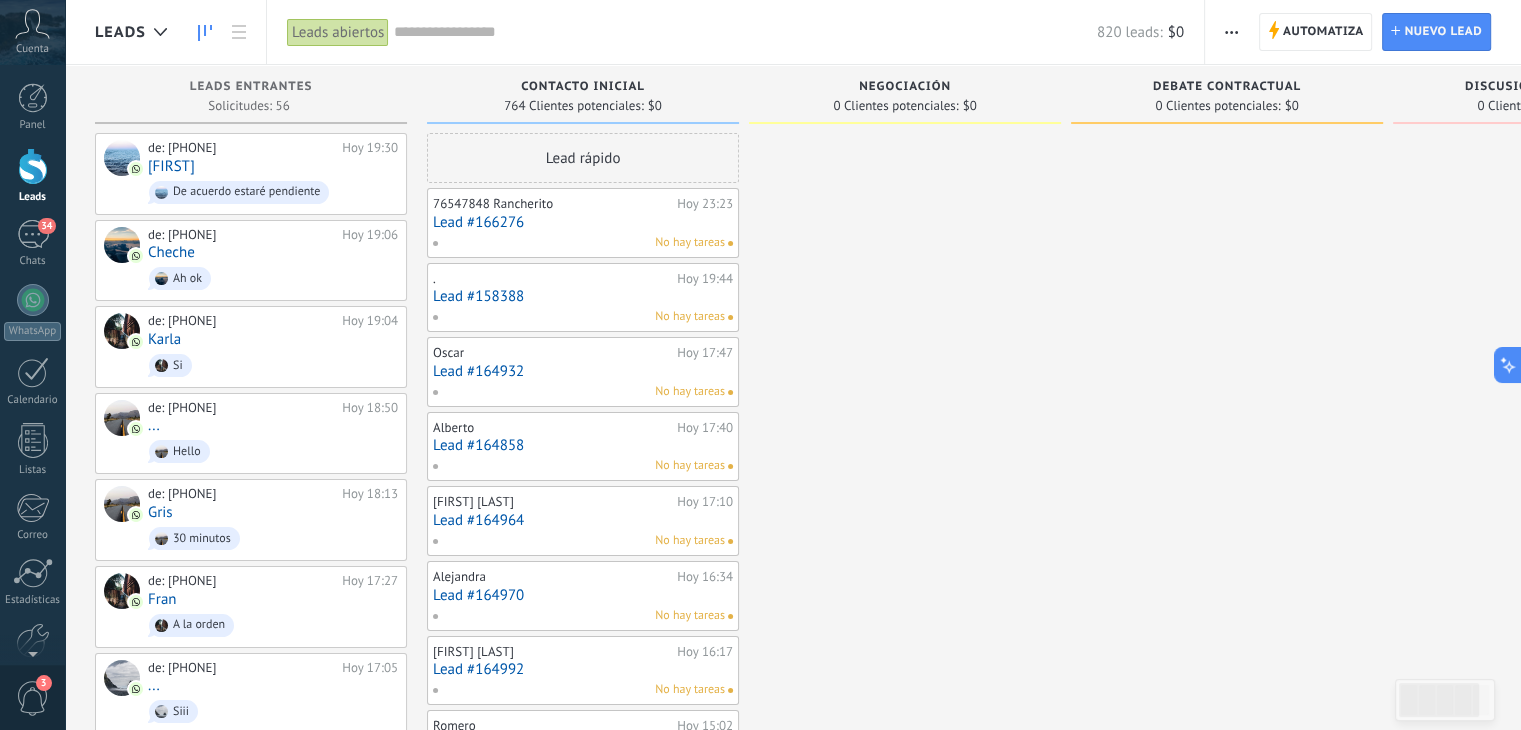 click on "Leads" at bounding box center (120, 32) 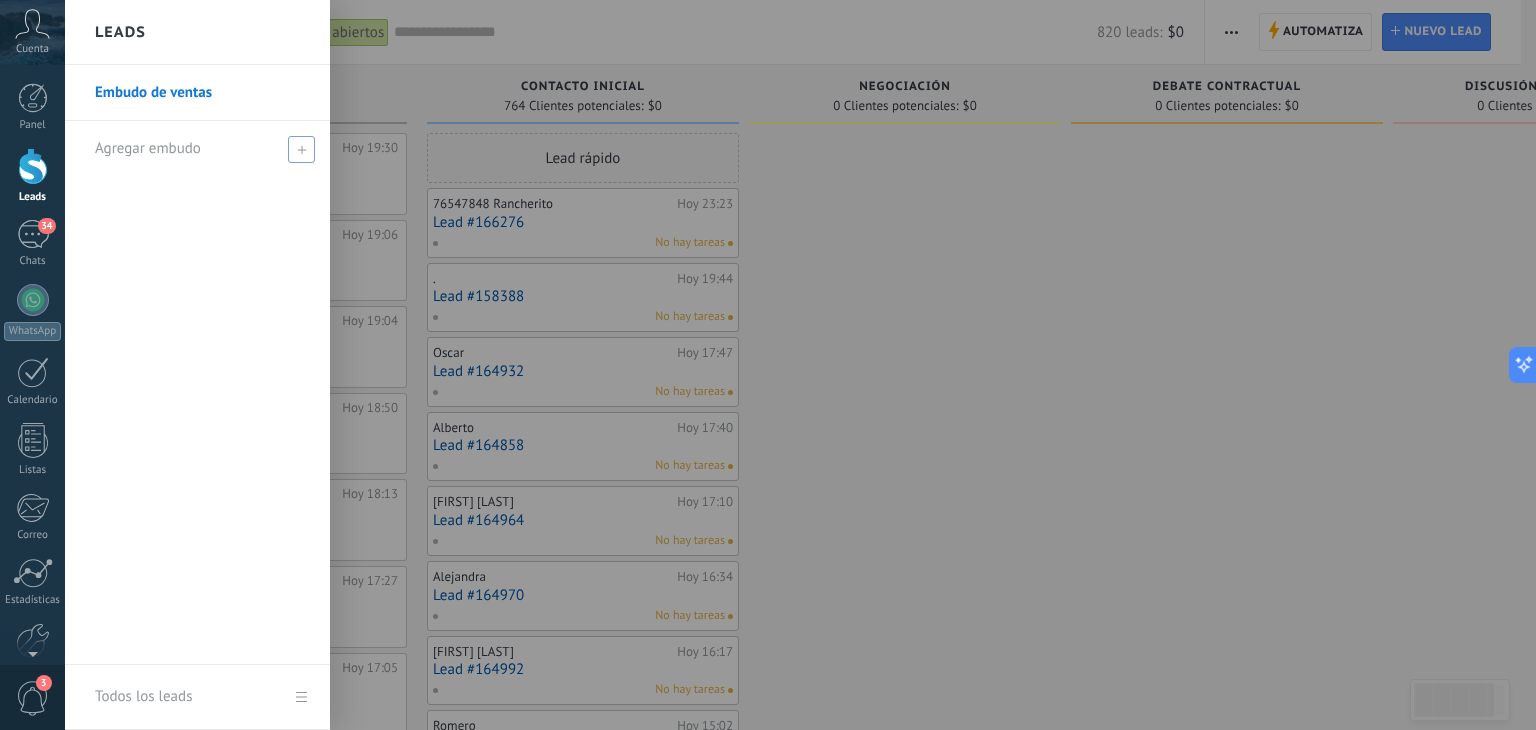 click on "Agregar embudo" at bounding box center [148, 148] 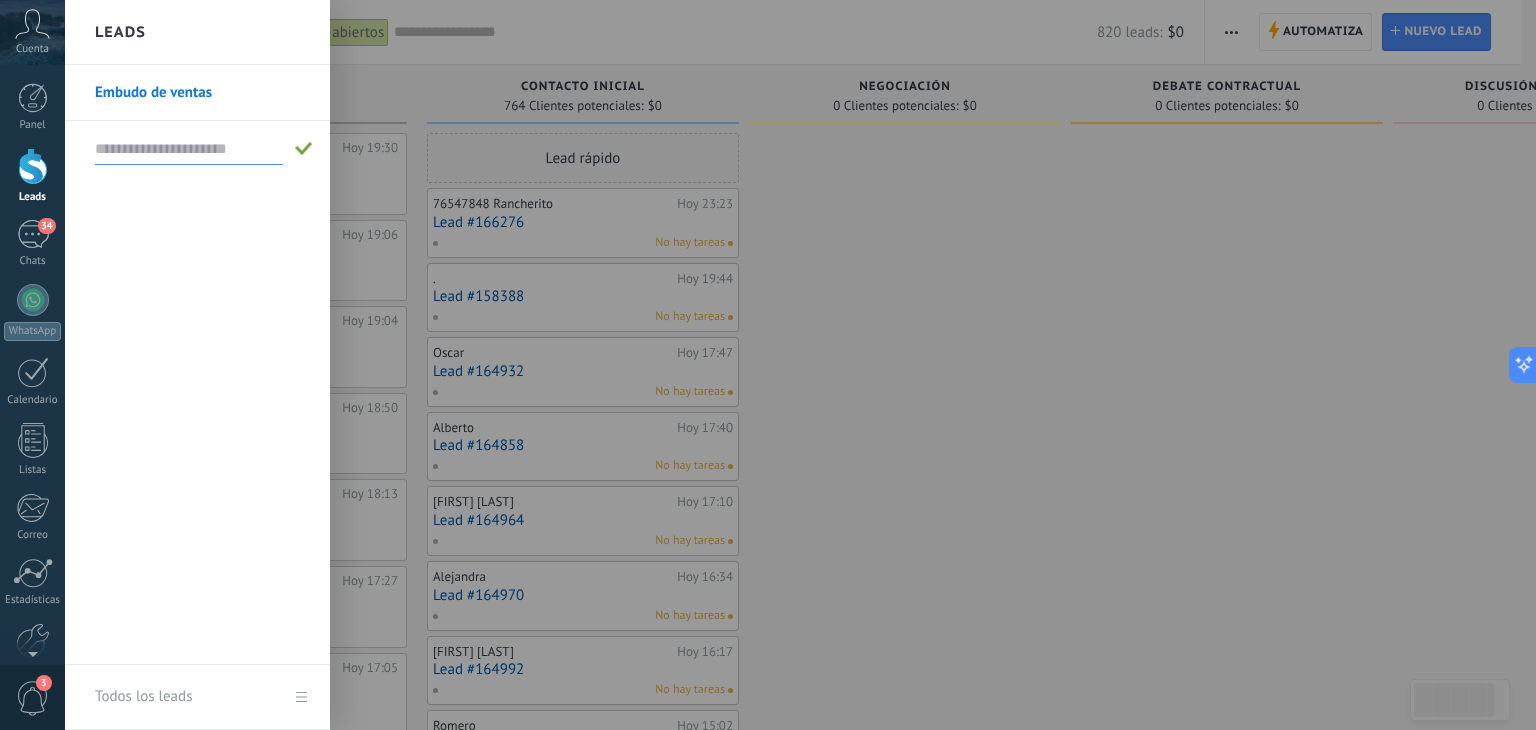 click at bounding box center (833, 365) 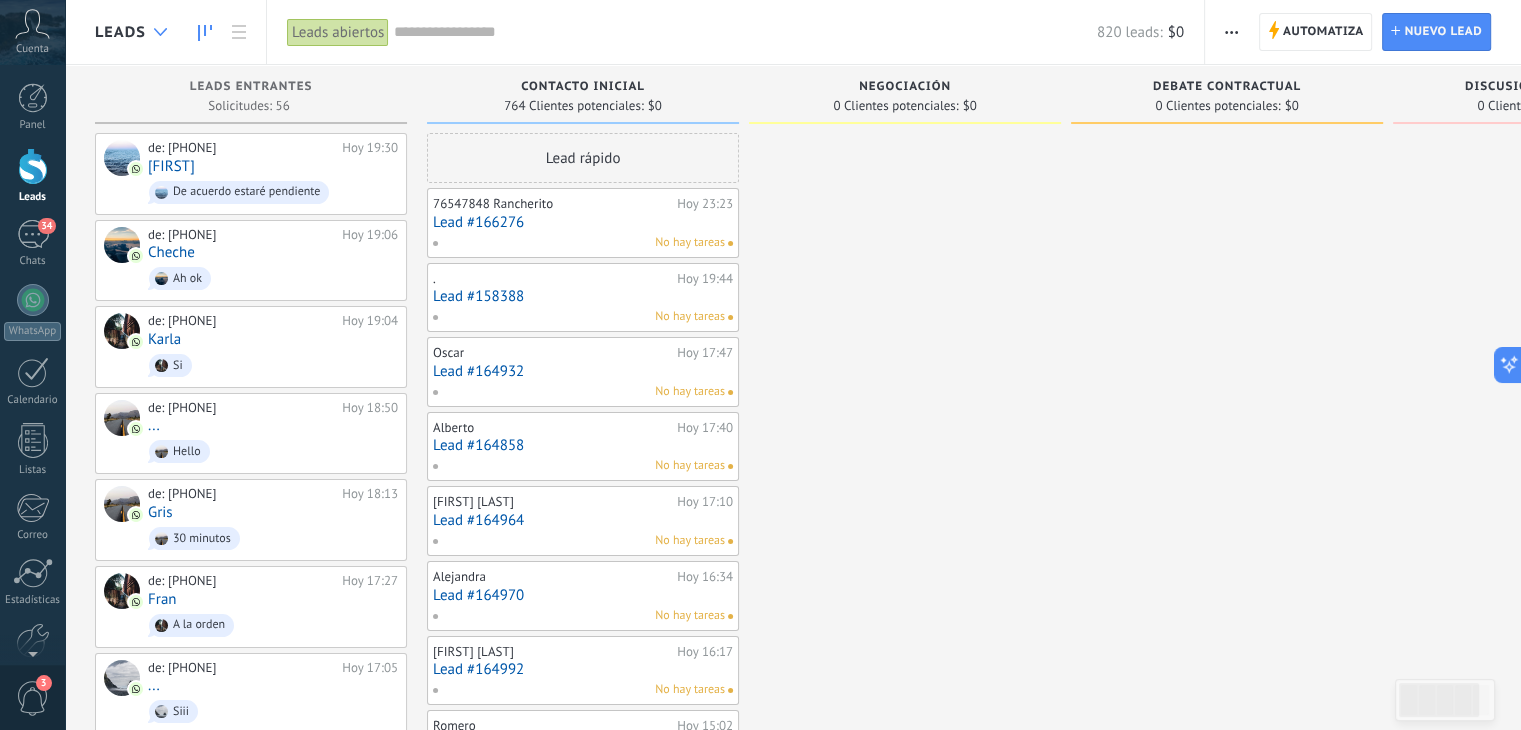 click 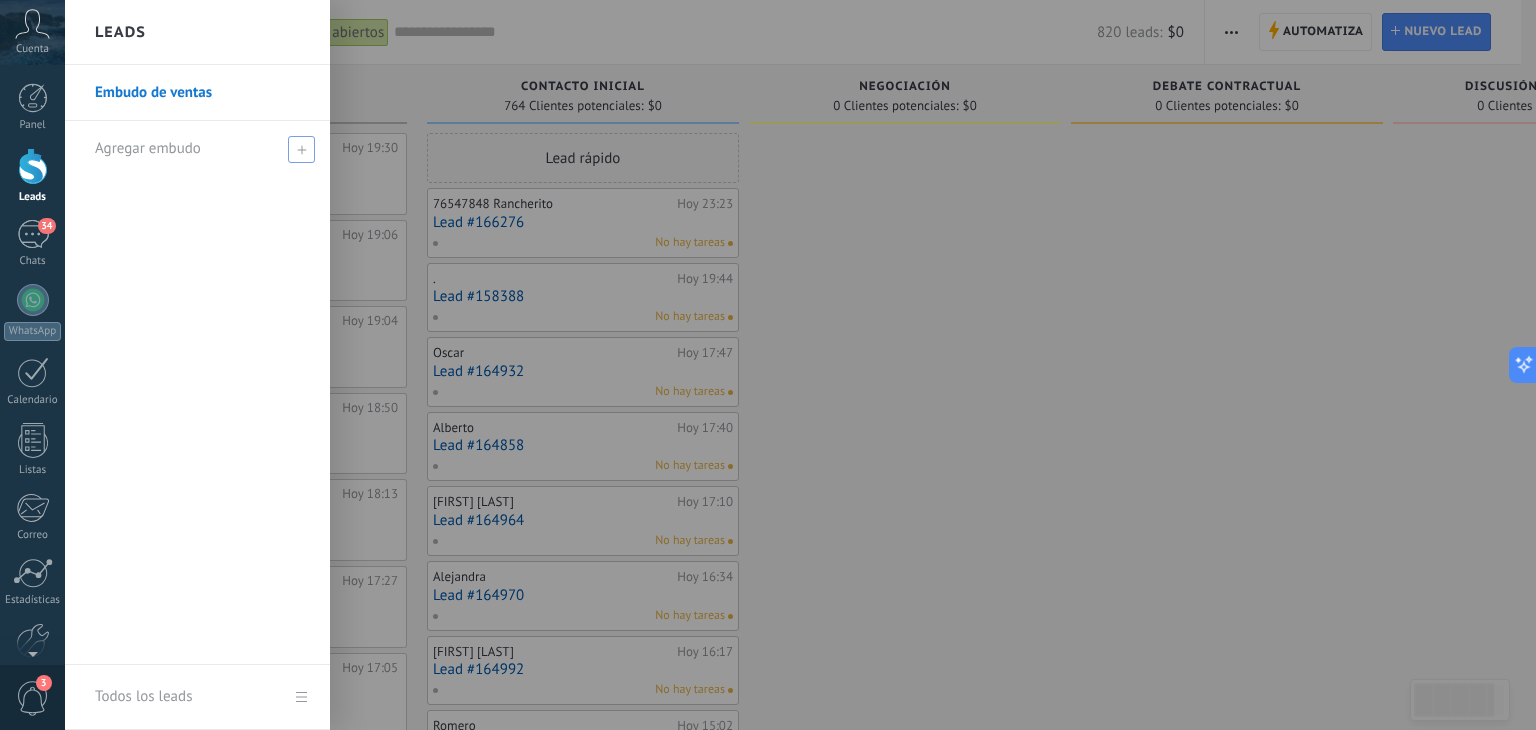 click at bounding box center [301, 149] 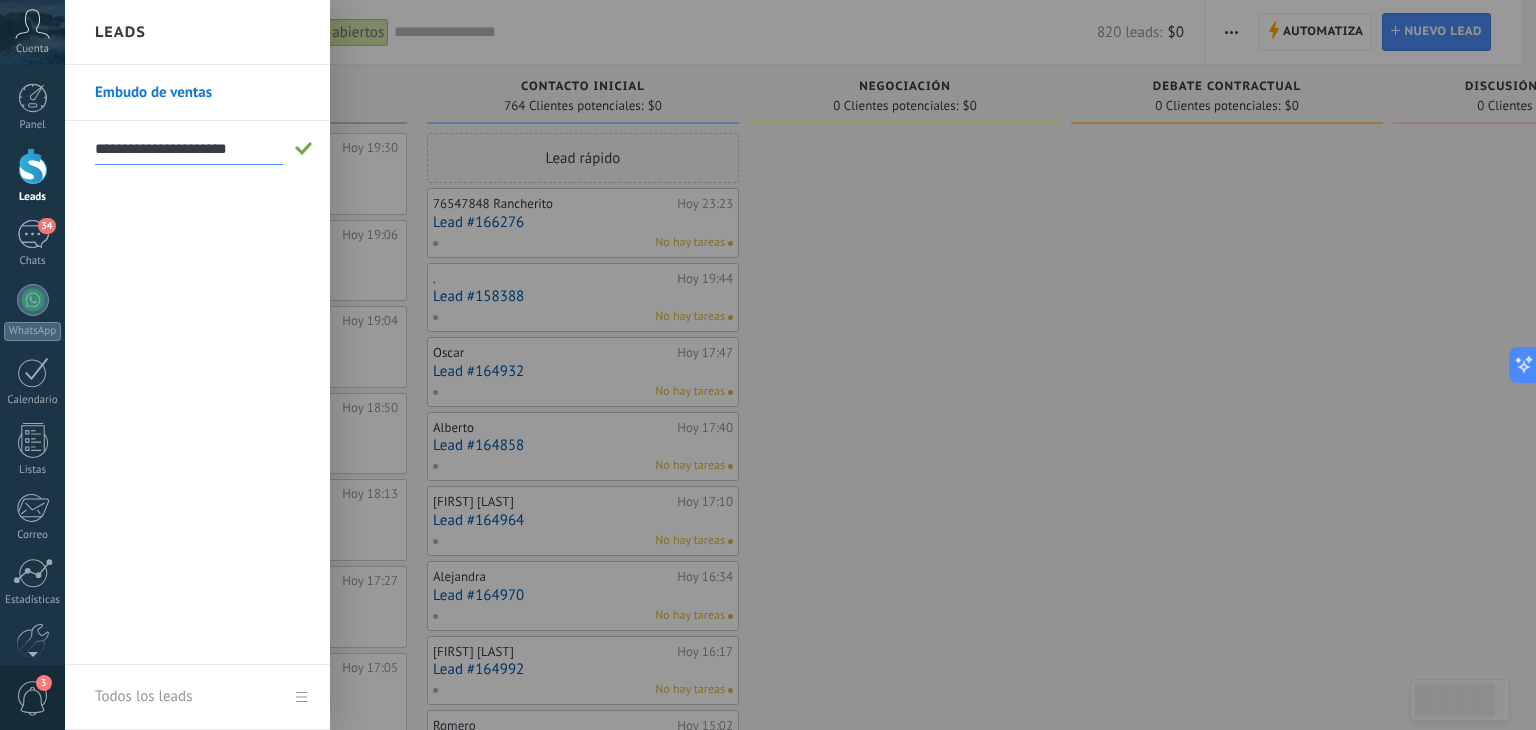 type on "**********" 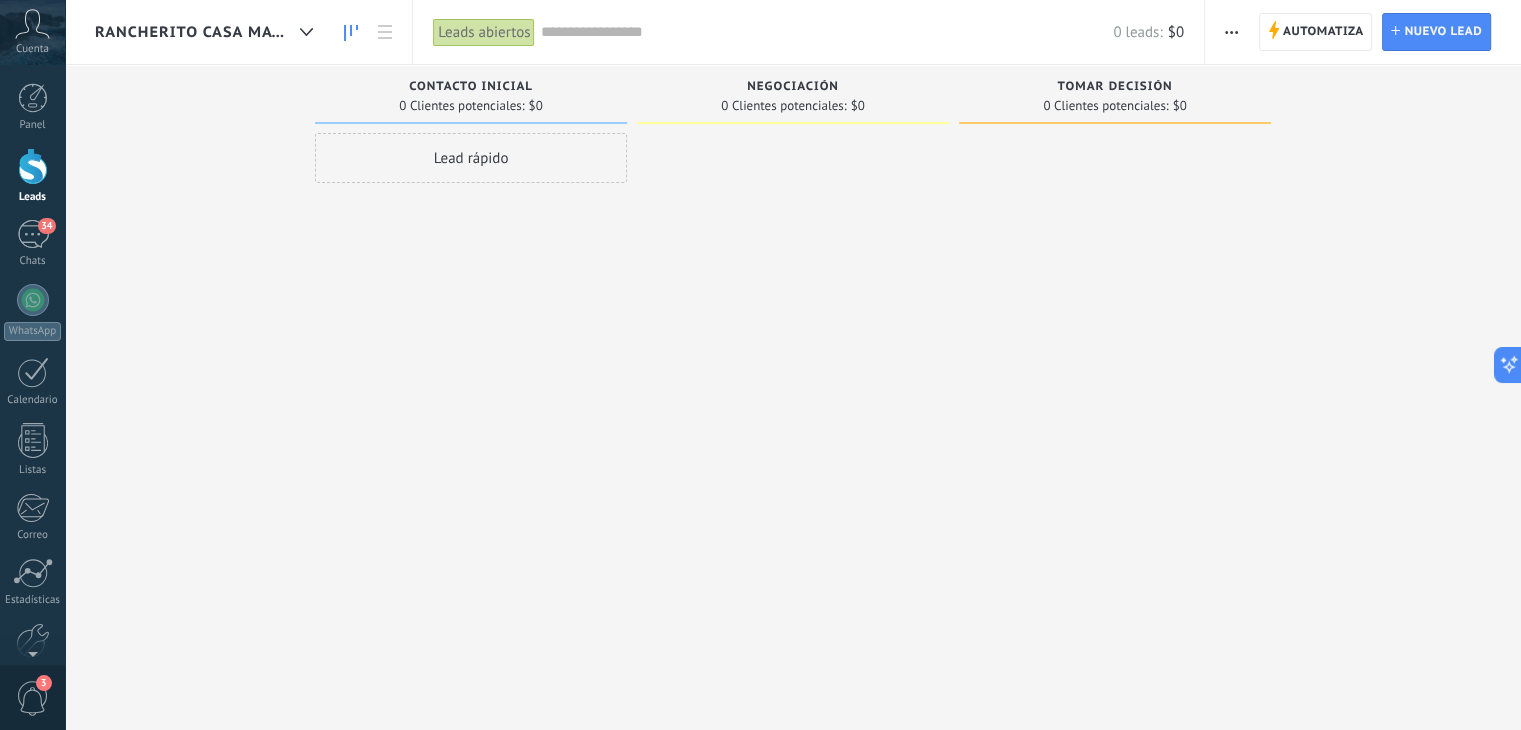 click on "Lead rápido" at bounding box center [471, 158] 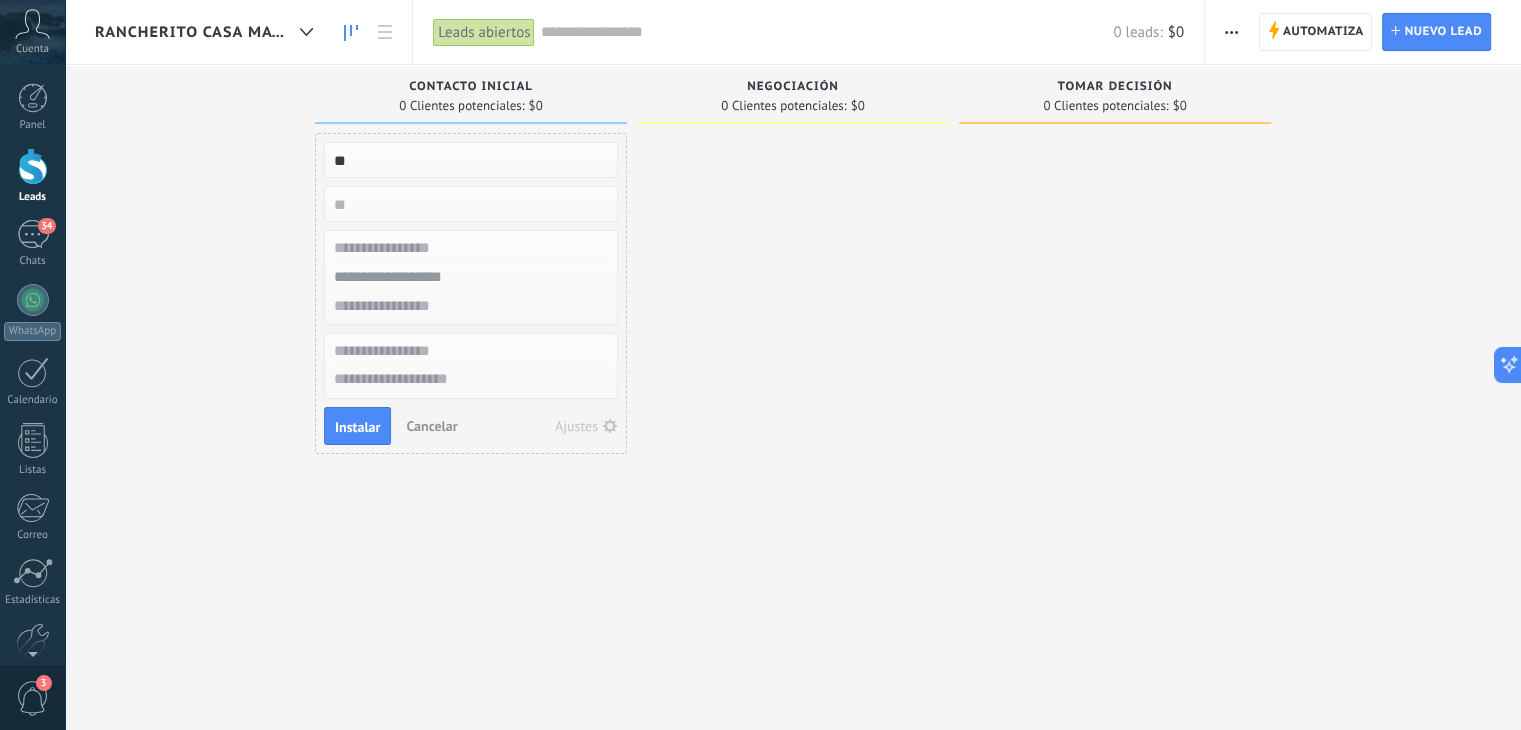 type on "*" 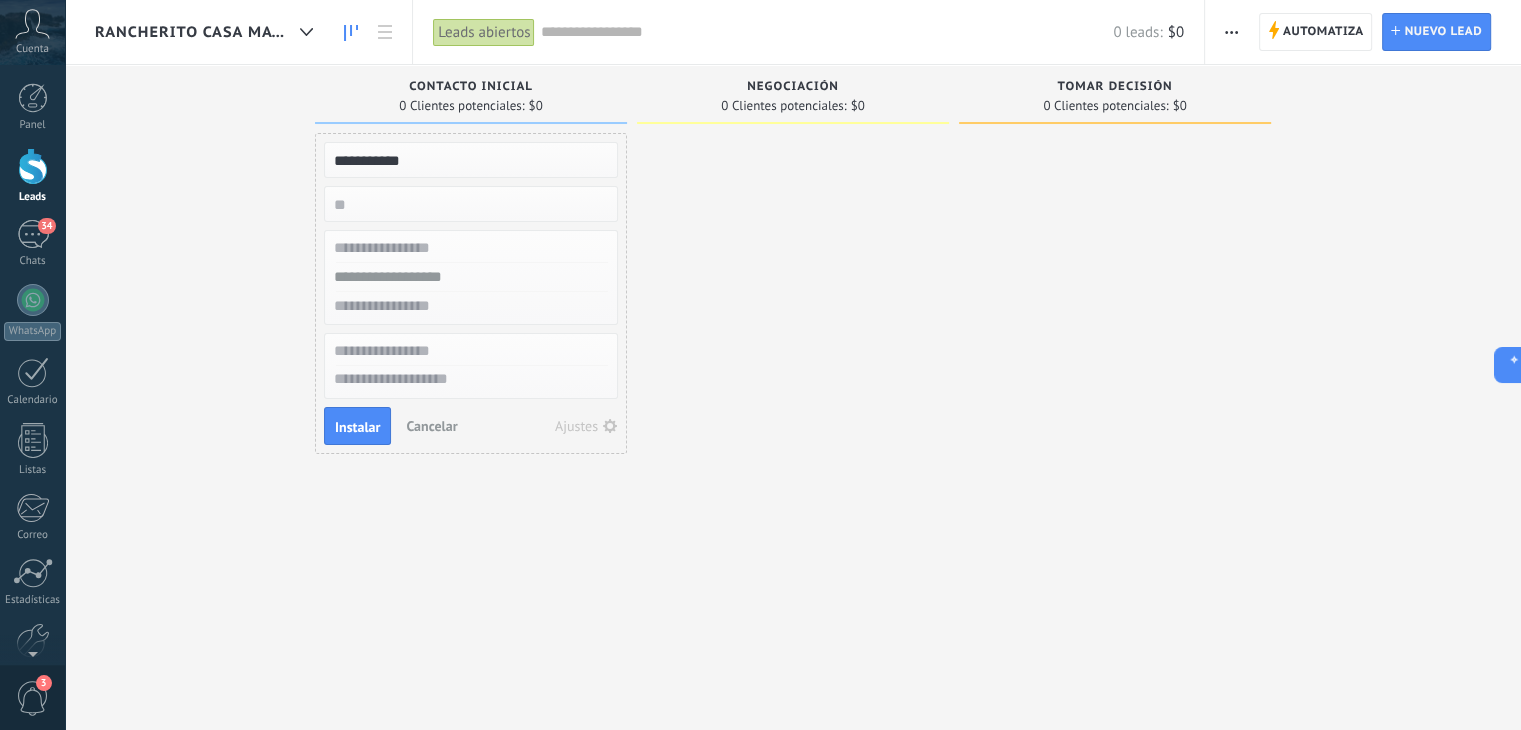 type on "**********" 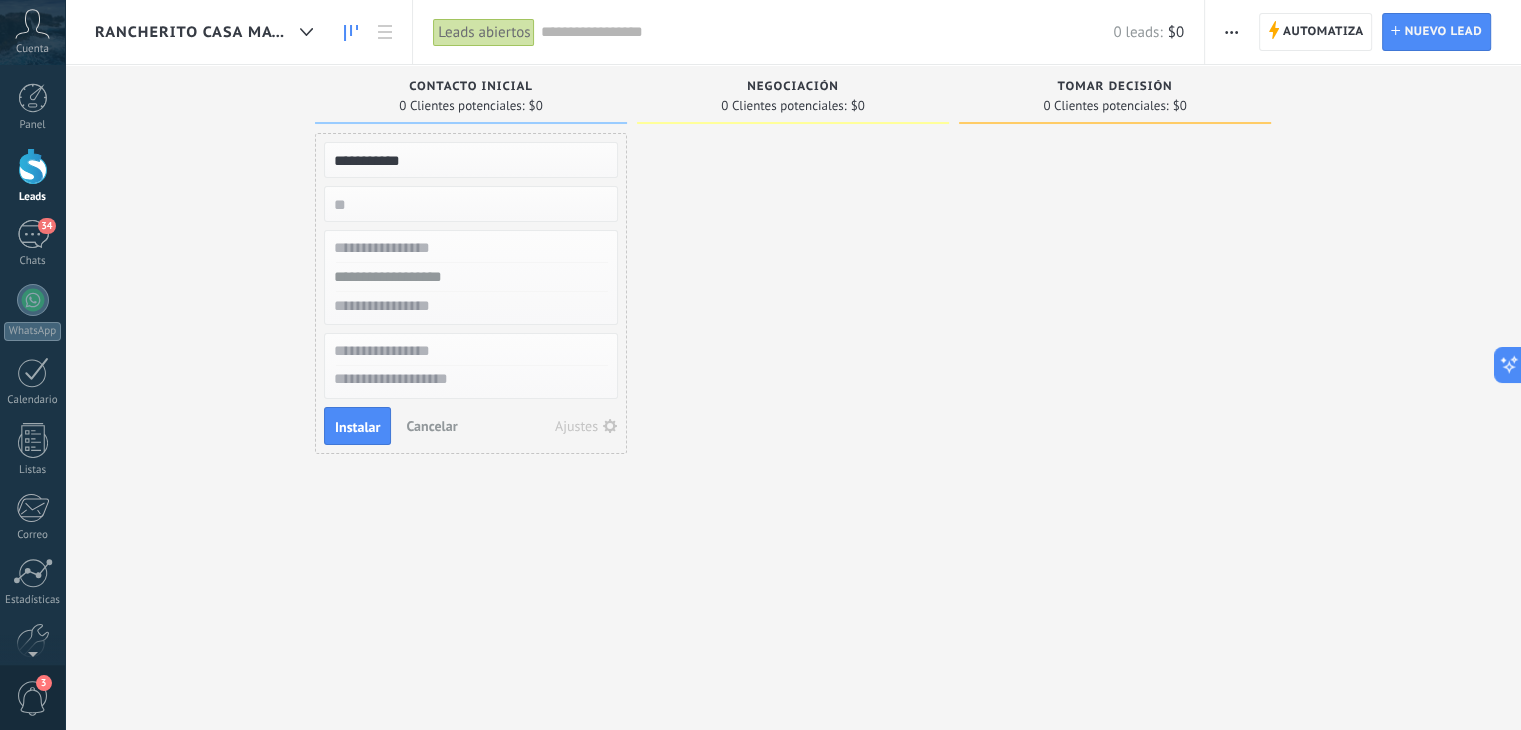 click at bounding box center (469, 204) 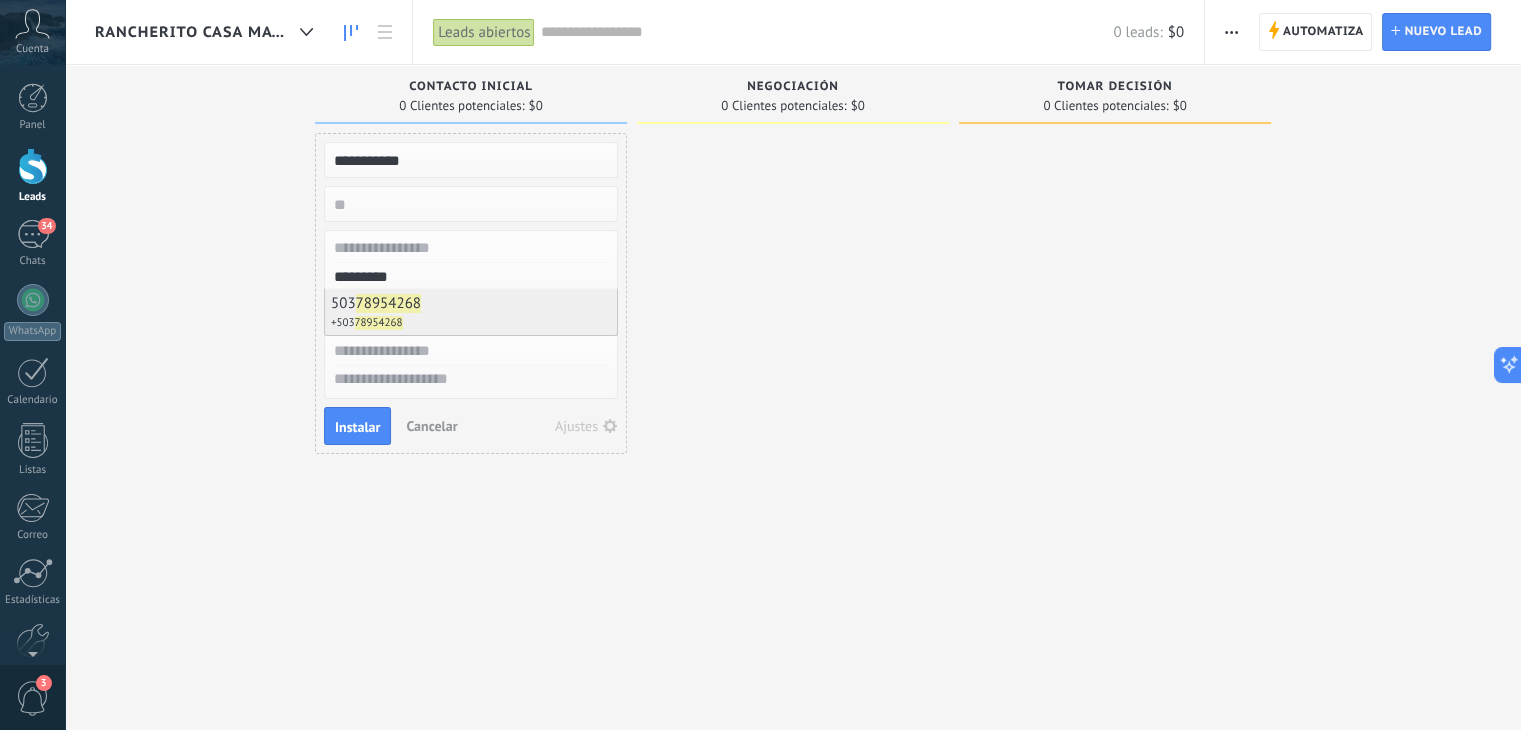 type on "*********" 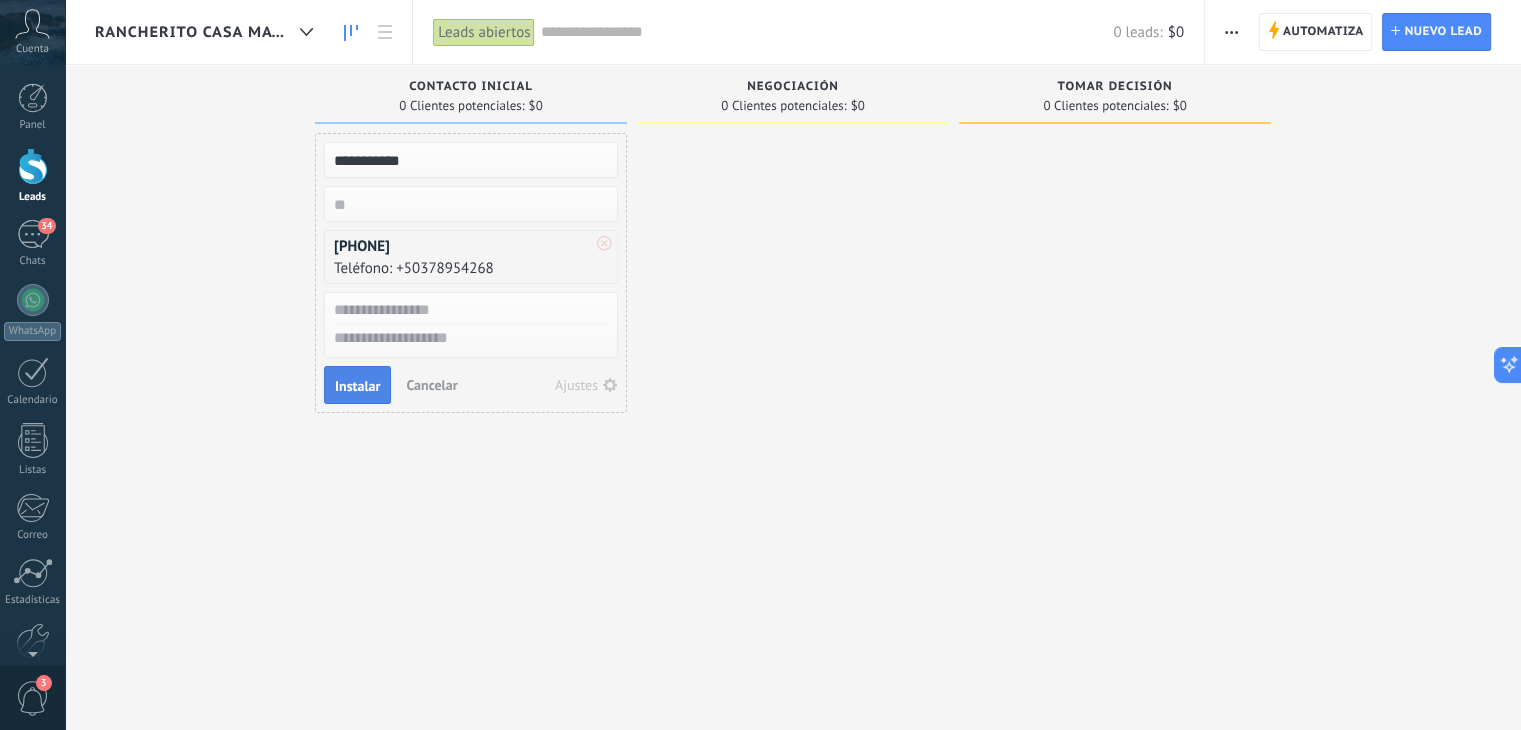 click on "Instalar" at bounding box center [357, 386] 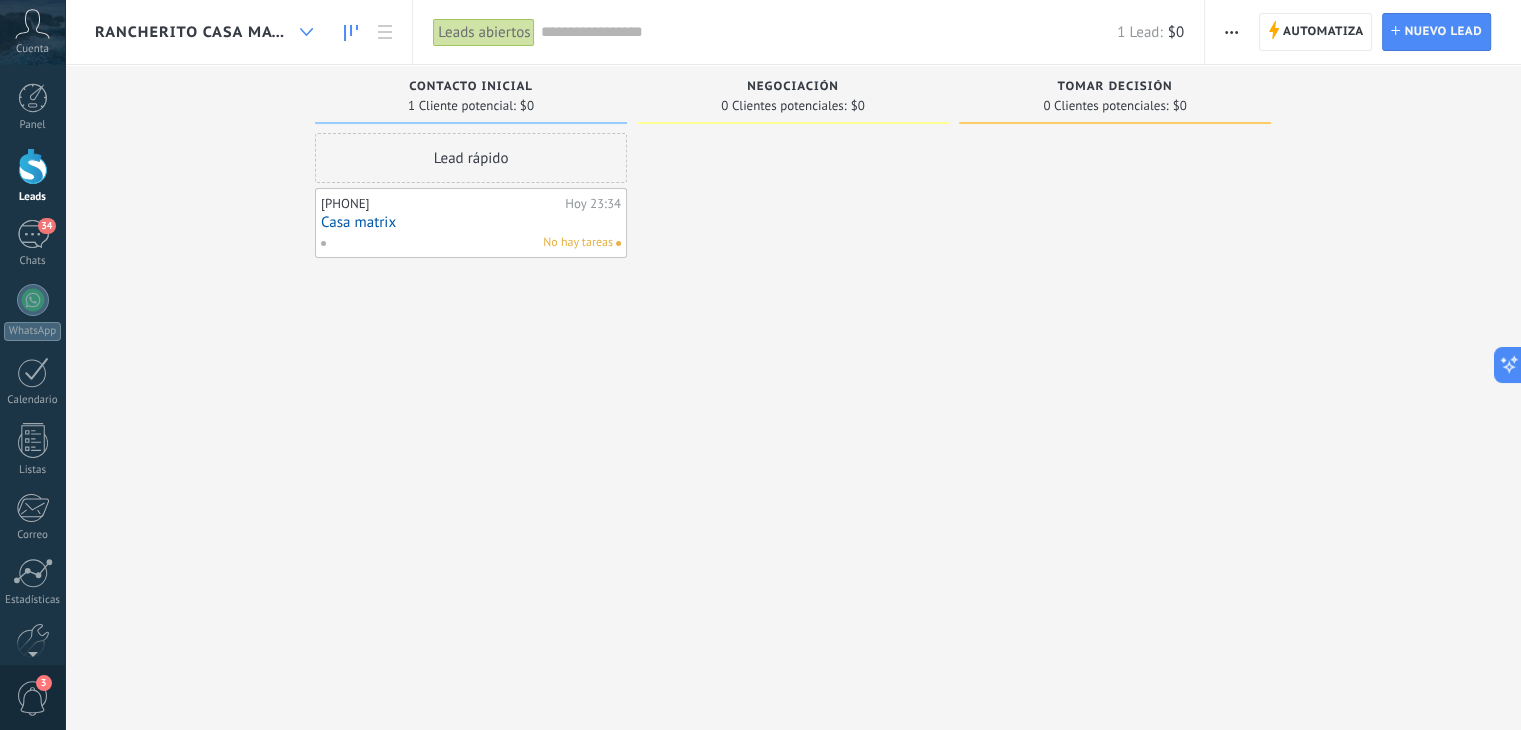 click at bounding box center [306, 32] 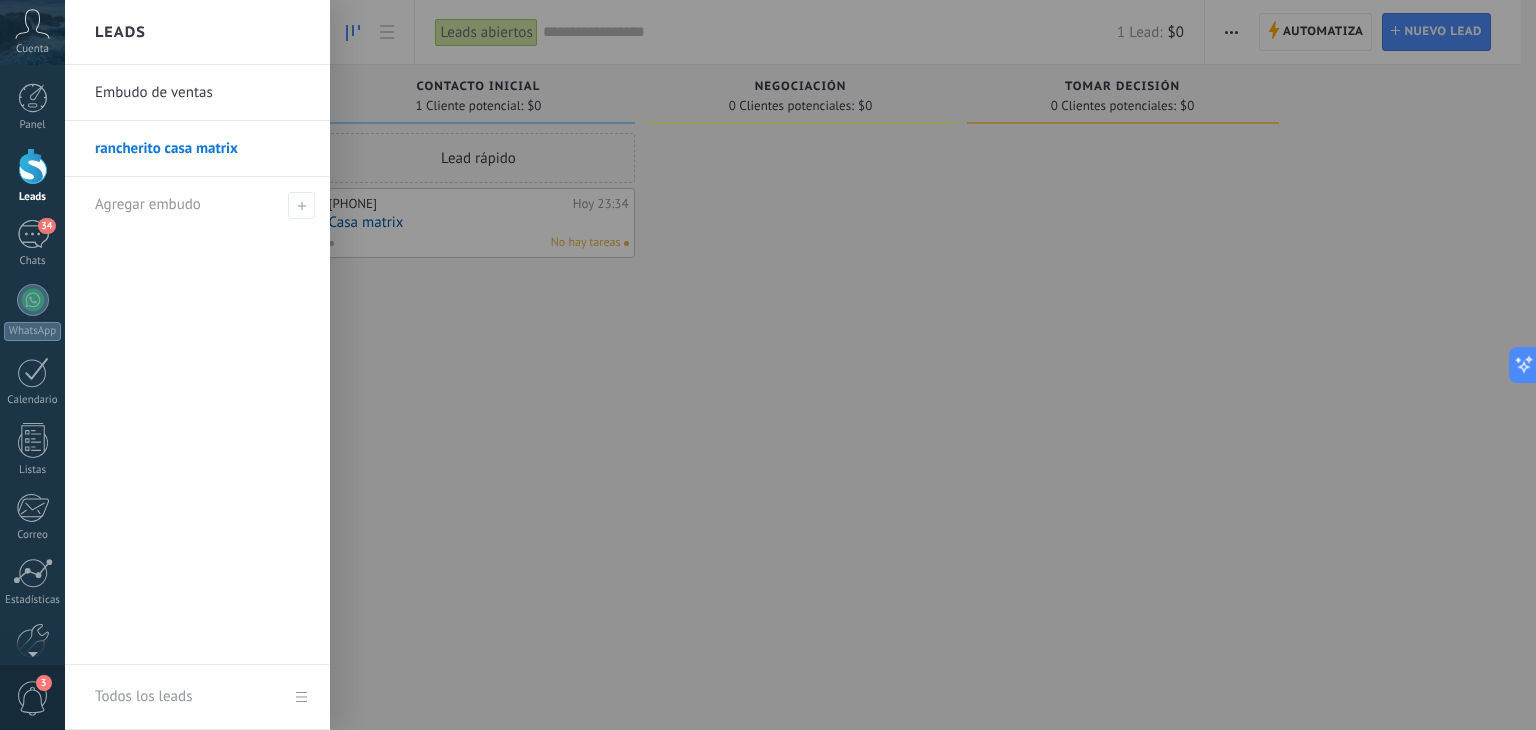 click at bounding box center (833, 365) 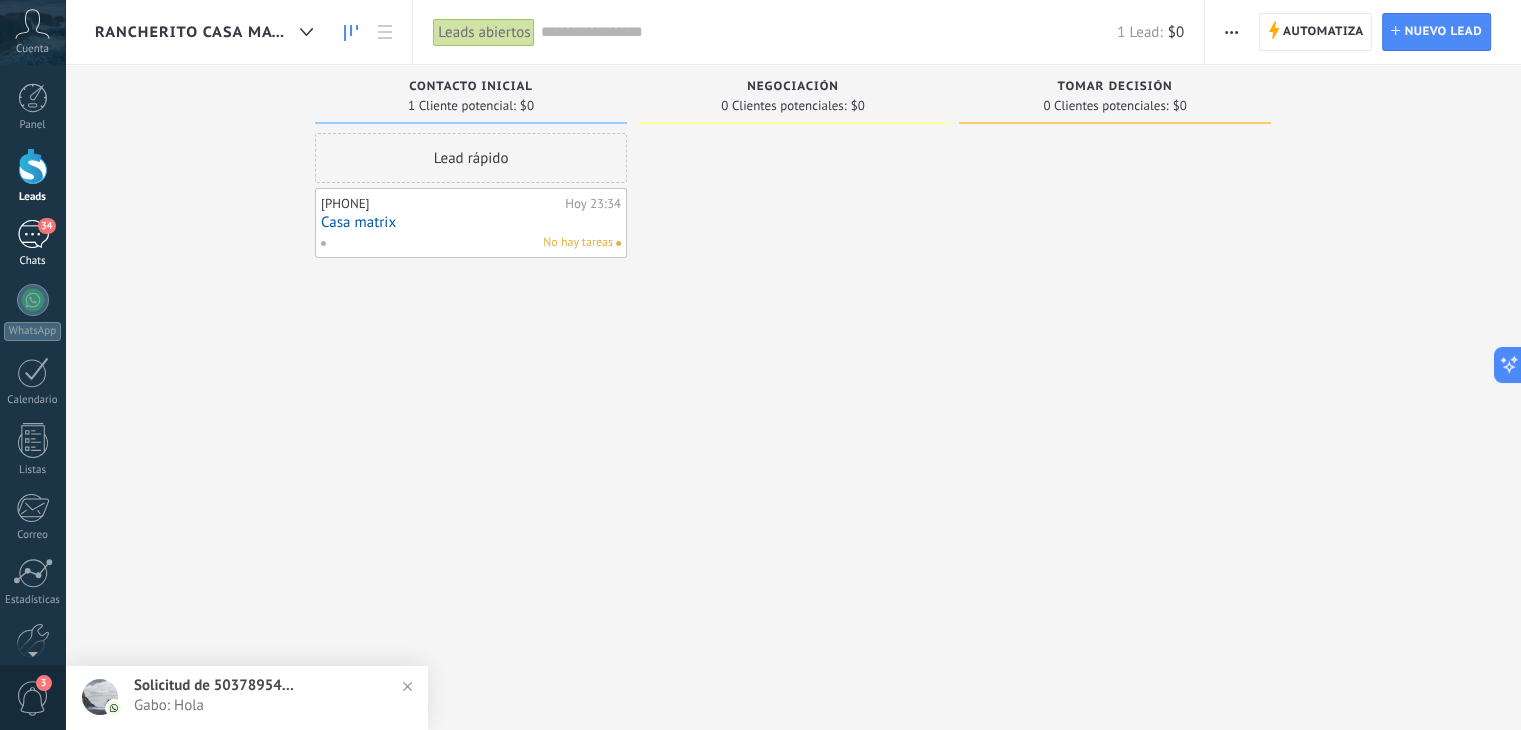 click on "34" at bounding box center (33, 234) 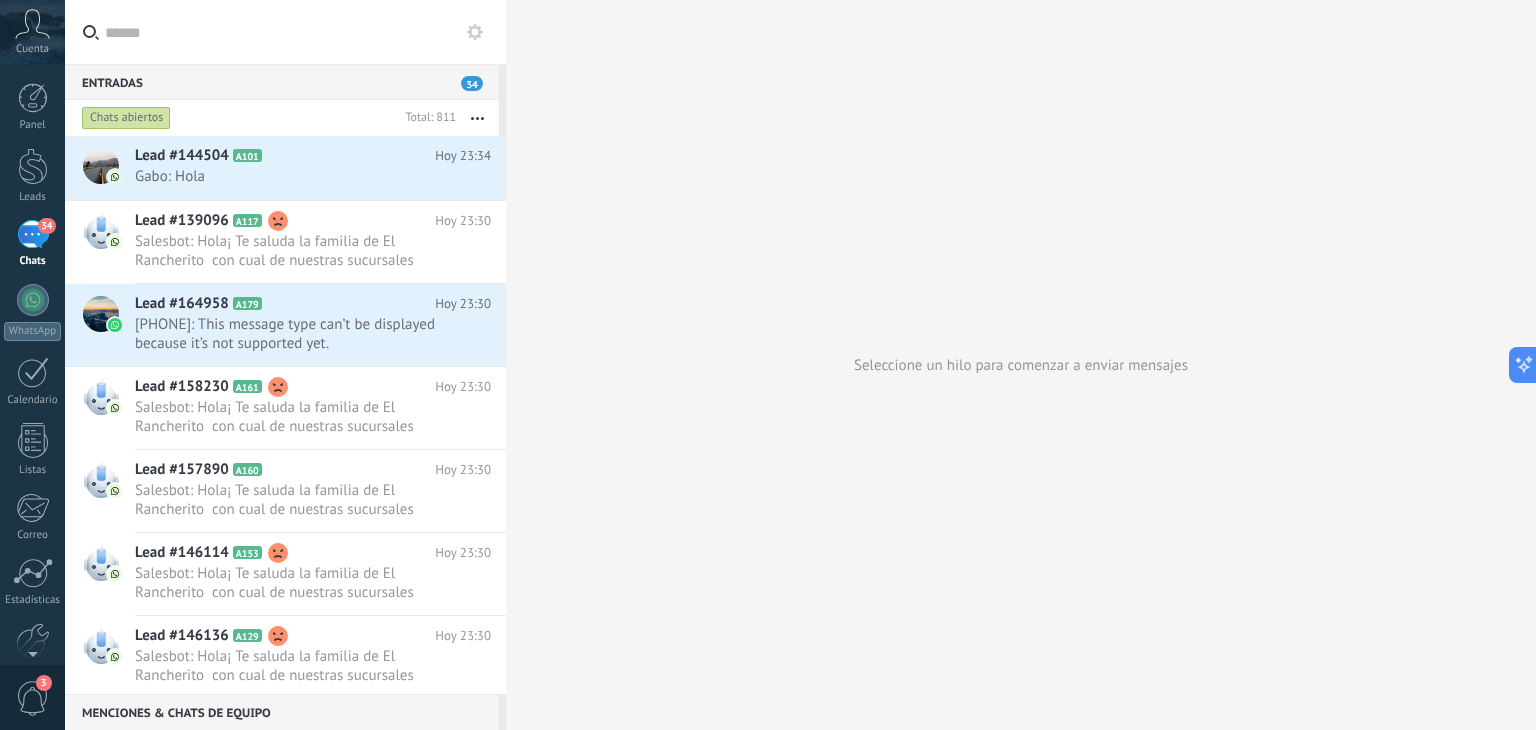click on "Panel
Leads
34
Chats
WhatsApp
Clientes" at bounding box center [32, 425] 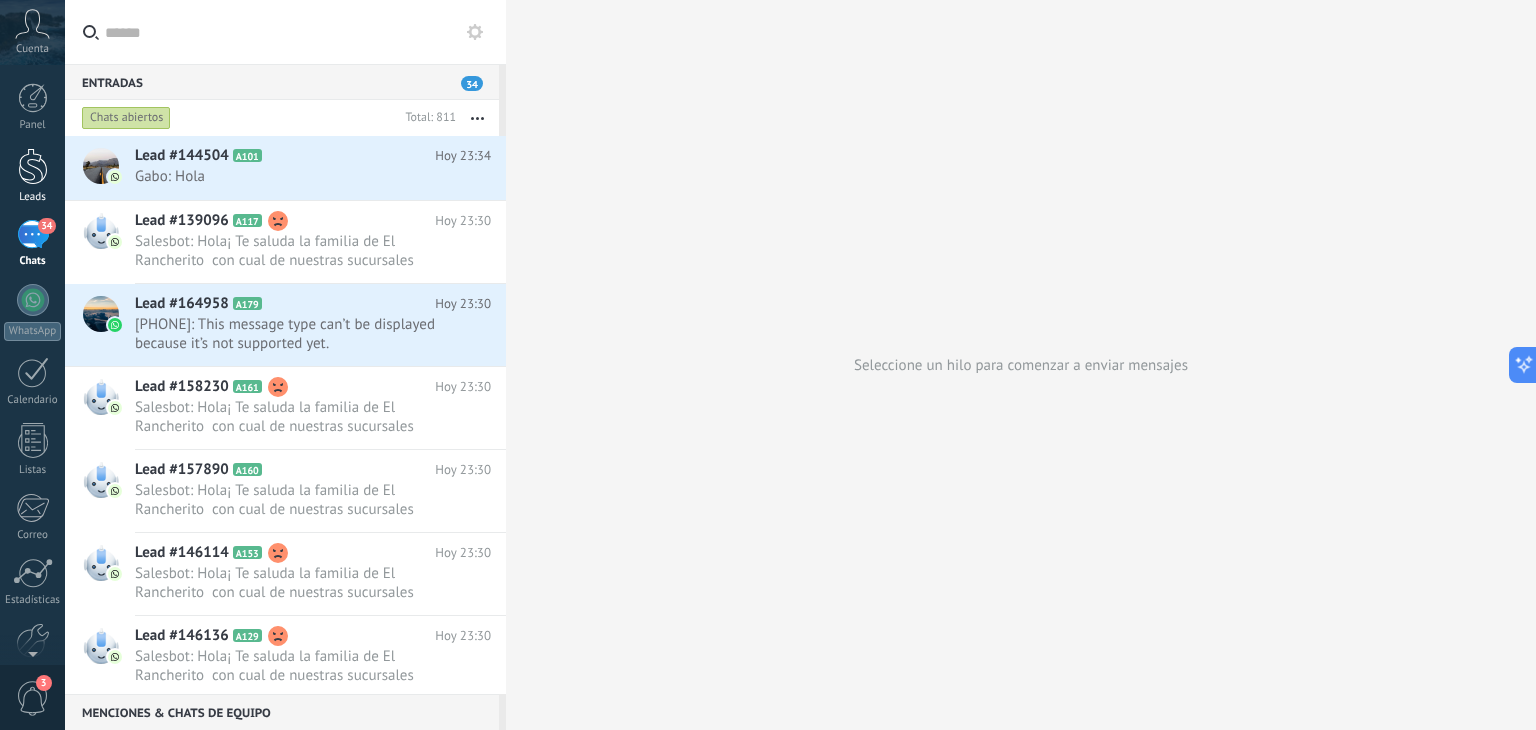 click at bounding box center (33, 166) 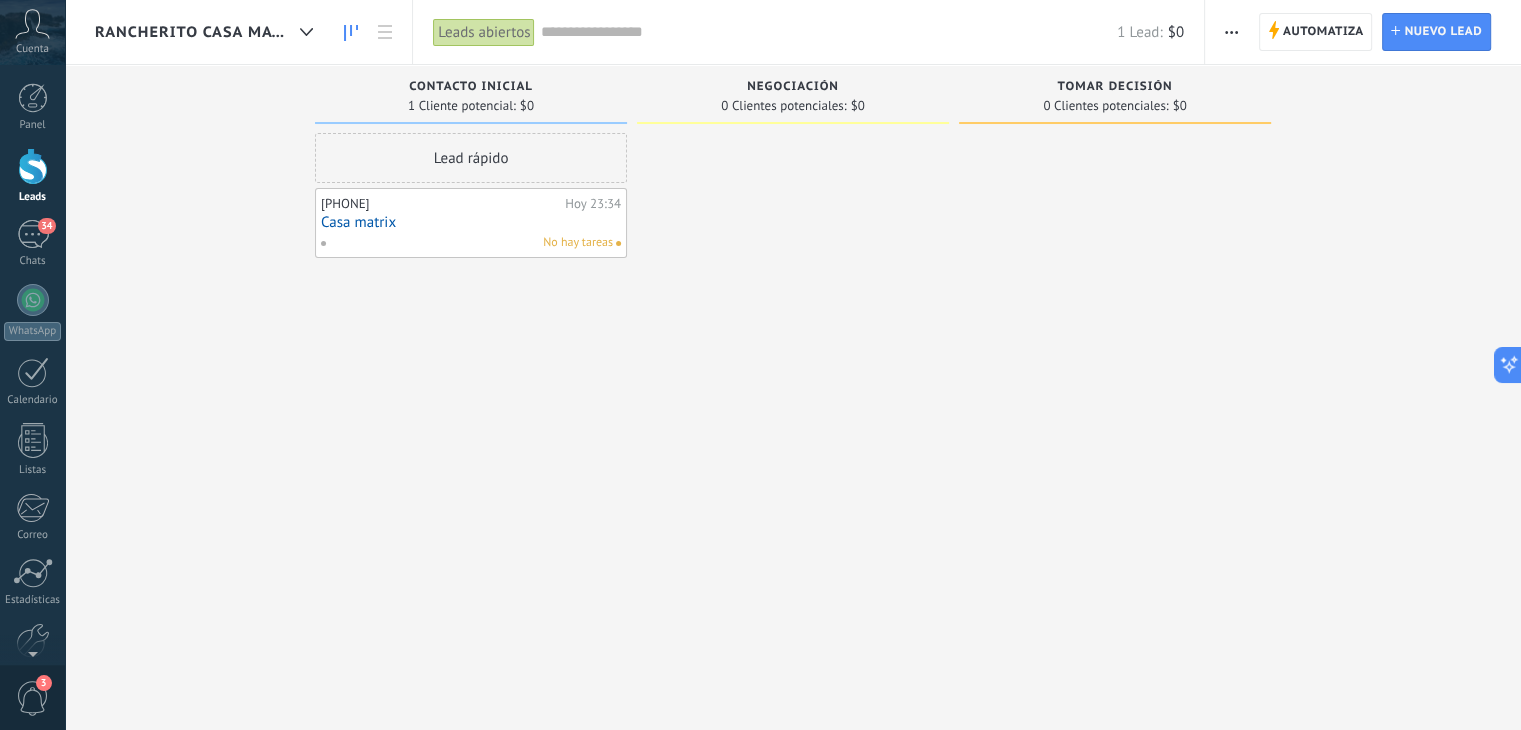 click 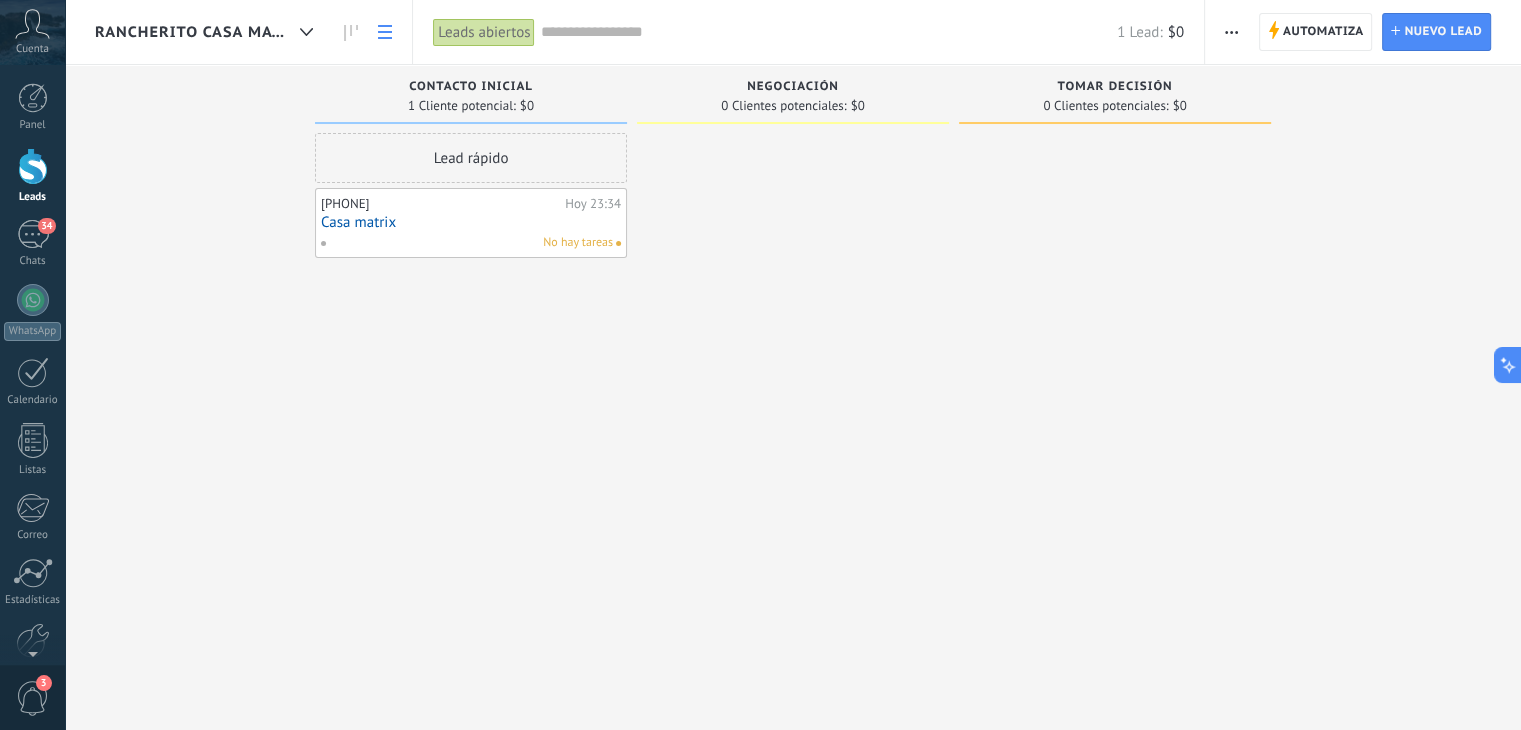 click at bounding box center [385, 32] 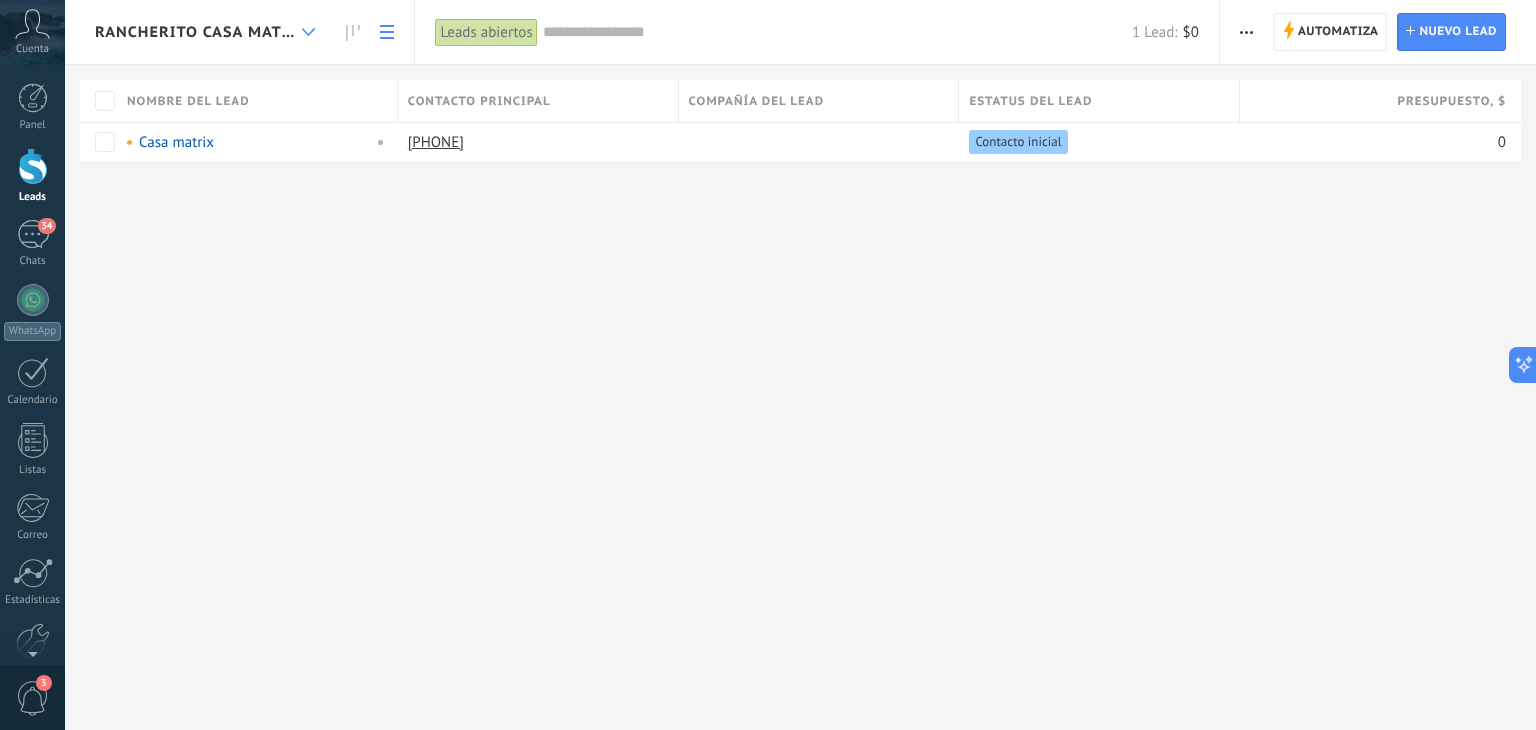 click 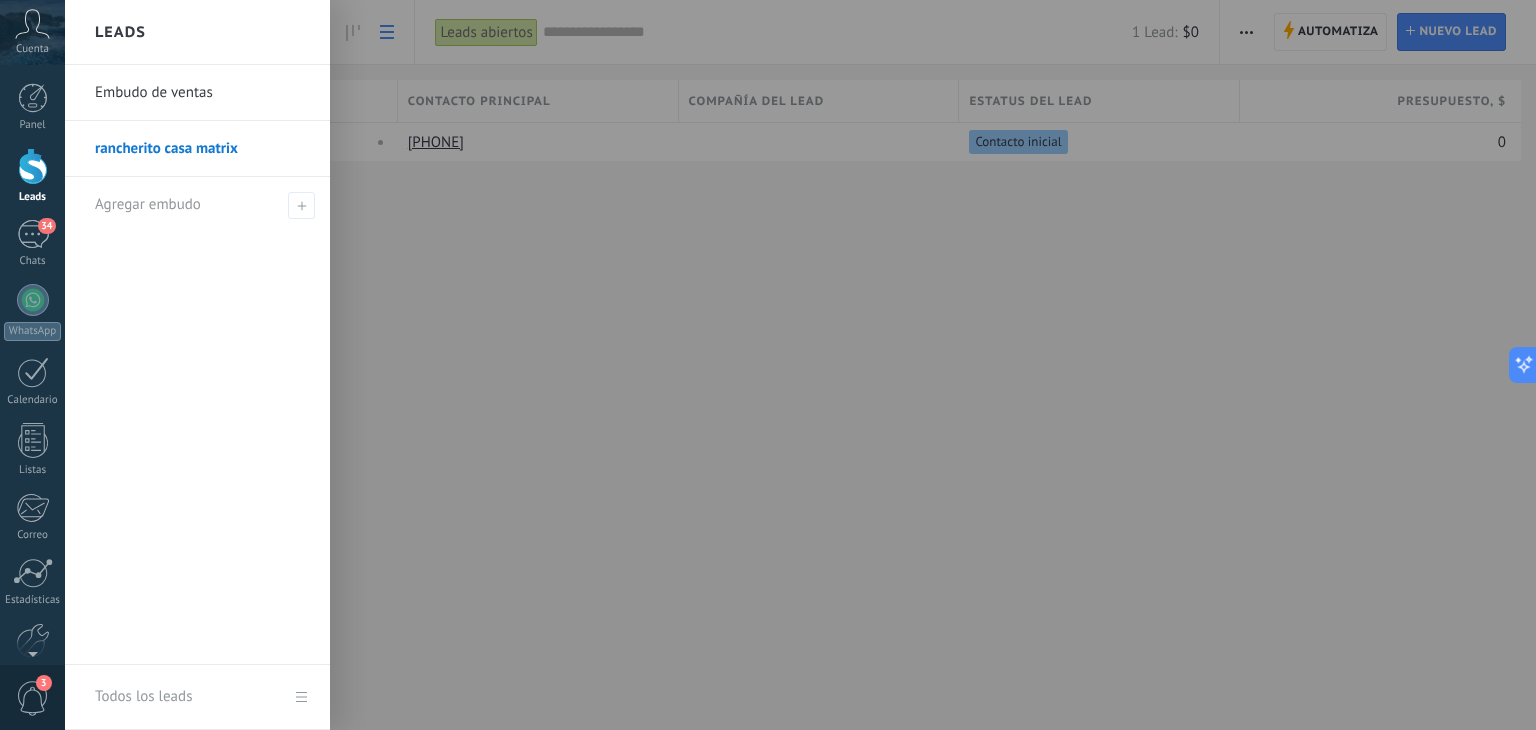 click on "Embudo de ventas" at bounding box center [202, 93] 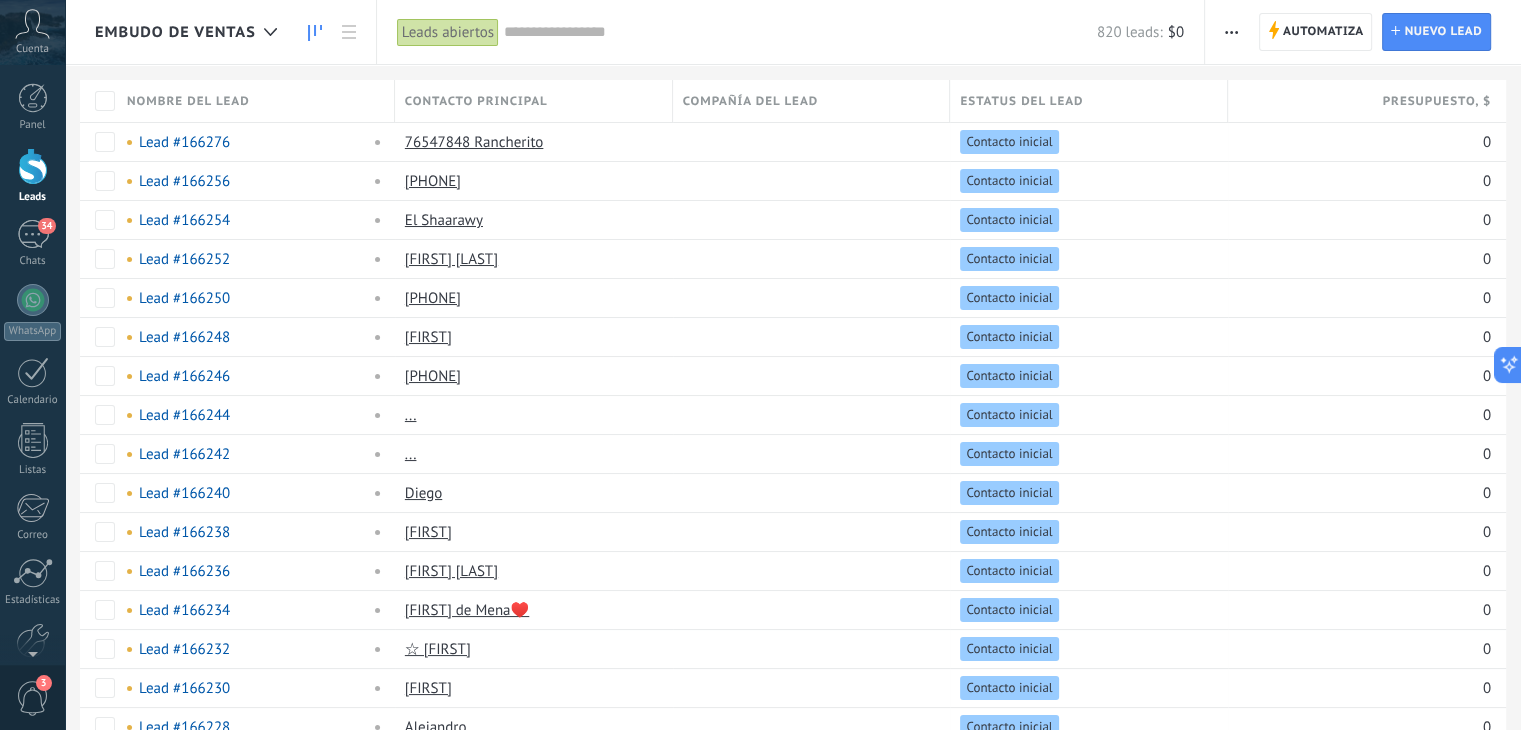 click at bounding box center [315, 32] 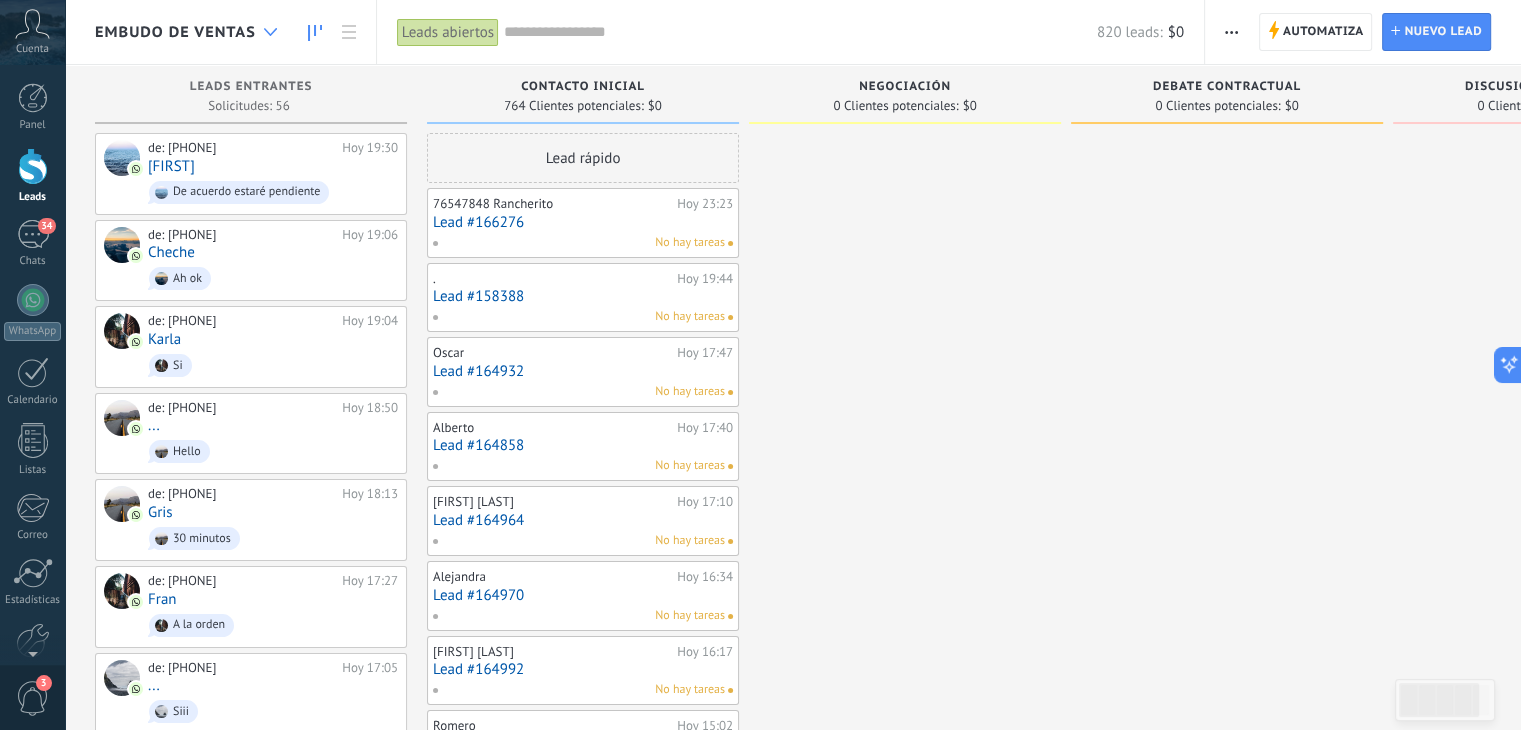 click at bounding box center (270, 32) 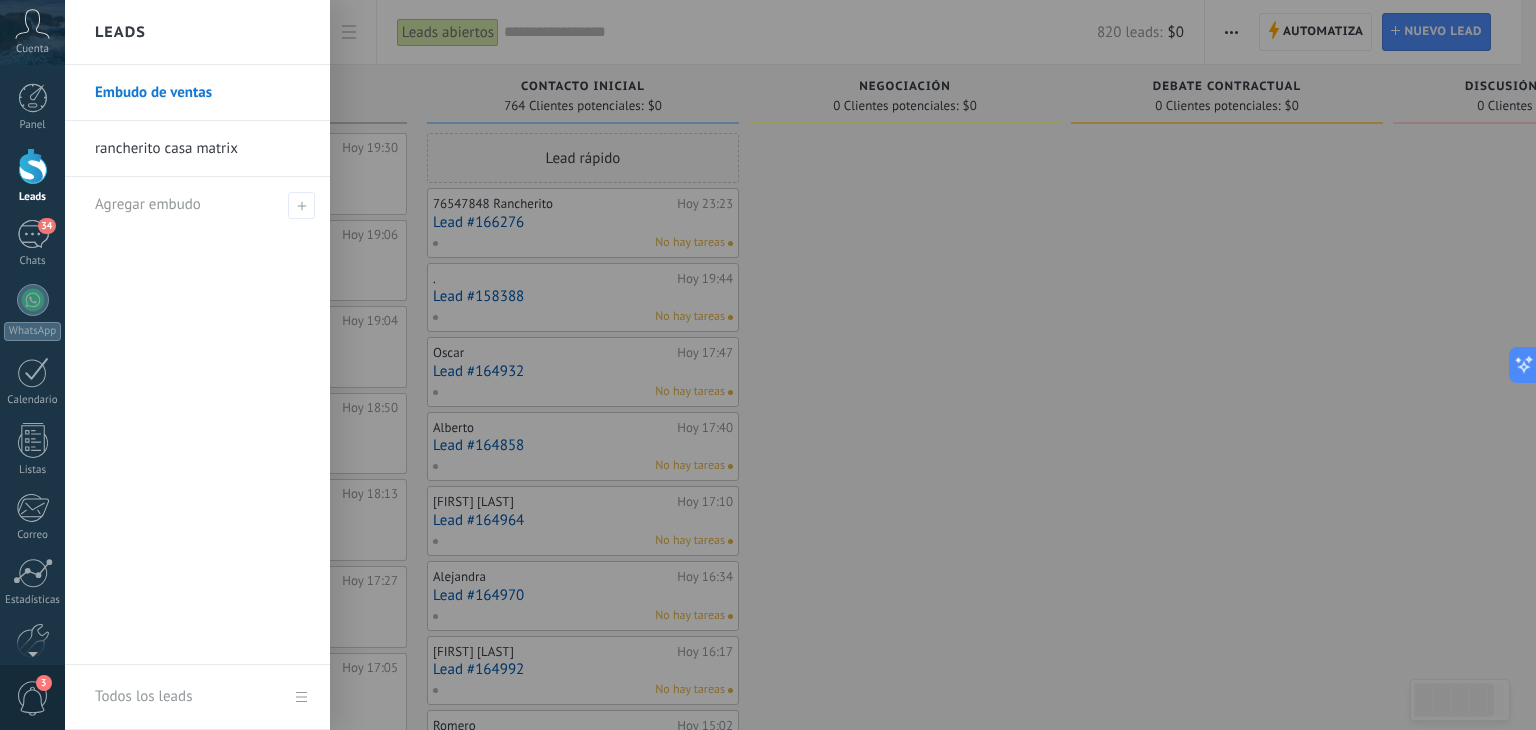 click on "rancherito casa matrix" at bounding box center [202, 149] 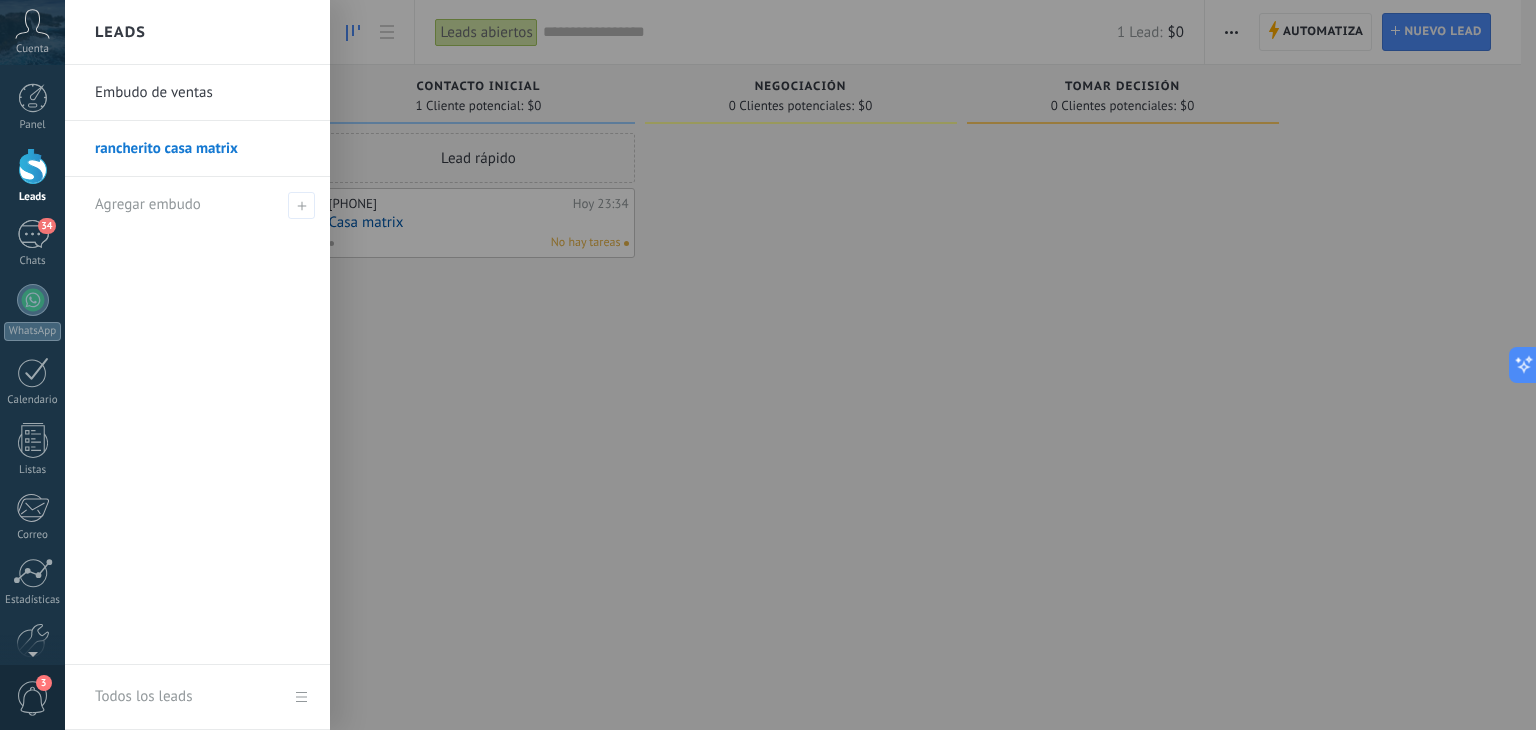 click on "Leads" at bounding box center [32, 176] 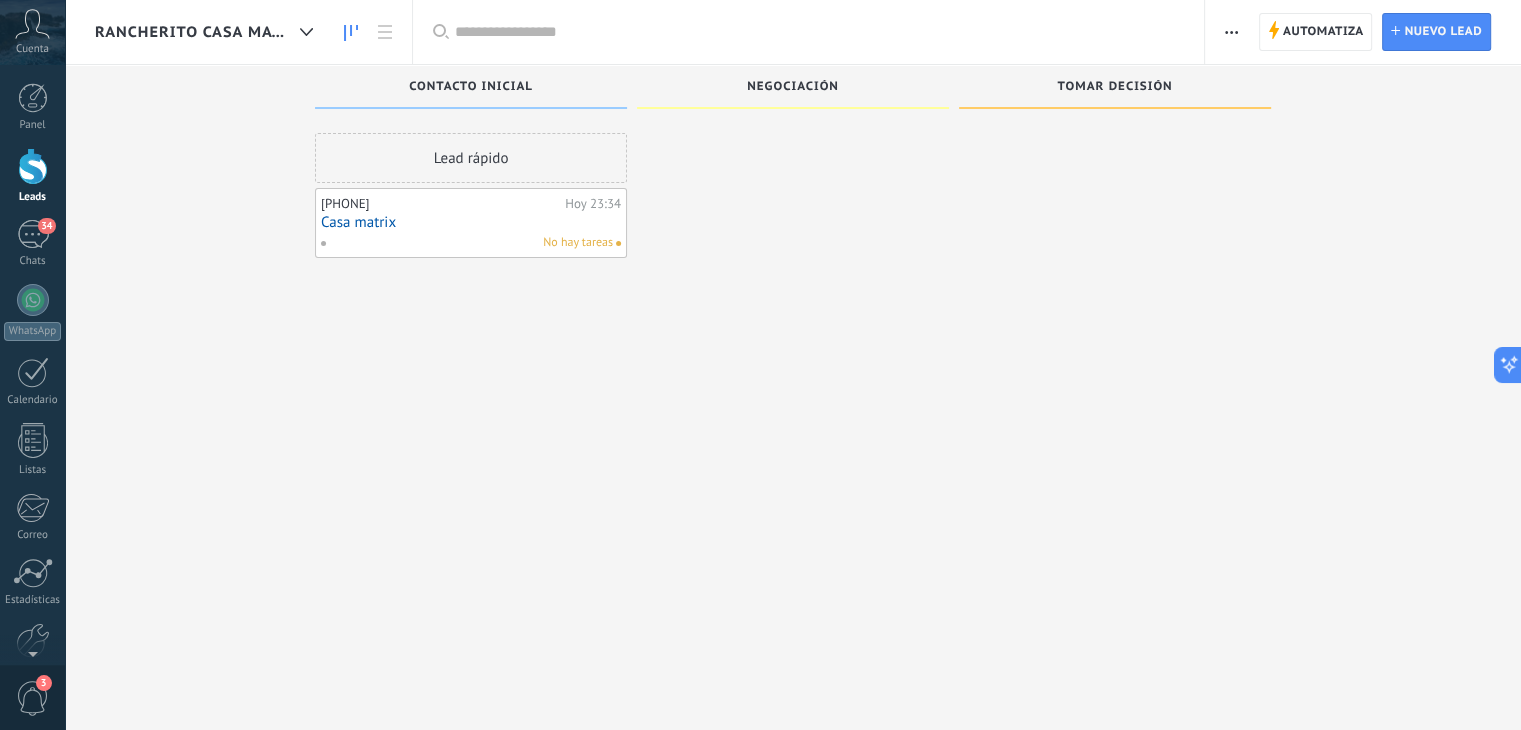 click on "Leads" at bounding box center [32, 176] 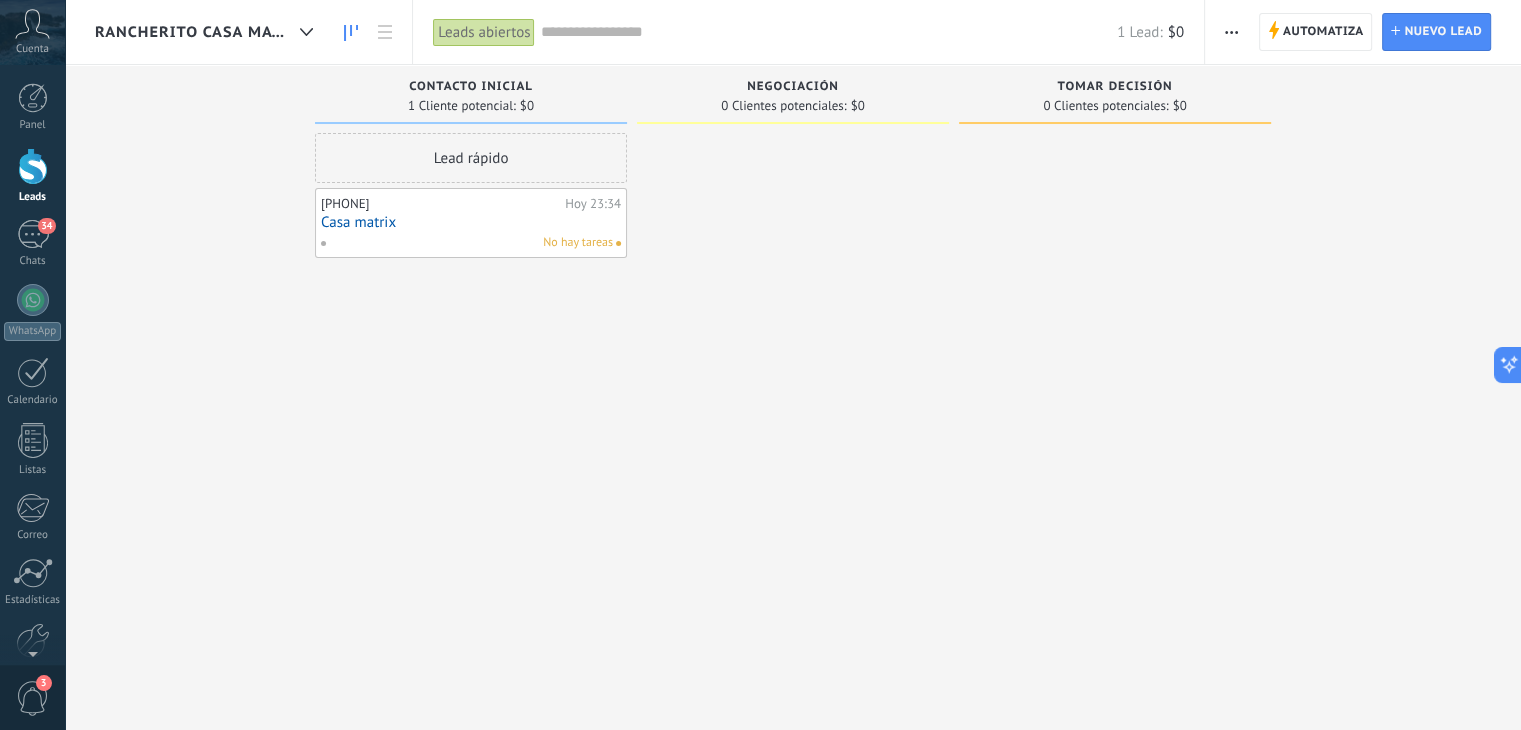 click on "Leads" at bounding box center [32, 176] 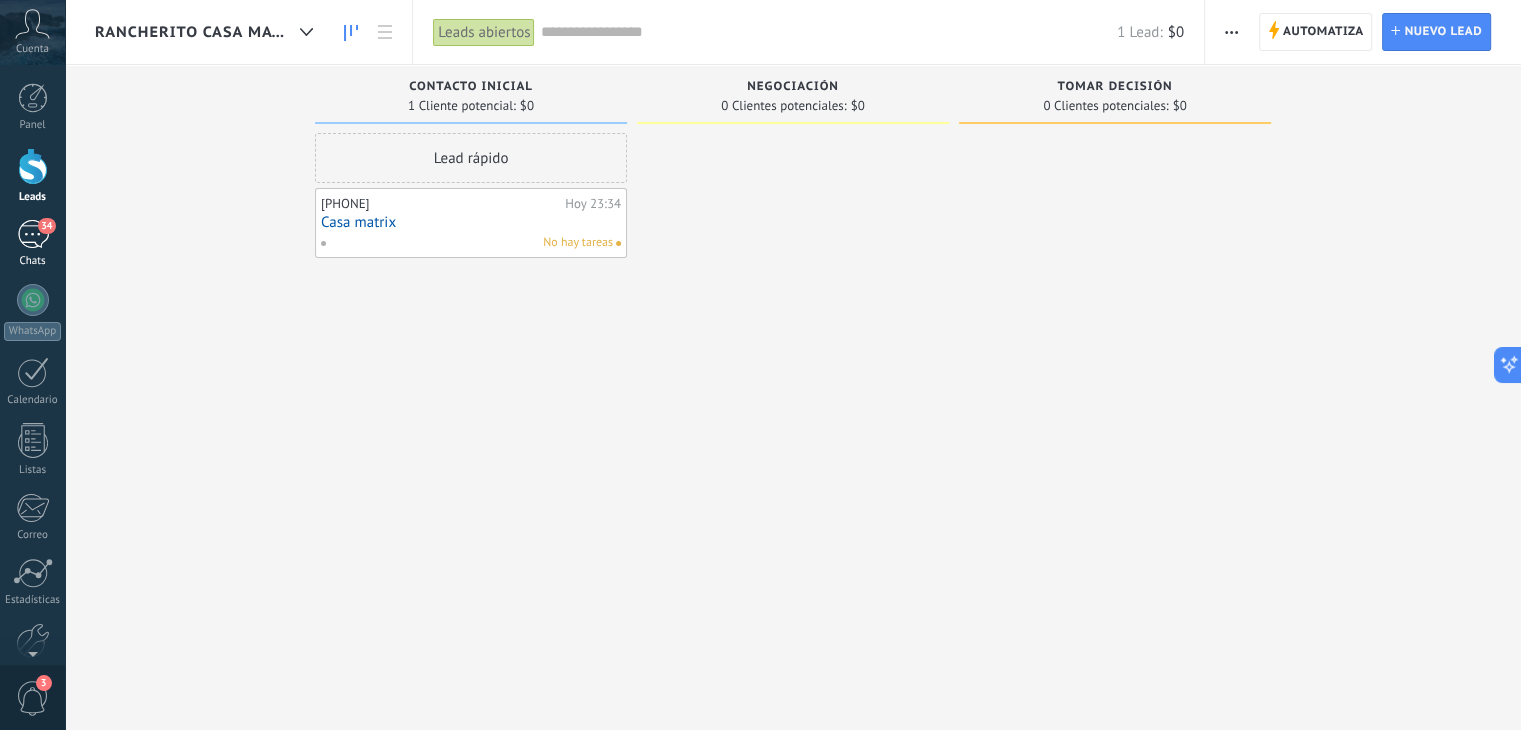 click on "34" at bounding box center (33, 234) 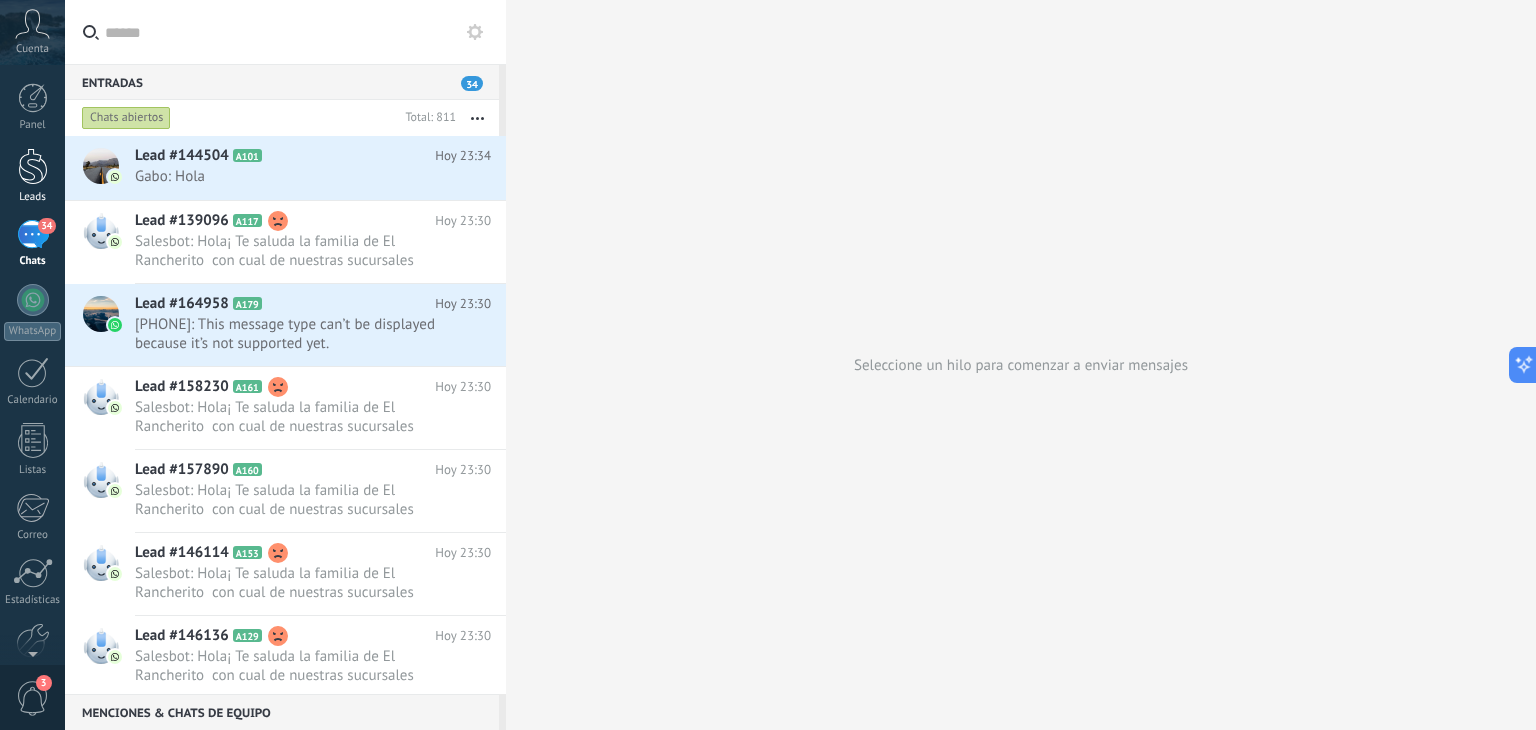click on "Leads" at bounding box center (32, 176) 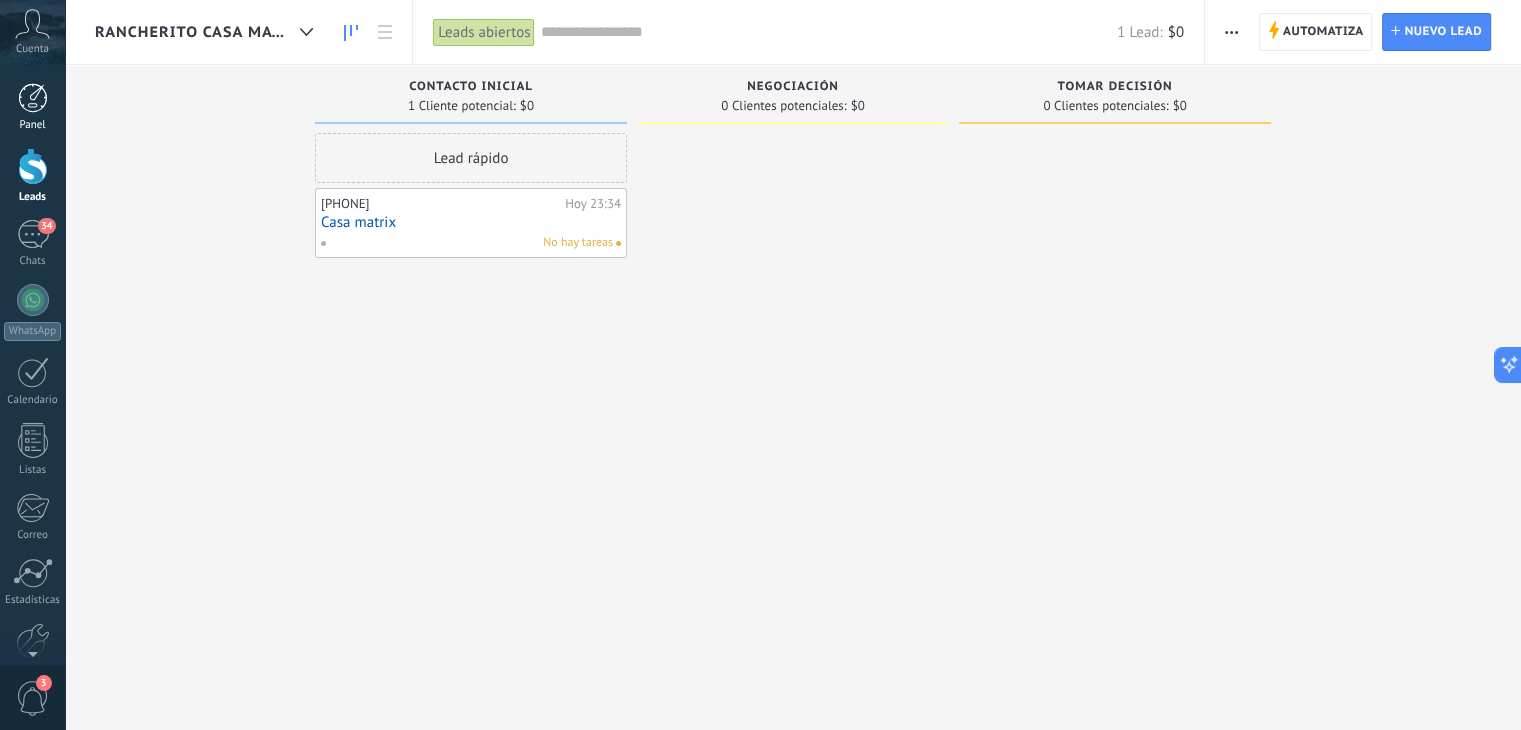 click on "Panel" at bounding box center [33, 125] 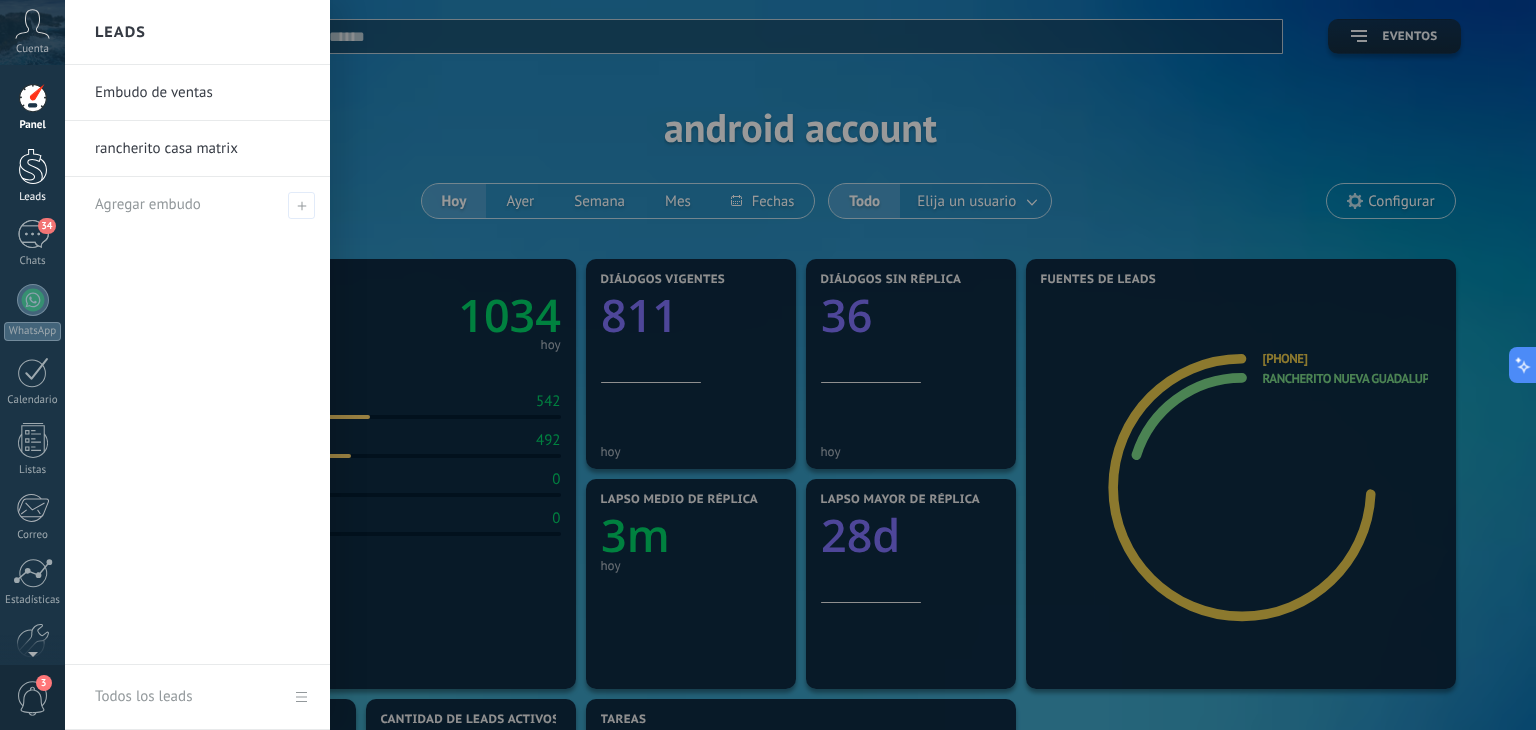 click at bounding box center [33, 166] 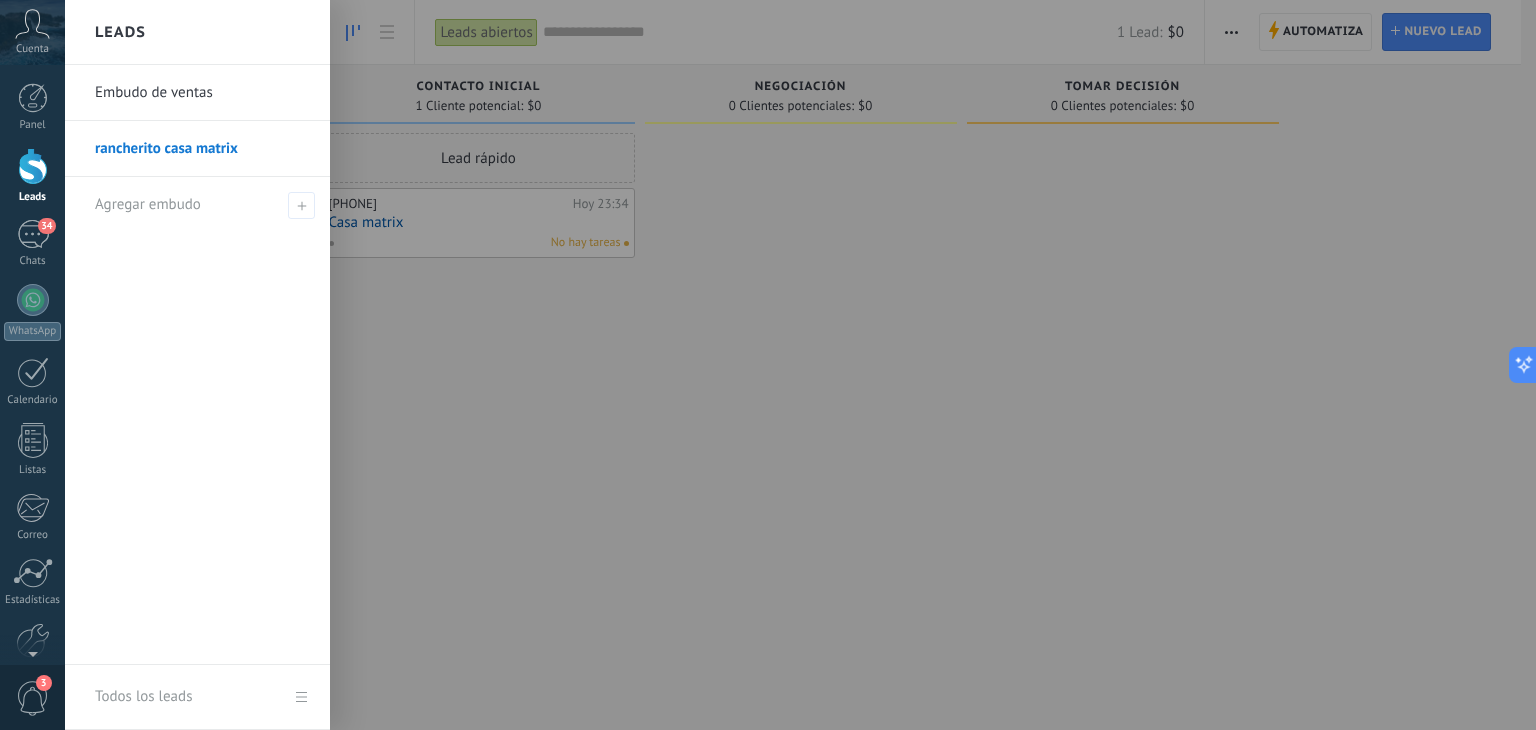 click on "Embudo de ventas" at bounding box center (202, 93) 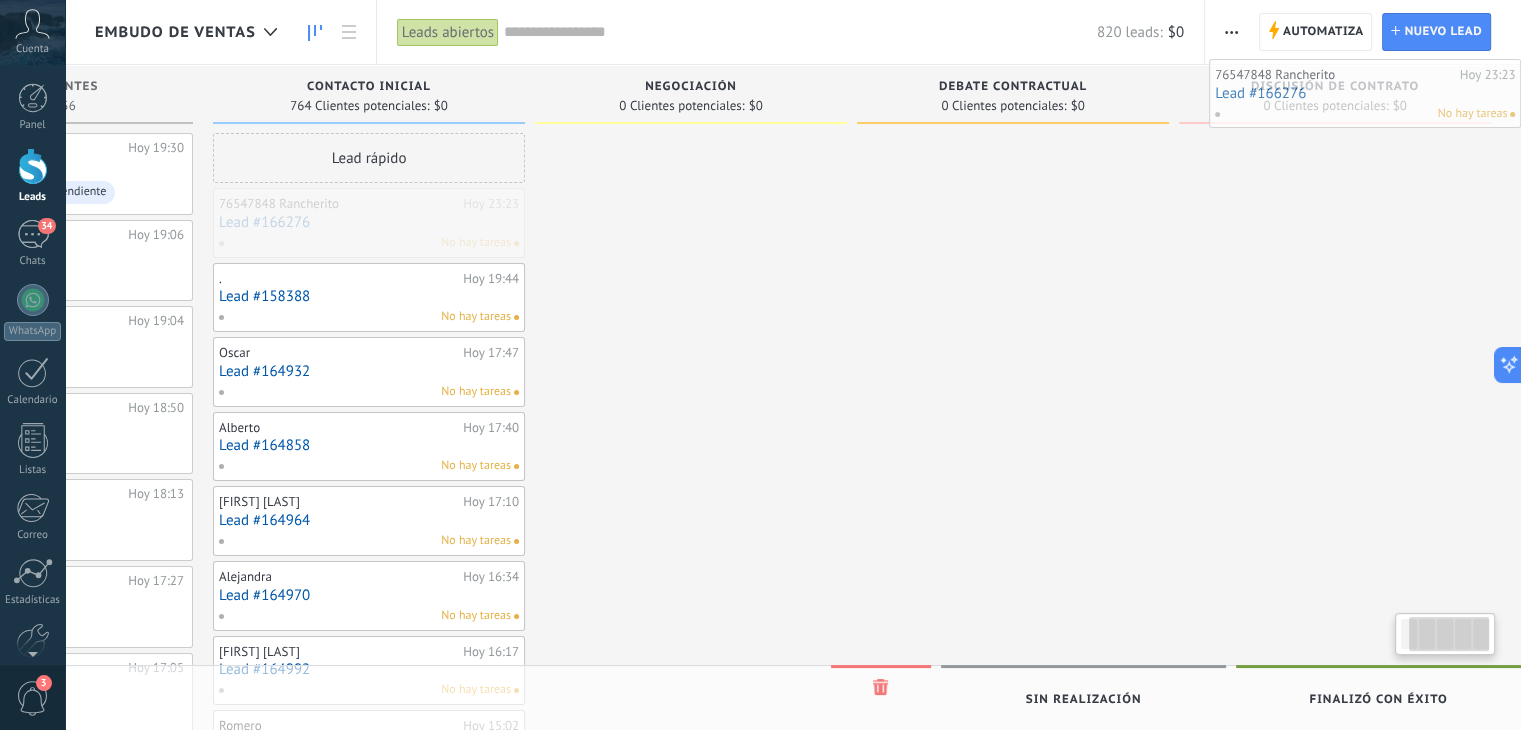 scroll, scrollTop: 0, scrollLeft: 214, axis: horizontal 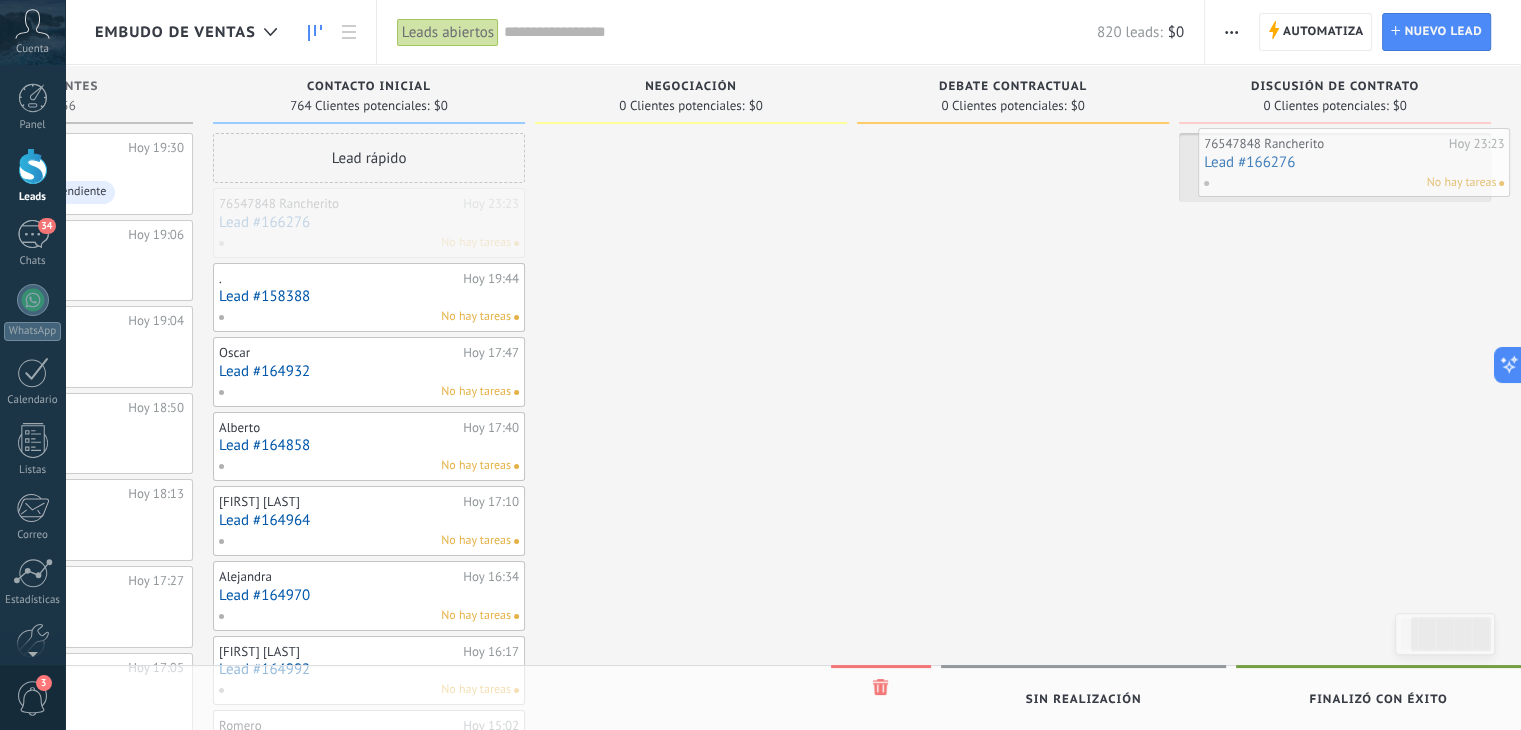 drag, startPoint x: 612, startPoint y: 229, endPoint x: 1383, endPoint y: 169, distance: 773.3311 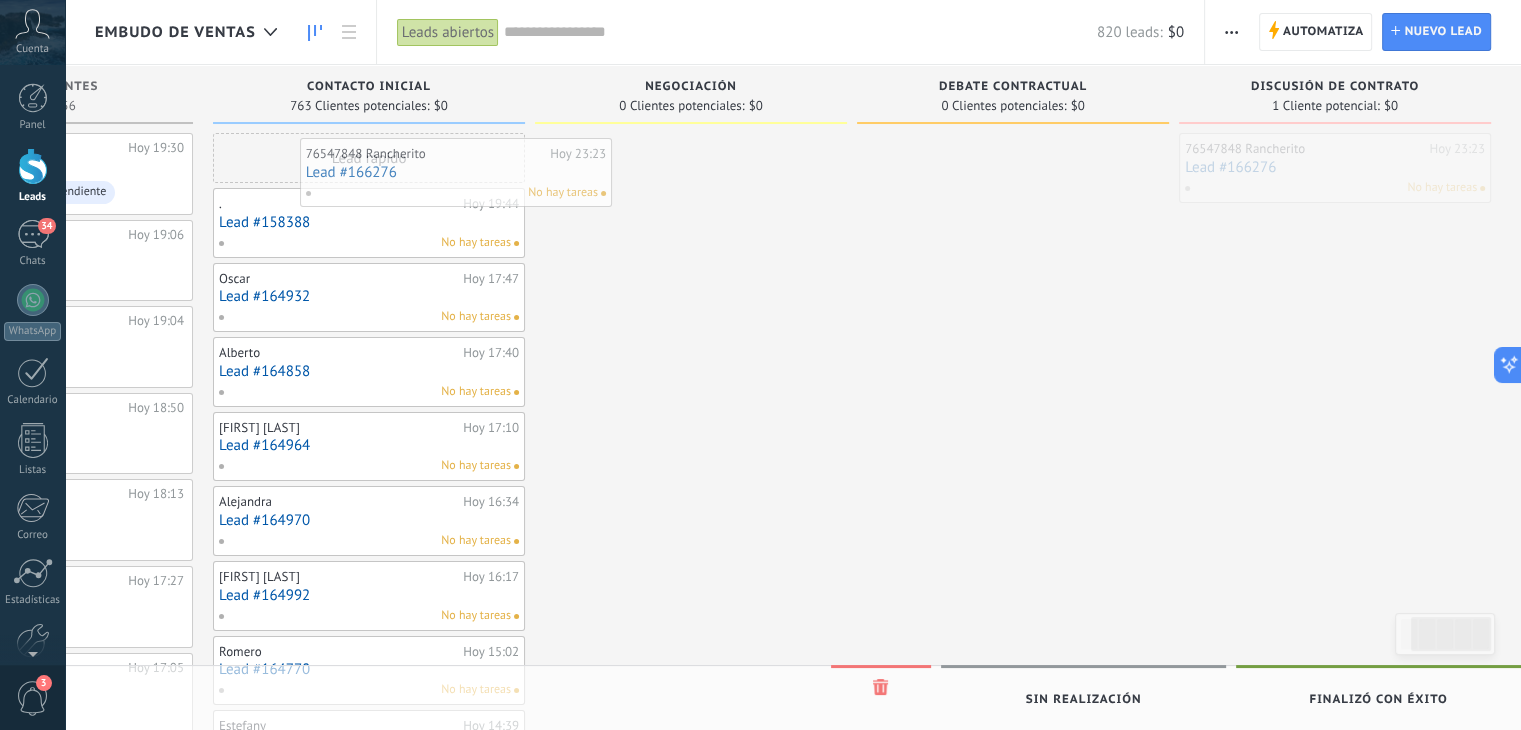 drag, startPoint x: 1383, startPoint y: 169, endPoint x: 506, endPoint y: 174, distance: 877.0143 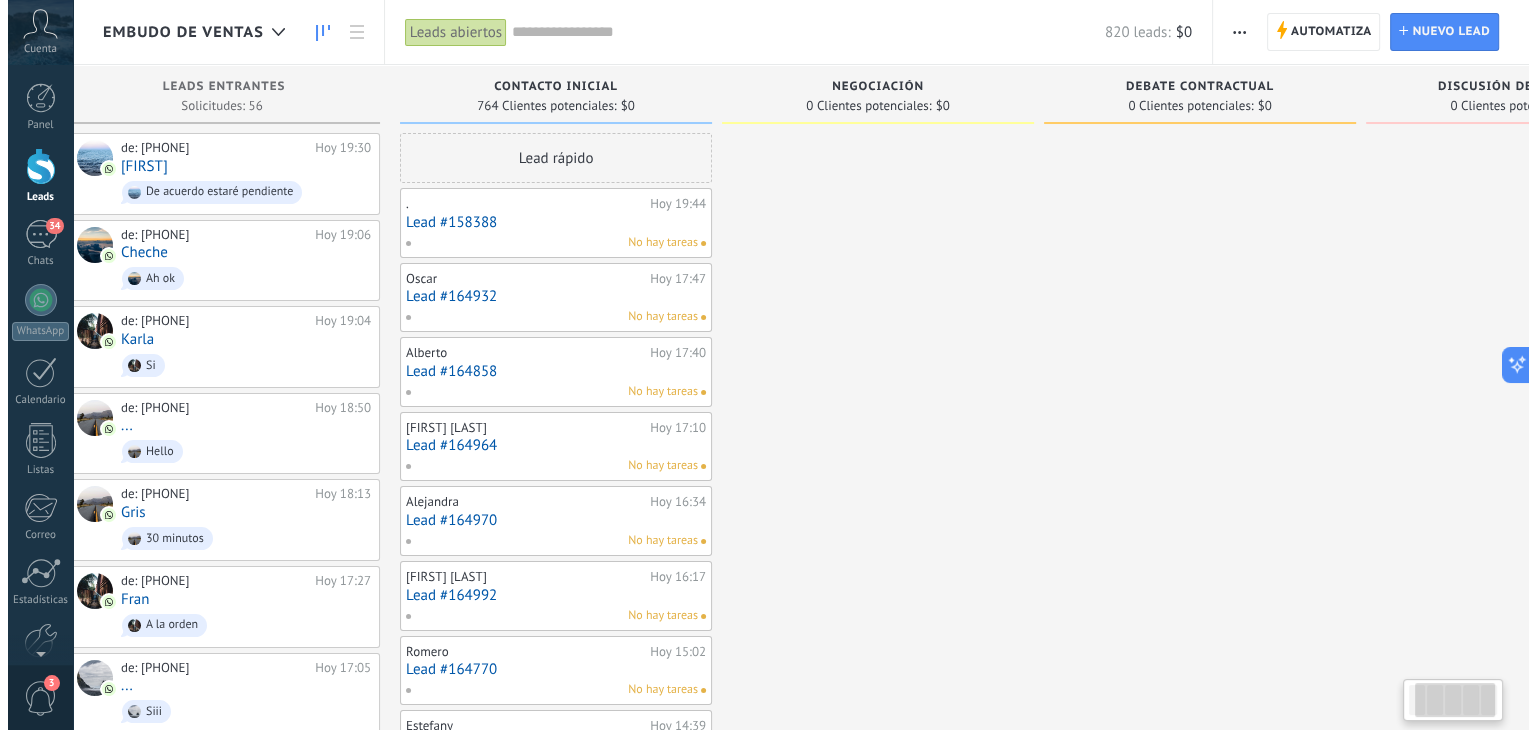 scroll, scrollTop: 0, scrollLeft: 0, axis: both 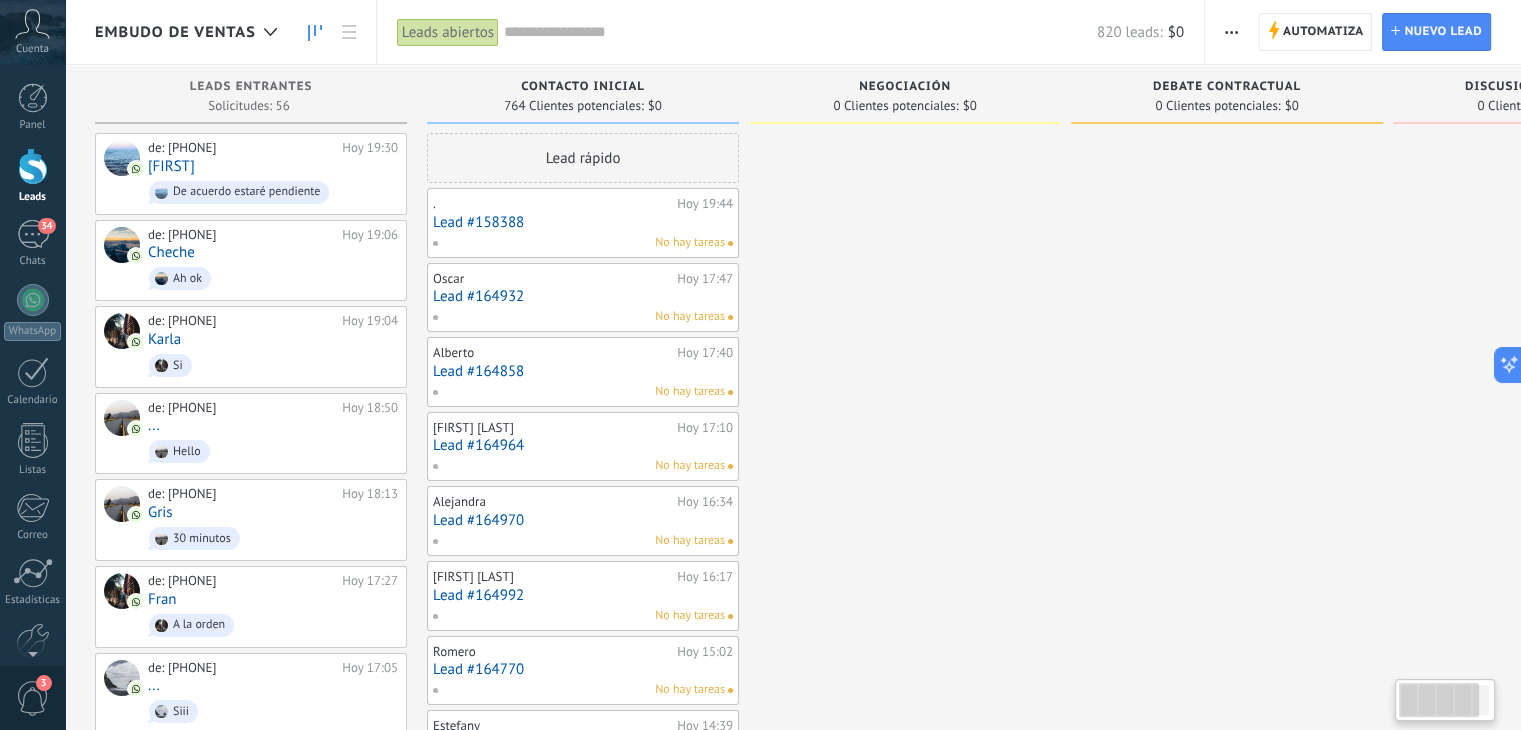 drag, startPoint x: 992, startPoint y: 301, endPoint x: 1295, endPoint y: 378, distance: 312.63077 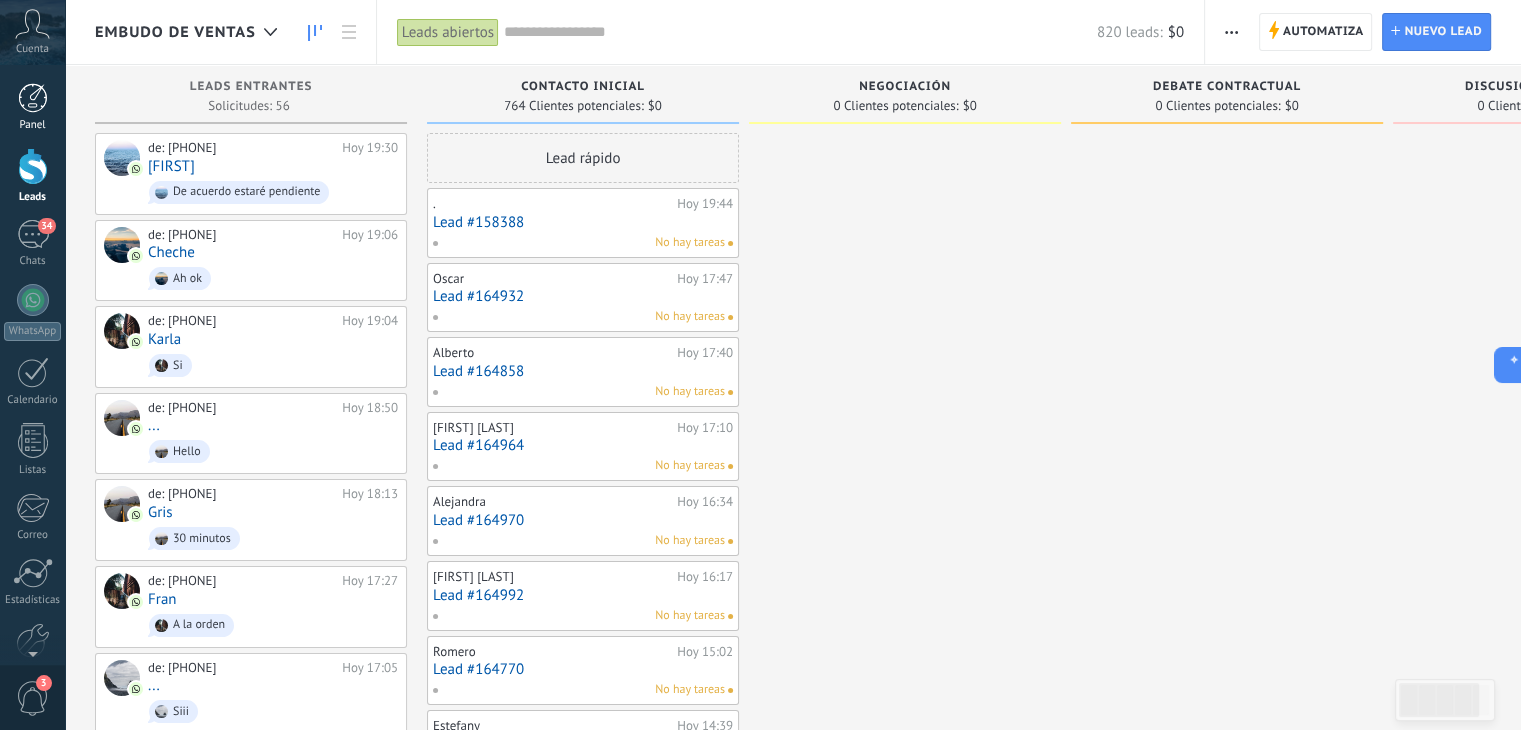 click at bounding box center (33, 98) 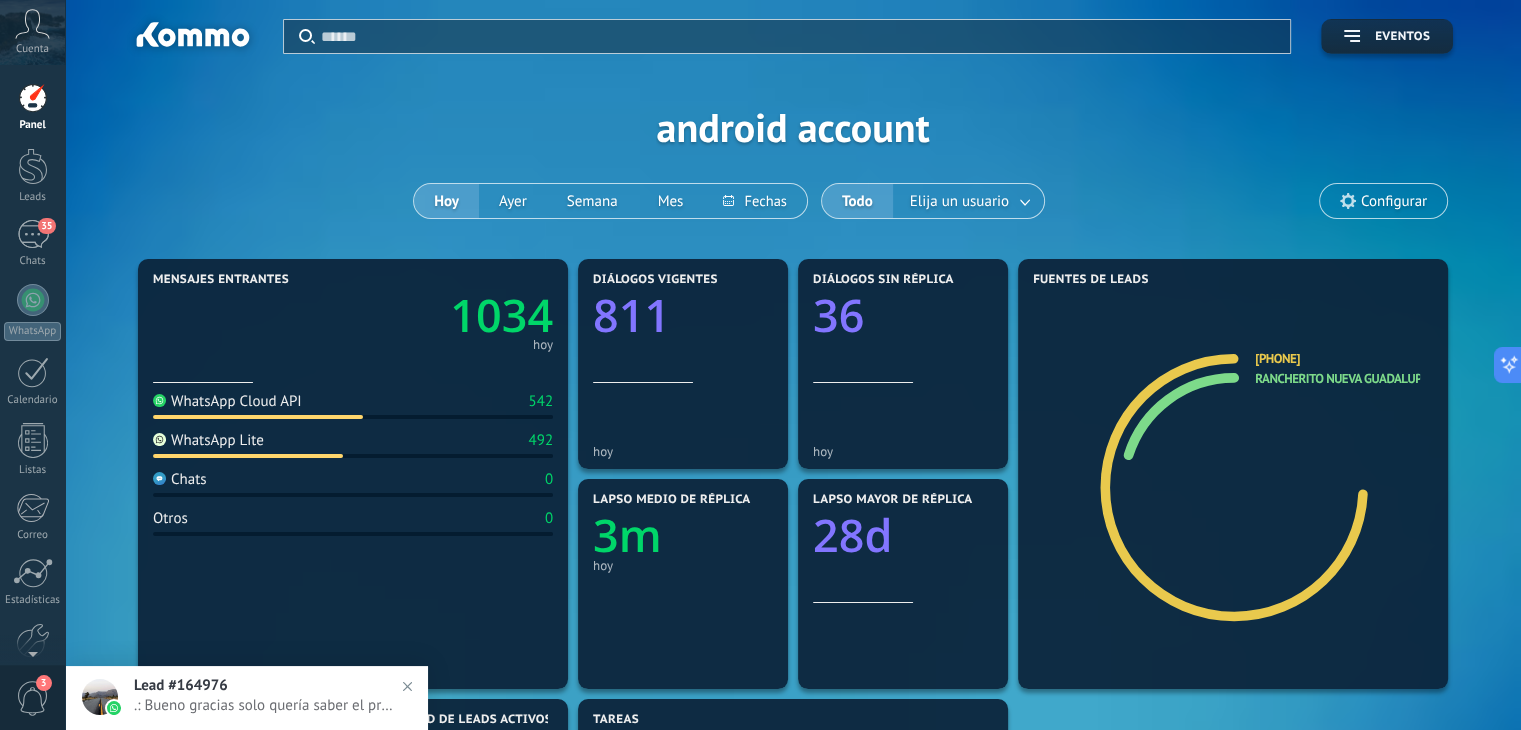 click on ".: Bueno gracias solo quería saber el precio después pediría una para ver la mejor pizza q hay 💪" at bounding box center (266, 705) 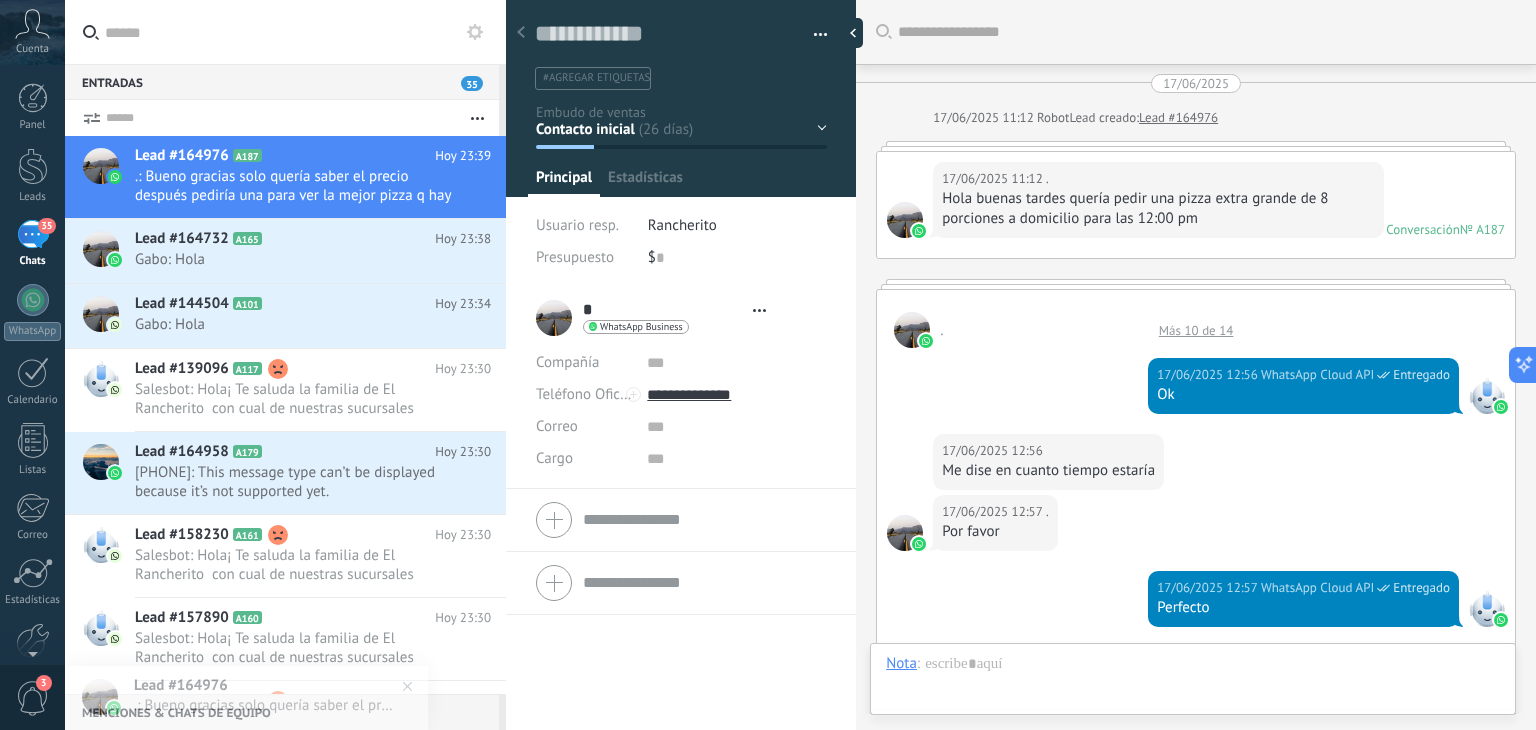 type on "**********" 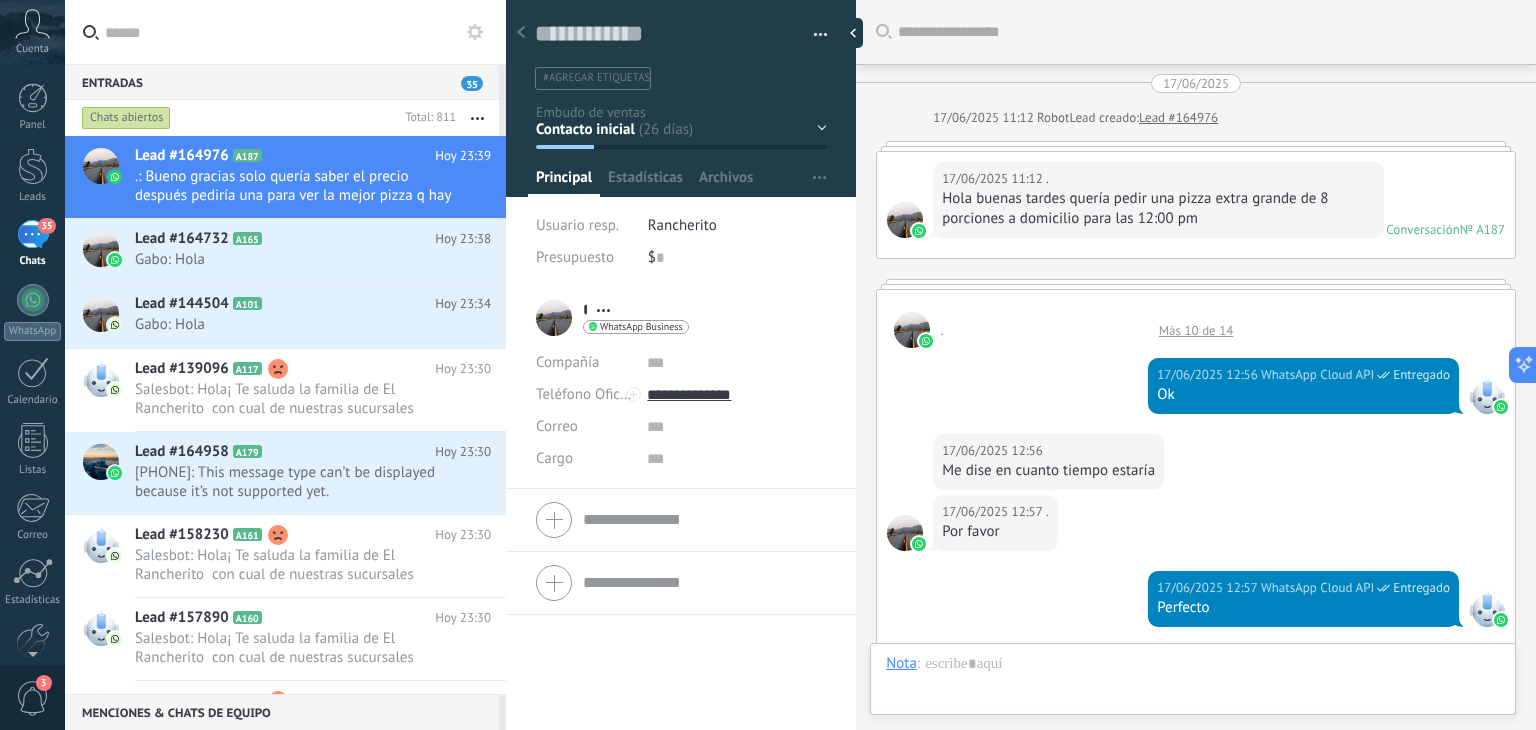 scroll, scrollTop: 29, scrollLeft: 0, axis: vertical 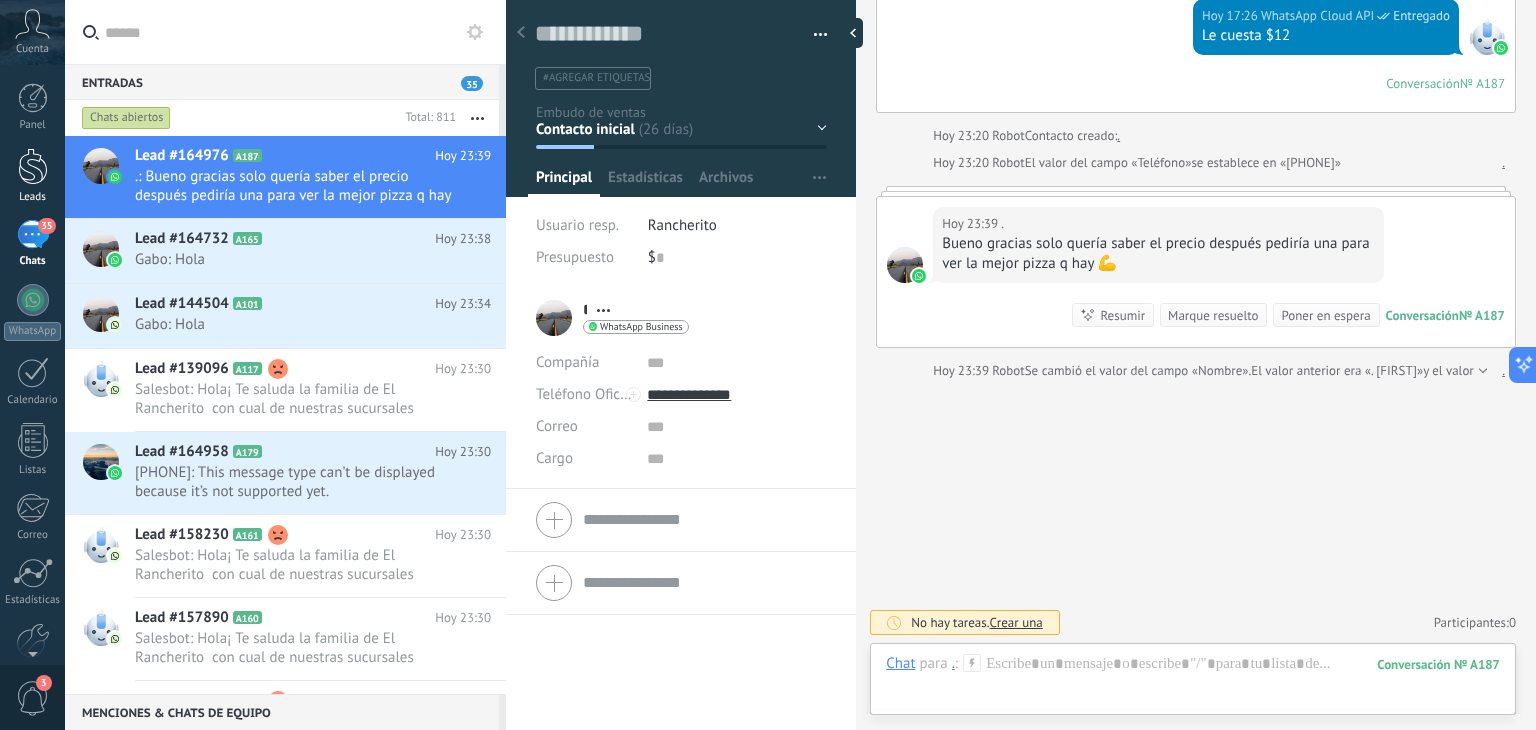 click at bounding box center [33, 166] 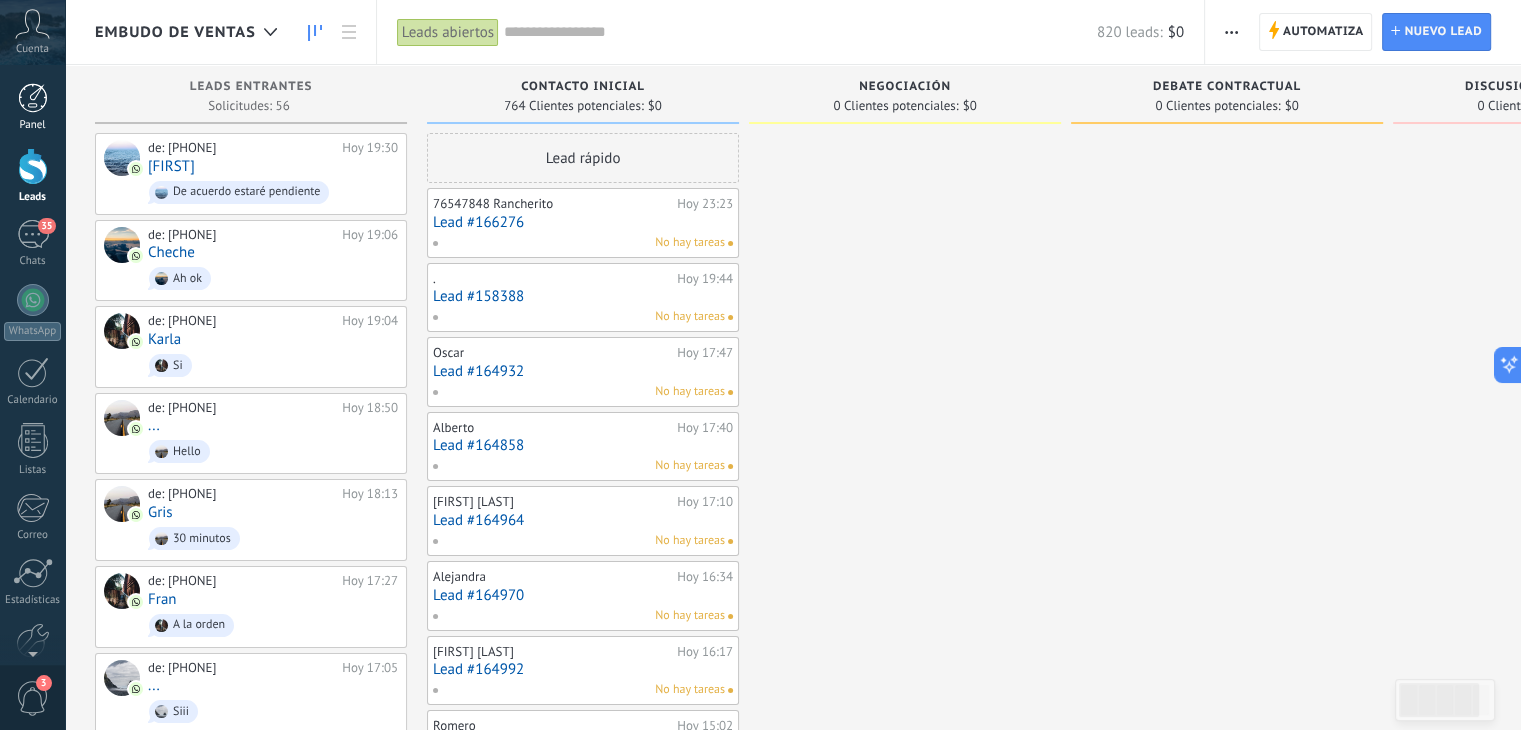 click on "Panel" at bounding box center [33, 125] 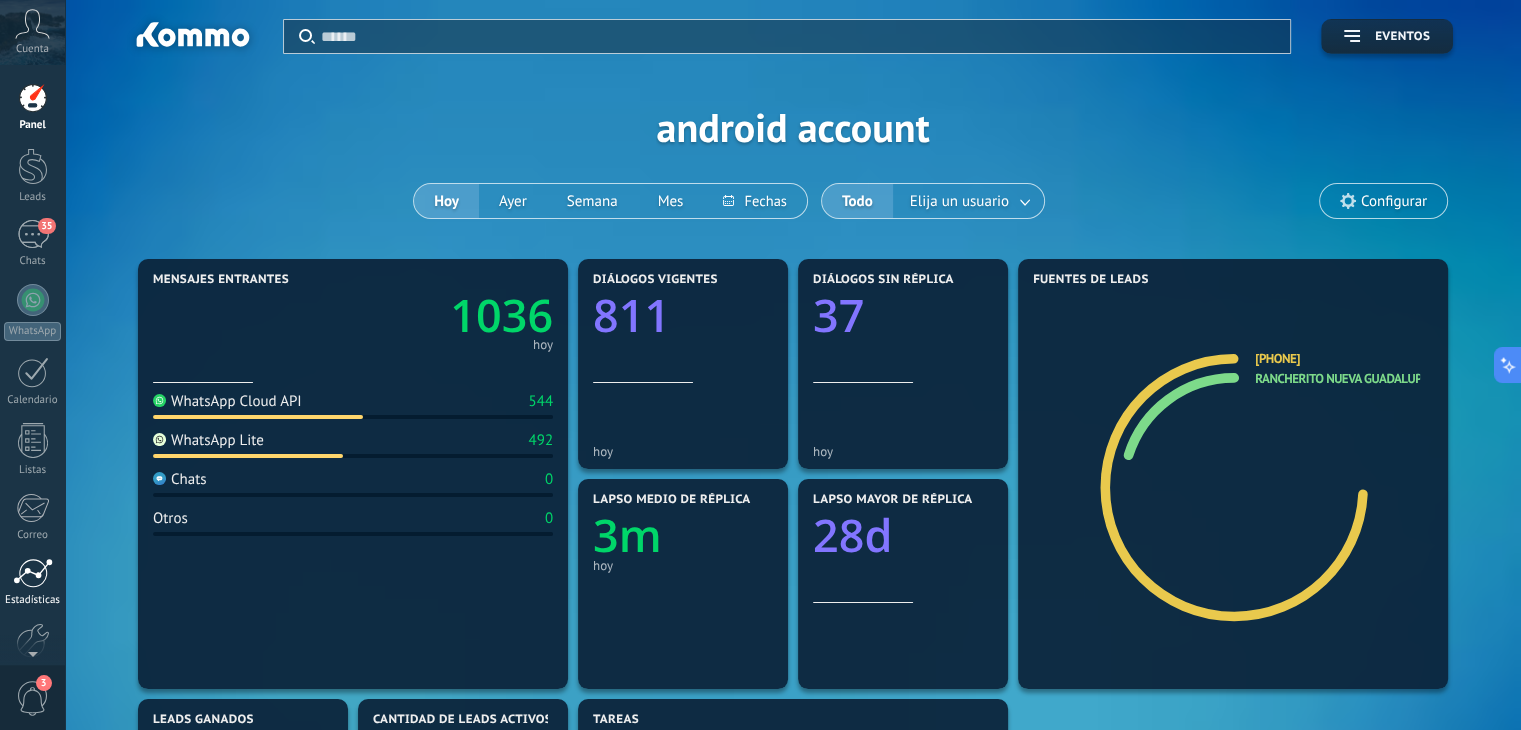click at bounding box center (33, 573) 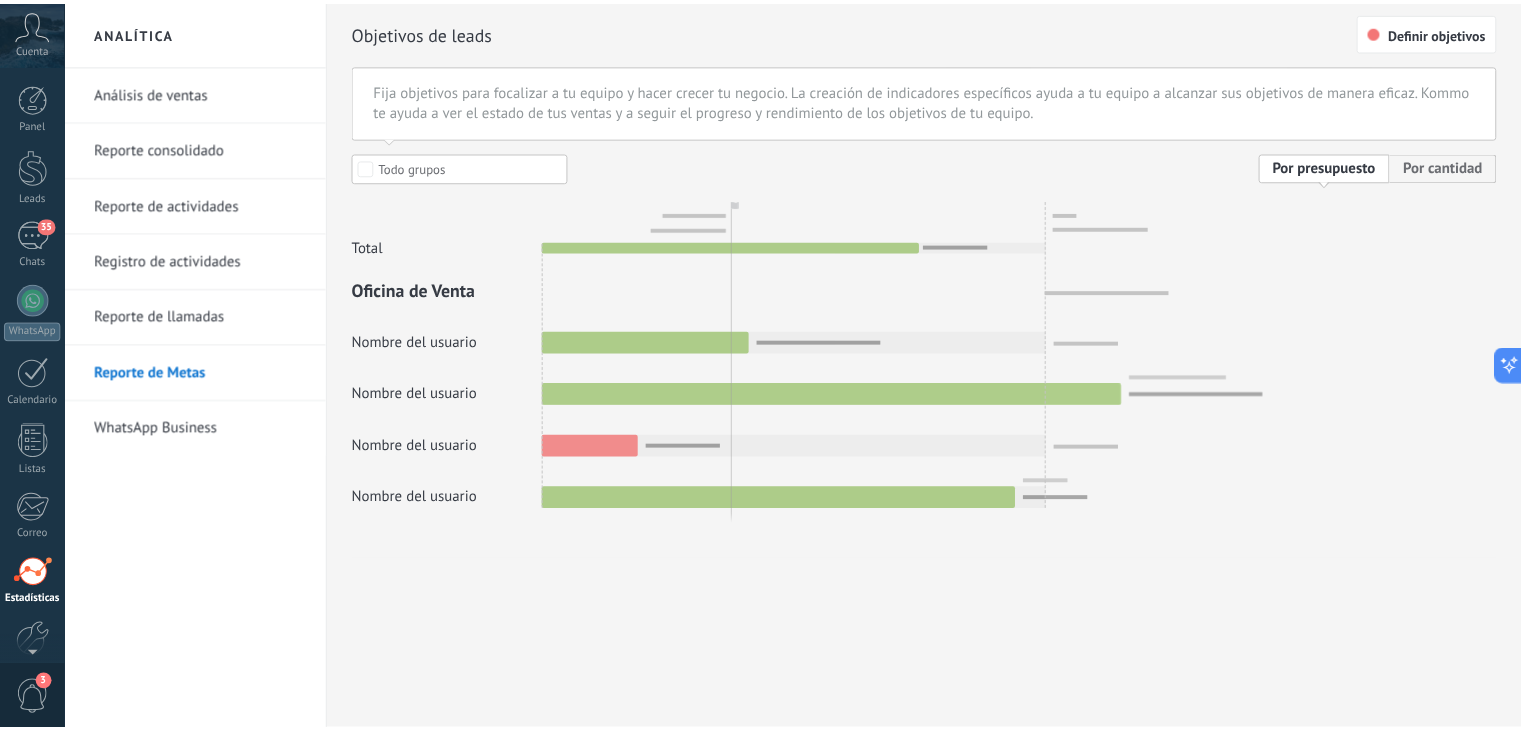 scroll, scrollTop: 101, scrollLeft: 0, axis: vertical 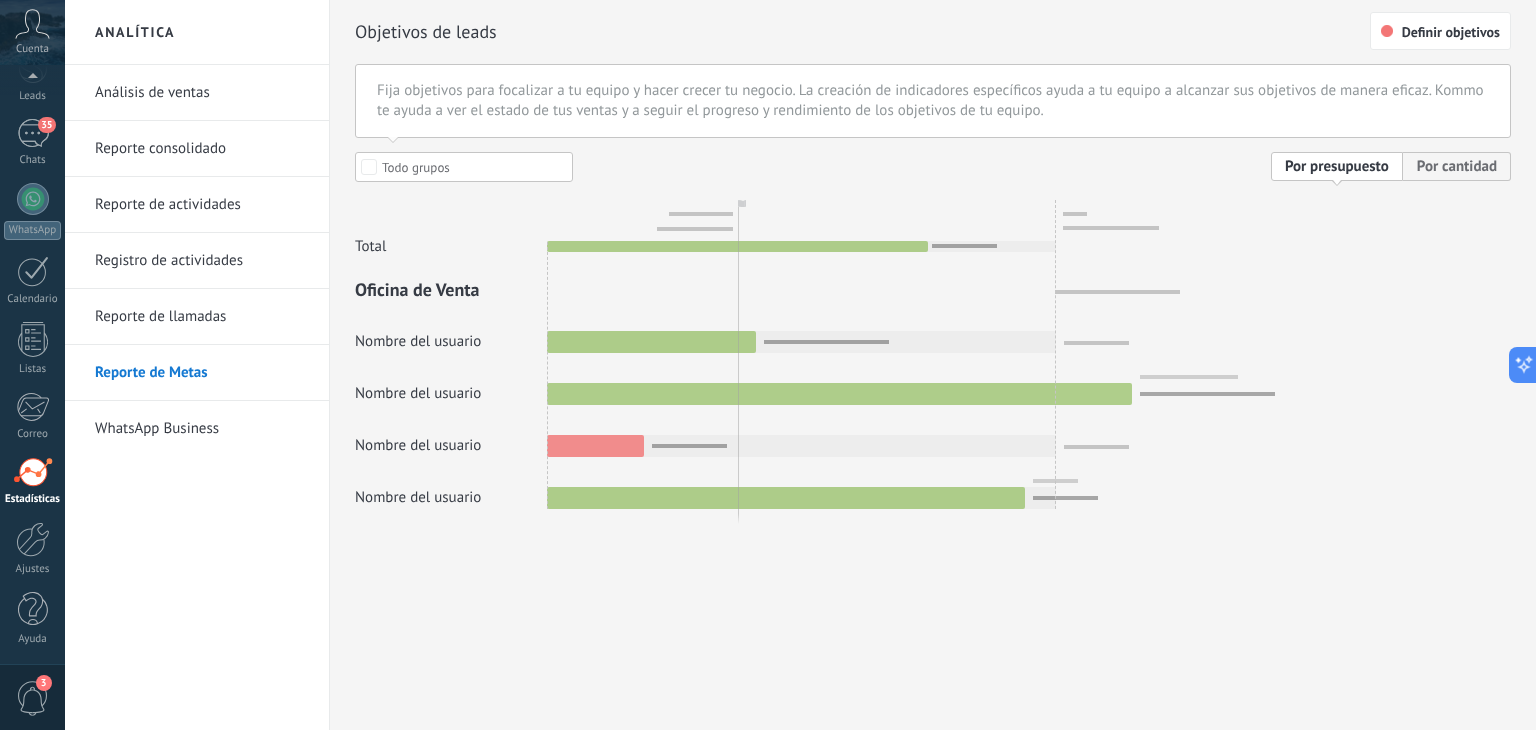click on "Reporte de actividades" at bounding box center [202, 205] 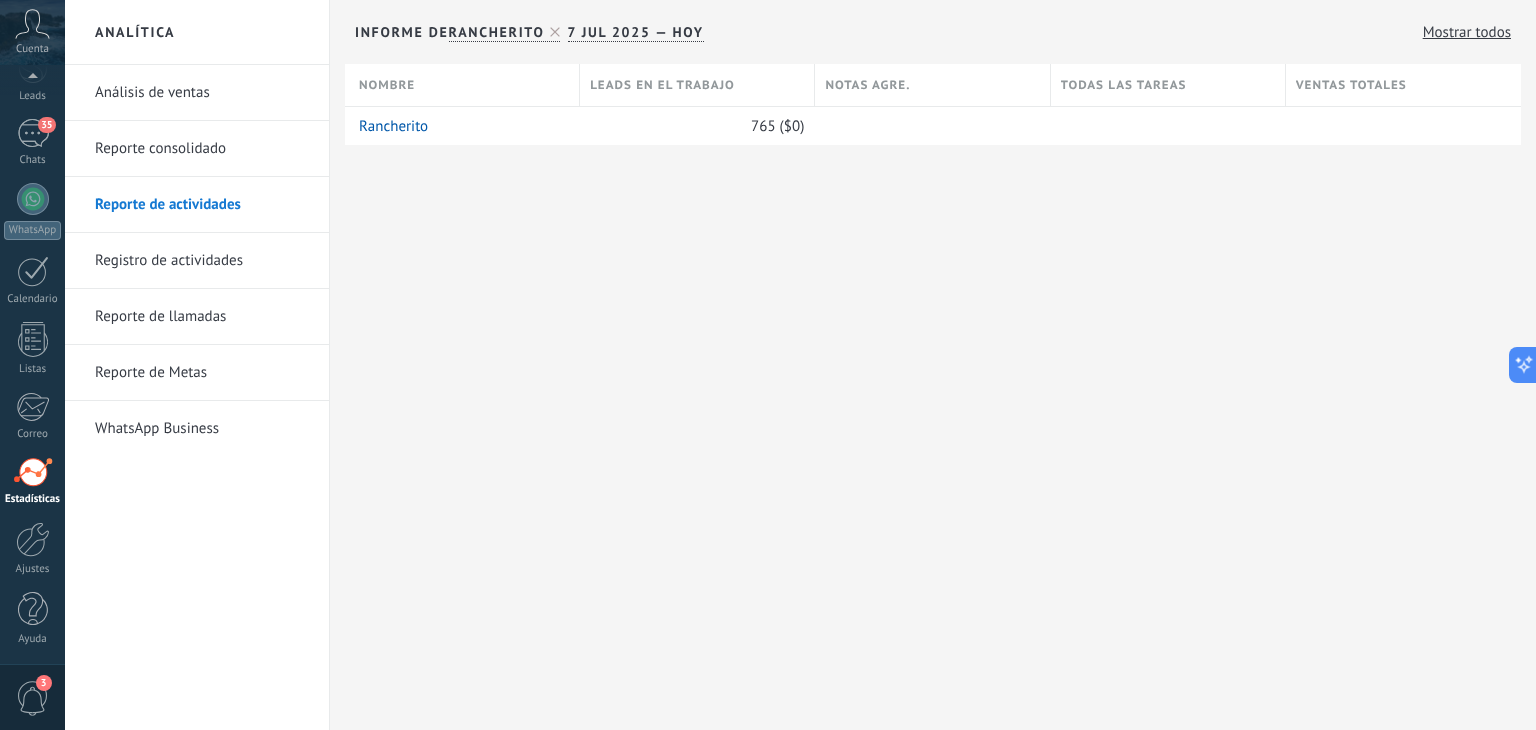 click on "Análisis de ventas" at bounding box center (202, 93) 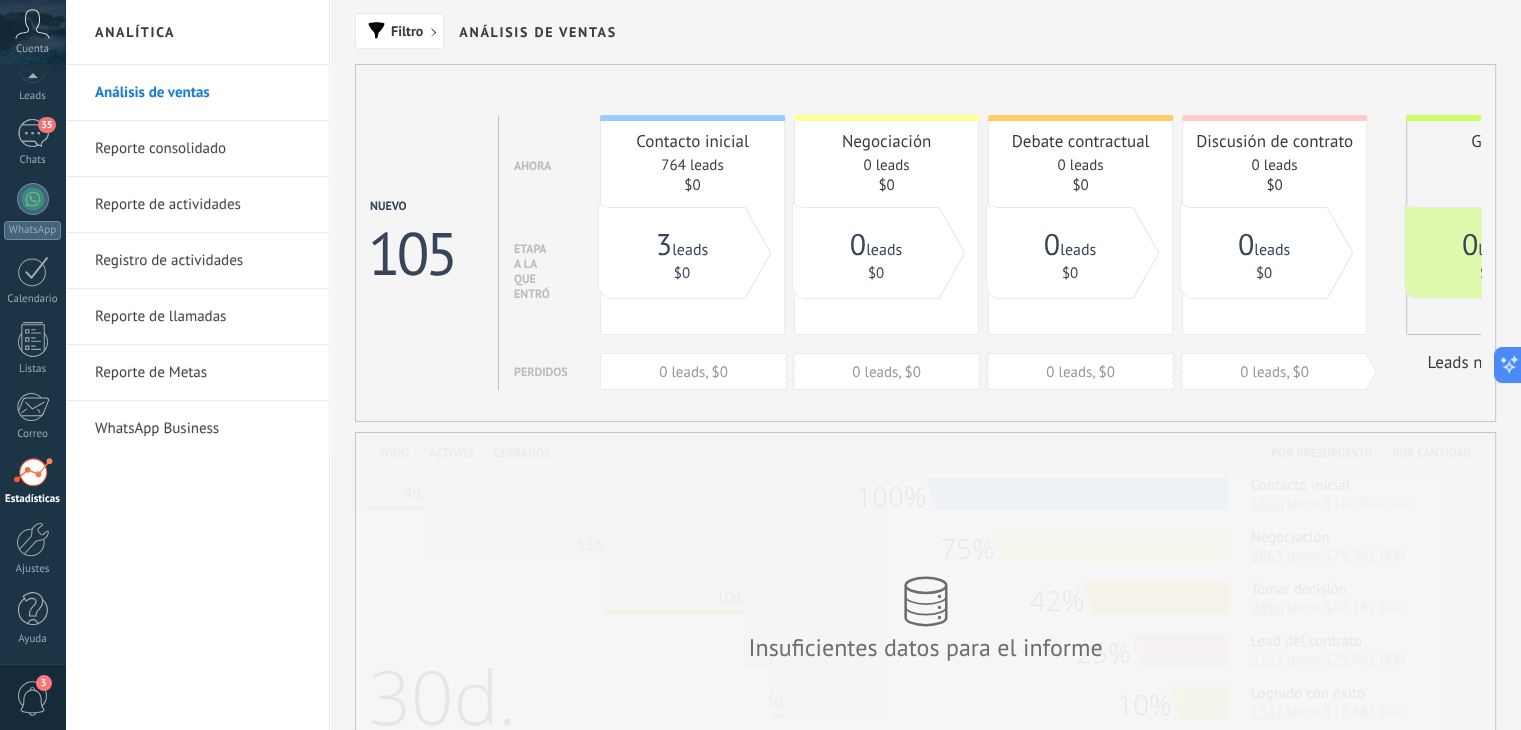 click on "Reporte consolidado" at bounding box center (202, 149) 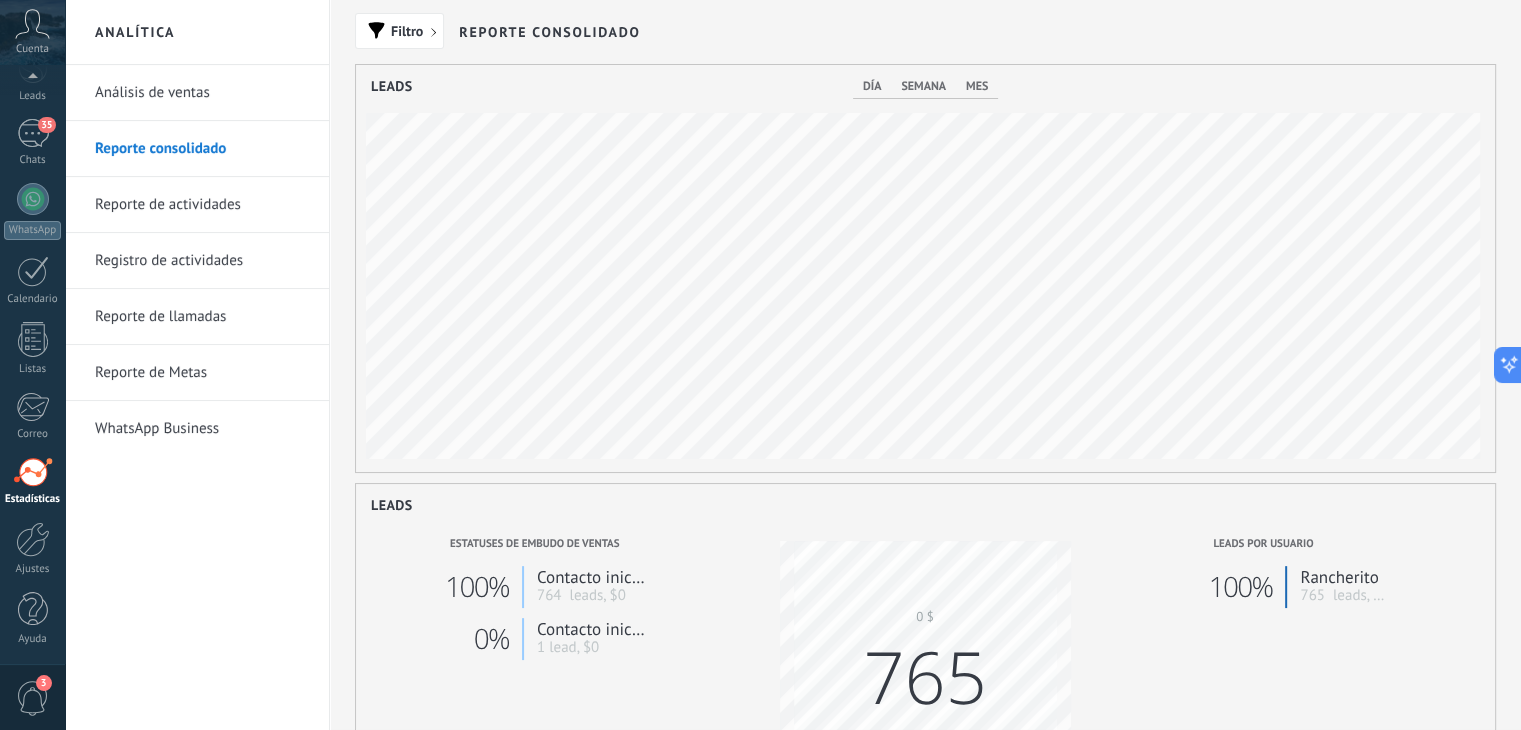 scroll, scrollTop: 999592, scrollLeft: 998860, axis: both 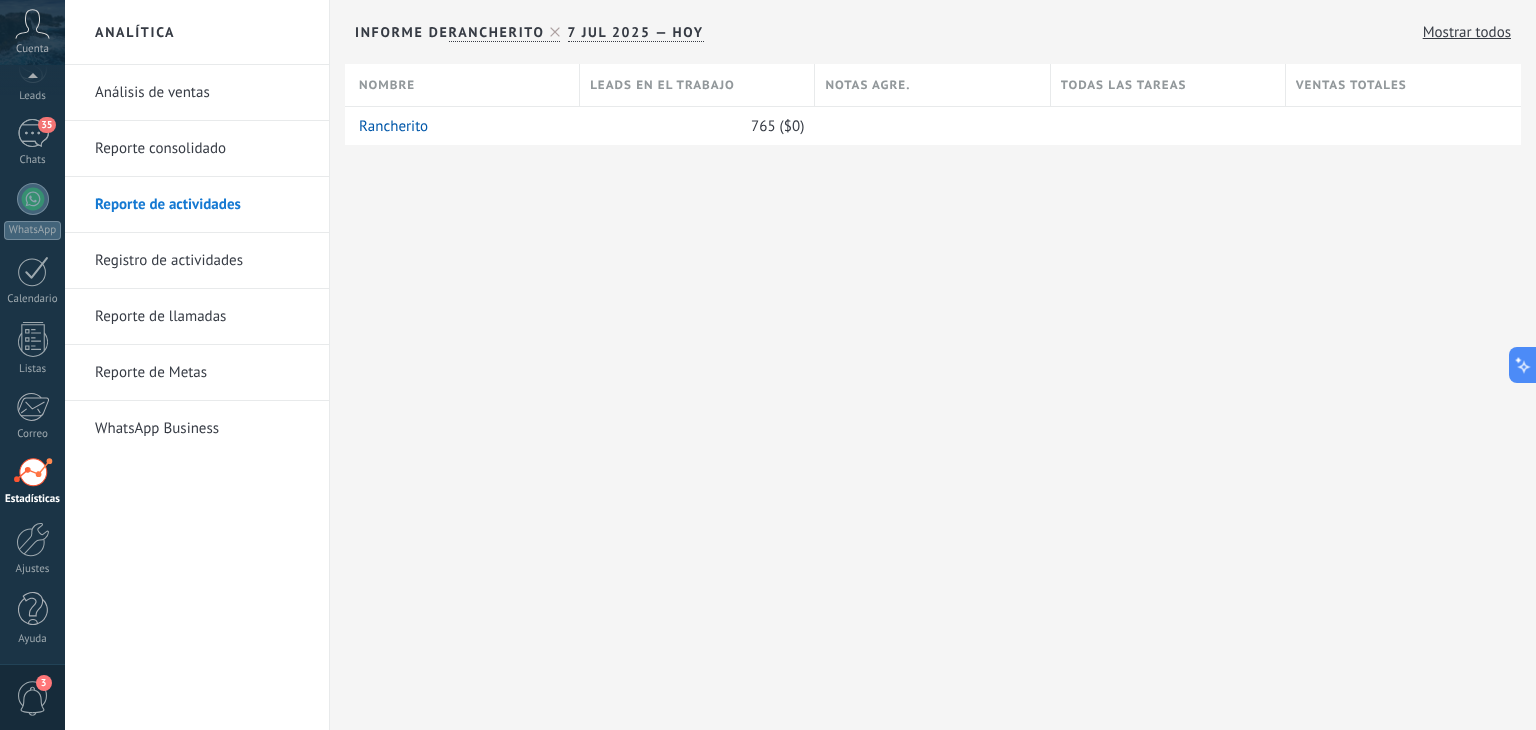 click on "Registro de actividades" at bounding box center [202, 261] 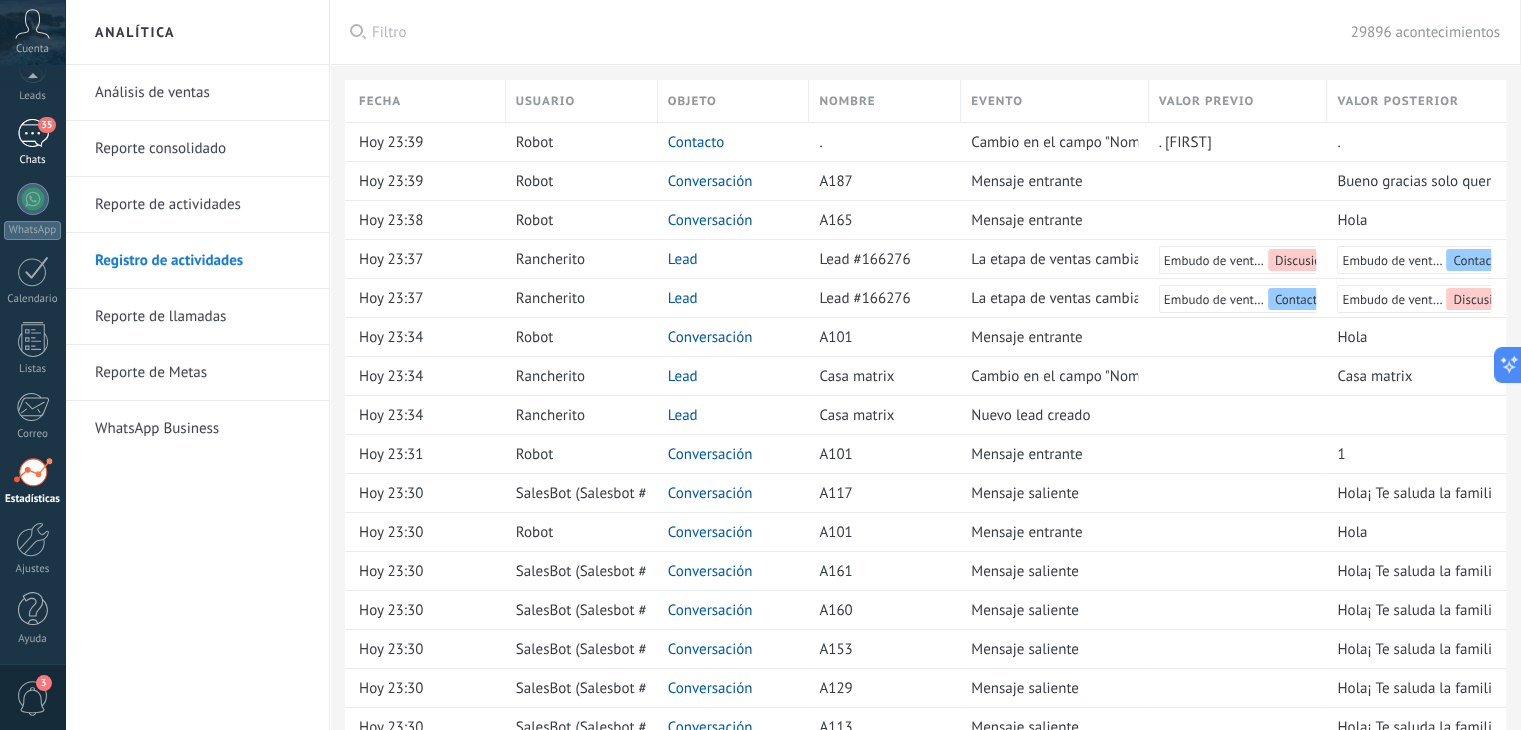 click on "35" at bounding box center (33, 133) 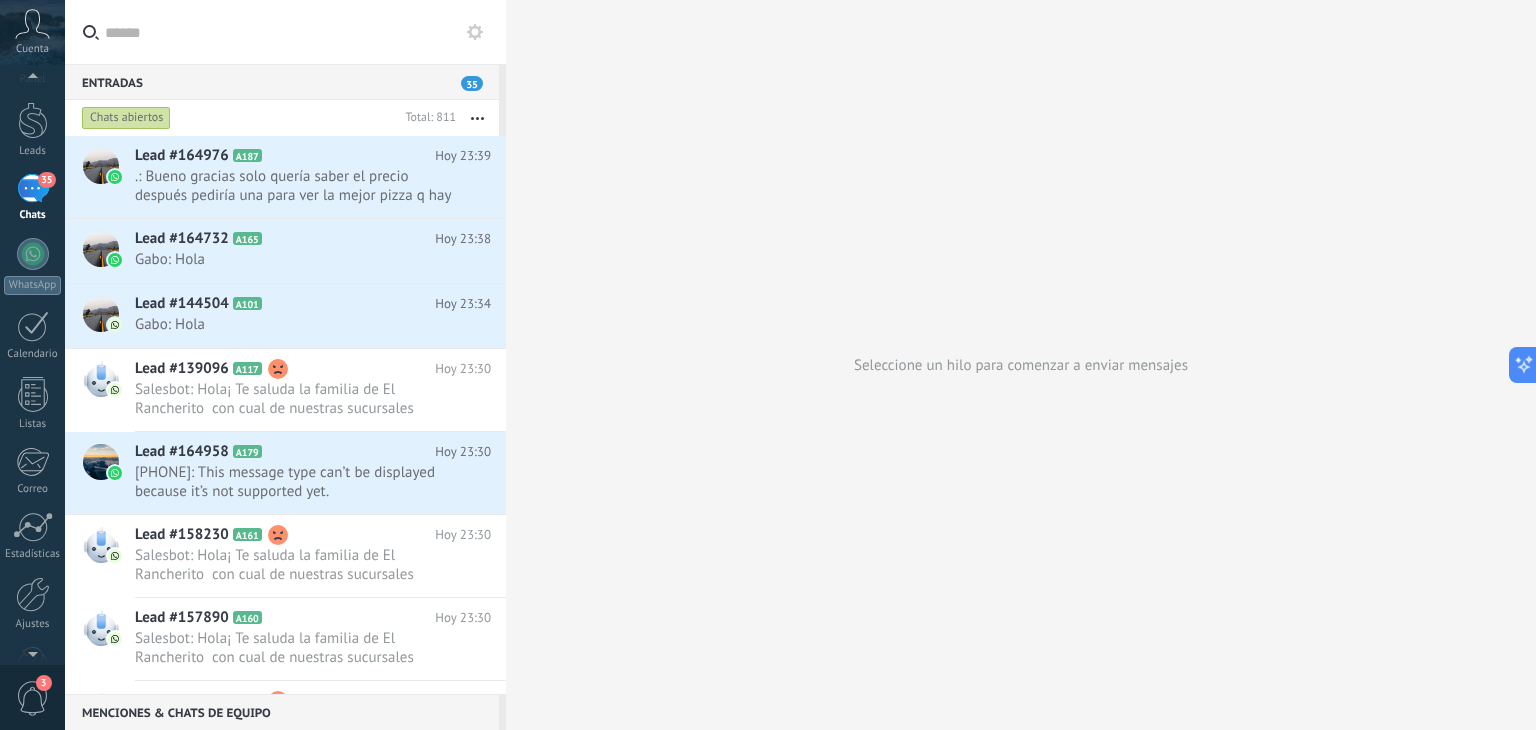 scroll, scrollTop: 0, scrollLeft: 0, axis: both 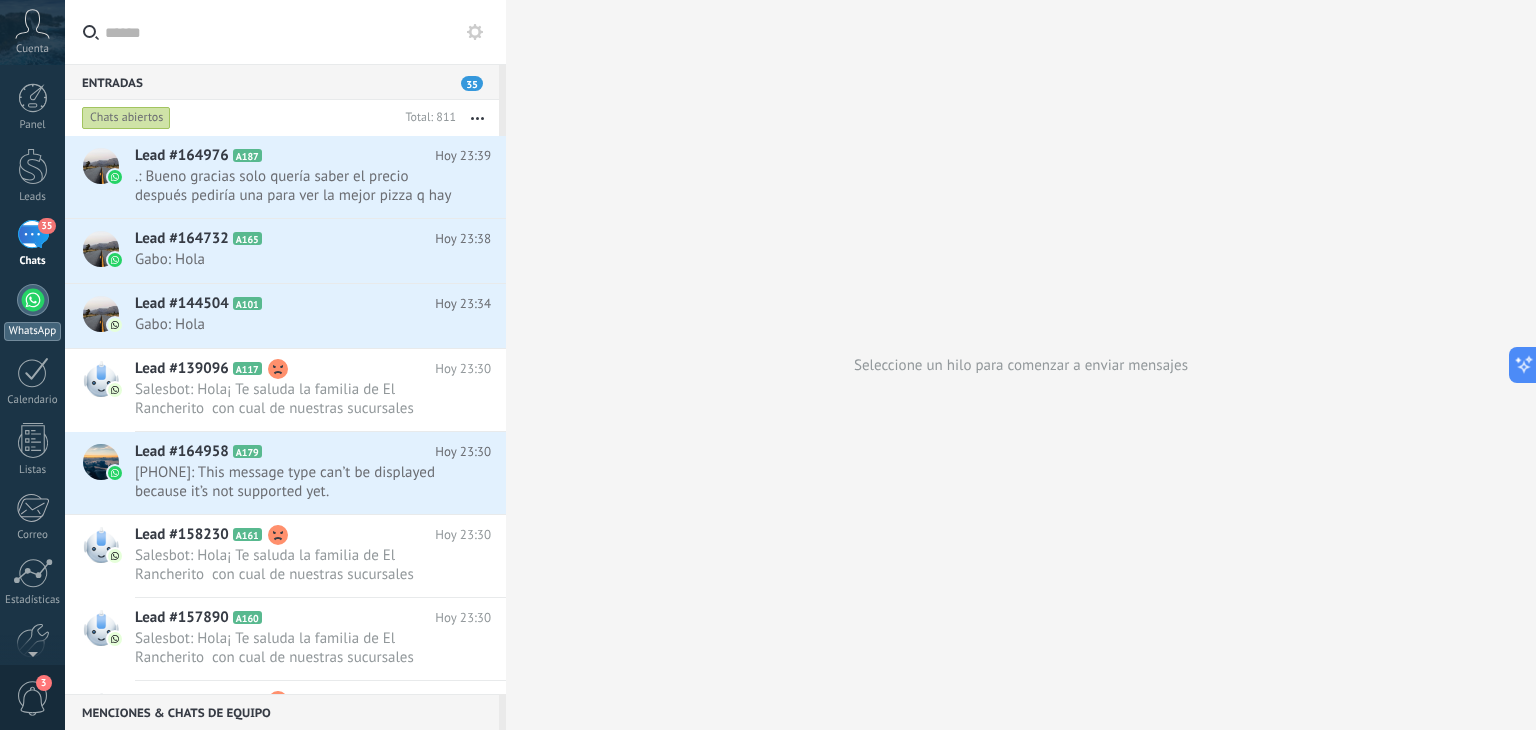 click at bounding box center (33, 300) 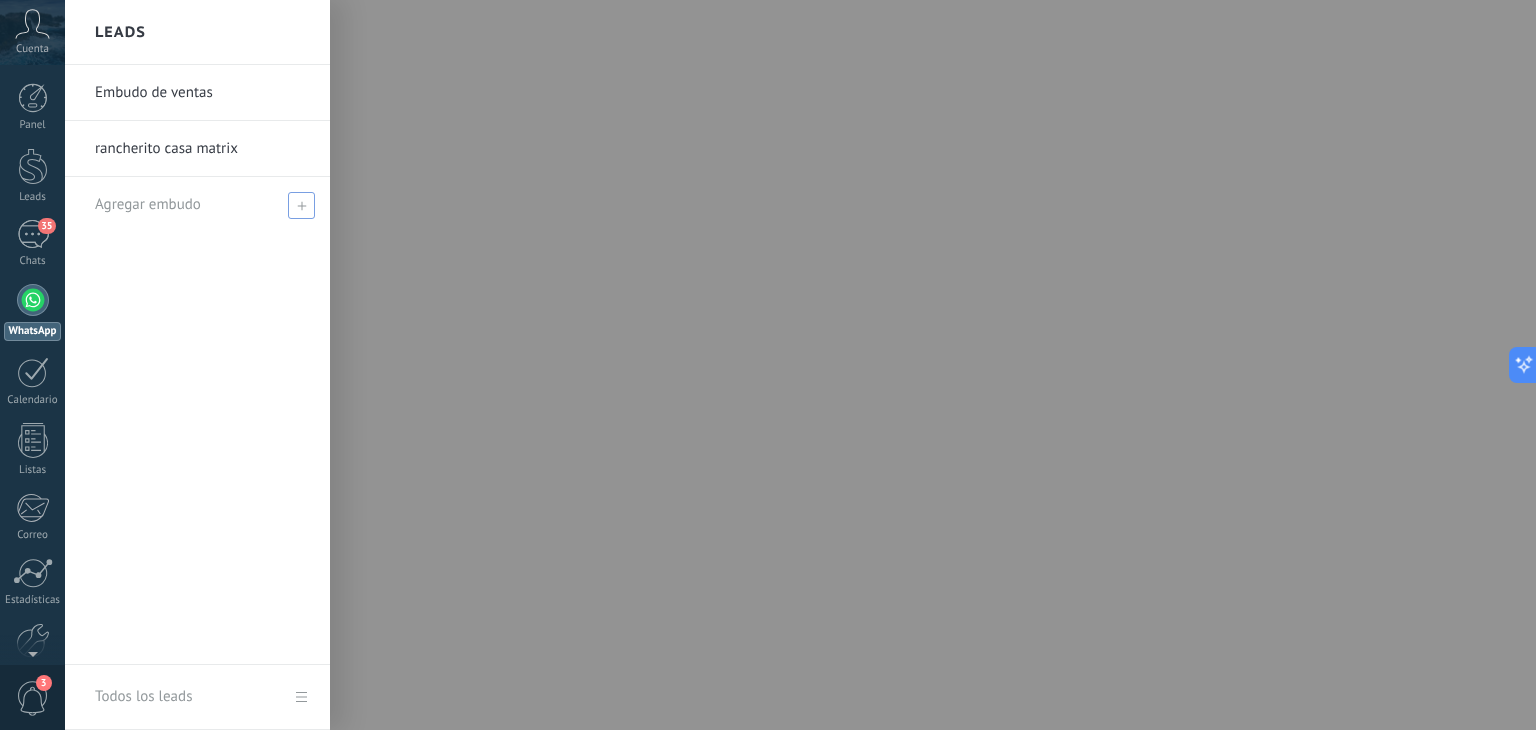 click at bounding box center [301, 205] 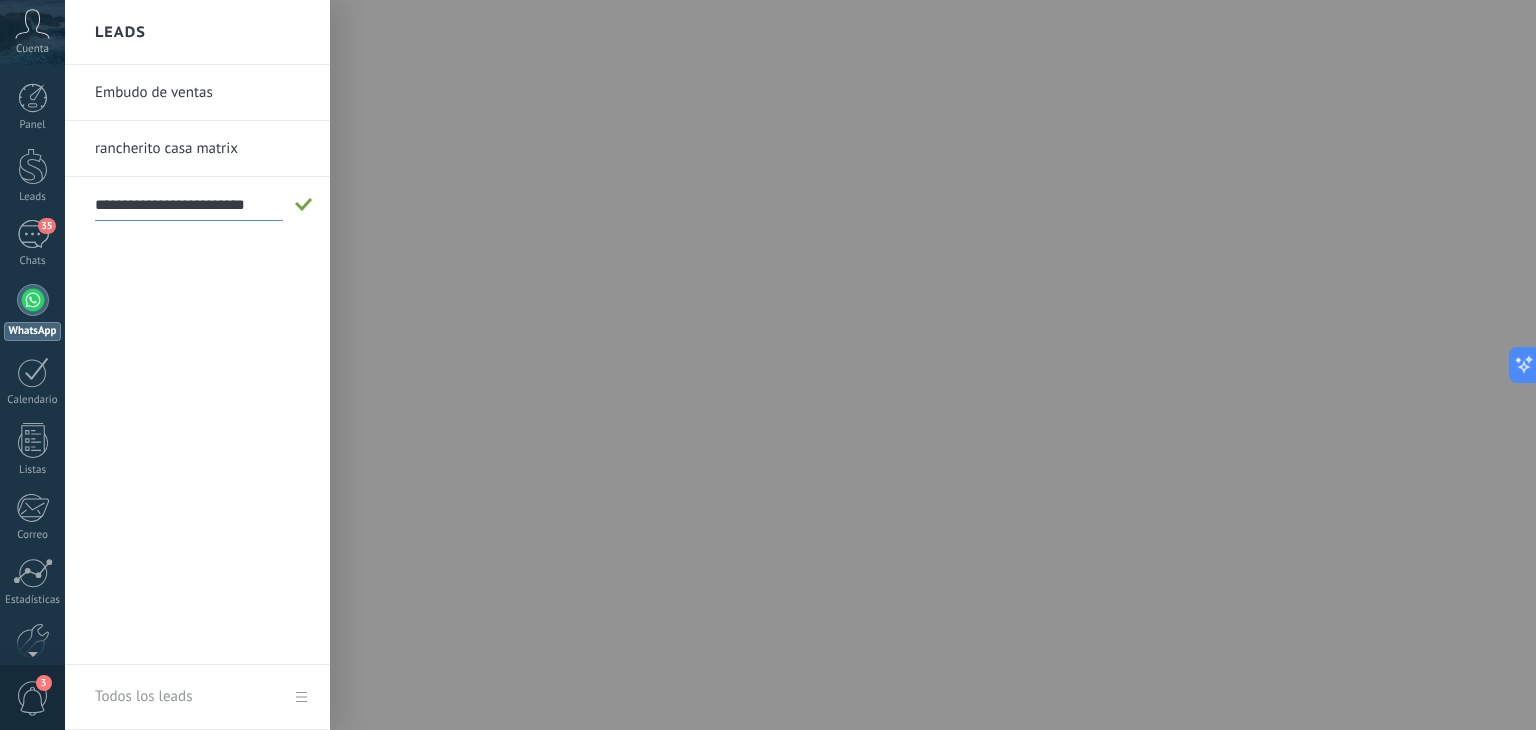 type on "**********" 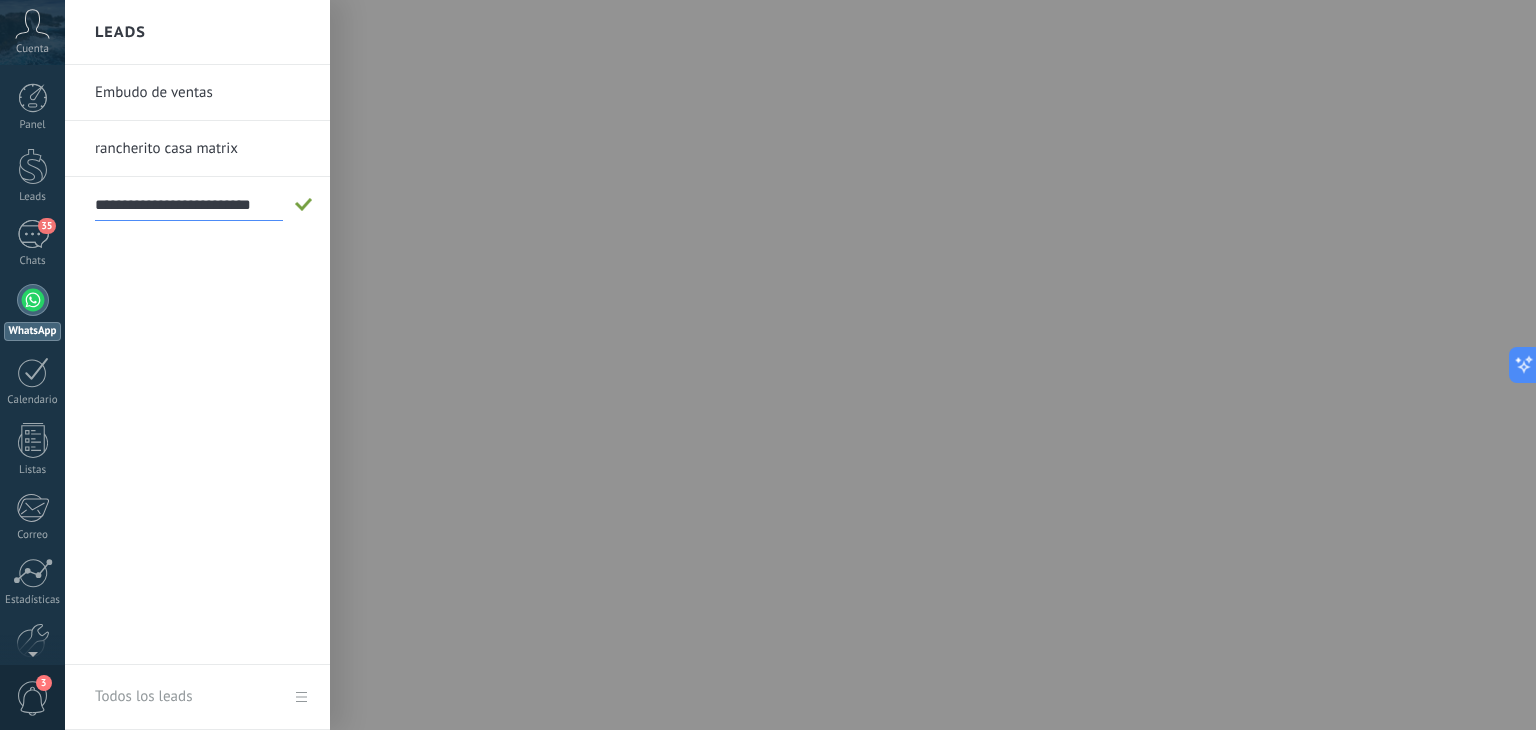 click on "**********" at bounding box center [189, 205] 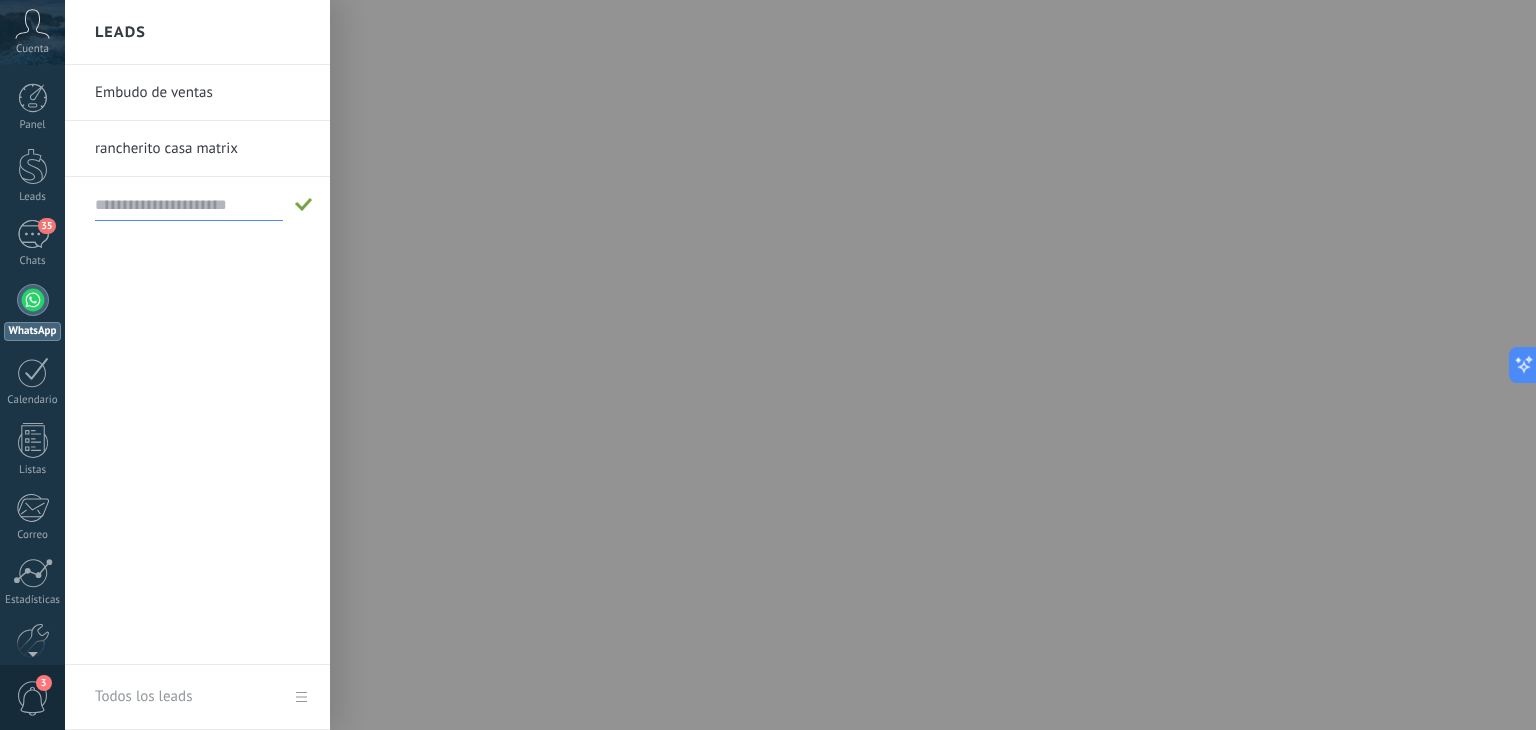click at bounding box center (189, 205) 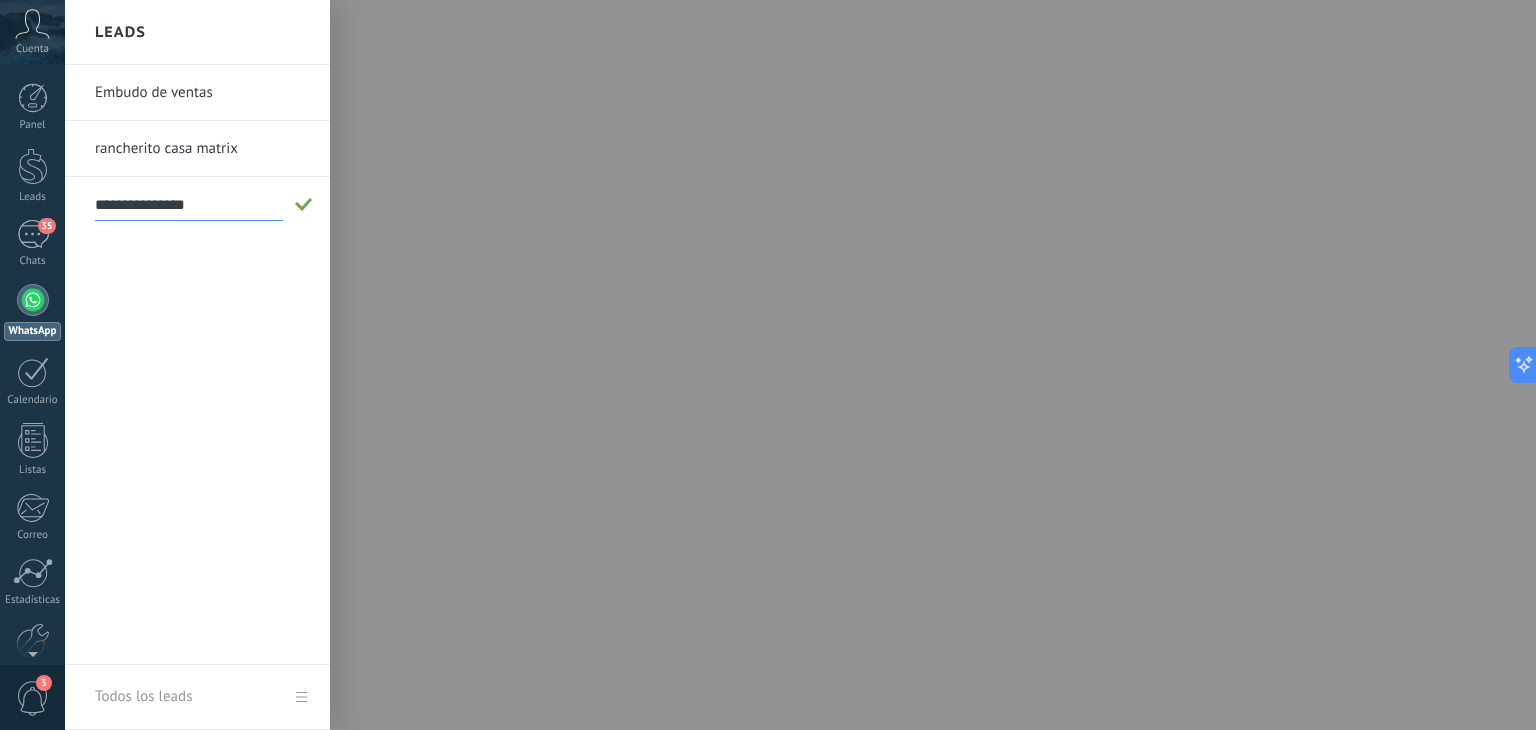 type on "**********" 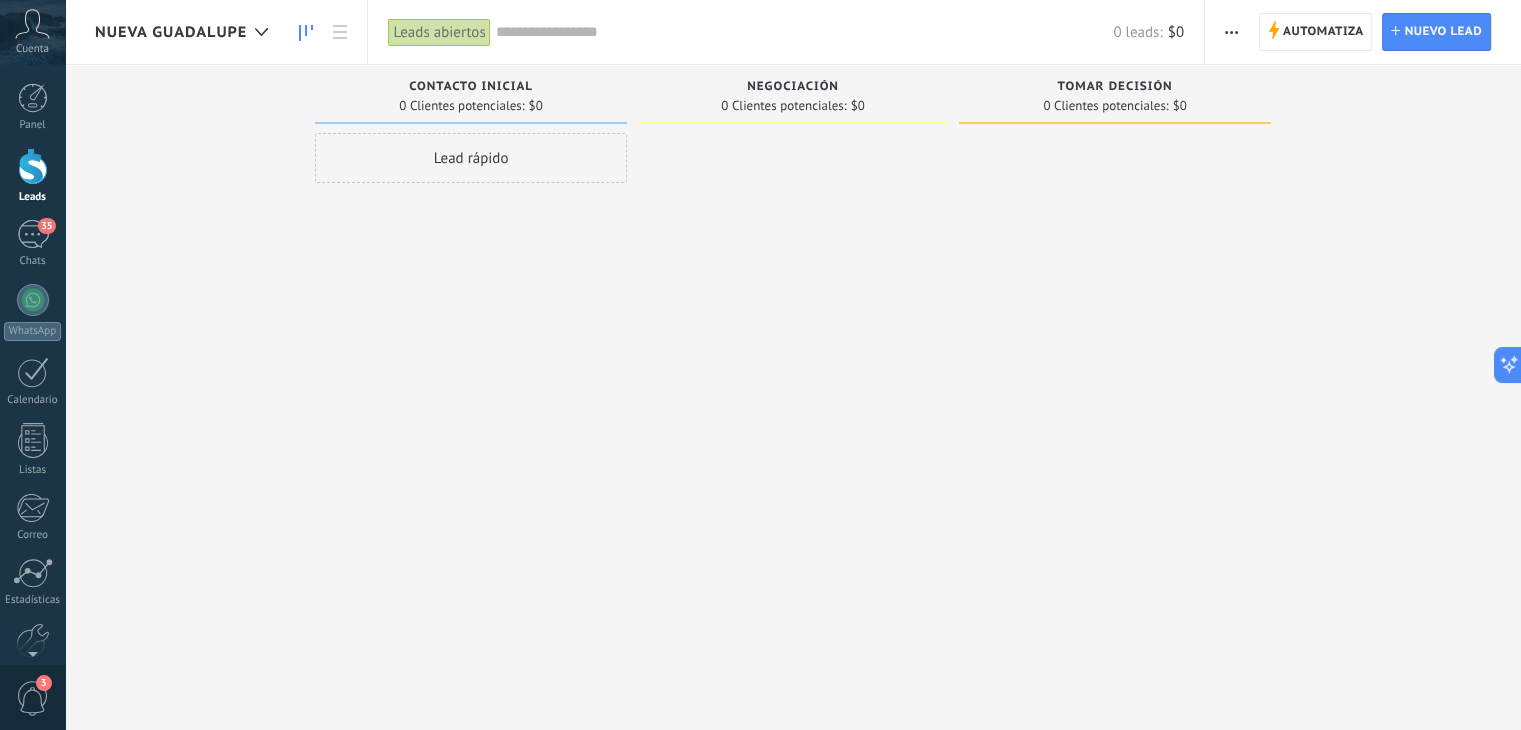 click on "Lead rápido" at bounding box center [471, 158] 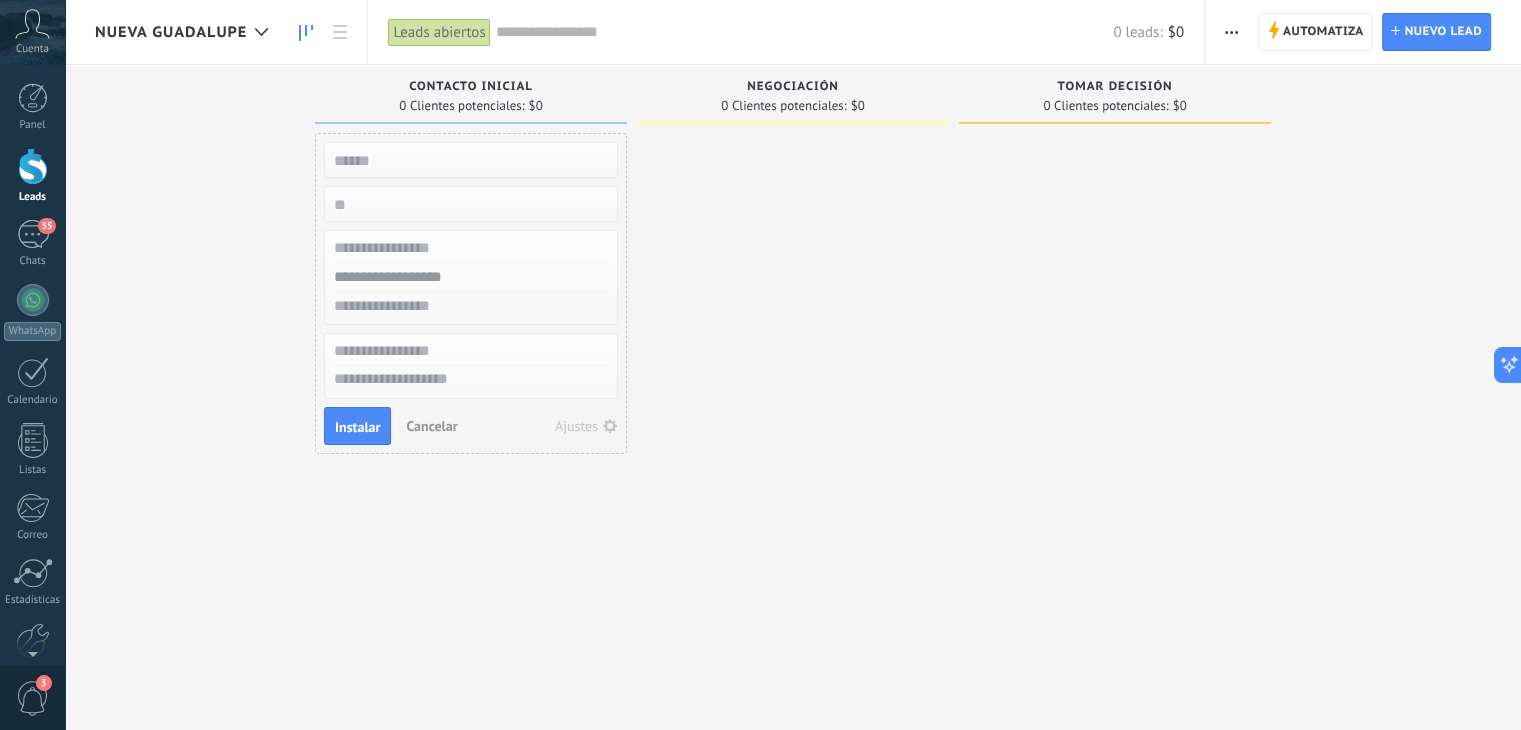 click on "Lamentablemente, no hay leads con estos parámetros.  Mostrar todo Leads Entrantes Solicitudes: 0 0 0 0 0 0 0 0 0 Contacto inicial 0  Clientes potenciales:  $0 Lead rápido Instalar Cancelar Ajustes Negociación 0  Clientes potenciales:  $0 Tomar decisión 0  Clientes potenciales:  $0" at bounding box center (808, 333) 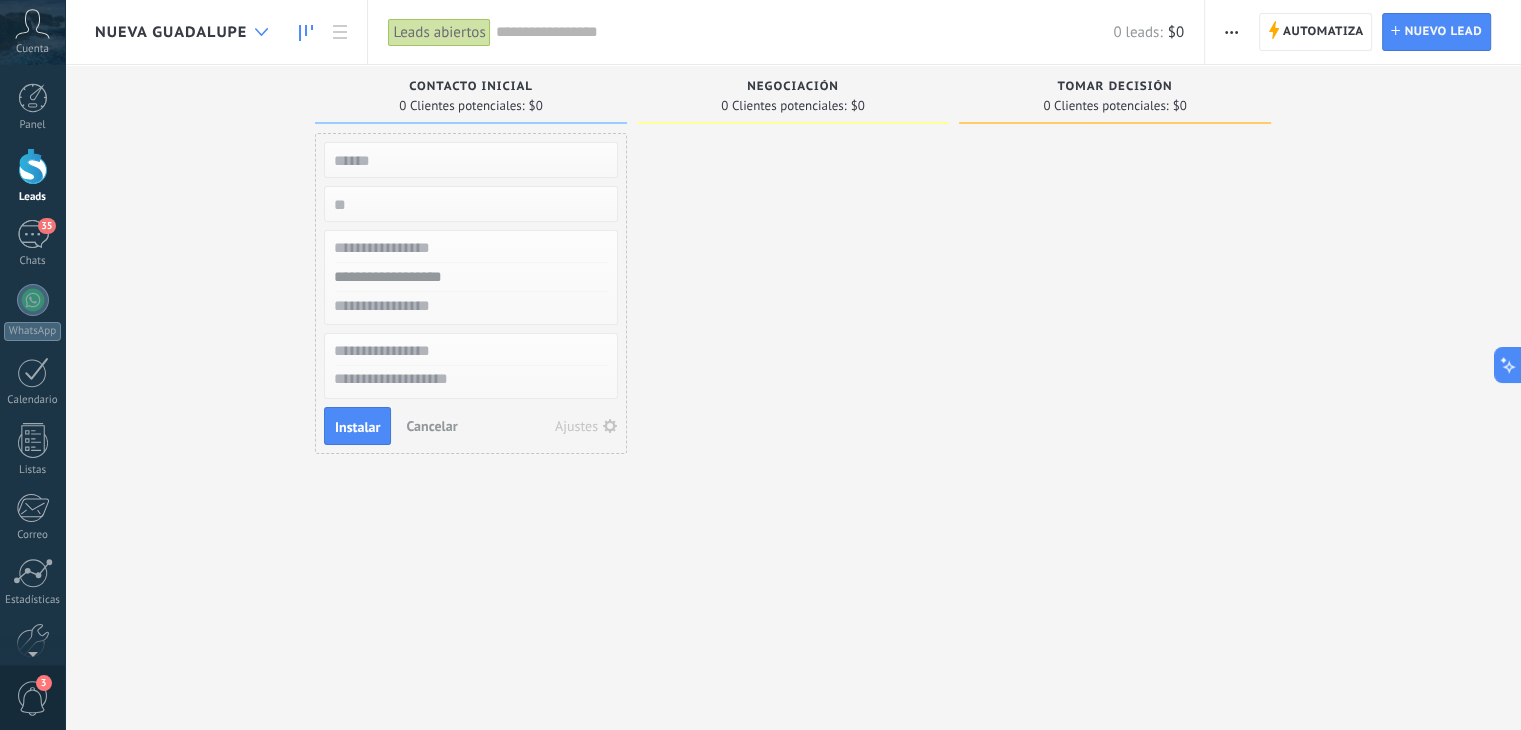 click on "Nueva Guadalupe" at bounding box center [171, 32] 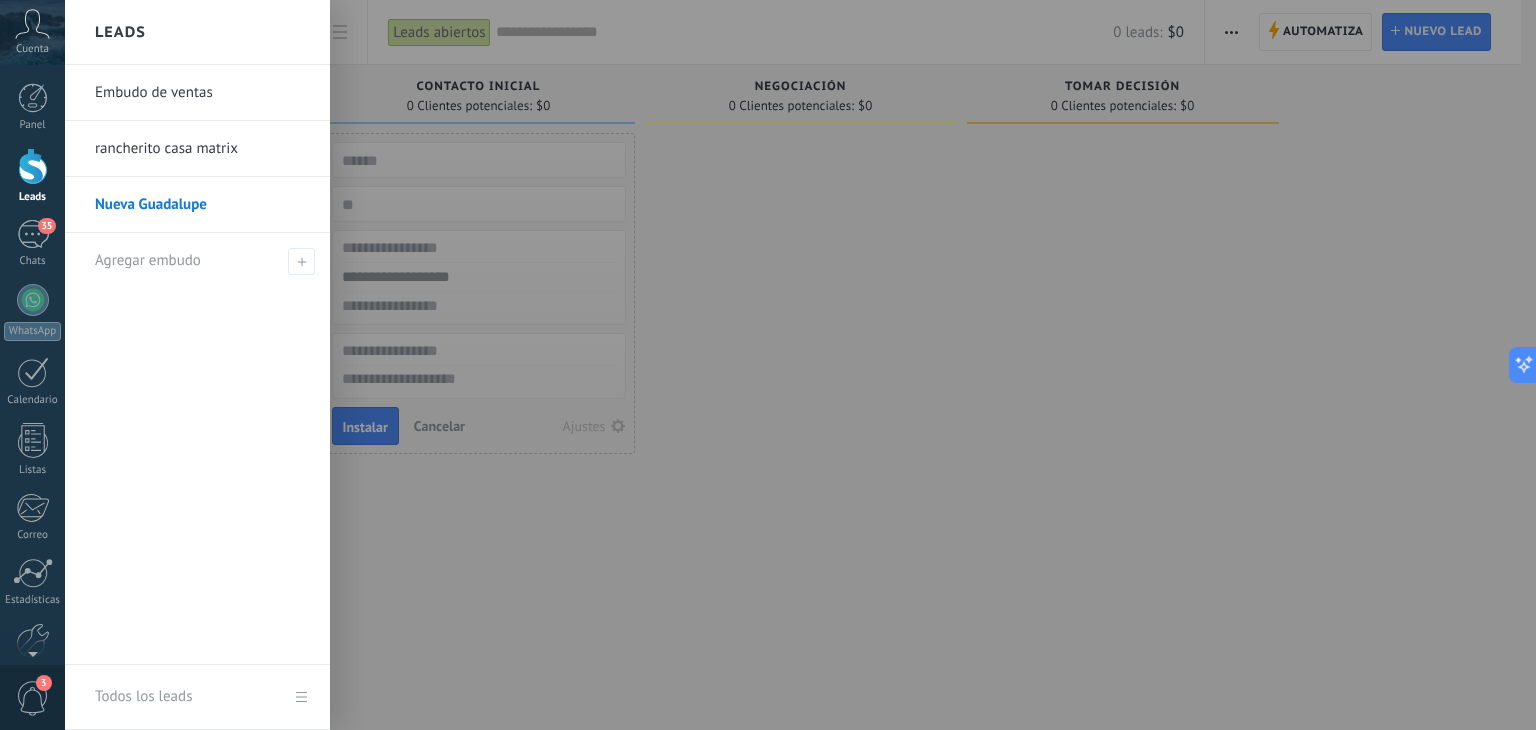 click on "rancherito casa matrix" at bounding box center [202, 149] 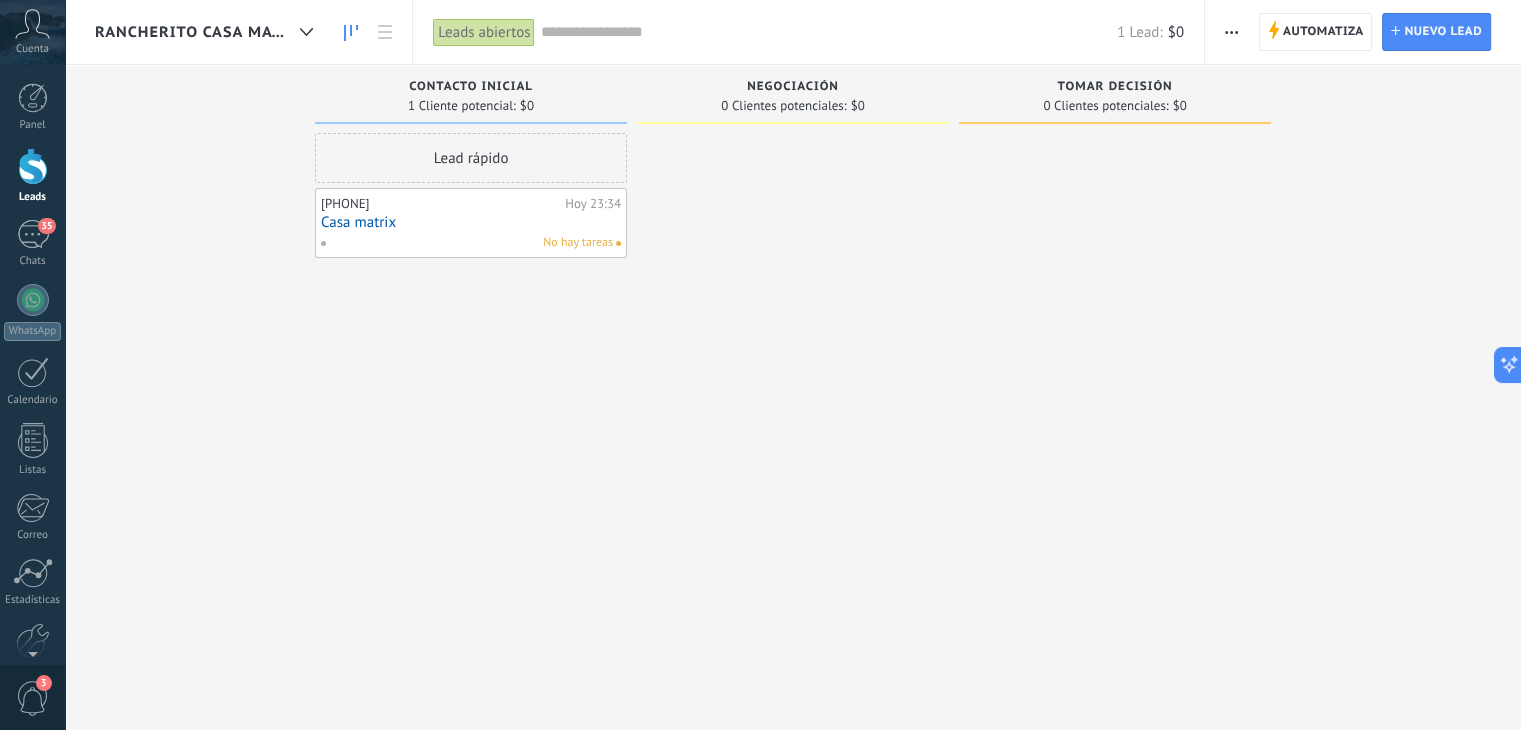 click on "Casa matrix" at bounding box center [471, 222] 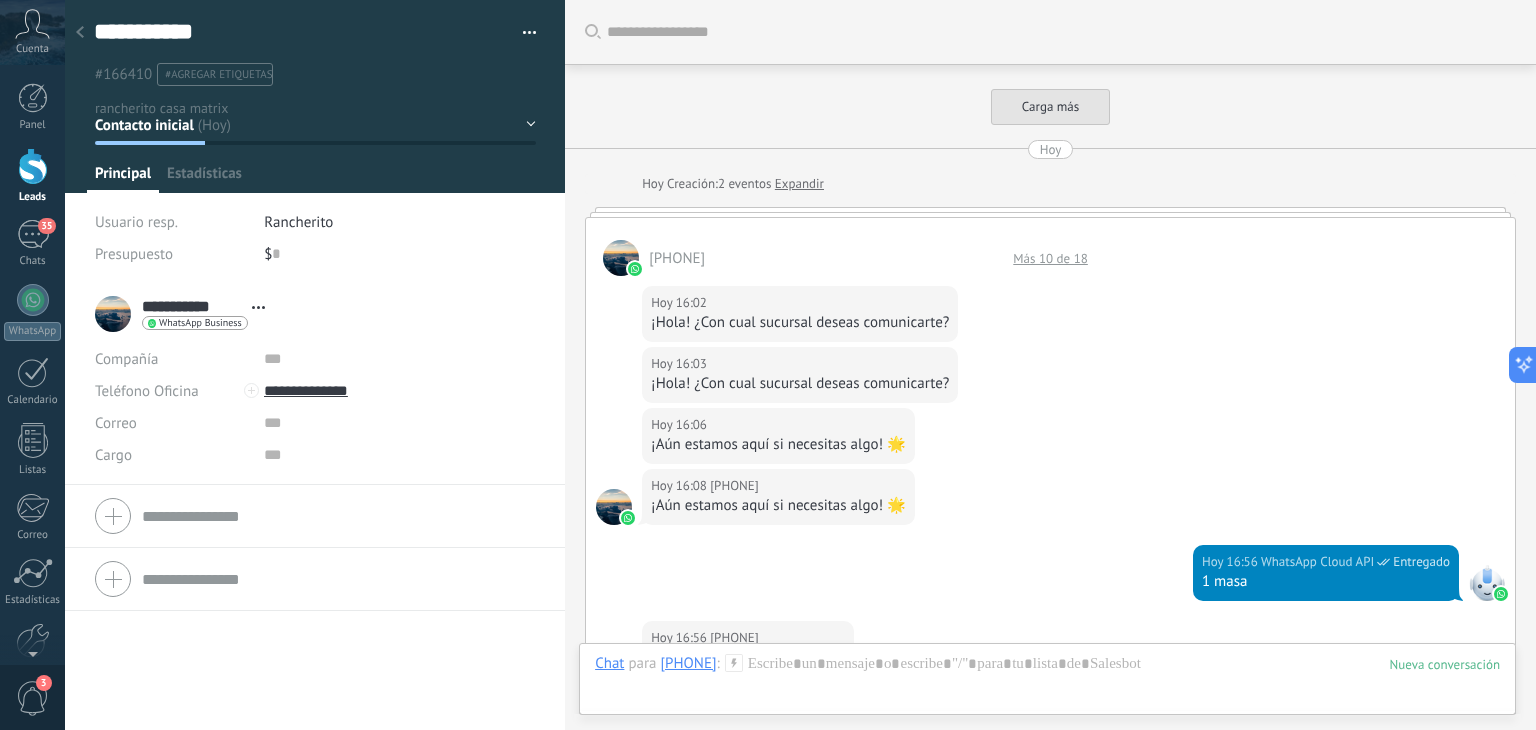 scroll, scrollTop: 1803, scrollLeft: 0, axis: vertical 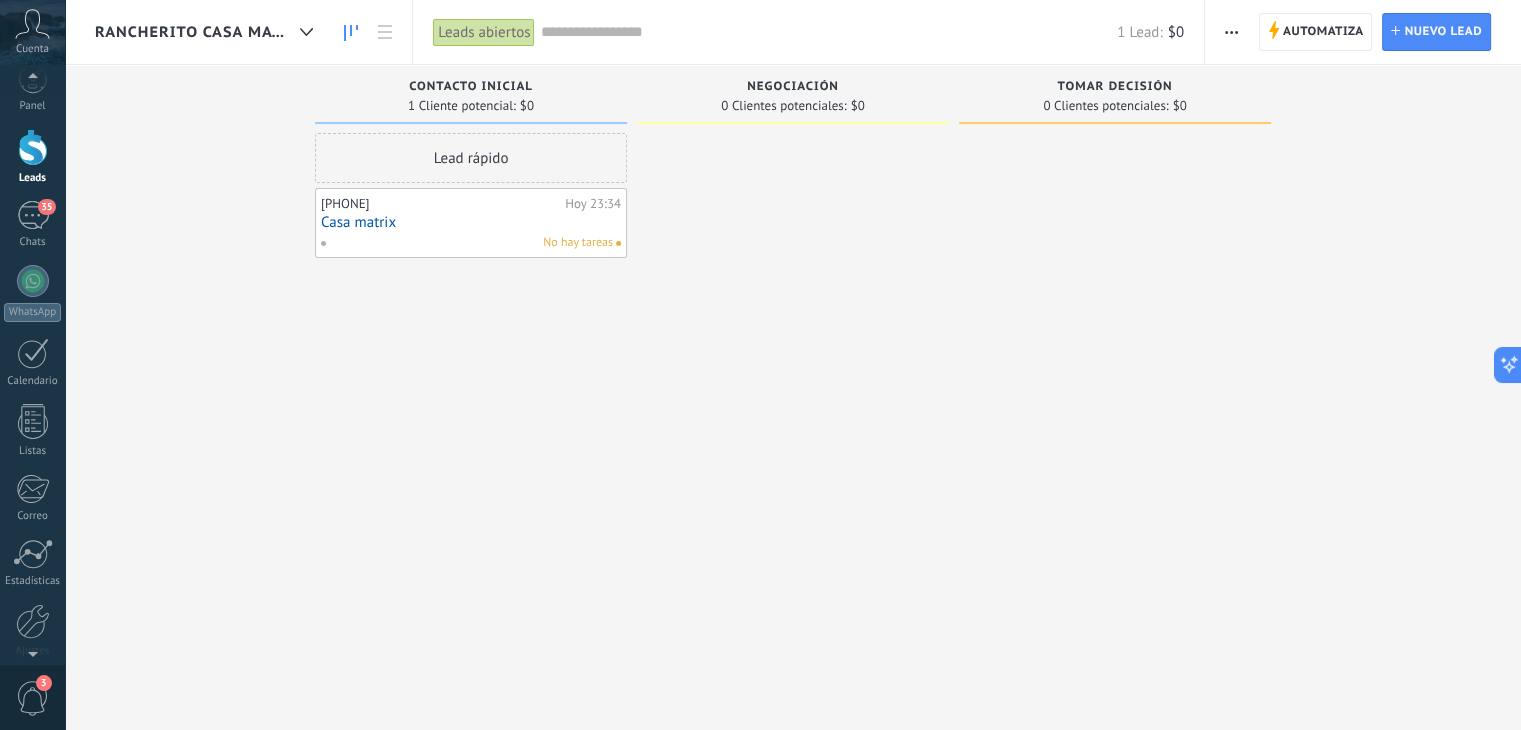 click on "3" at bounding box center (33, 698) 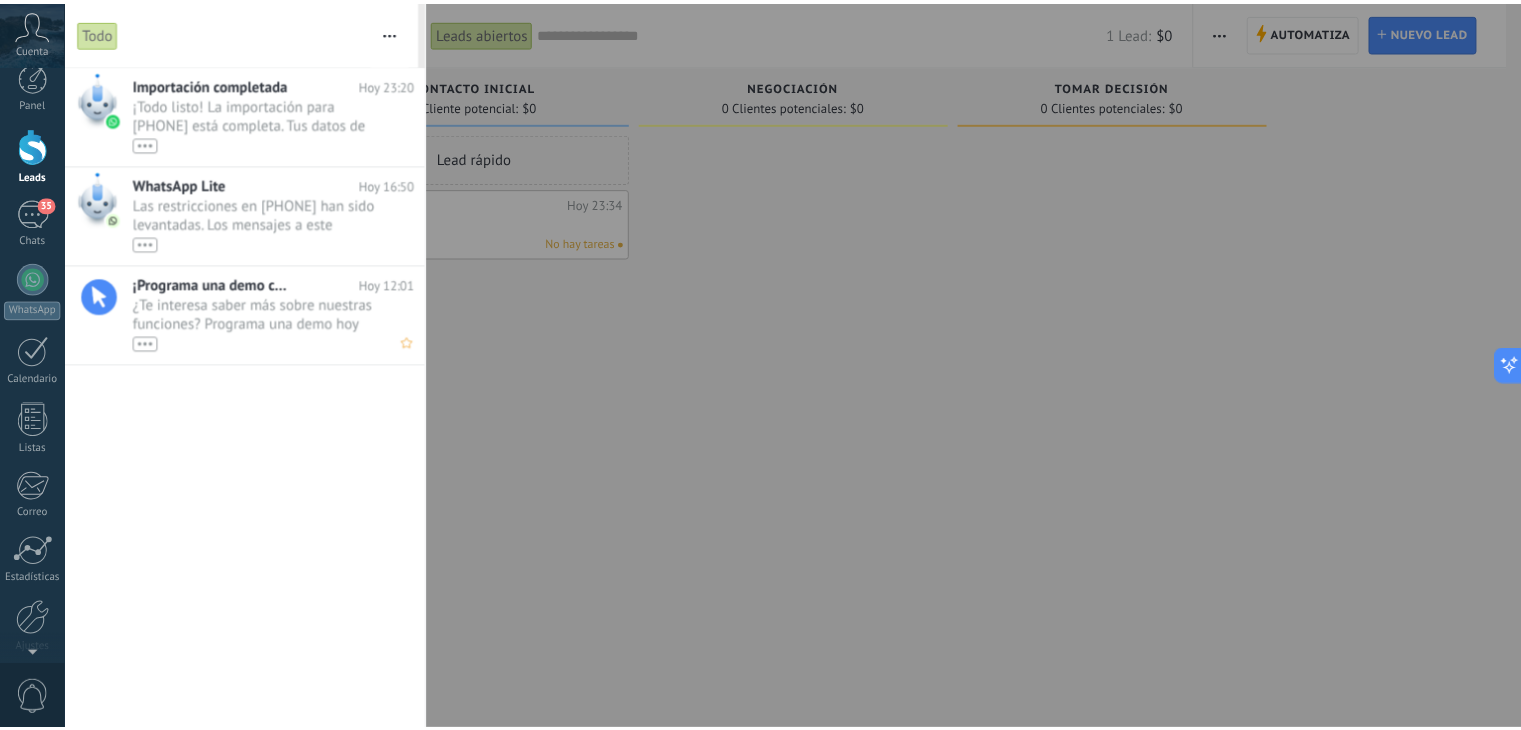 scroll, scrollTop: 0, scrollLeft: 0, axis: both 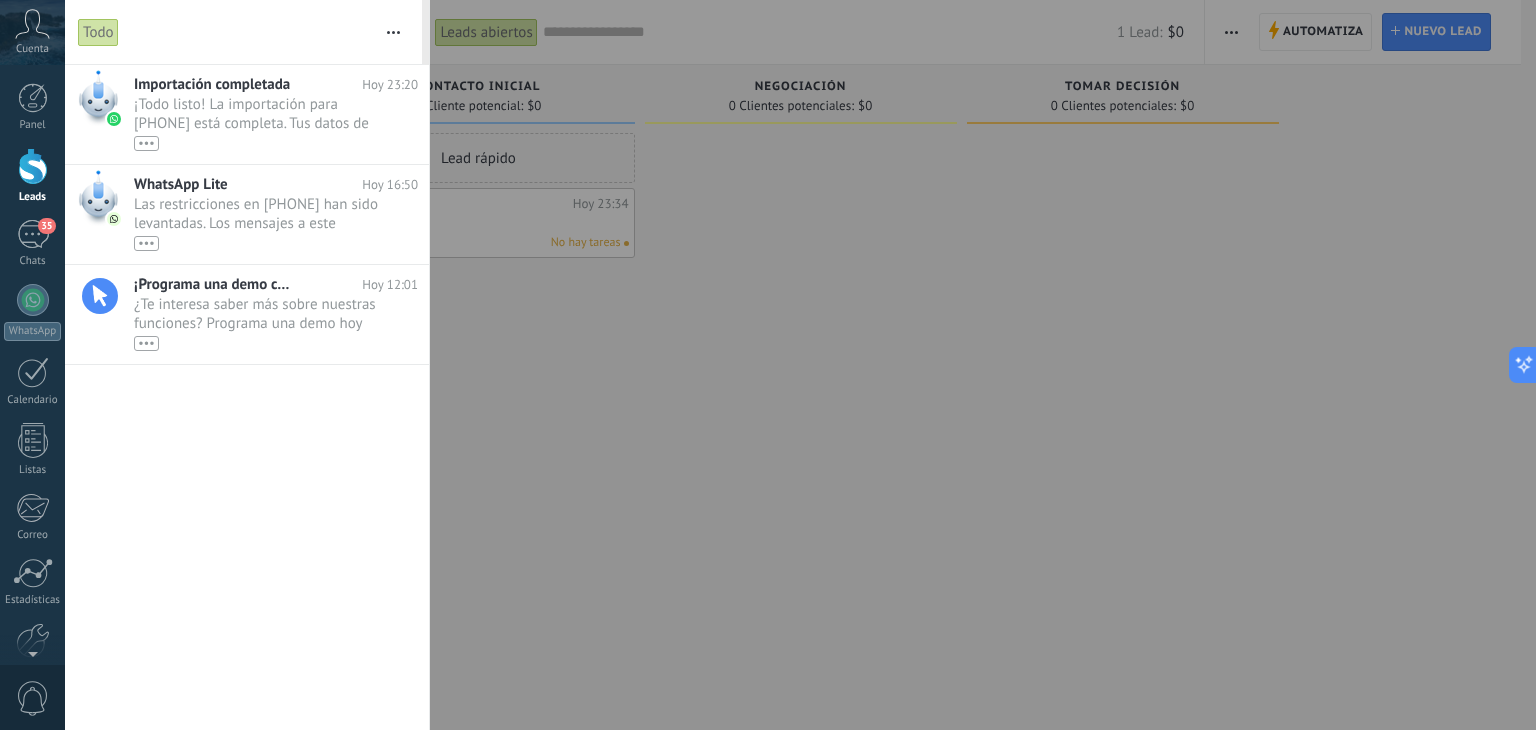 click at bounding box center [768, 365] 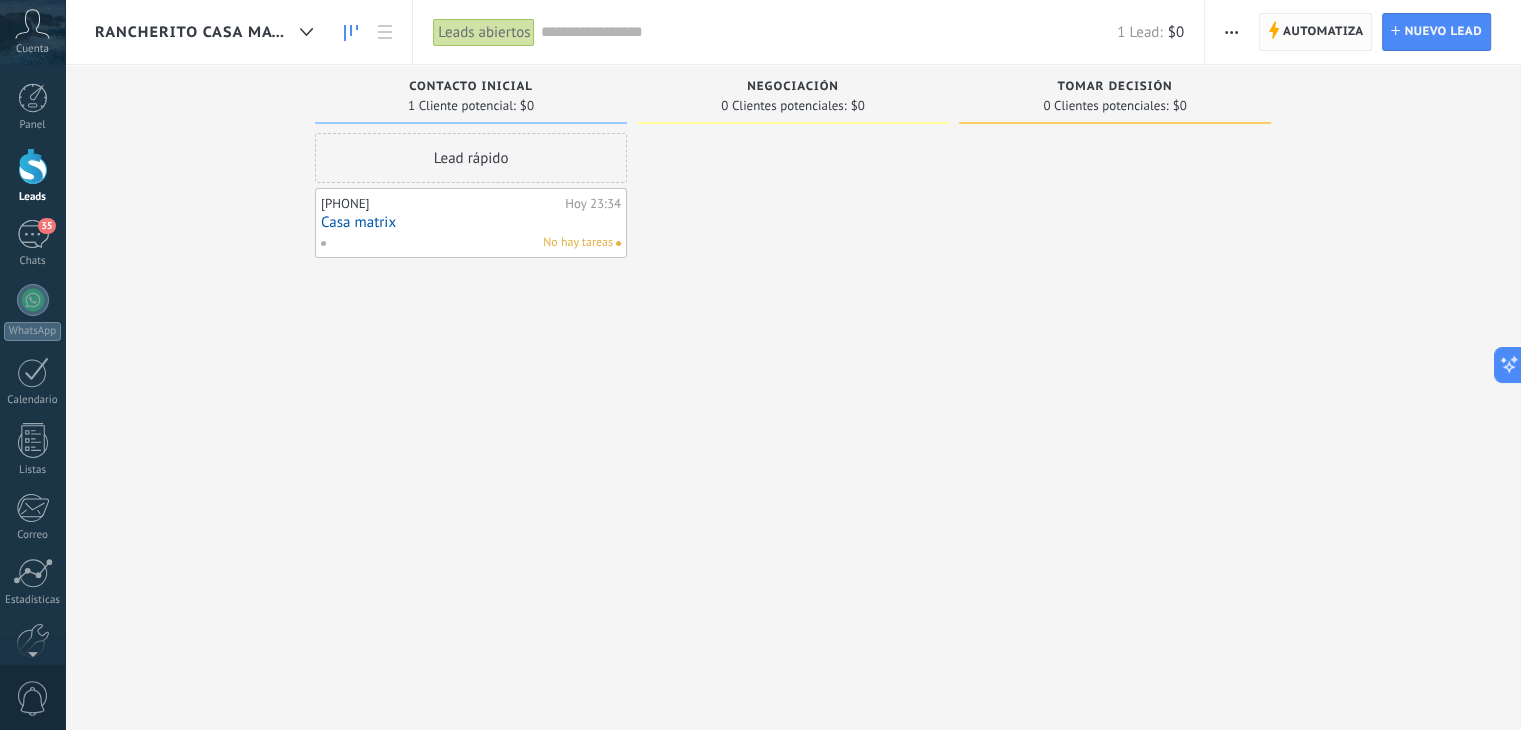 click on "Automatiza" at bounding box center (1323, 32) 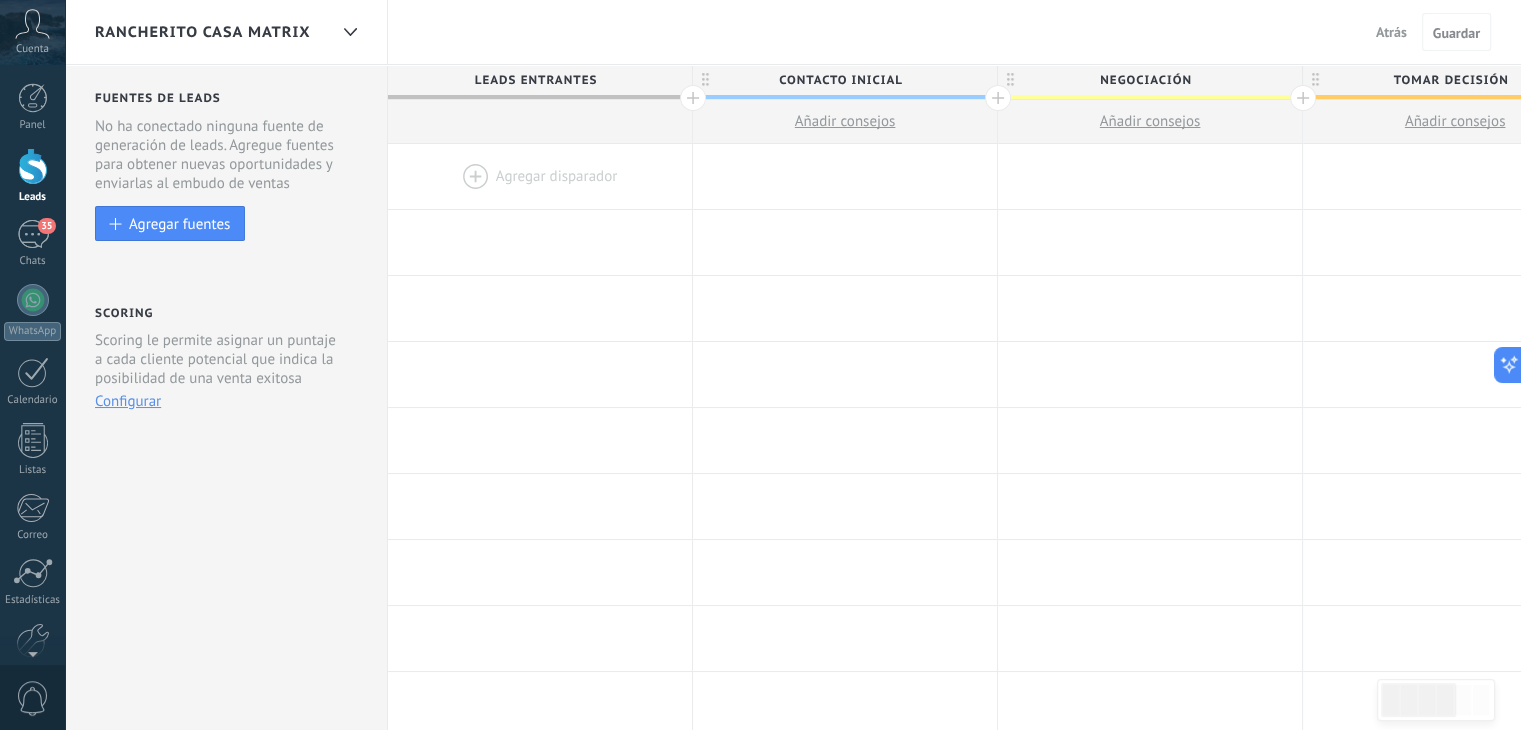 click on "rancherito casa matrix" at bounding box center [211, 32] 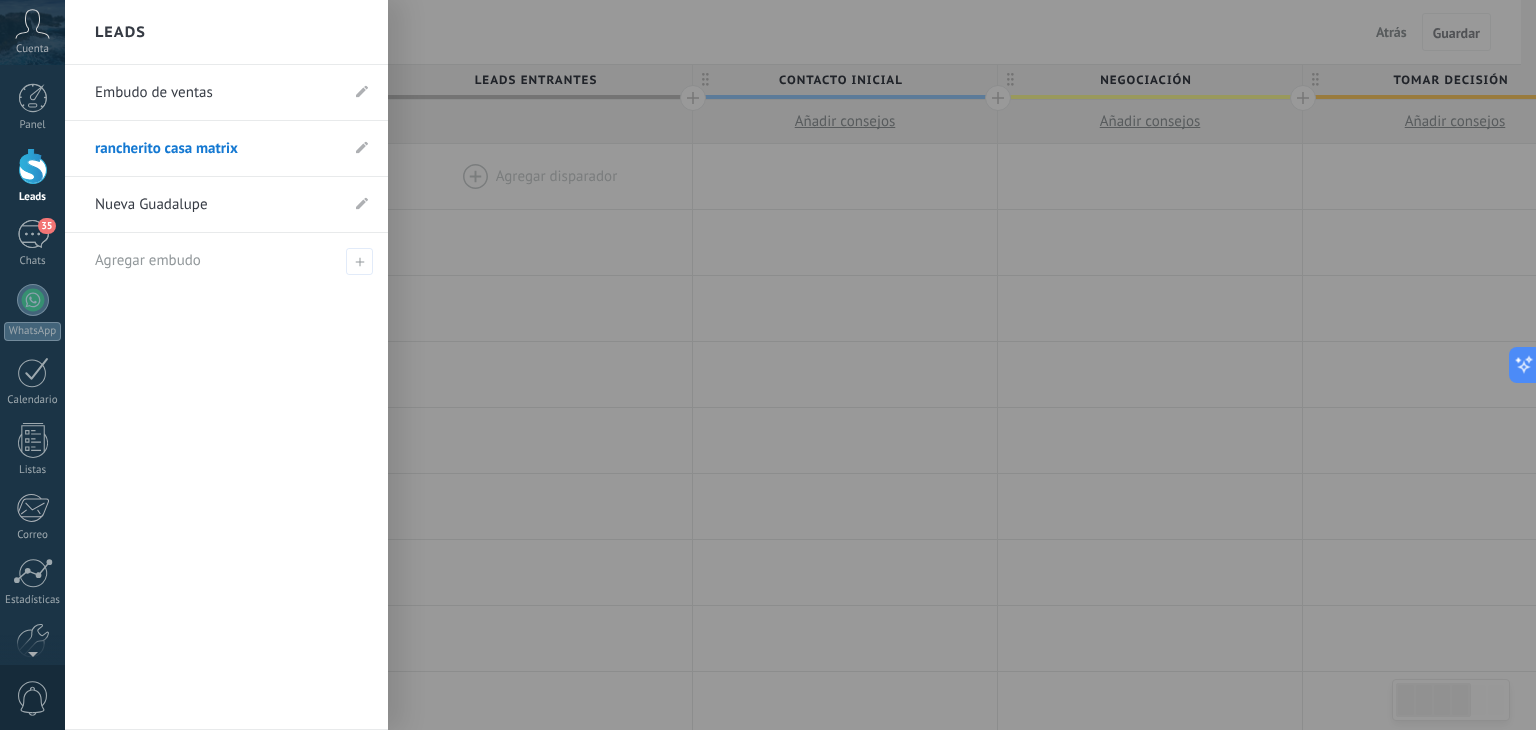 click on "Nueva Guadalupe" at bounding box center [216, 205] 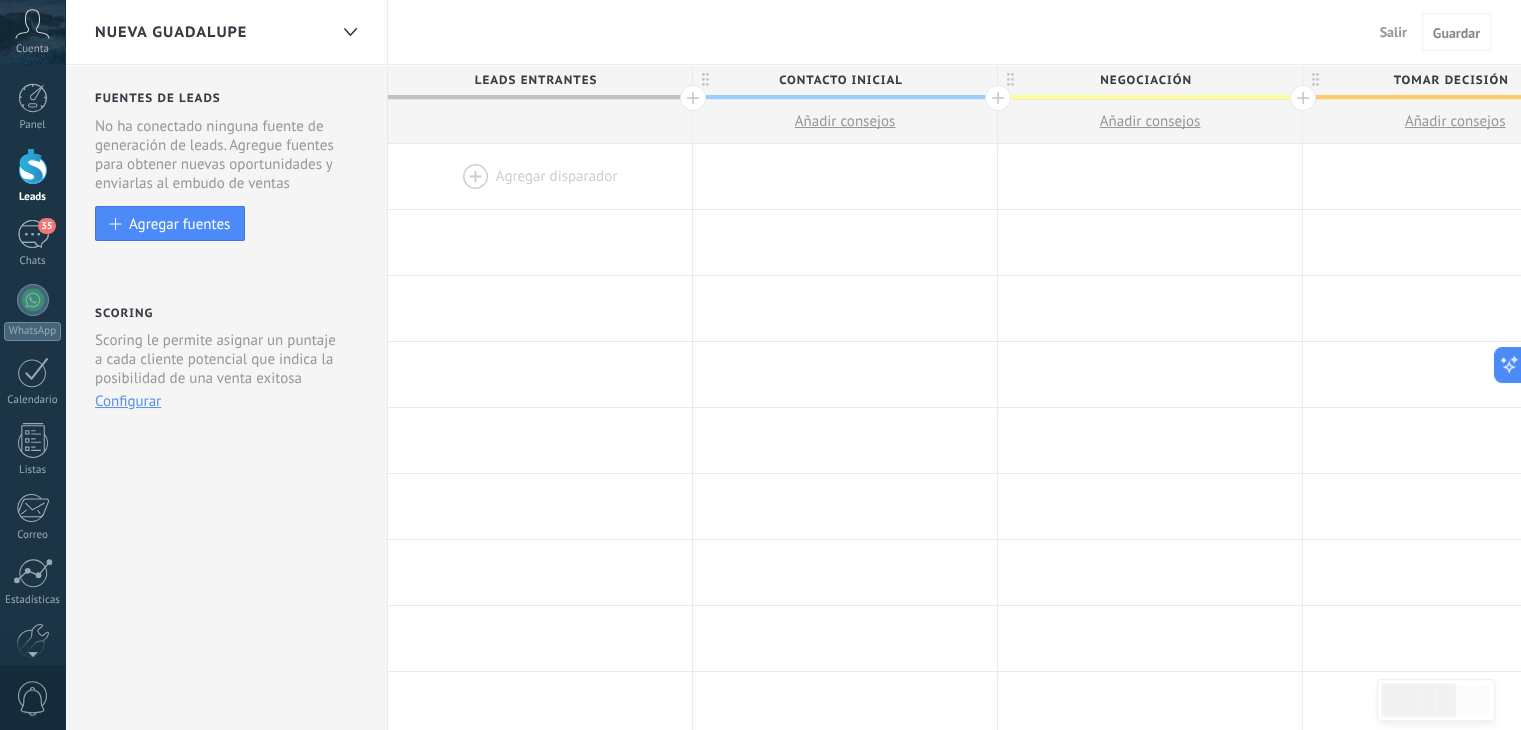click at bounding box center [540, 176] 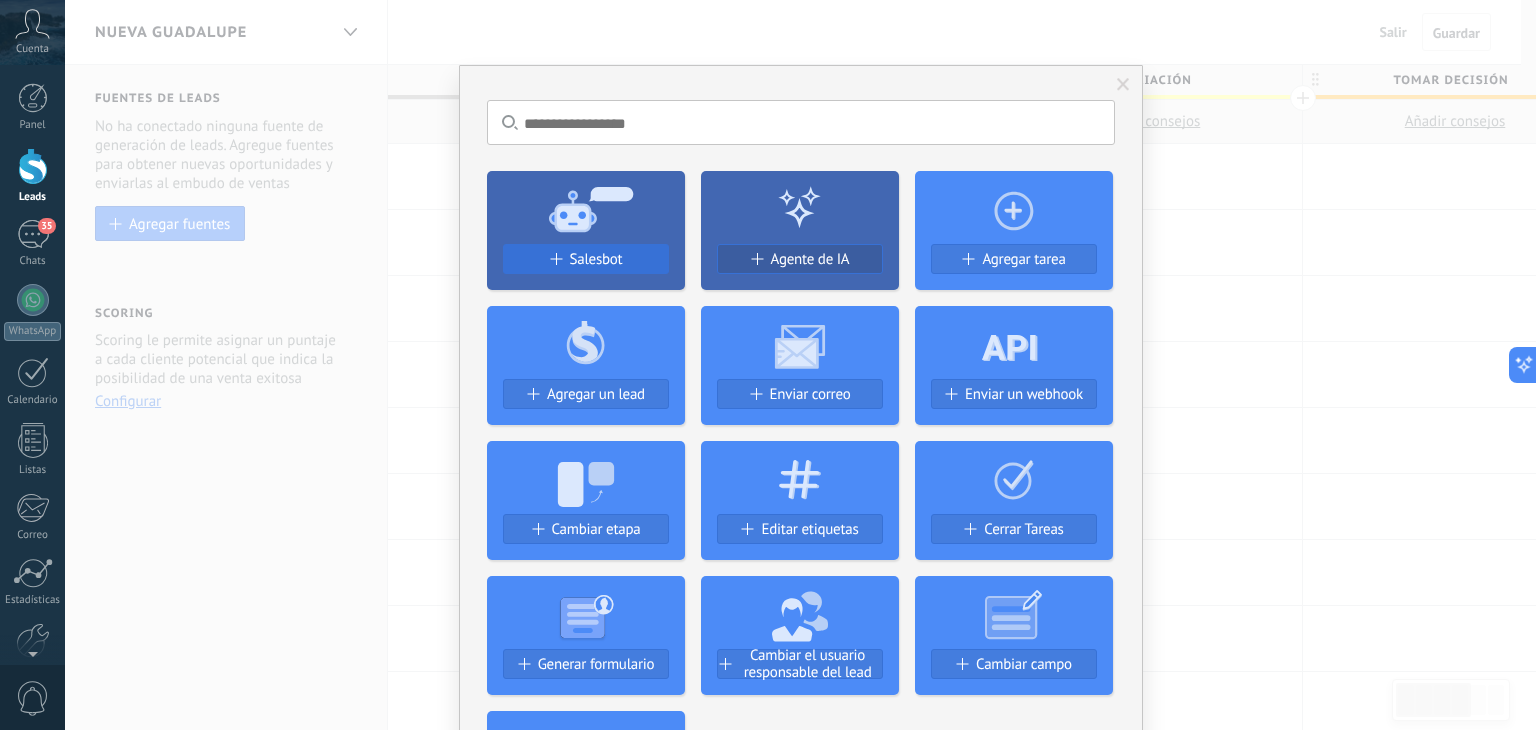click on "Salesbot" at bounding box center (596, 259) 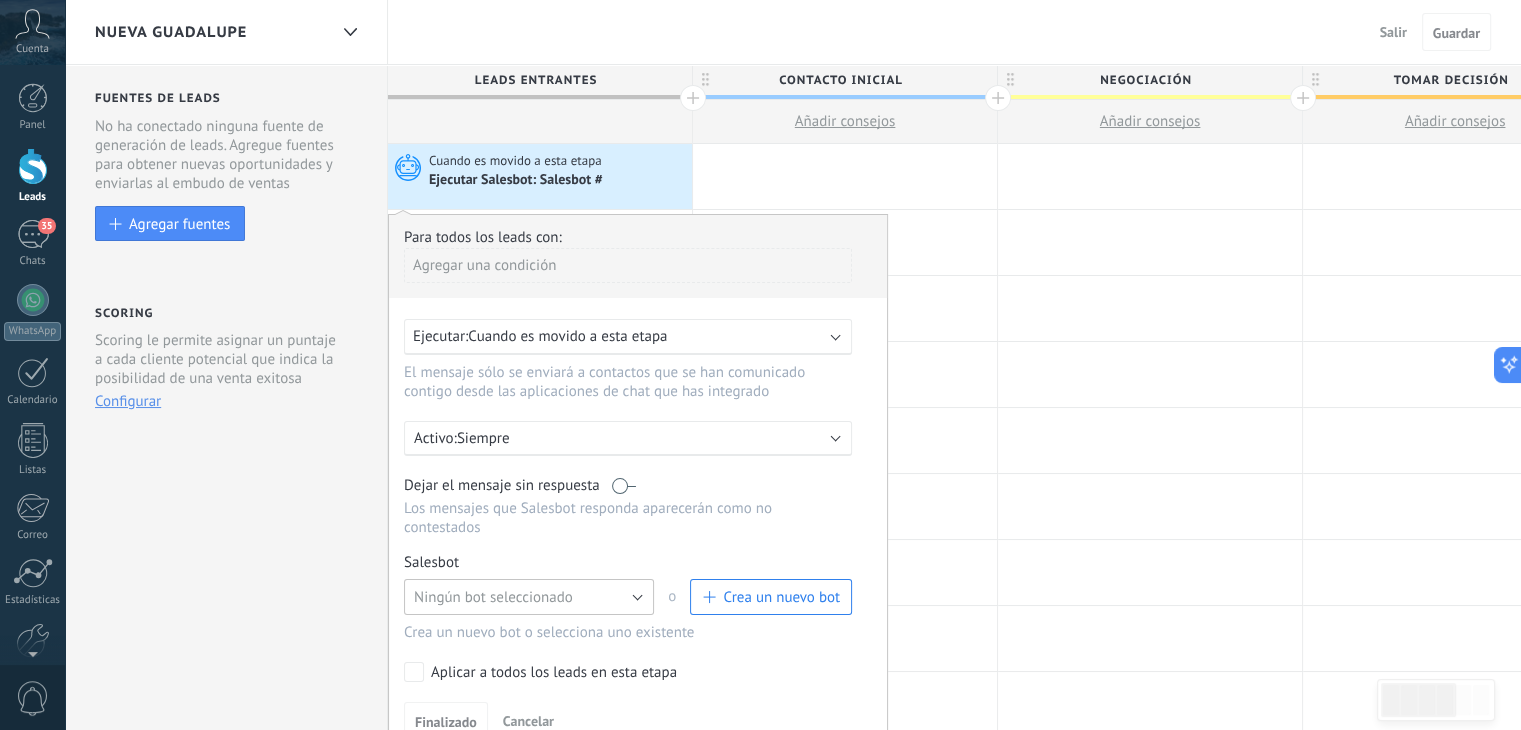 click on "Ningún bot seleccionado" at bounding box center (529, 597) 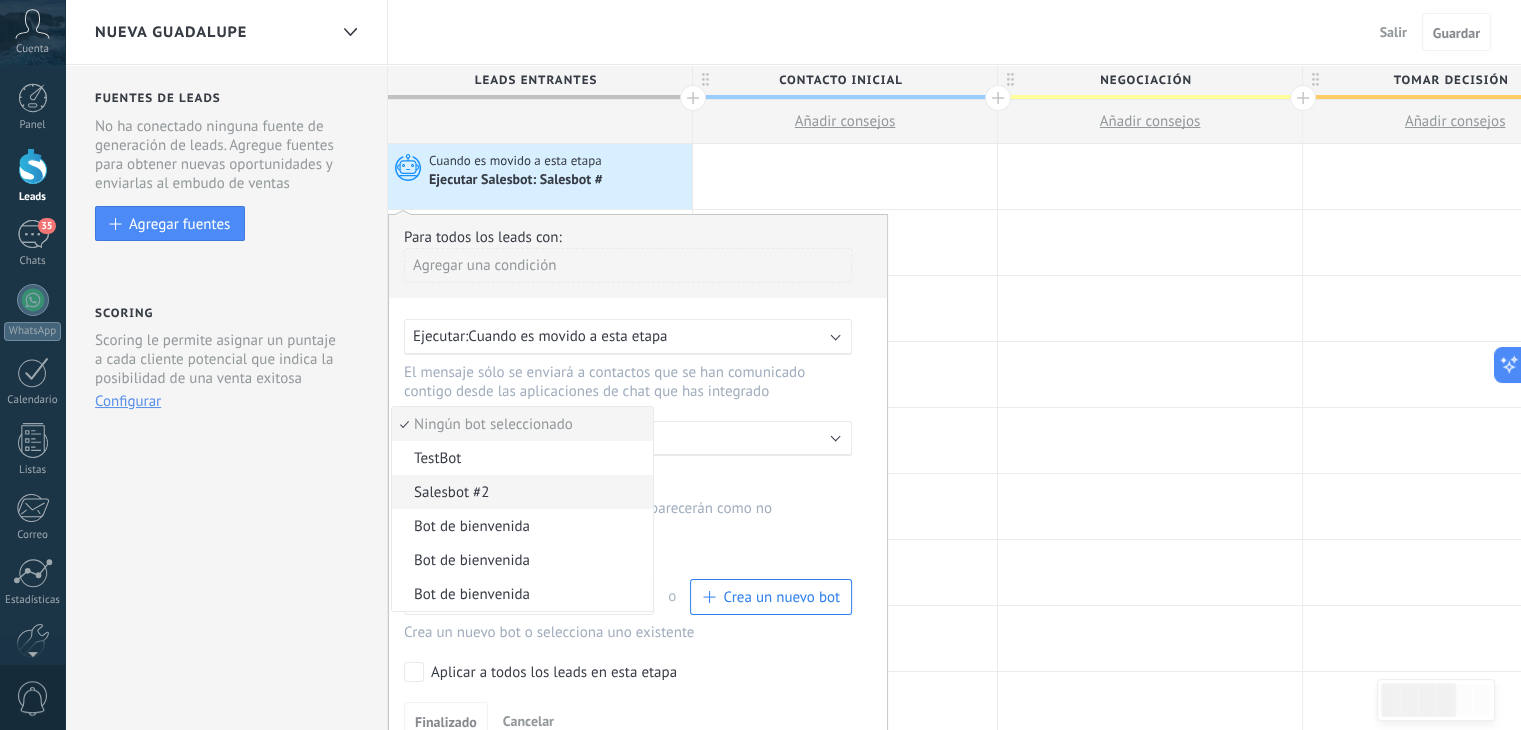 click on "Salesbot #2" at bounding box center (519, 492) 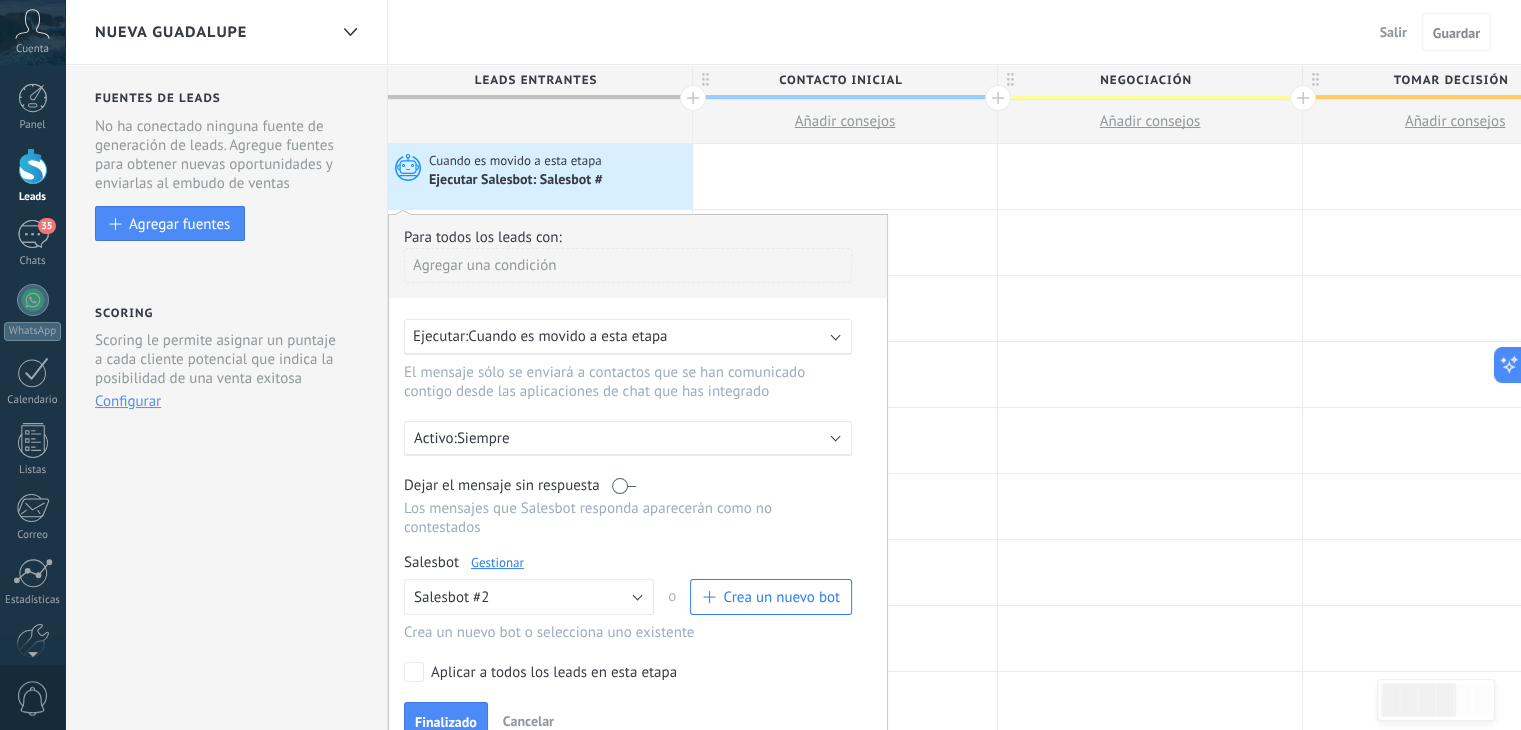 click on "Aplicar a todos los leads en esta etapa" at bounding box center [554, 673] 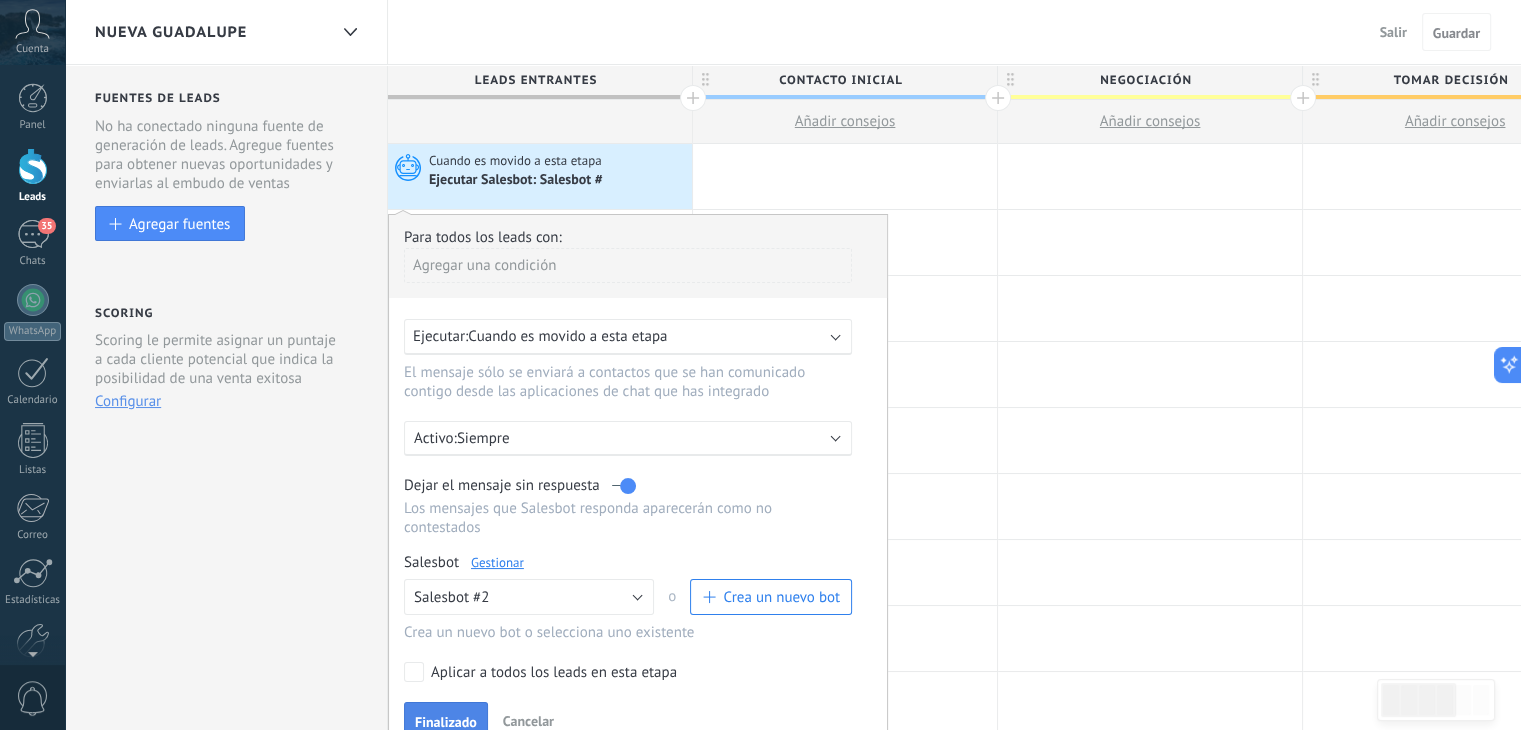 click on "Finalizado" at bounding box center (446, 722) 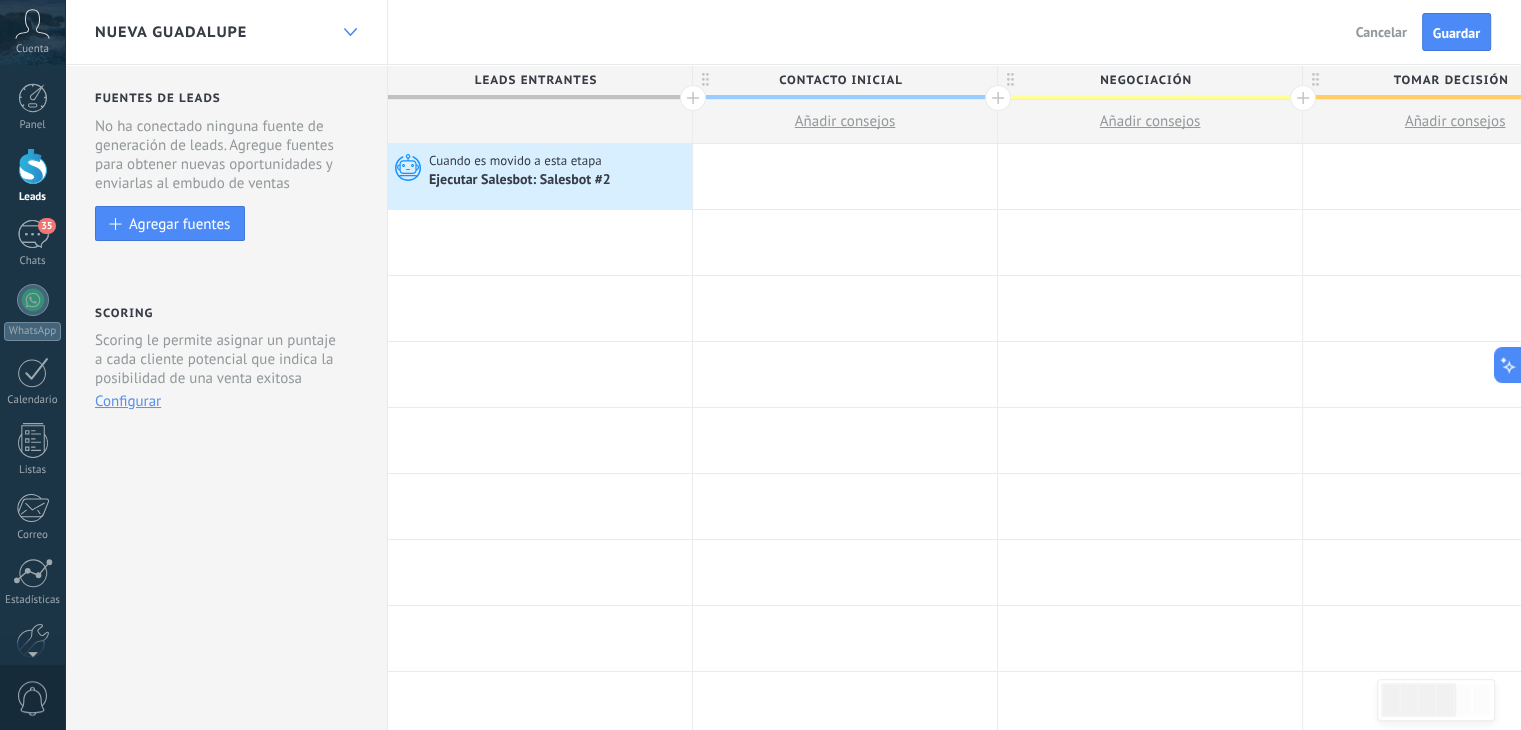 click at bounding box center [350, 32] 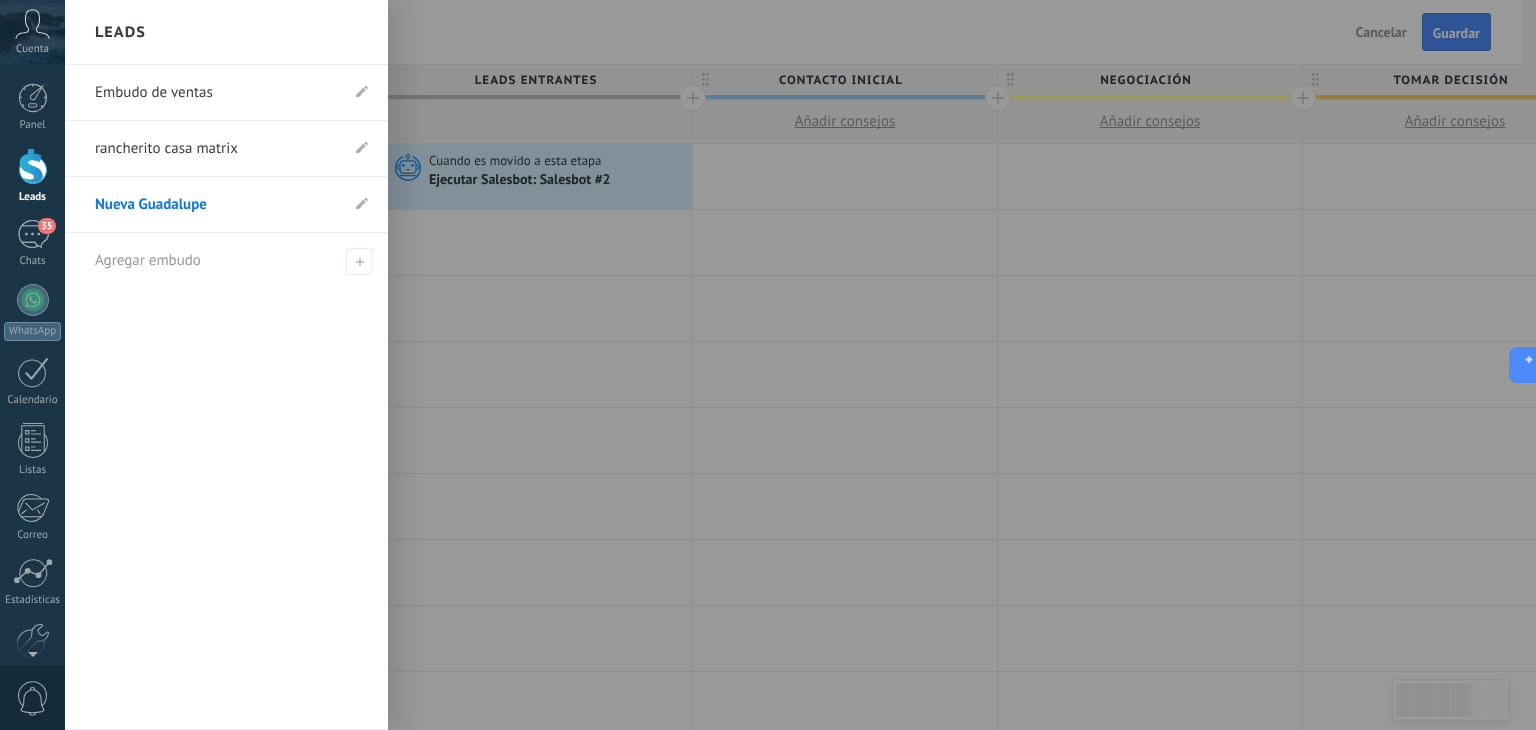 click at bounding box center [833, 365] 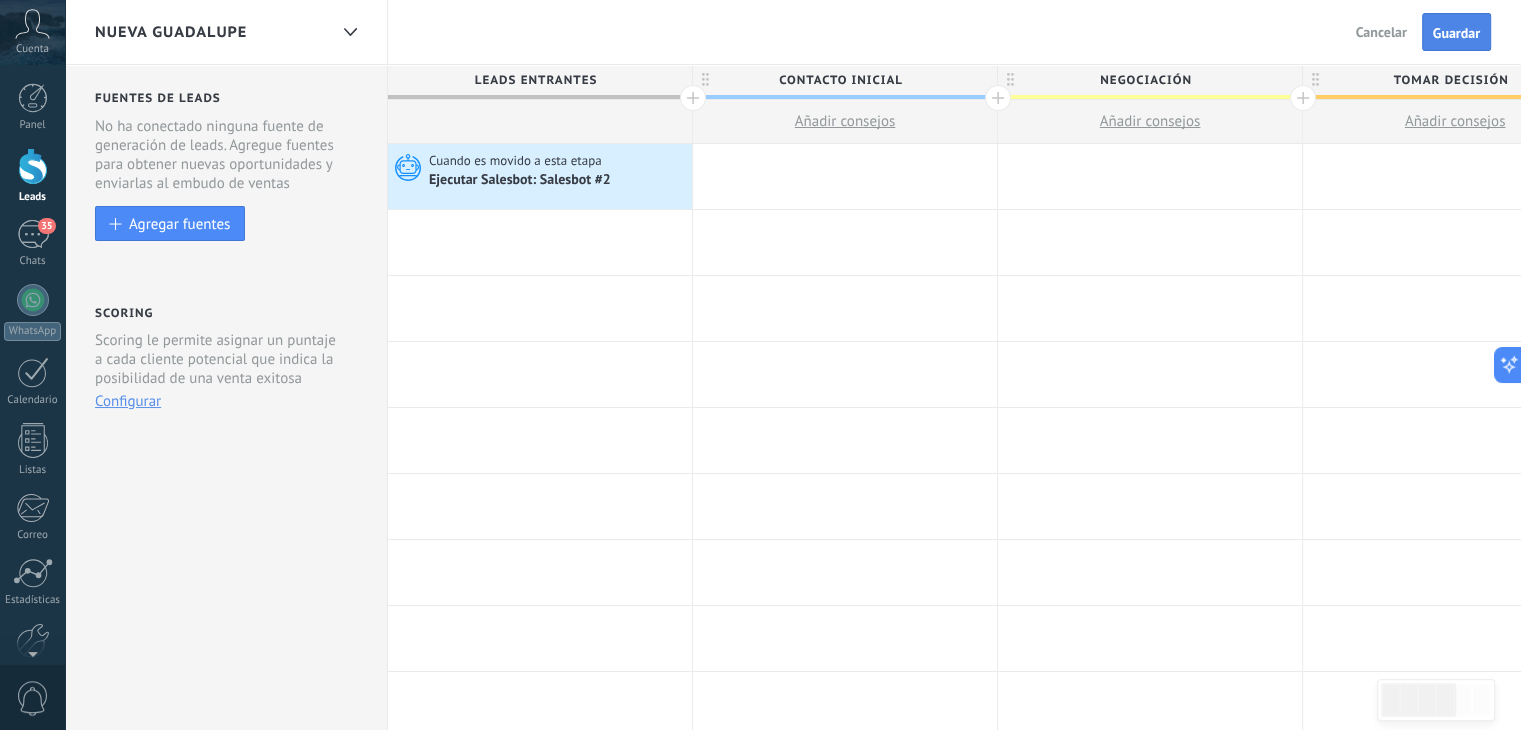 click on "Guardar" at bounding box center (1456, 33) 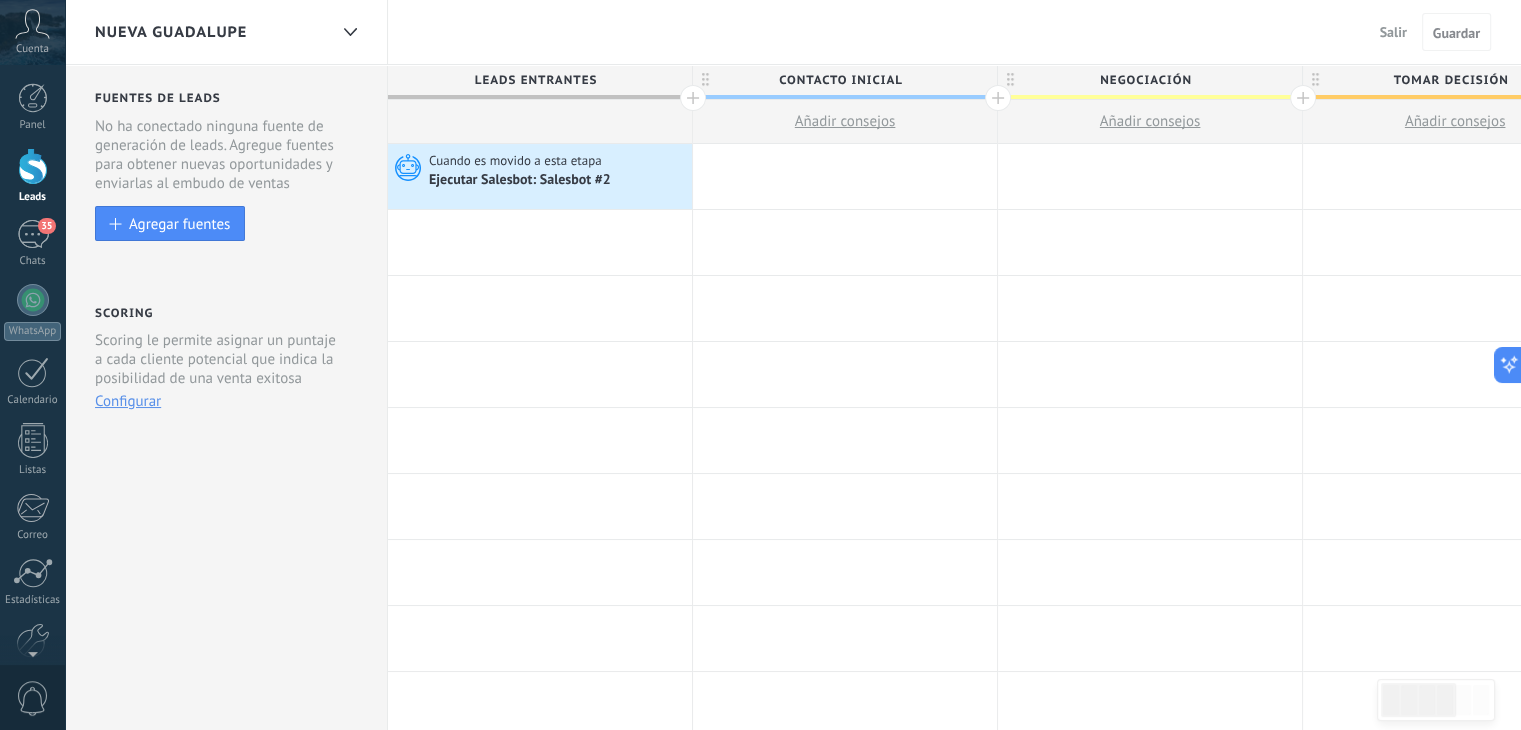 click on "Nueva Guadalupe" at bounding box center (211, 32) 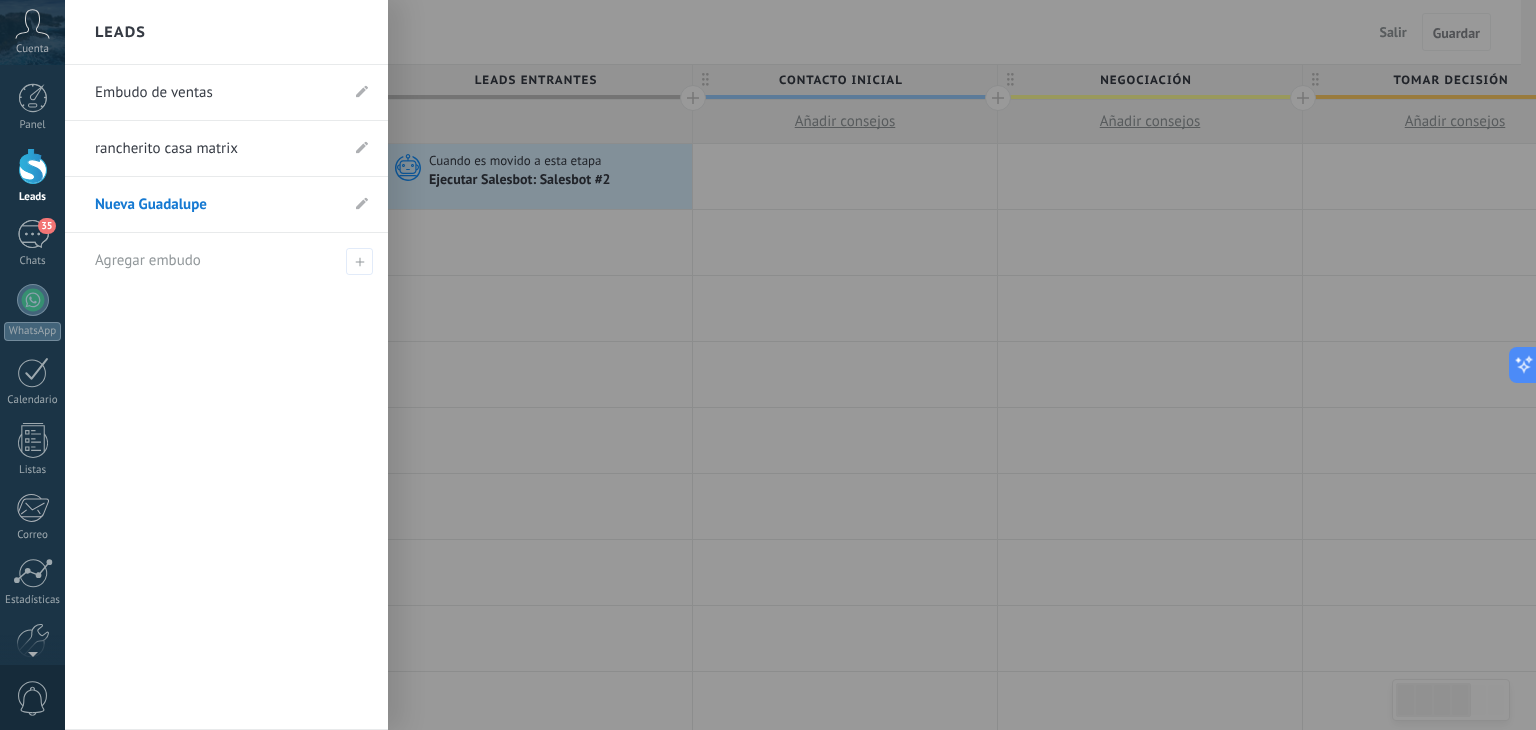 click on "rancherito casa matrix" at bounding box center (216, 149) 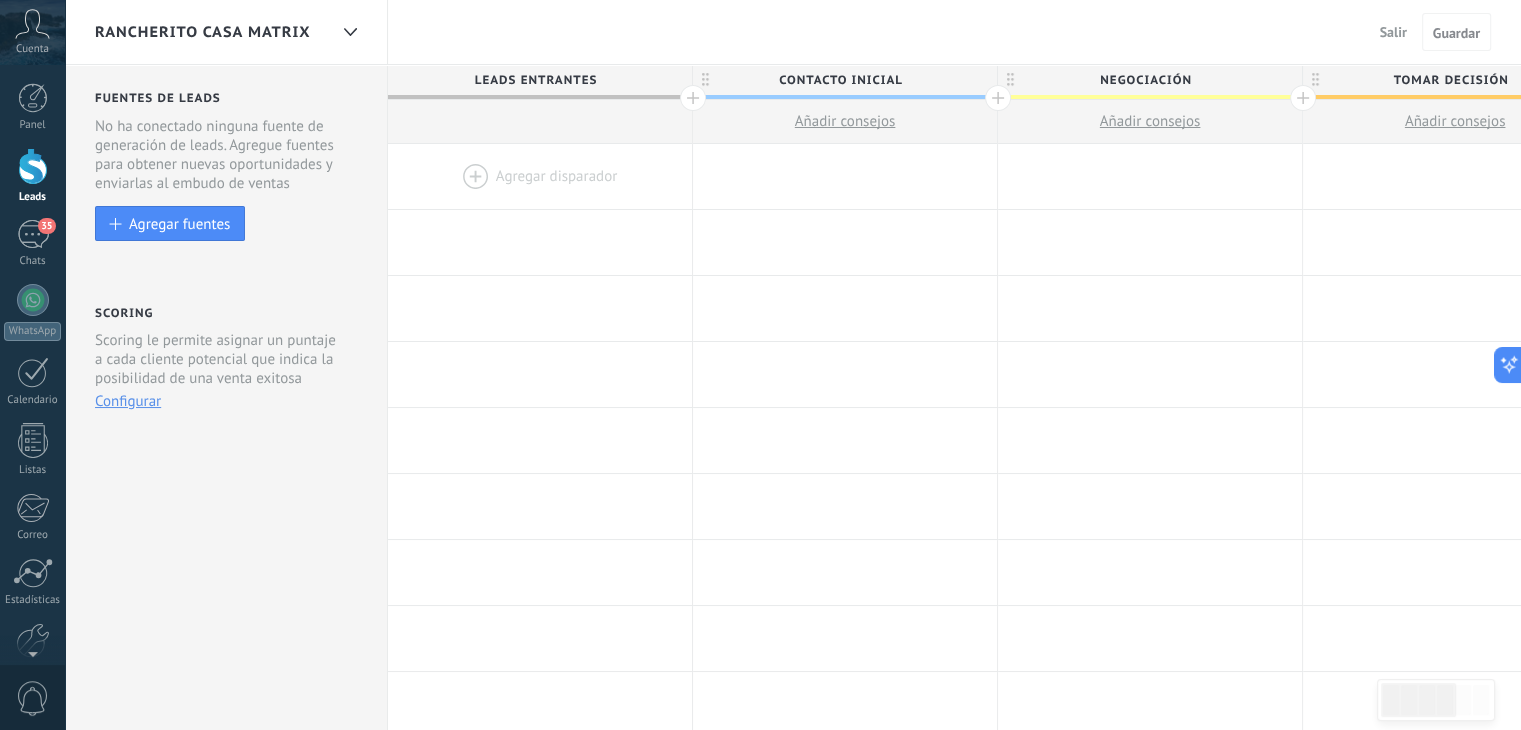 click at bounding box center [540, 176] 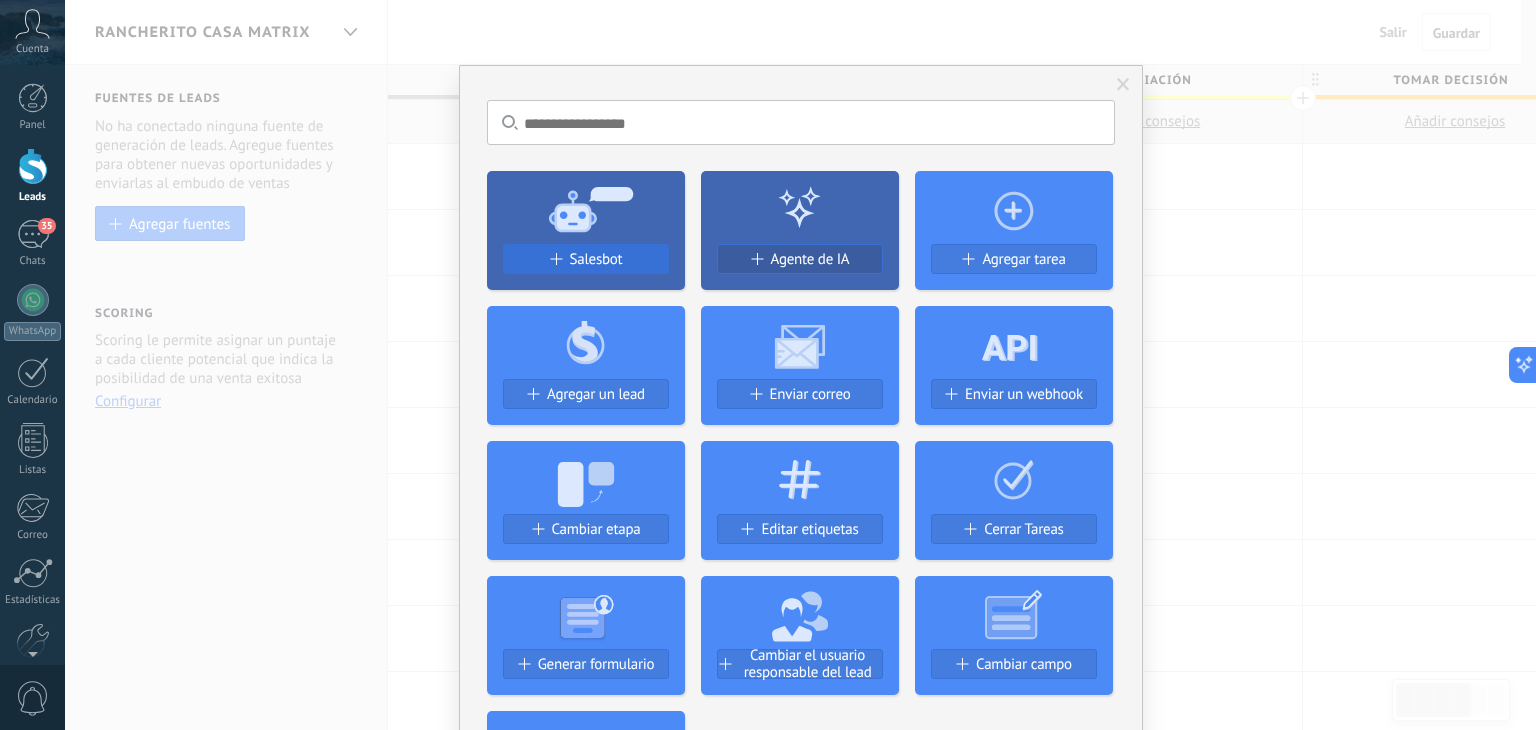 click on "Salesbot" at bounding box center (596, 259) 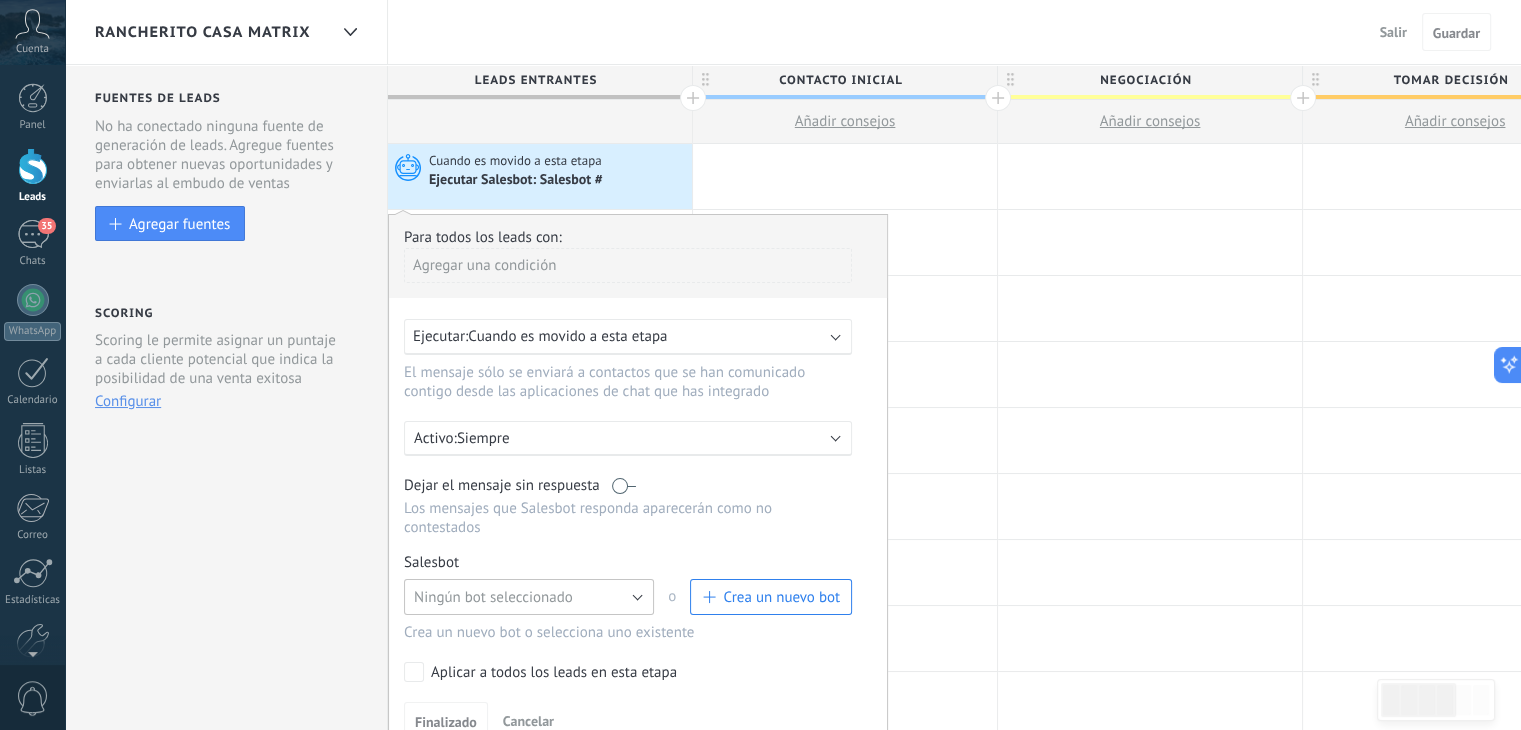 click on "Ningún bot seleccionado" at bounding box center (529, 597) 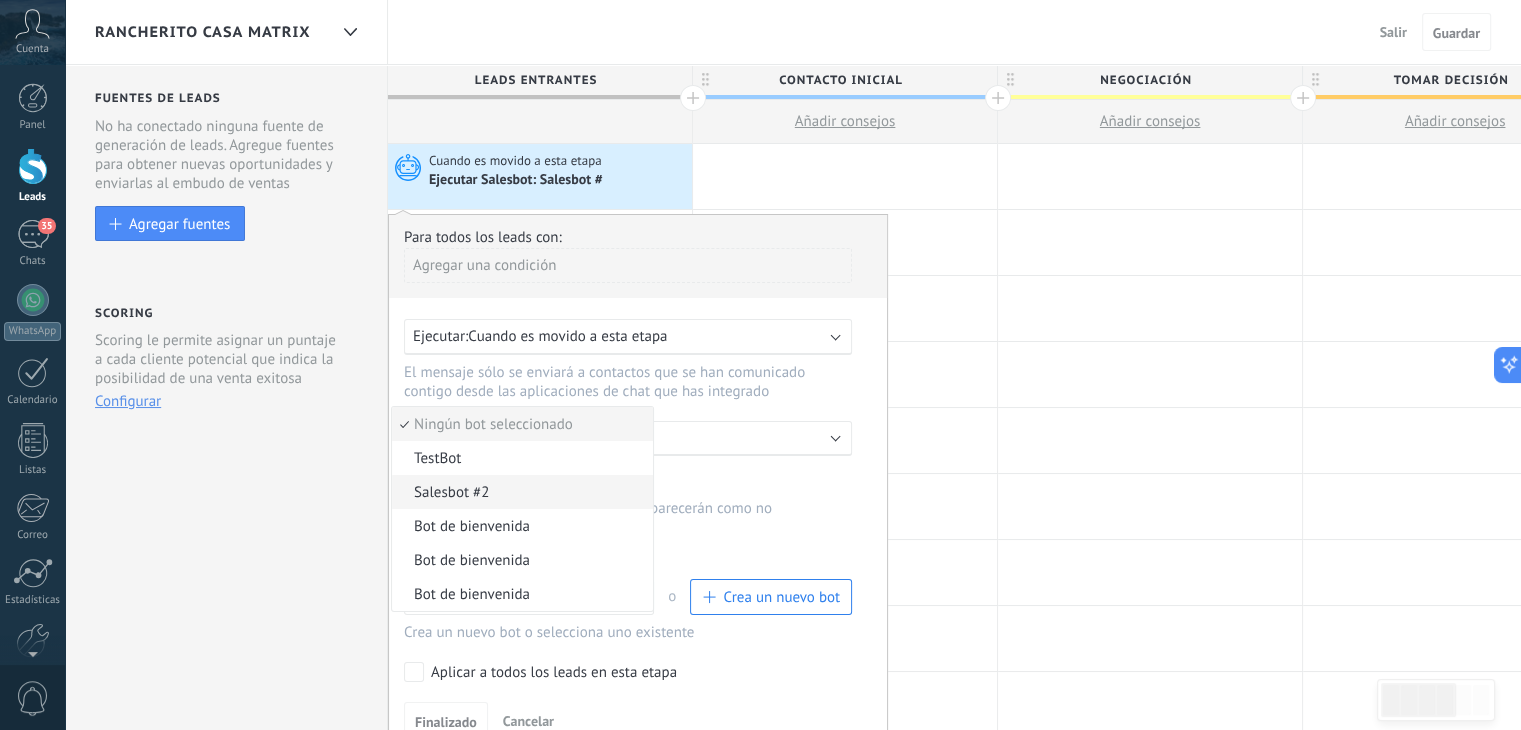 click on "Salesbot #2" at bounding box center (522, 492) 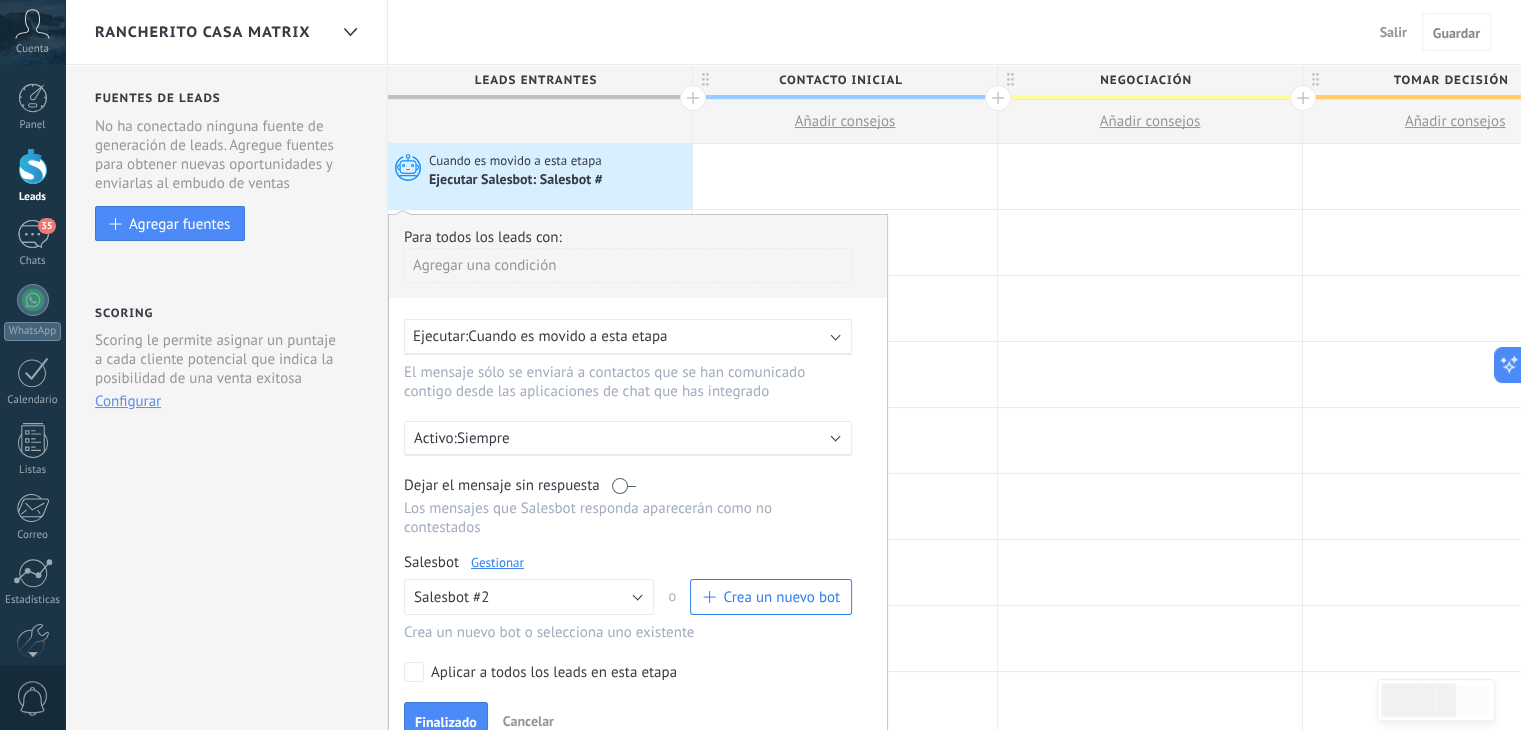 click at bounding box center (624, 485) 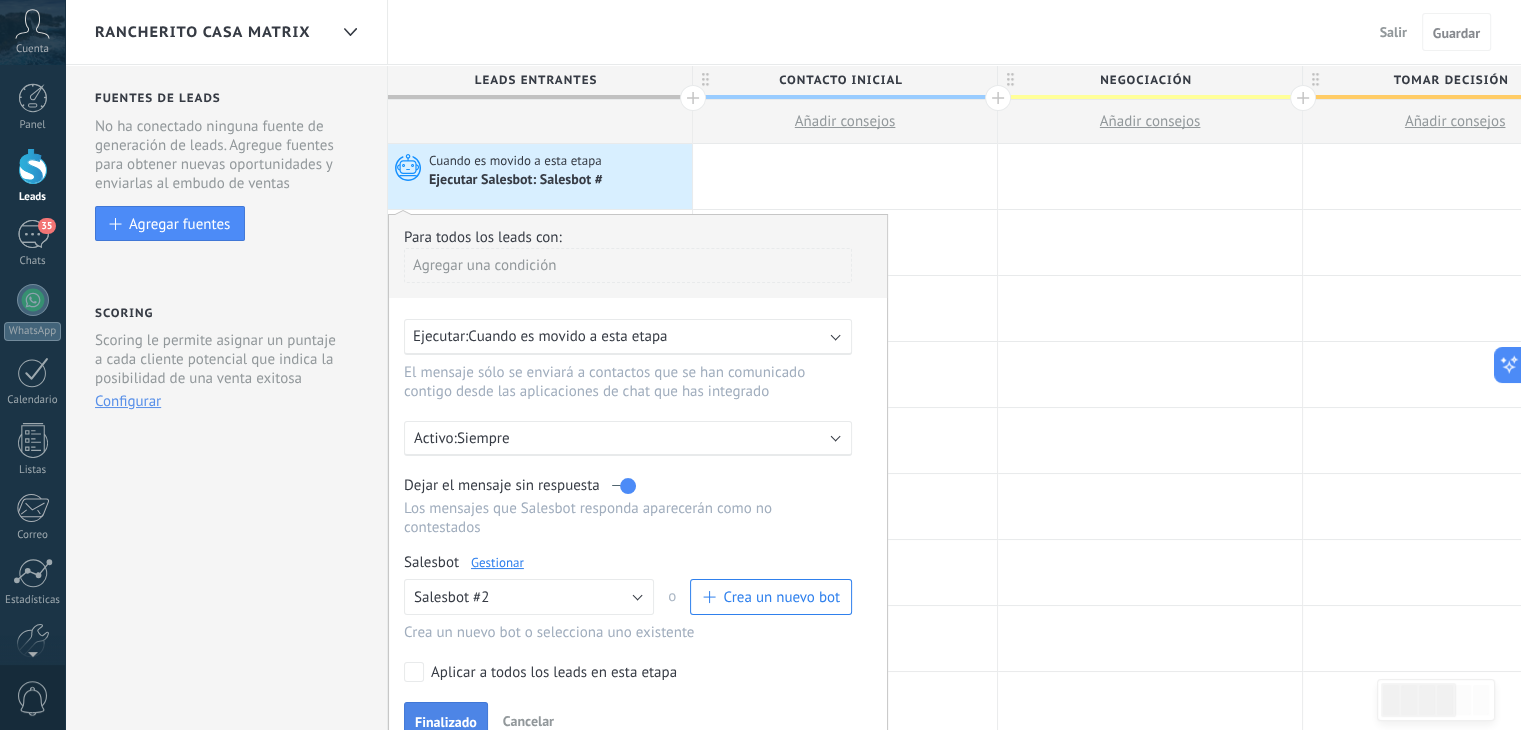 click on "Finalizado" at bounding box center [446, 722] 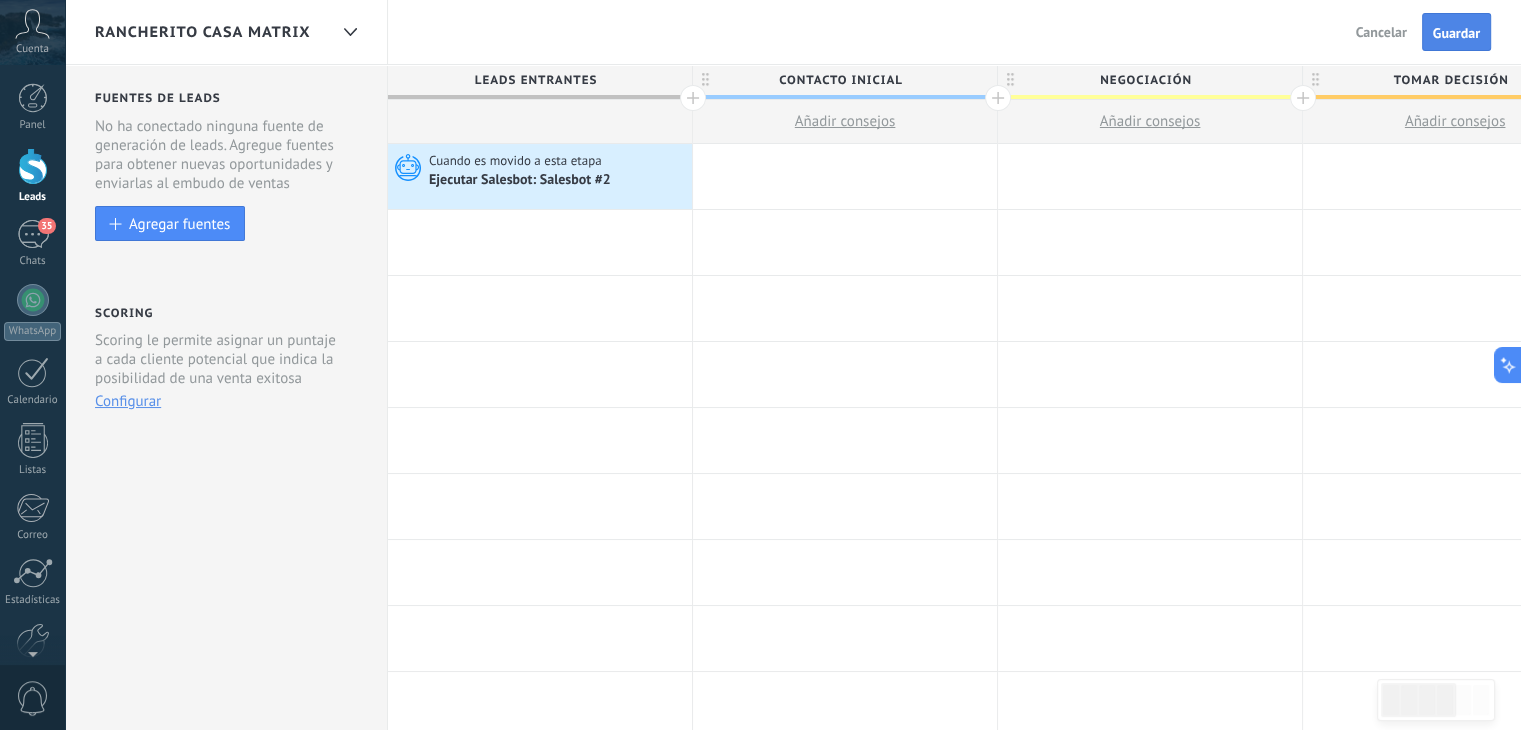 click on "Guardar" at bounding box center (1456, 33) 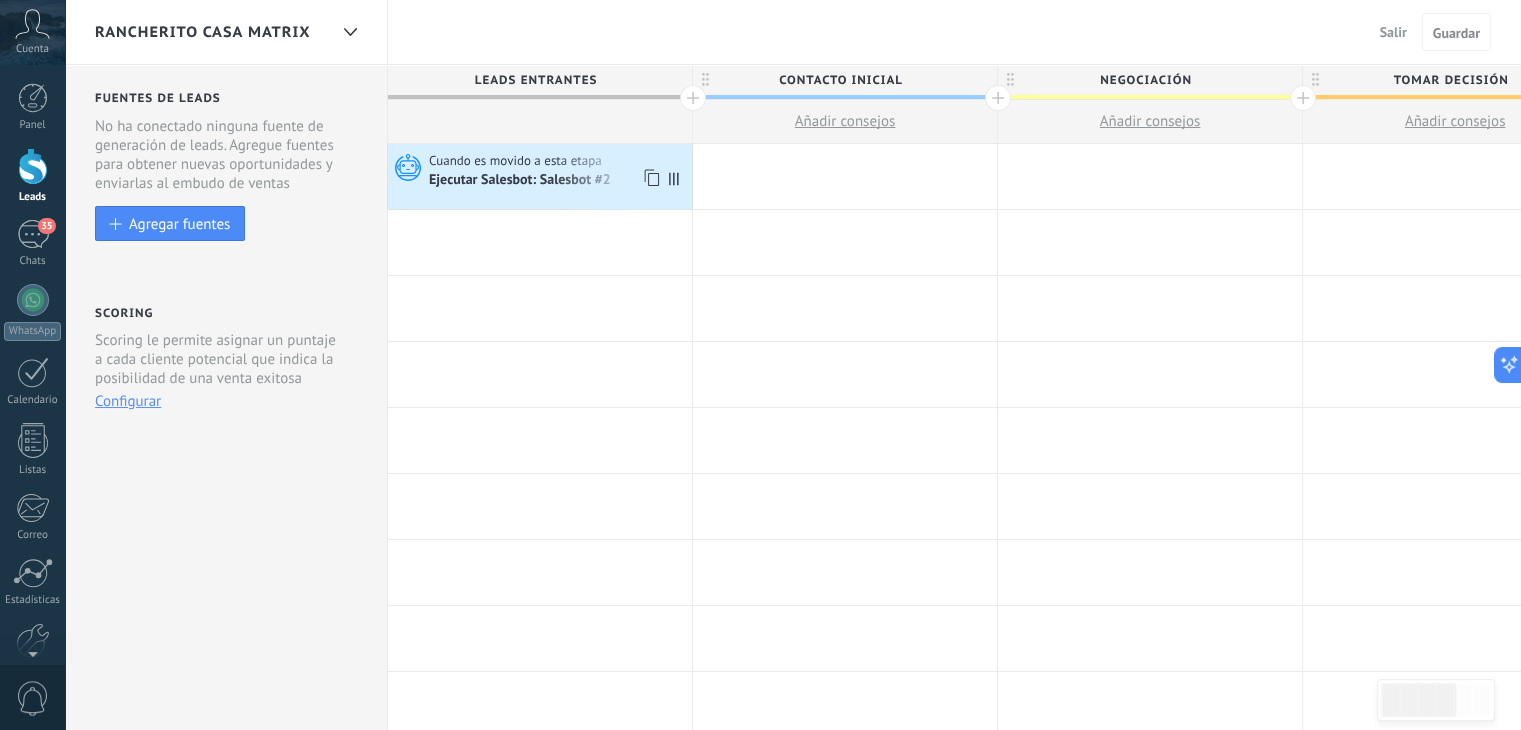 click 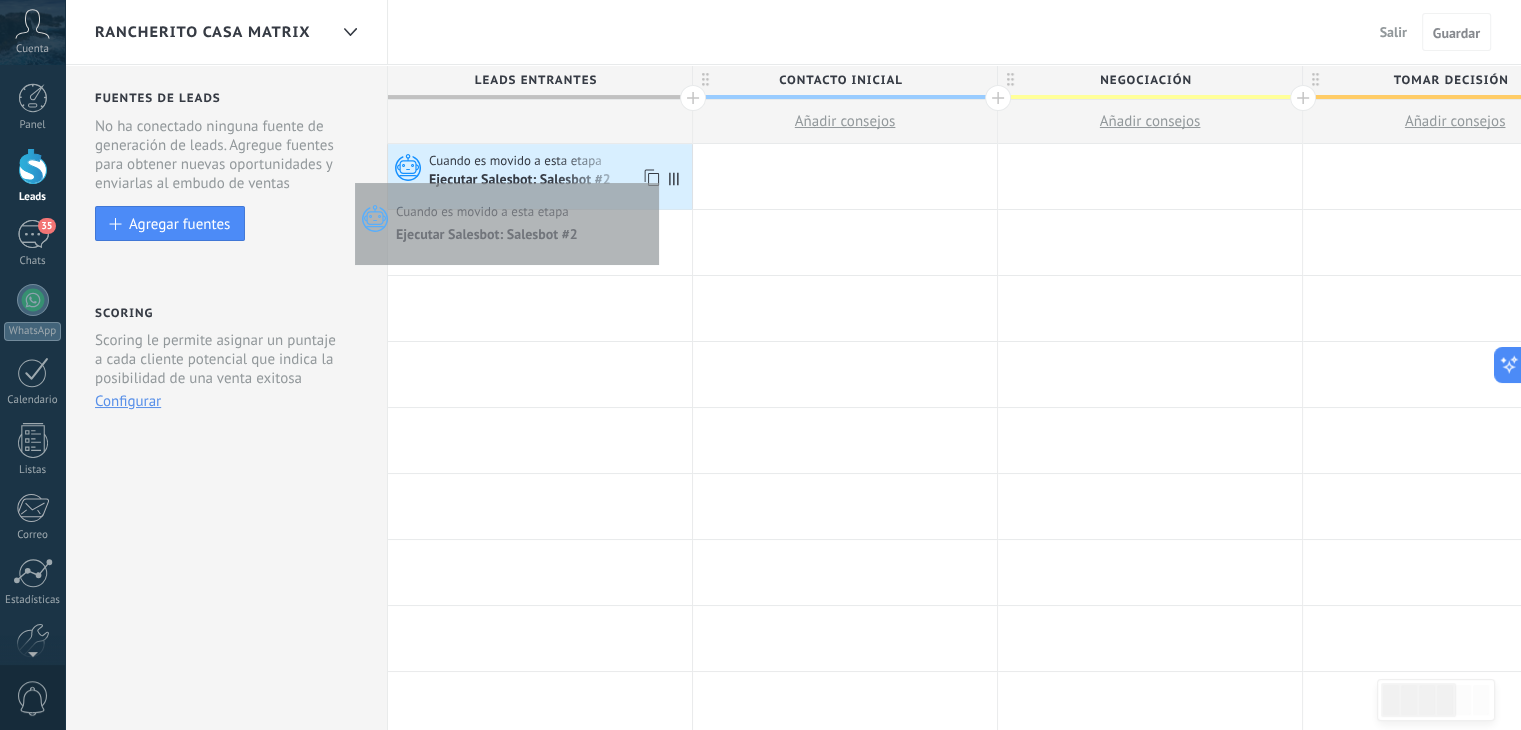 click 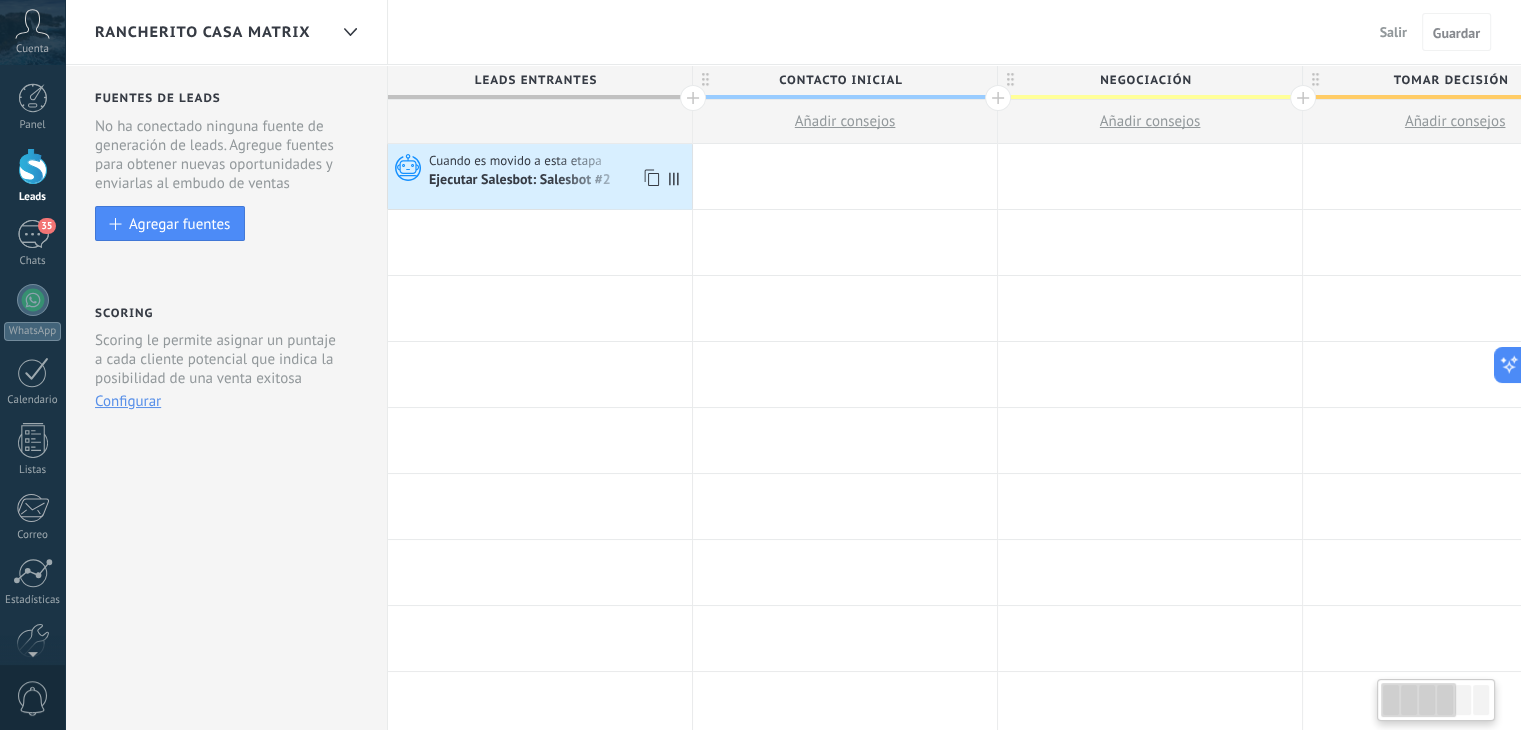 click 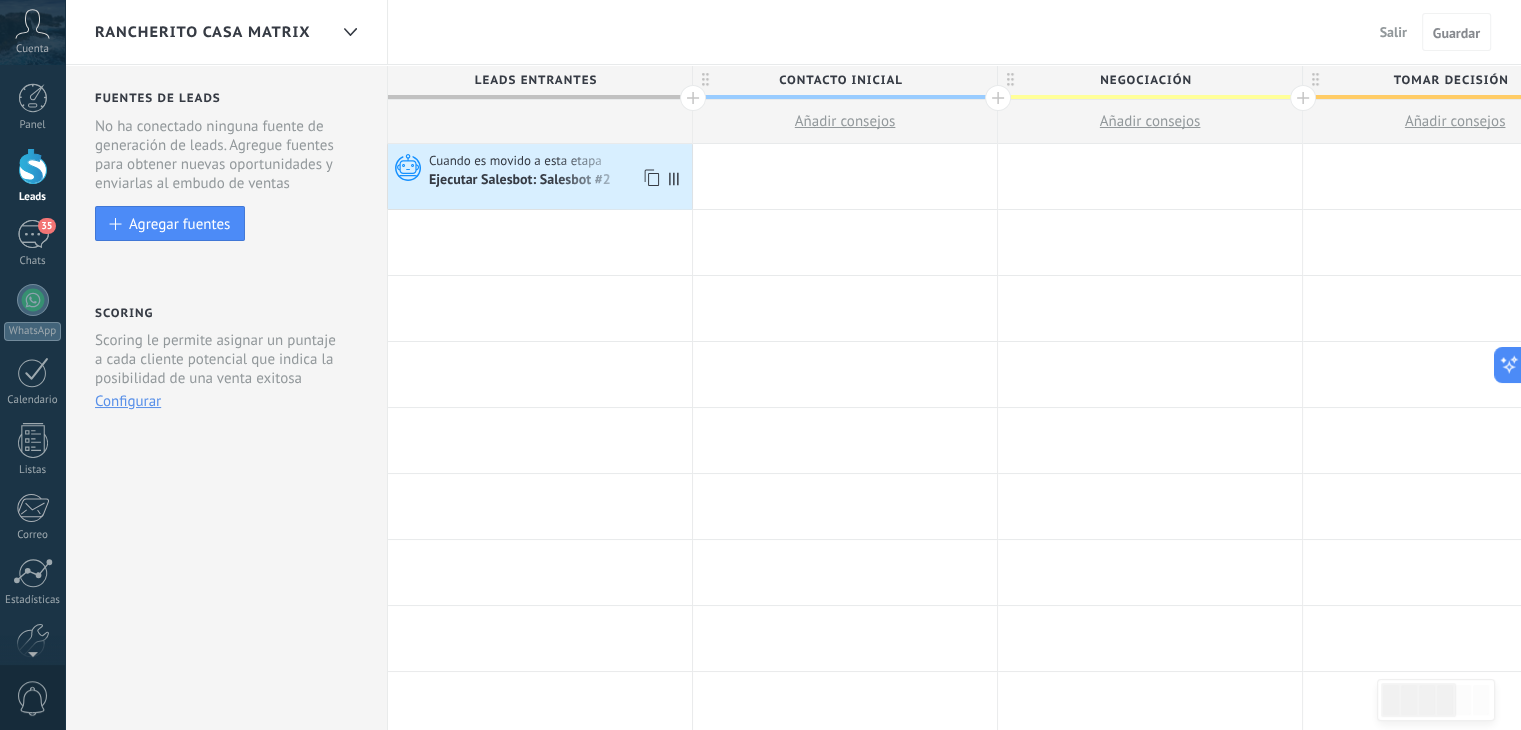 click on "Cuando es movido a esta etapa" at bounding box center [517, 161] 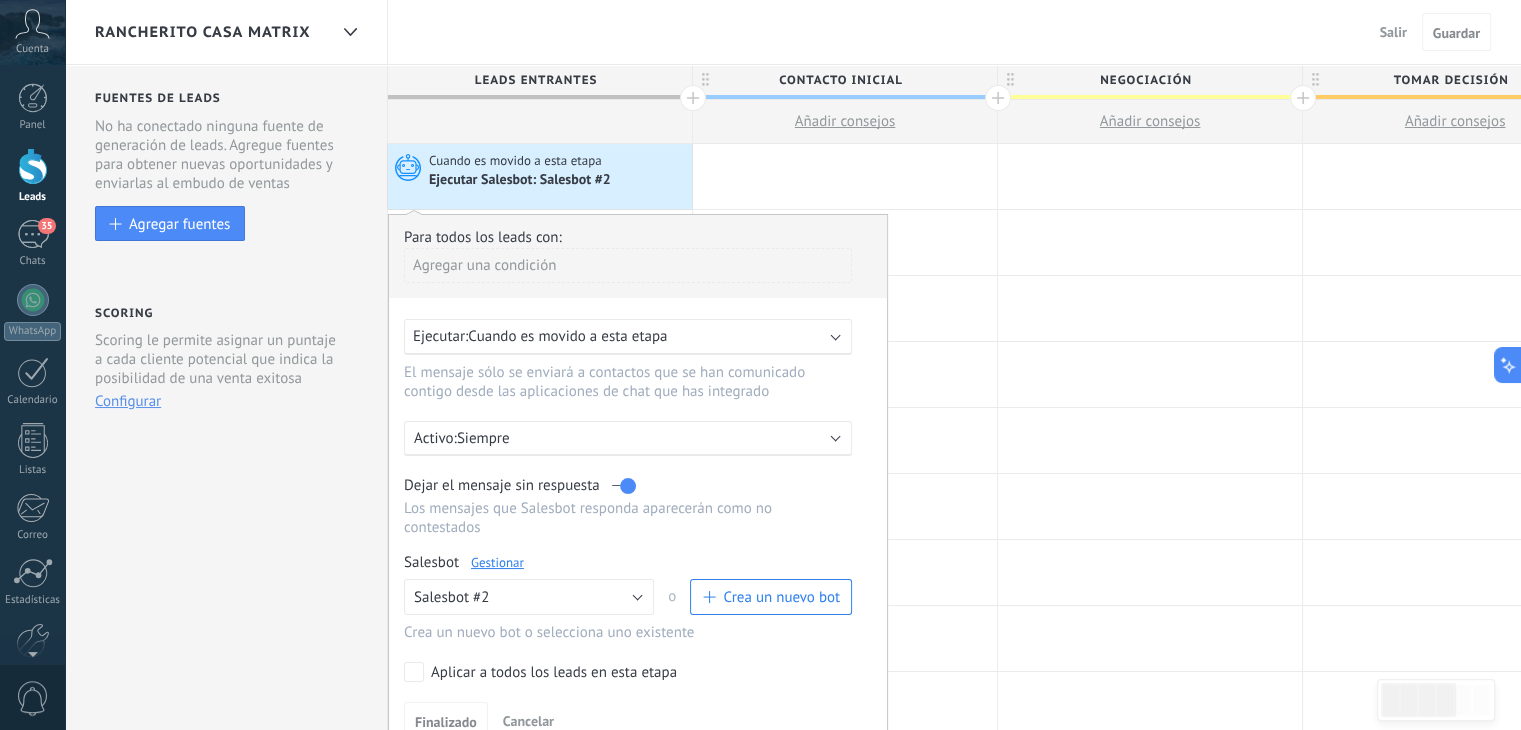 click on "Cuando es movido a esta etapa" at bounding box center [567, 336] 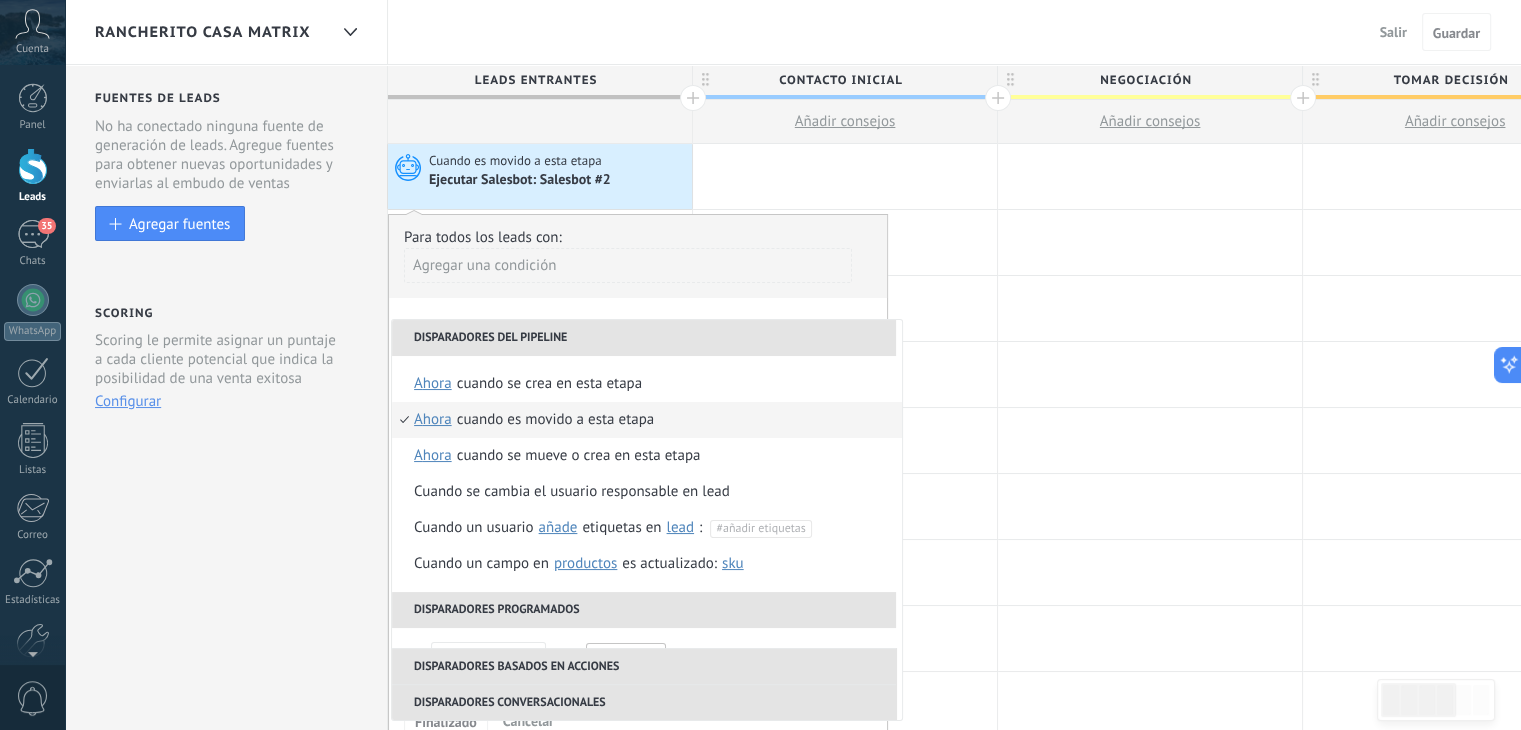 click on "Disparadores programados" at bounding box center (644, 610) 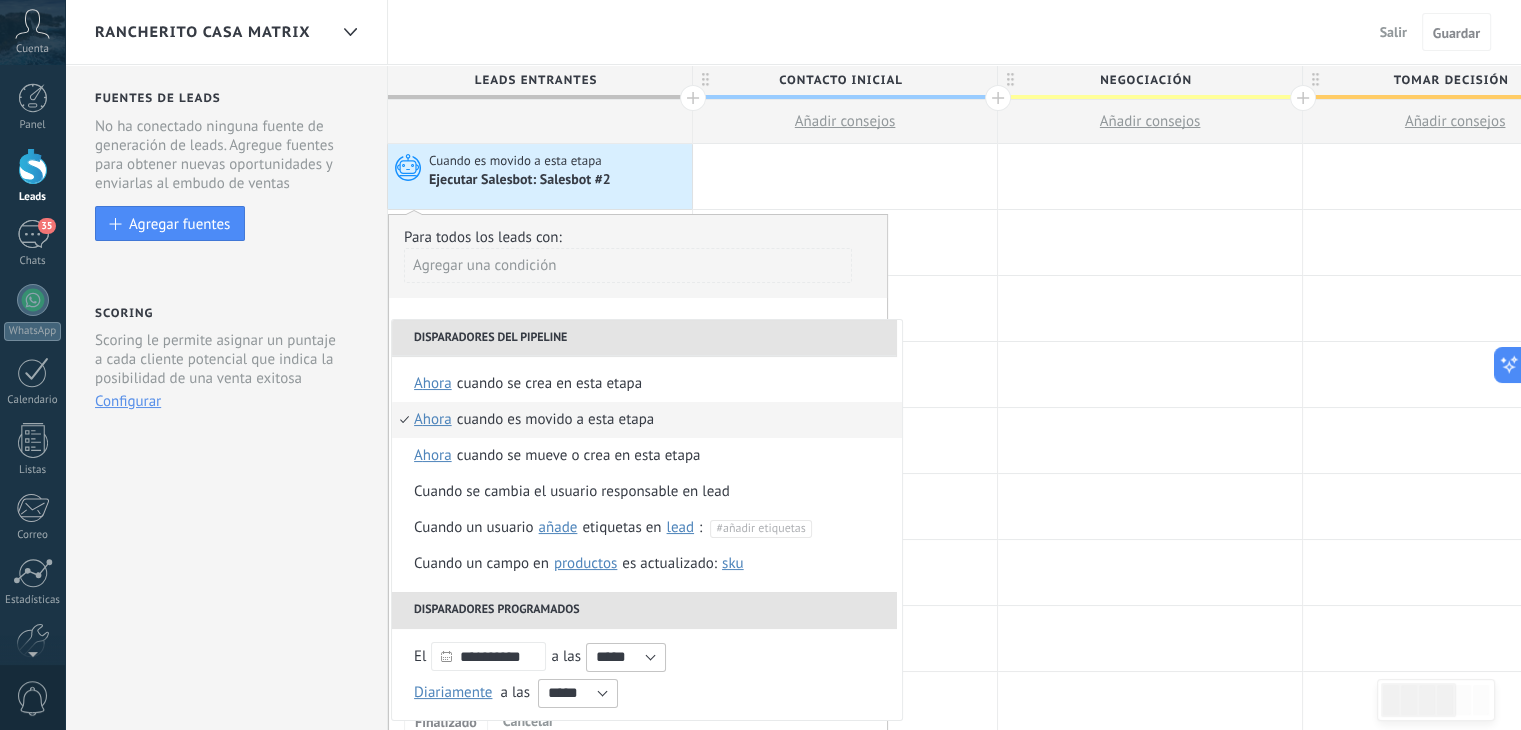 scroll, scrollTop: 236, scrollLeft: 0, axis: vertical 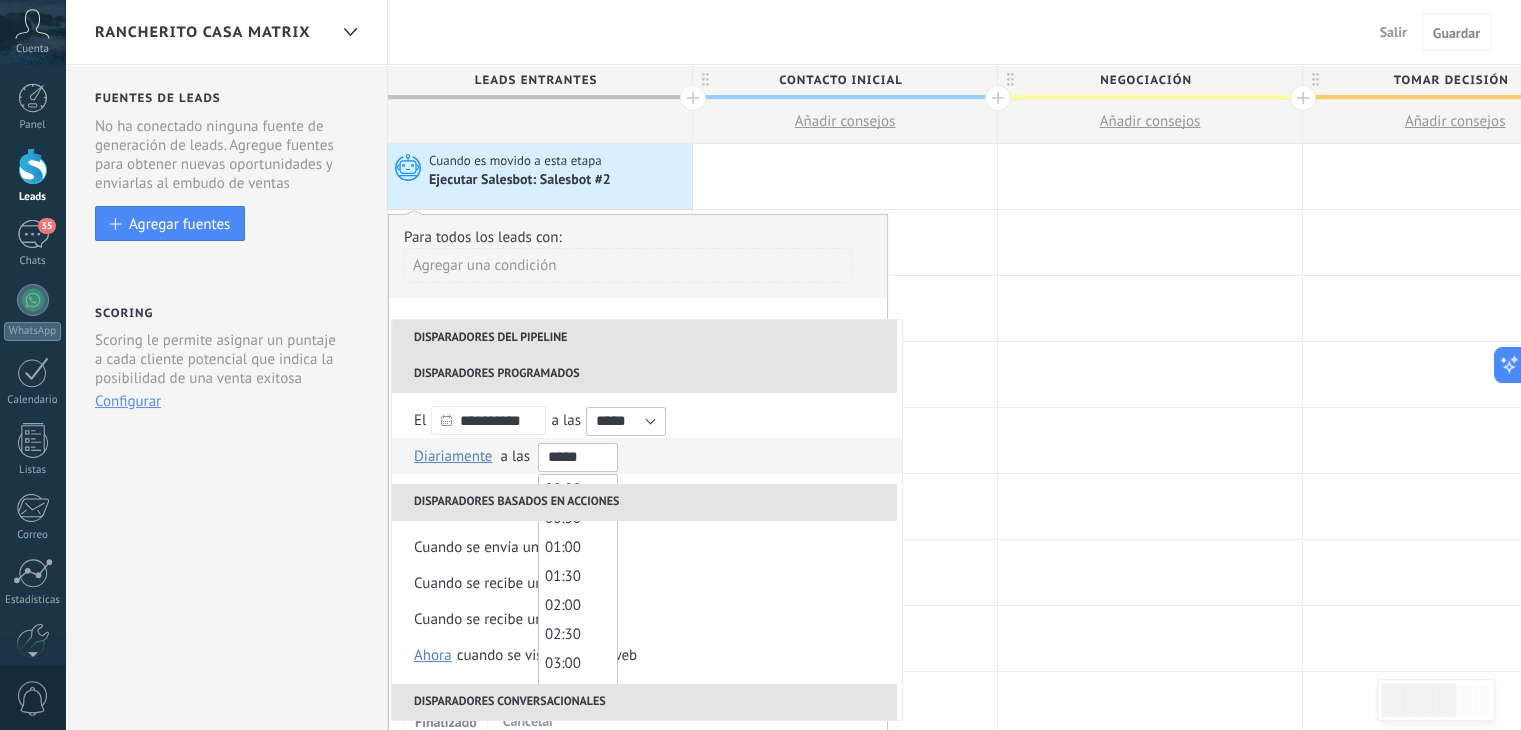 click on "*****" at bounding box center (578, 457) 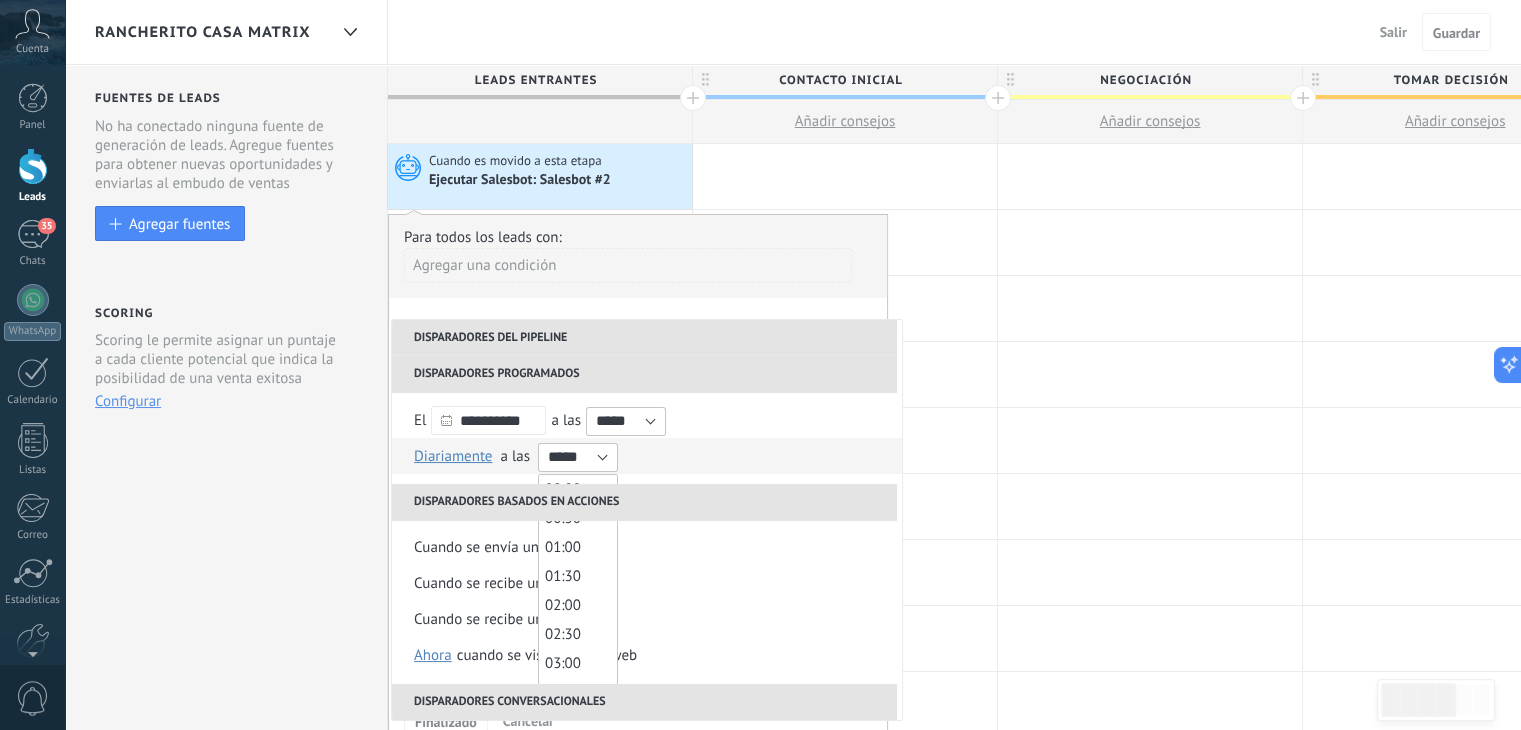 click on "Diariamente Semanal Mensual Anual Diariamente en enero en febrero en marzo en abril en mayo en junio en julio en agosto en septiembre en octubre en noviembre en diciembre en enero último día de un mes 1er día 2 º día 3 ° día 4 ° día 5 ° día 6to día 7mo día 8 ° día Noveno día 10mo día Día 11 12 ° día Día 13 14 ° día Día 15 Día 16 17 ° día Día 18 Día 19 20 ° día 21 ° día 22 días Día 23 Día 24 25 ° día 26 ° día Día 27 28 ° día Día 29 30 ° día Día 31 último día de un mes el lunes el martes el miércoles el jueves el viernes en sábado el domingo el lunes a las 00:00 00:30 01:00 01:30 02:00 02:30 03:00 03:30 04:00 04:30 05:00 05:30 06:00 06:30 07:00 07:30 08:00 08:30 09:00 09:30 10:00 10:30 11:00 11:30 12:00 12:30 13:00 13:30 14:00 14:30 15:00 15:30 16:00 16:30 17:00 17:30 18:00 18:30 19:00 19:30 20:00 20:30 21:00 21:30 22:00 22:30 23:00 23:30 *****" at bounding box center (647, 456) 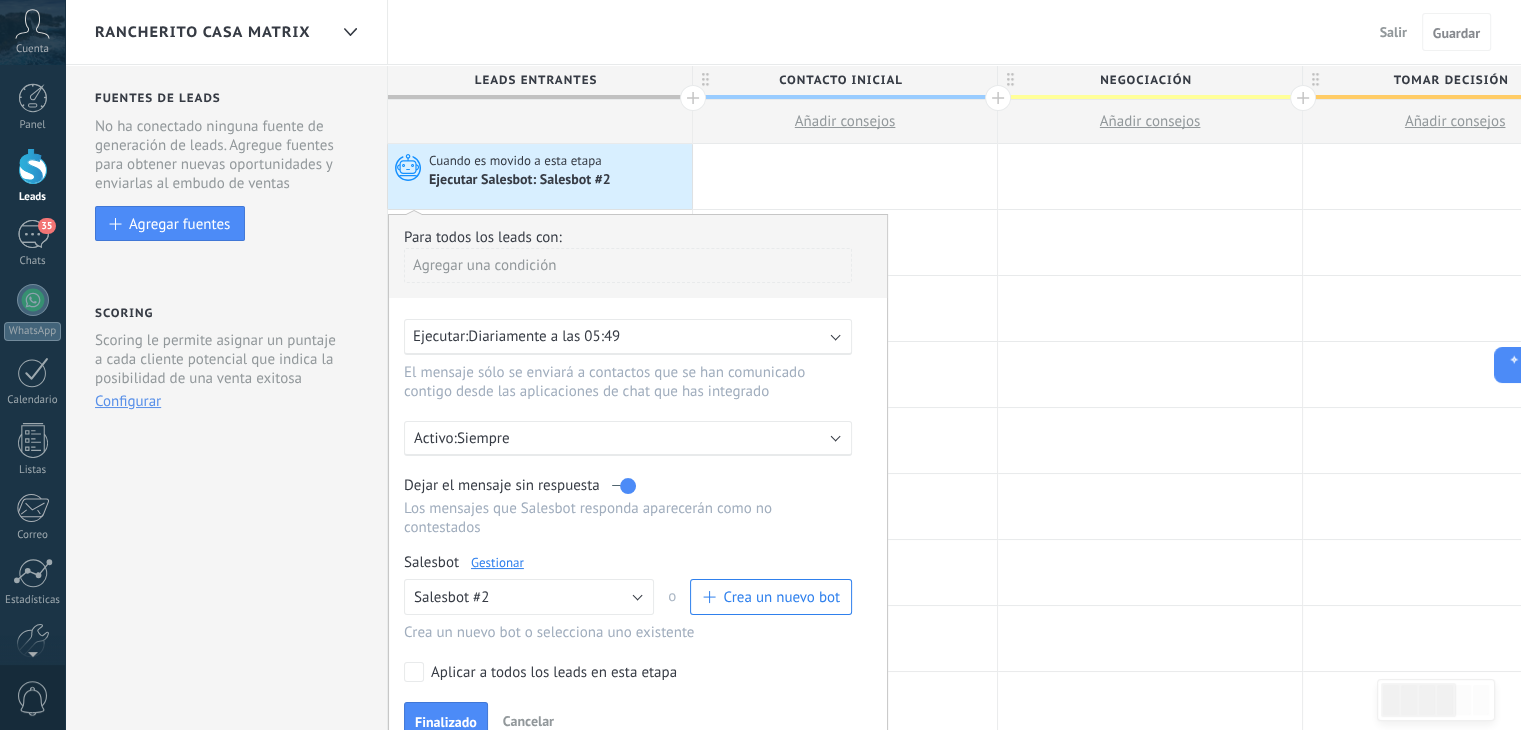 click at bounding box center [624, 485] 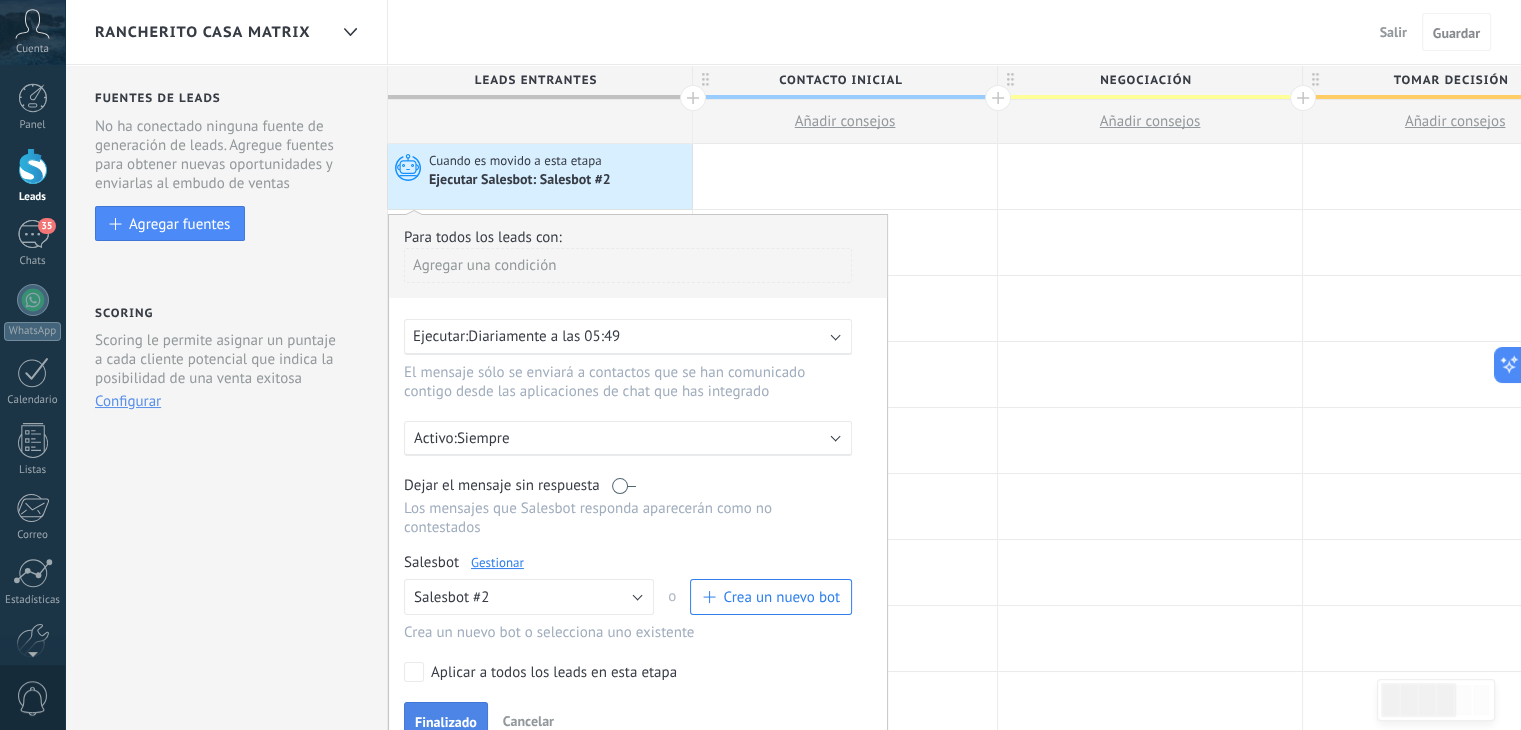 click on "Finalizado" at bounding box center [446, 722] 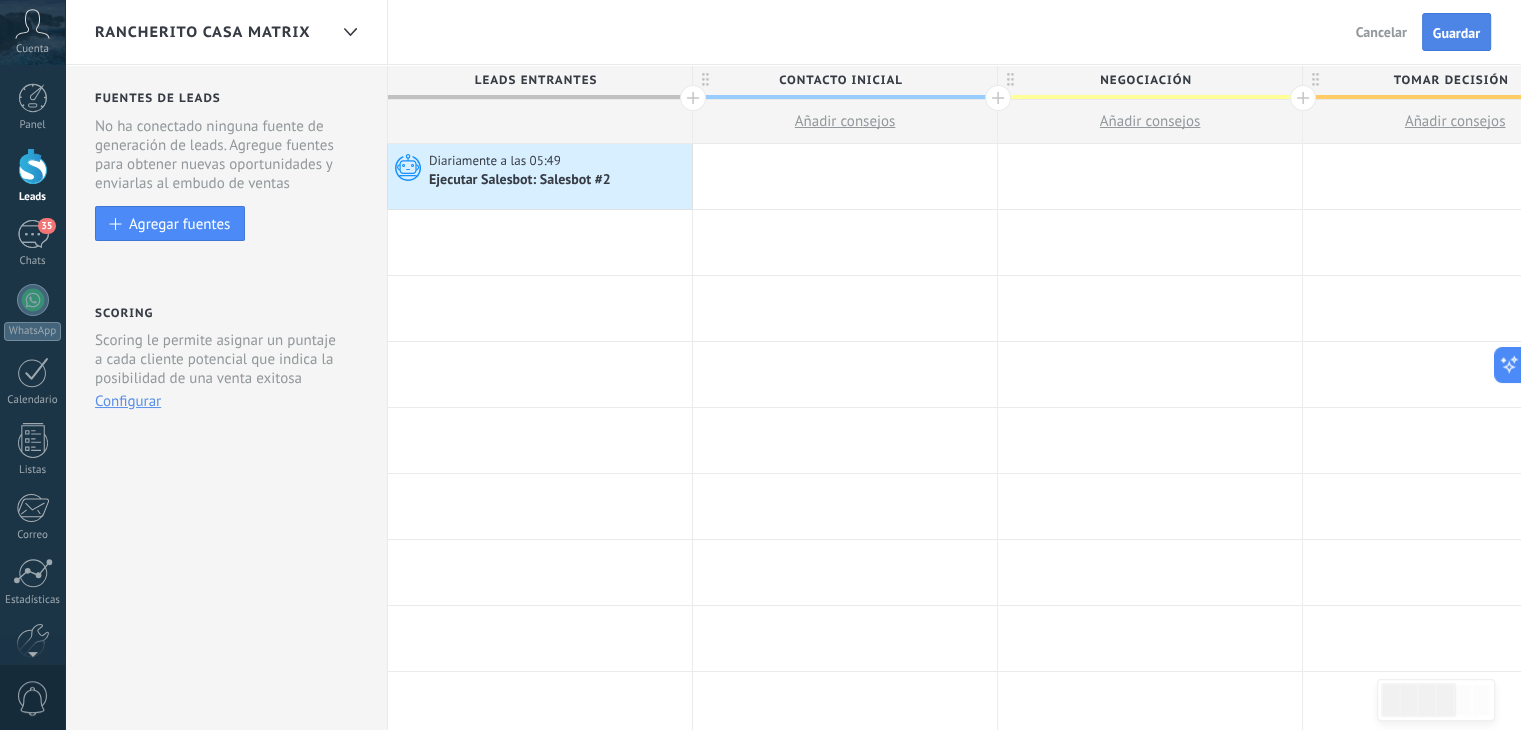 click on "Guardar" at bounding box center [1456, 33] 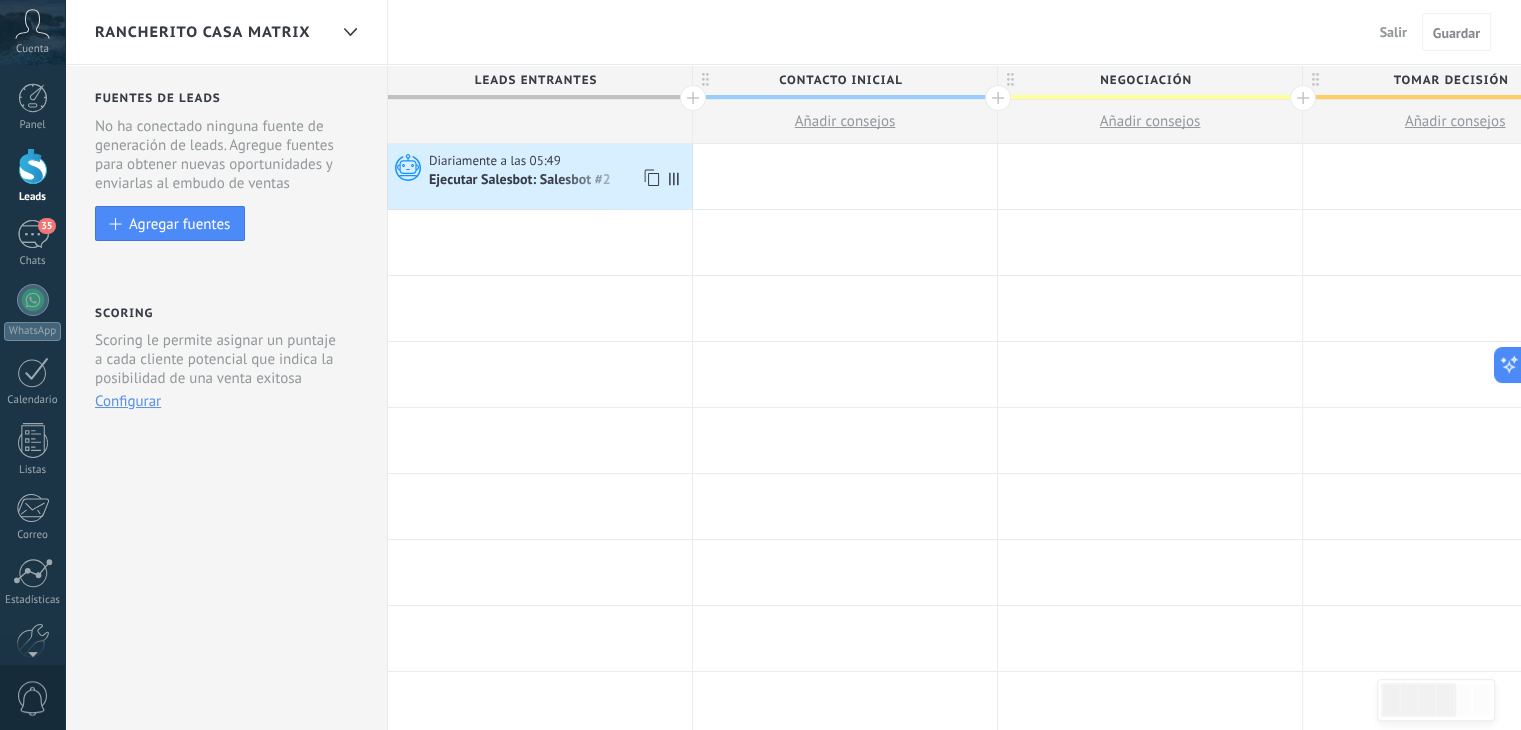 click on "Diariamente a las 05:49" at bounding box center [558, 161] 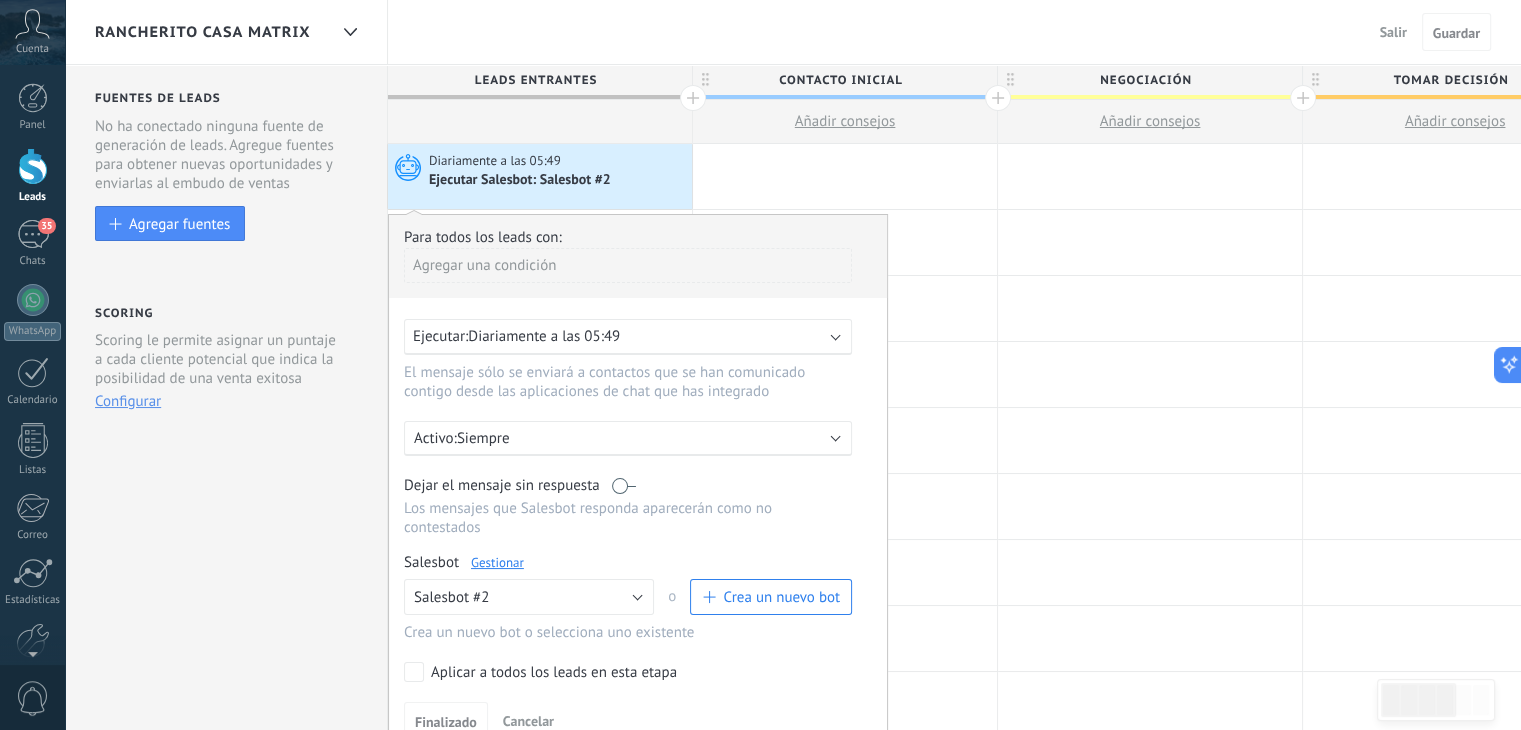 click on "Ejecutar:  Diariamente a las 05:49" at bounding box center (620, 336) 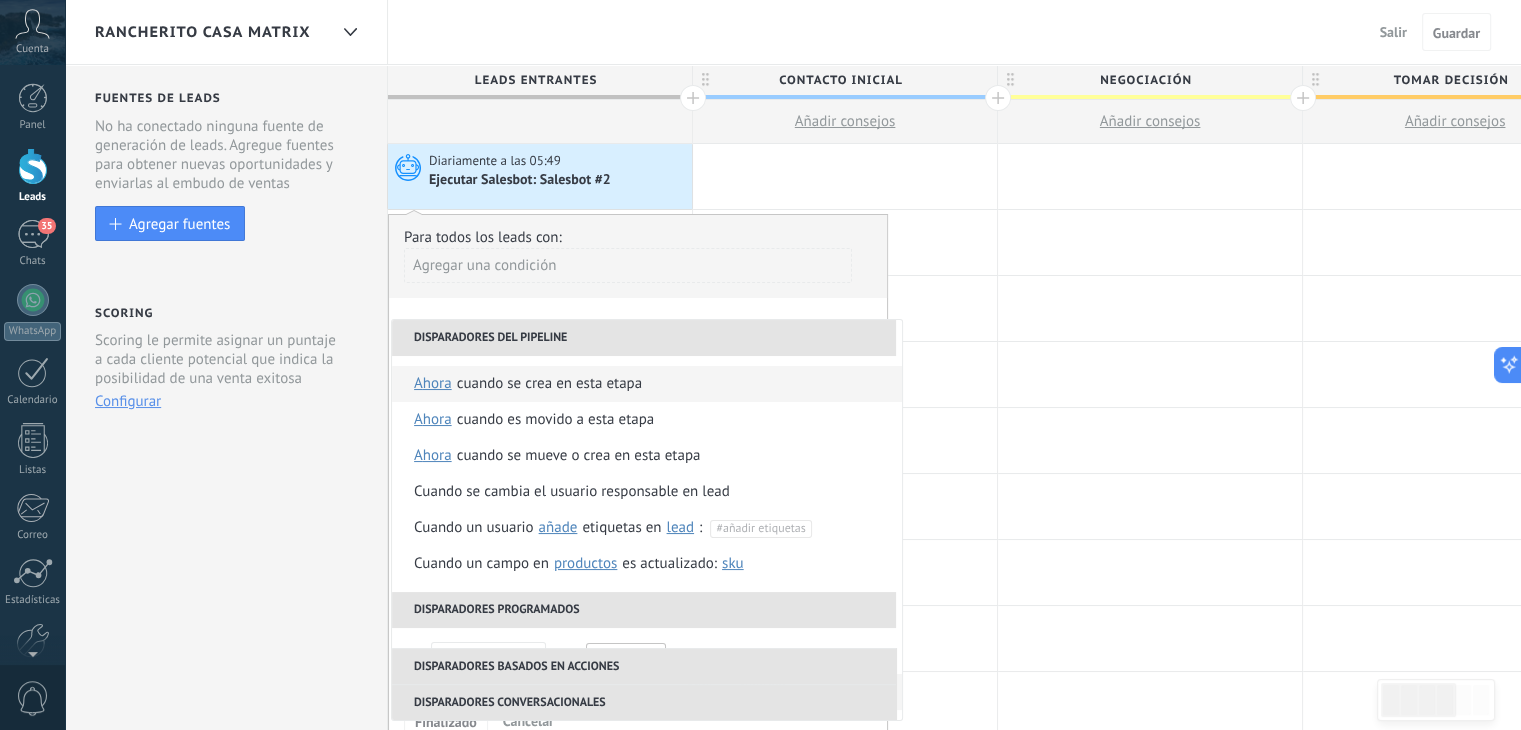 click on "Cuando se crea en esta etapa" at bounding box center [549, 384] 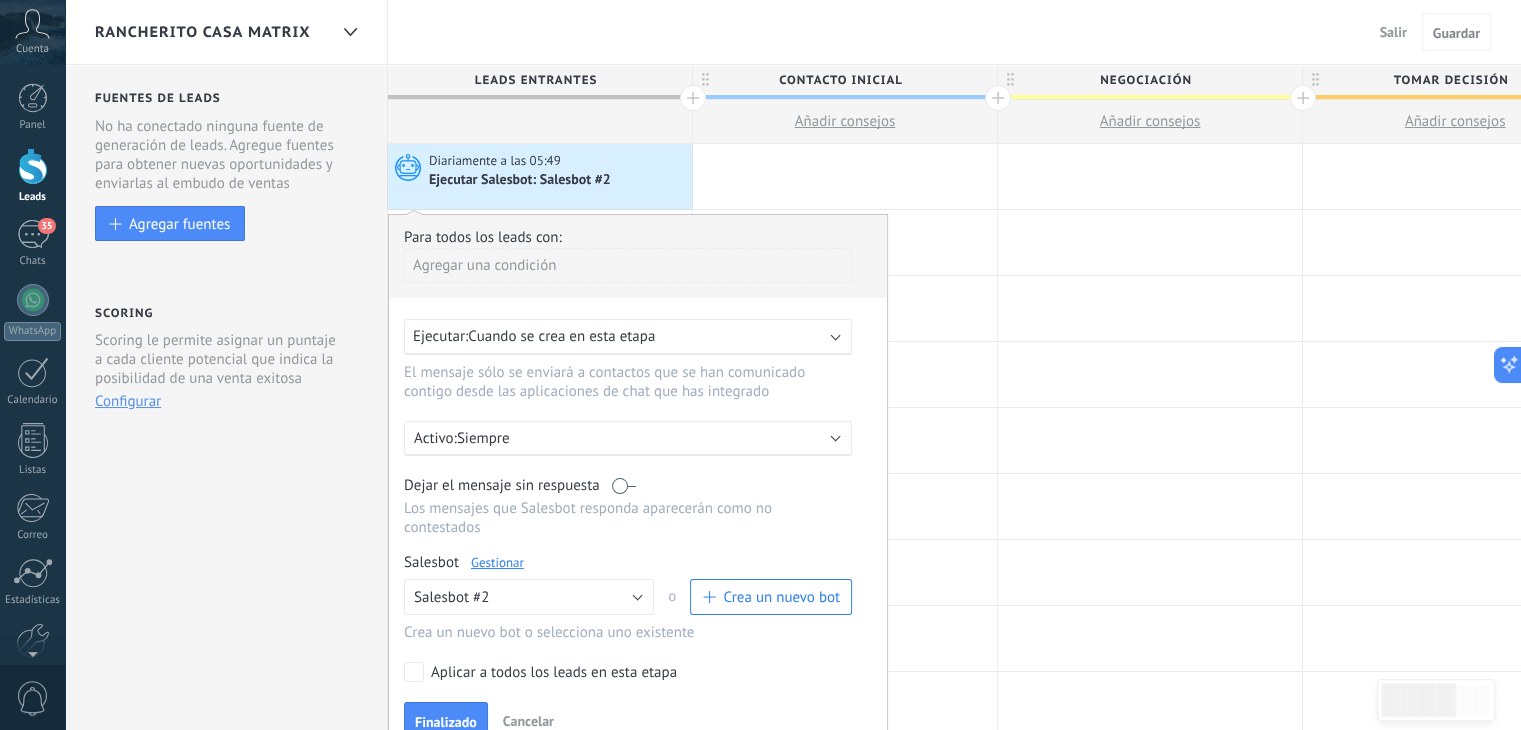click on "Agregar una condición" at bounding box center [628, 265] 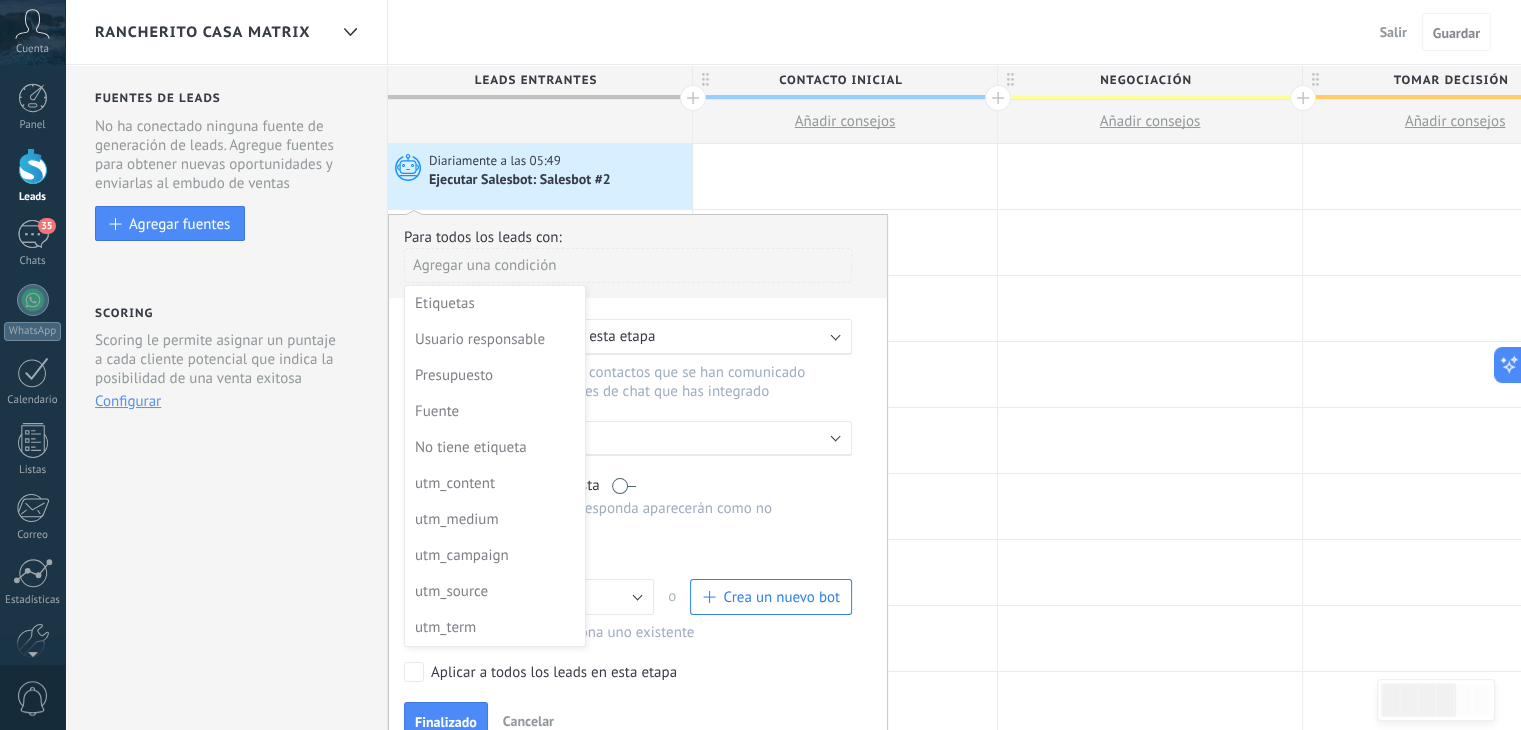 click on "Fuentes de leads Leads Entrantes Esta función capta leads de tus fuentes de generación de leads y los agrega a una etapa previa a tu embudo llamada "Leads entrantes" Esta función permite mostrar las nuevas solicitudes como peticiones en el estatus «Sin Calificar» Control de duplicados Elige cómo el sistema detecta y trata a leads entrantes duplicados Configure reglas No ha conectado ninguna fuente de generación de leads. Agregue fuentes para obtener nuevas oportunidades y enviarlas al embudo de ventas Agregar fuentes Scoring Scoring le permite asignar un puntaje a cada cliente potencial que indica la posibilidad de una venta exitosa Esta función permite mostrar las nuevas solicitudes como peticiones en el estatus «Sin Calificar» Configurar" at bounding box center [226, 800] 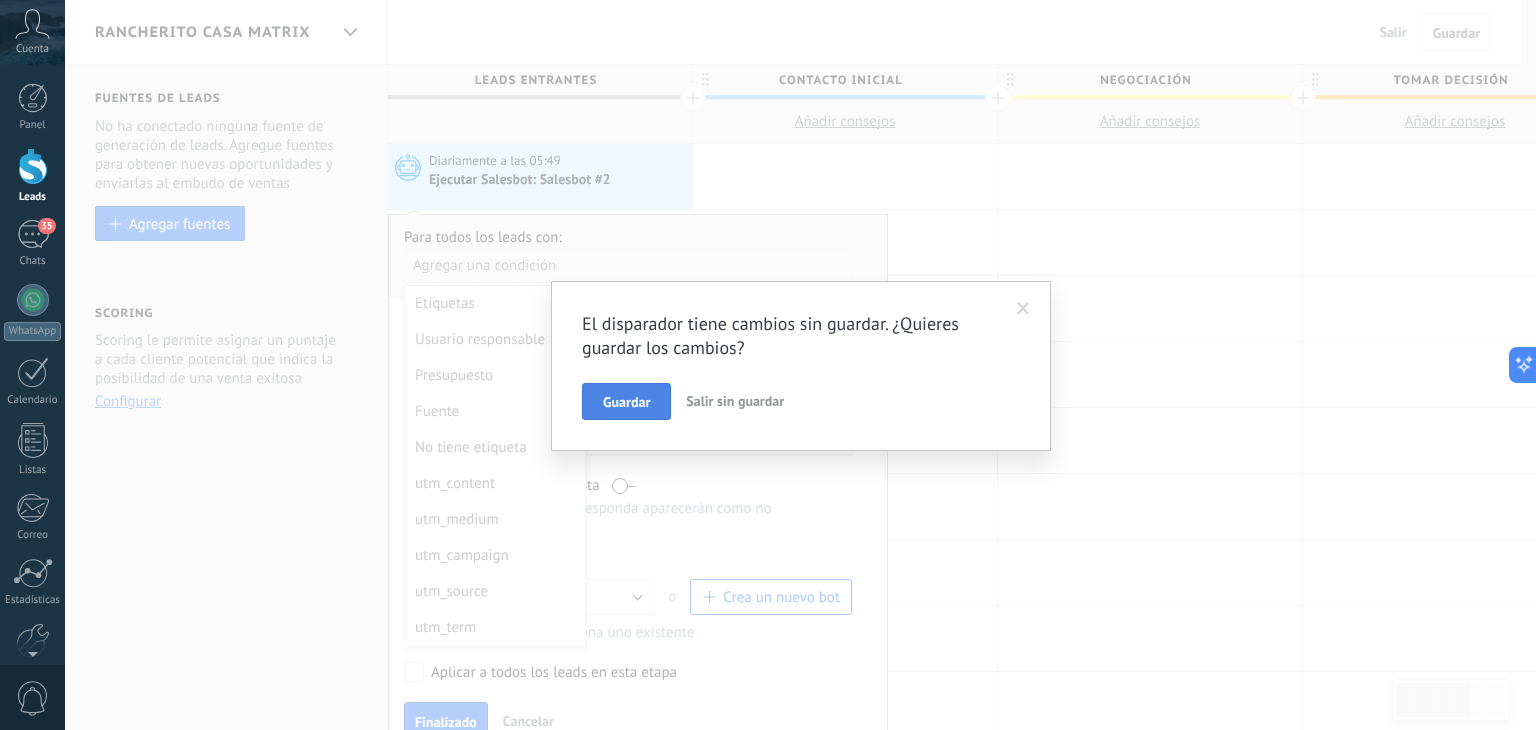 click on "Guardar" at bounding box center [626, 402] 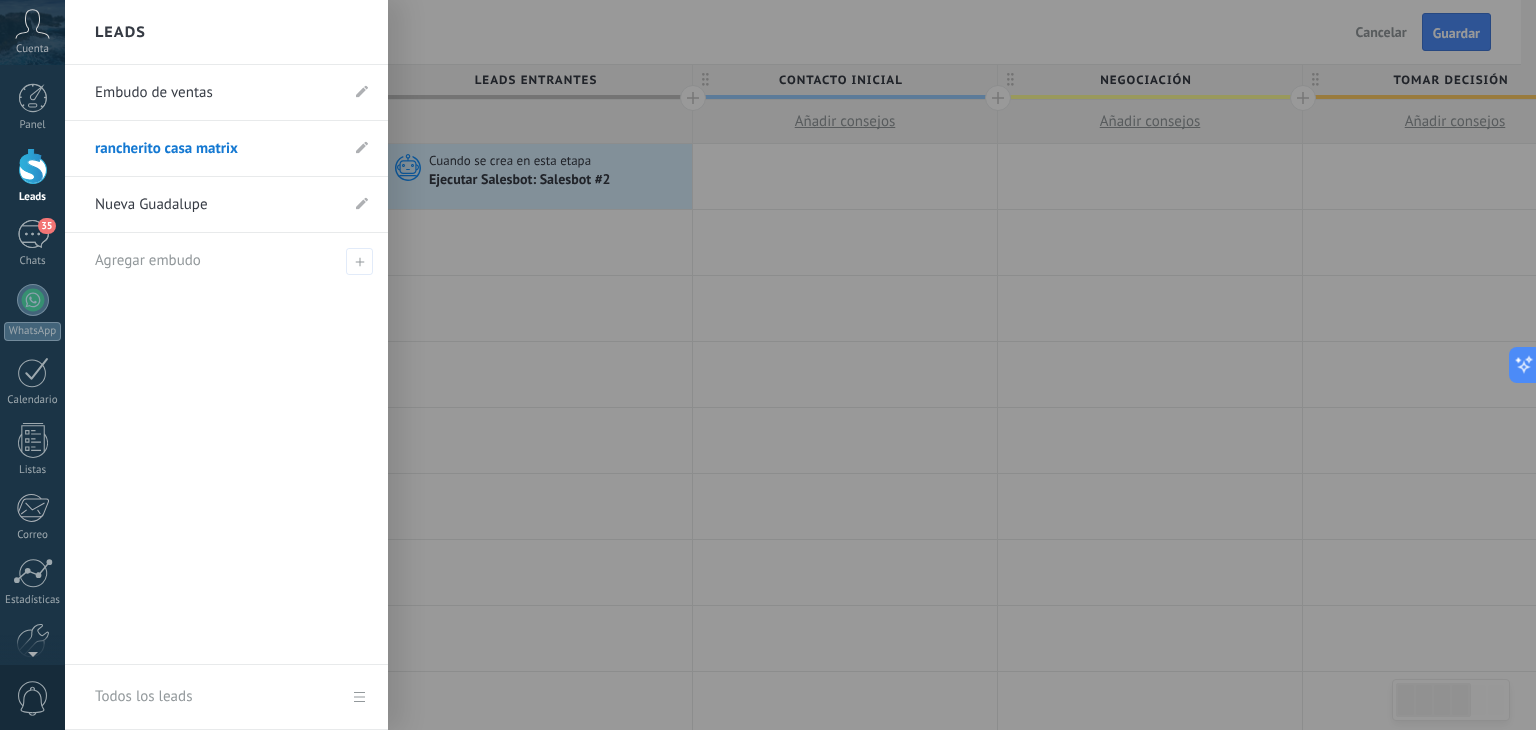 click at bounding box center (33, 166) 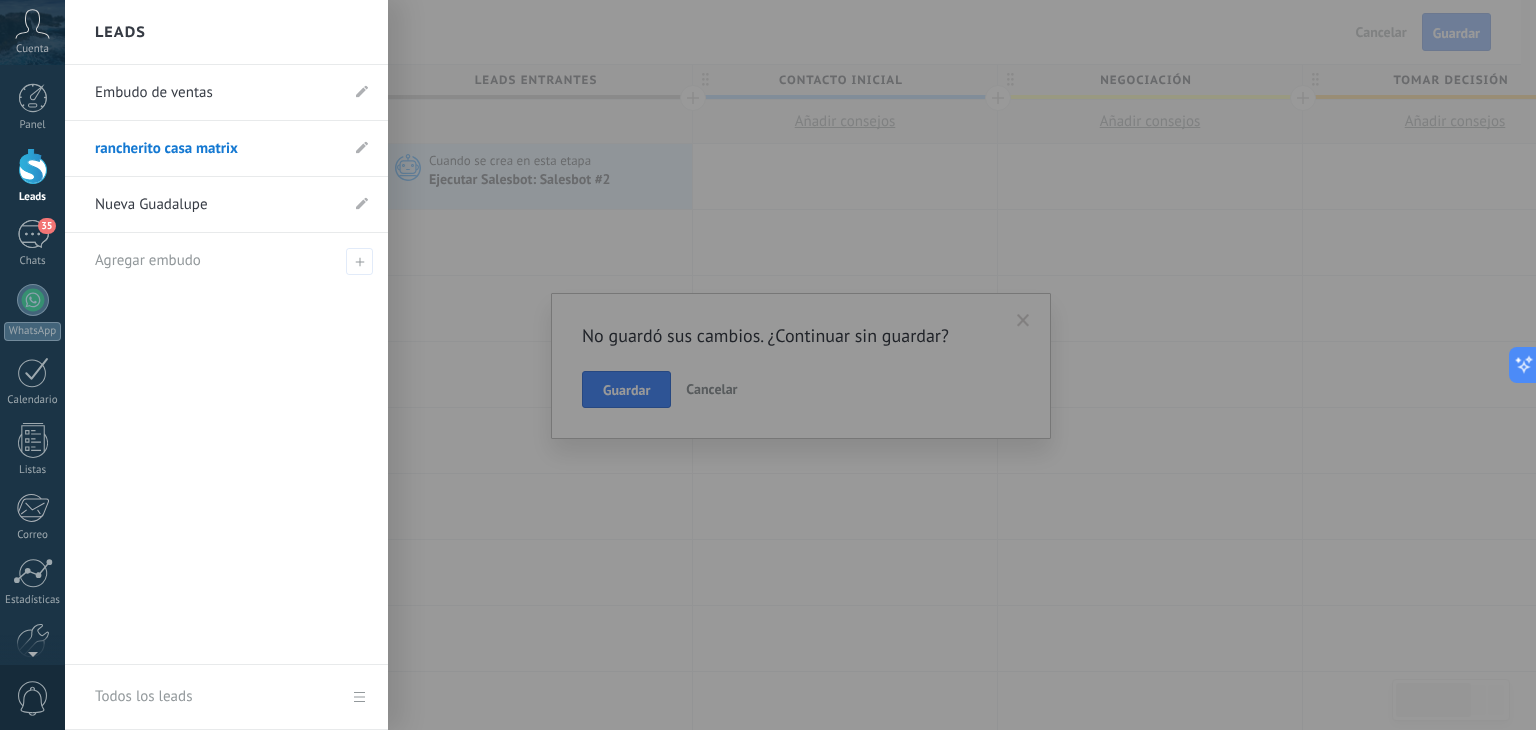 click at bounding box center [33, 166] 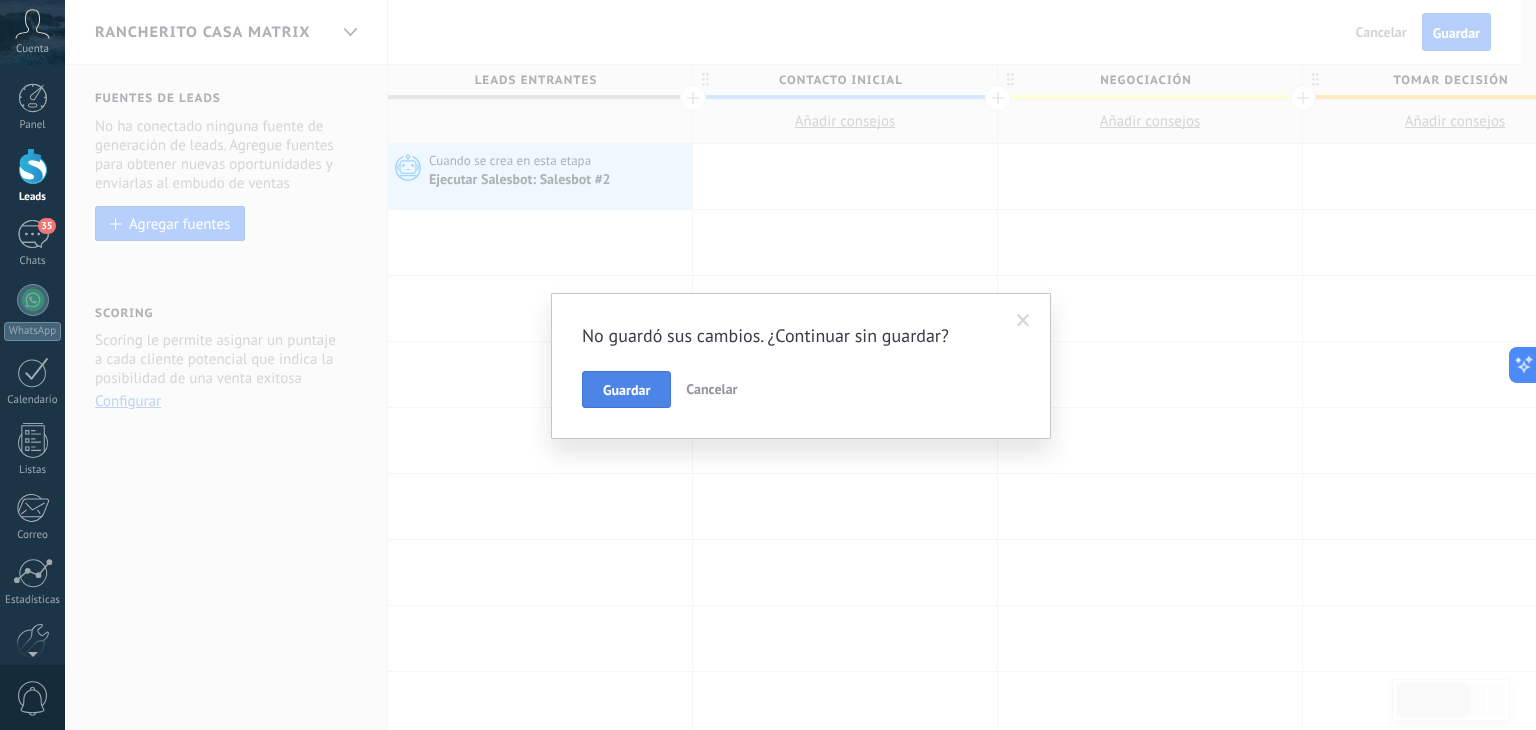 click on "Guardar" at bounding box center [626, 390] 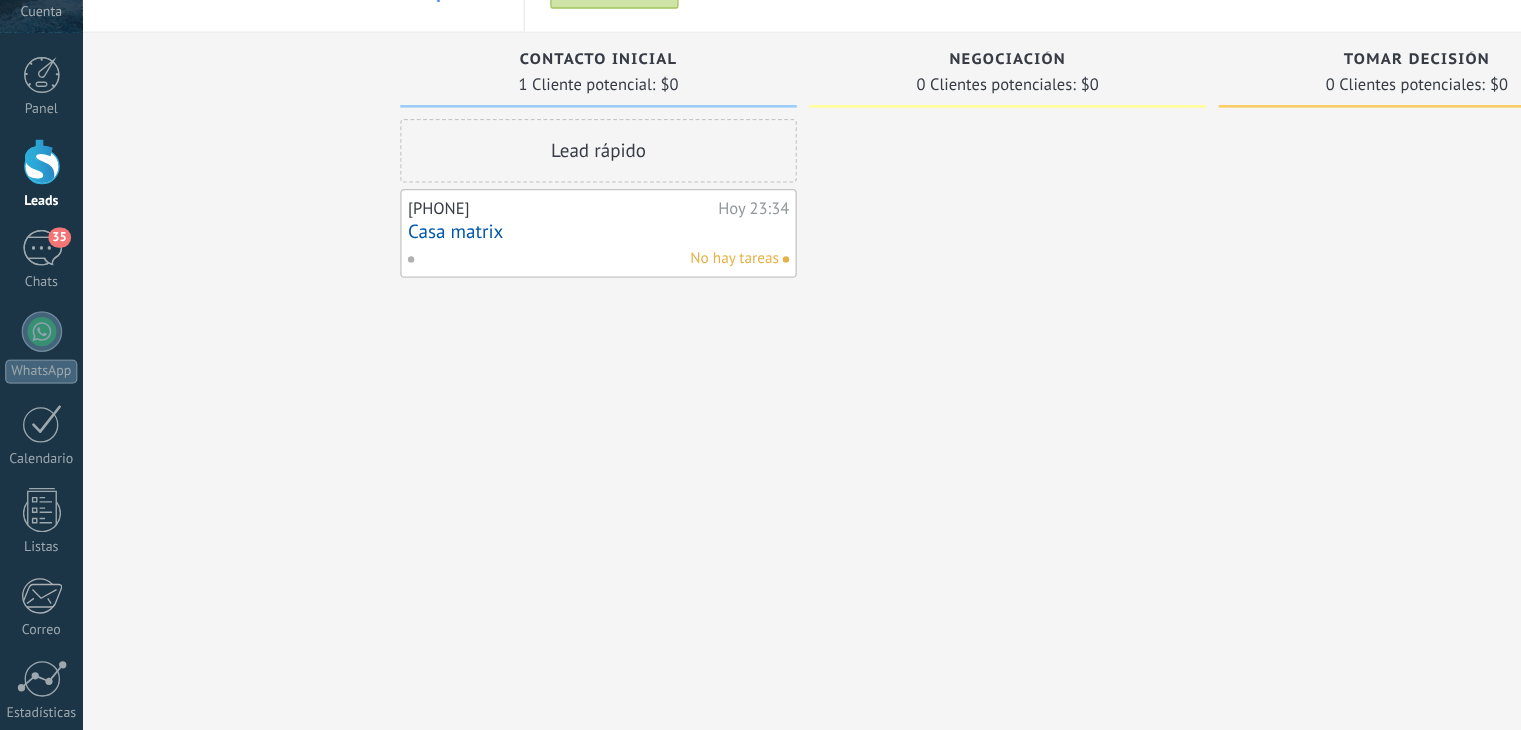 drag, startPoint x: 449, startPoint y: 342, endPoint x: 397, endPoint y: 349, distance: 52.46904 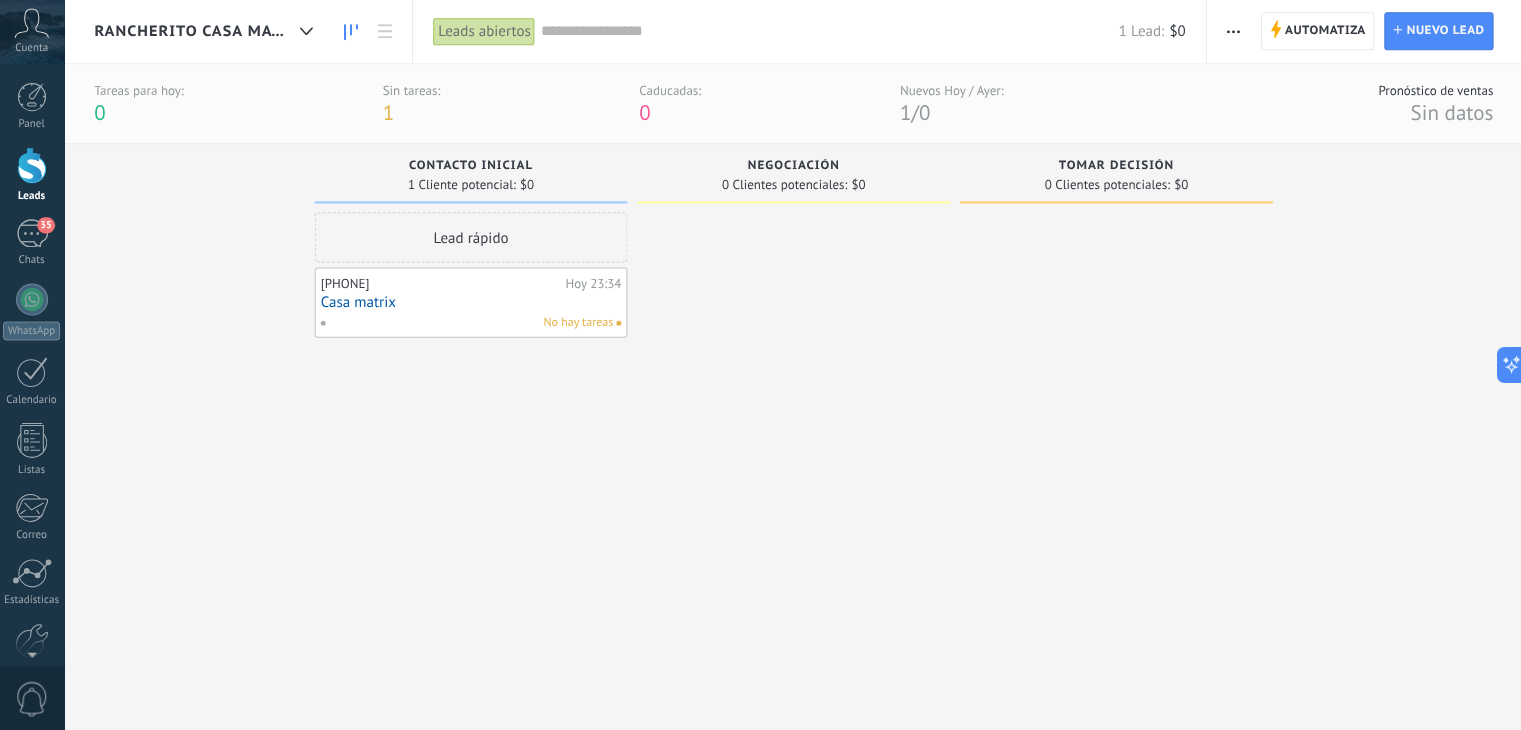 scroll, scrollTop: 0, scrollLeft: 0, axis: both 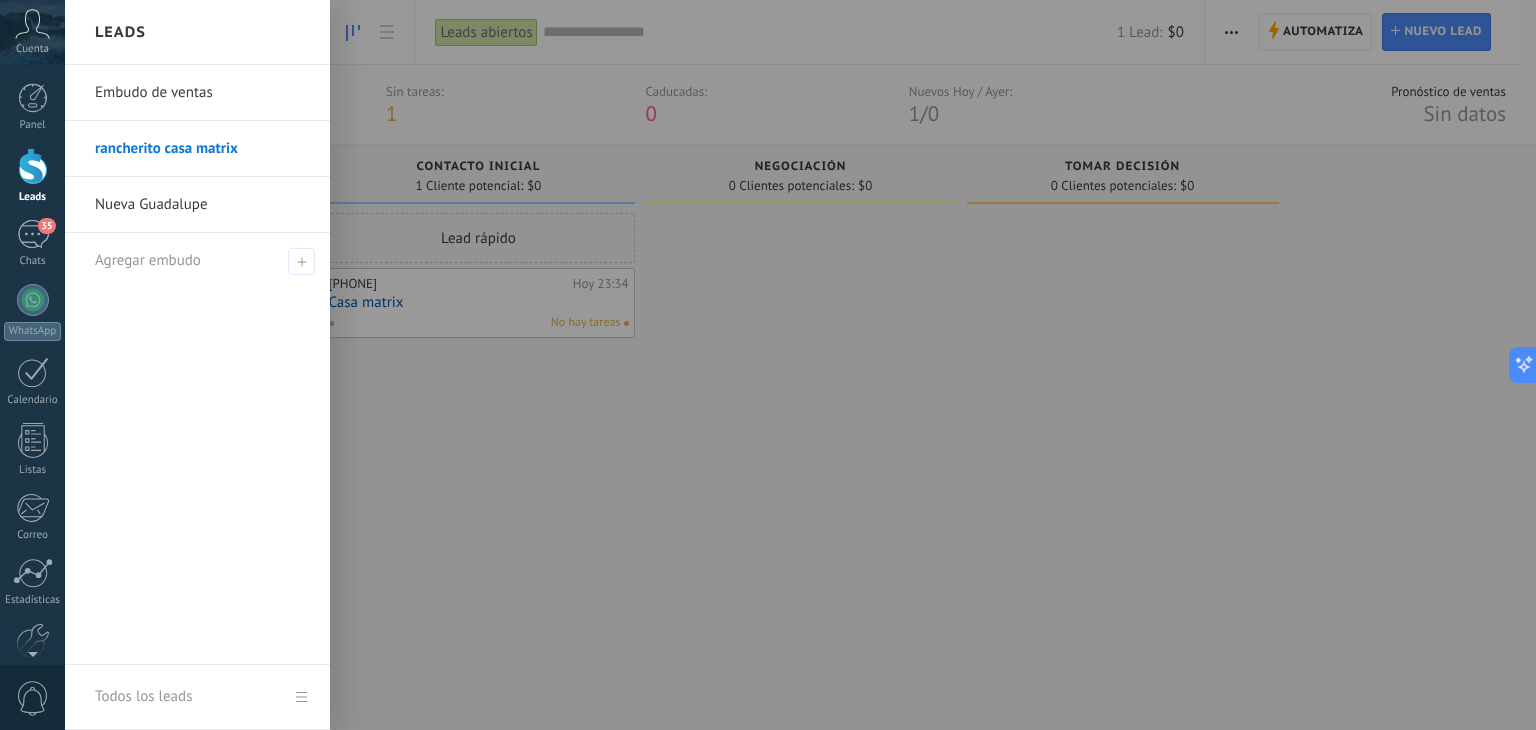 click at bounding box center (33, 166) 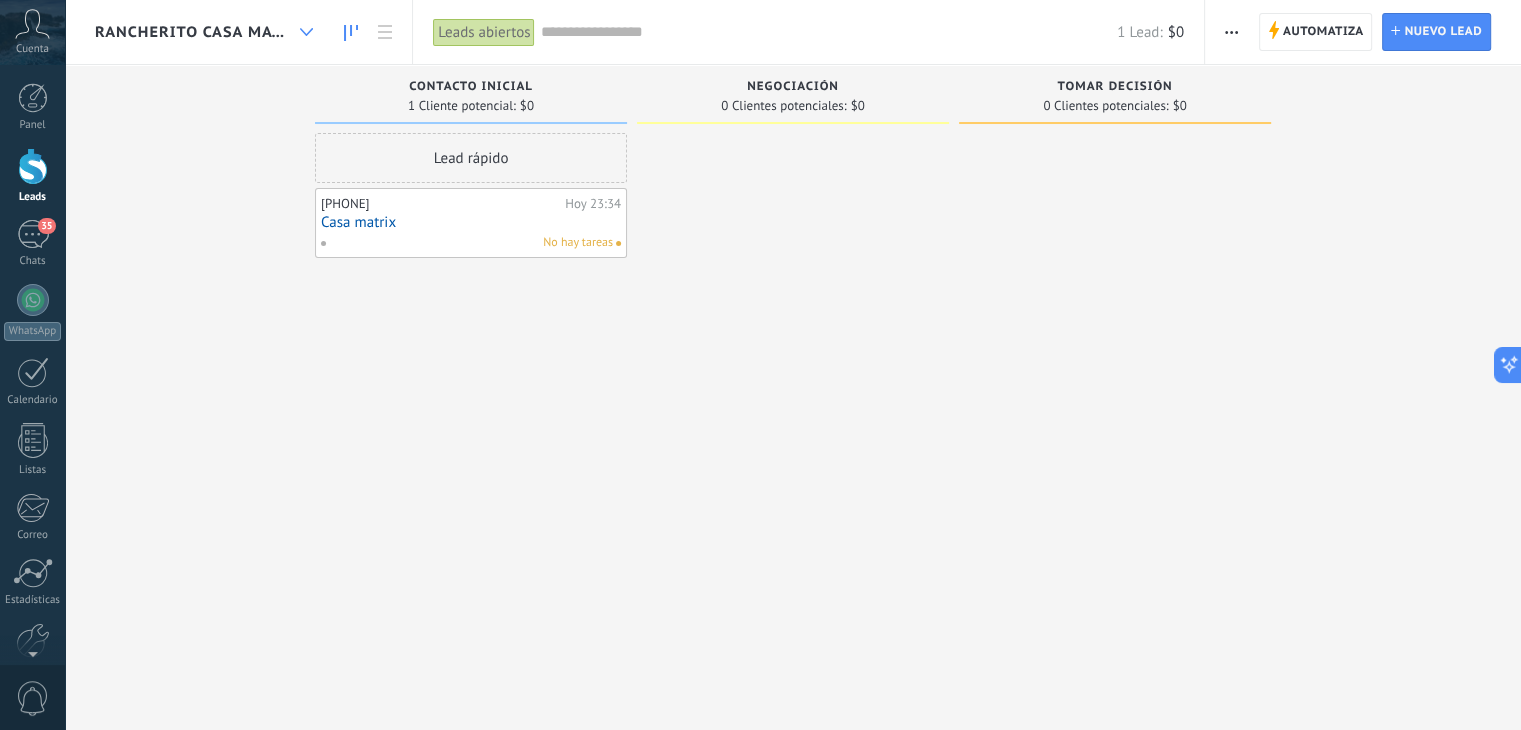 click 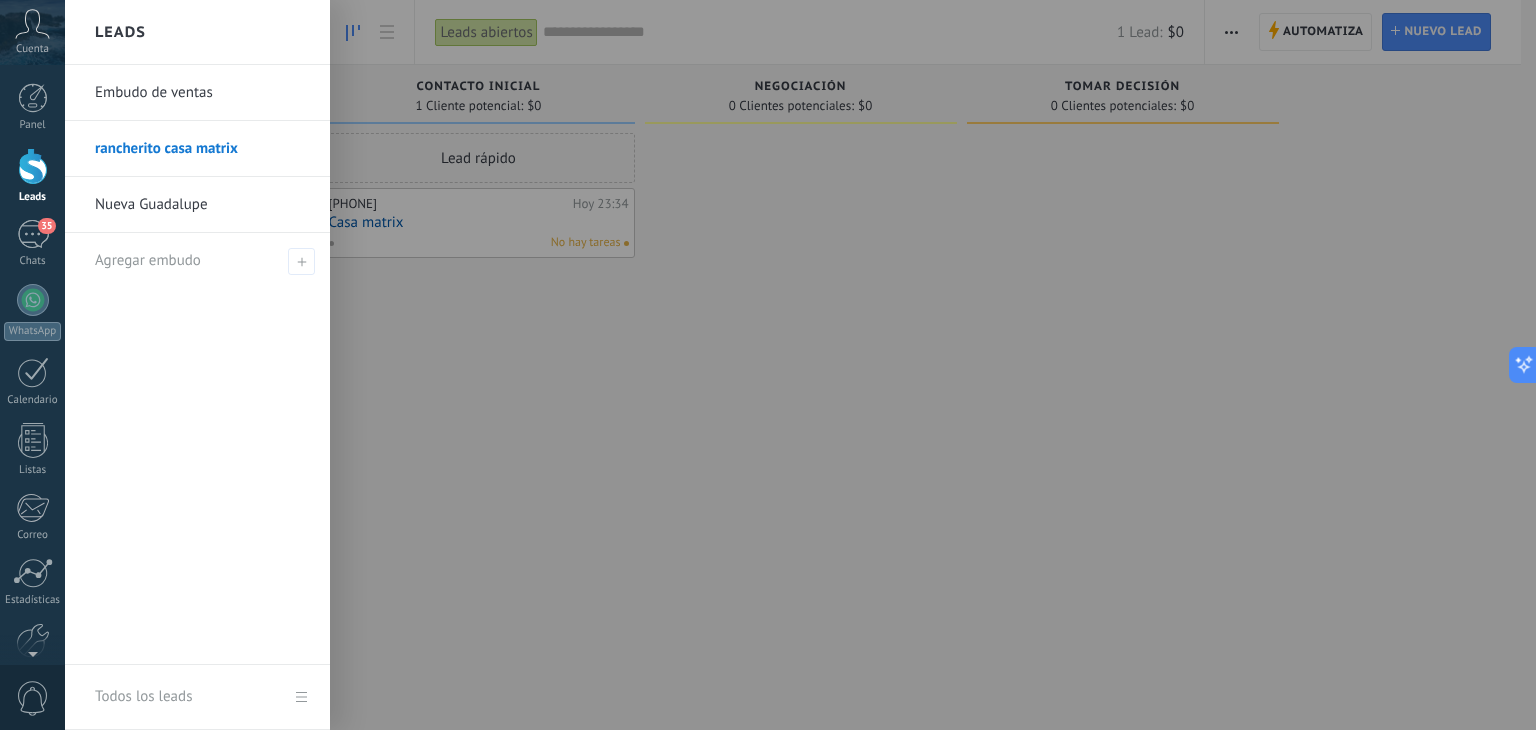 click on "Leads" at bounding box center [197, 32] 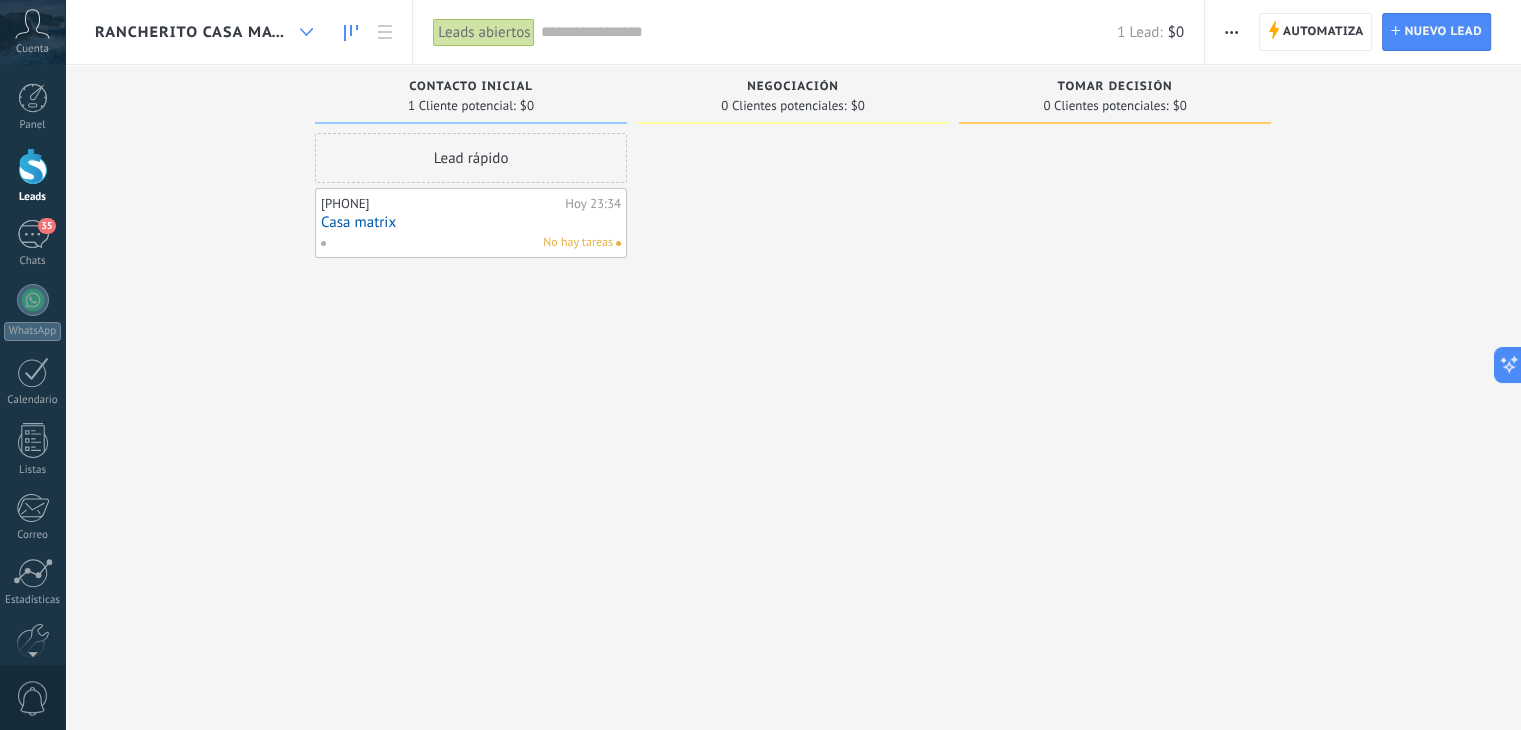 click 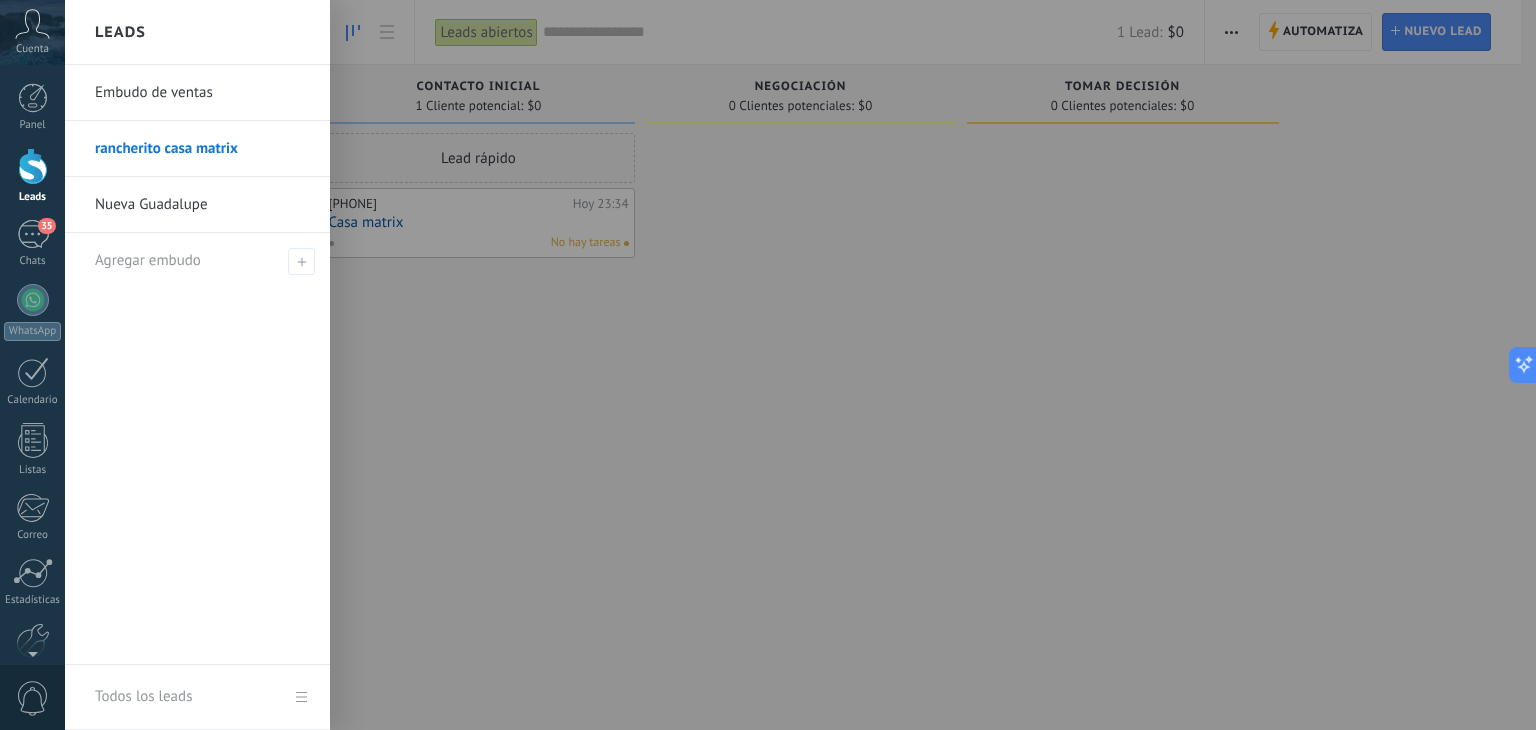 click on "Embudo de ventas" at bounding box center [202, 93] 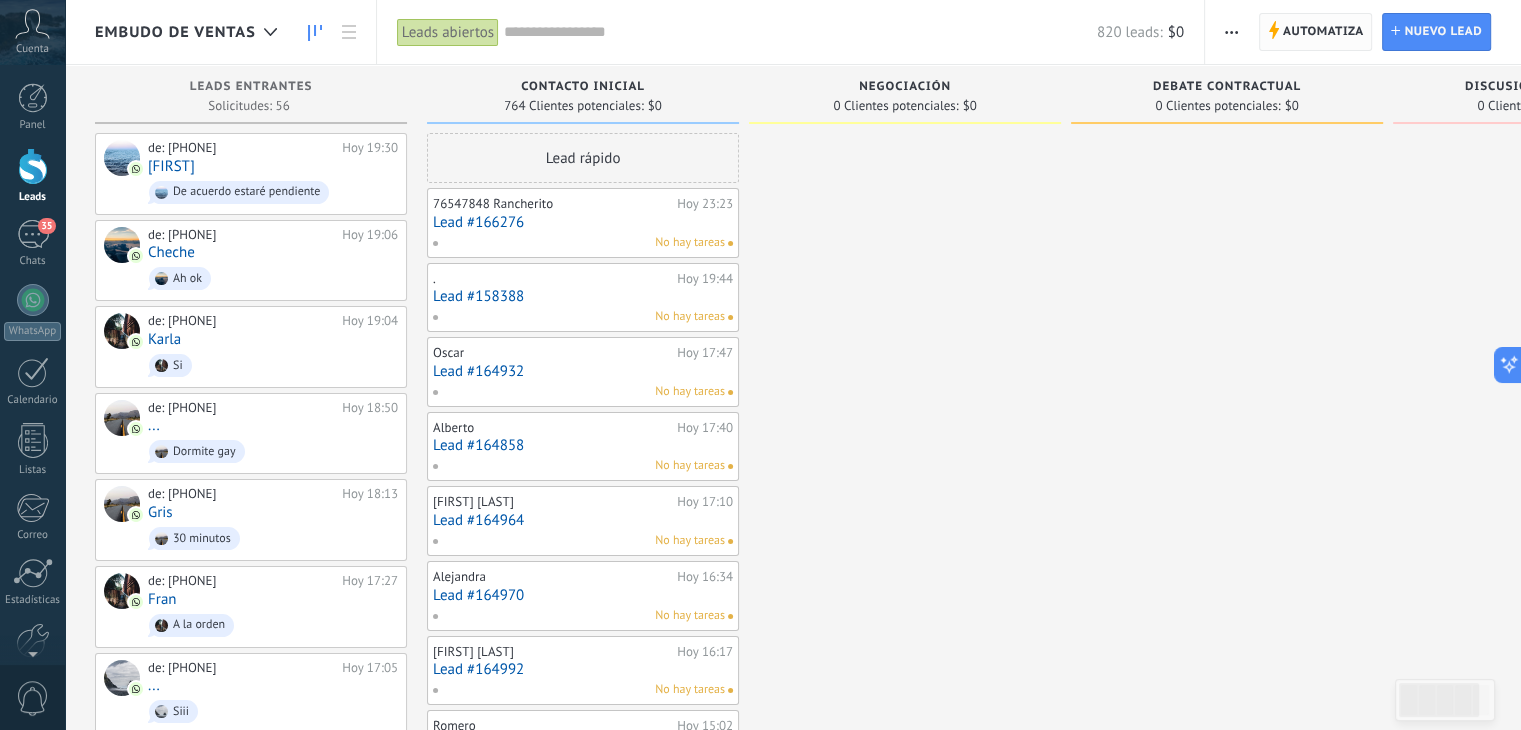 click on "Automatiza" at bounding box center (1323, 32) 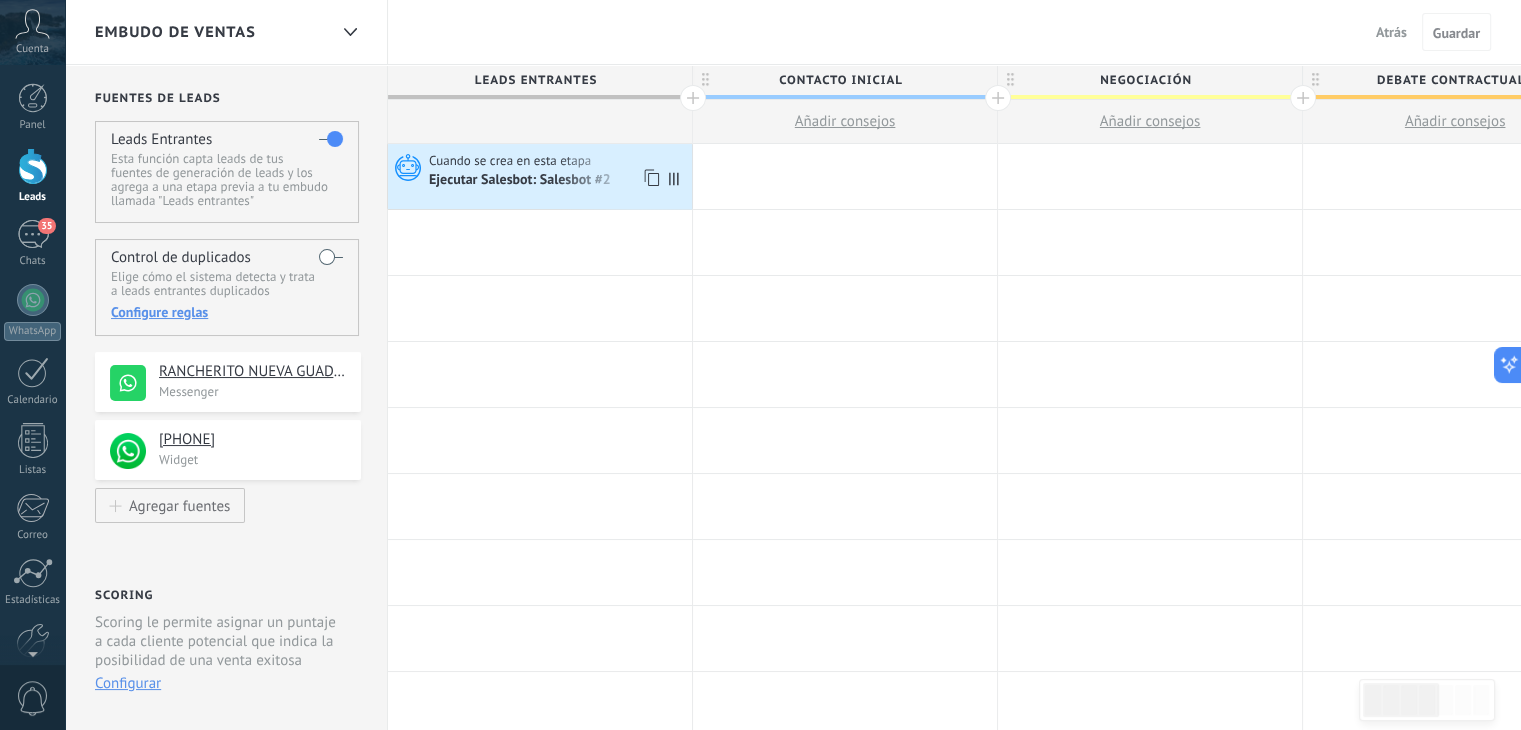 click on "Ejecutar Salesbot: Salesbot #2" at bounding box center [521, 181] 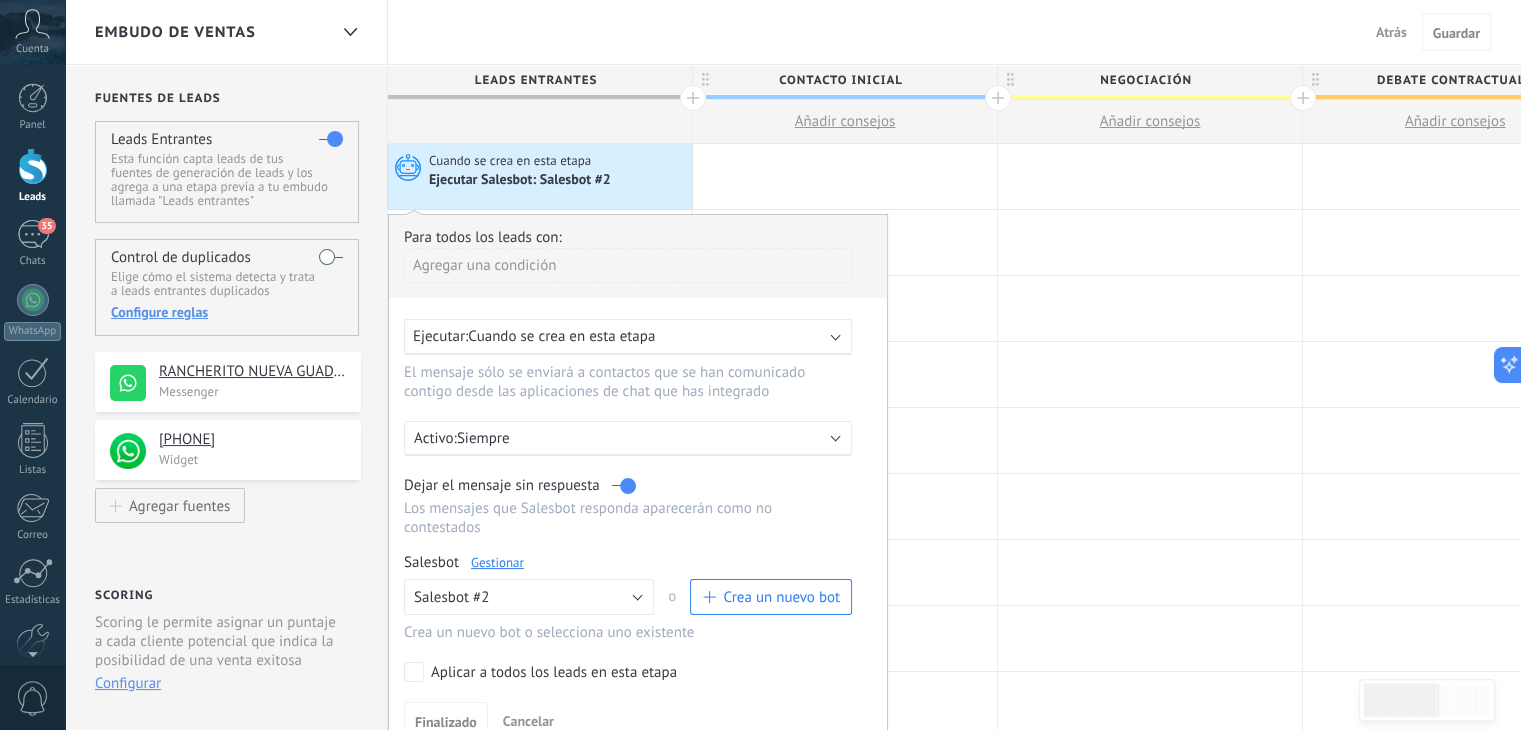 click on "Cuando se crea en esta etapa Ejecutar Salesbot: Salesbot #2" at bounding box center [540, 176] 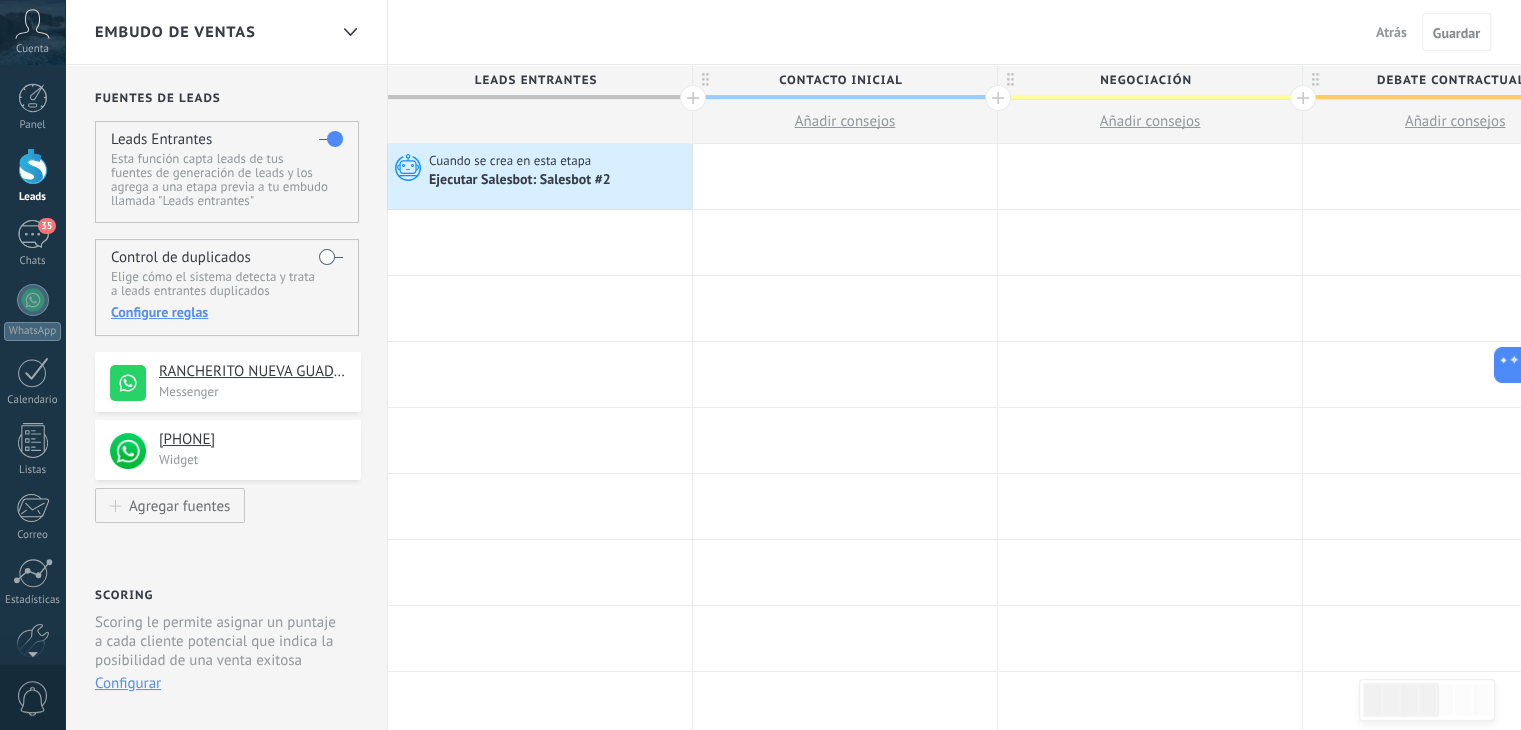 click on "Cuando se crea en esta etapa Ejecutar Salesbot: Salesbot #2" at bounding box center [540, 176] 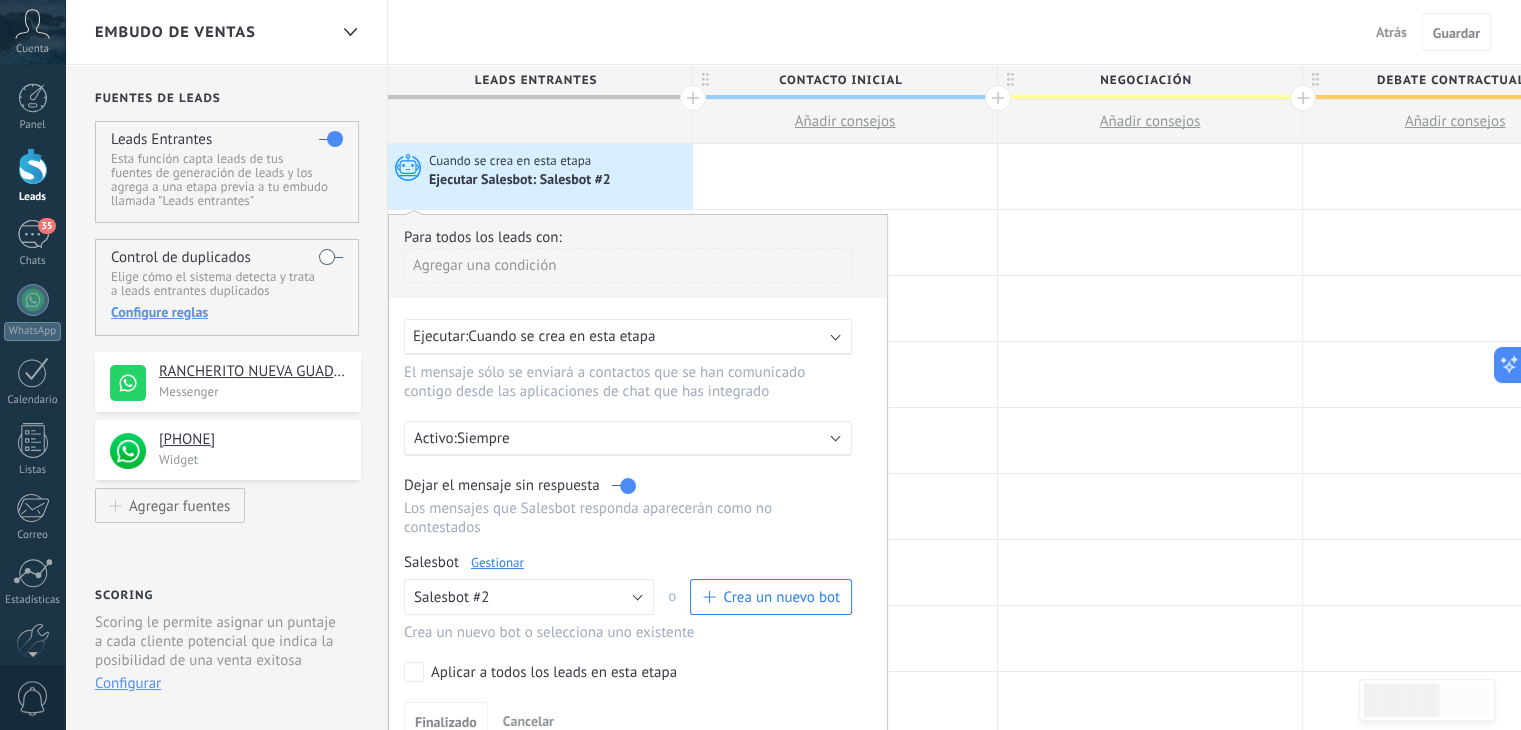 click at bounding box center (331, 257) 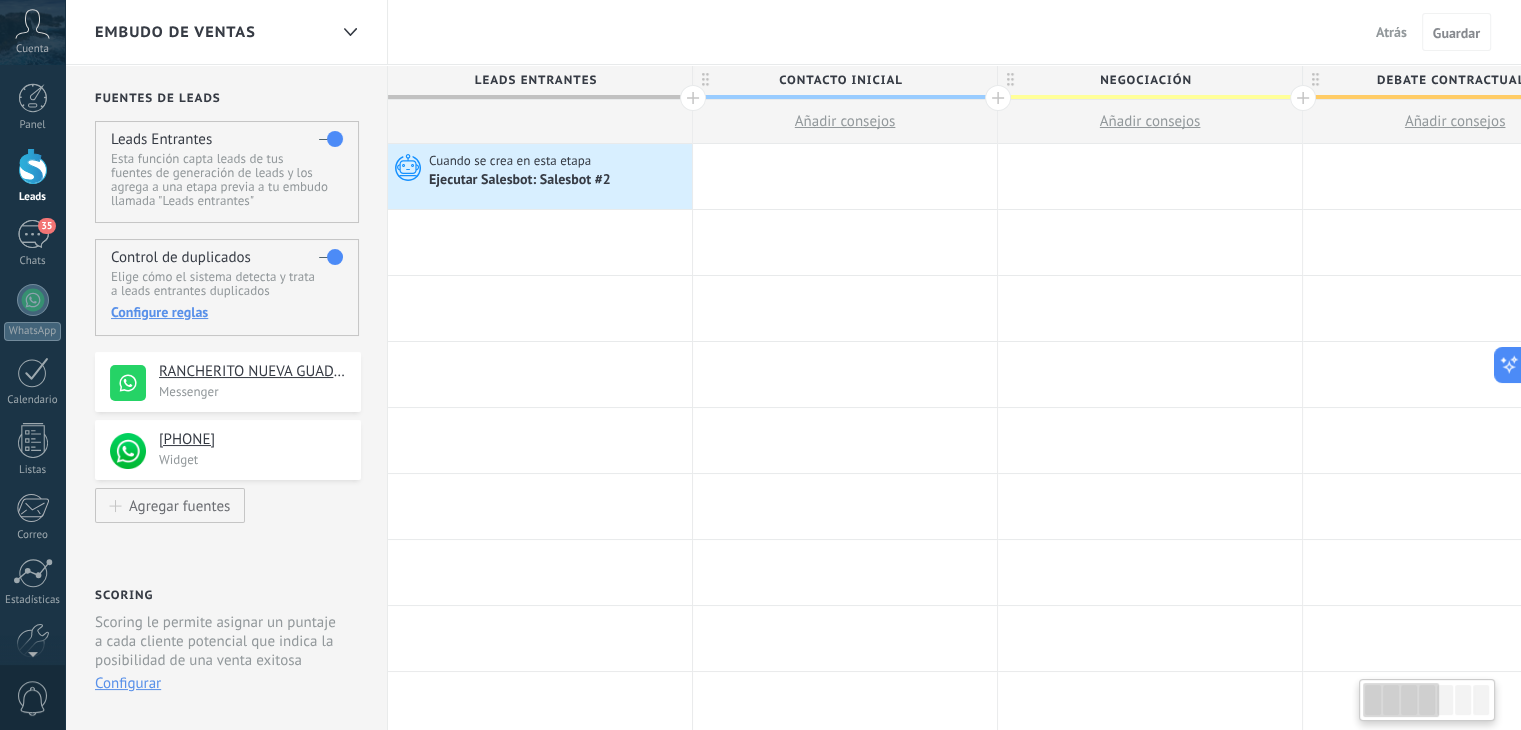 click at bounding box center [331, 257] 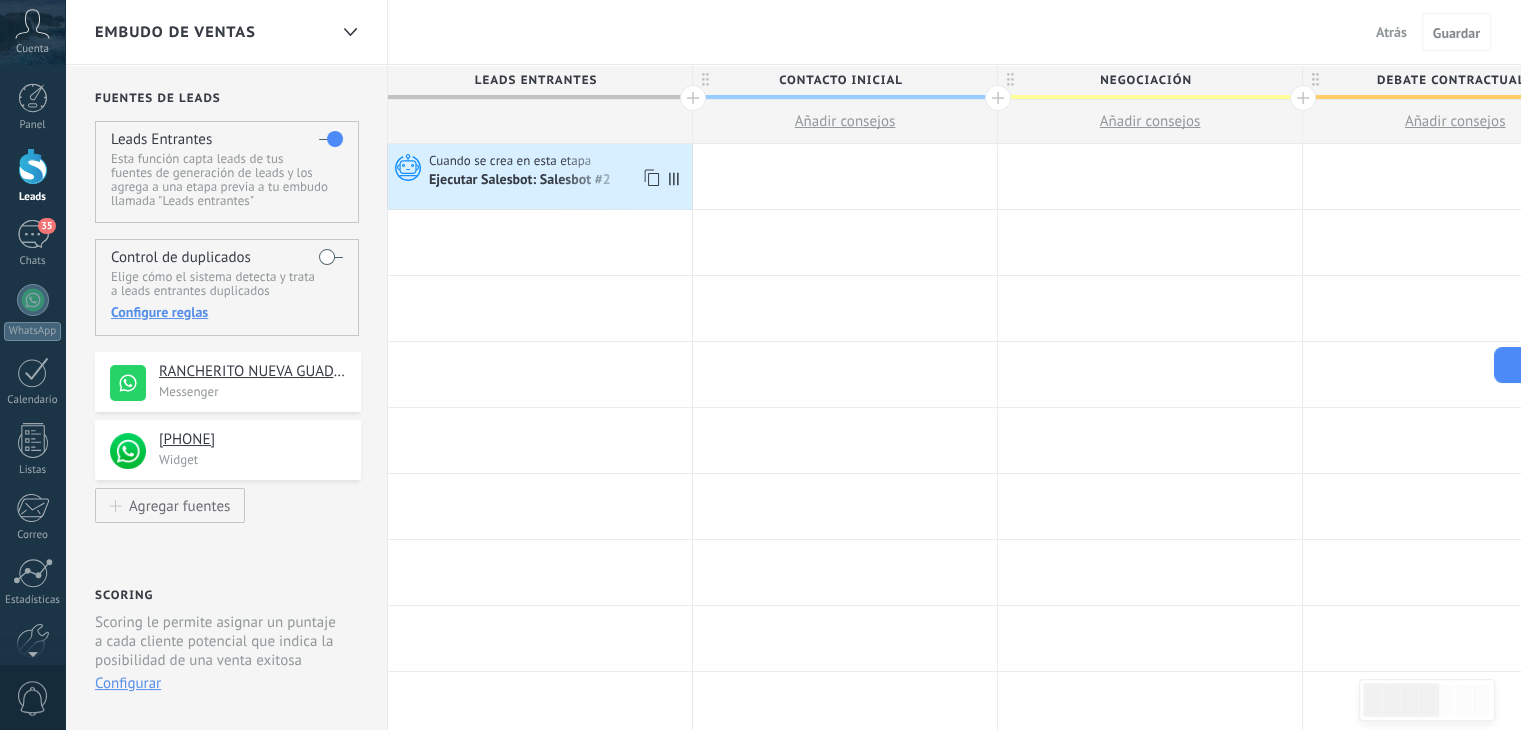 click on "Cuando se crea en esta etapa" at bounding box center (511, 161) 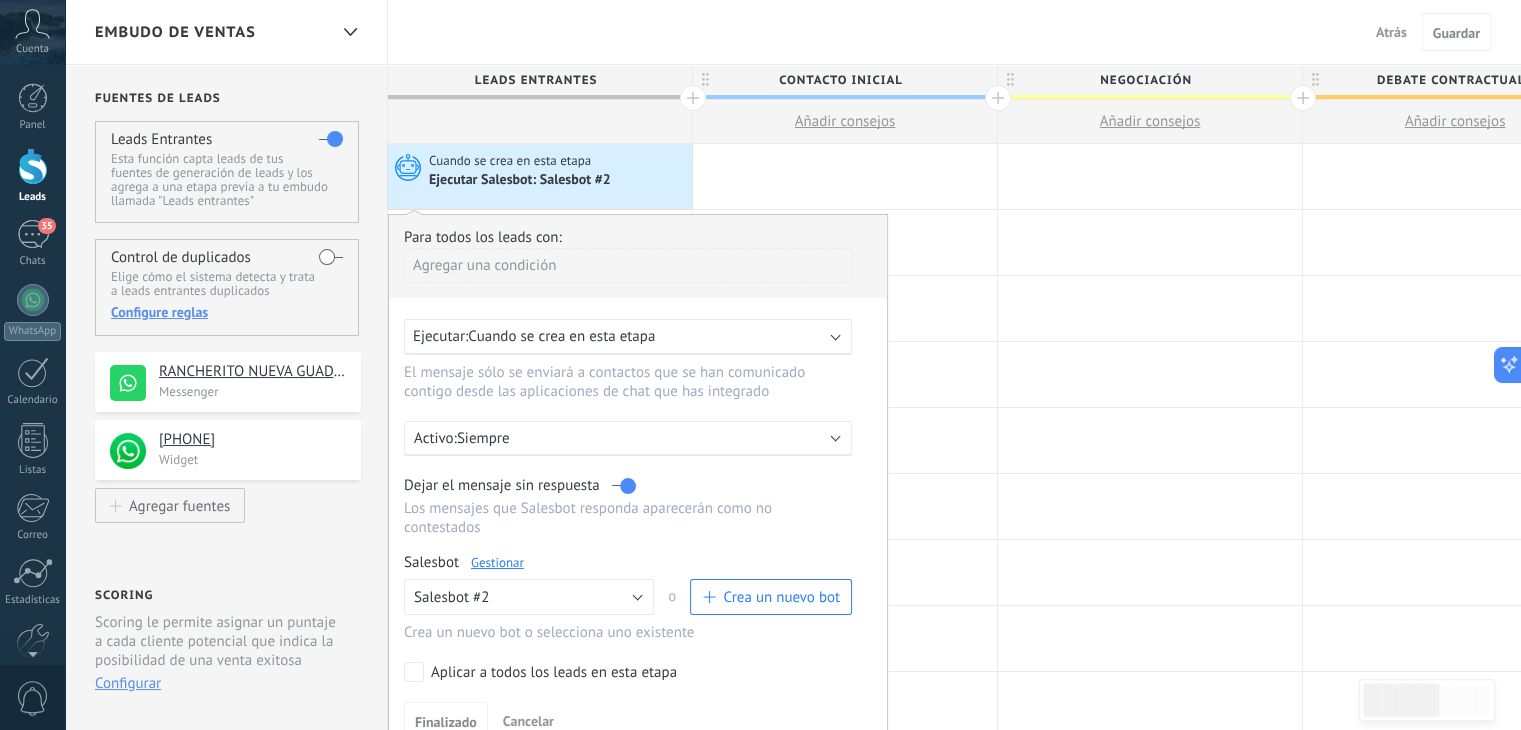 click on "Cuando se crea en esta etapa" at bounding box center (511, 161) 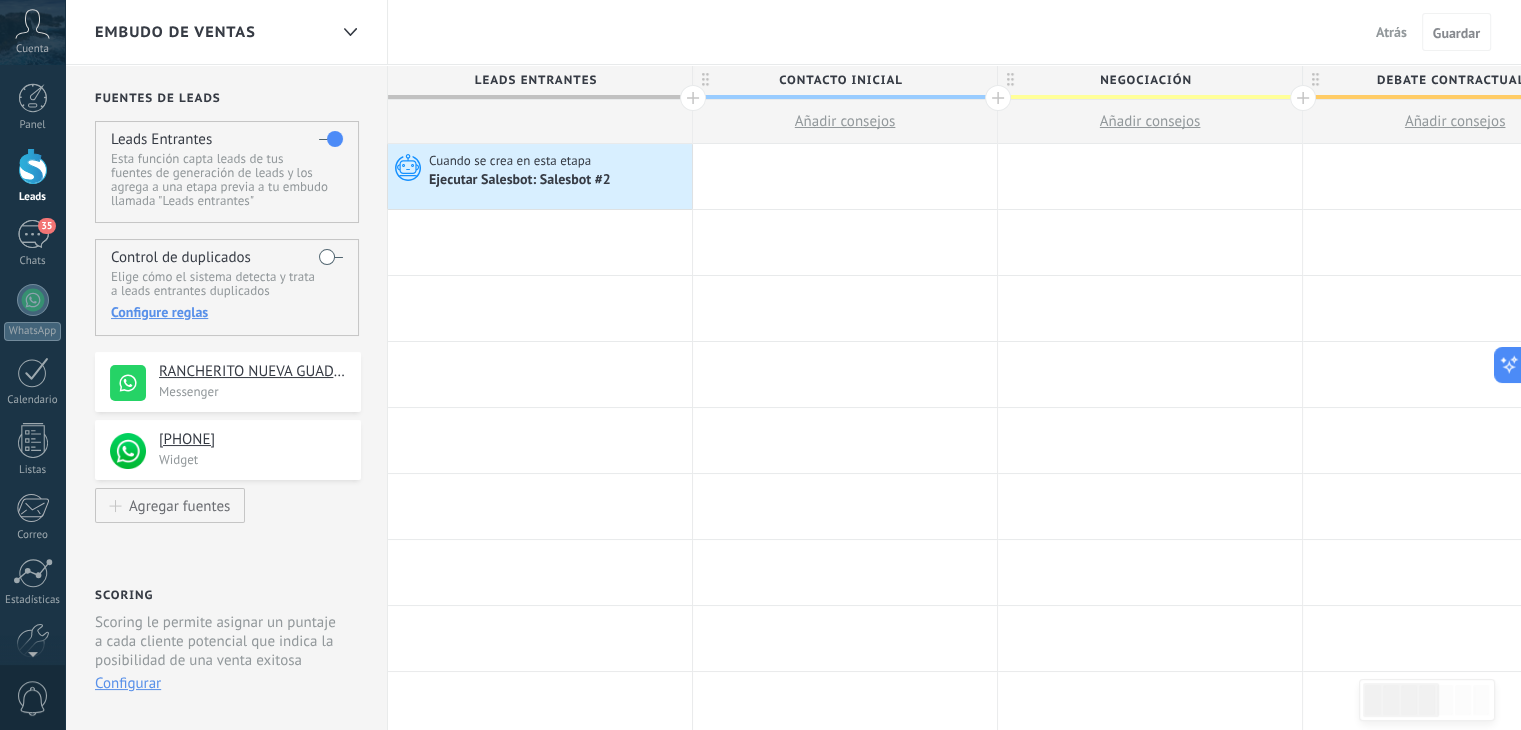 click on "Cuando se crea en esta etapa" at bounding box center [511, 161] 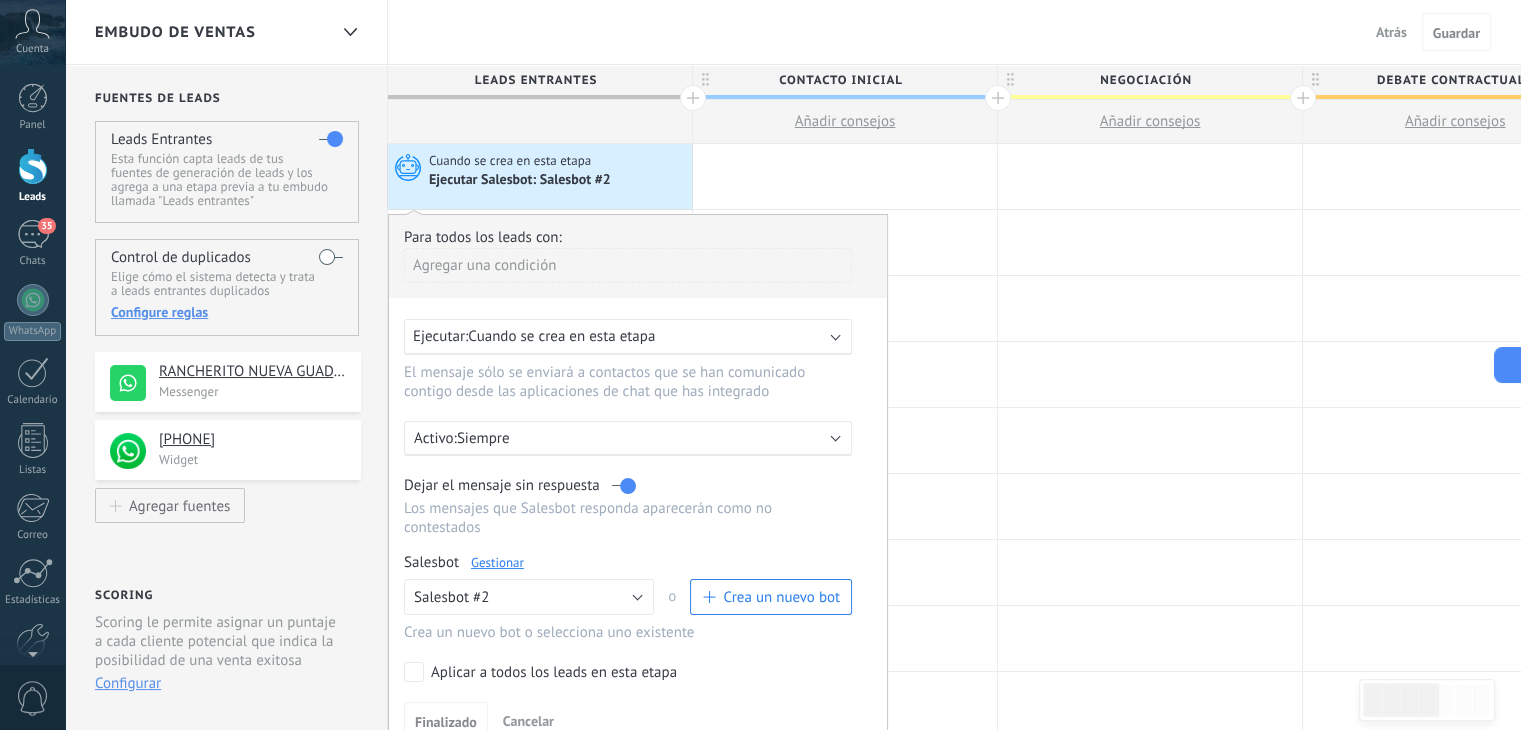 click at bounding box center (624, 485) 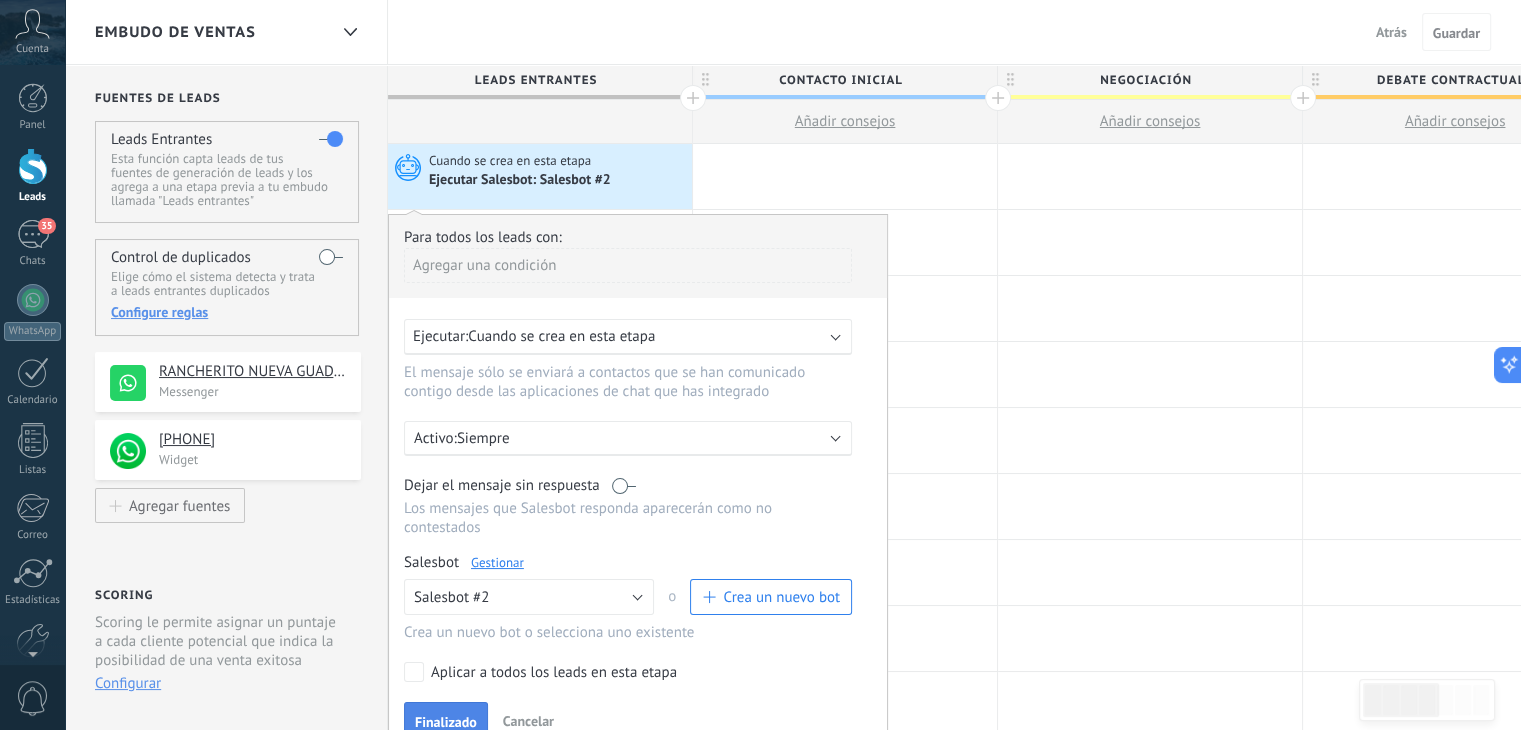 click on "Finalizado" at bounding box center [446, 722] 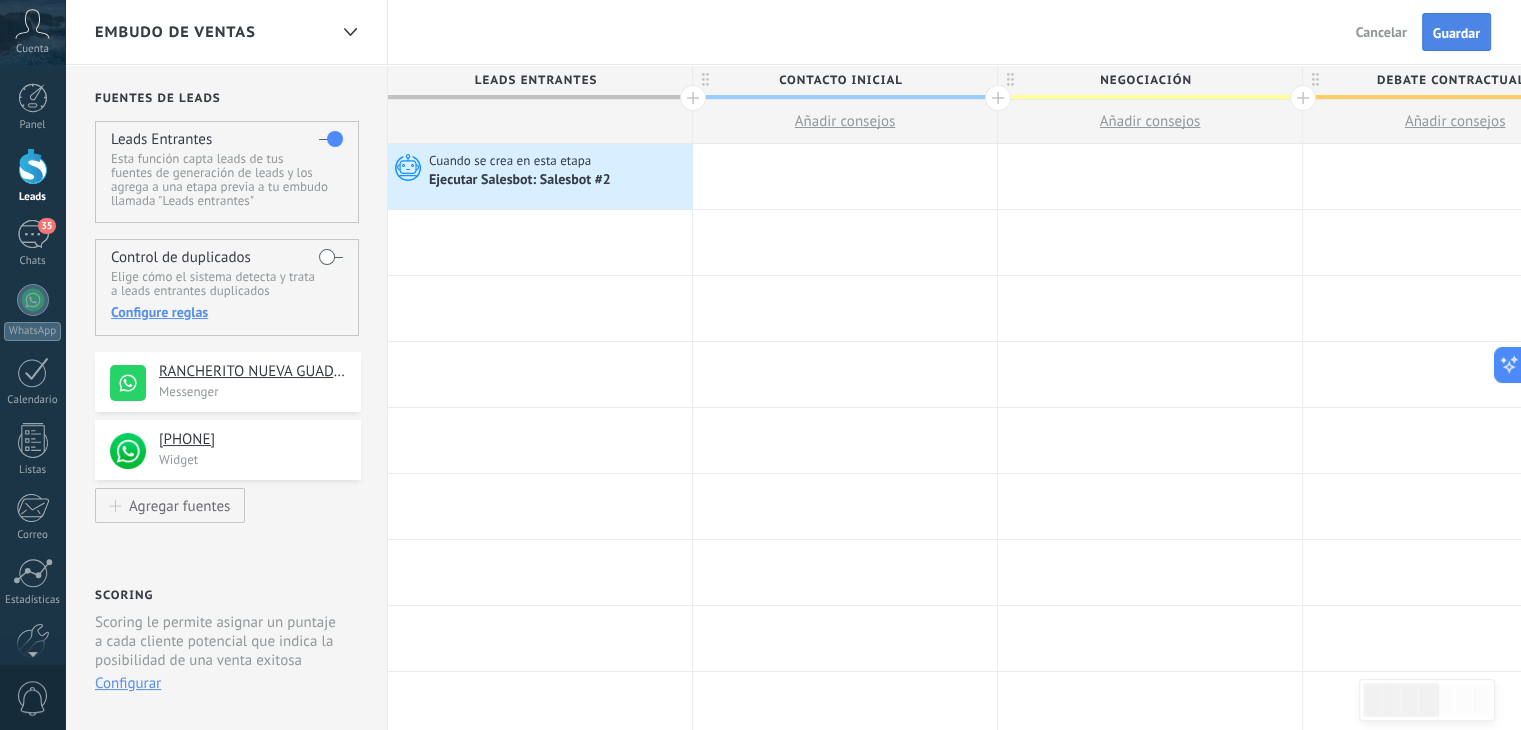 click on "Guardar" at bounding box center (1456, 33) 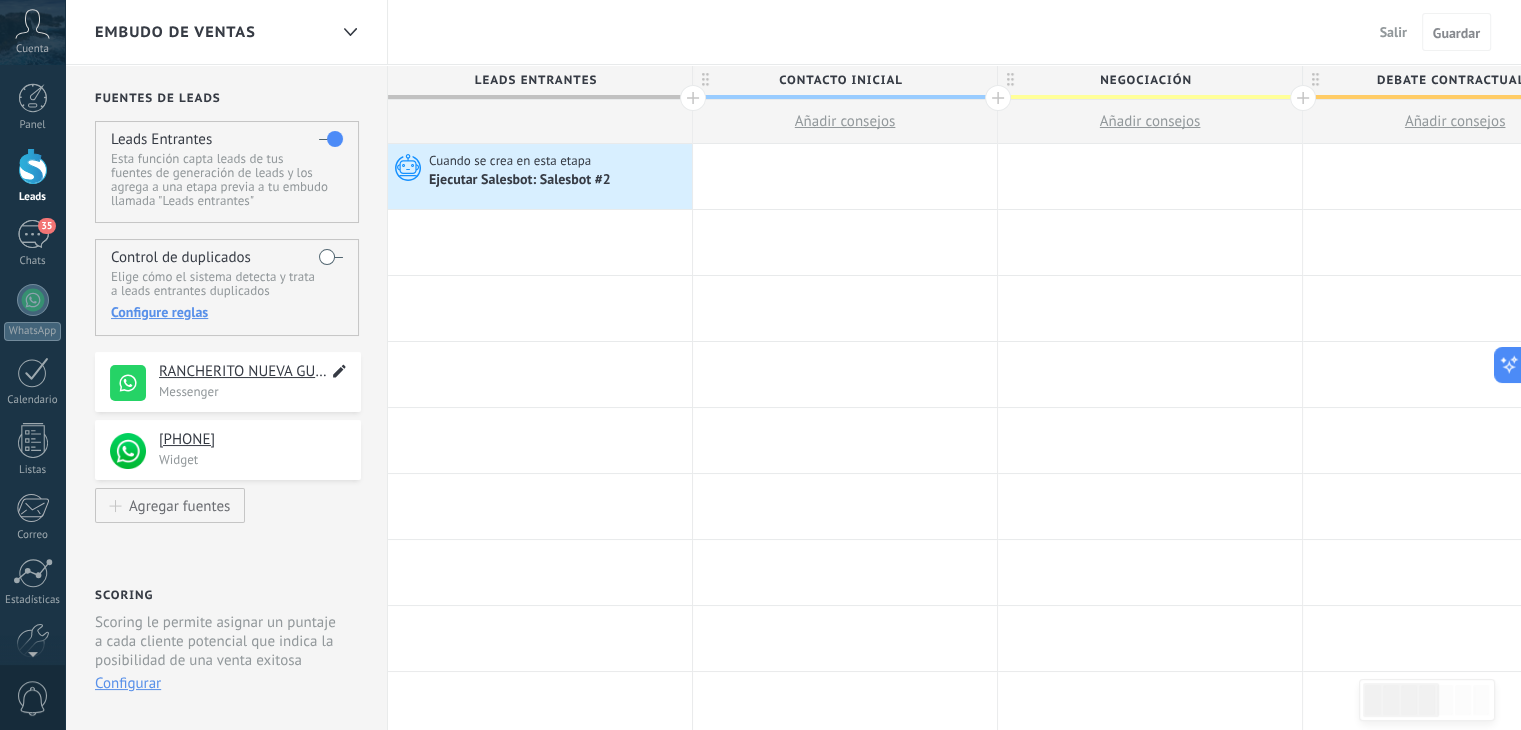click 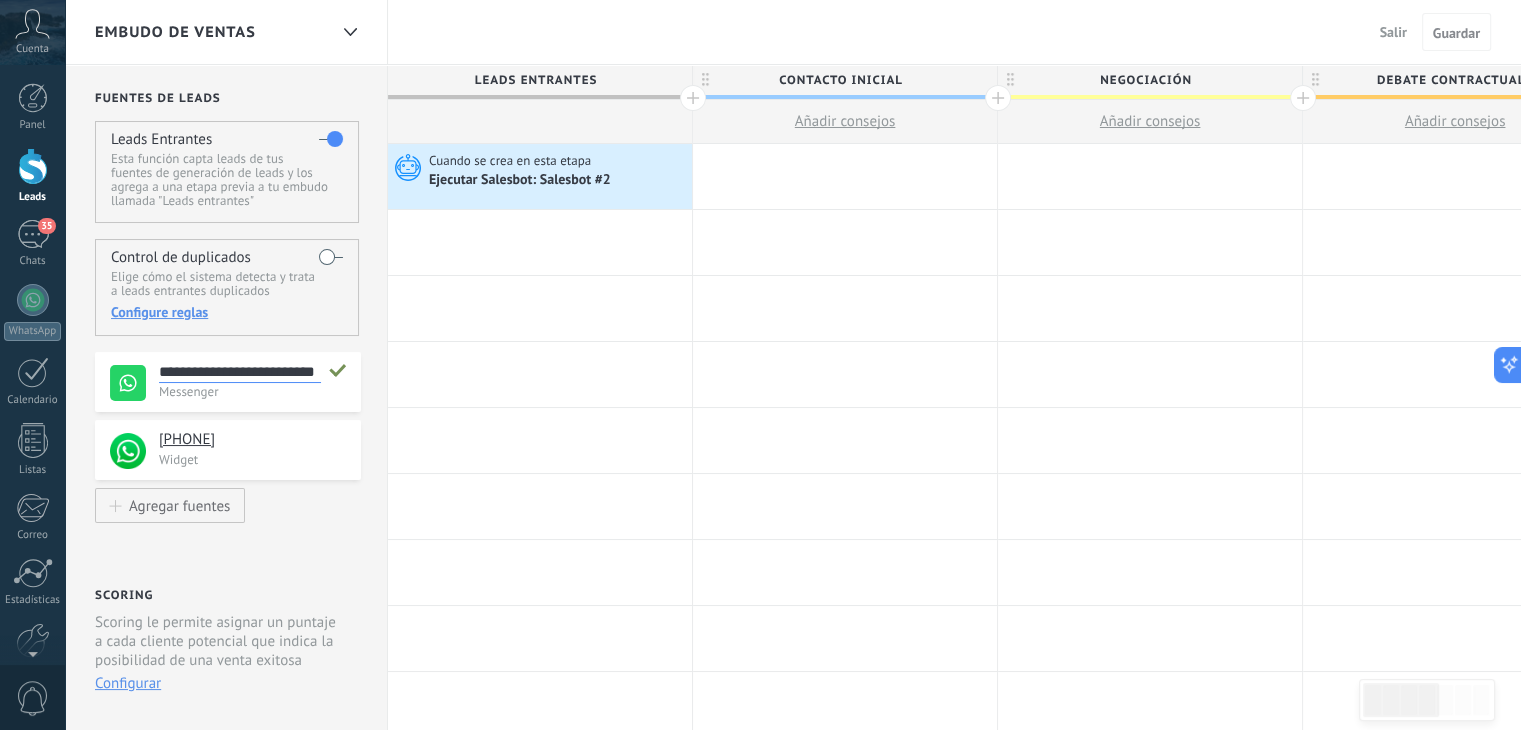 scroll, scrollTop: 38, scrollLeft: 0, axis: vertical 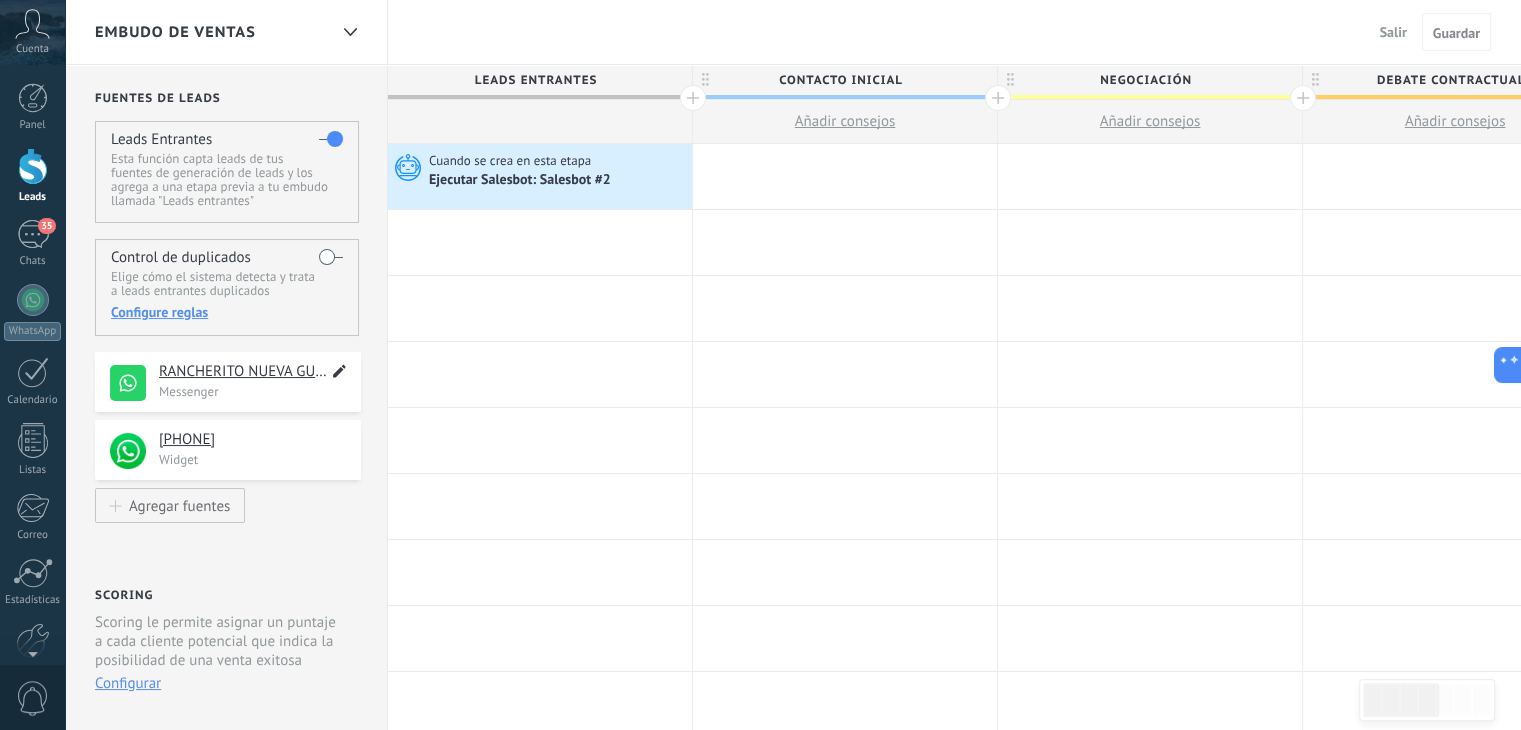 click 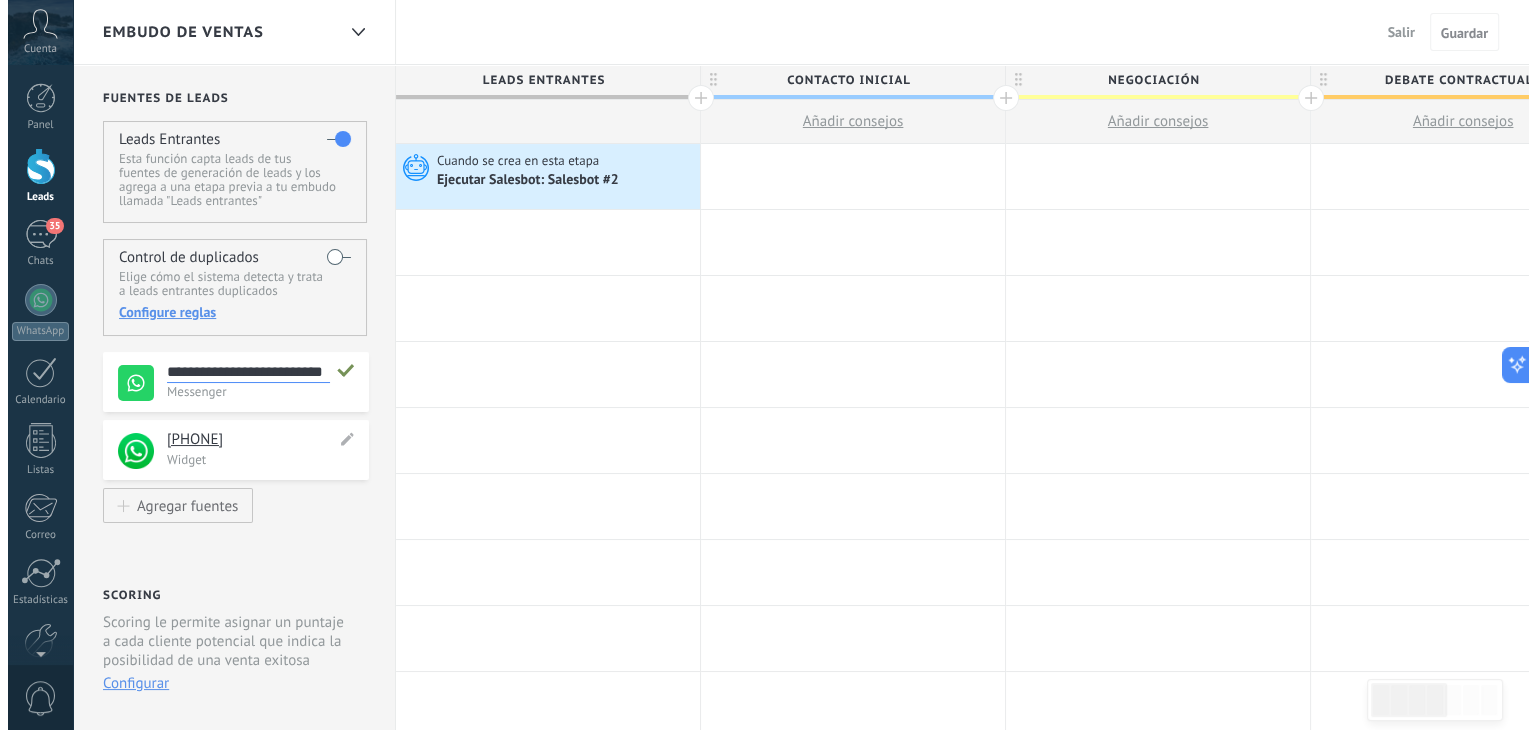 scroll, scrollTop: 0, scrollLeft: 0, axis: both 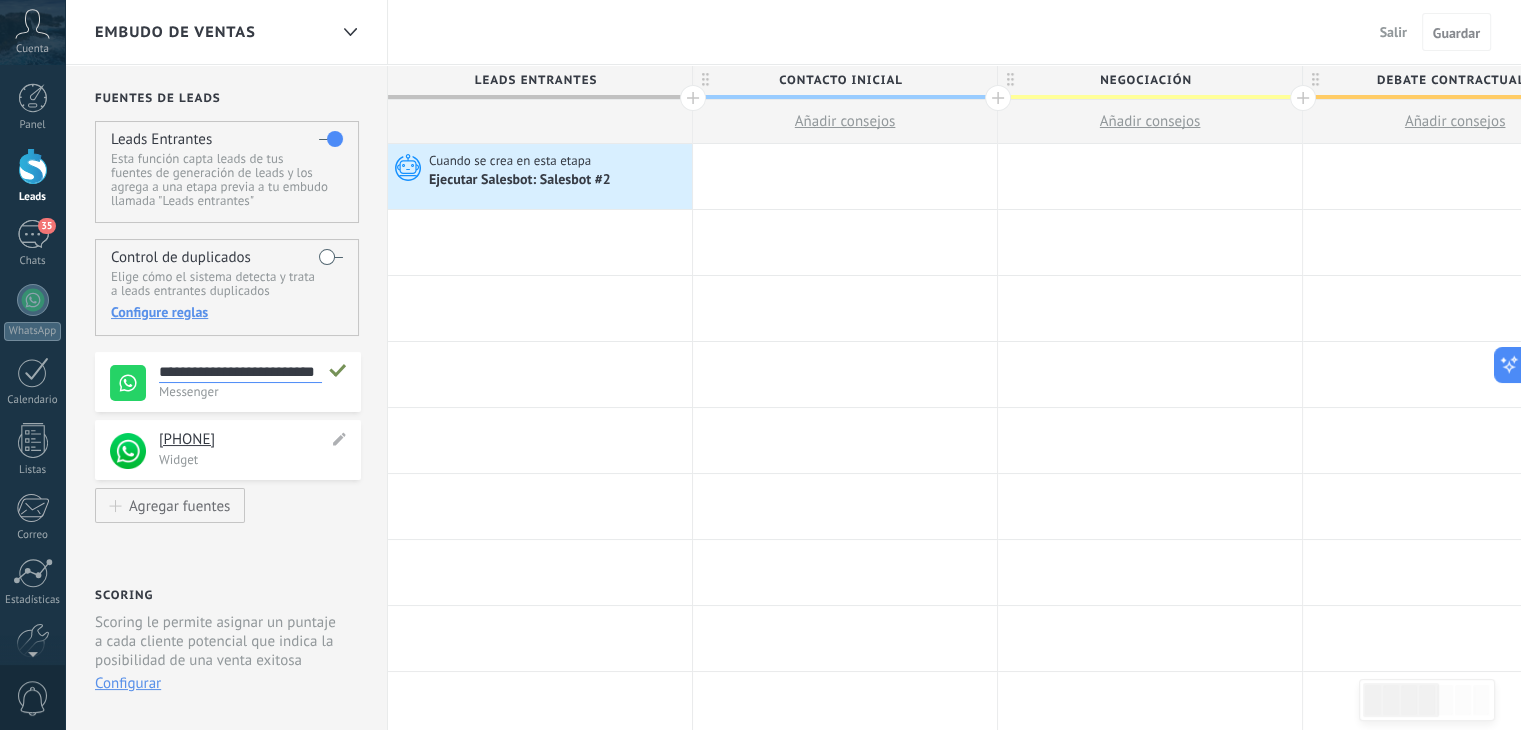 click on "**********" at bounding box center (228, 450) 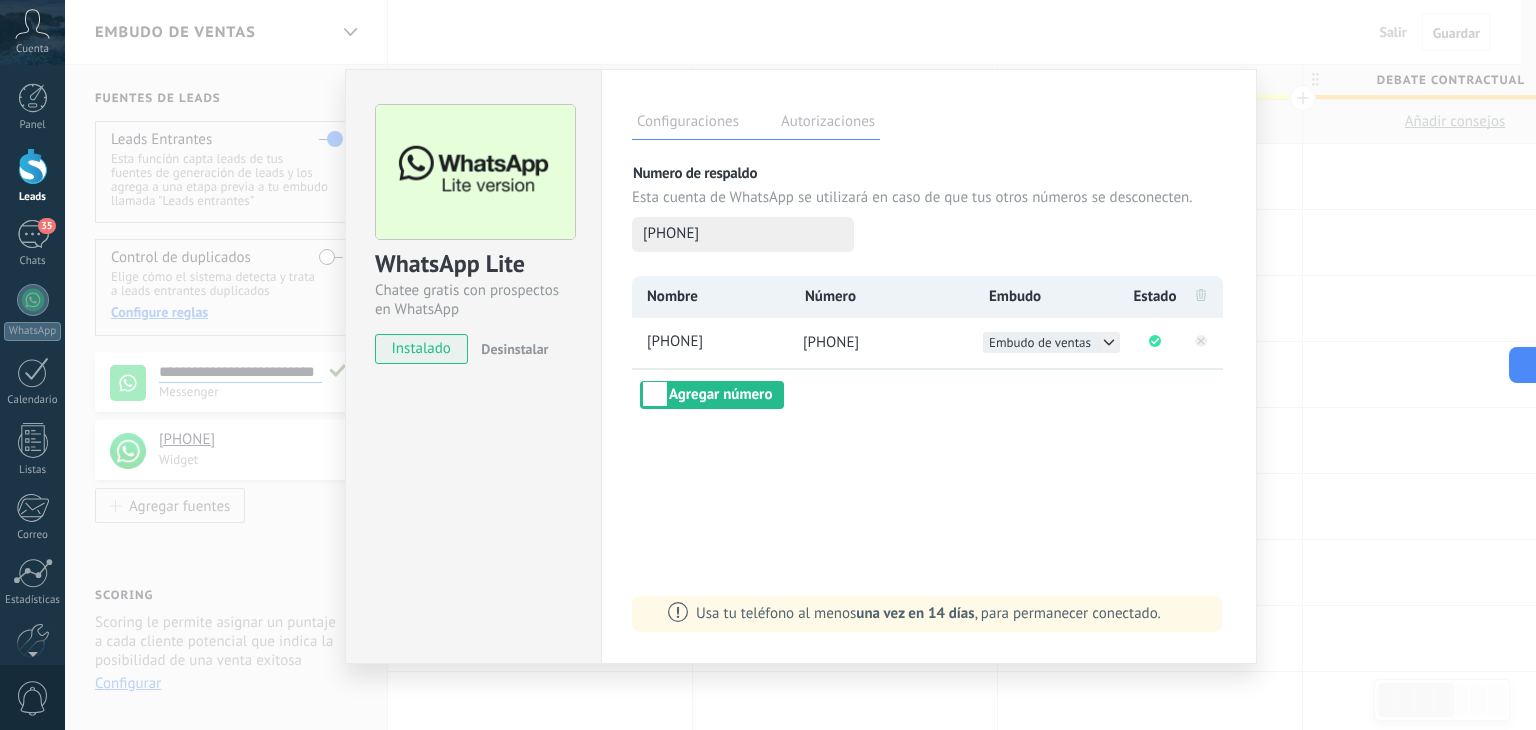 click on "Embudo de ventas" at bounding box center (1040, 342) 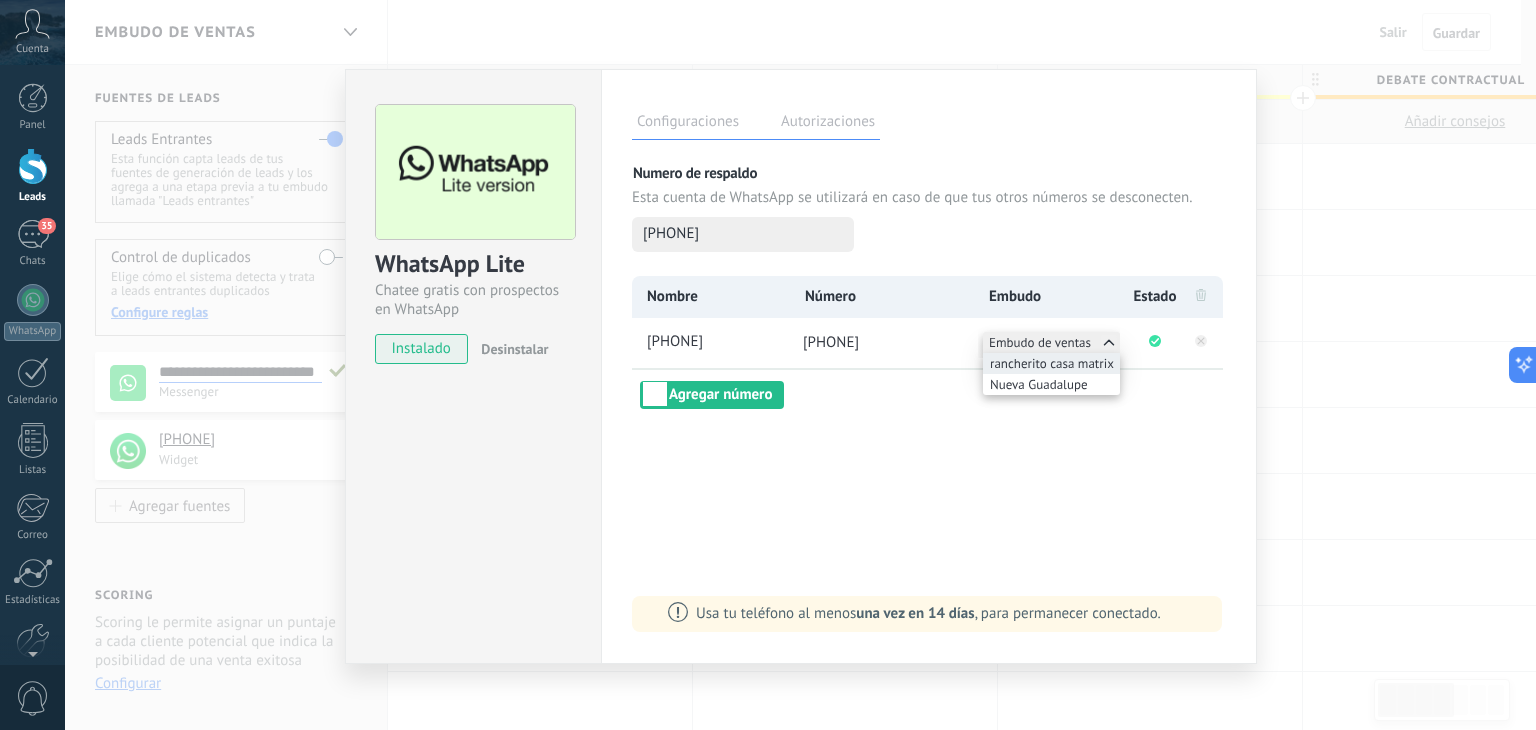 click on "rancherito casa matrix" at bounding box center (1052, 363) 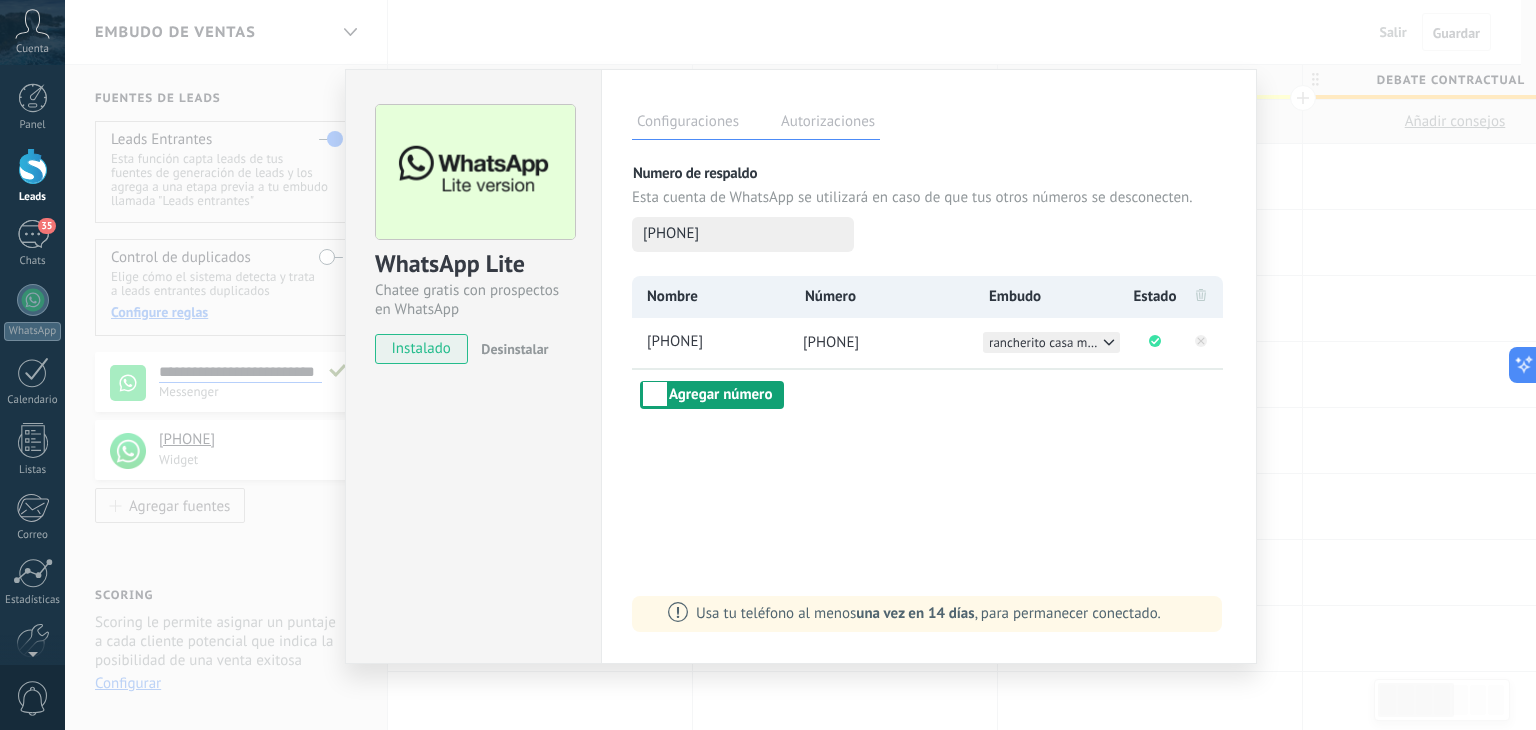 click on "Agregar número" at bounding box center (712, 395) 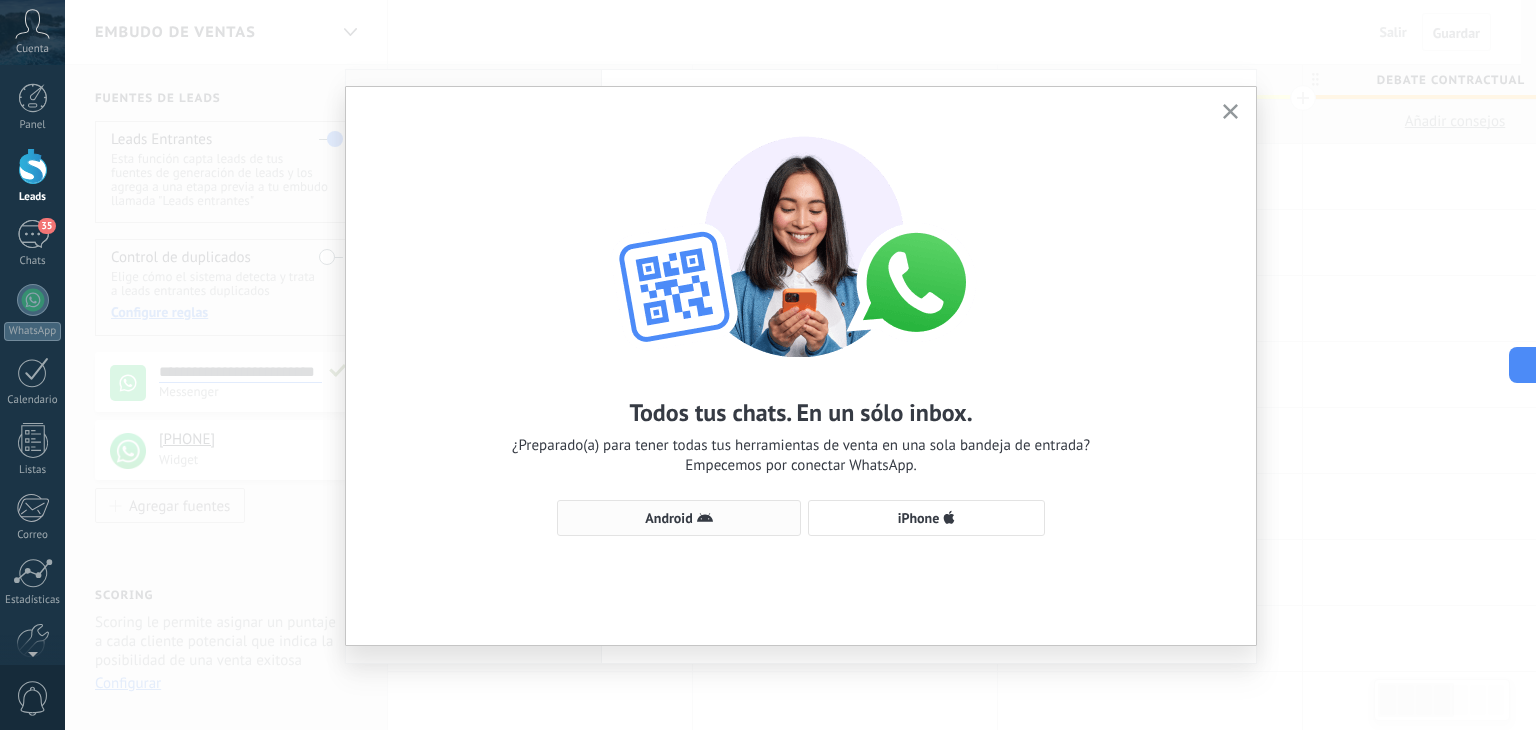 click on "Android" at bounding box center (679, 518) 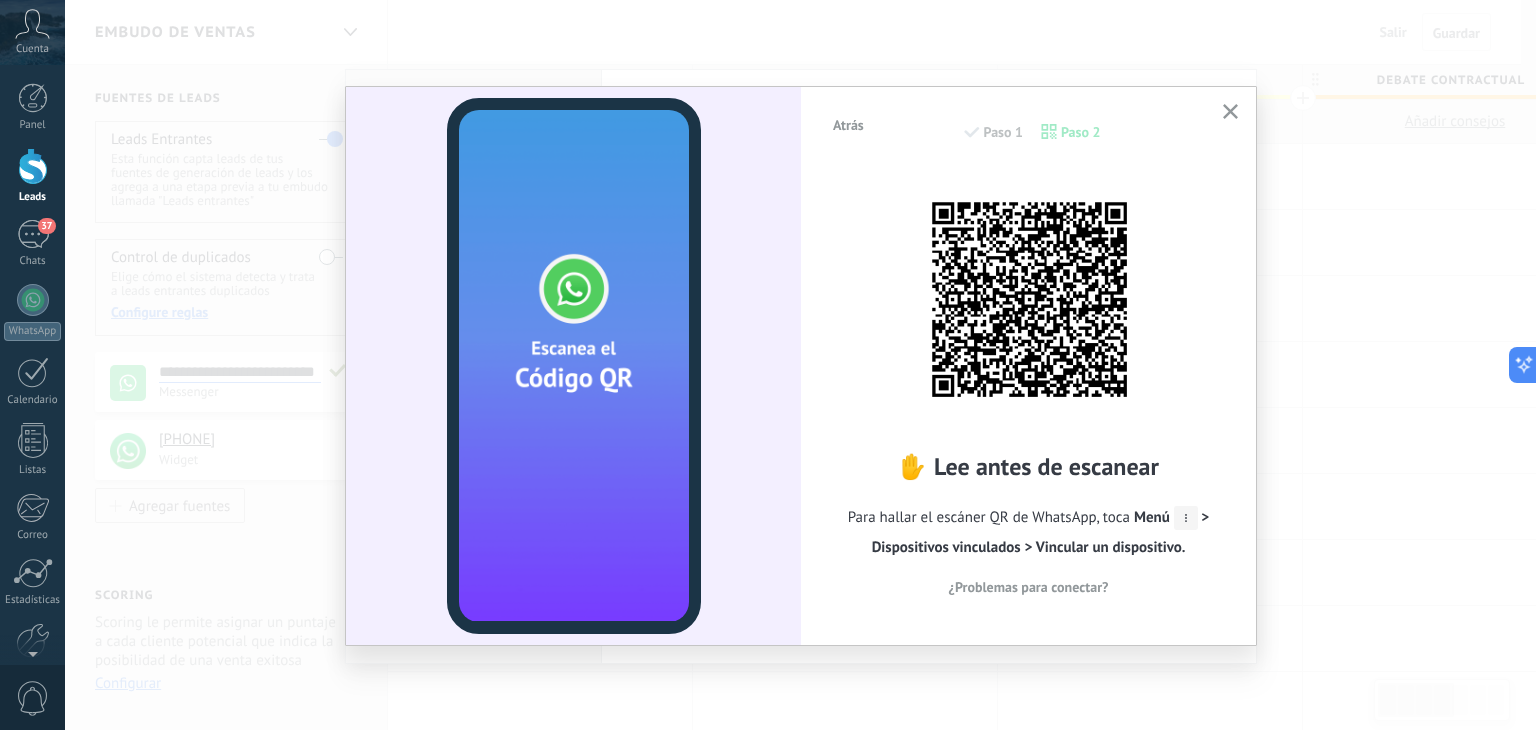 scroll, scrollTop: 0, scrollLeft: 0, axis: both 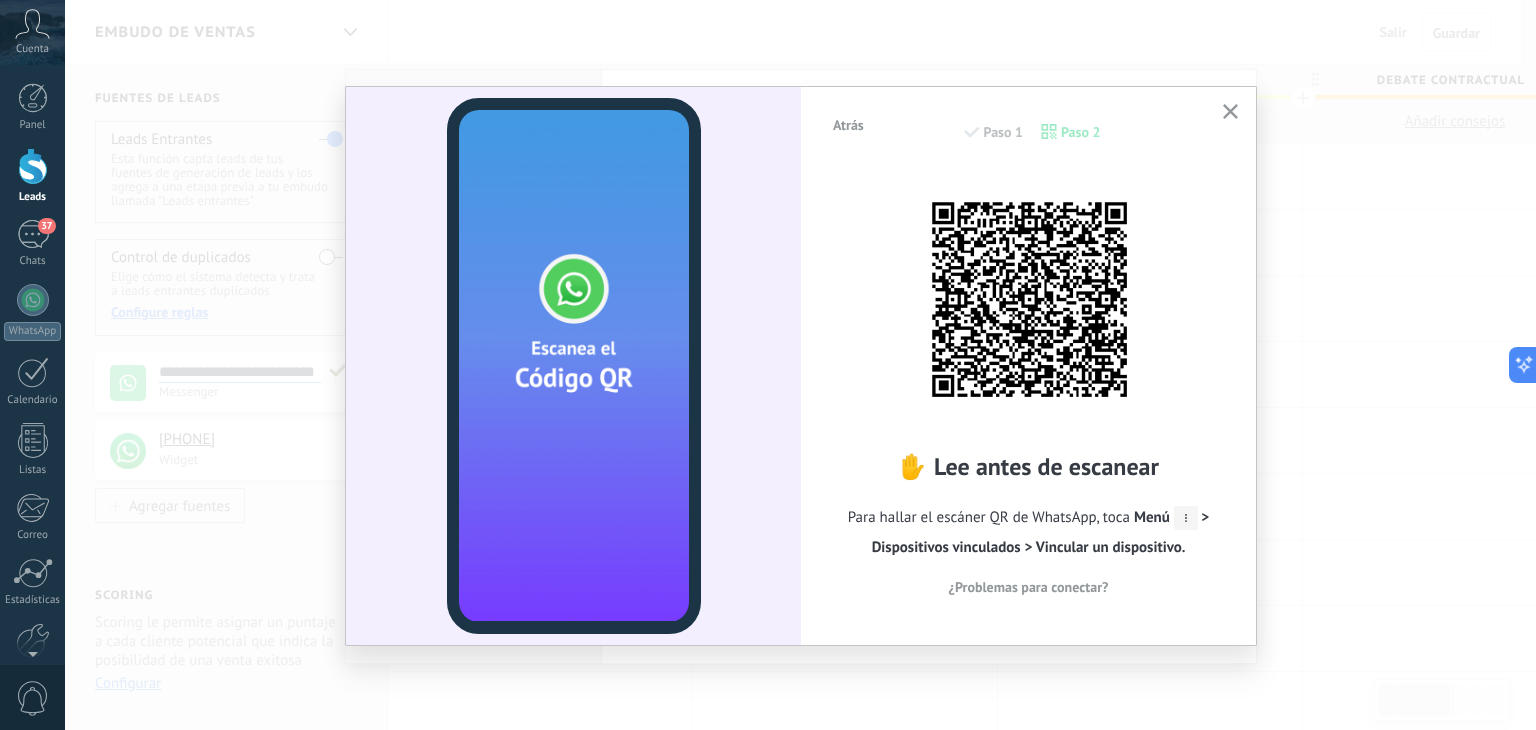 click on "¿Problemas para conectar?" at bounding box center (1029, 587) 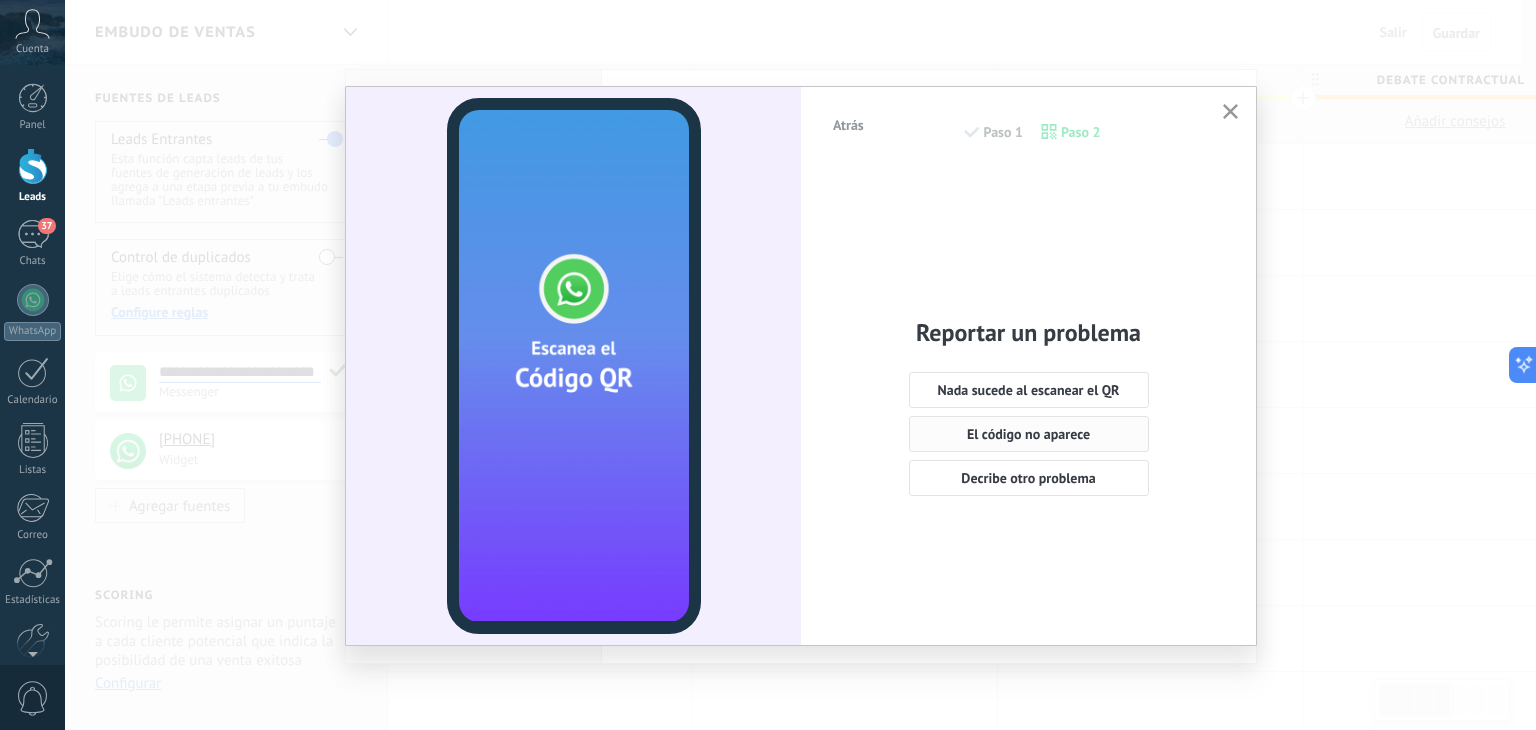click on "El código no aparece" at bounding box center (1028, 434) 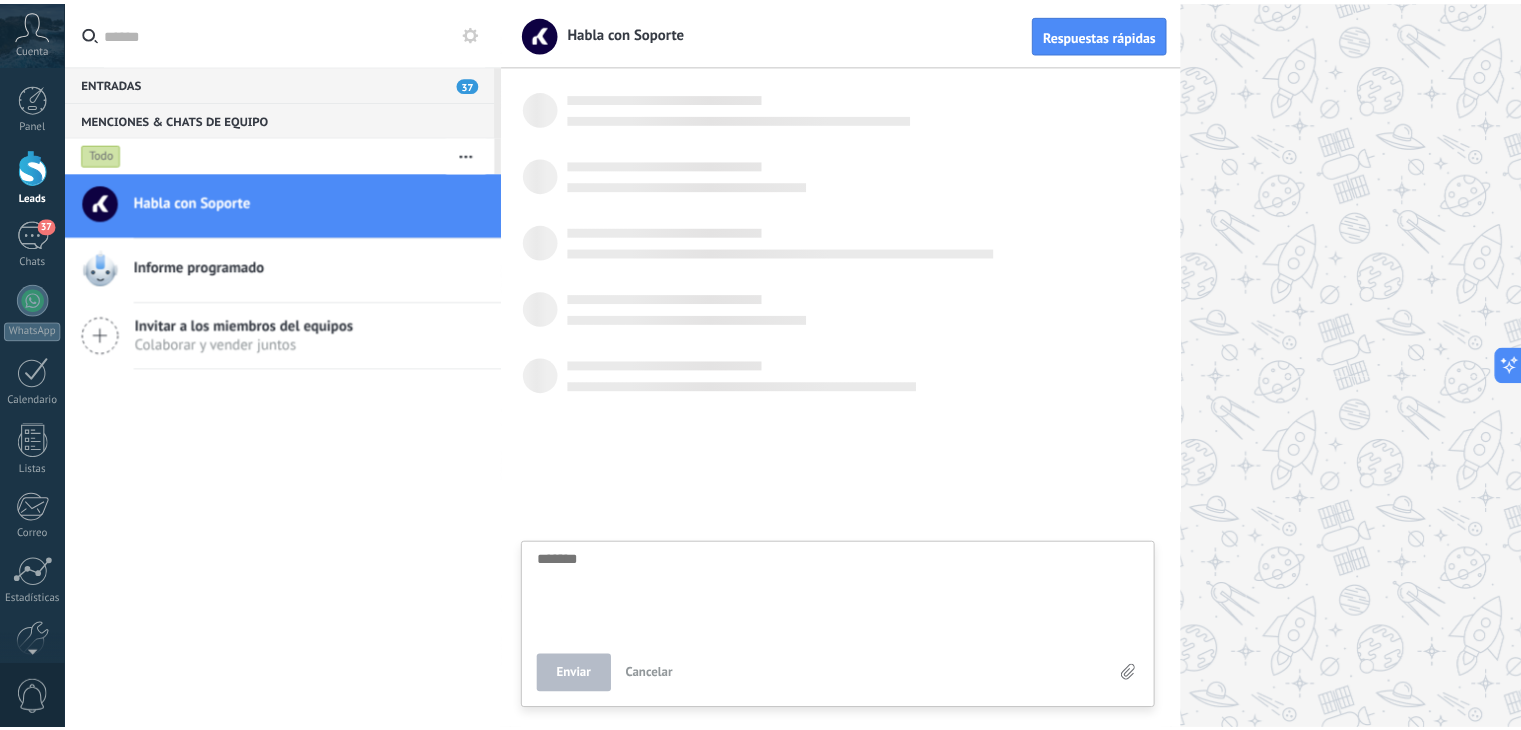 scroll, scrollTop: 19, scrollLeft: 0, axis: vertical 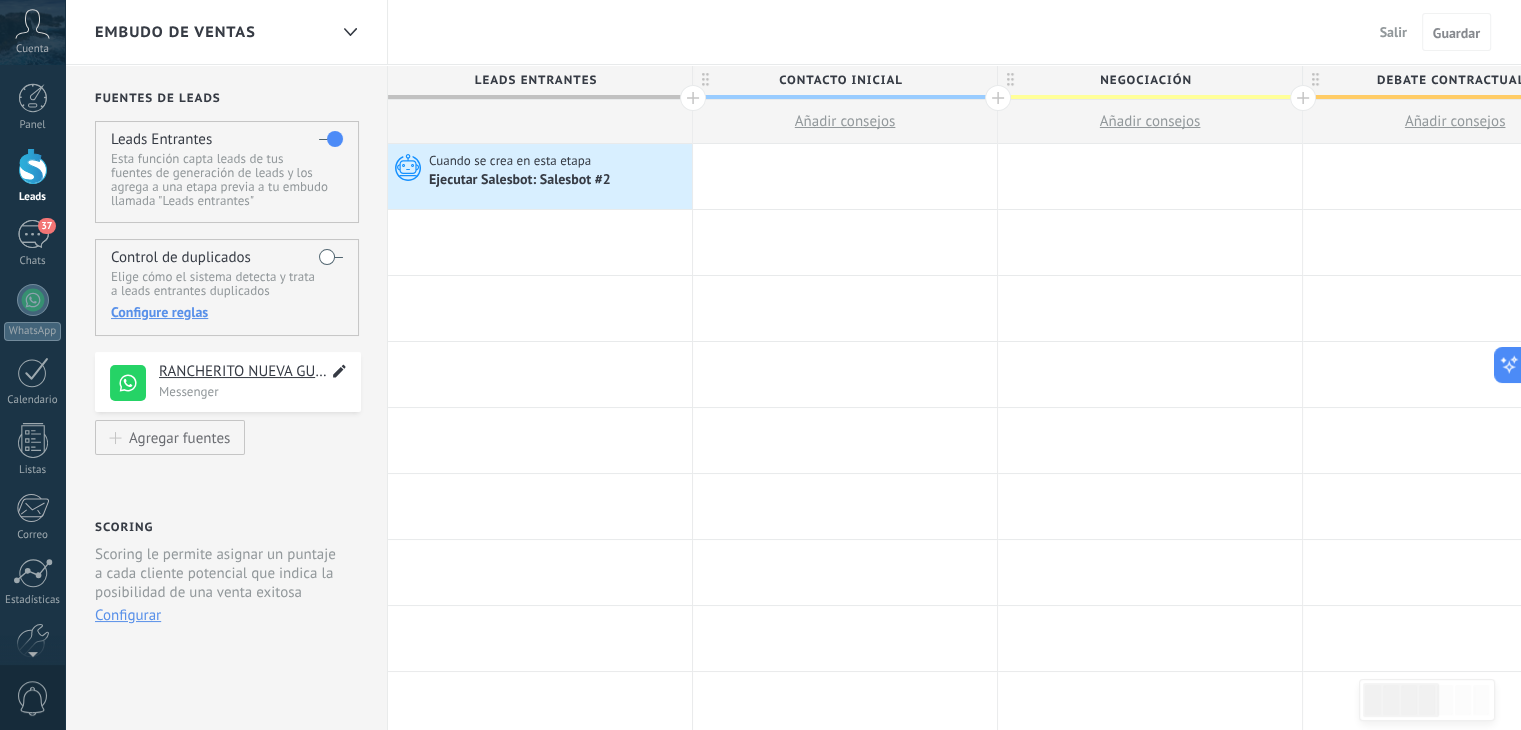 click 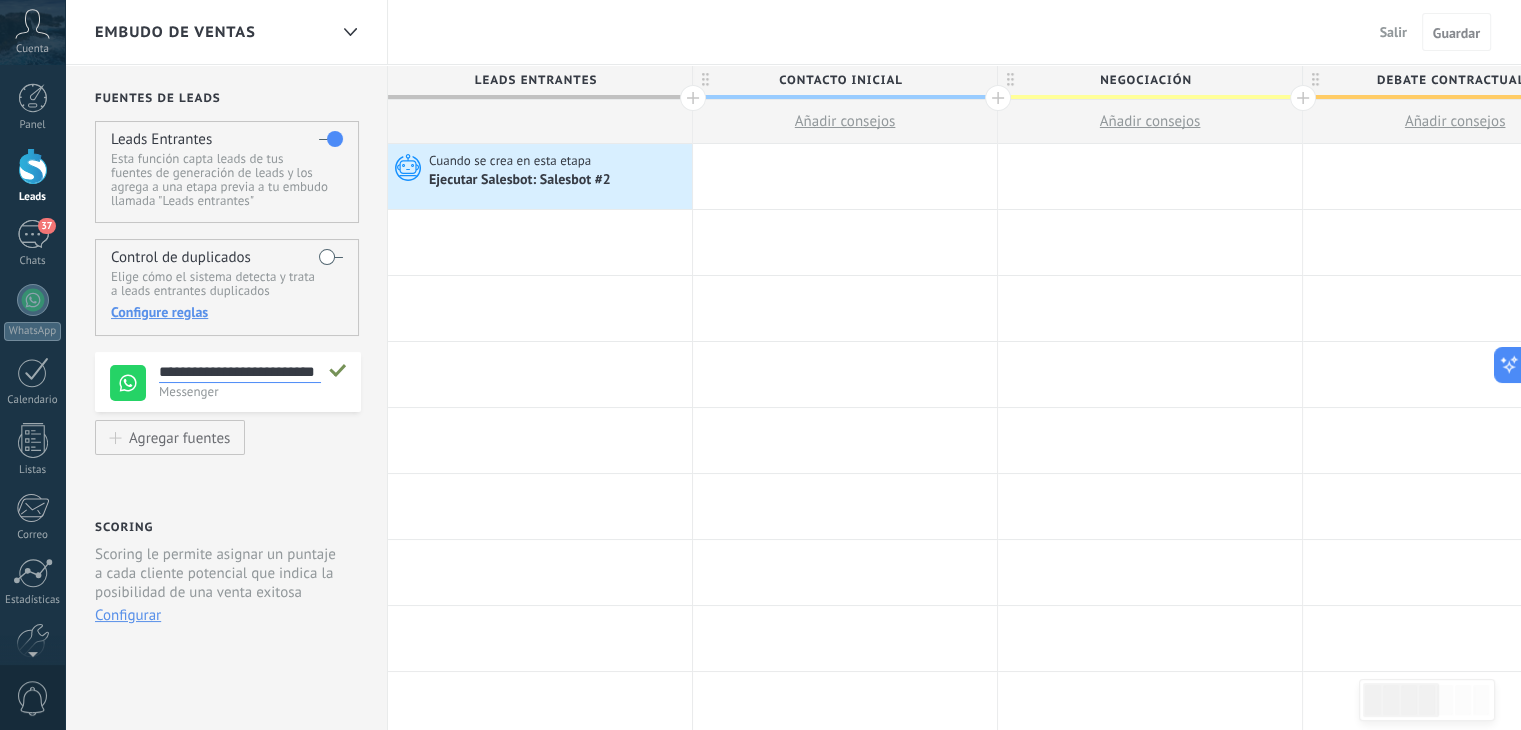 scroll, scrollTop: 38, scrollLeft: 0, axis: vertical 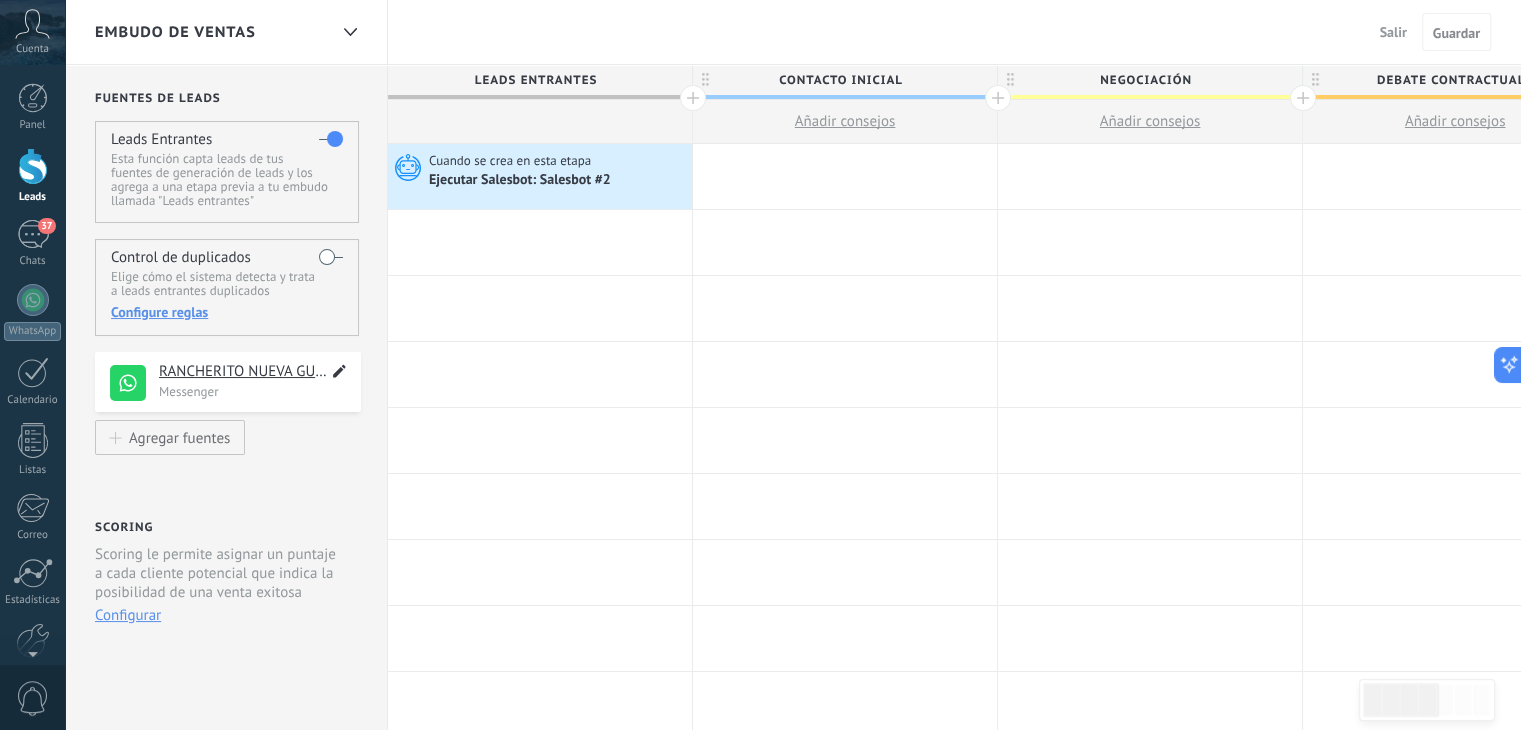 click 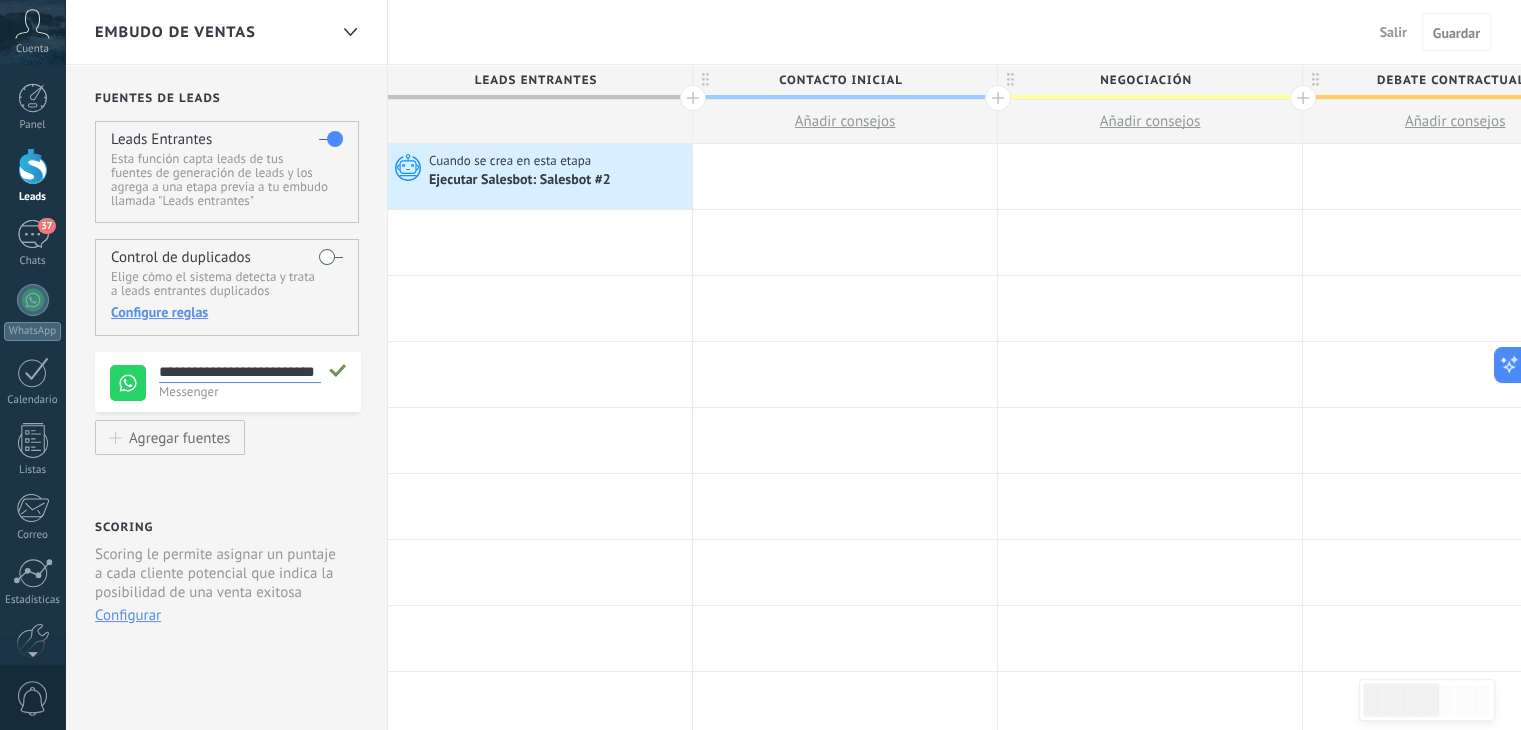 scroll, scrollTop: 0, scrollLeft: 54, axis: horizontal 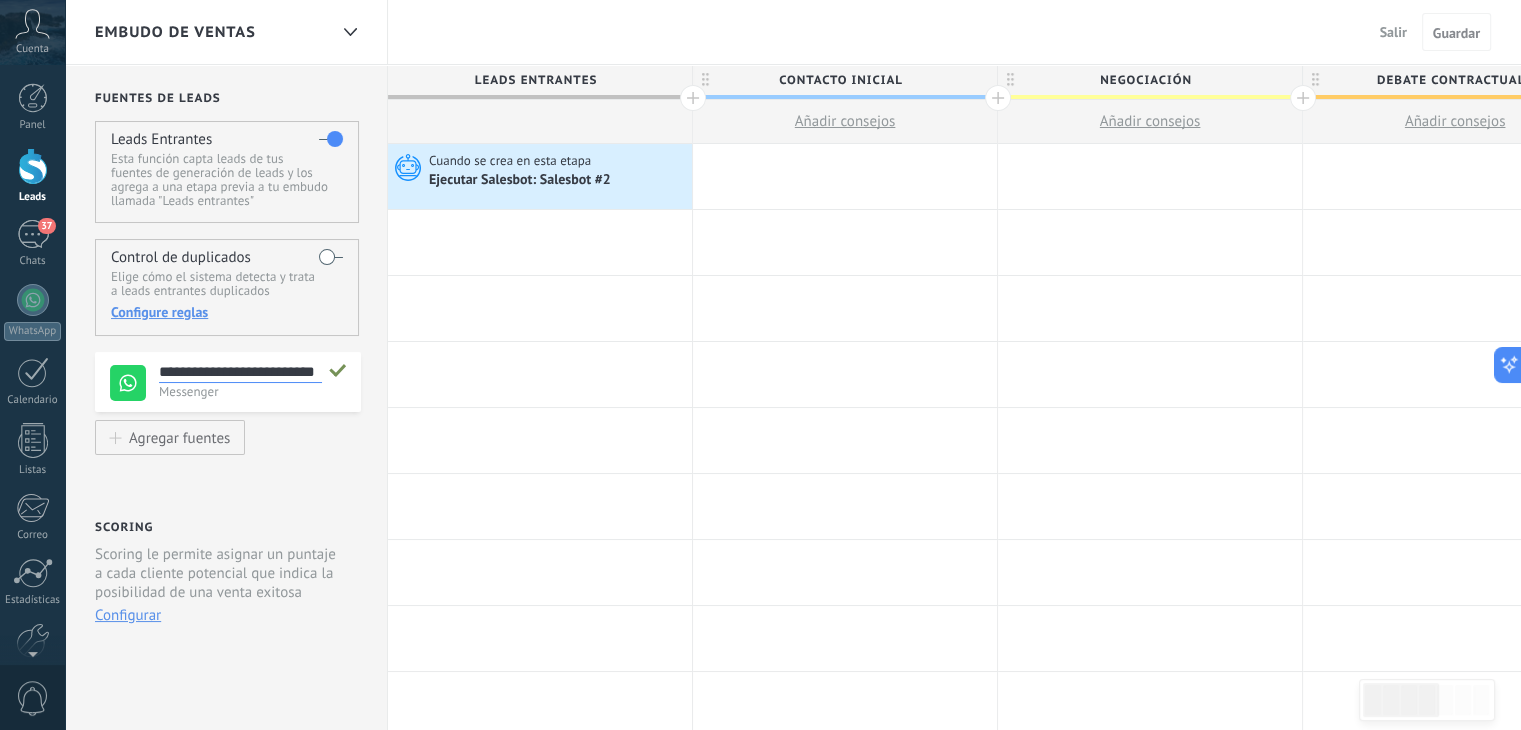 click on "Messenger" at bounding box center [254, 391] 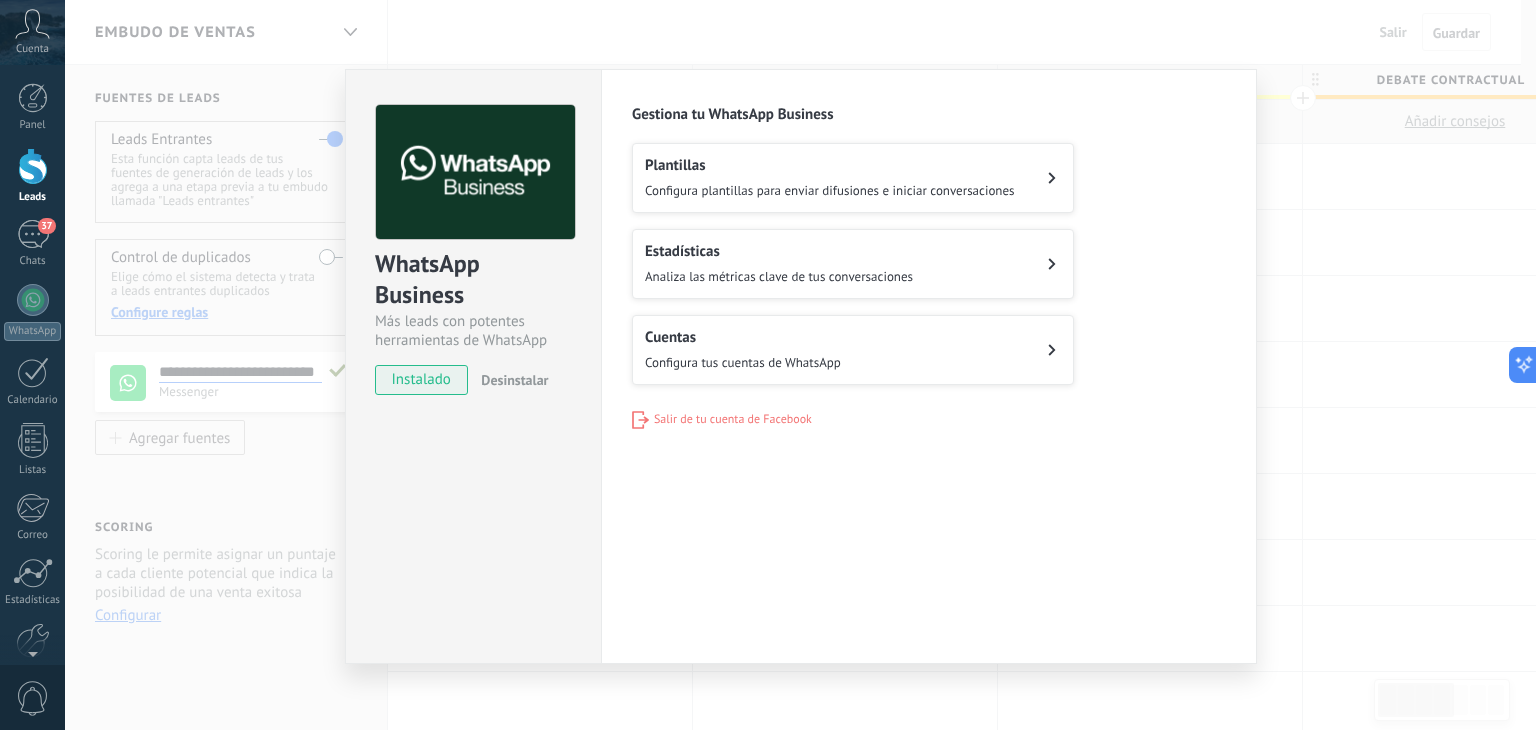 click on "Estadísticas Analiza las métricas clave de tus conversaciones" at bounding box center (779, 264) 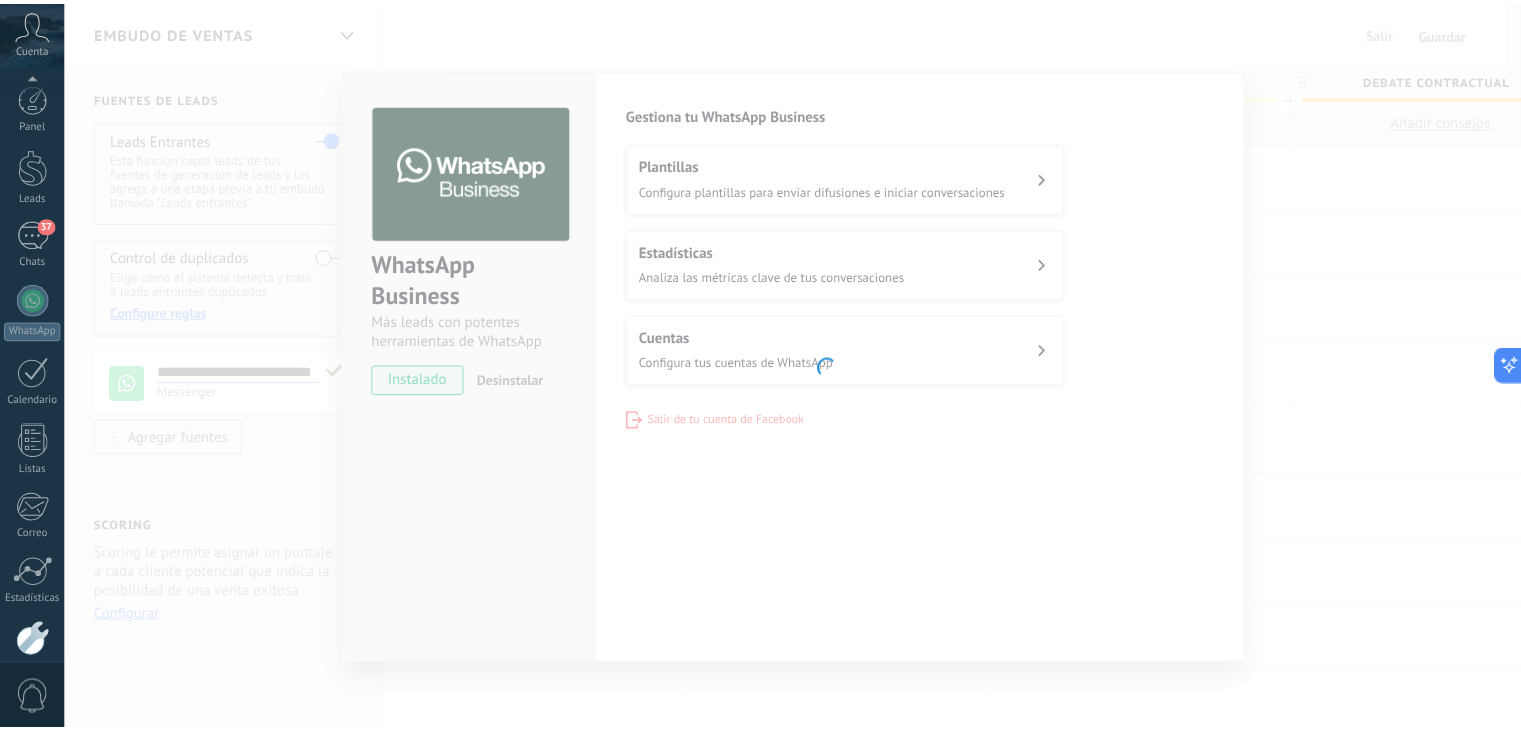 scroll, scrollTop: 101, scrollLeft: 0, axis: vertical 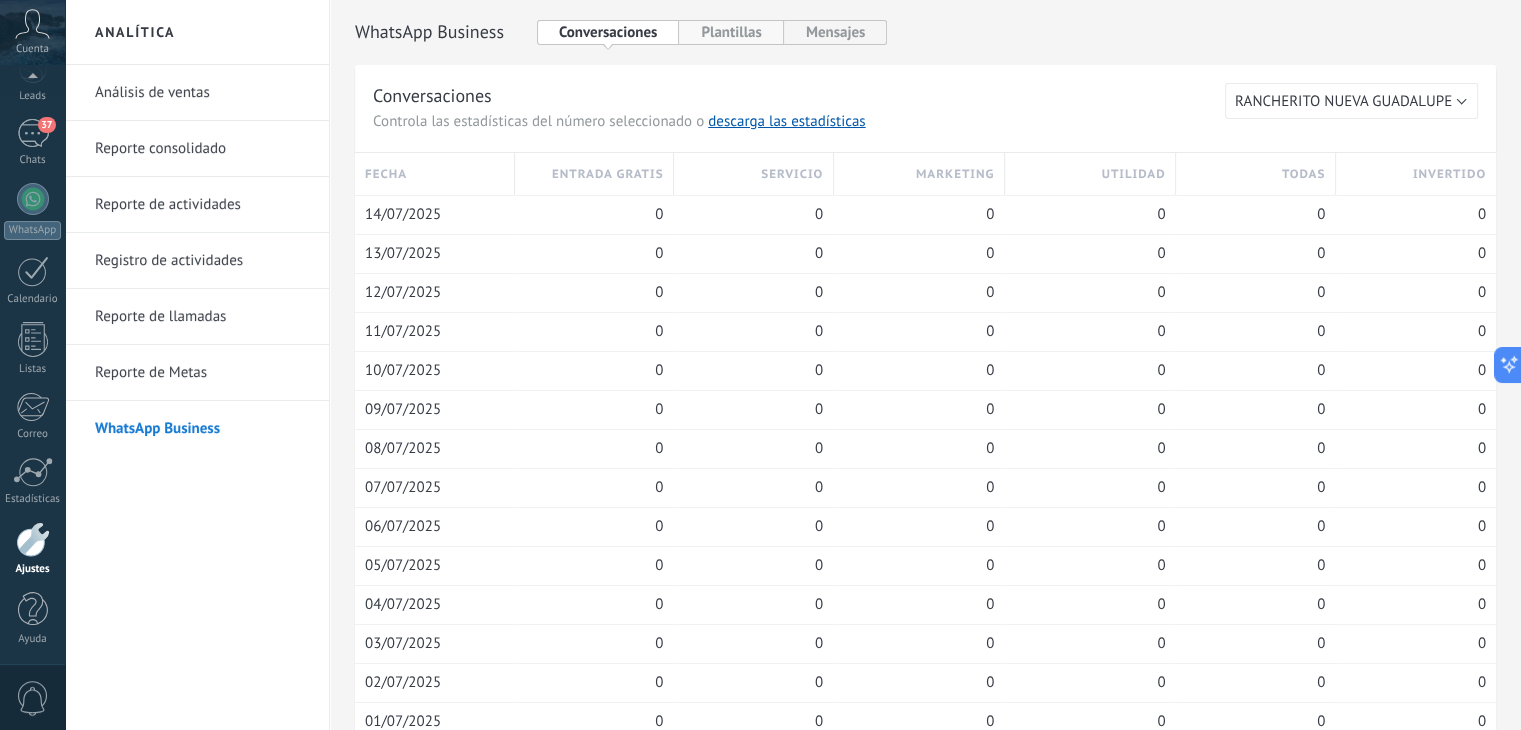 click on "Plantillas" at bounding box center (731, 32) 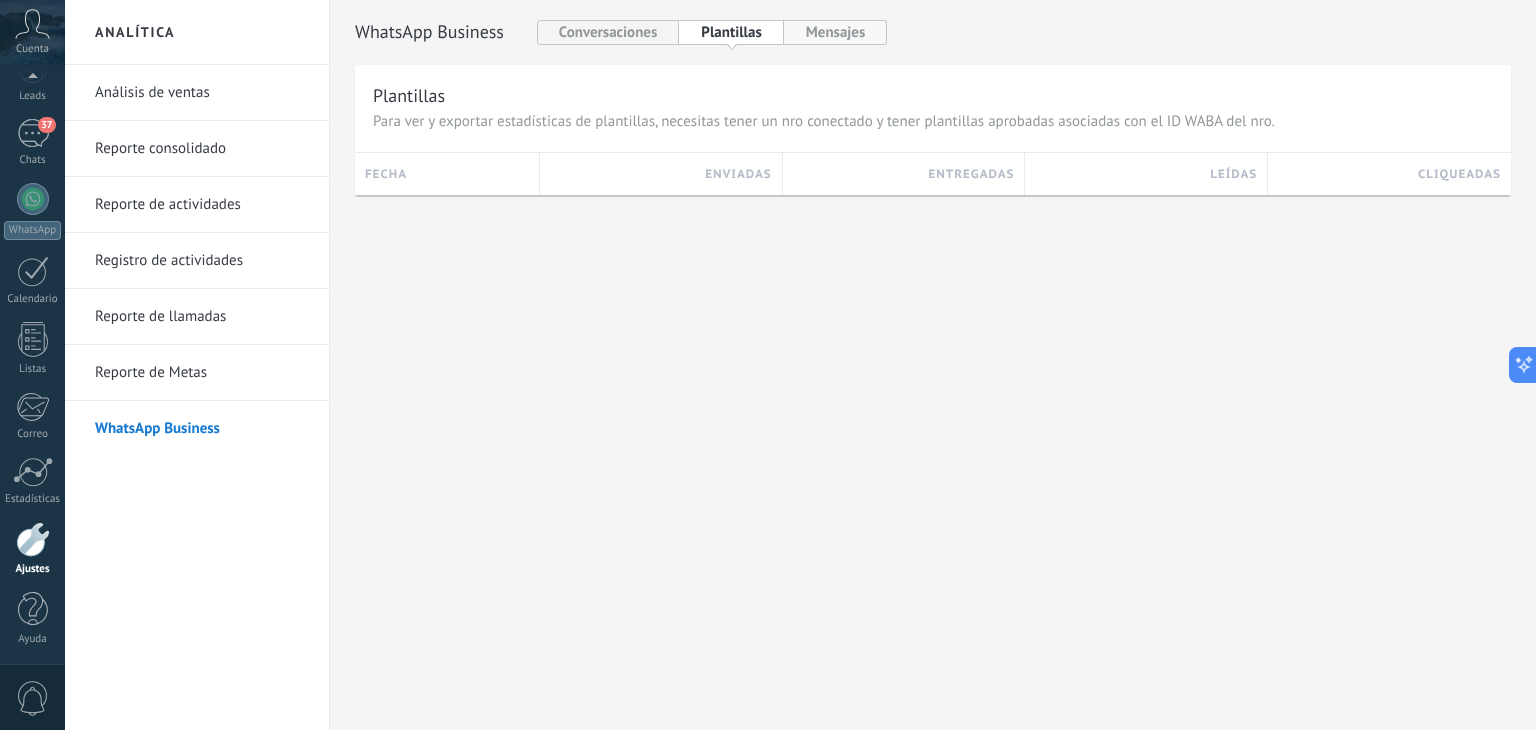 click on "Mensajes" at bounding box center (836, 32) 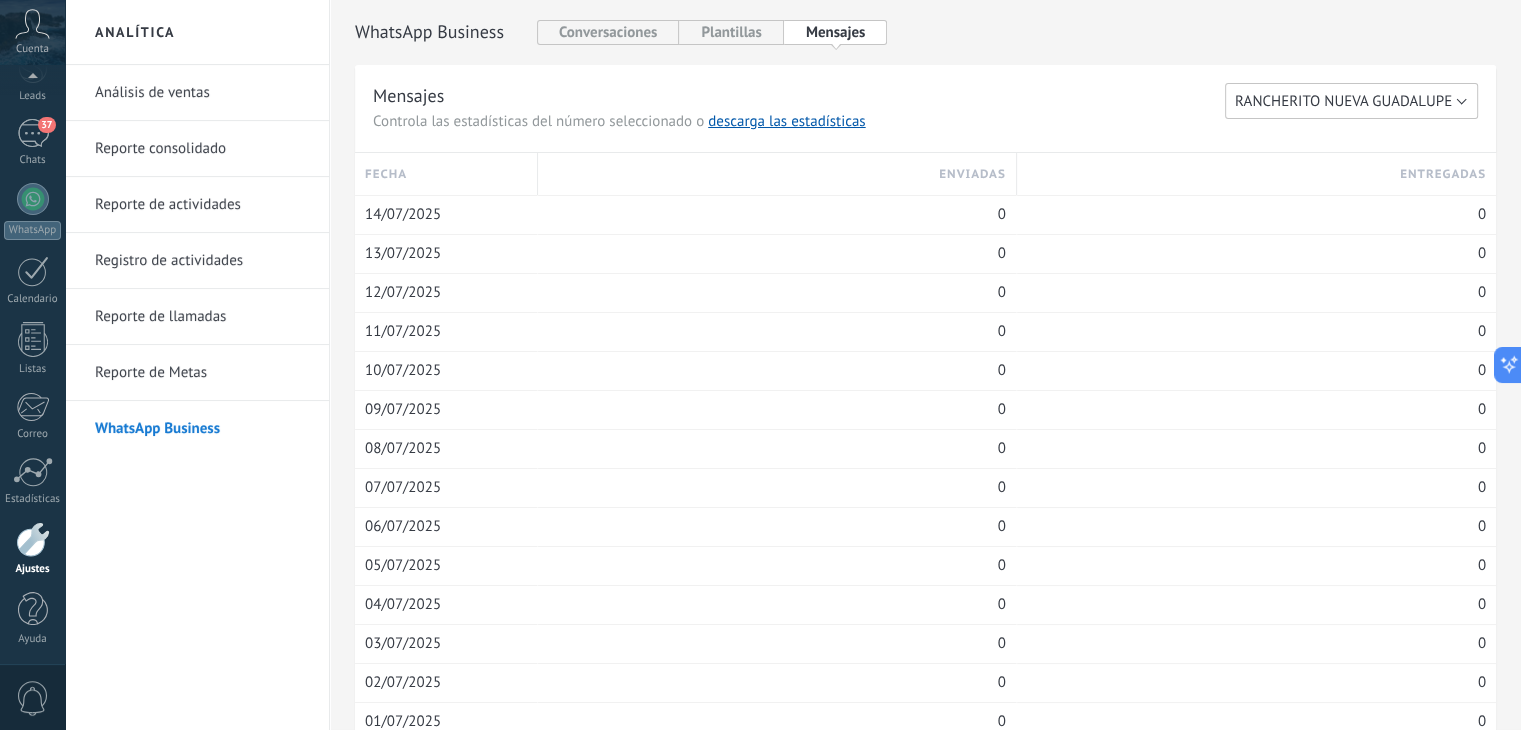 click on "RANCHERITO NUEVA GUADALUPE" at bounding box center [1343, 101] 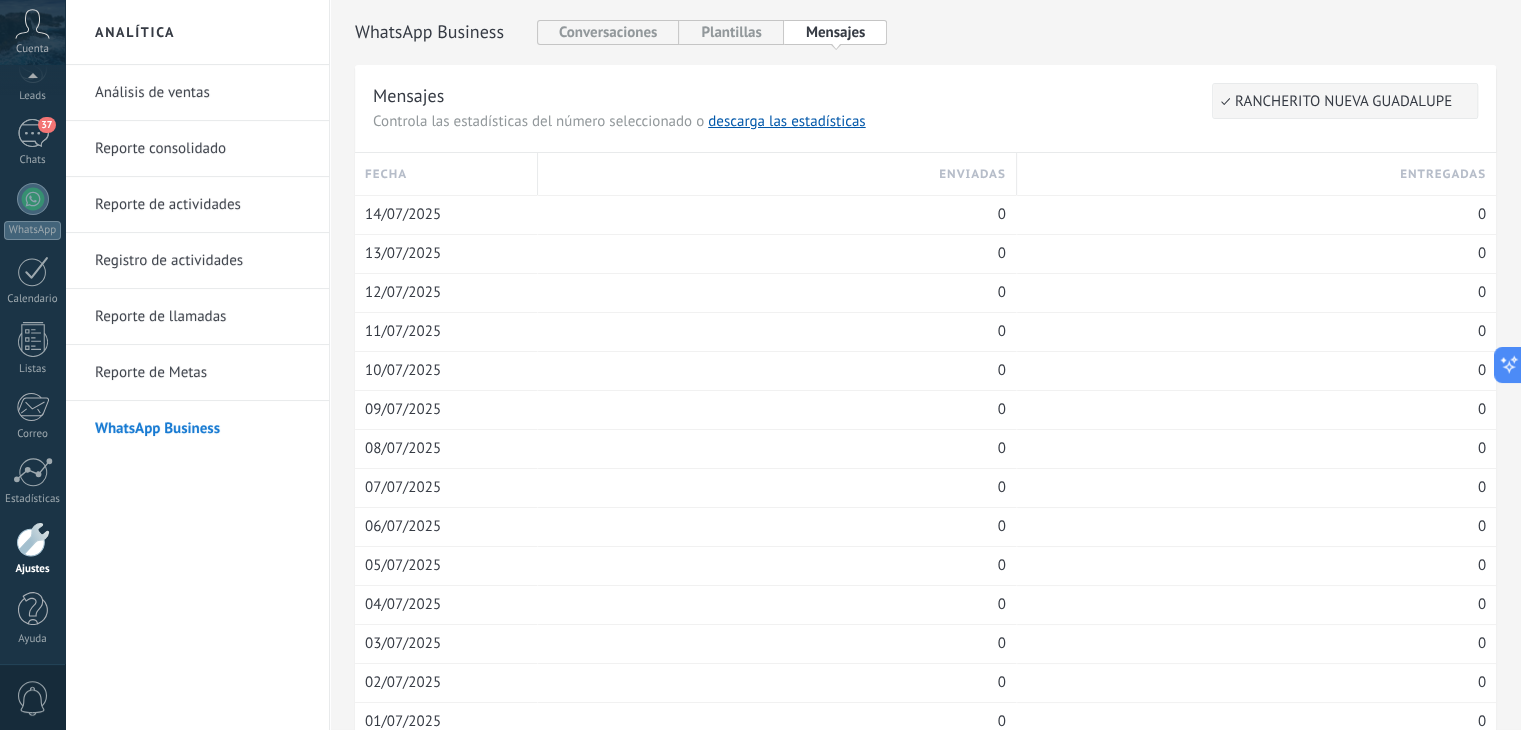 click on "RANCHERITO NUEVA GUADALUPE" at bounding box center (1342, 101) 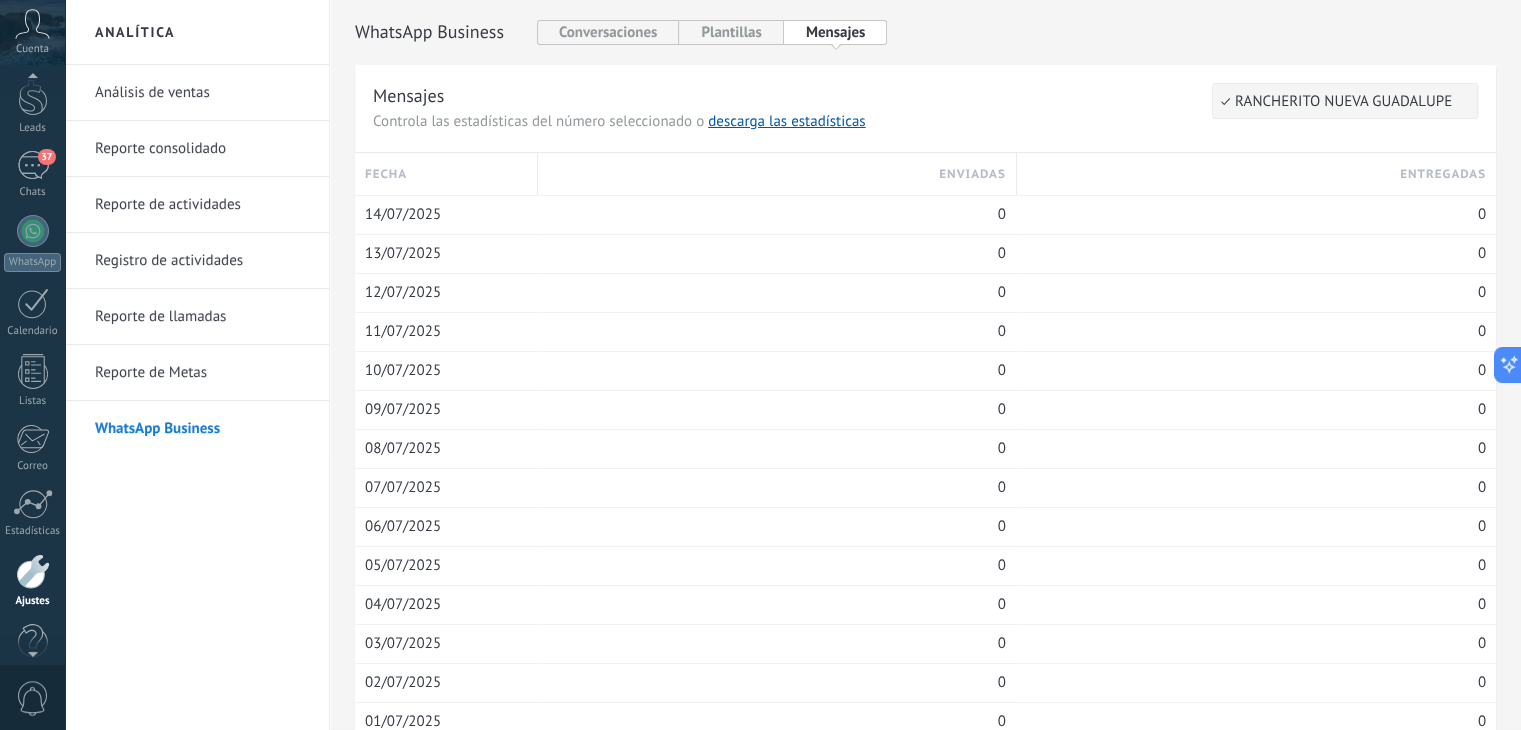 scroll, scrollTop: 44, scrollLeft: 0, axis: vertical 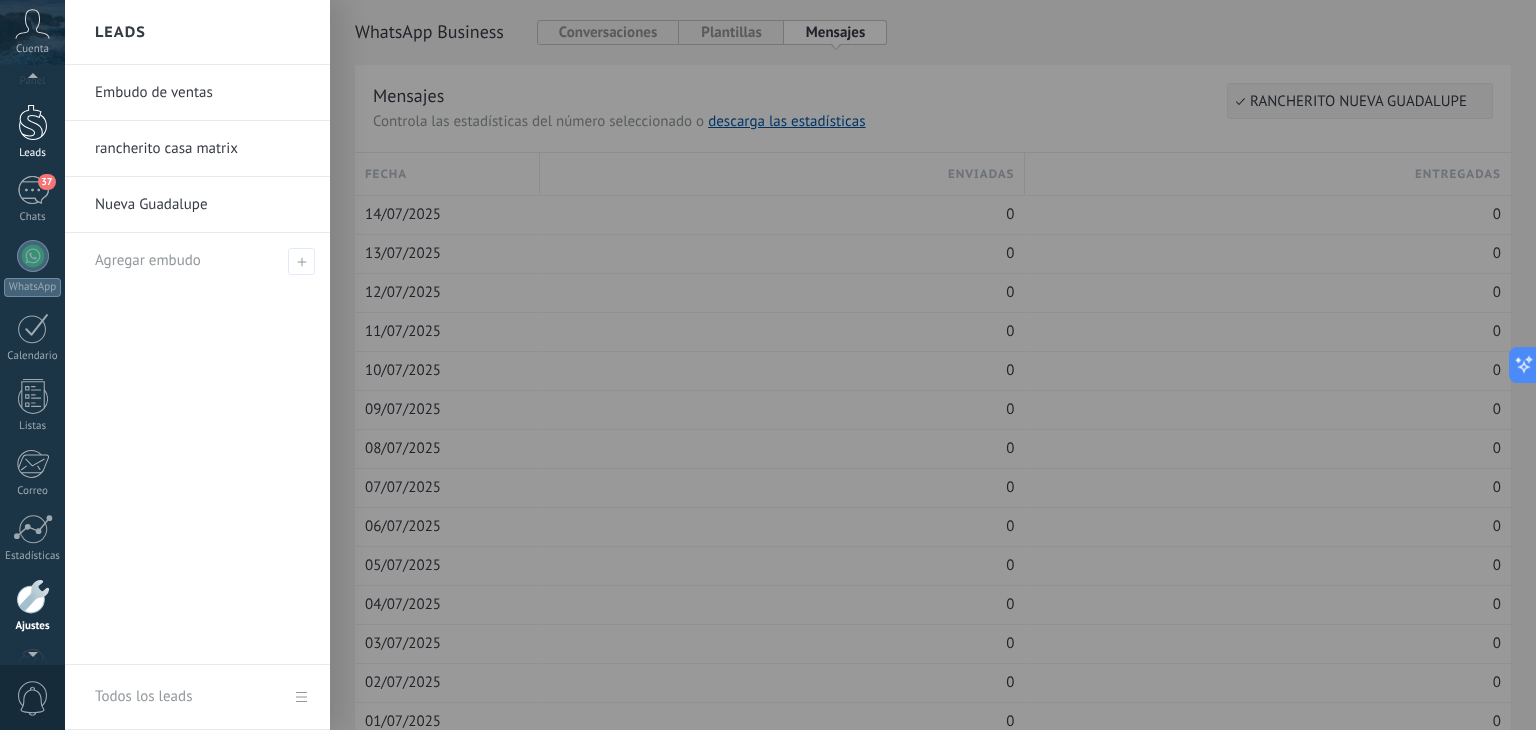 click at bounding box center [33, 122] 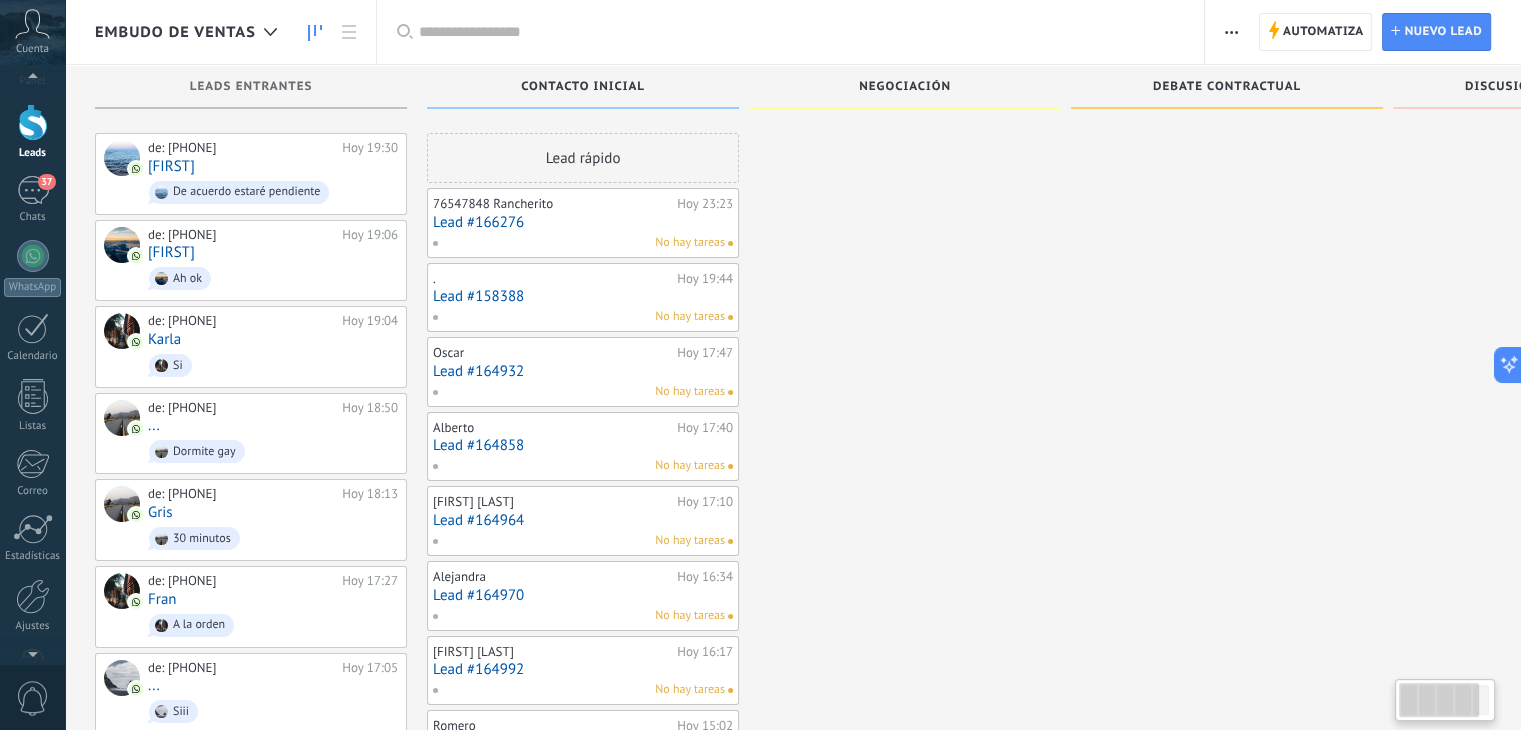 click at bounding box center [33, 122] 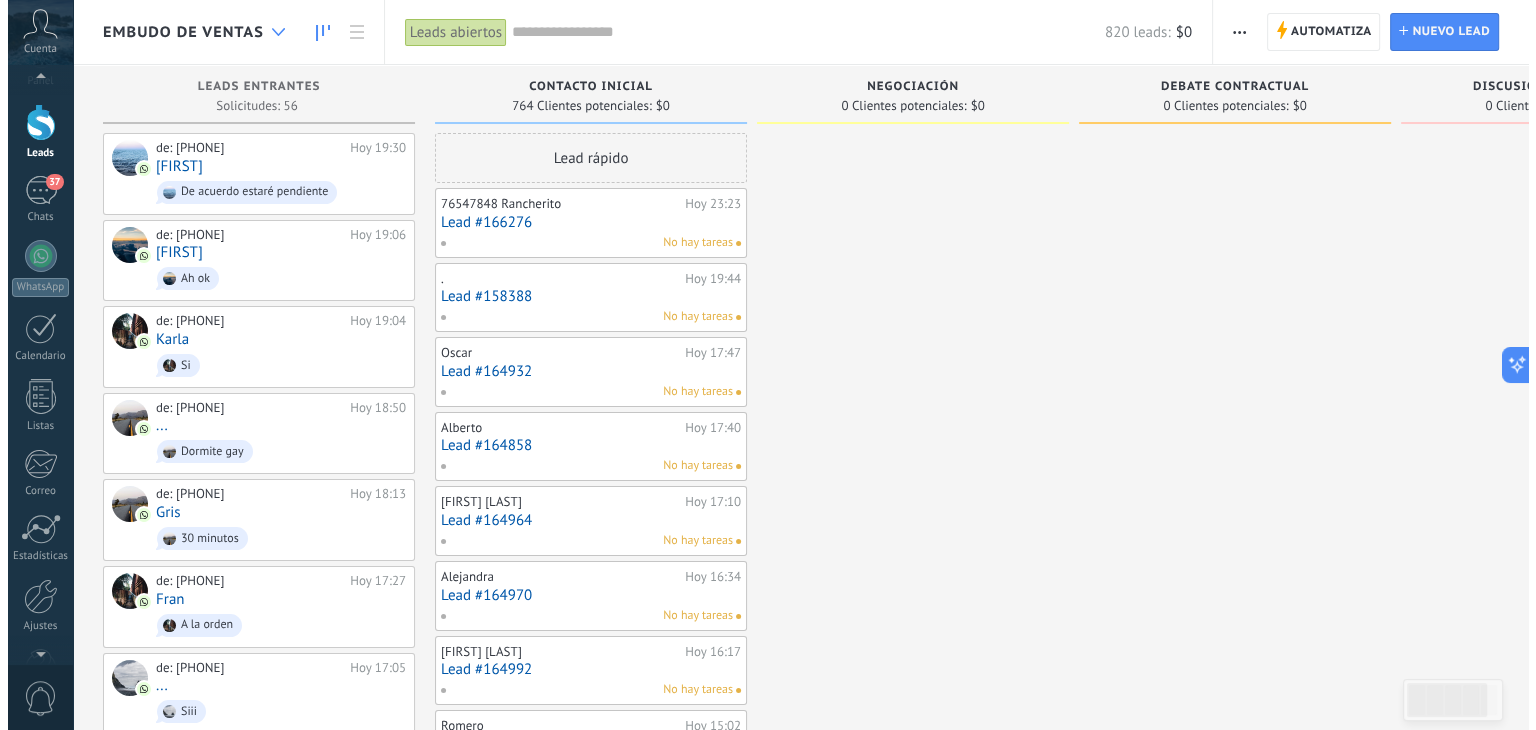 scroll, scrollTop: 0, scrollLeft: 0, axis: both 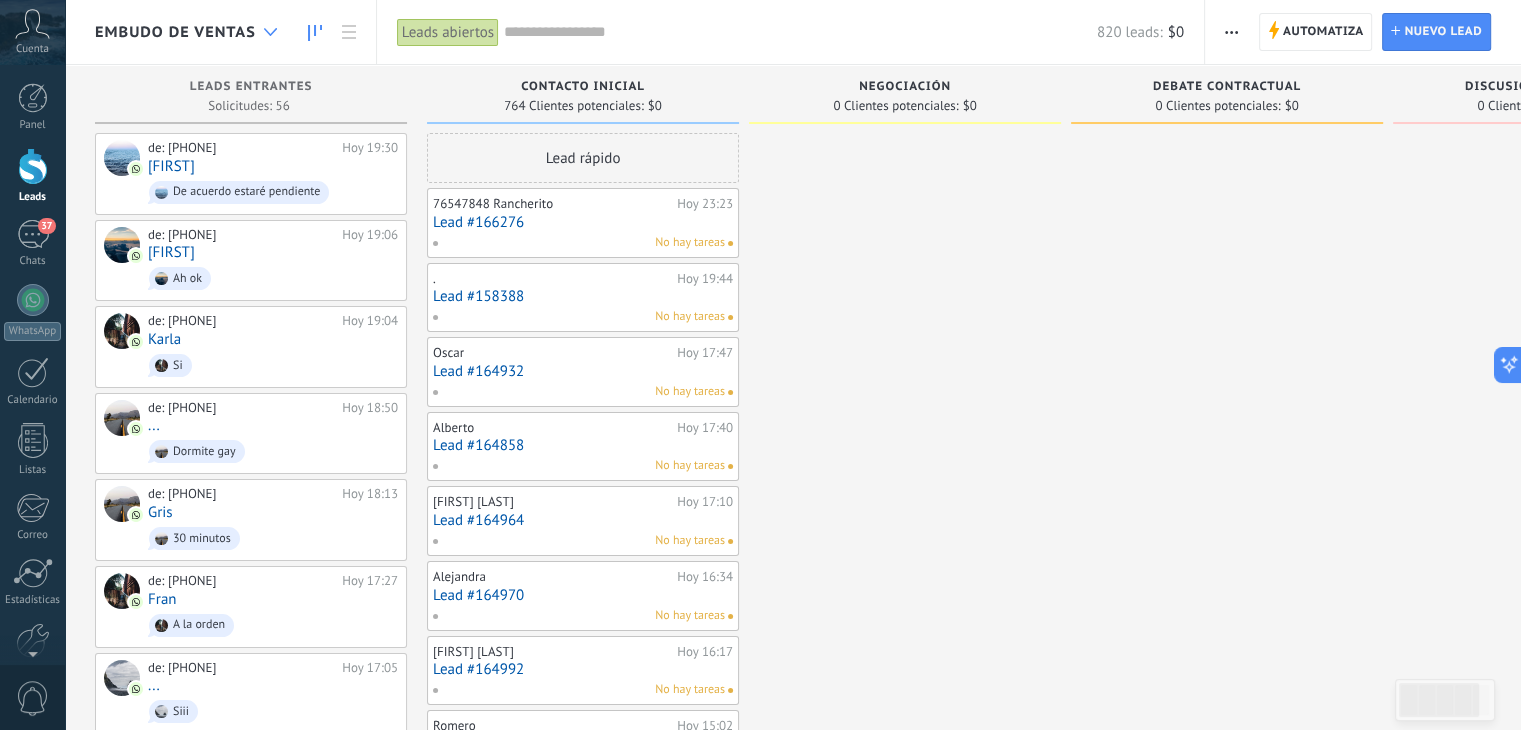 click at bounding box center [270, 32] 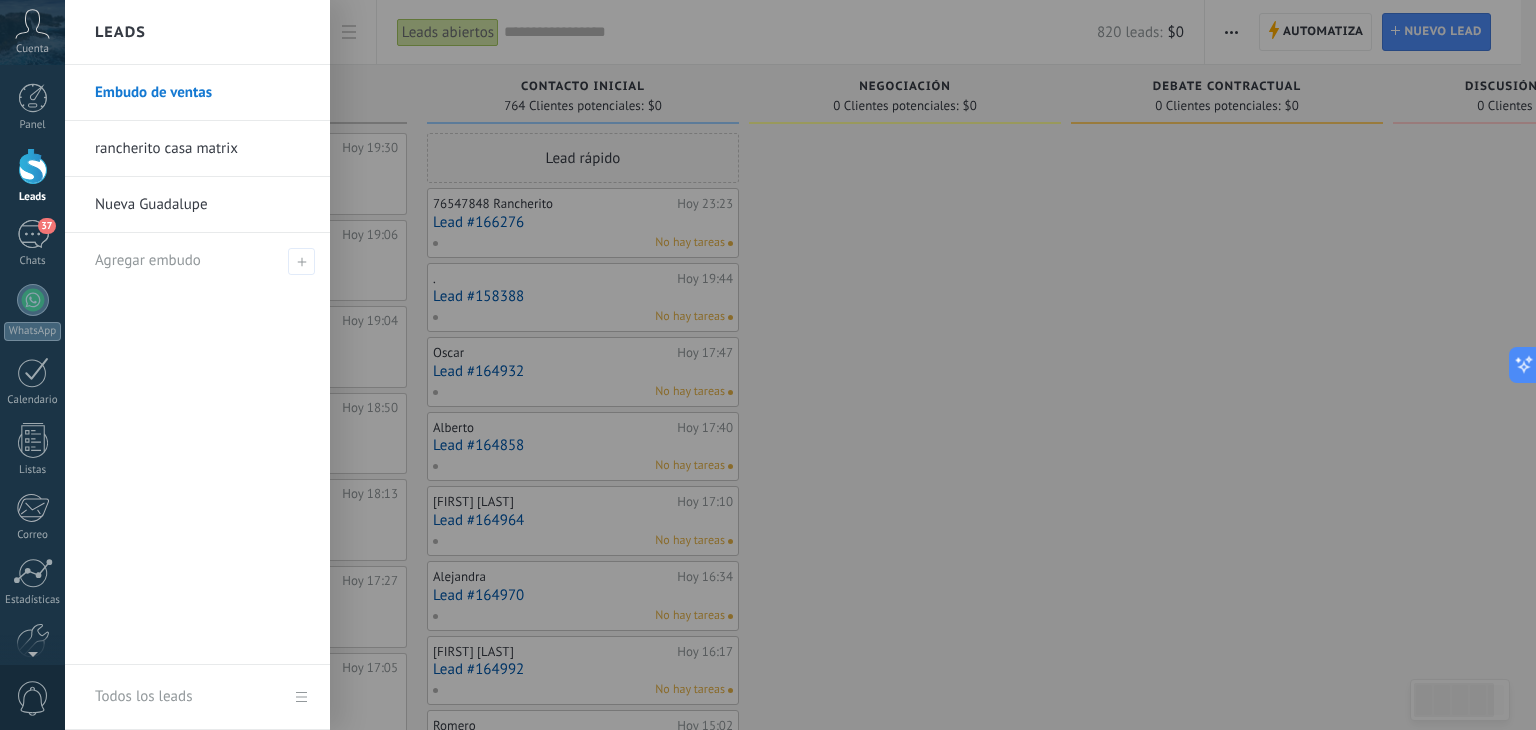 click on "rancherito casa matrix" at bounding box center [202, 149] 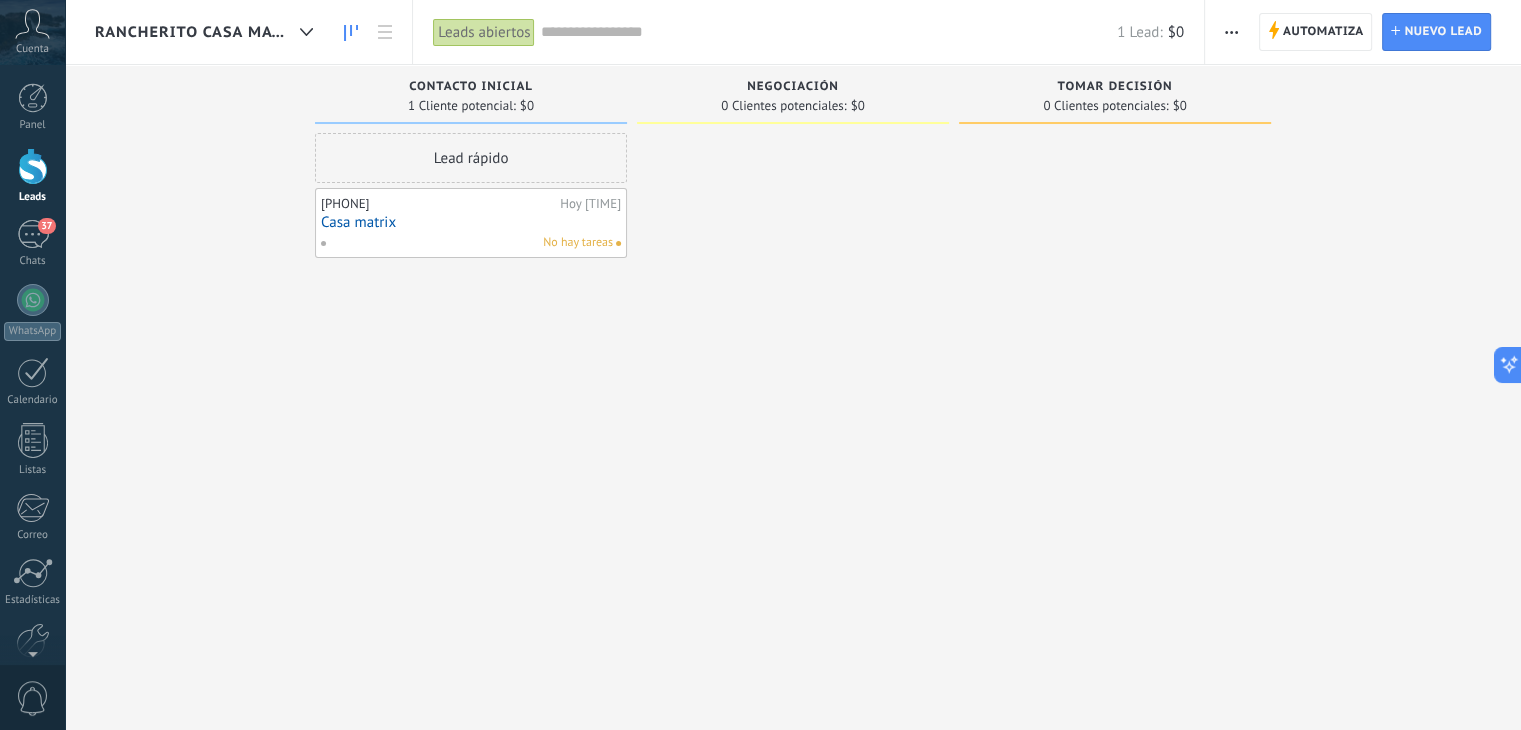 click on "rancherito casa matrix" at bounding box center [209, 32] 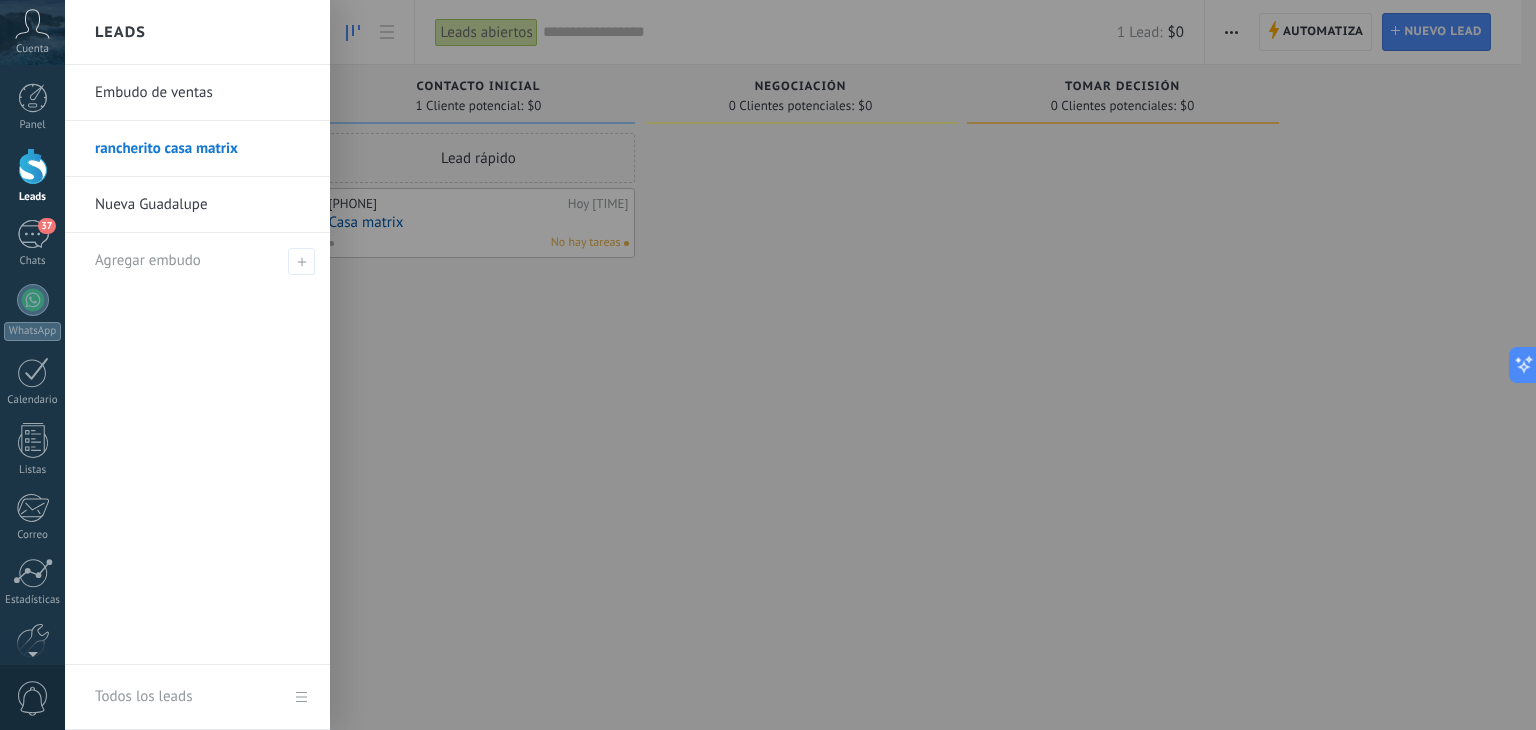 click on "Nueva Guadalupe" at bounding box center (202, 205) 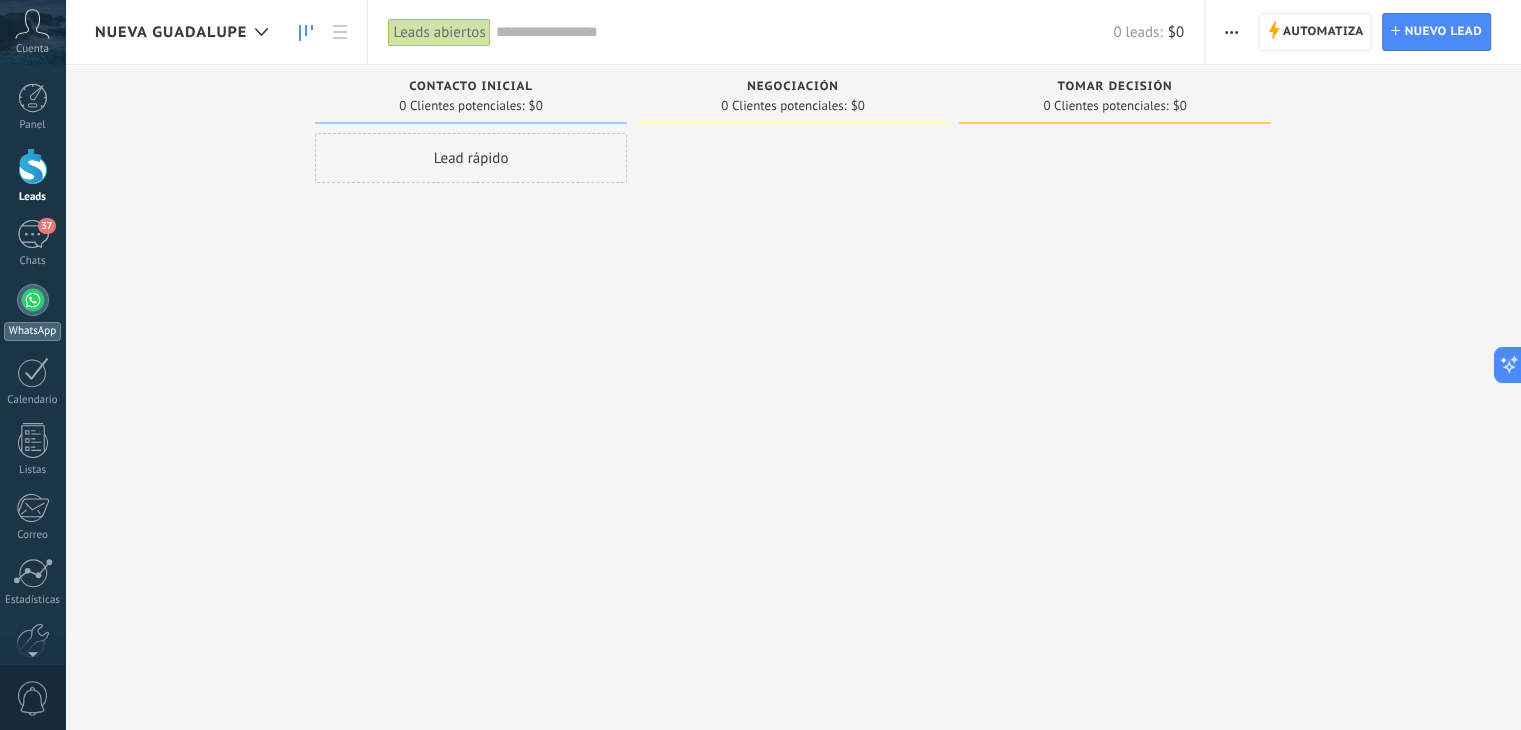 click at bounding box center [33, 300] 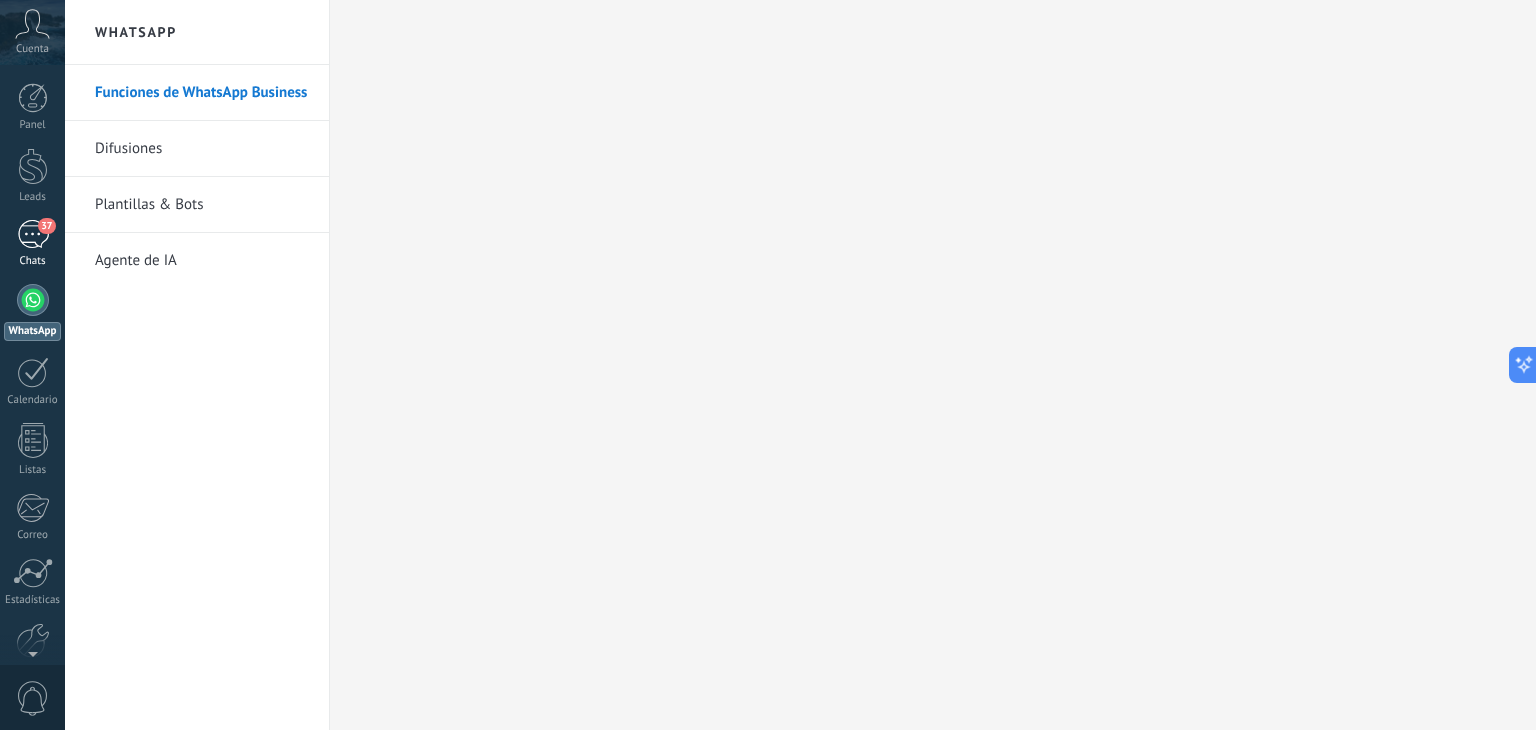 click on "37" at bounding box center (33, 234) 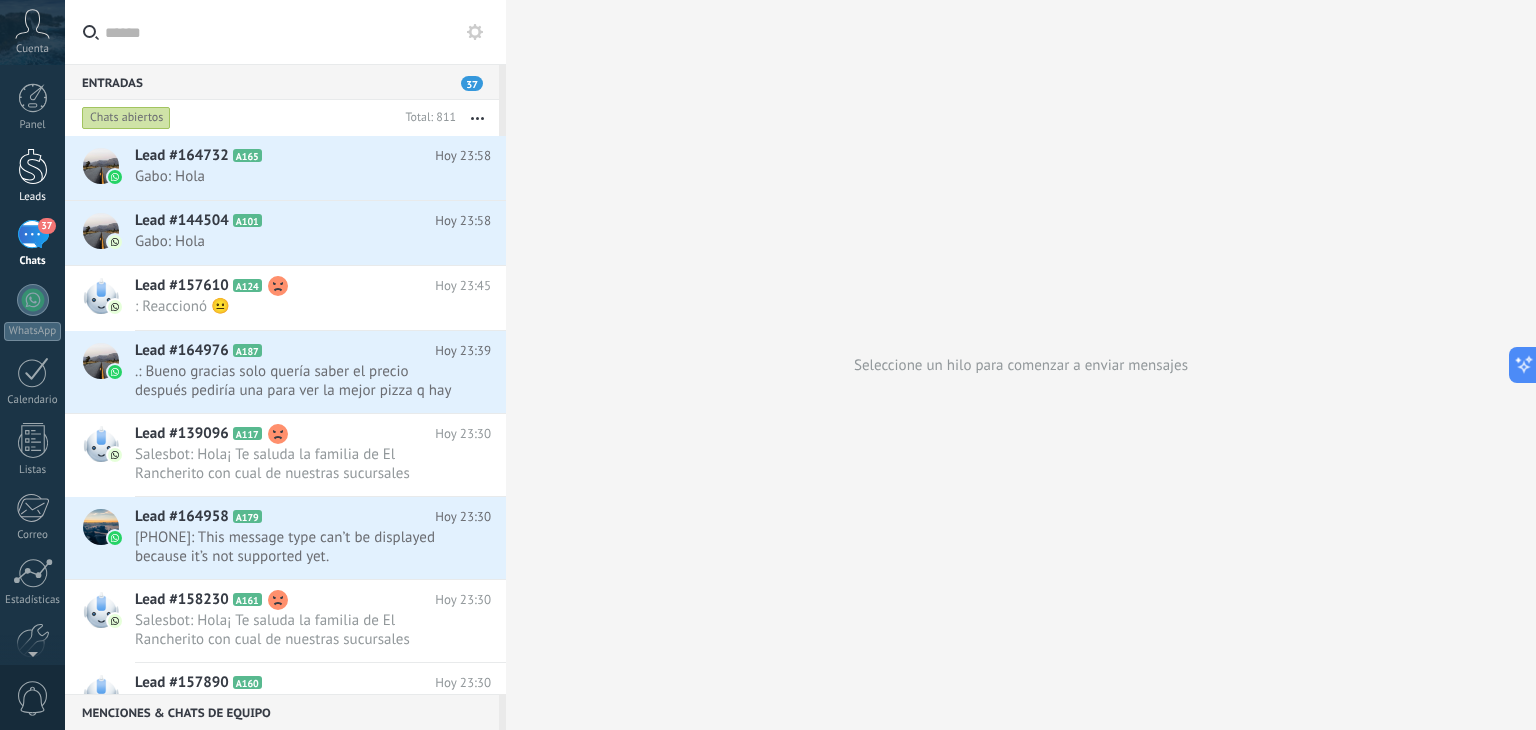 click at bounding box center (33, 166) 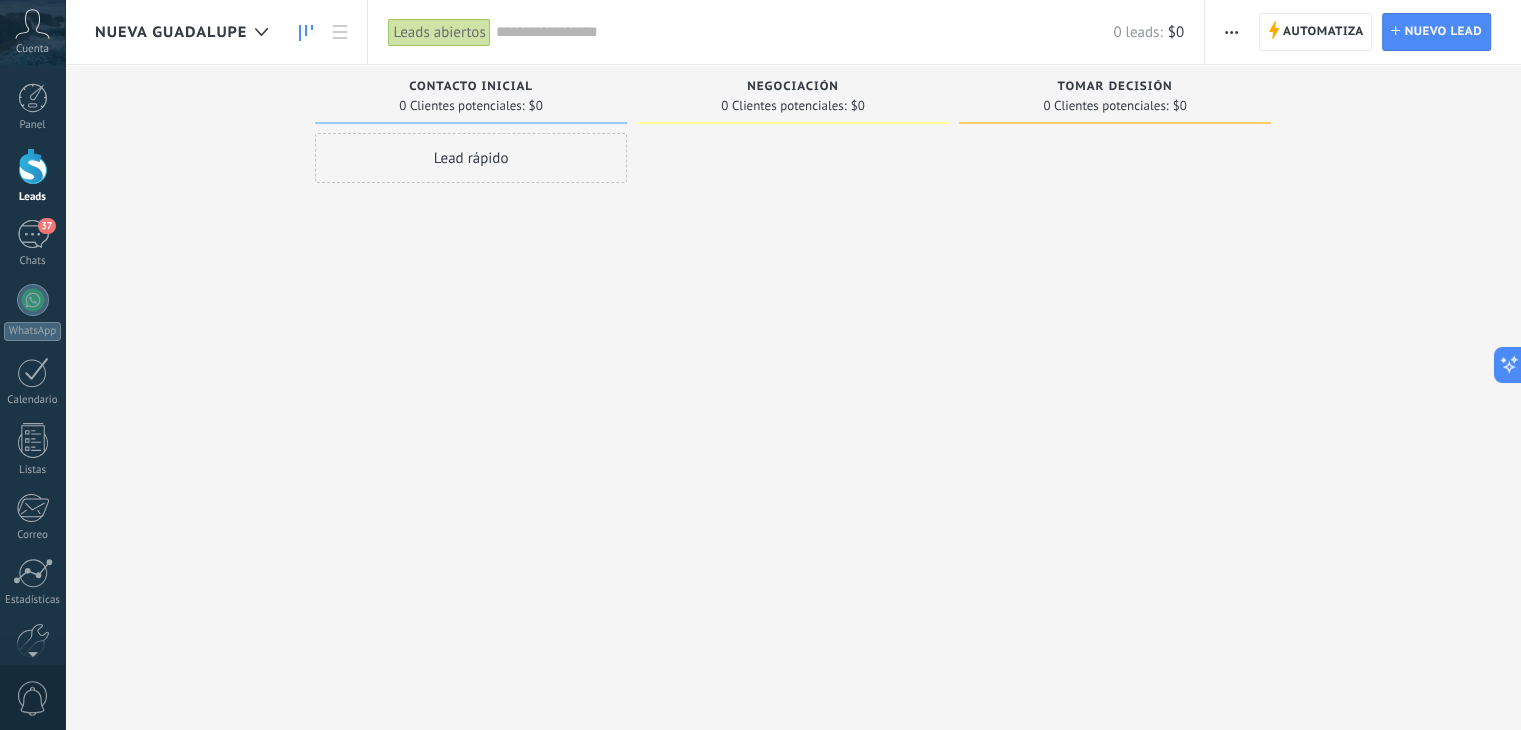click on "Nueva Guadalupe" at bounding box center (186, 32) 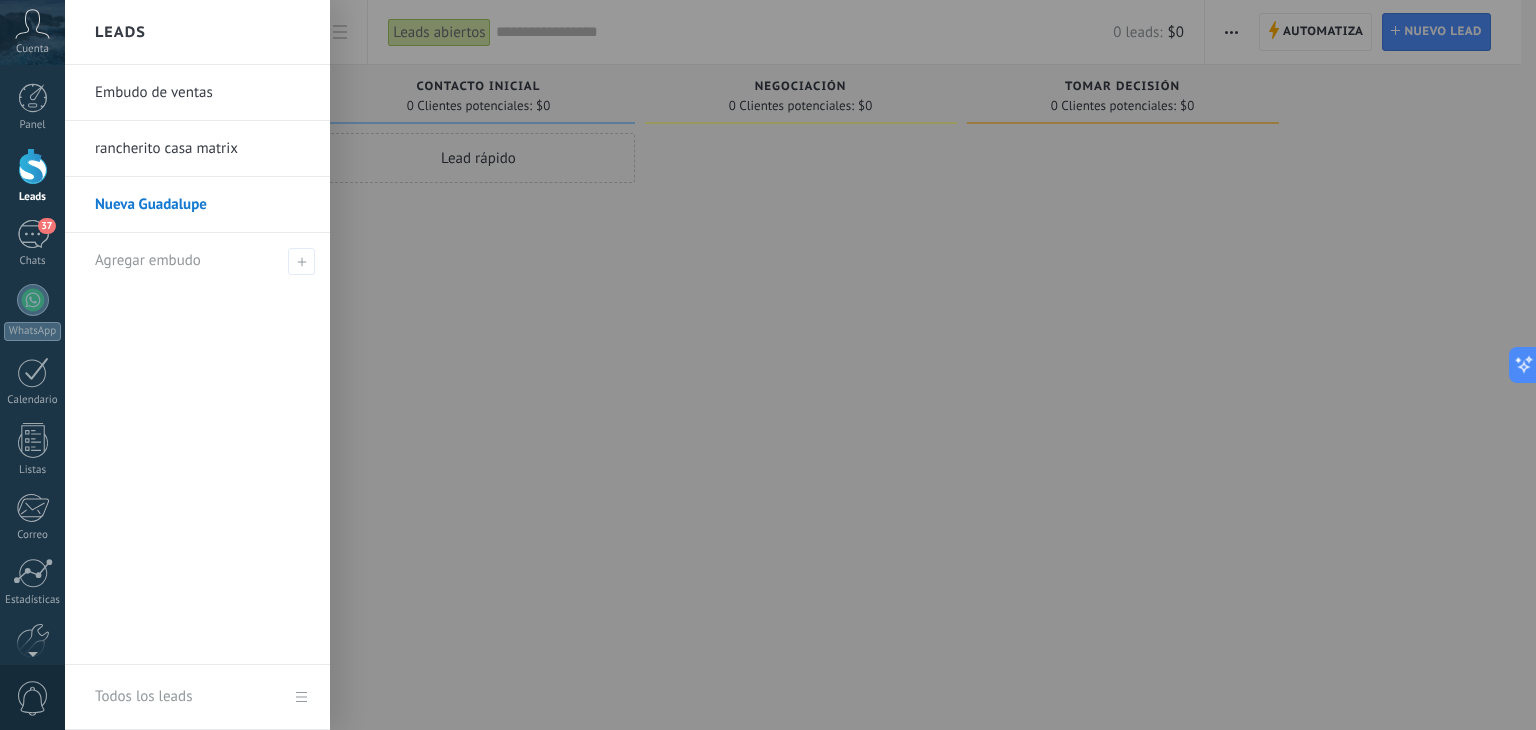 click at bounding box center [833, 365] 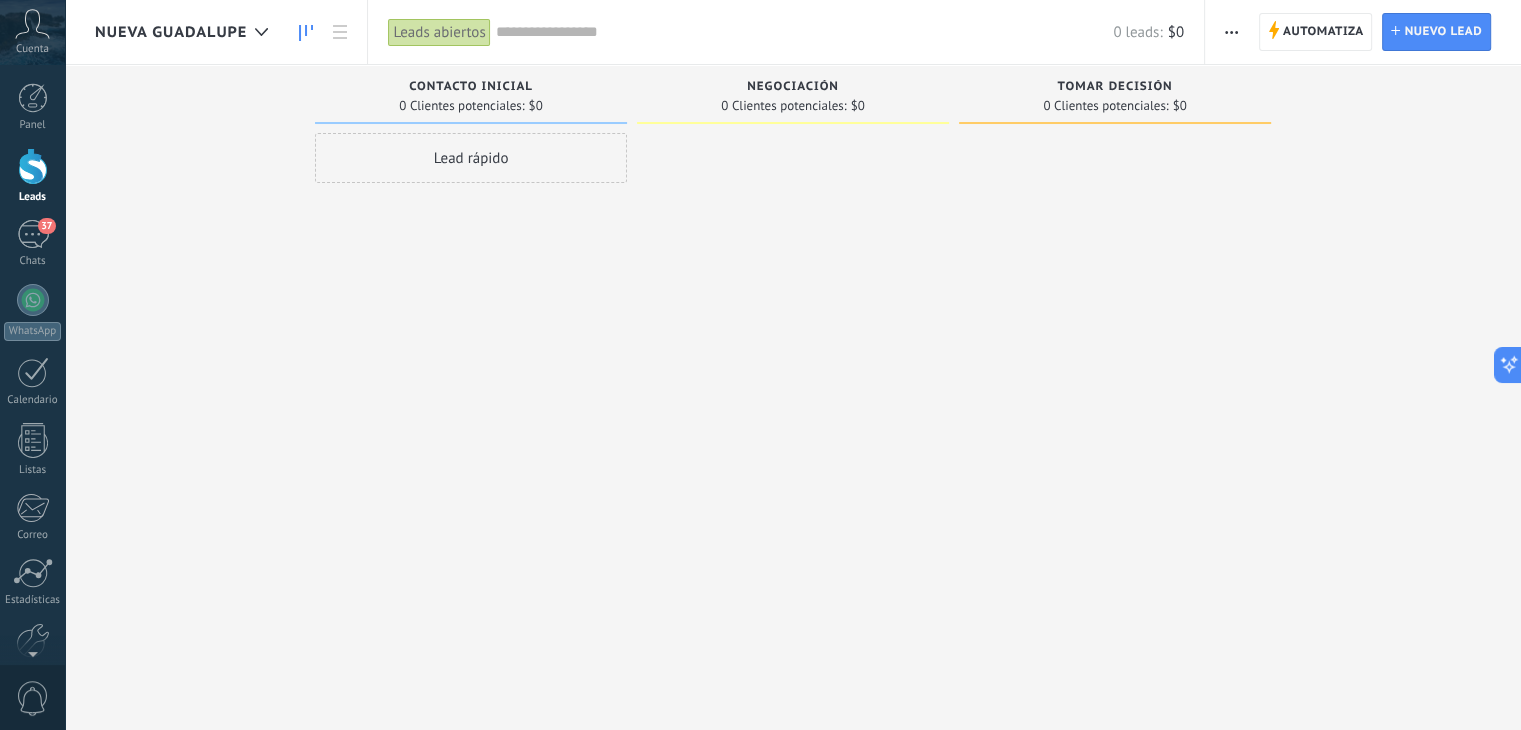 click on "Lead rápido" at bounding box center [471, 158] 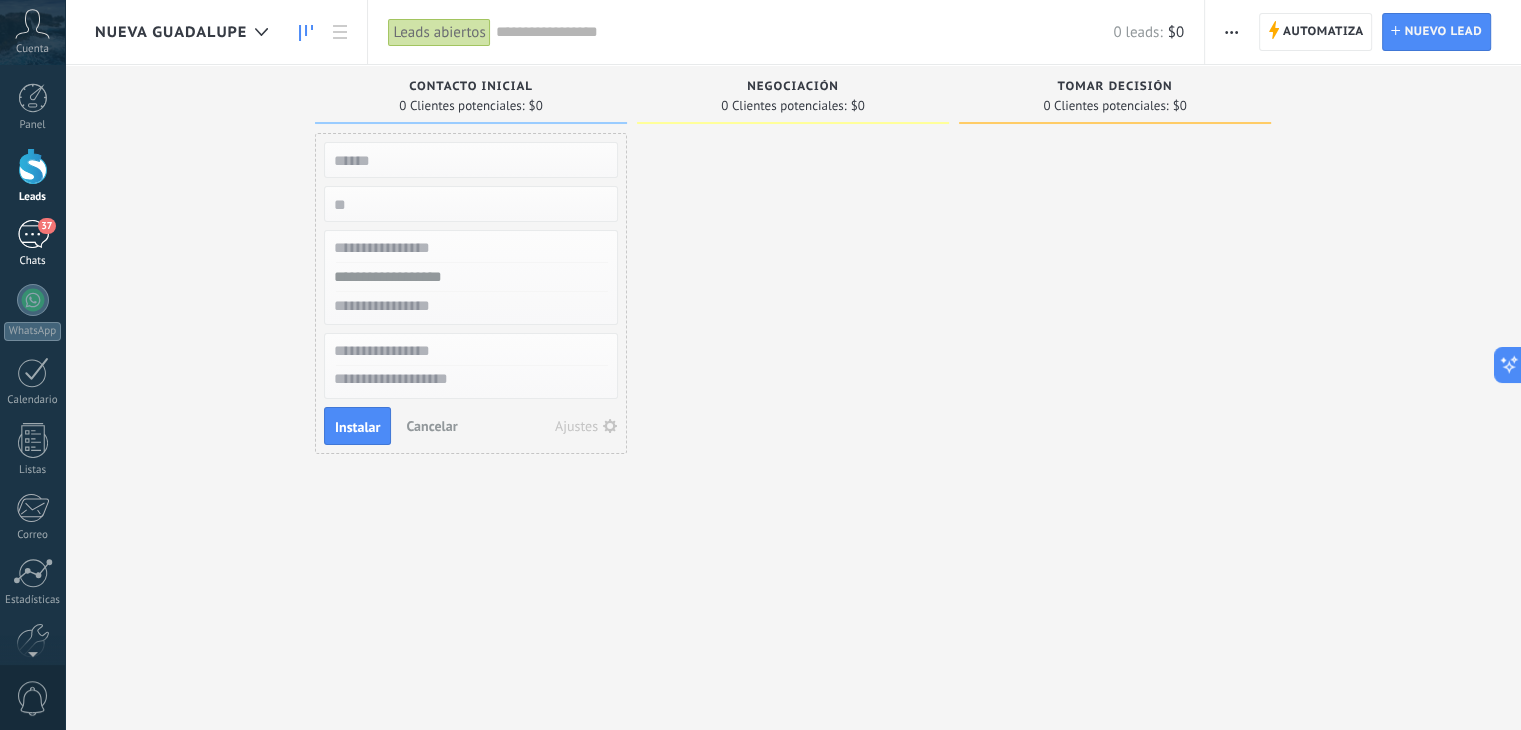 click on "37" at bounding box center (46, 226) 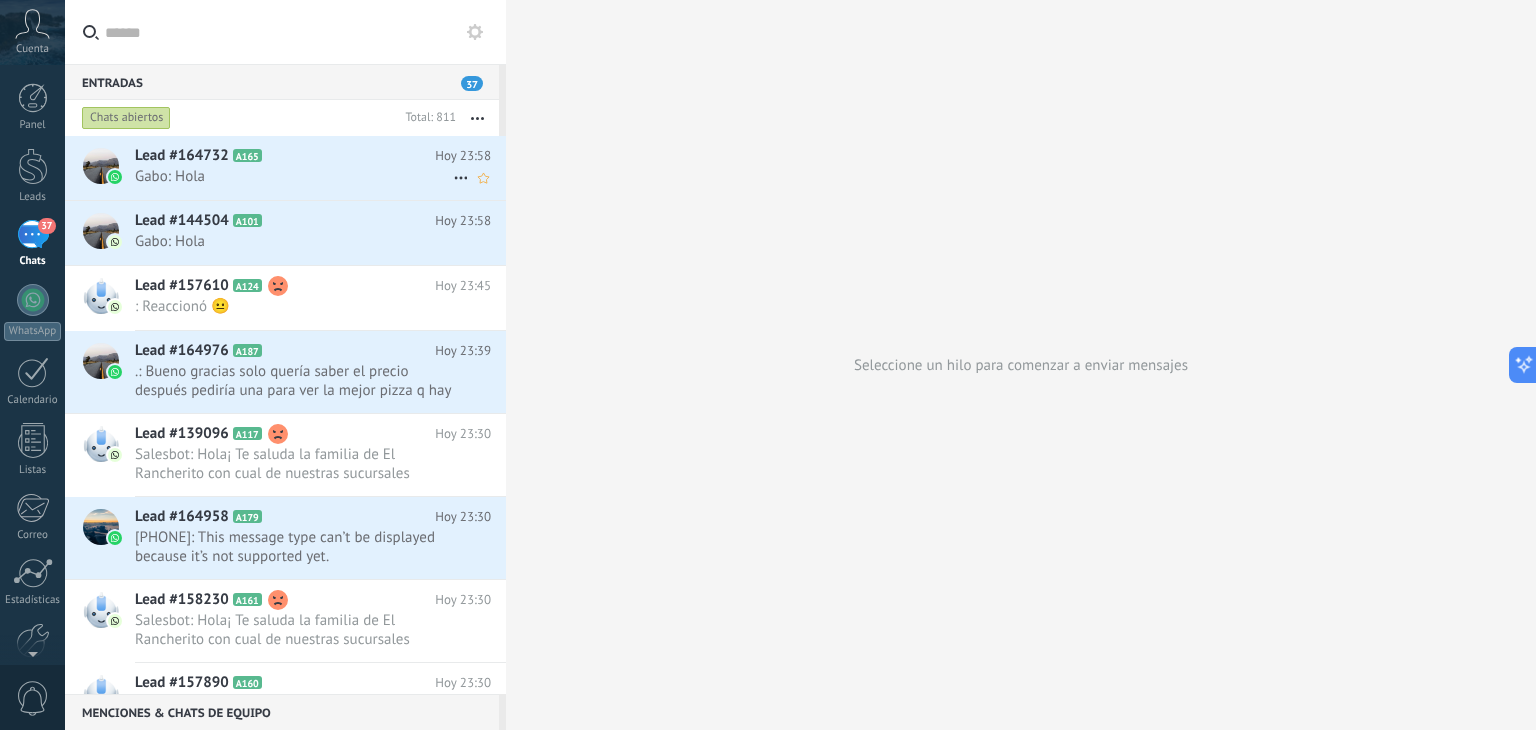 click on "Gabo: Hola" at bounding box center (294, 176) 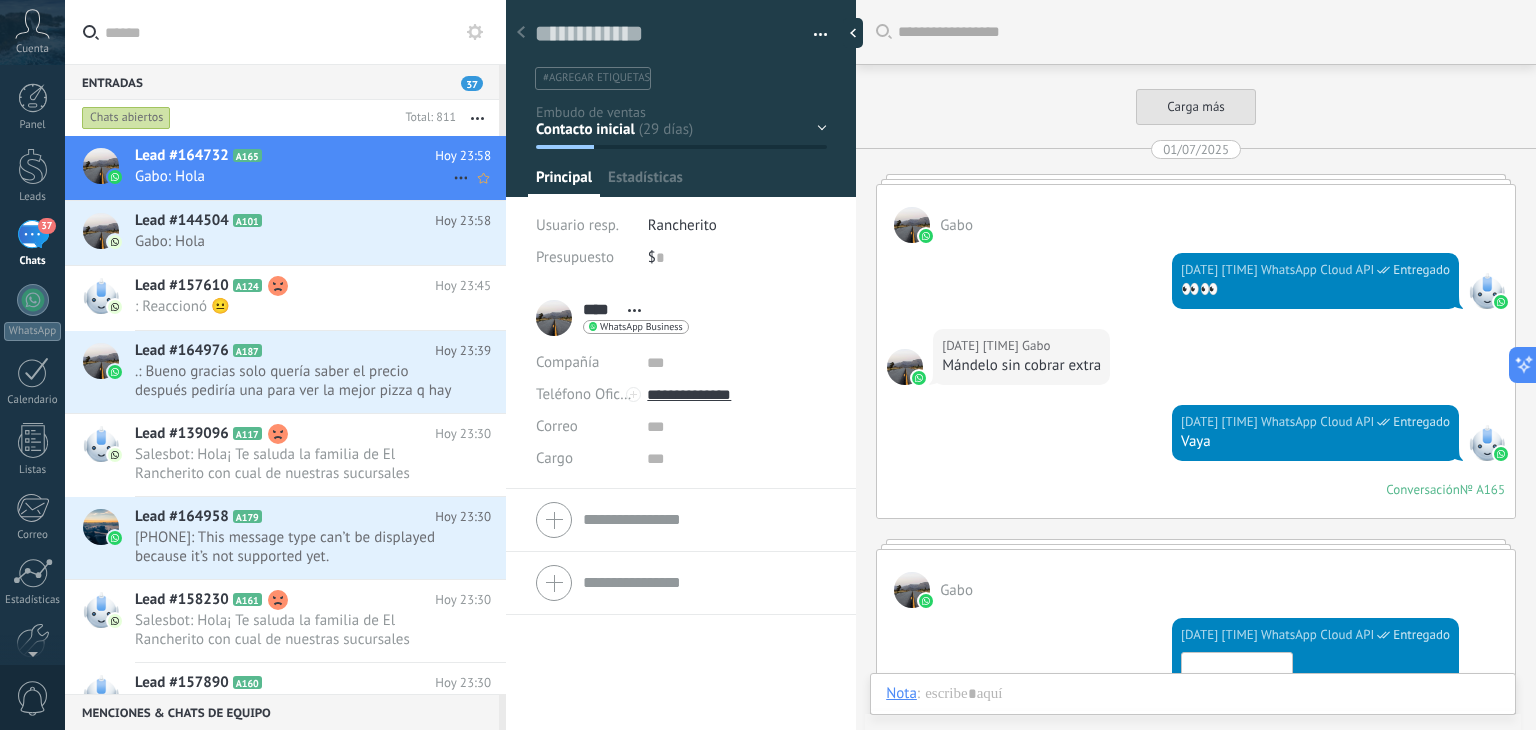scroll, scrollTop: 5132, scrollLeft: 0, axis: vertical 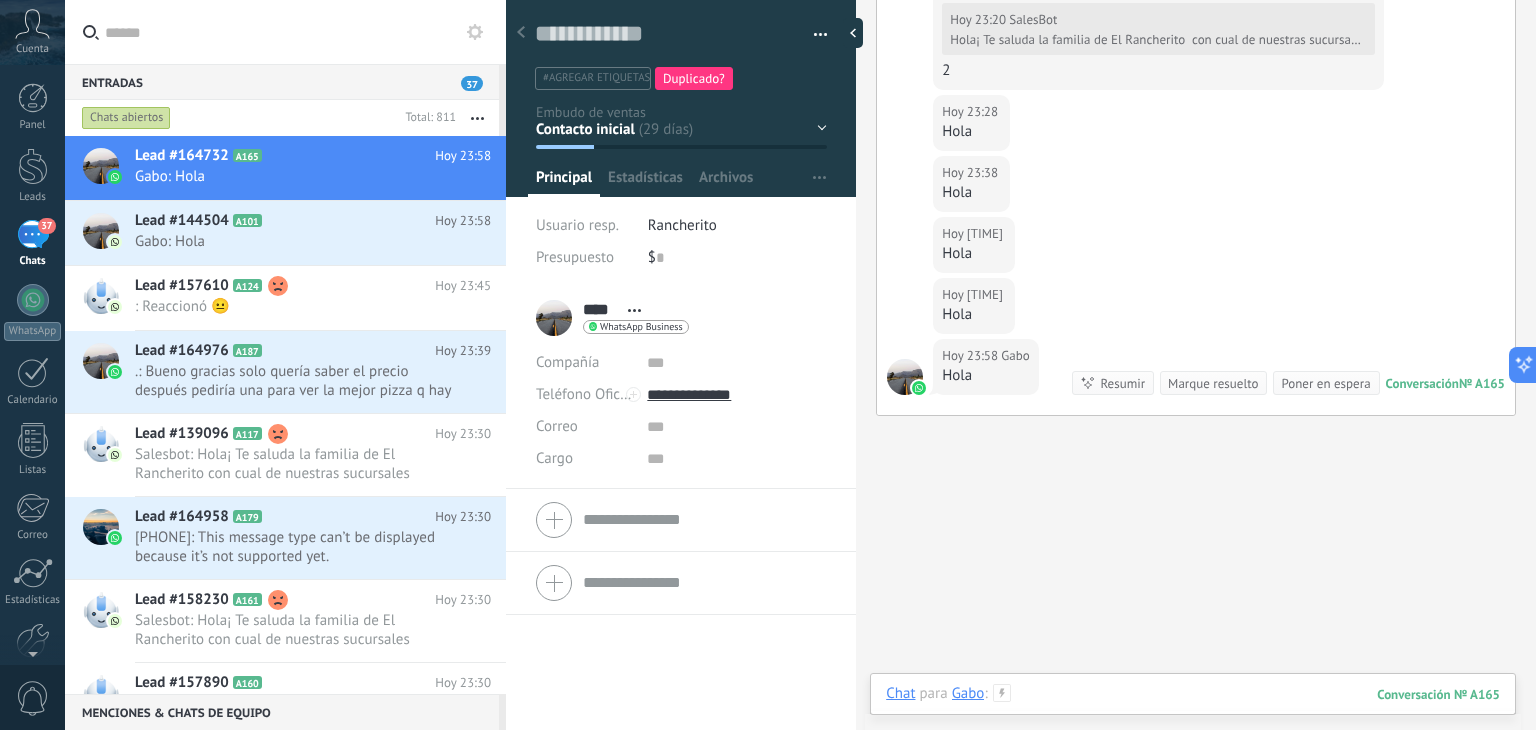 click at bounding box center (1193, 714) 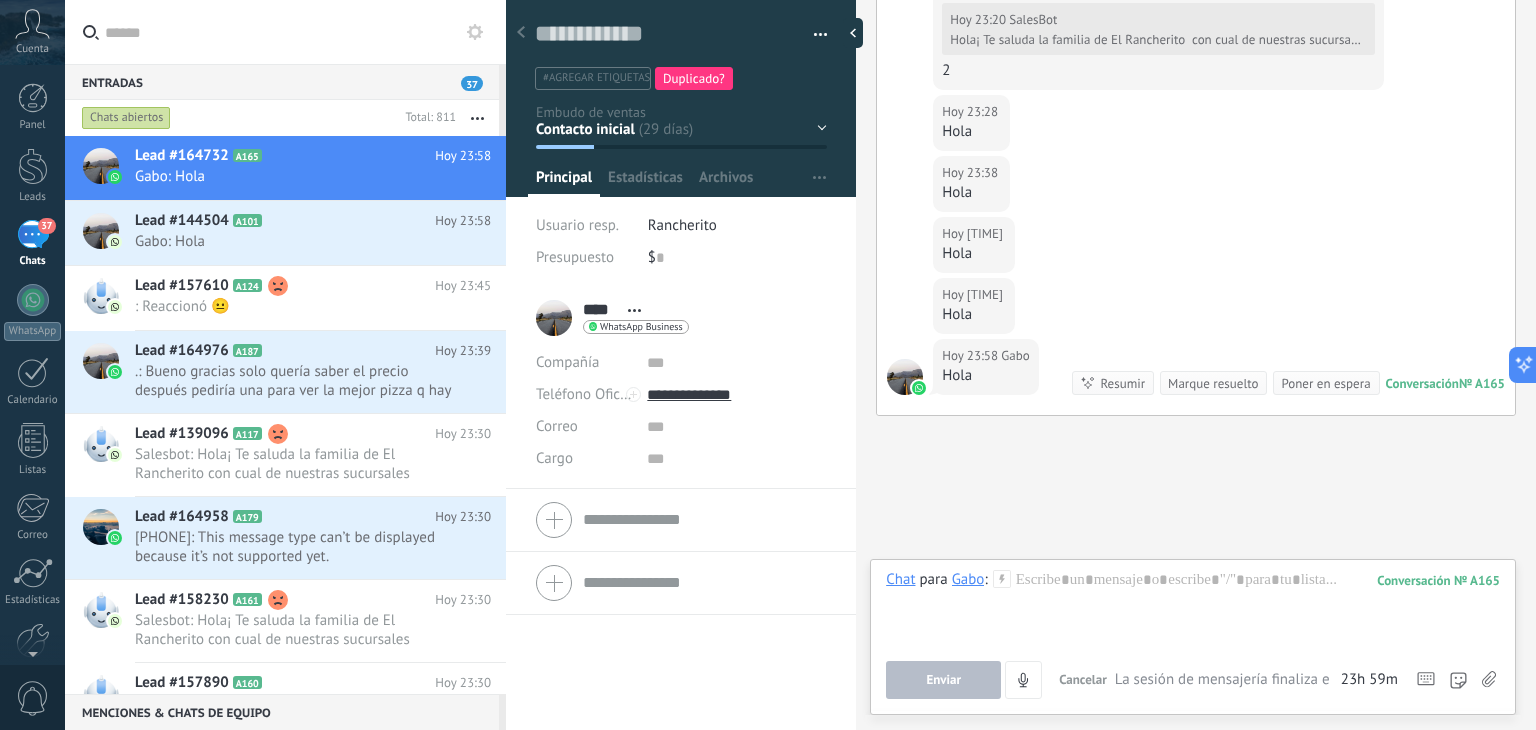 click at bounding box center (477, 118) 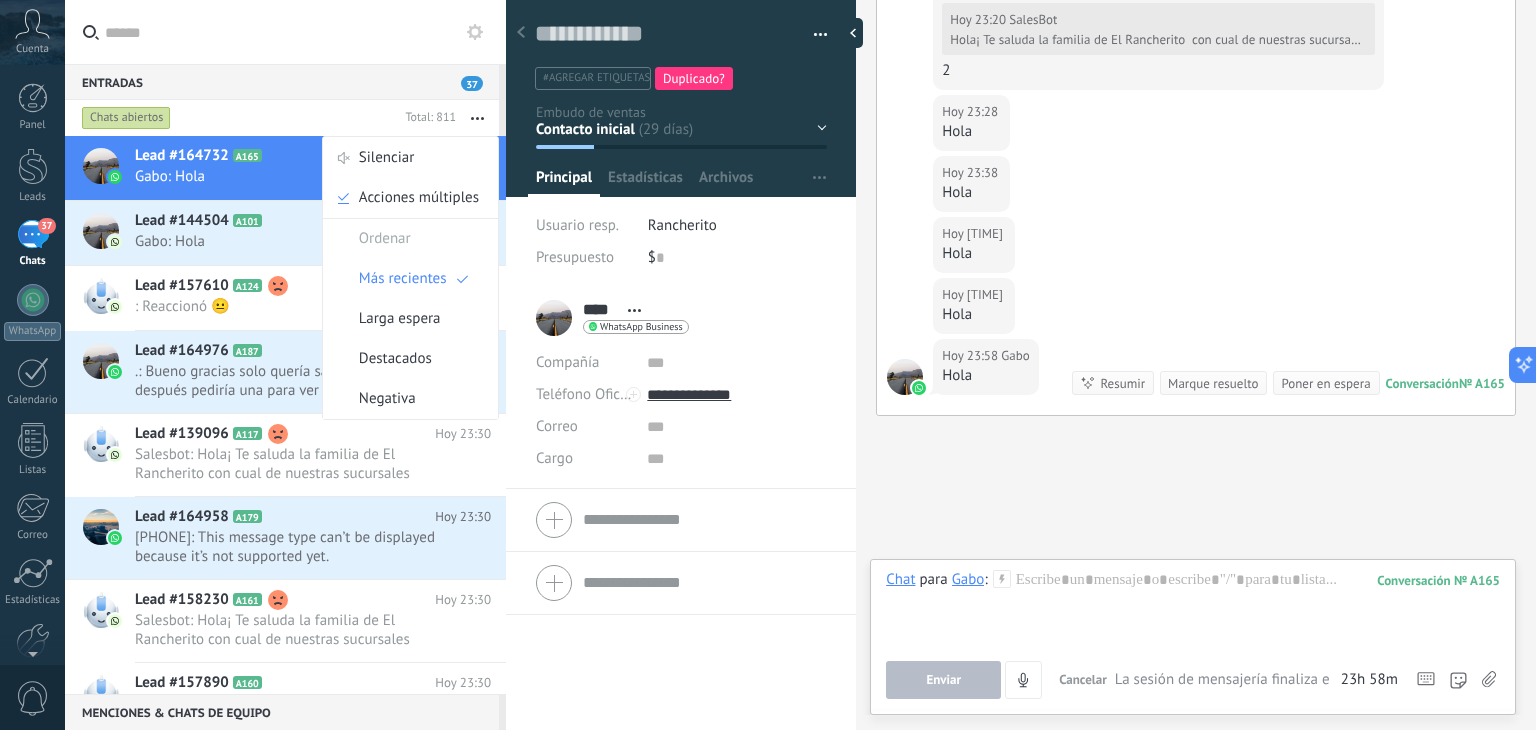 click on "Ordenar" at bounding box center [385, 239] 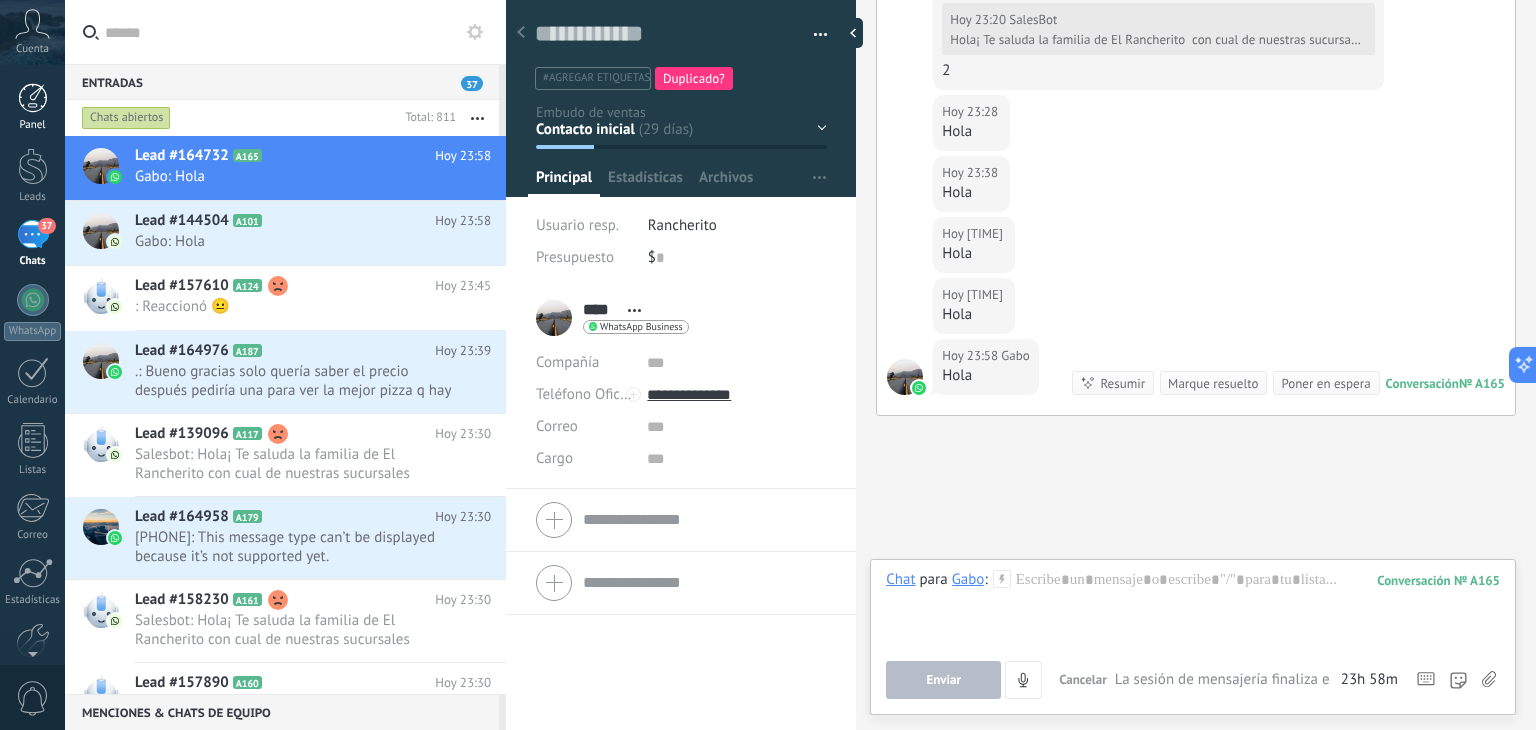 click at bounding box center (33, 98) 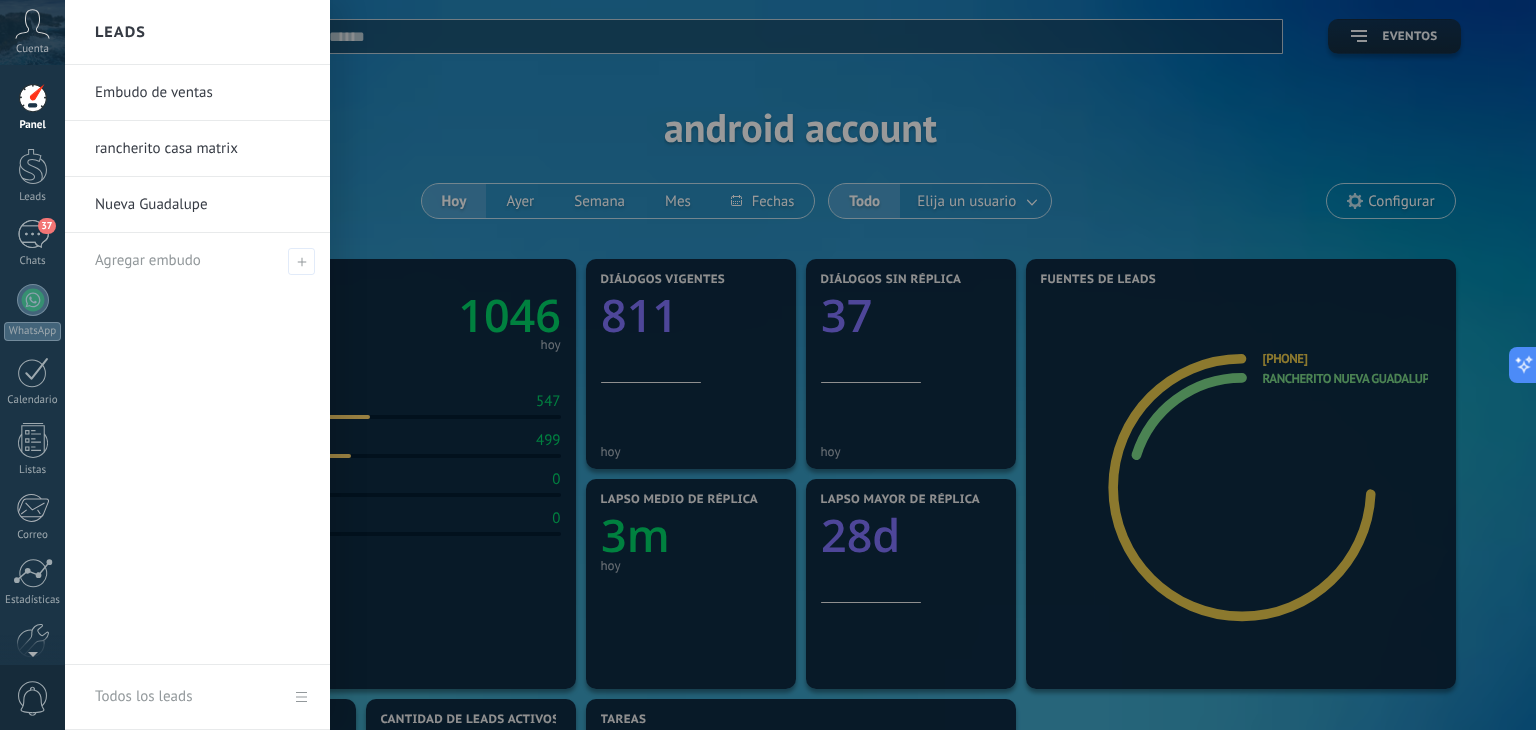 click on "Nueva Guadalupe" at bounding box center (202, 205) 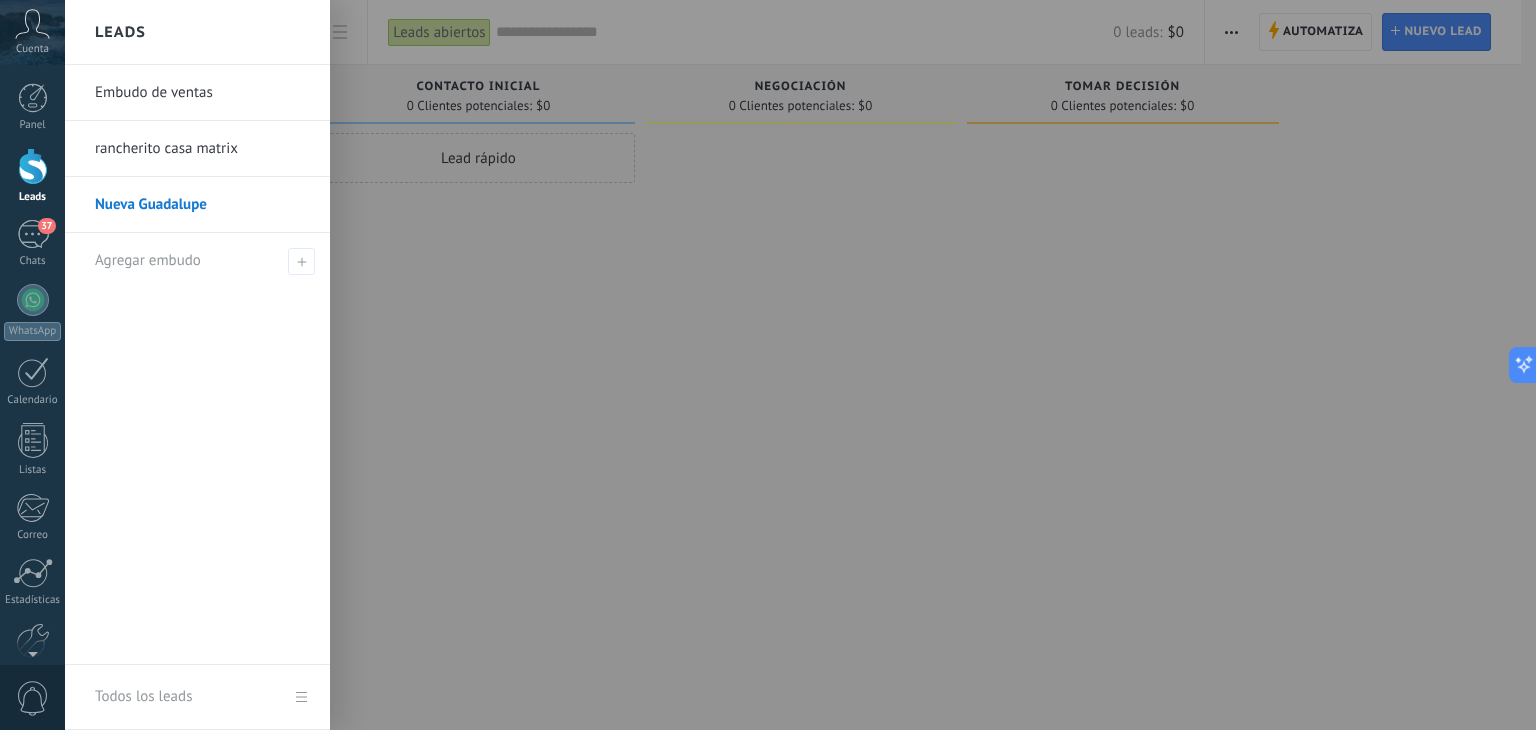click on "Embudo de ventas" at bounding box center (202, 93) 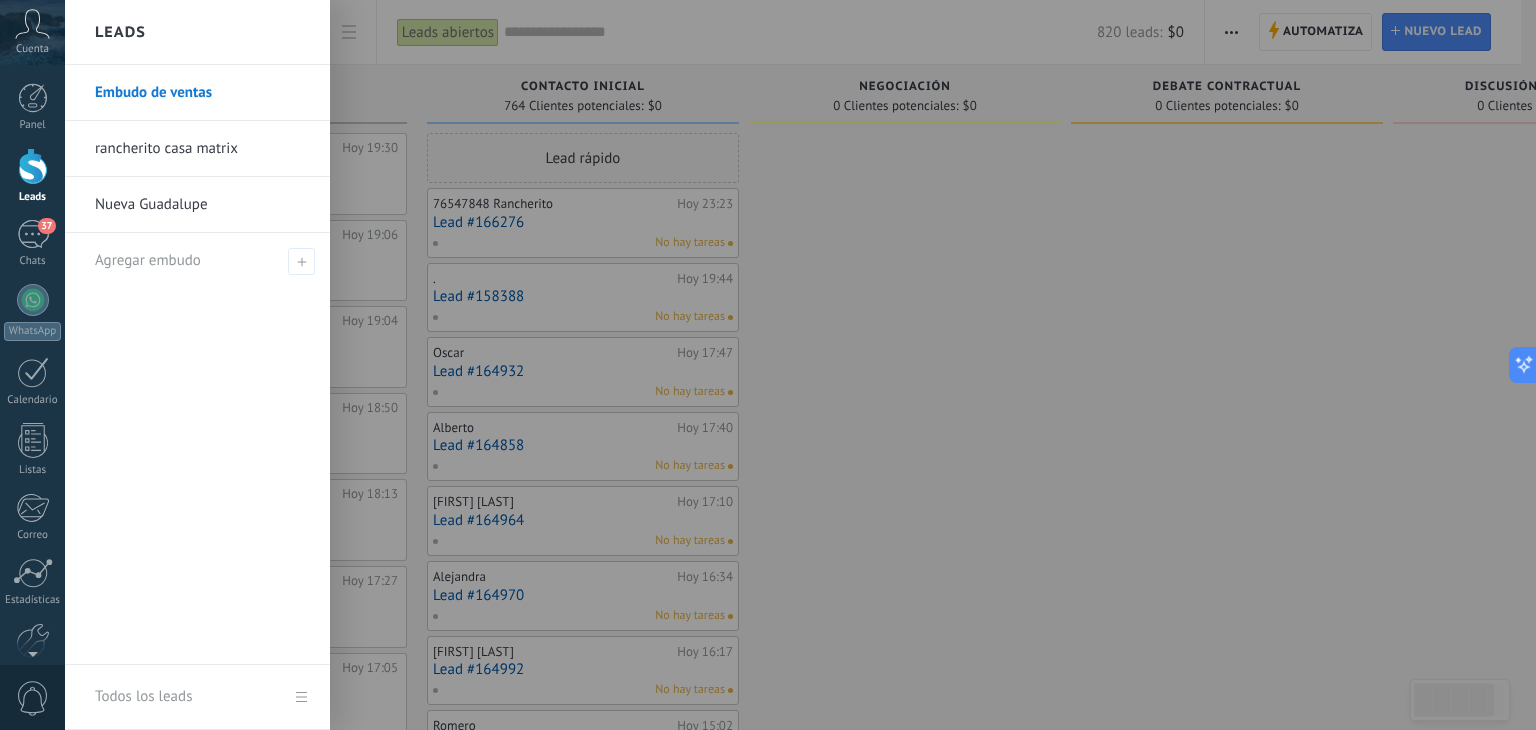 click on "Leads" at bounding box center [120, 32] 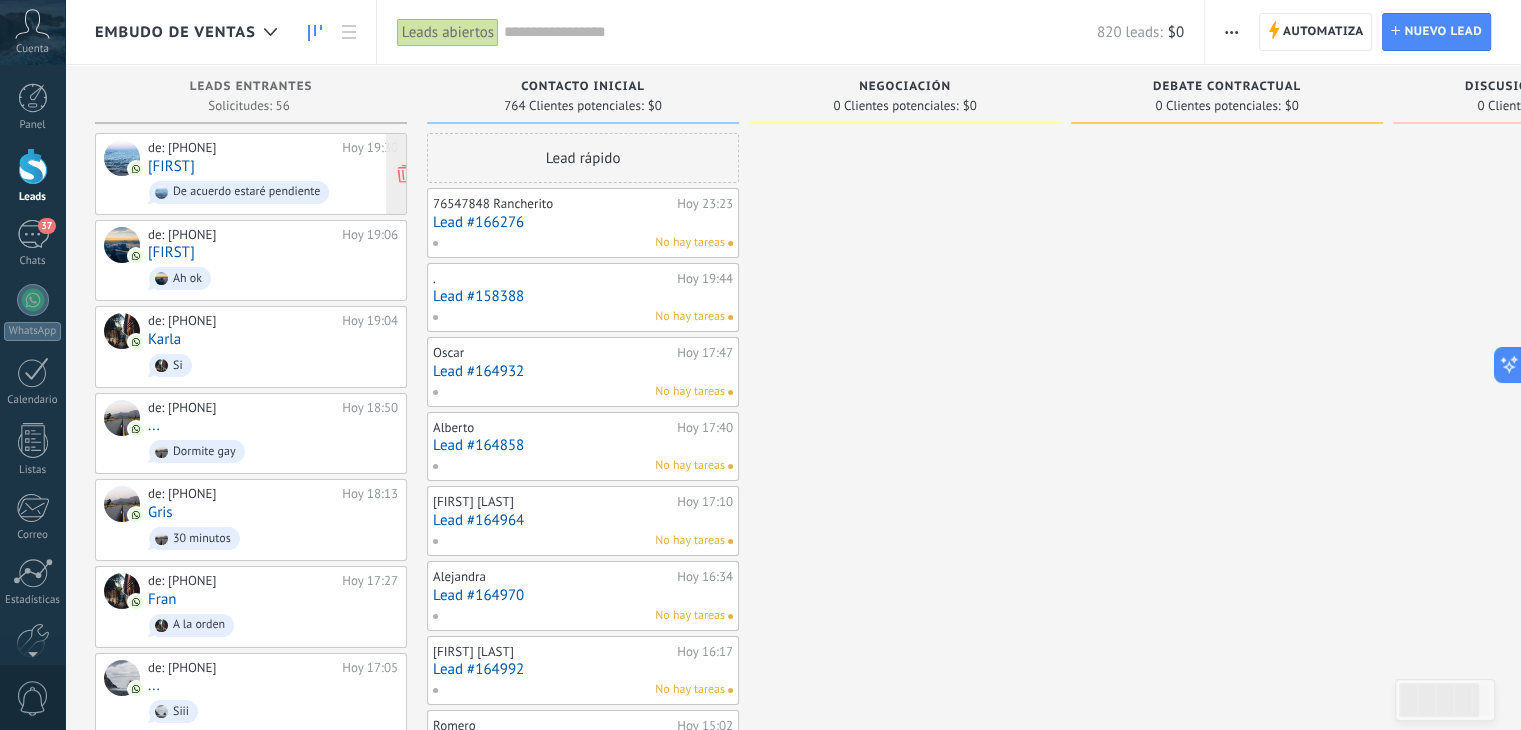 click on "De acuerdo estaré pendiente" at bounding box center [273, 192] 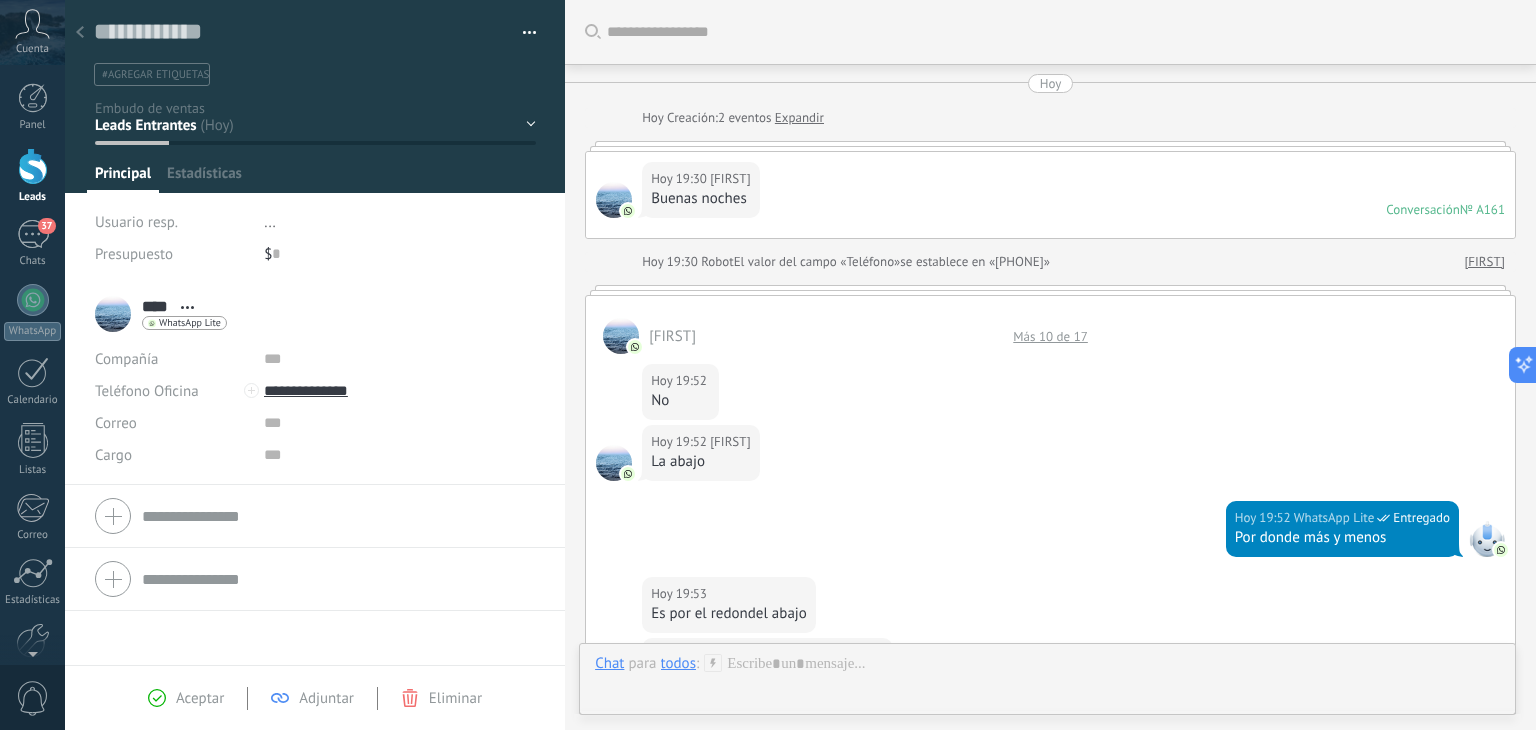 scroll, scrollTop: 29, scrollLeft: 0, axis: vertical 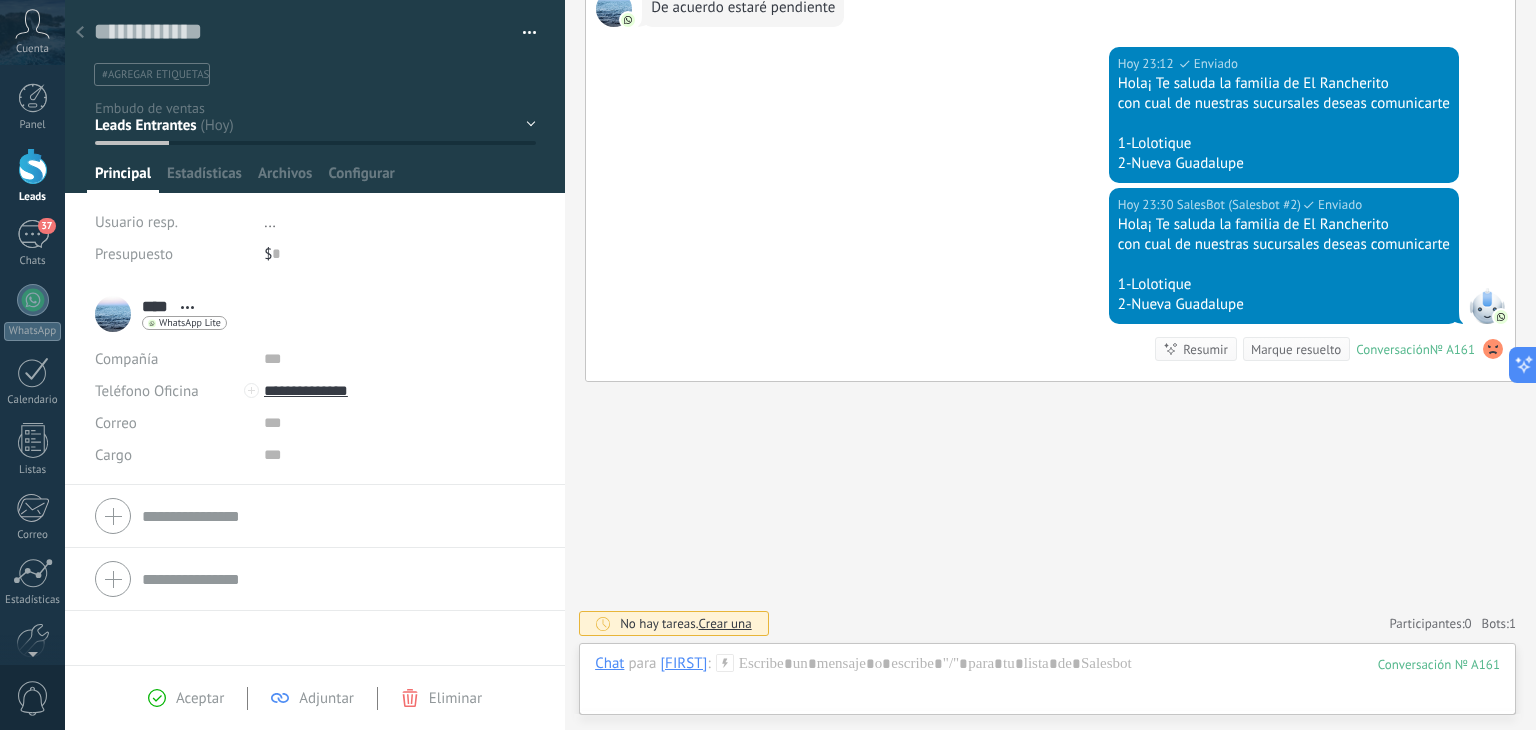 click on "Aceptar" at bounding box center [200, 698] 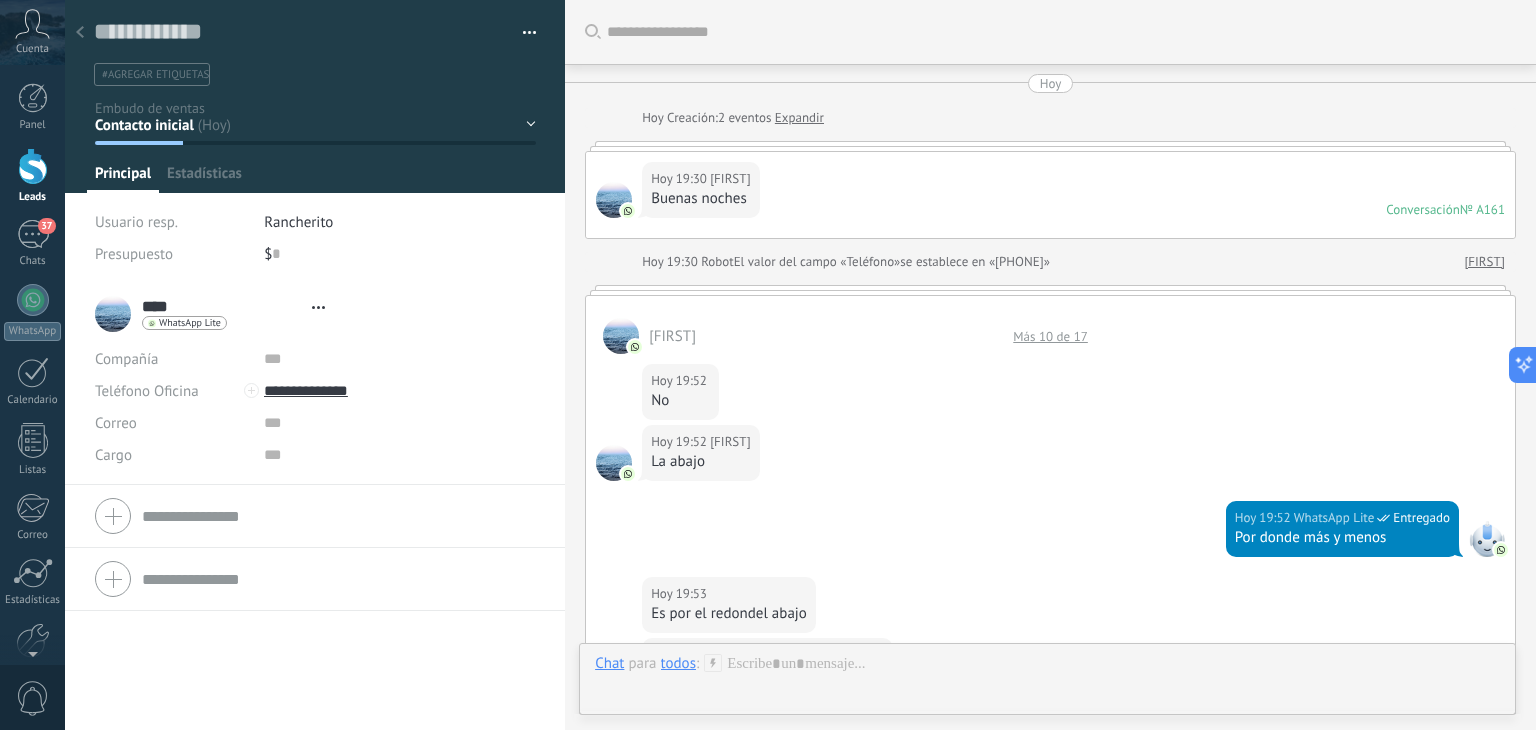 scroll, scrollTop: 29, scrollLeft: 0, axis: vertical 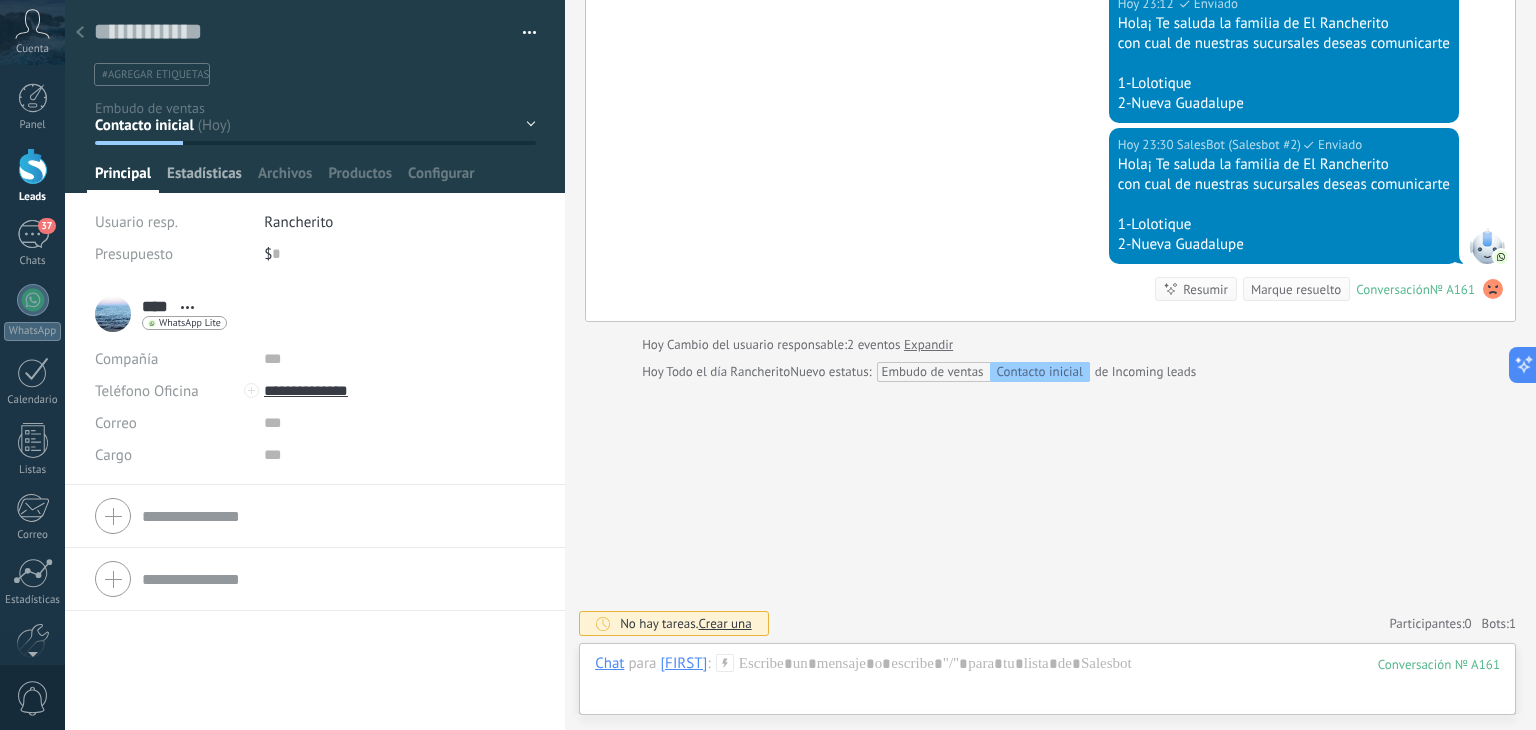 click on "Estadísticas" at bounding box center [204, 178] 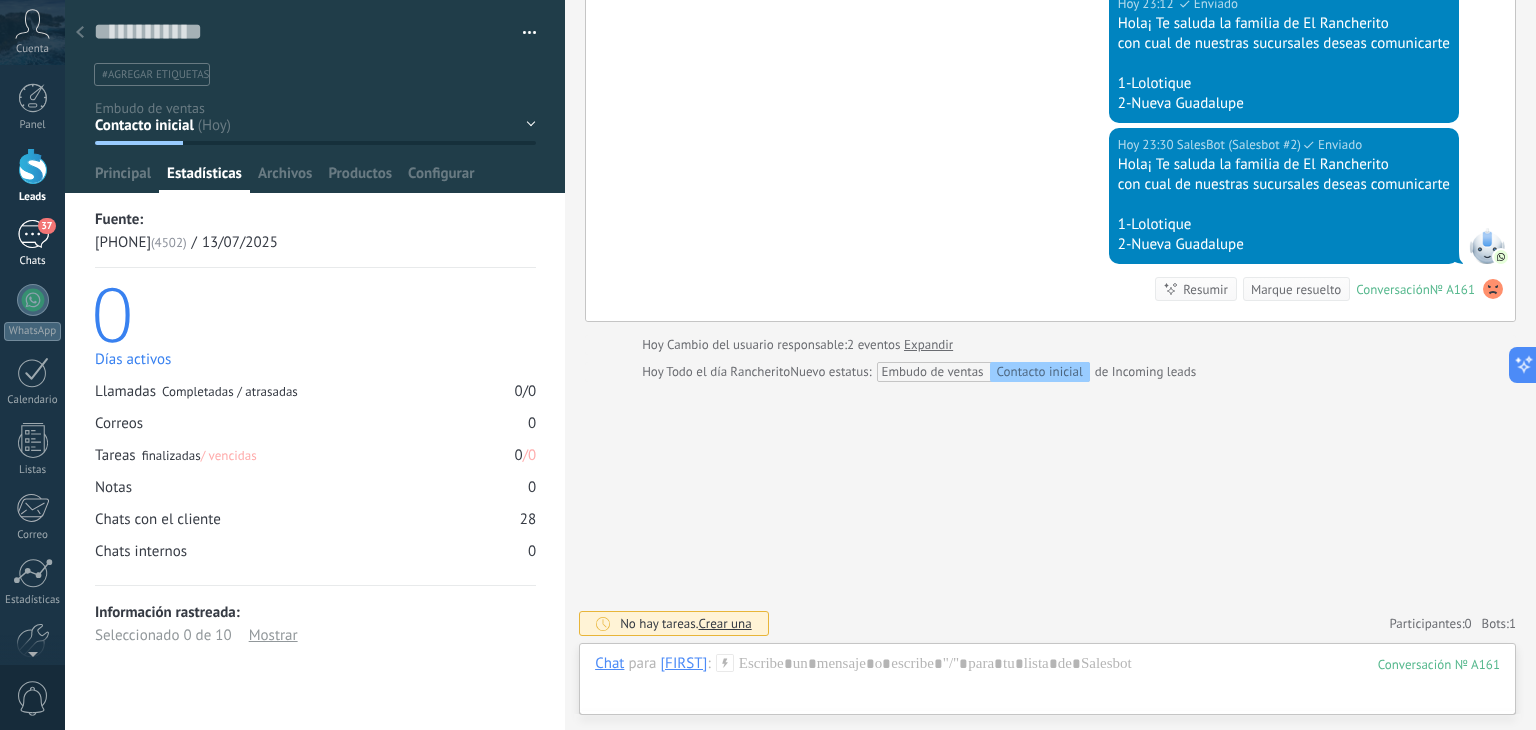 click on "37" at bounding box center [33, 234] 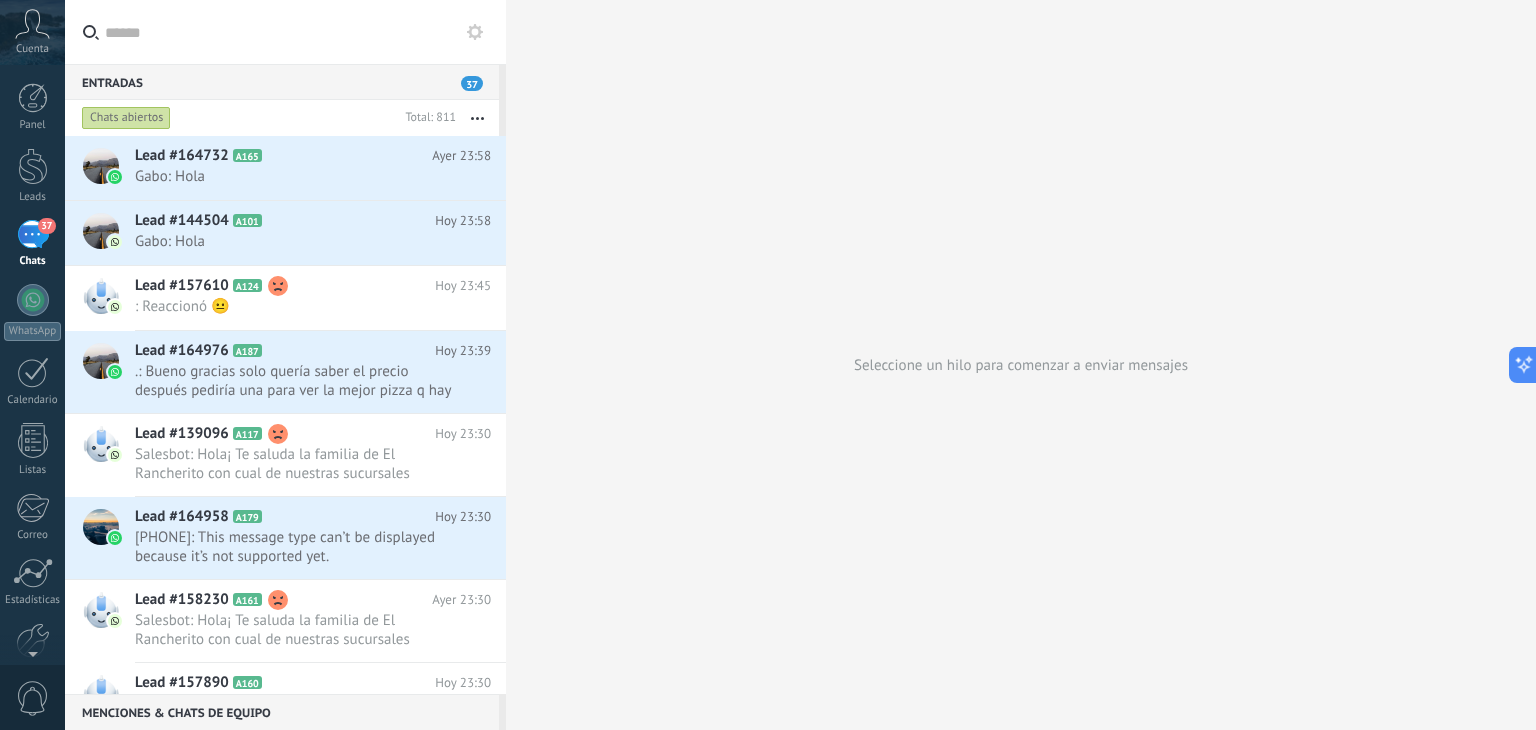 click on "Panel
Leads
37
Chats
WhatsApp
Clientes" at bounding box center (32, 425) 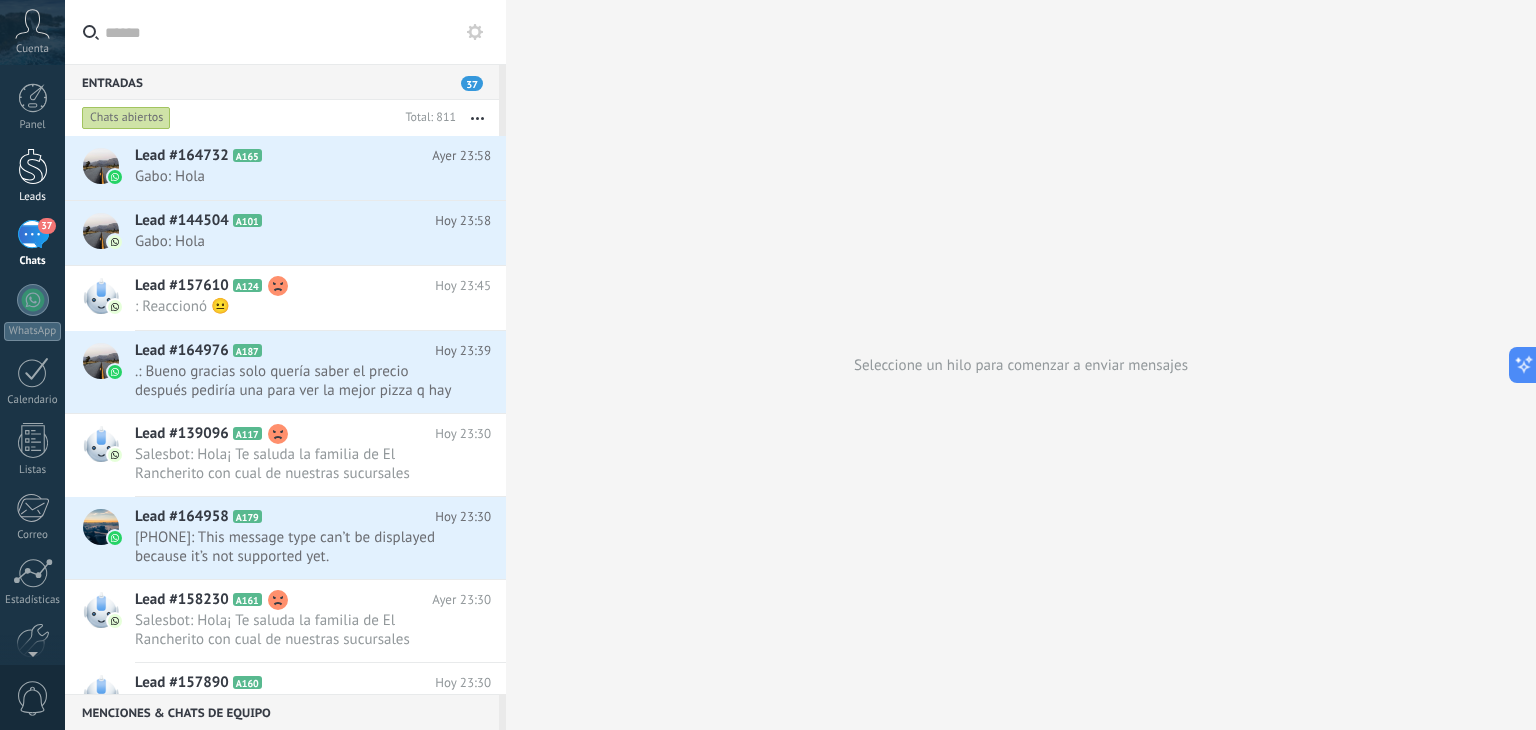 click at bounding box center [33, 166] 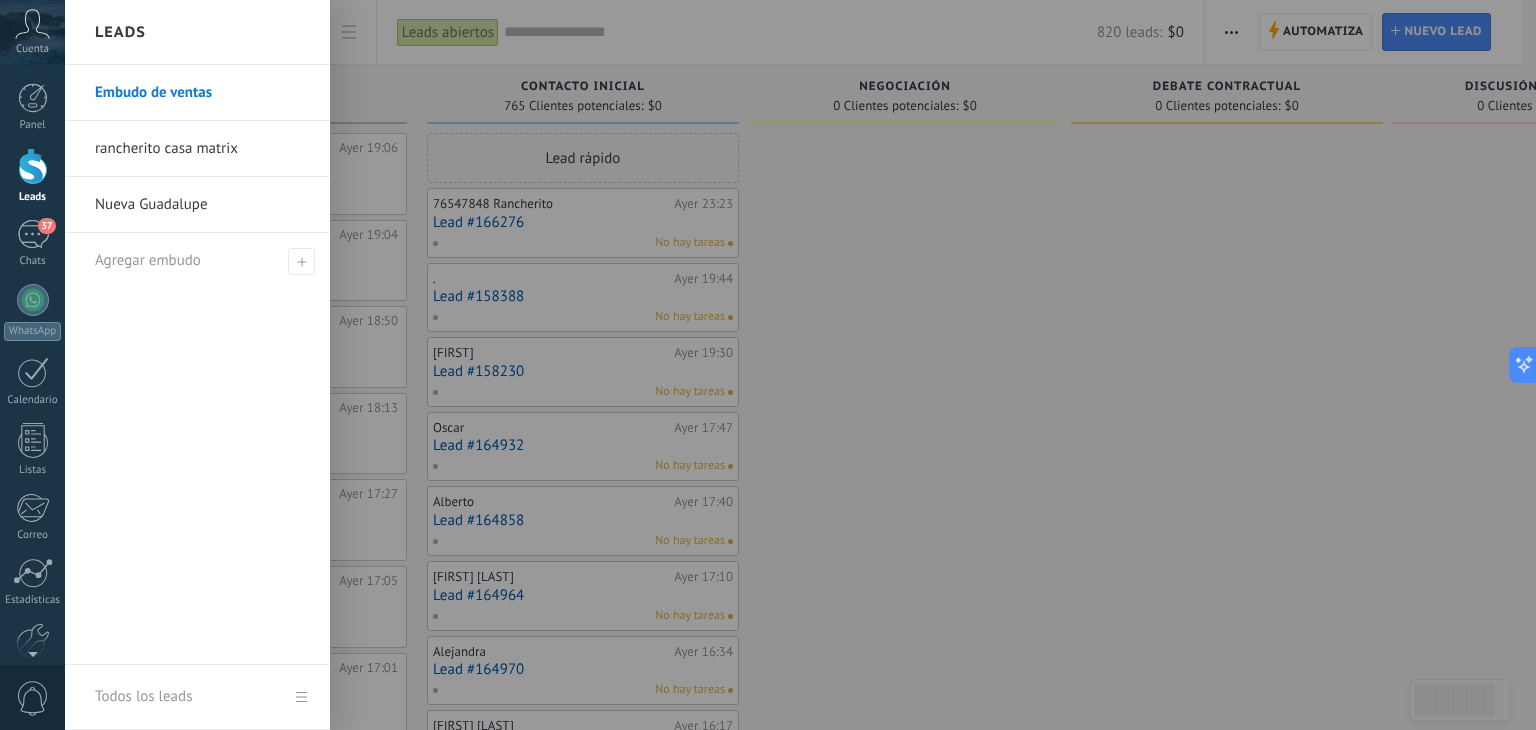 click on "rancherito casa matrix" at bounding box center [202, 149] 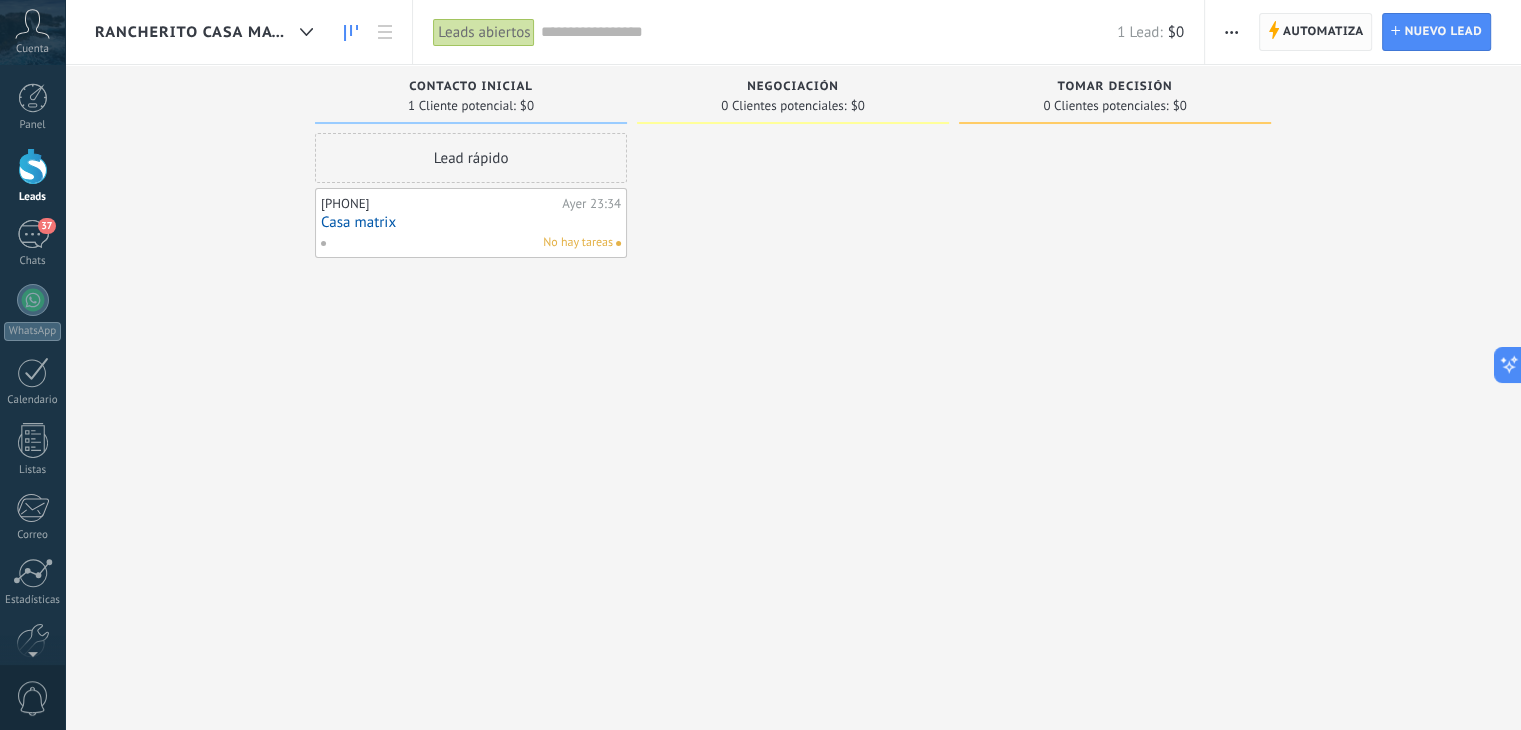 click on "Automatiza" at bounding box center [1323, 32] 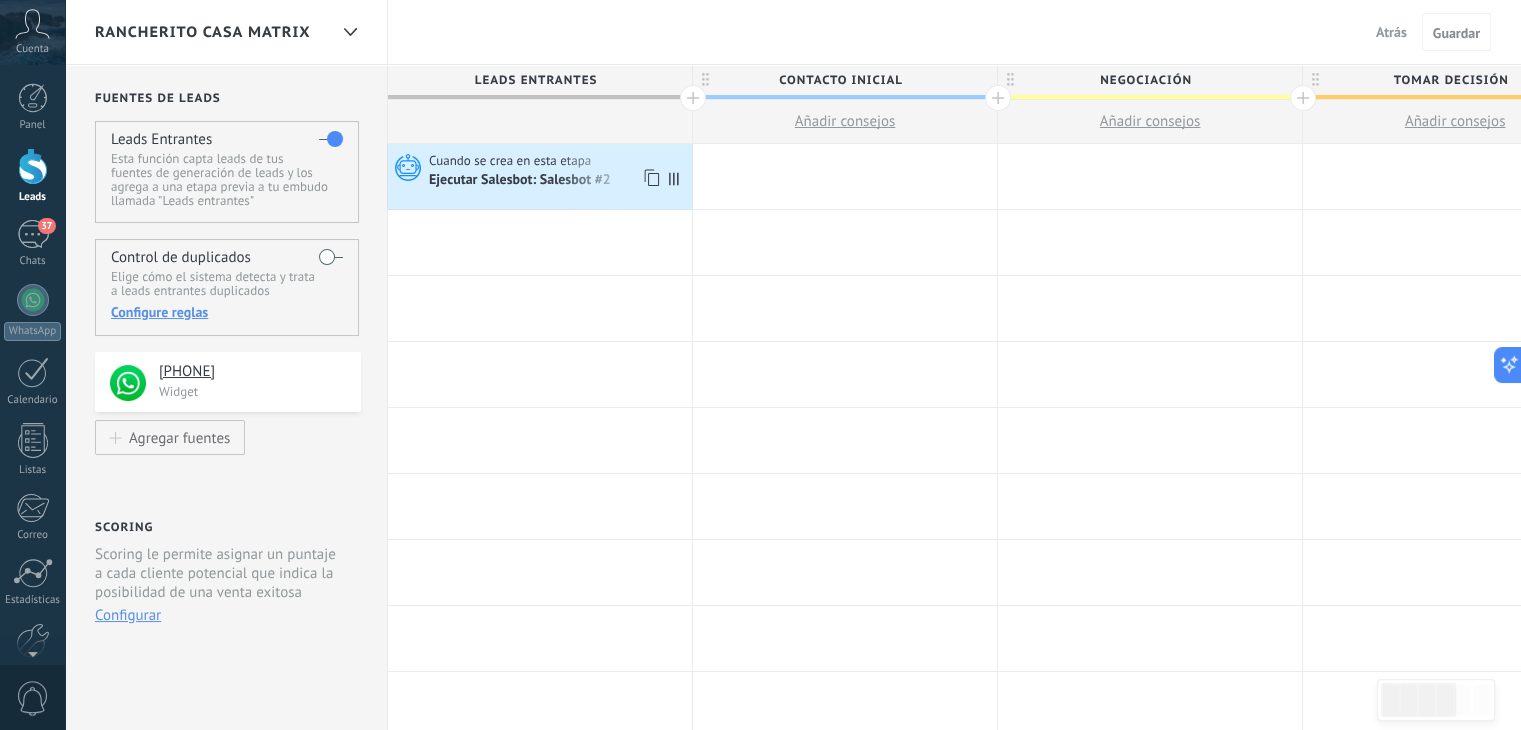 click on "Ejecutar Salesbot: Salesbot #2" at bounding box center (521, 181) 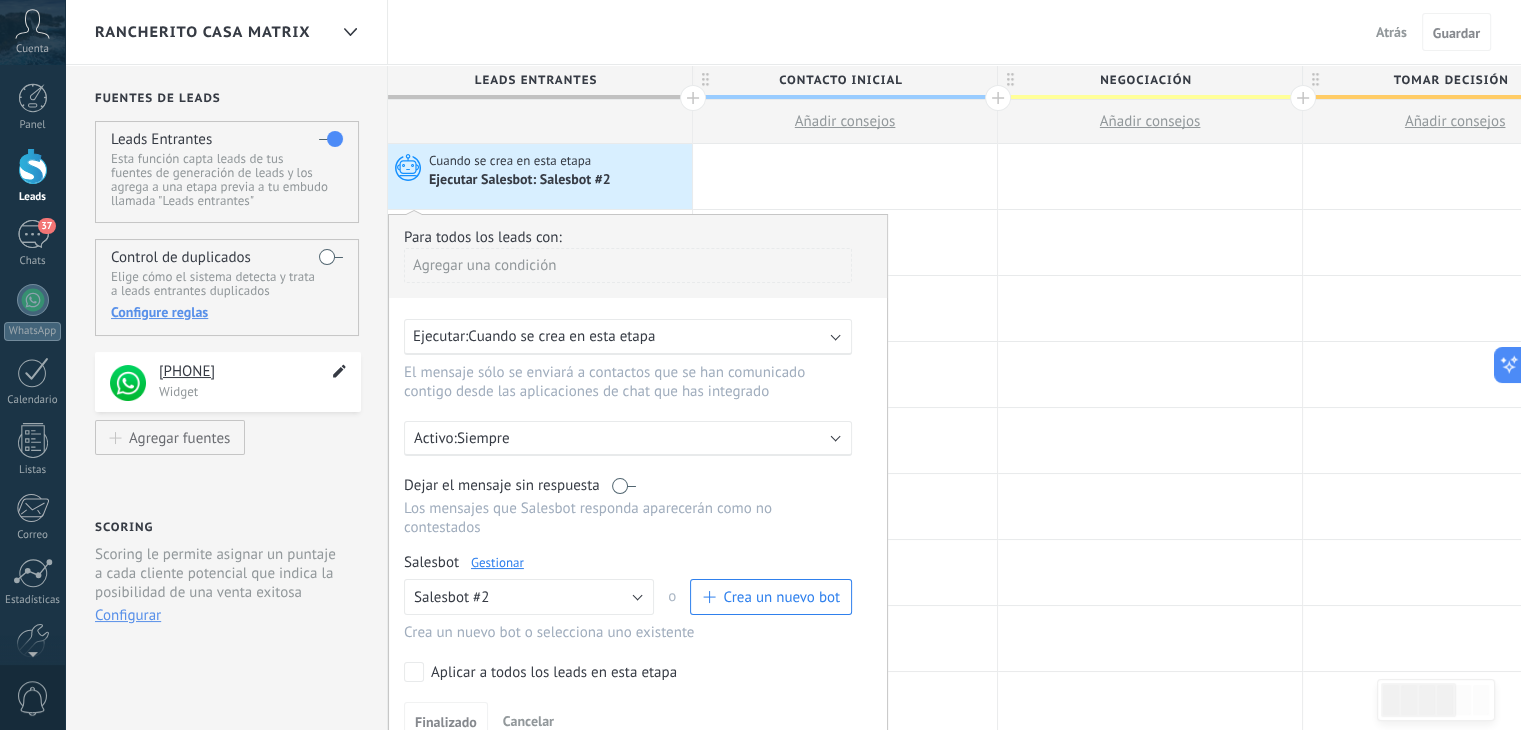 click 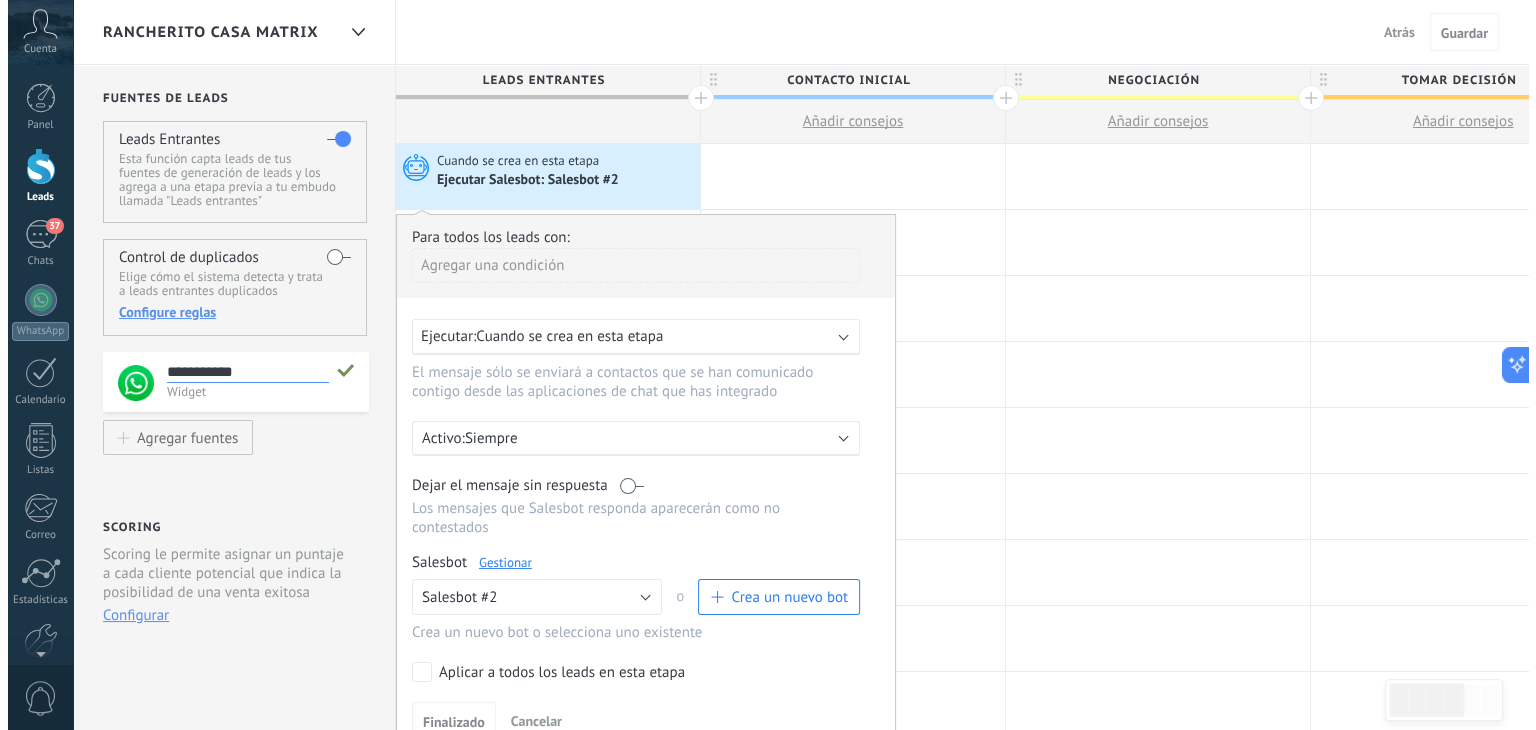 scroll, scrollTop: 19, scrollLeft: 0, axis: vertical 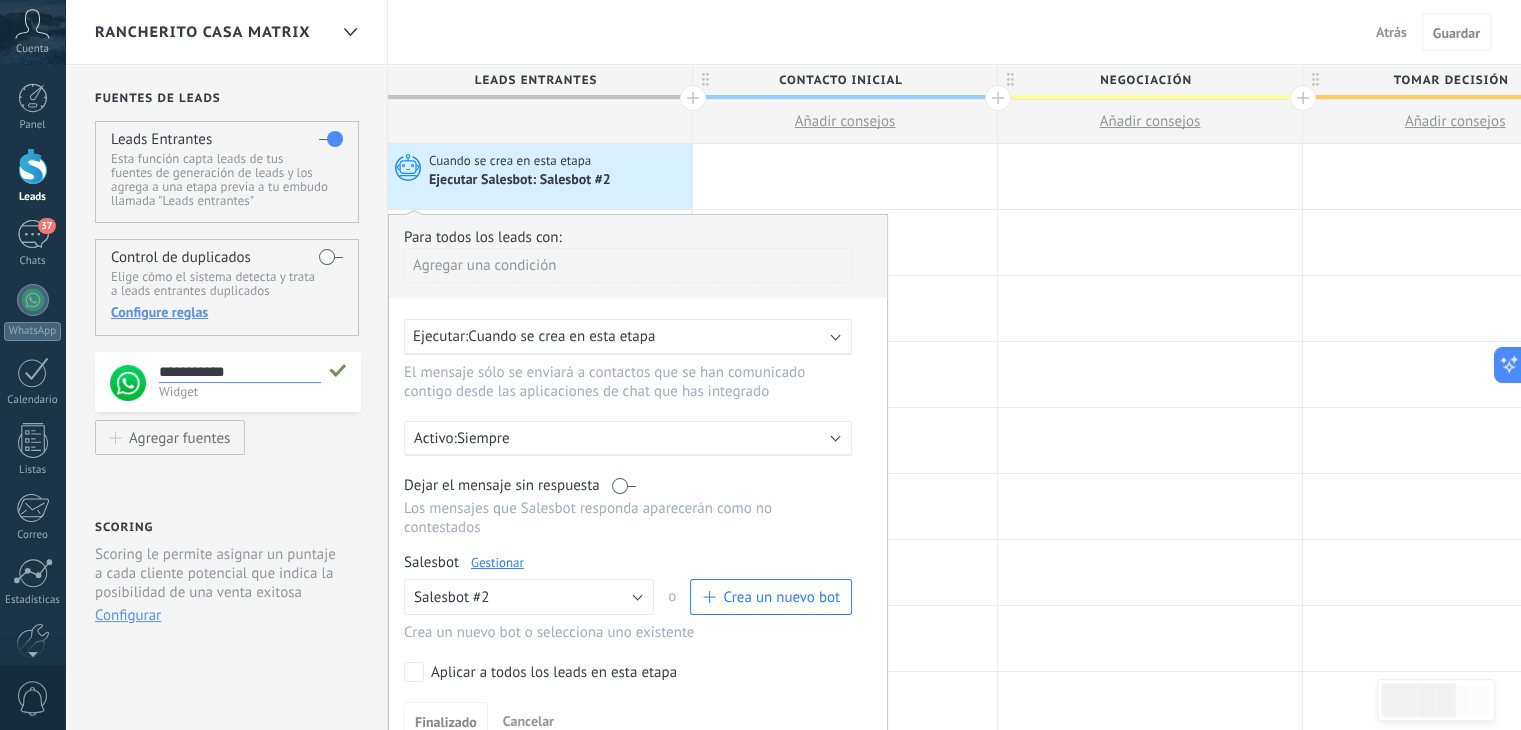 click 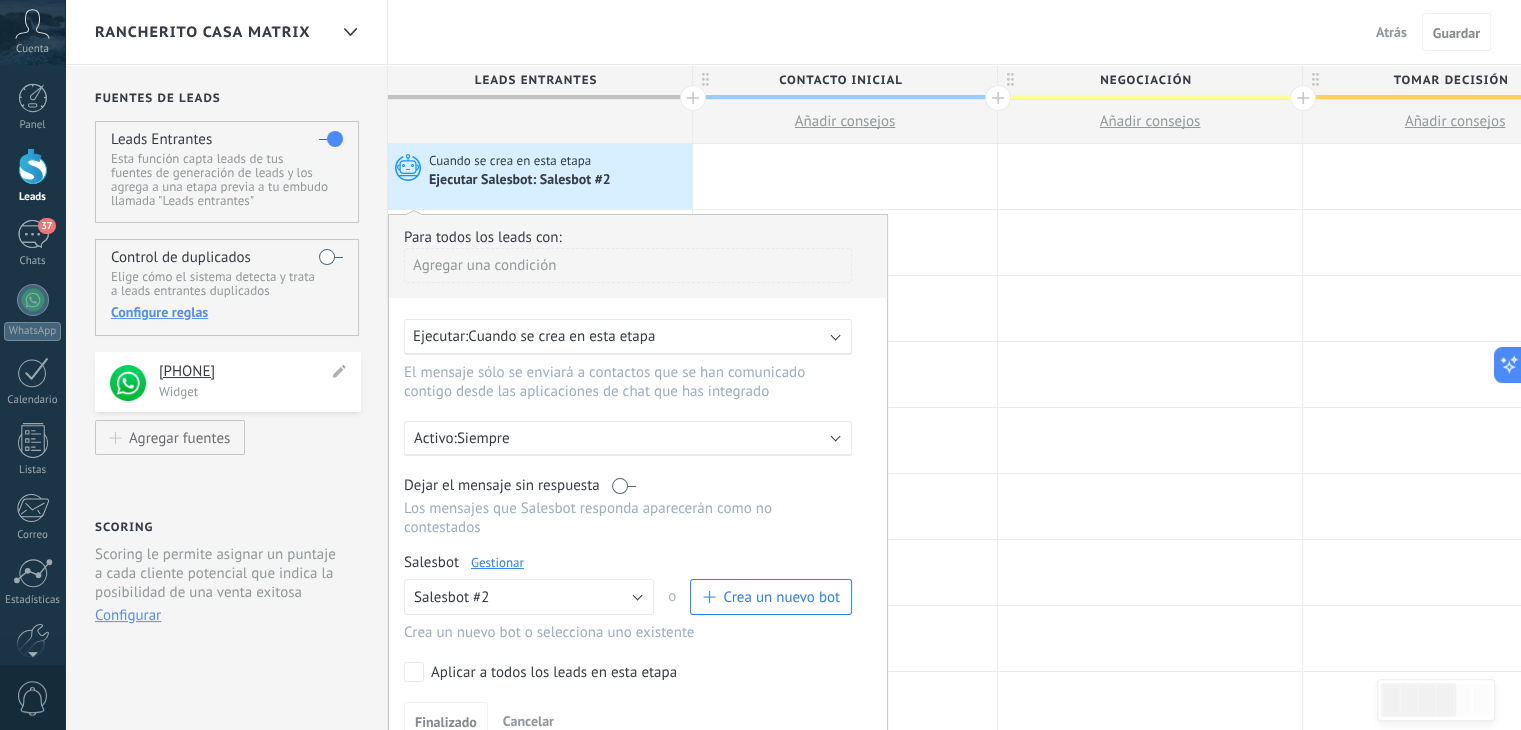 click on "Widget" at bounding box center [254, 391] 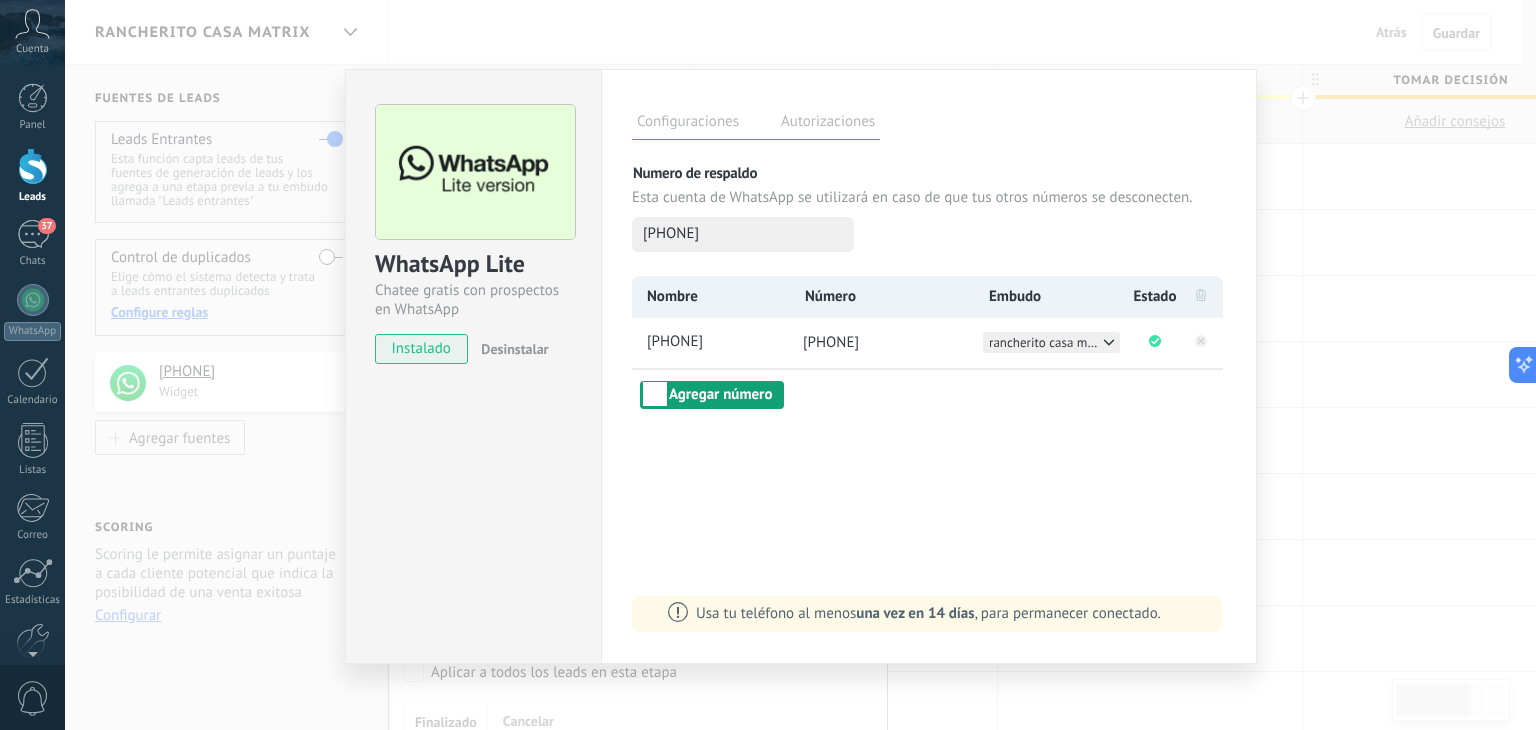 click on "Agregar número" at bounding box center [712, 395] 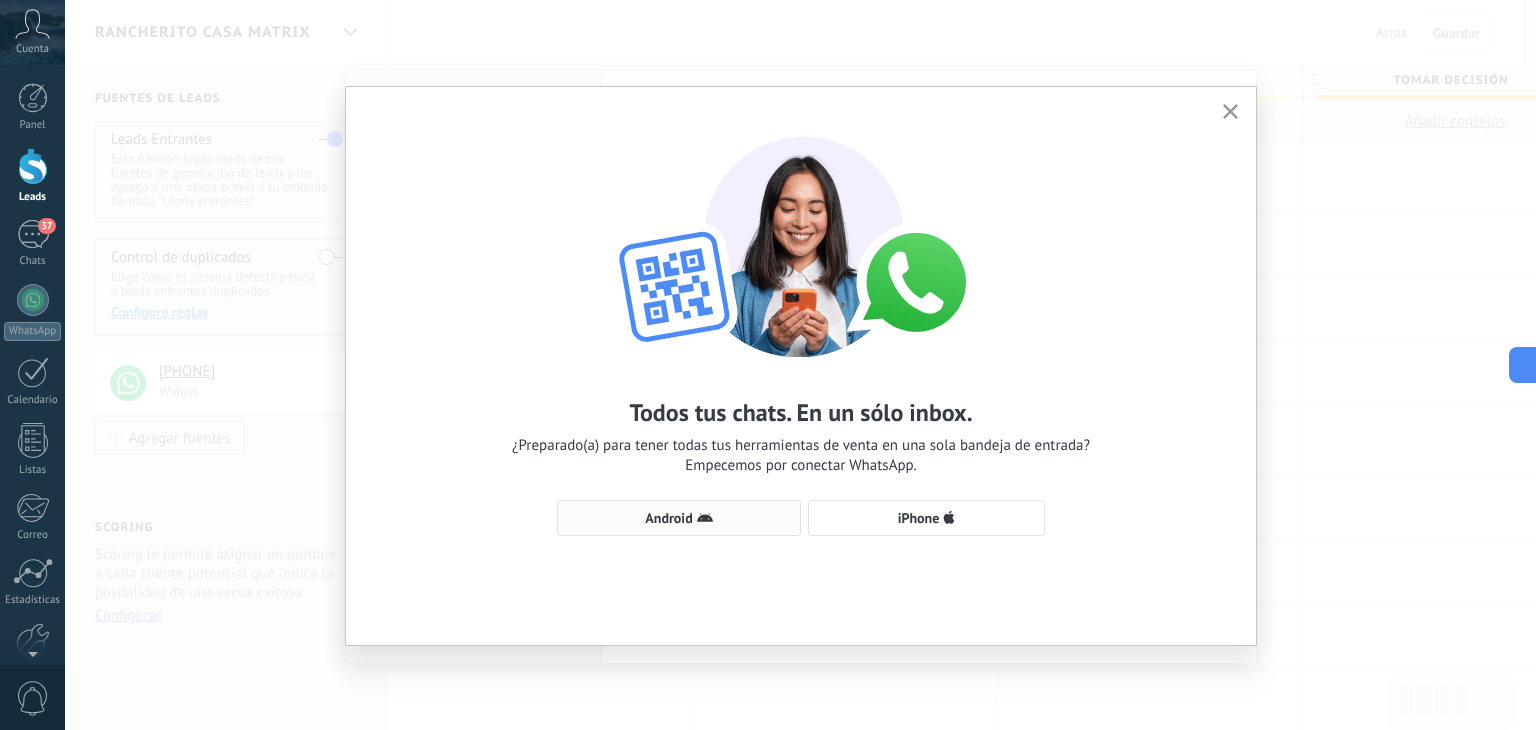 click on "Android" at bounding box center [679, 518] 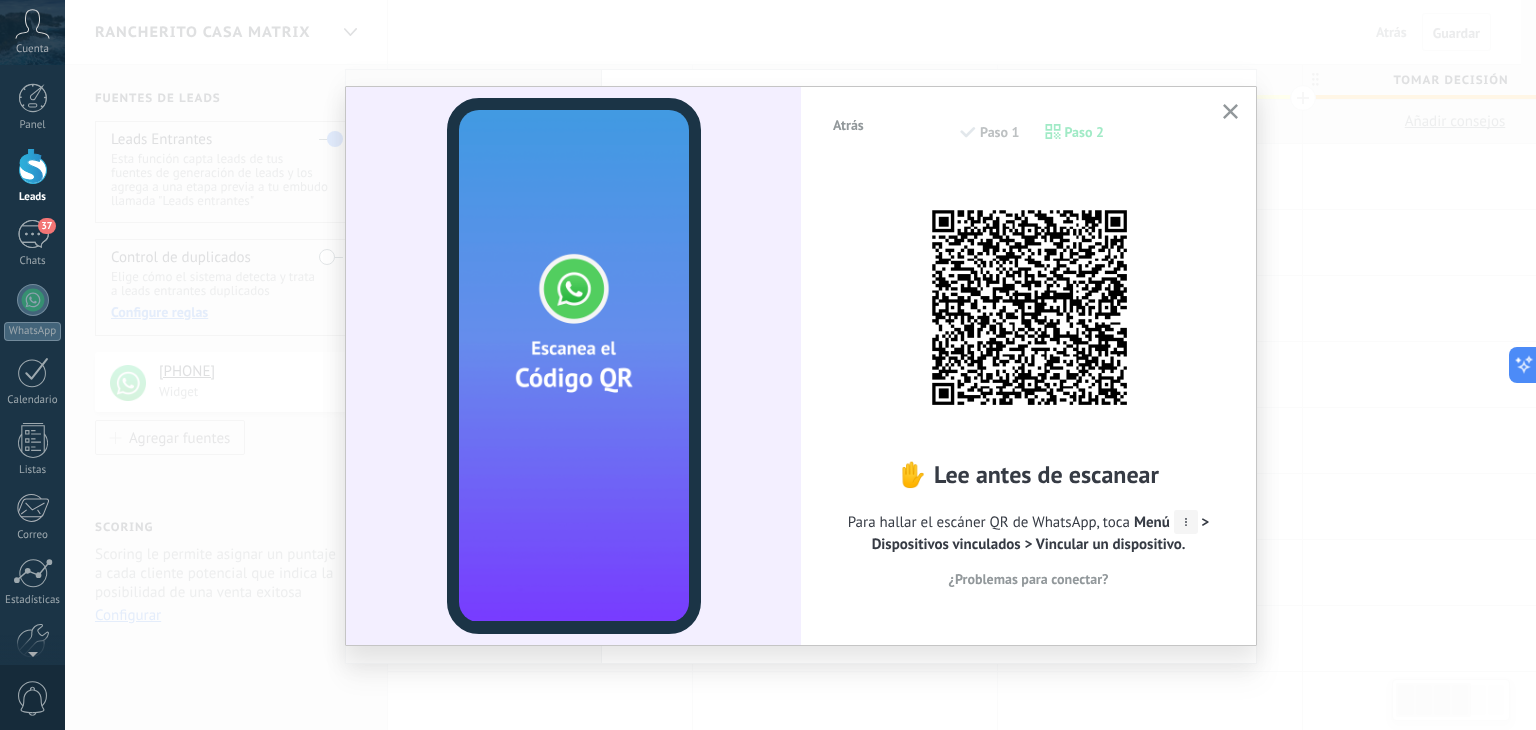 click on "¿Problemas para conectar?" at bounding box center (1029, 579) 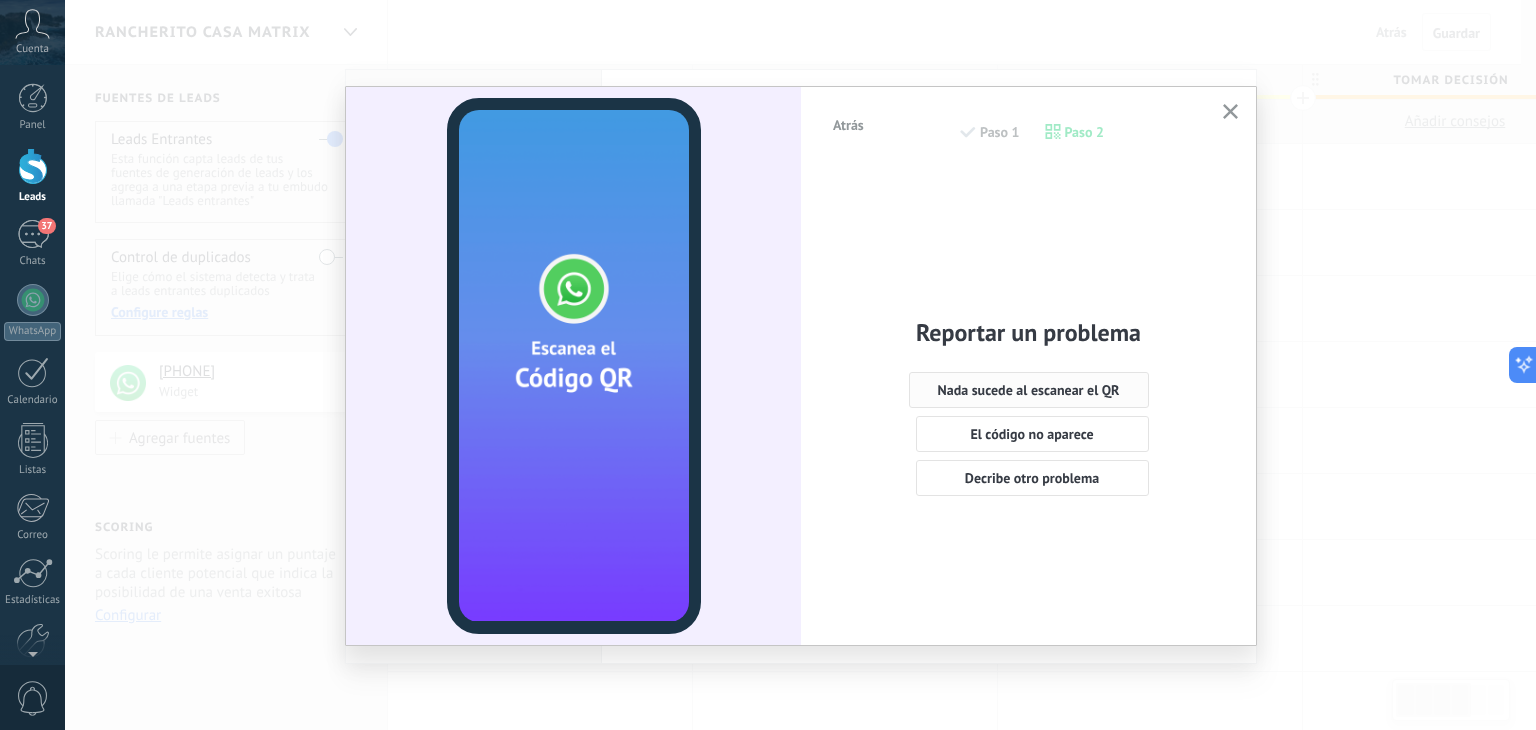 click on "Nada sucede al escanear el QR" at bounding box center [1029, 390] 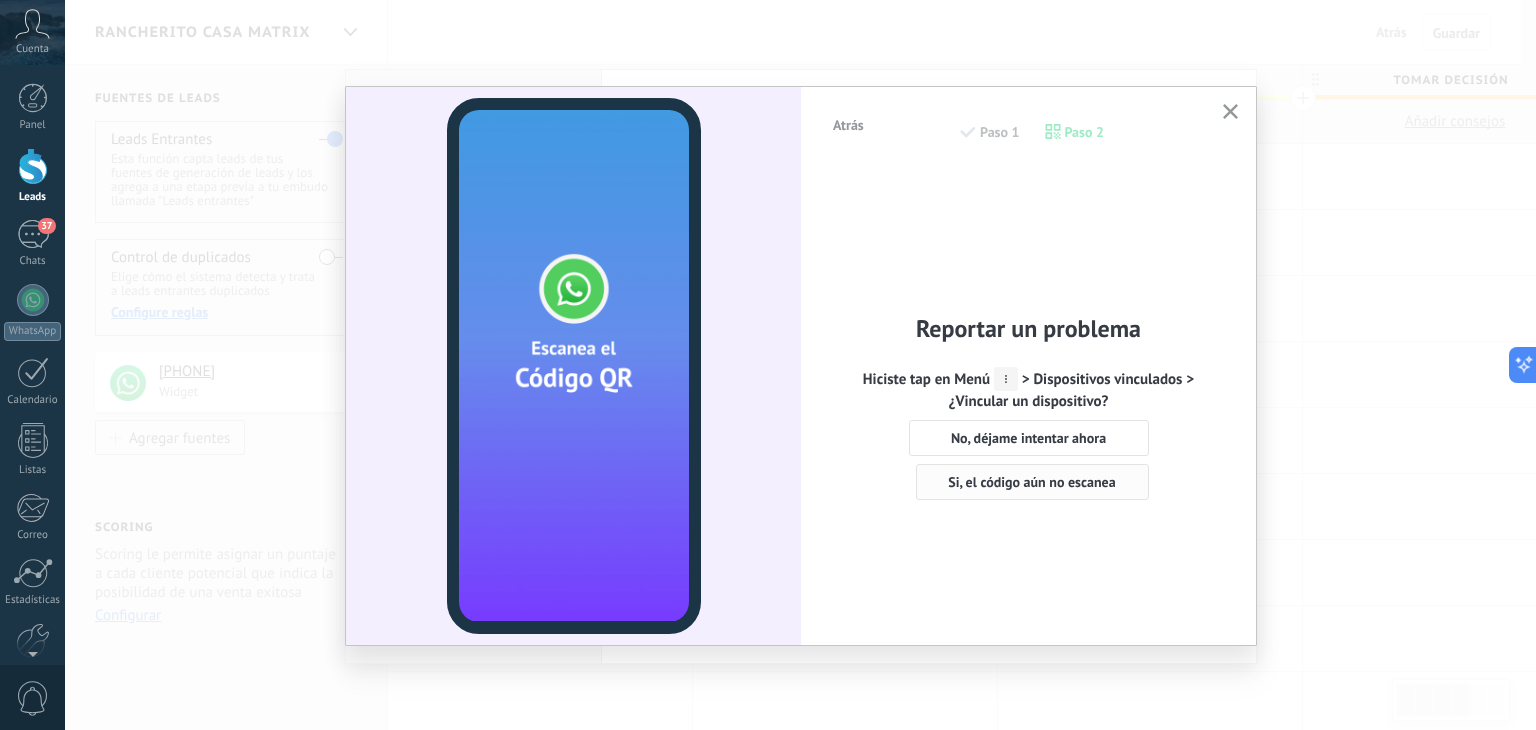 click on "Si, el código aún no escanea" at bounding box center [1031, 482] 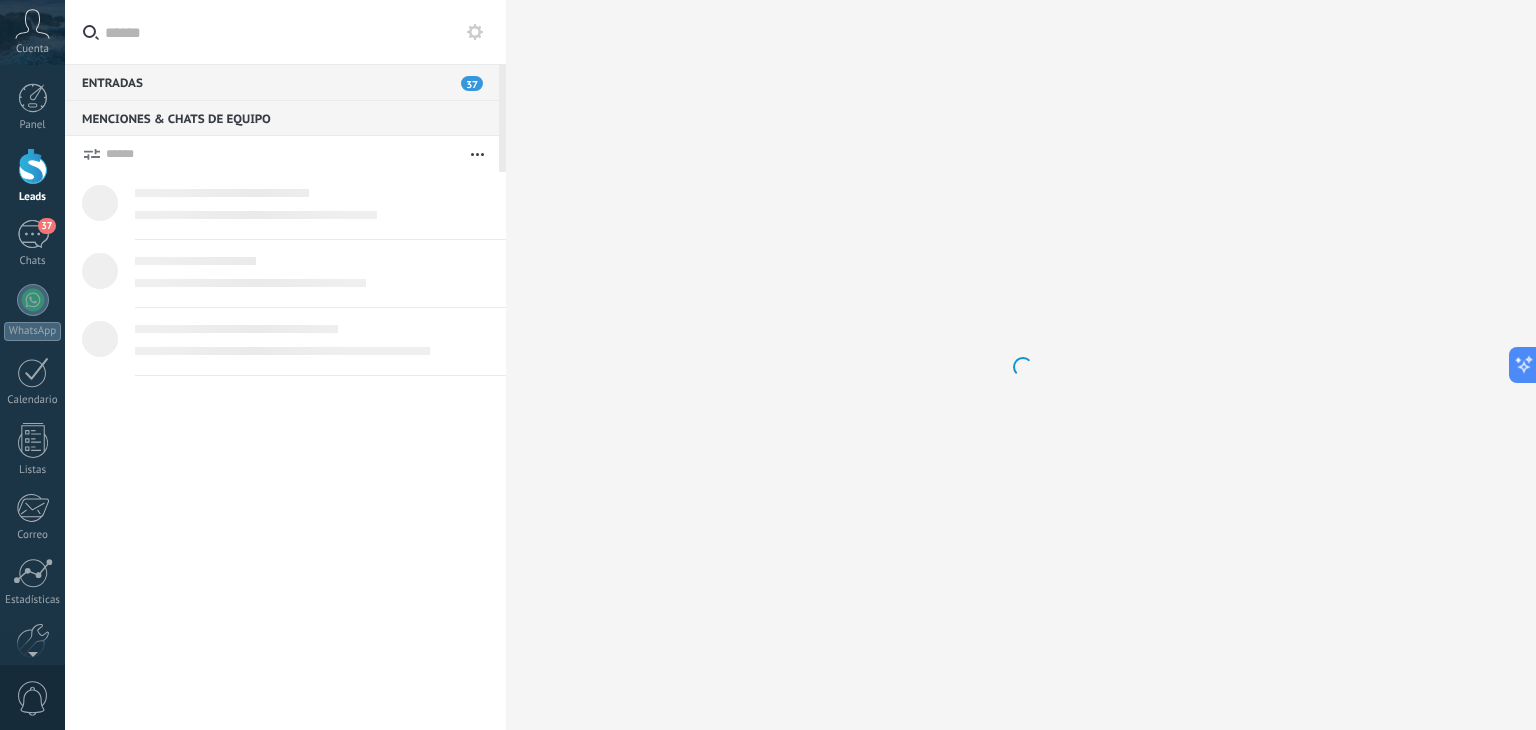 type on "*******" 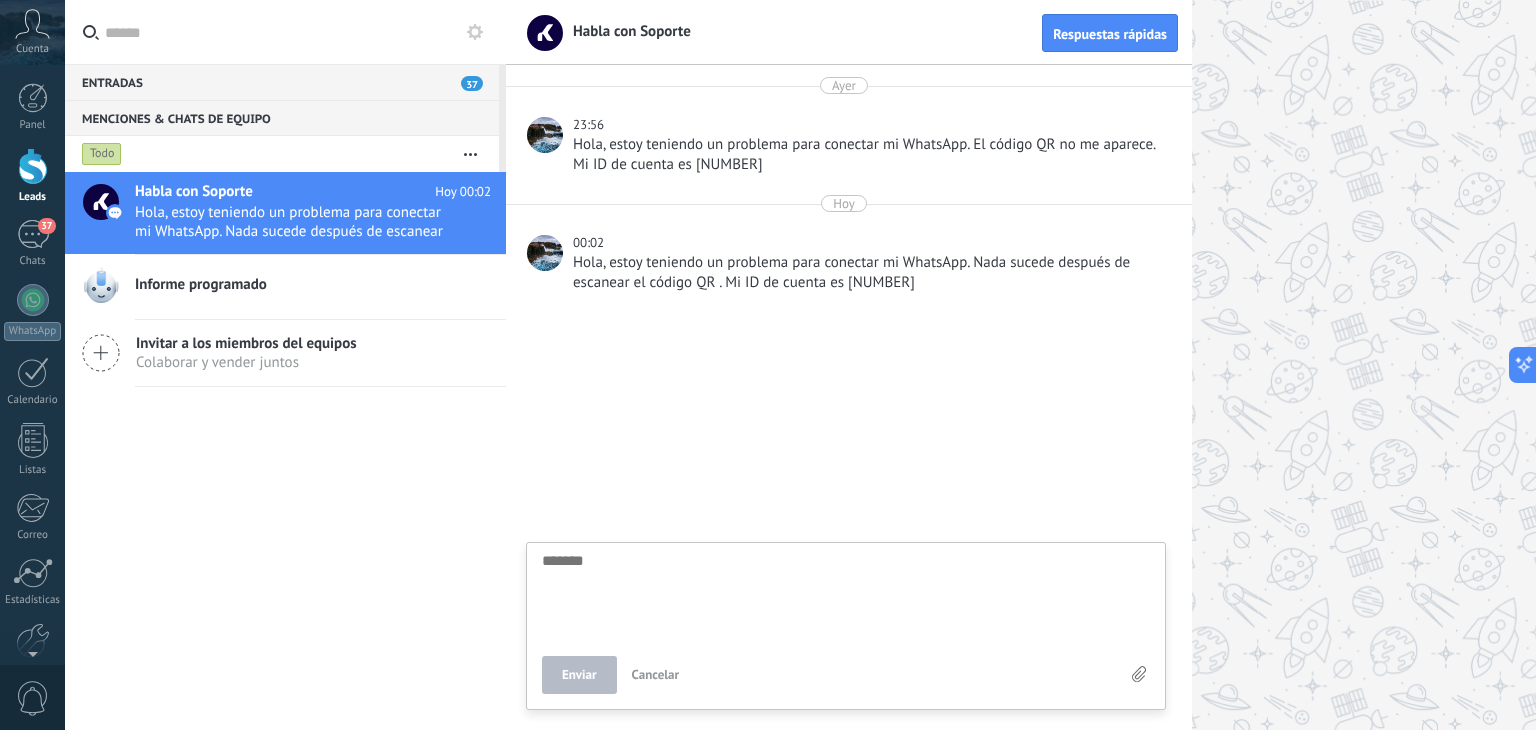 type on "*" 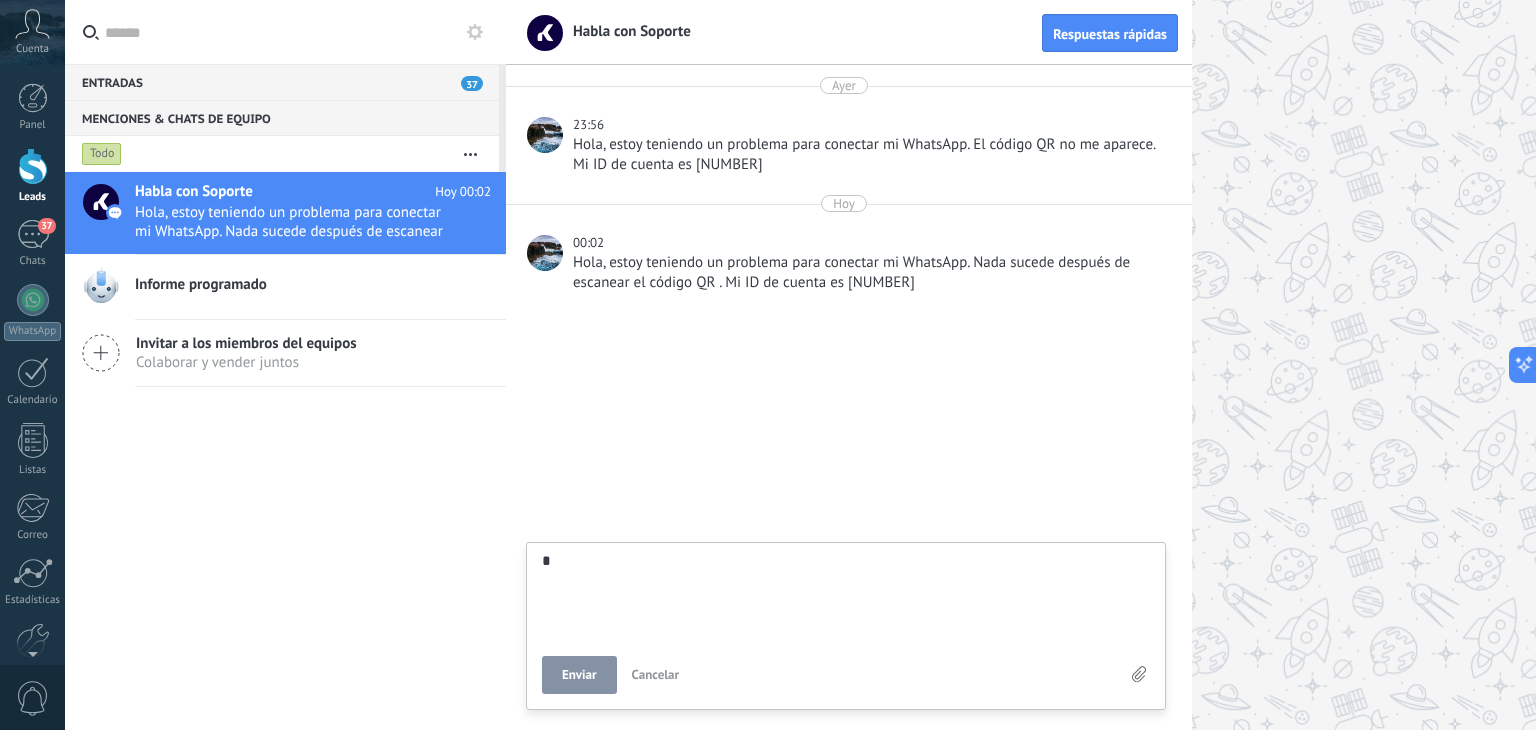 type on "**" 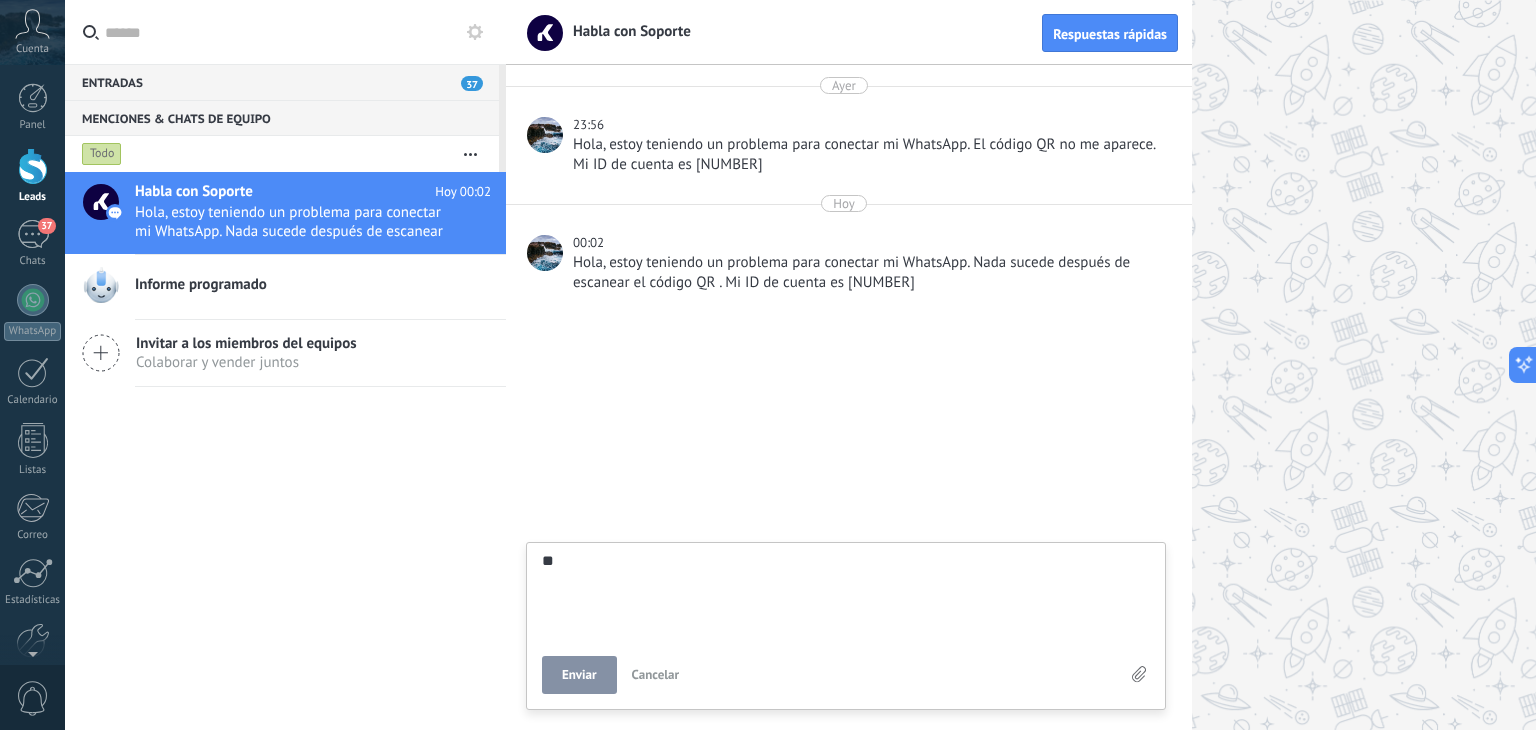 type on "***" 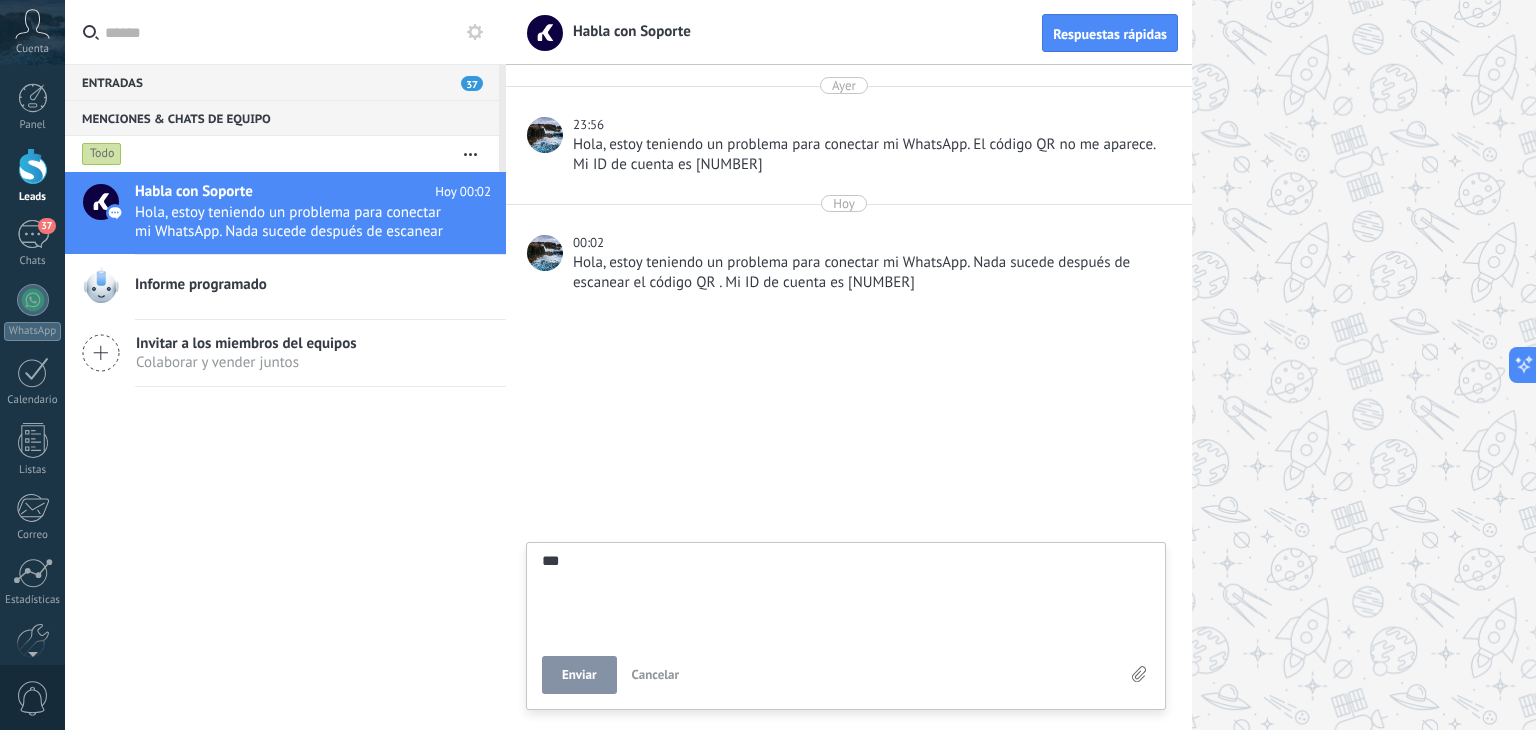 type on "****" 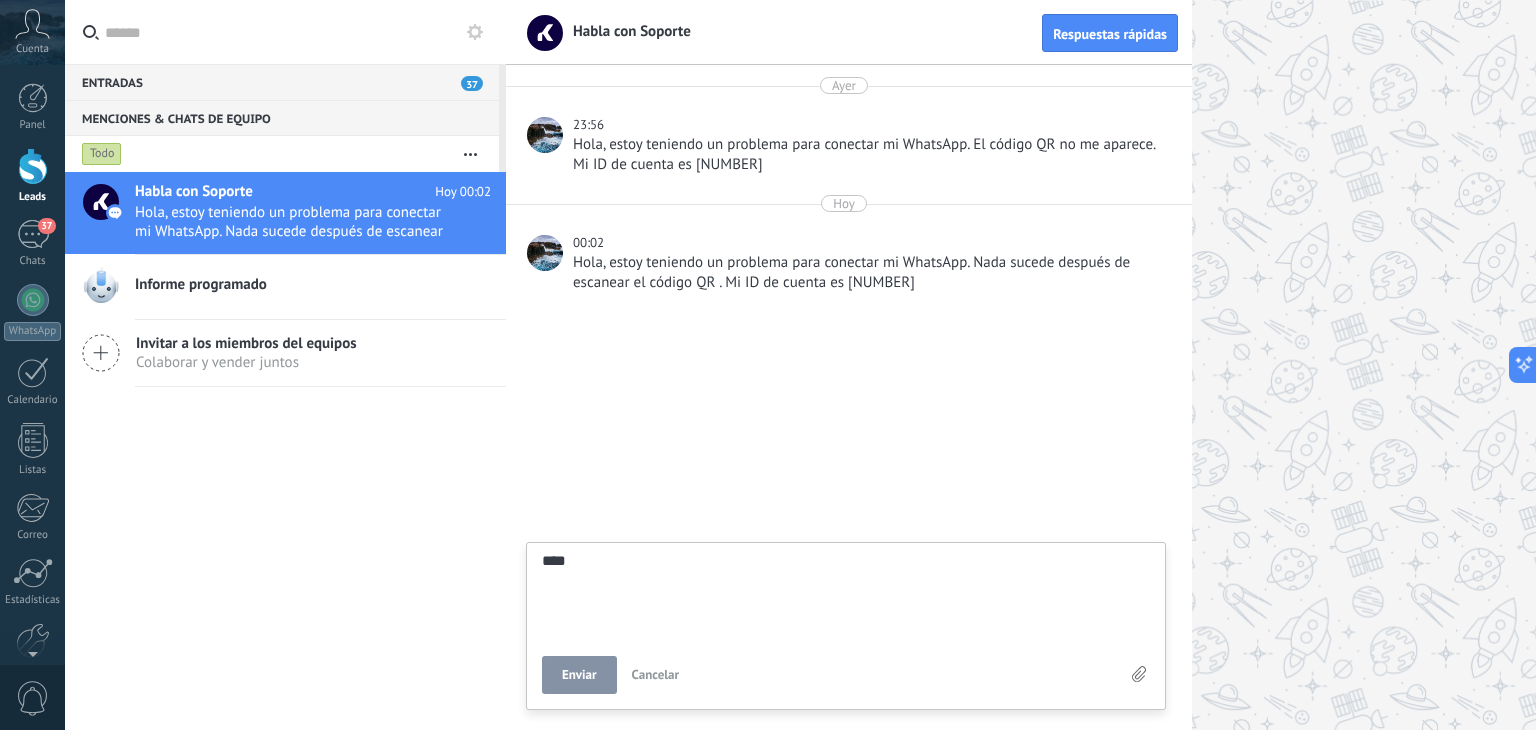 type on "****" 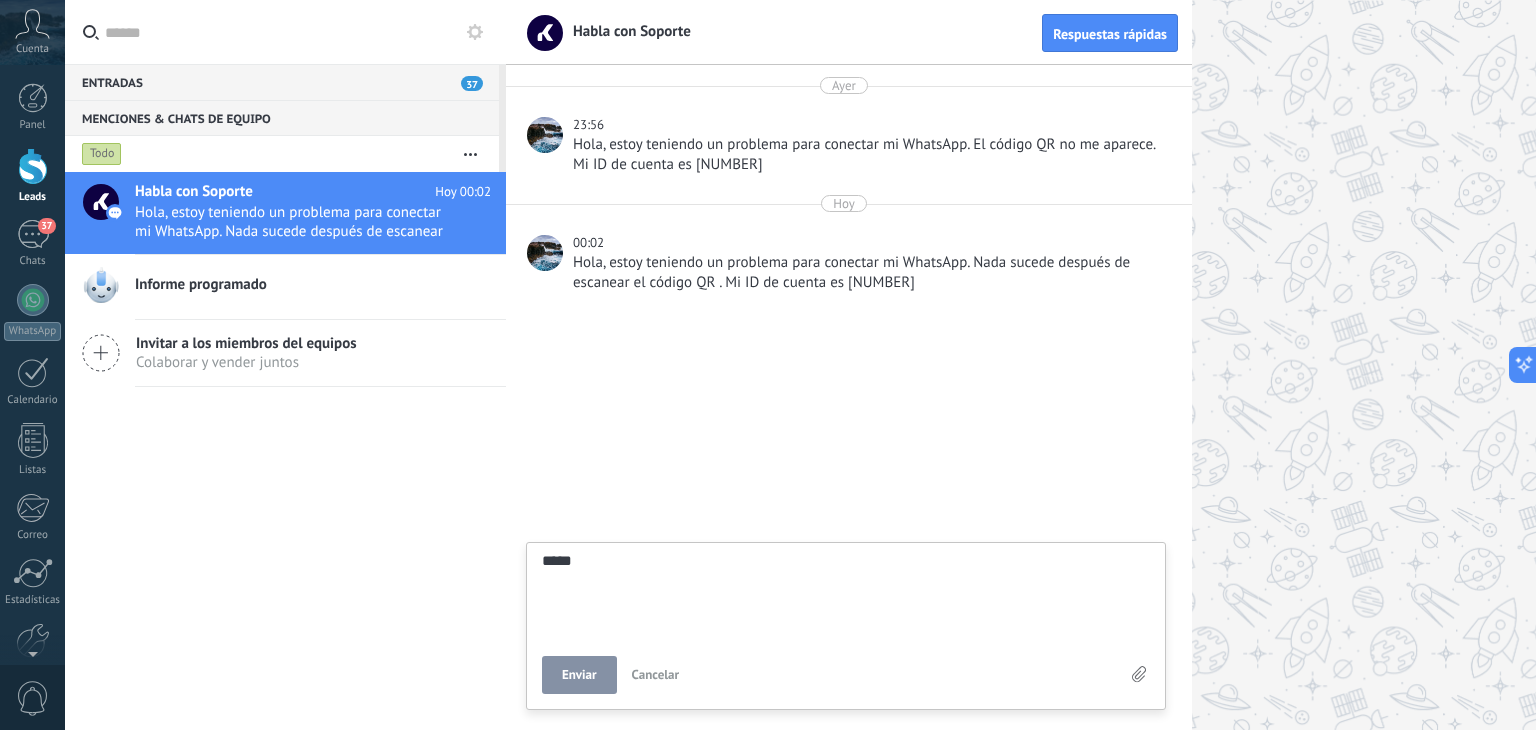 type on "******" 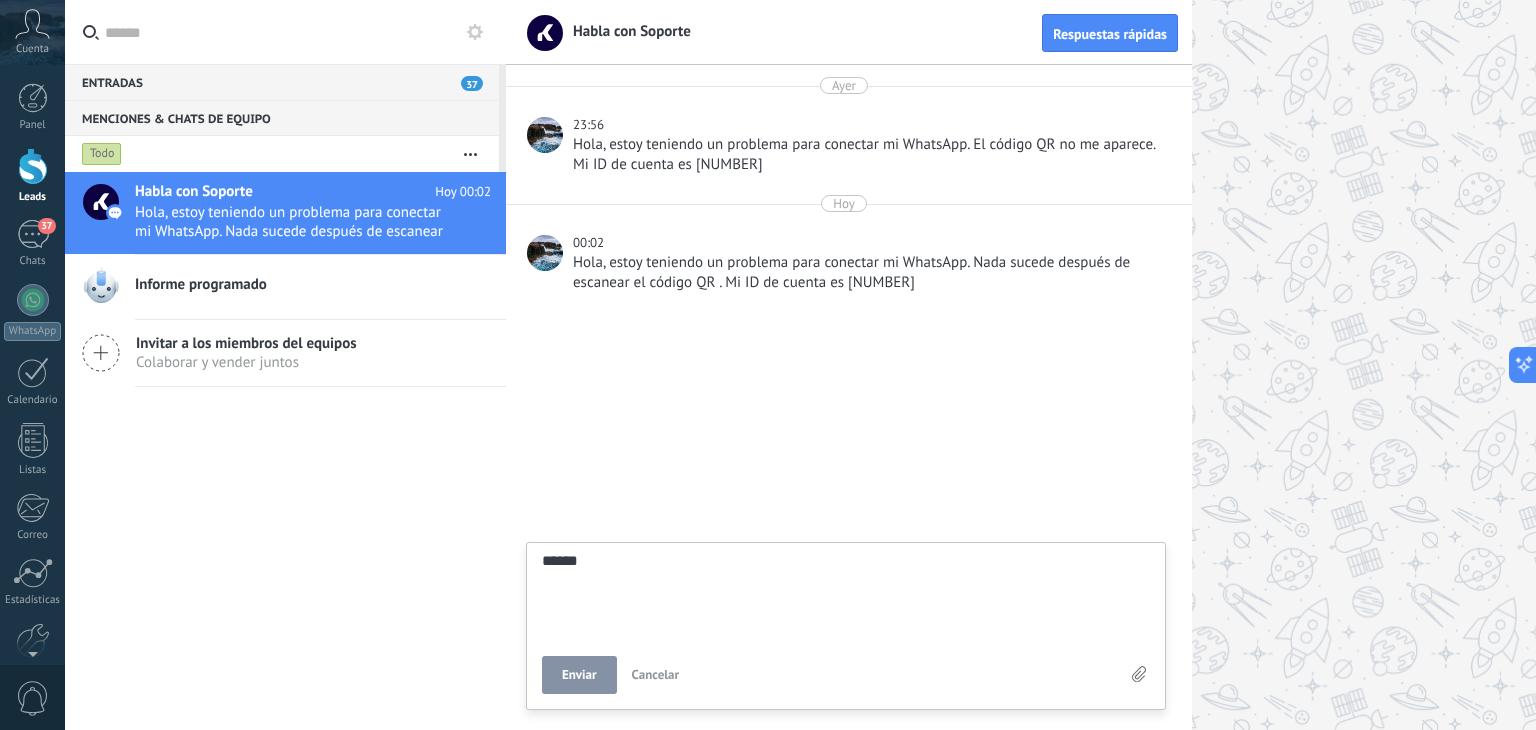 type on "*******" 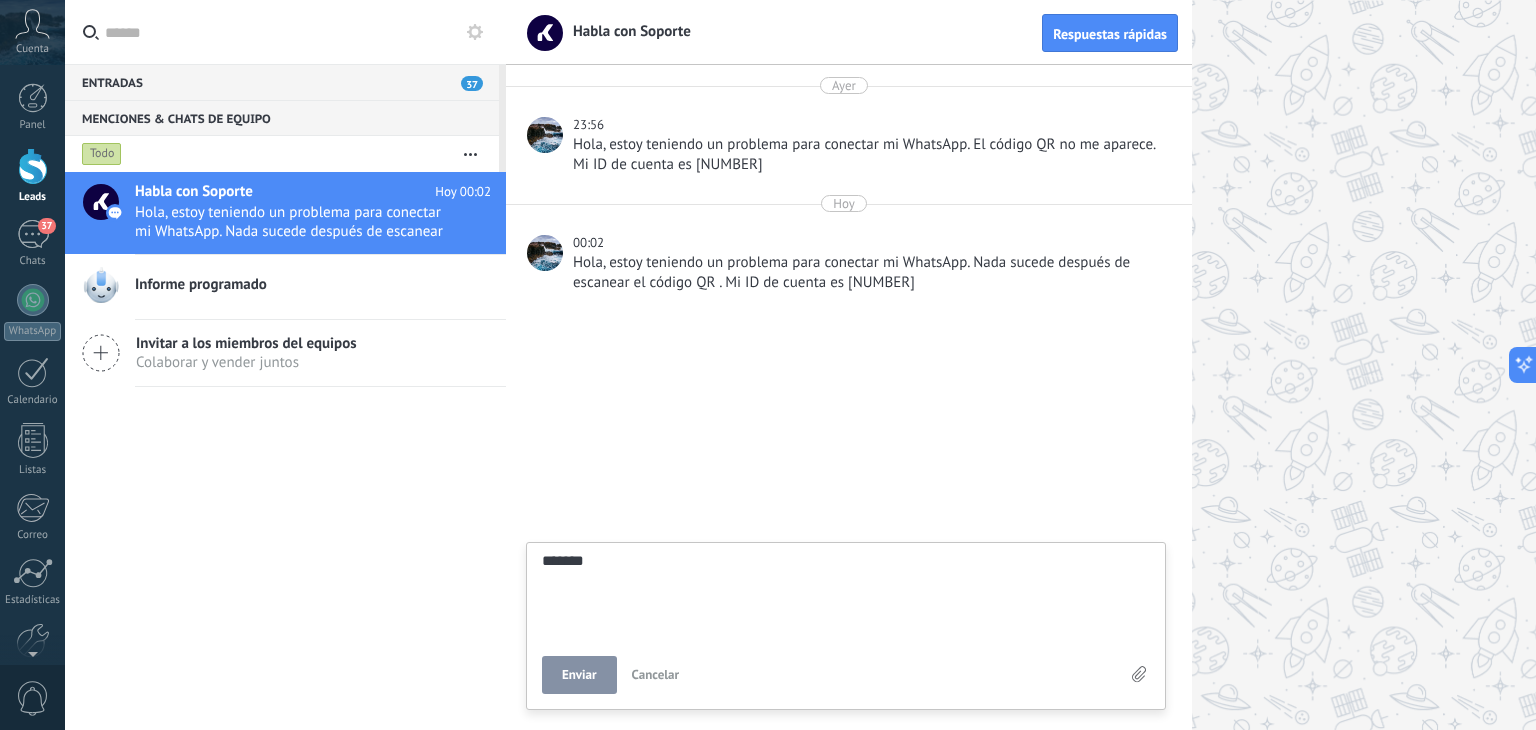 type on "*******" 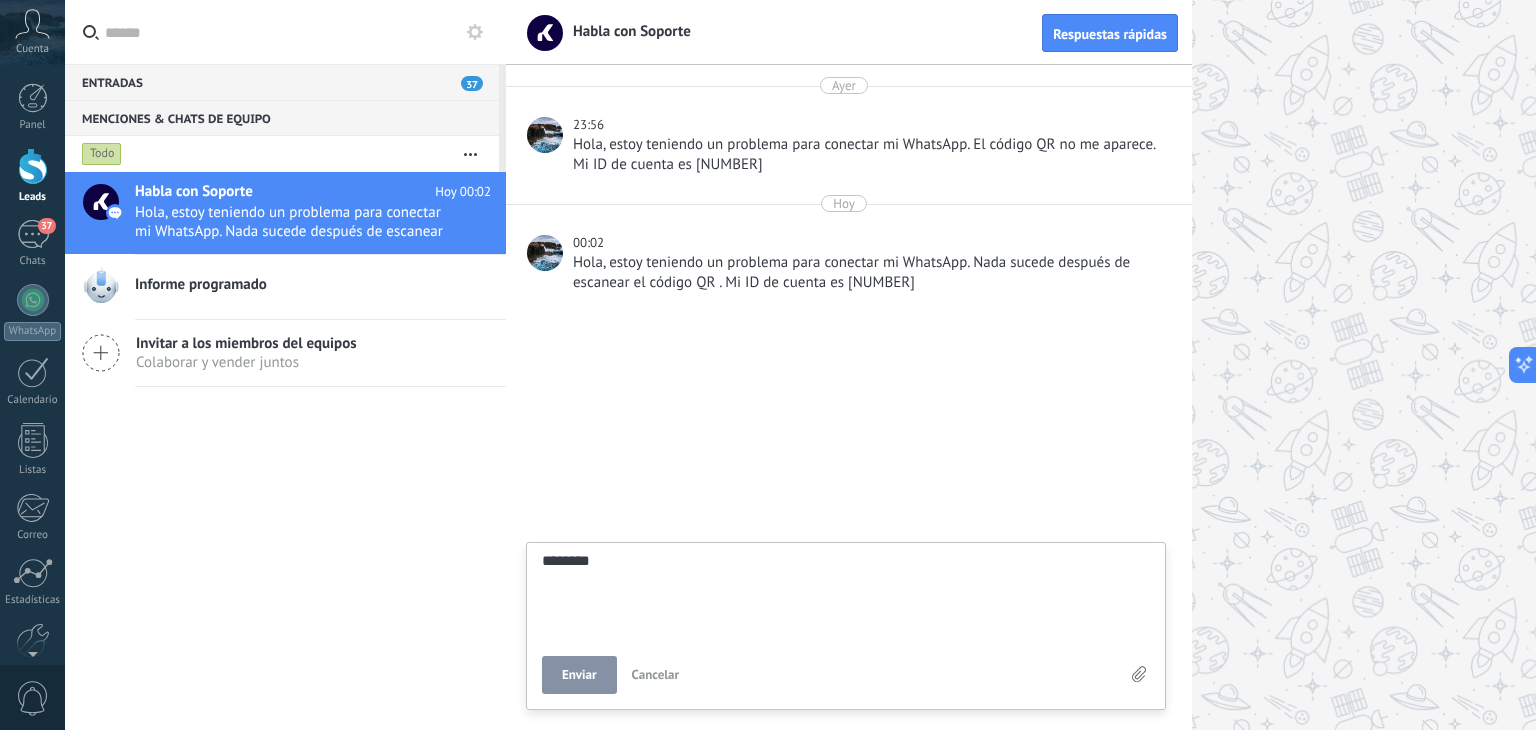 type on "*********" 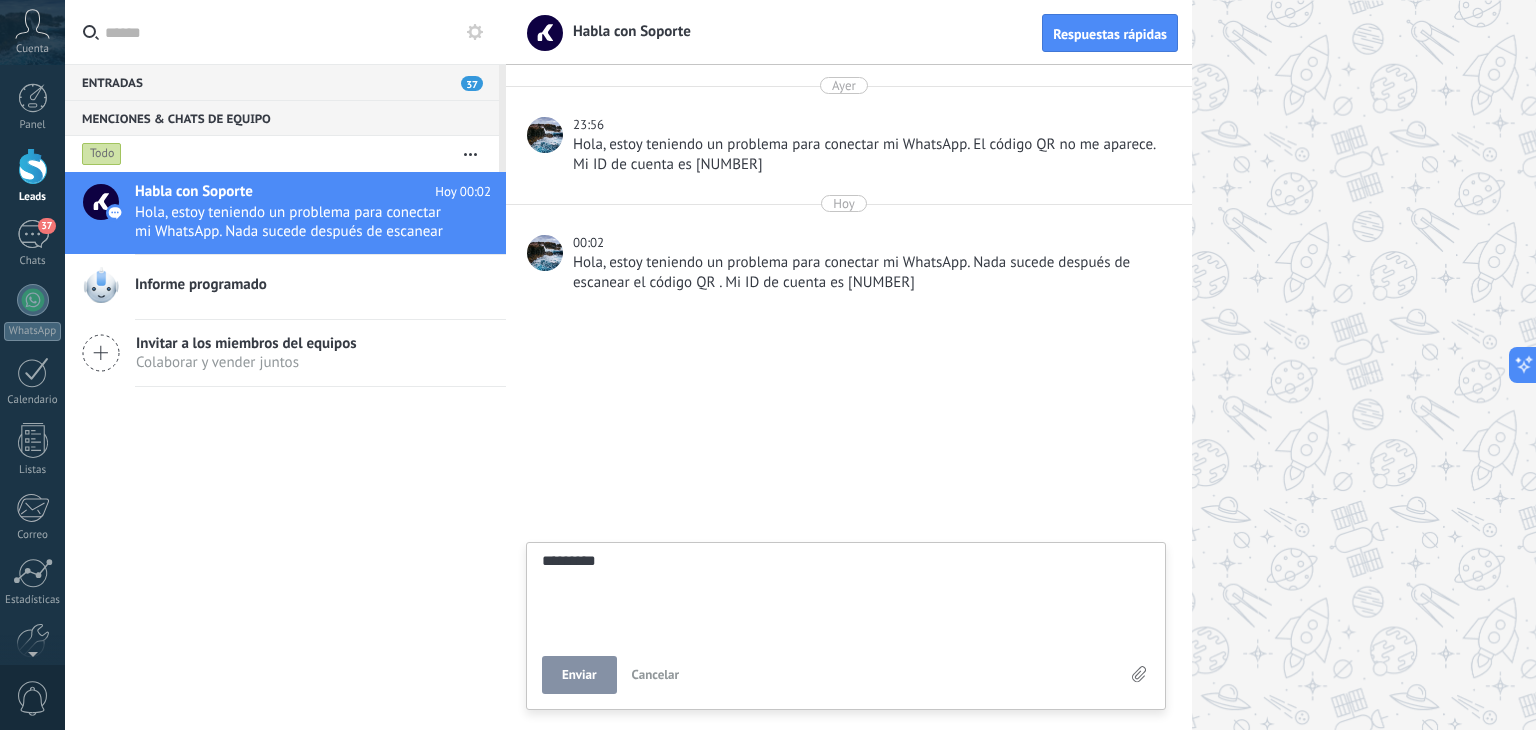 type on "**********" 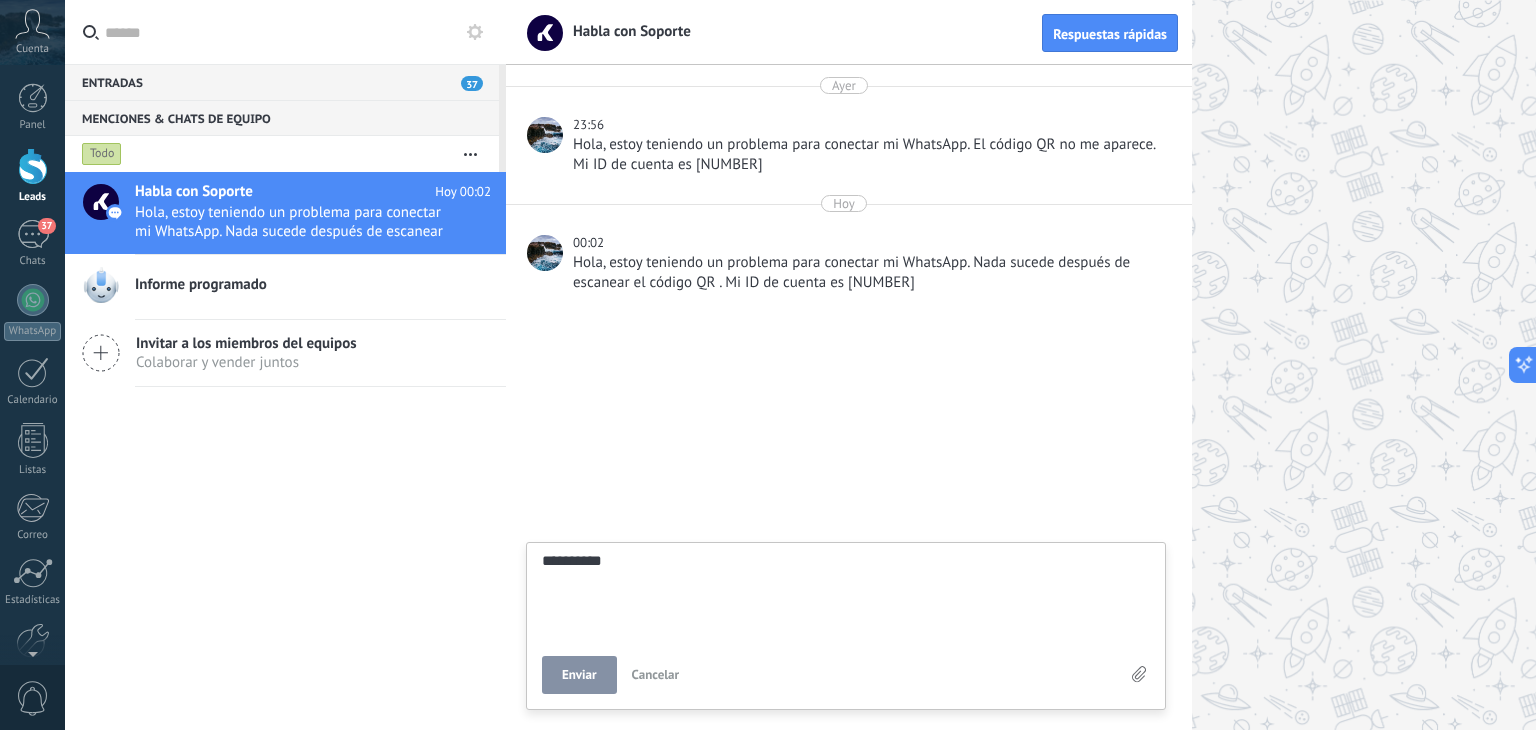 type on "**********" 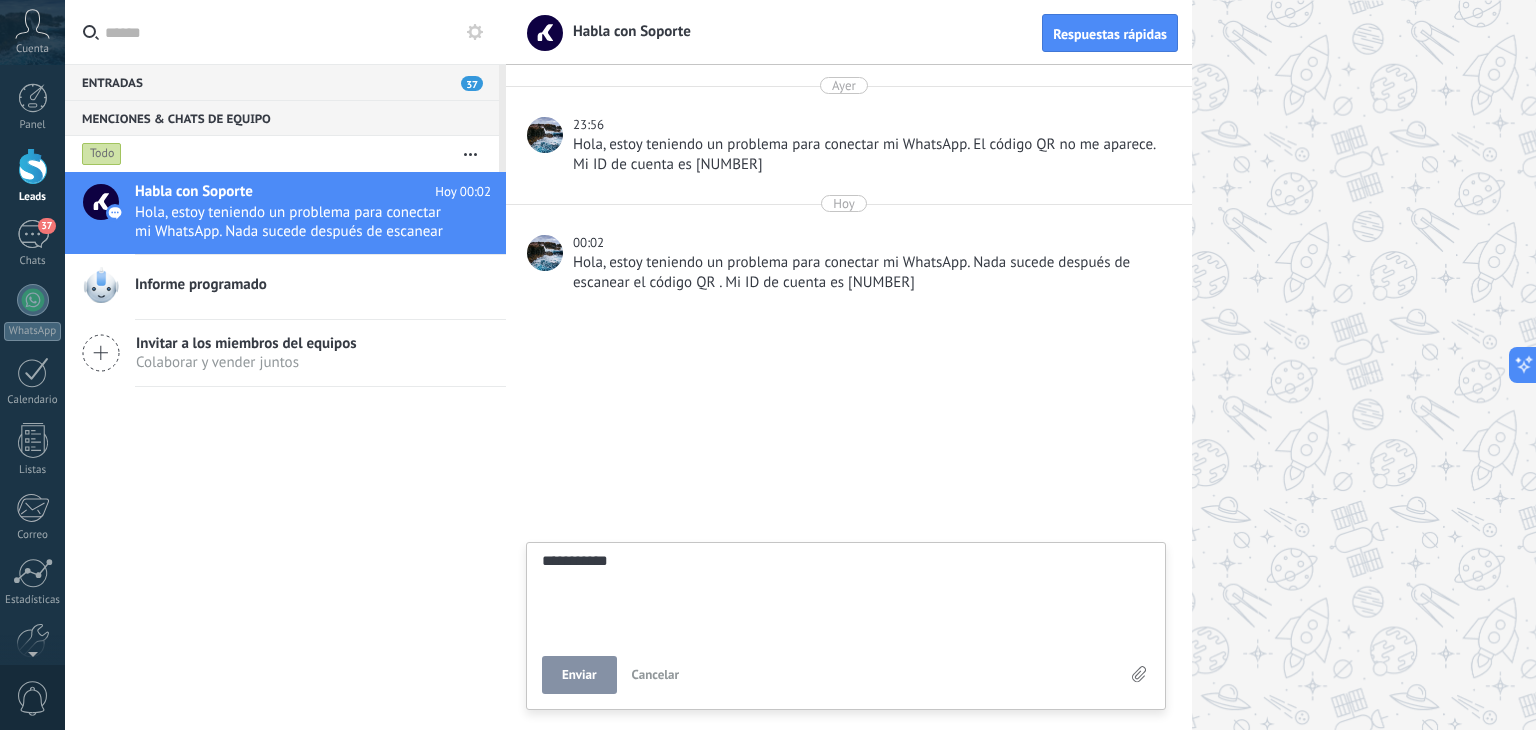 scroll, scrollTop: 19, scrollLeft: 0, axis: vertical 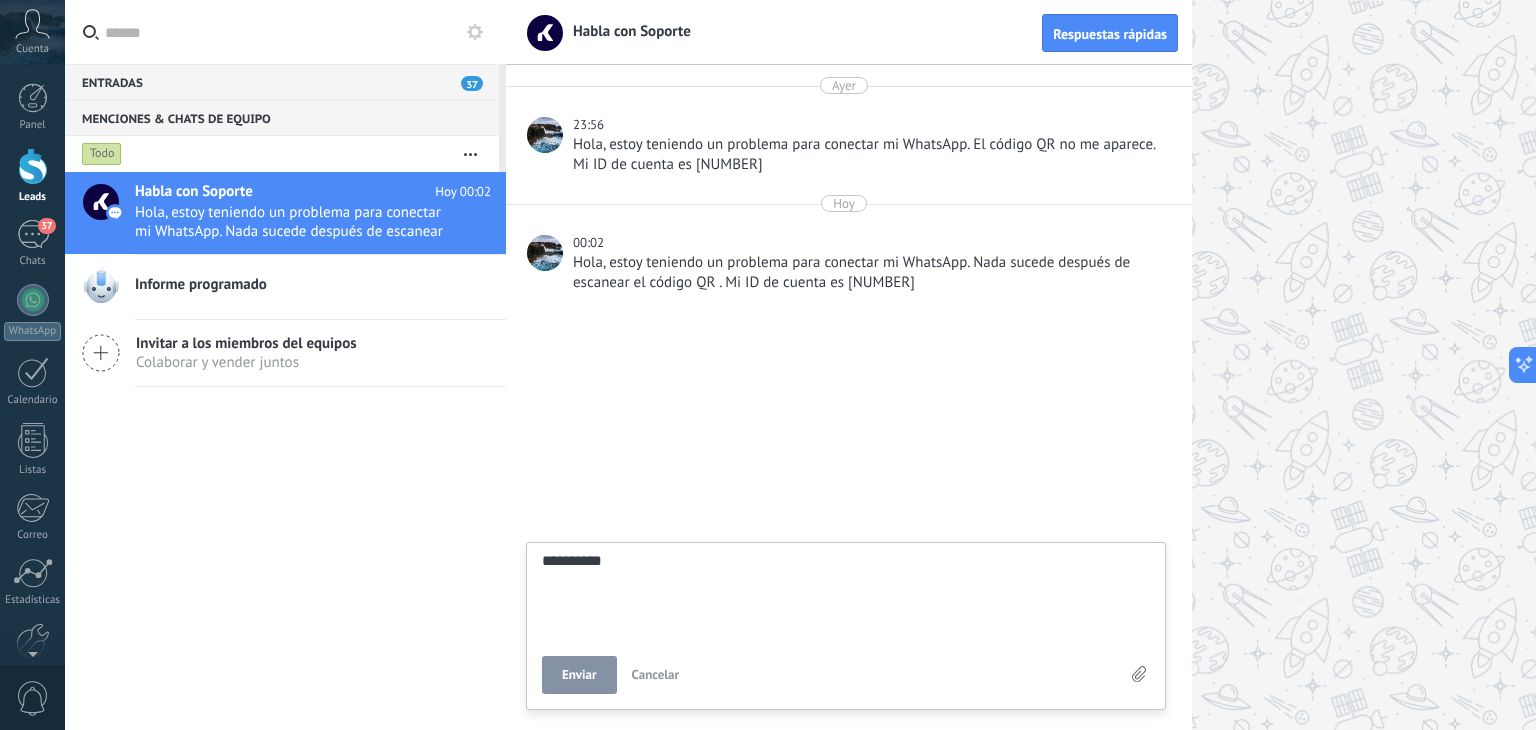 type on "*********" 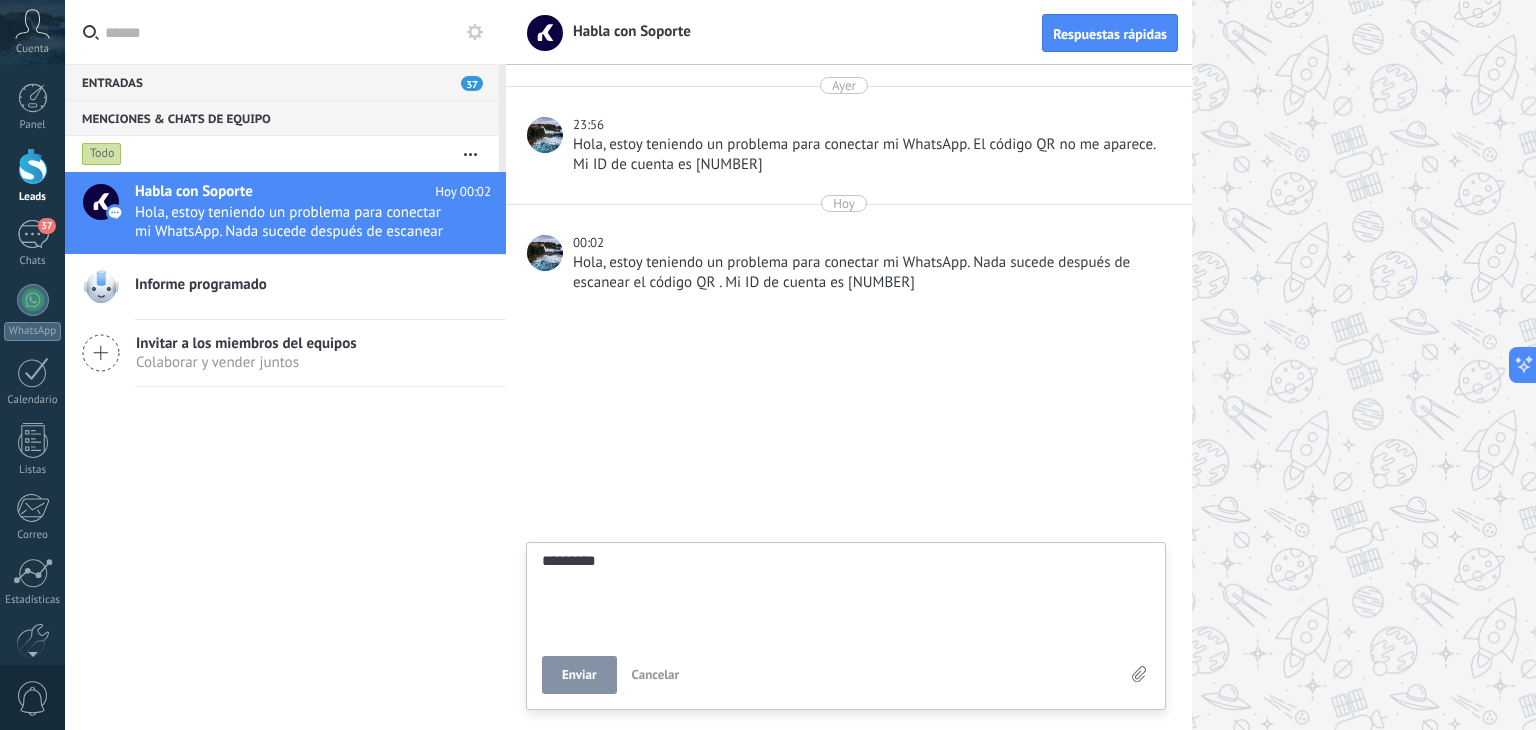 type on "*******" 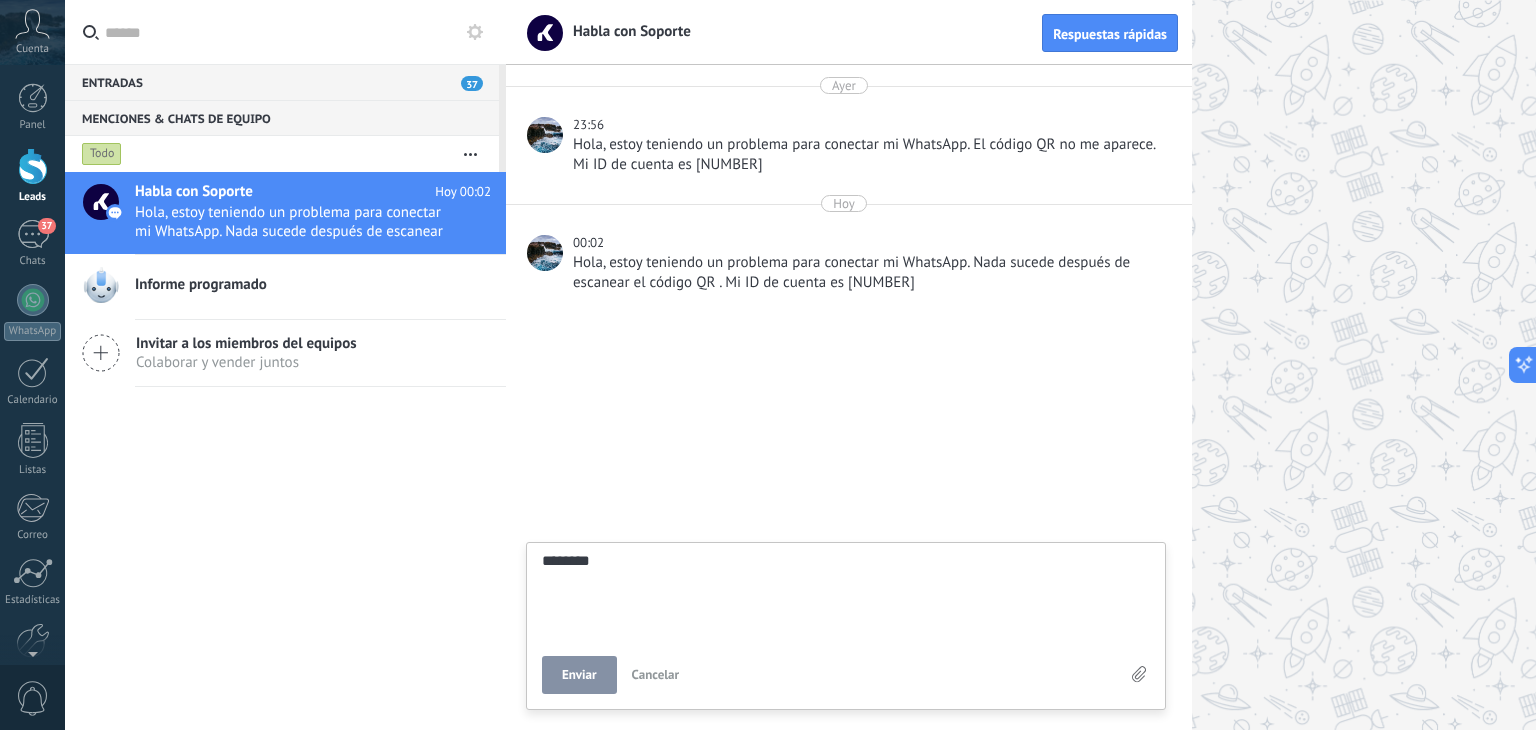 scroll, scrollTop: 19, scrollLeft: 0, axis: vertical 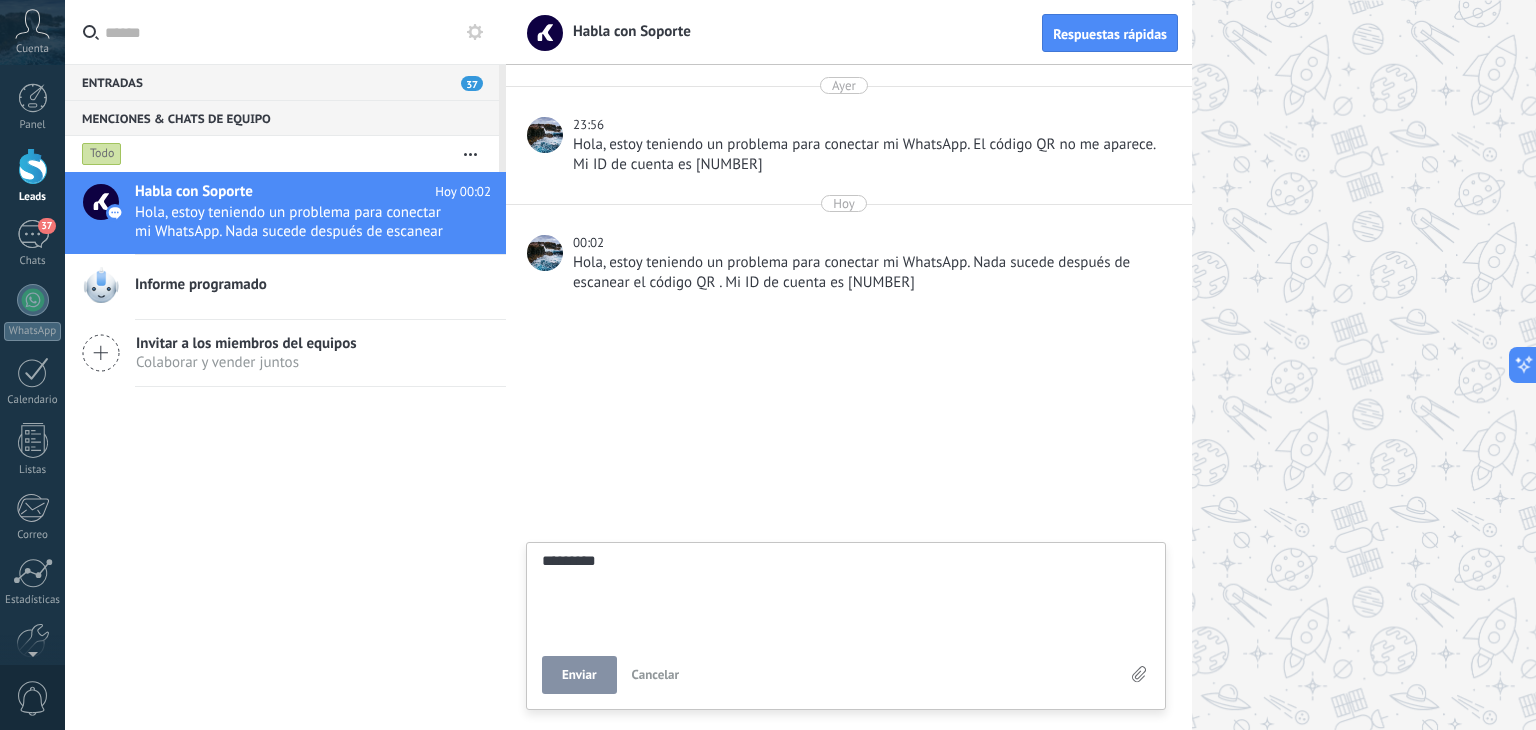 type on "**********" 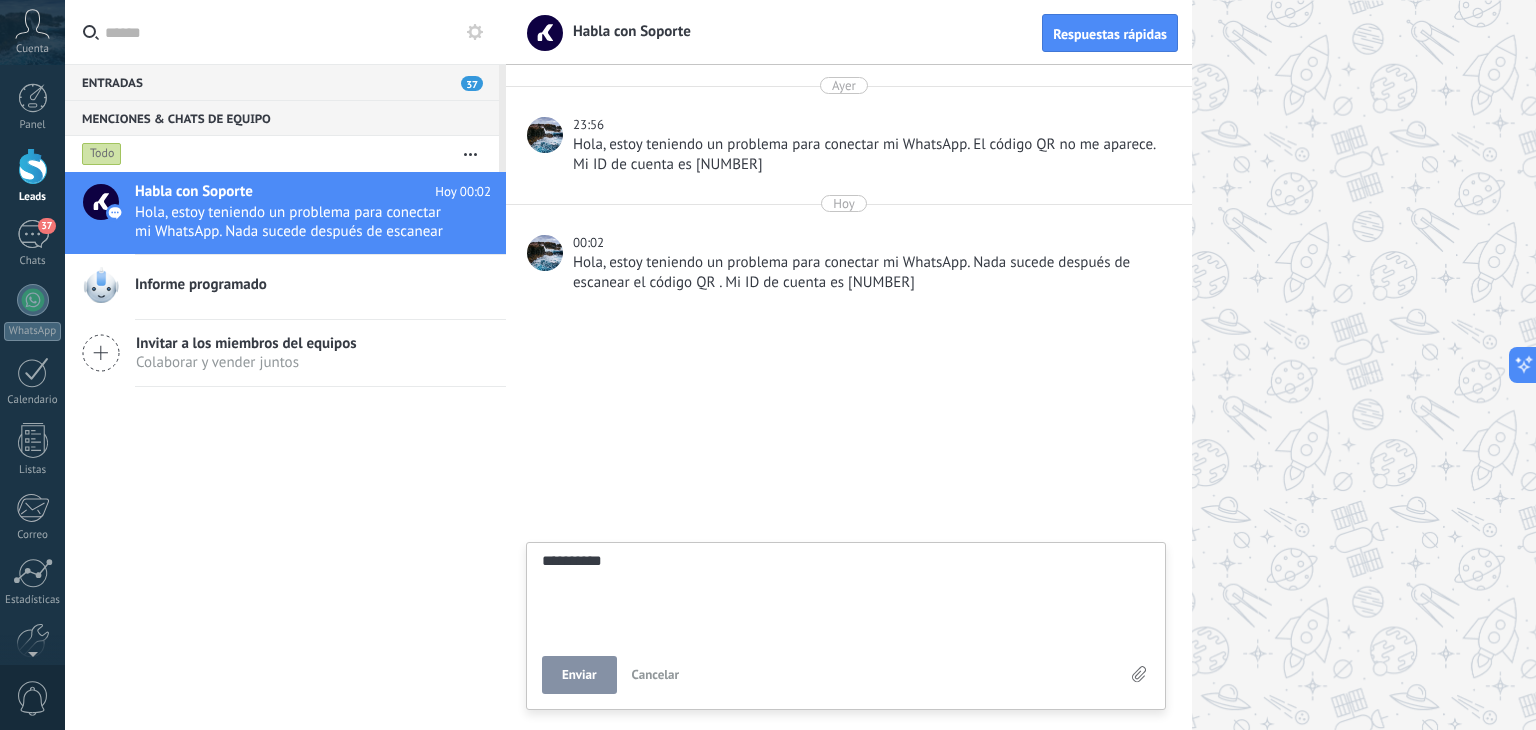 type on "**********" 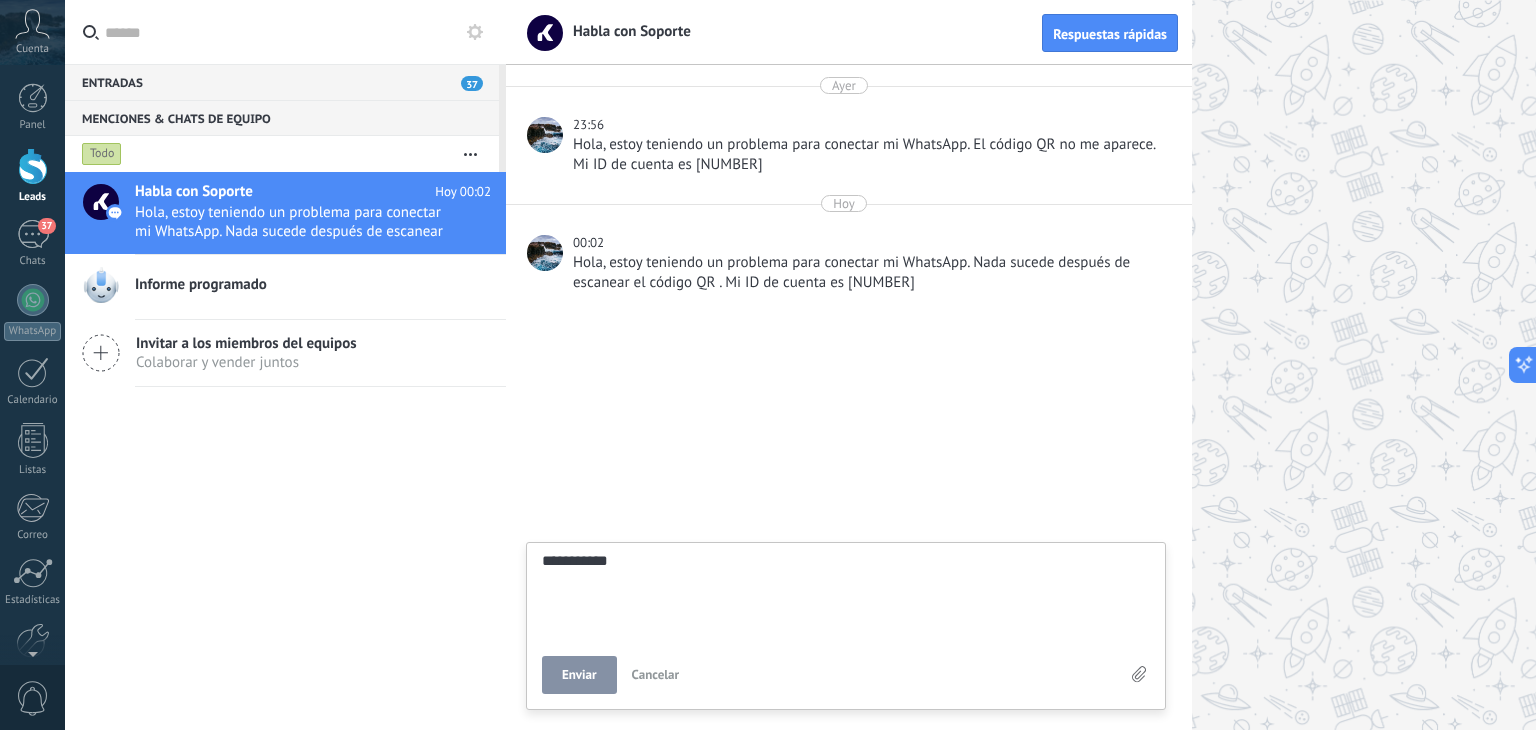 scroll, scrollTop: 19, scrollLeft: 0, axis: vertical 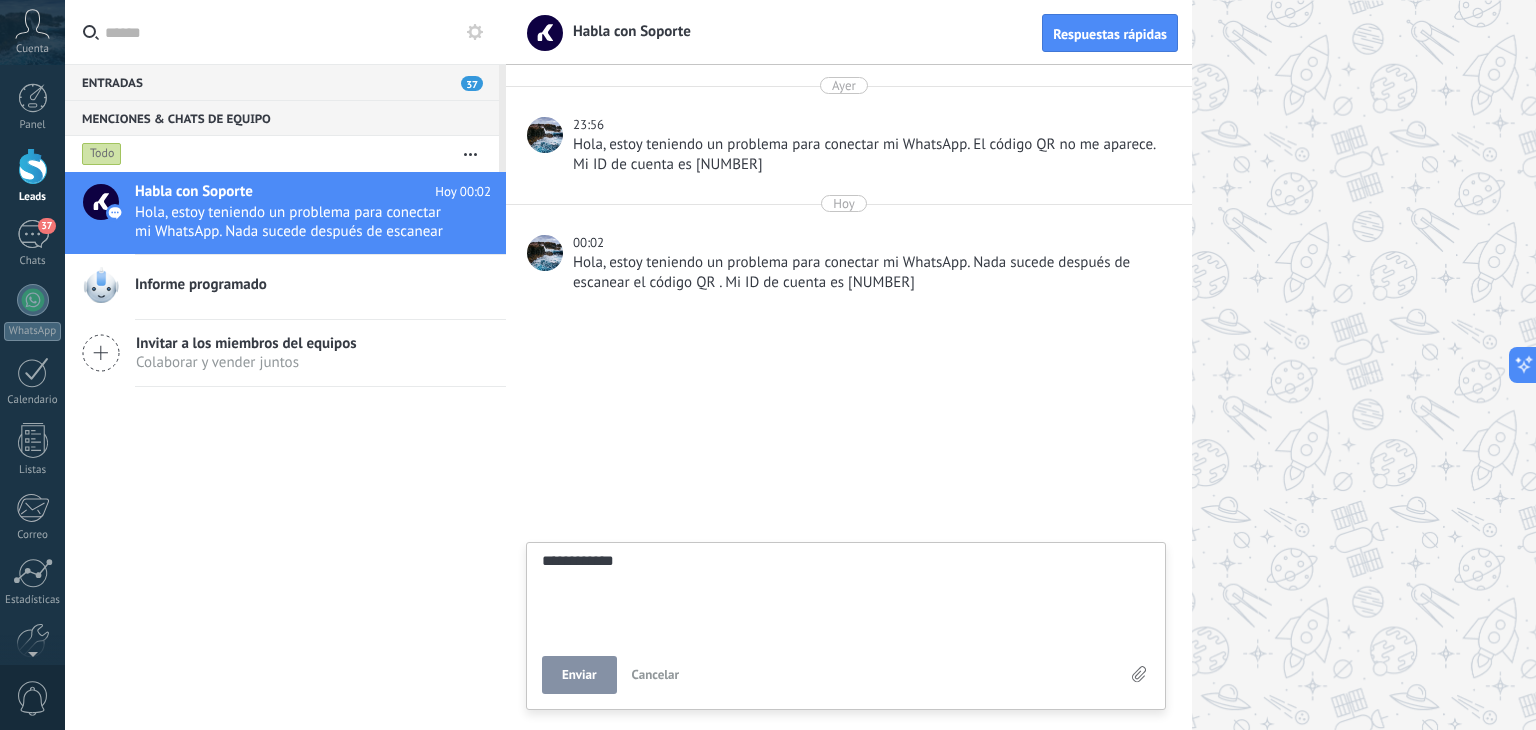 type on "**********" 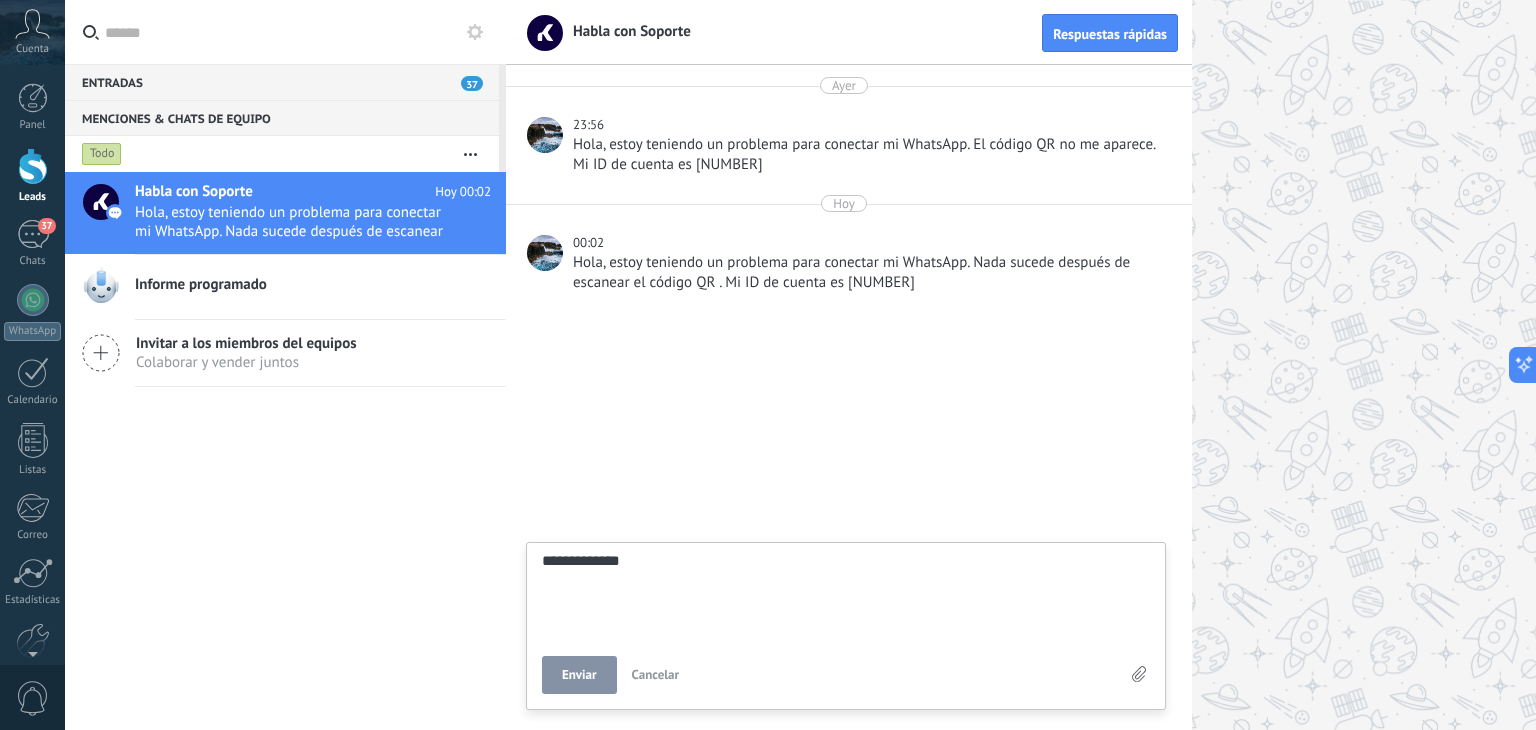 type on "**********" 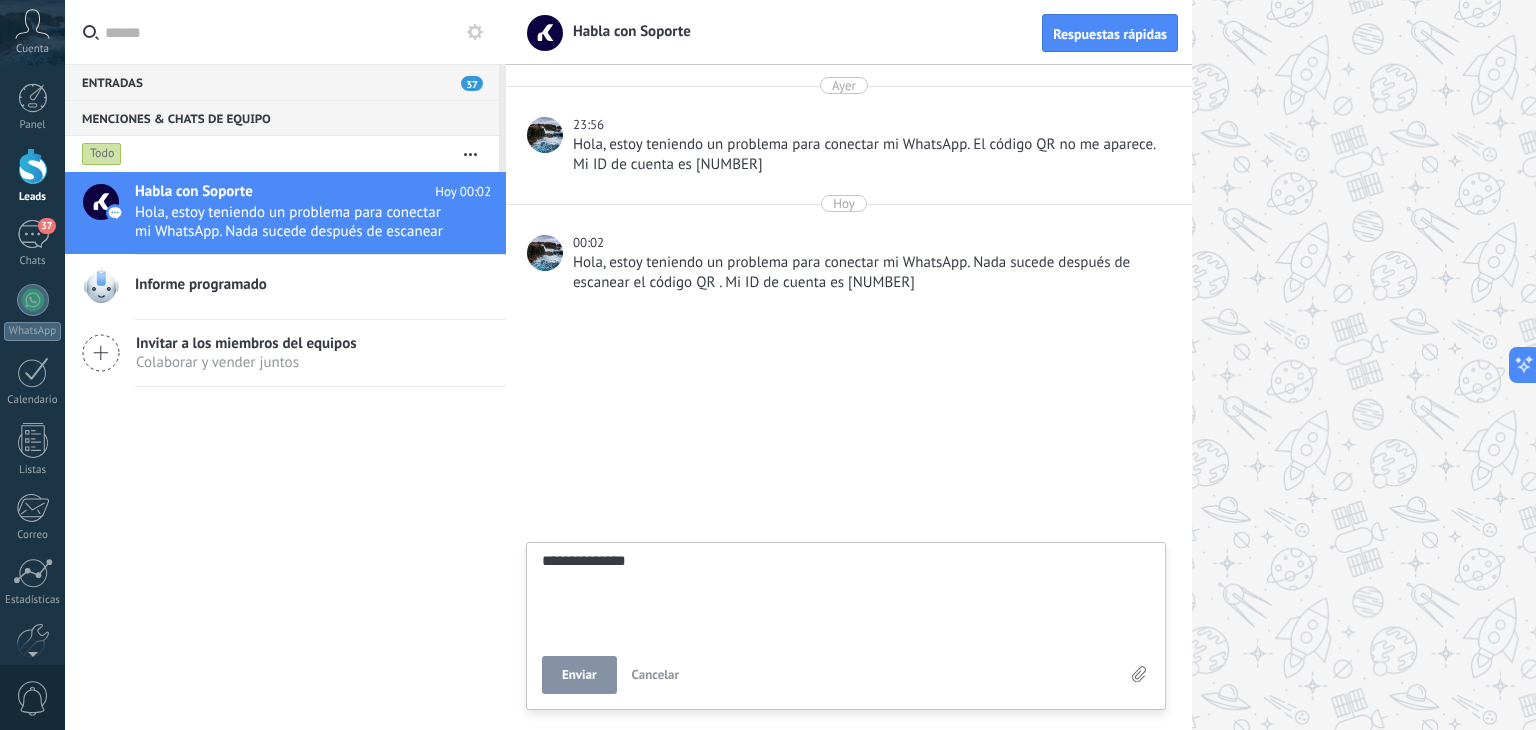 type on "**********" 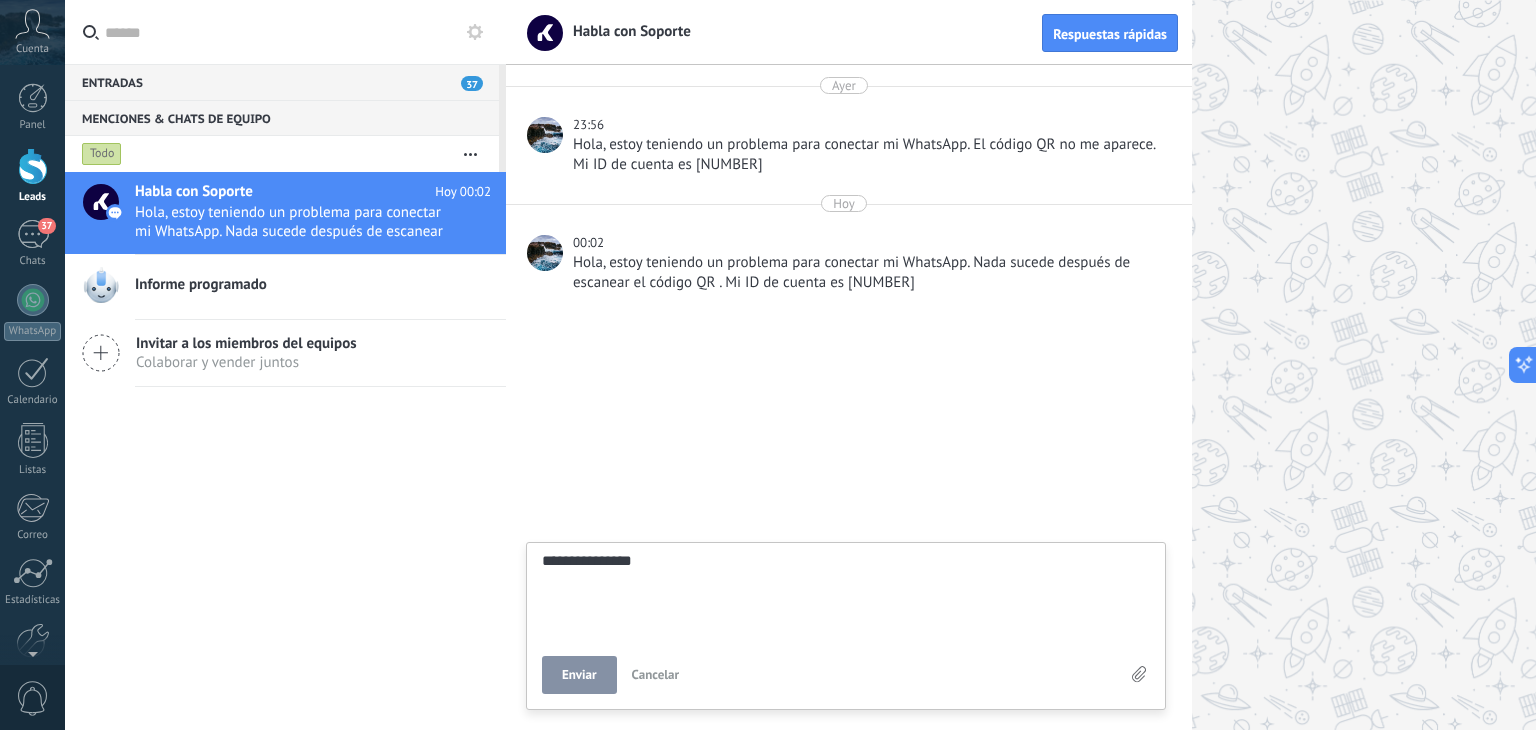 type on "**********" 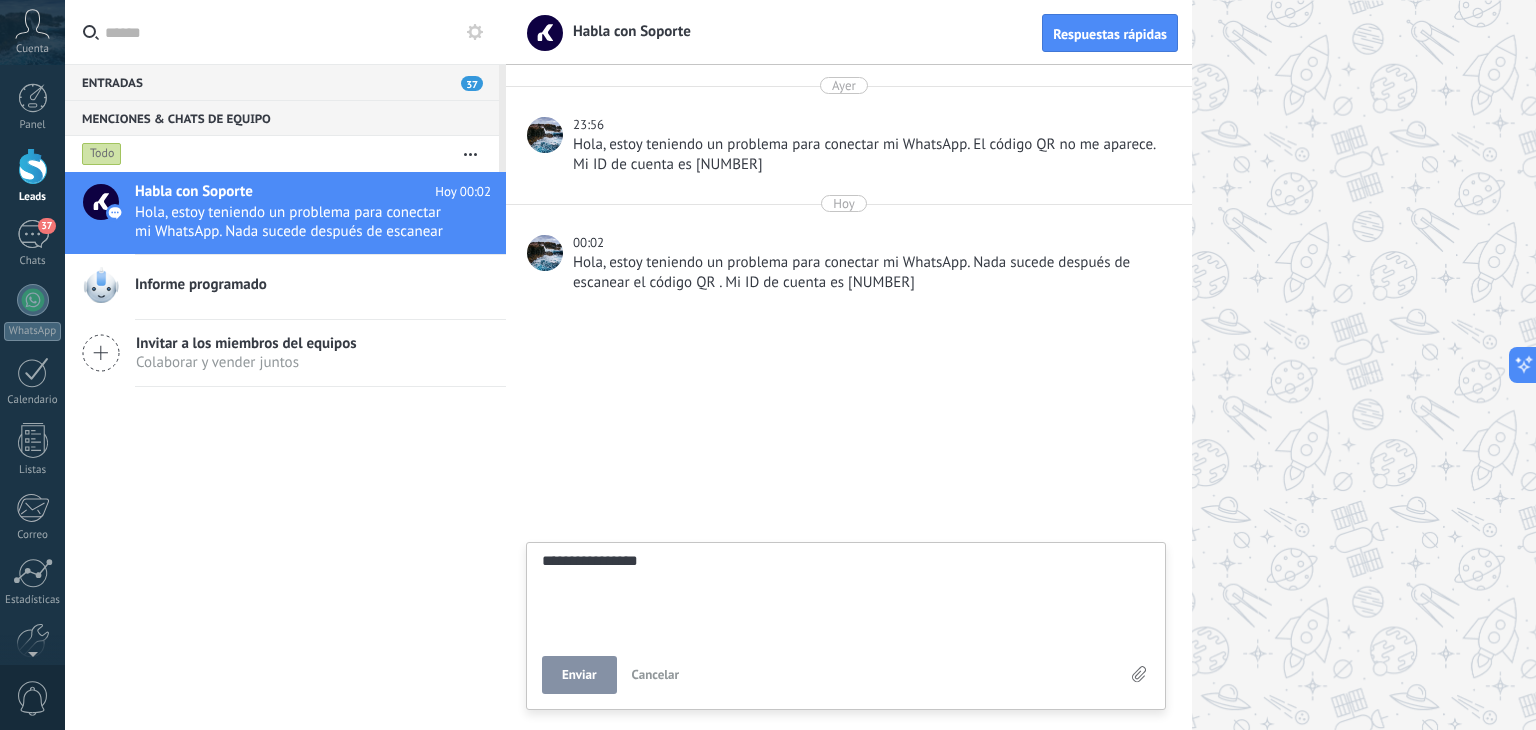 type on "**********" 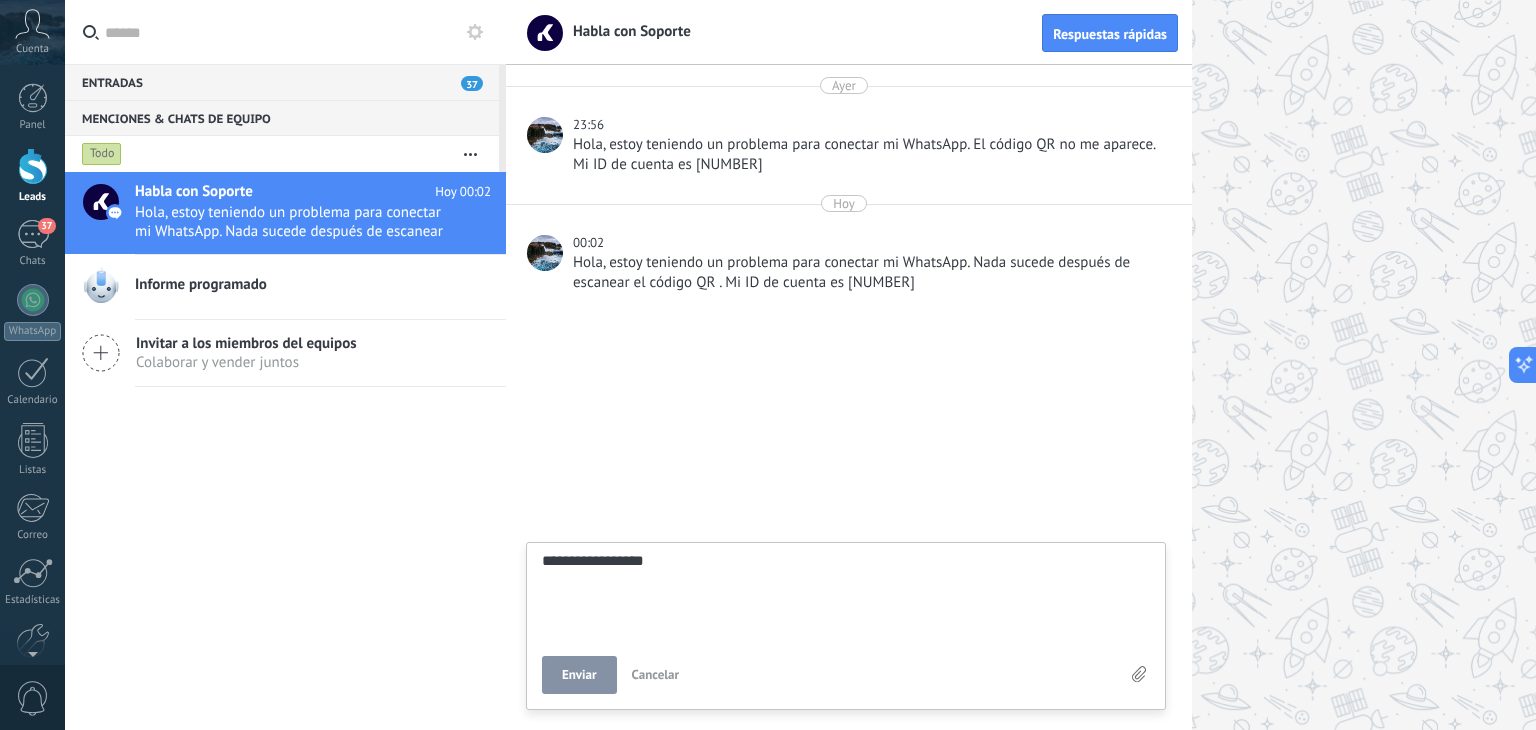 type on "**********" 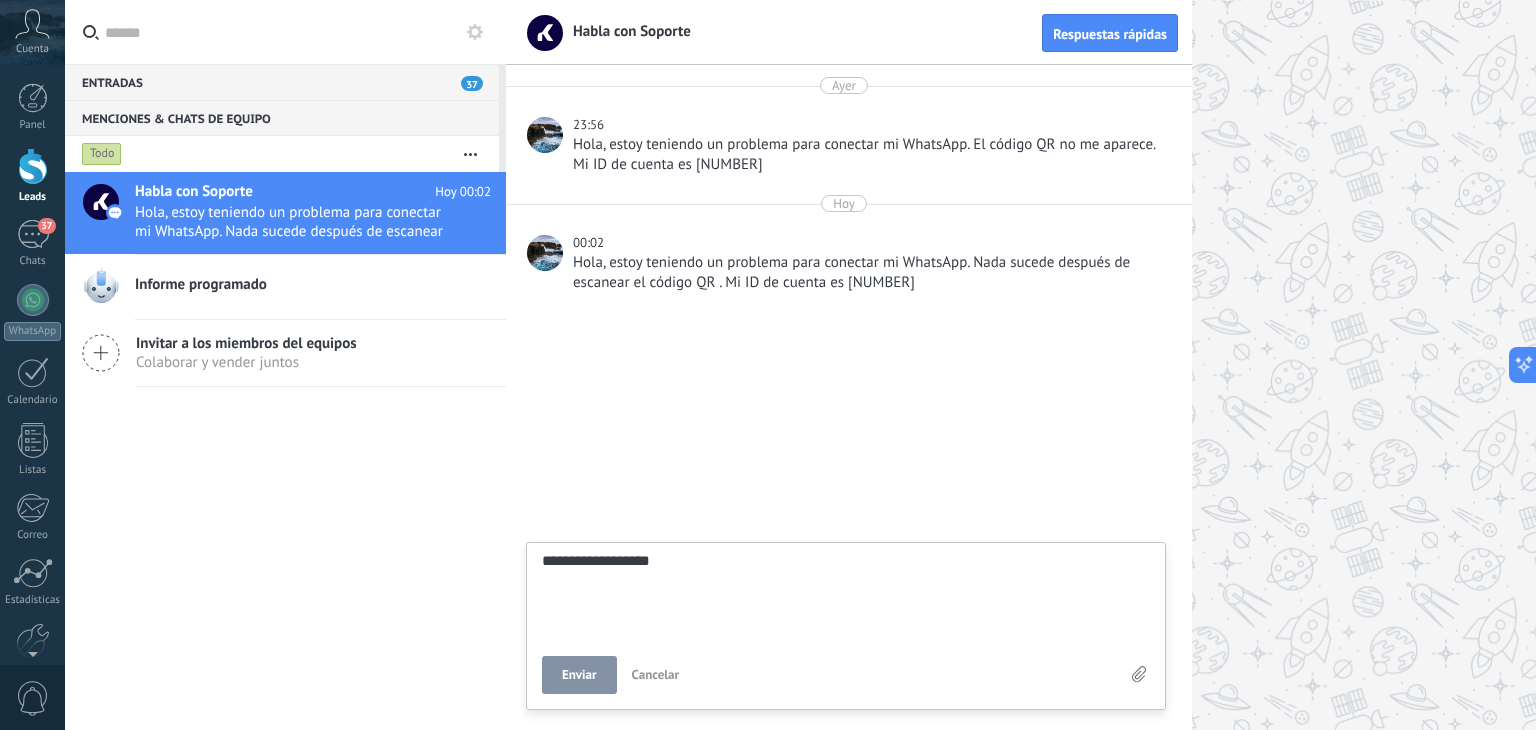 type on "**********" 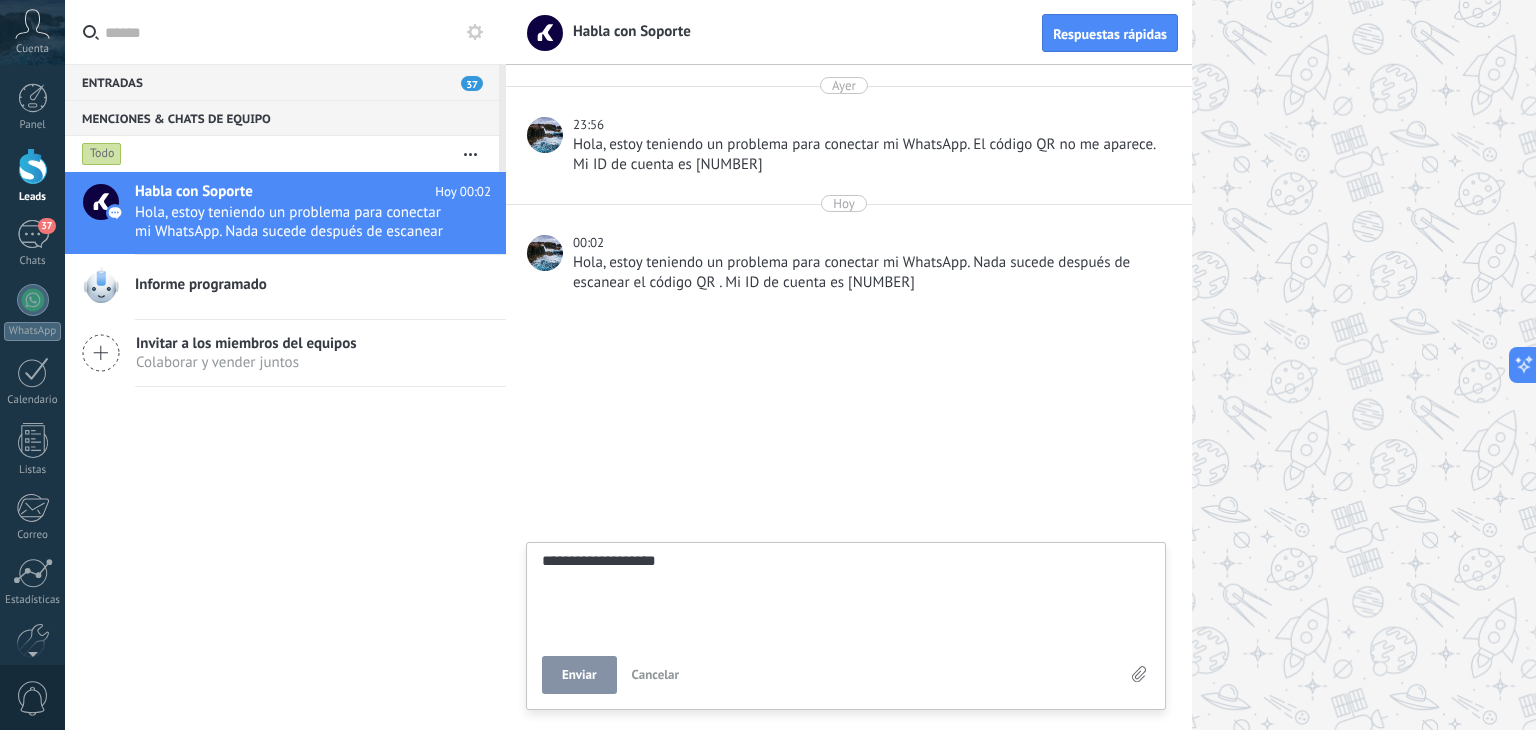 type on "**********" 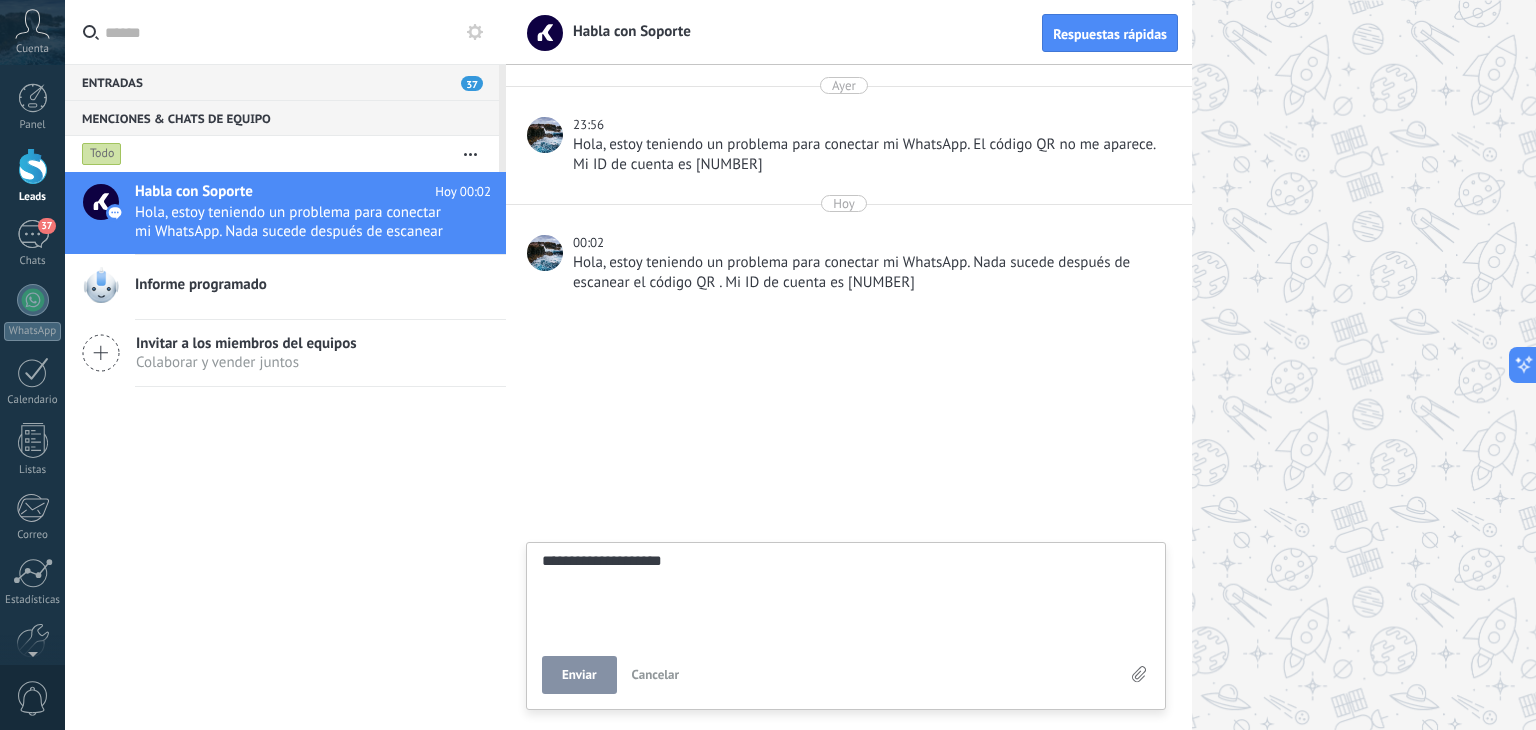 type on "**********" 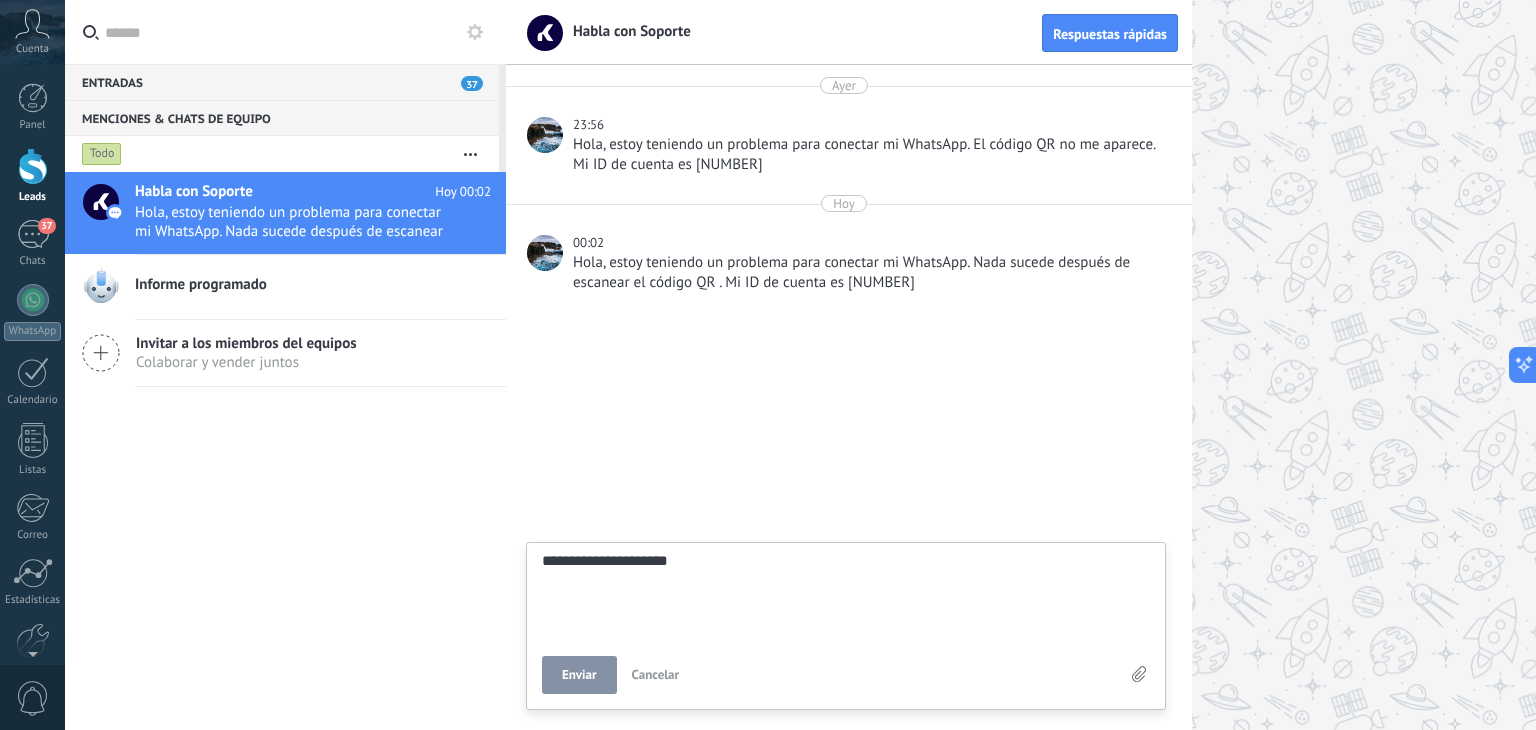 type on "**********" 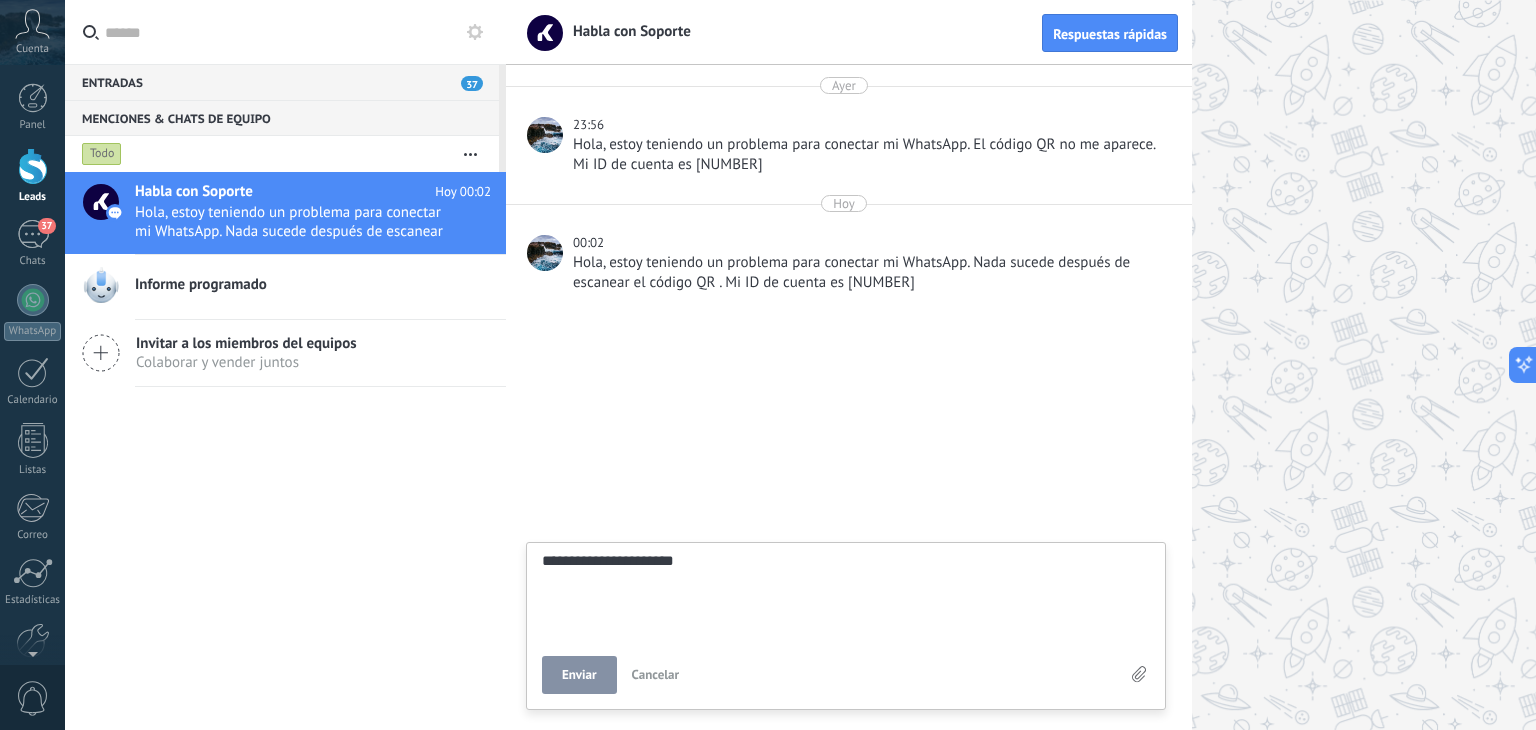 type on "**********" 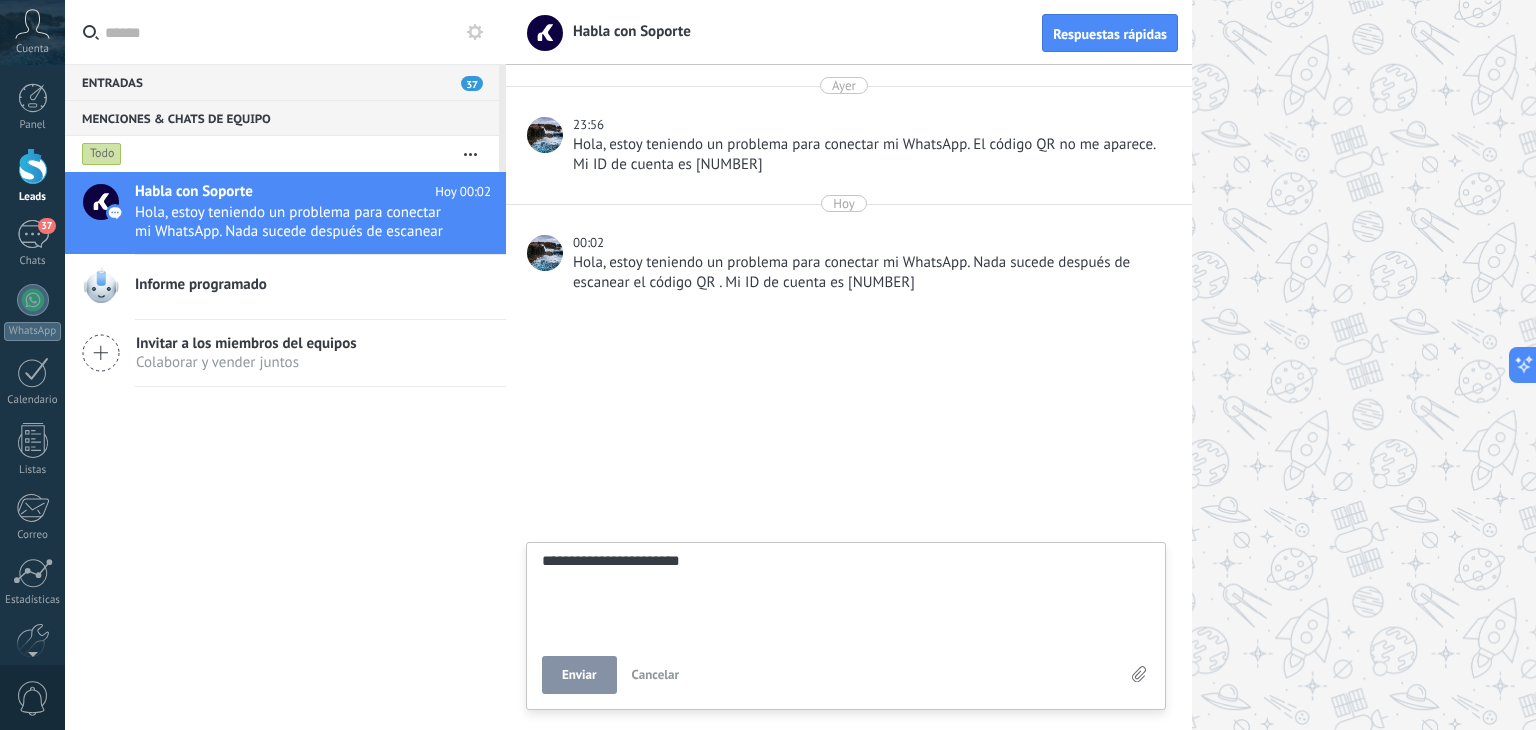 type on "**********" 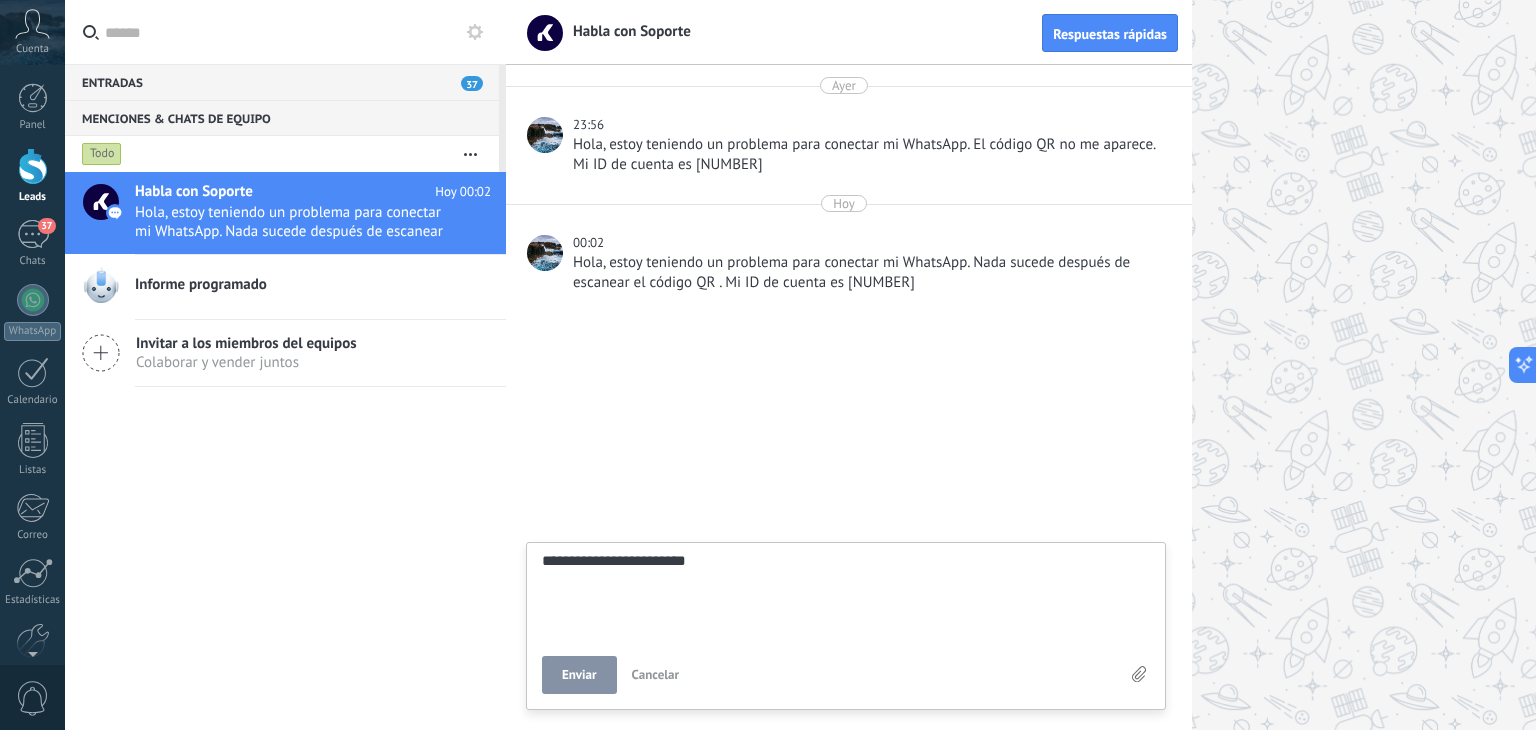 type on "**********" 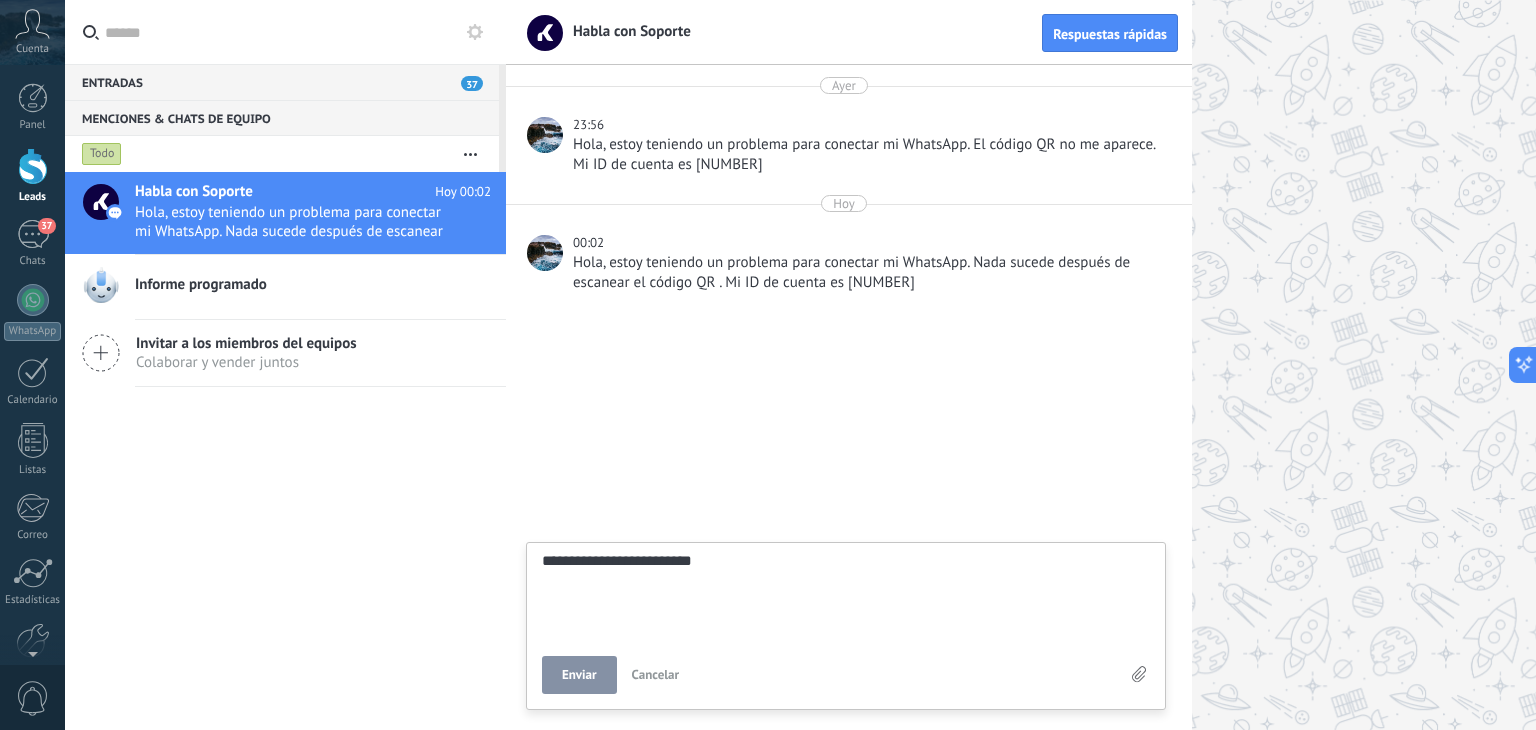 scroll, scrollTop: 38, scrollLeft: 0, axis: vertical 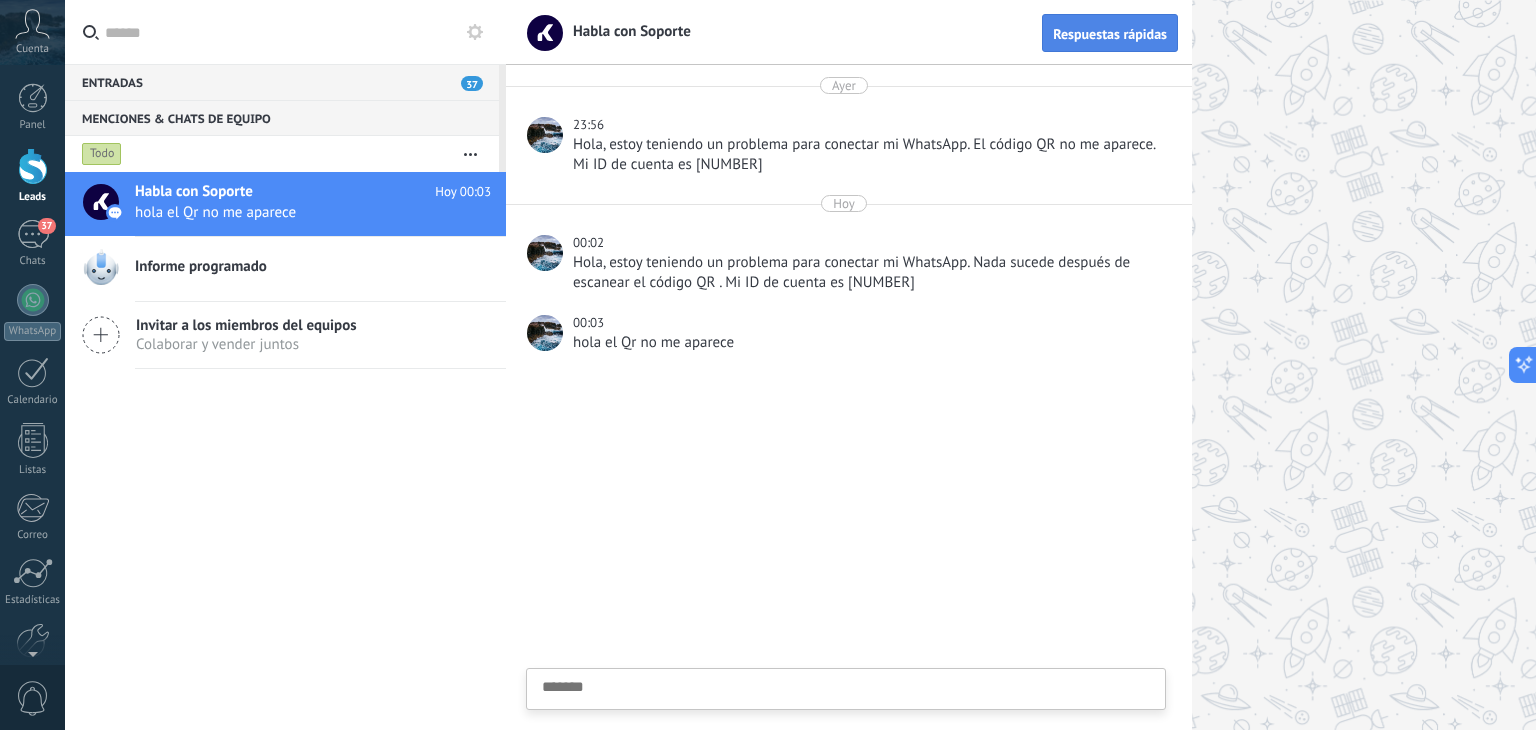 click on "Respuestas rápidas" at bounding box center [1110, 33] 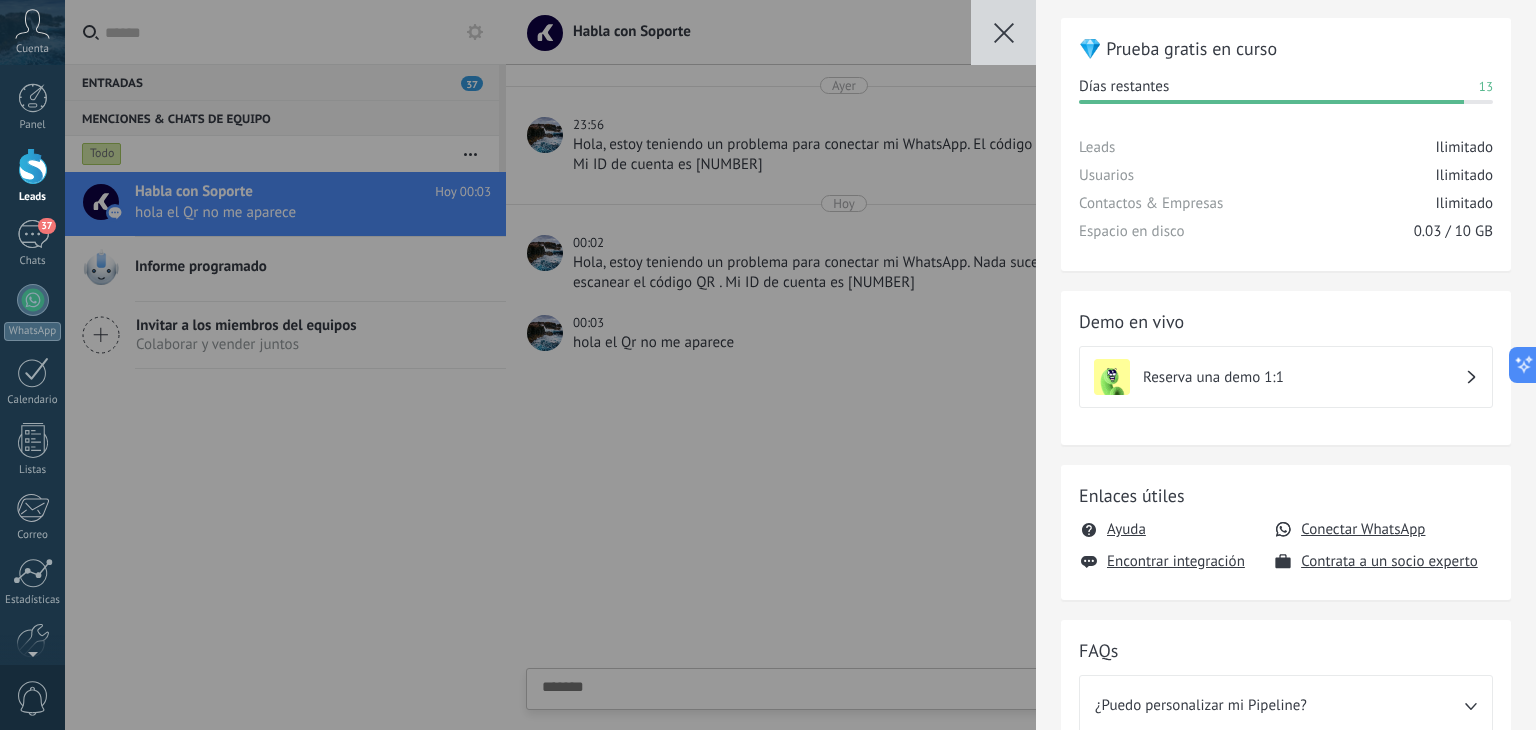 click on "💎 Prueba gratis en curso Días restantes 13 Leads Ilimitado Usuarios Ilimitado Contactos & Empresas Ilimitado Espacio en disco 0.03 / 10 GB Demo en vivo Reserva una demo 1:1 Enlaces útiles Ayuda Conectar WhatsApp Encontrar integración Contrata a un socio experto FAQs ¿Puedo personalizar mi Pipeline? Sí, puedes crear múltiples pipelines personalizados (similares a los tableros Kanban) que te dan una visión panorámica de dónde están todos tus leads en tu proceso. En el apartado de   Leads > ⋯ > Editar pipeline   podrás elegir una de nuestras plantillas o crear la tuya desde cero. ¿Cómo puedo importar datos a Kommo? En Kommo, puedes importar prácticamente cualquier tipo de información: empresas, contactos, leads, notas y campos personalizados. Puedes importar desde cualquier sección de tu cuenta. Para importar nuevos clientes potenciales, ingresa a   Leads > ⋯ > Importar . ¿Se puede conectar WhatsApp?   uso de las apps de chat en Kommo   o ve directamente a conectar tu WhatsApp en   .   ." at bounding box center [800, 365] 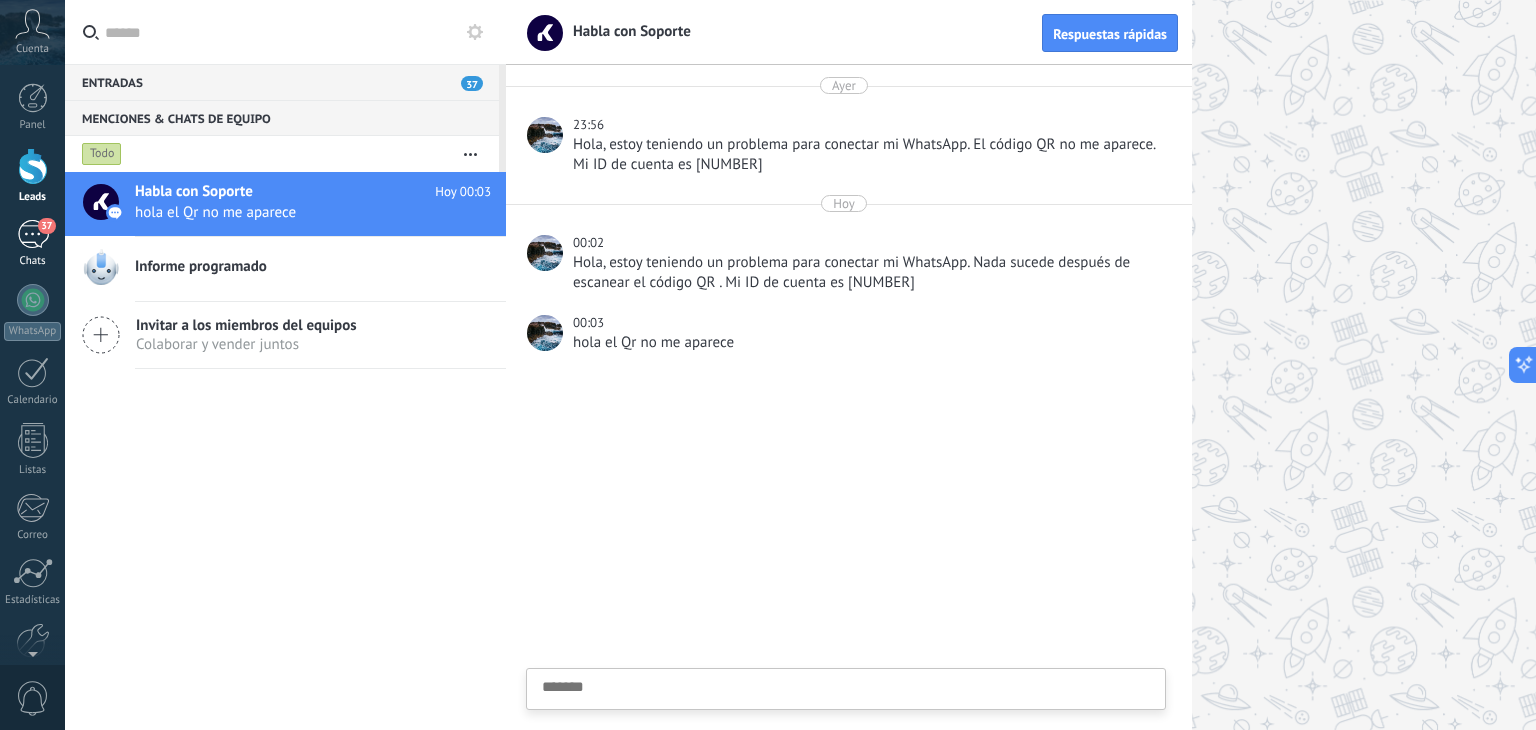 click on "37" at bounding box center [33, 234] 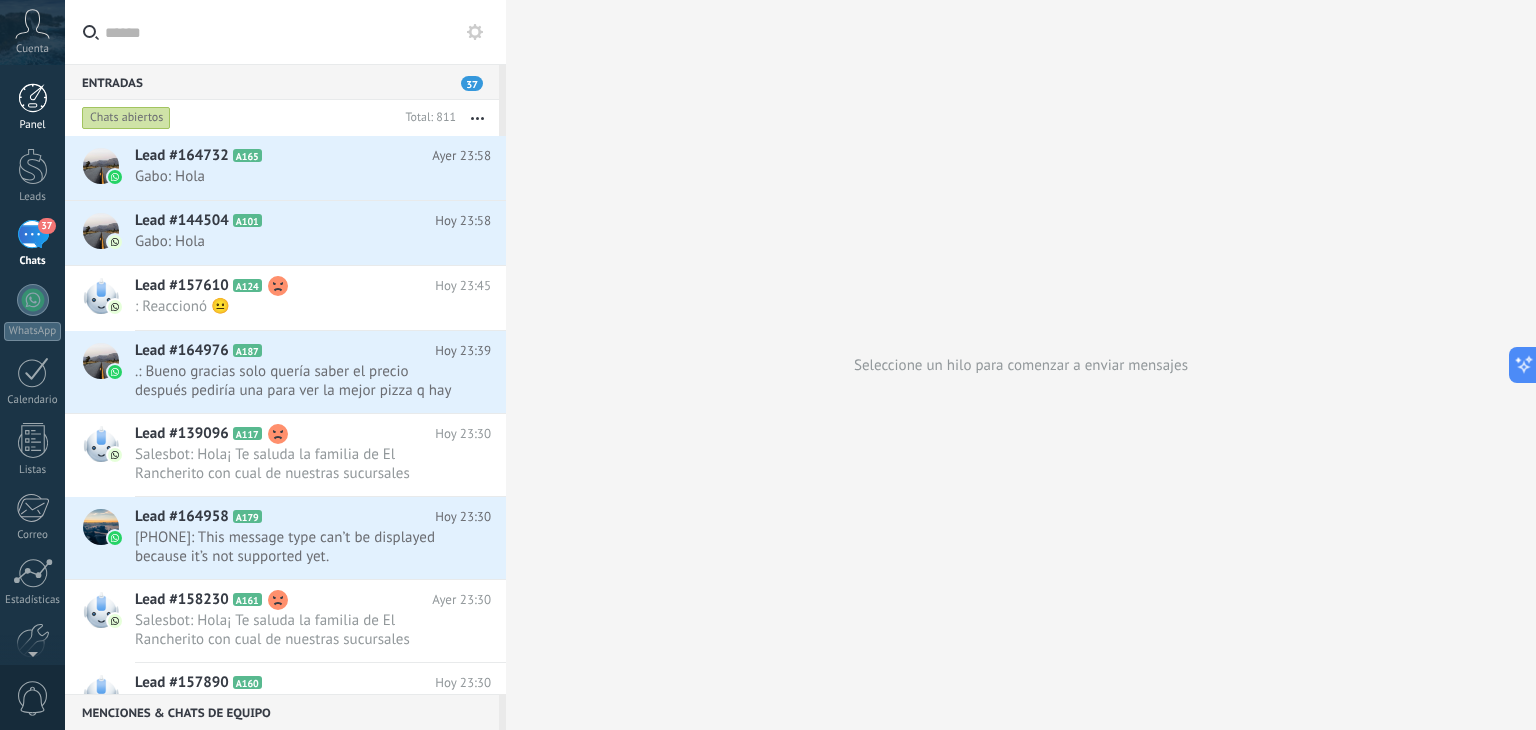 click on "Panel" at bounding box center [32, 107] 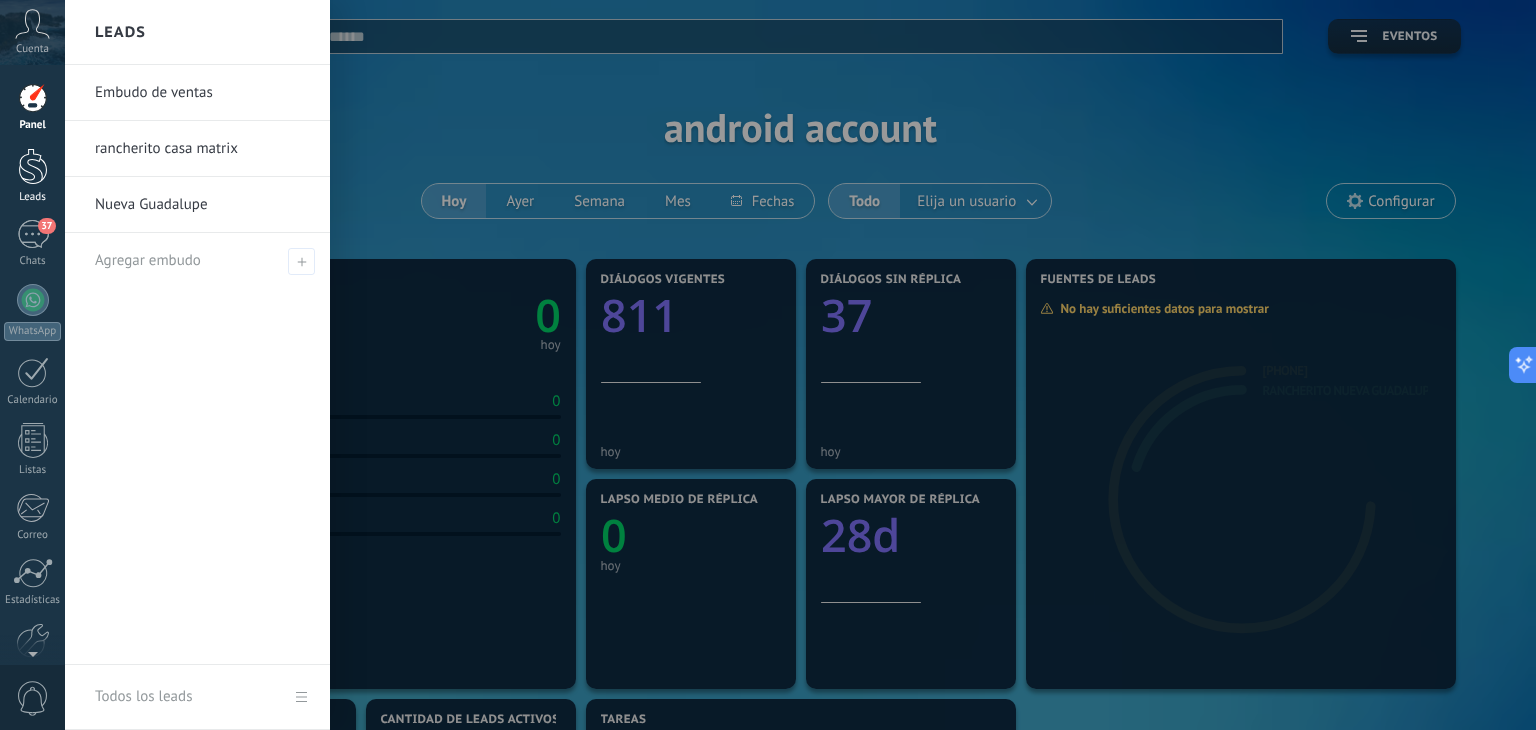 click at bounding box center (33, 166) 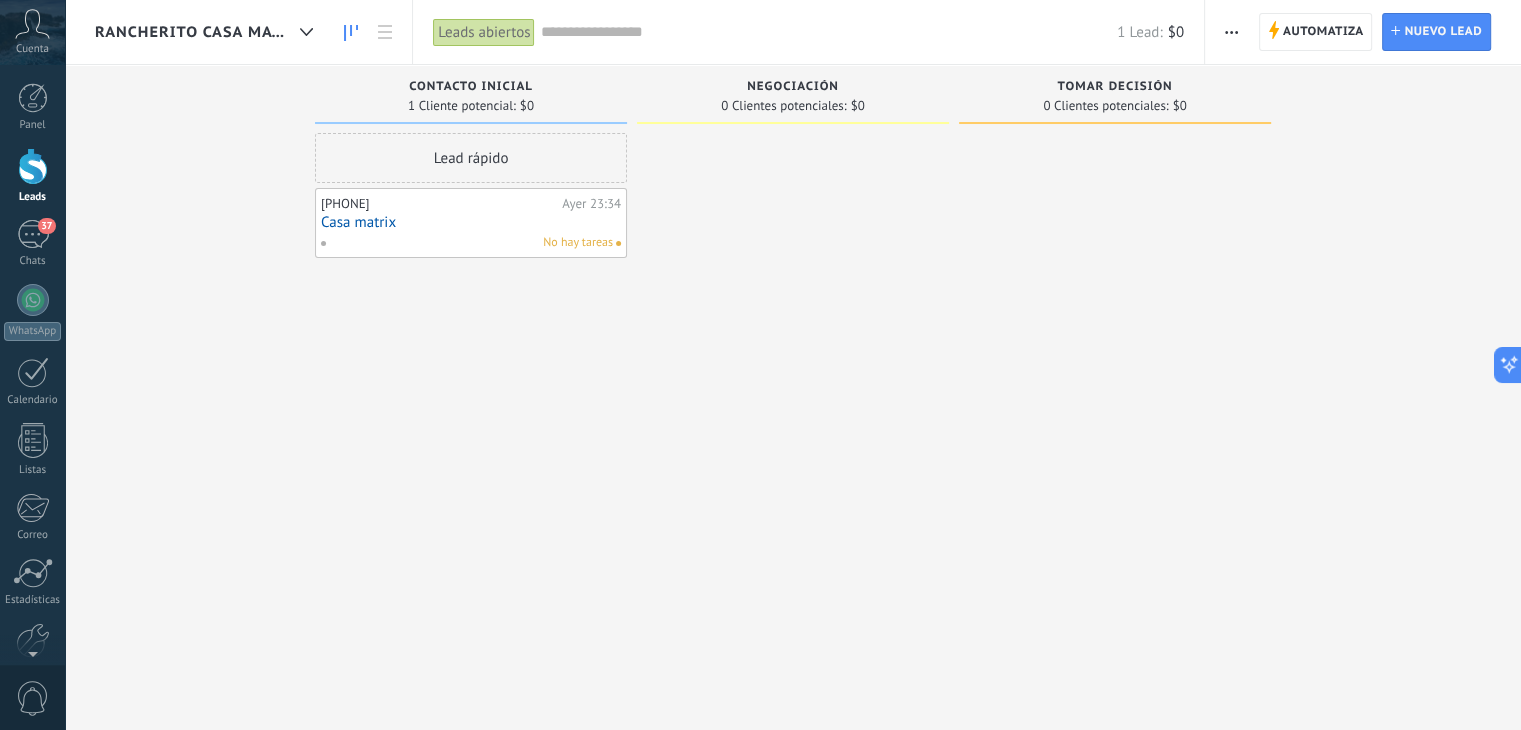 click on "rancherito casa matrix" at bounding box center [209, 32] 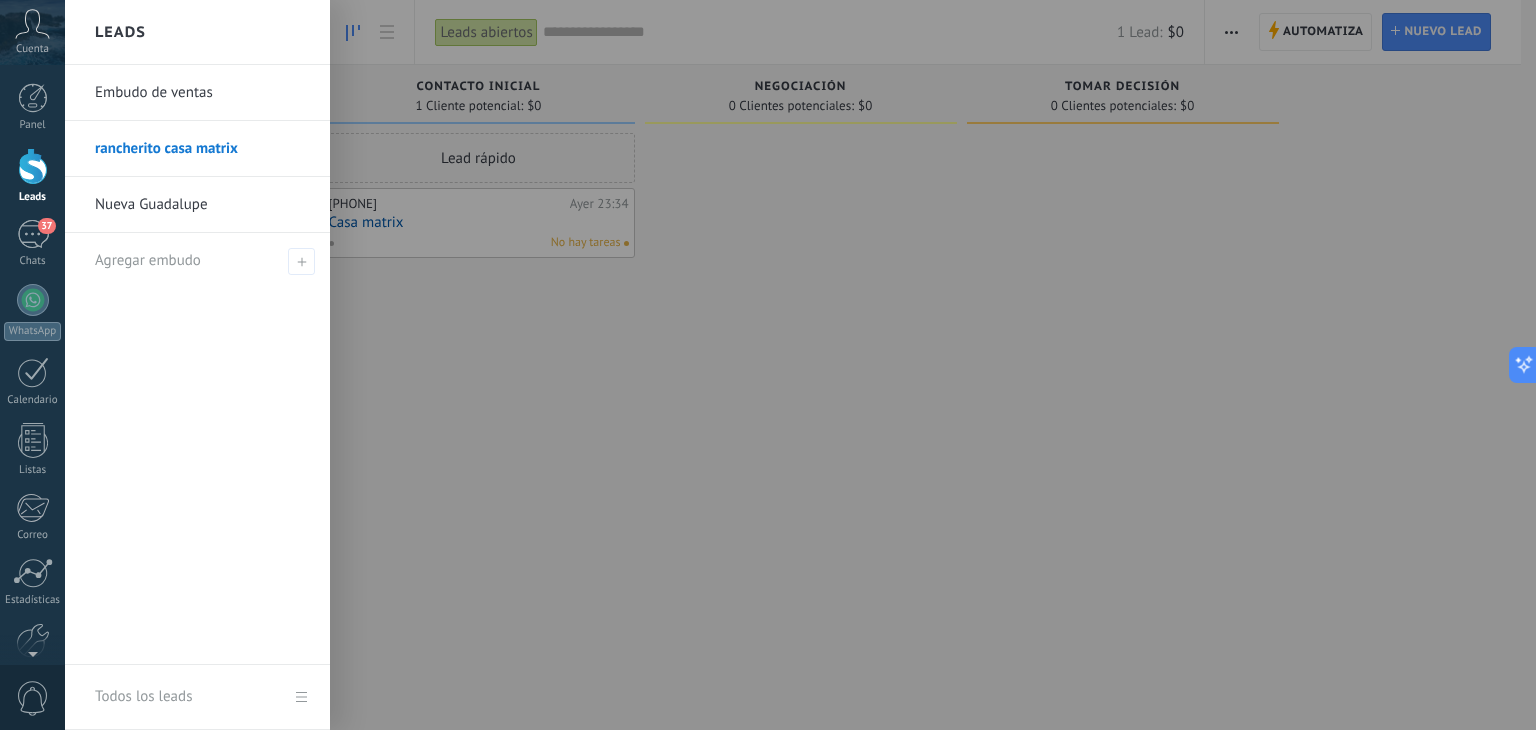 click on "Embudo de ventas" at bounding box center (202, 93) 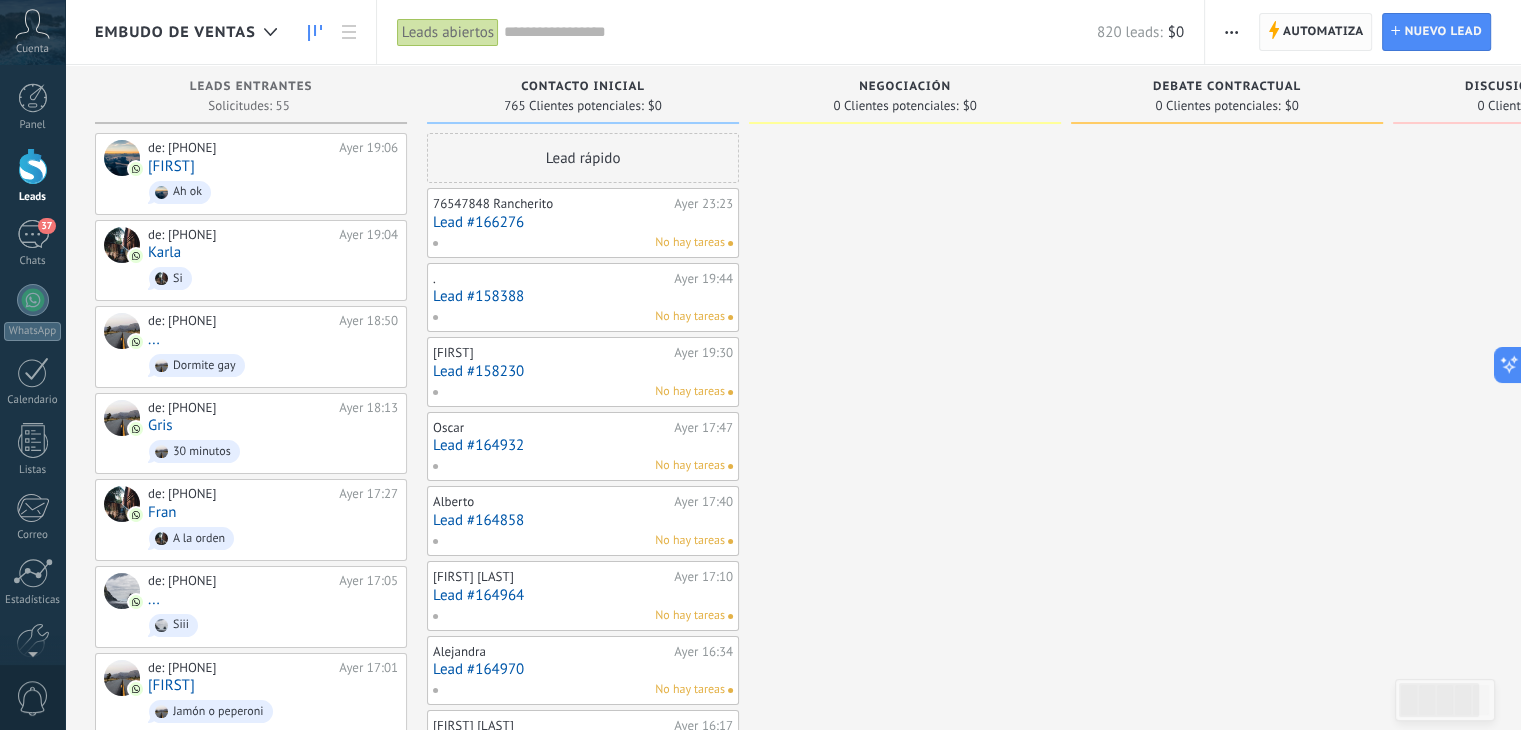click on "Automatiza" at bounding box center (1323, 32) 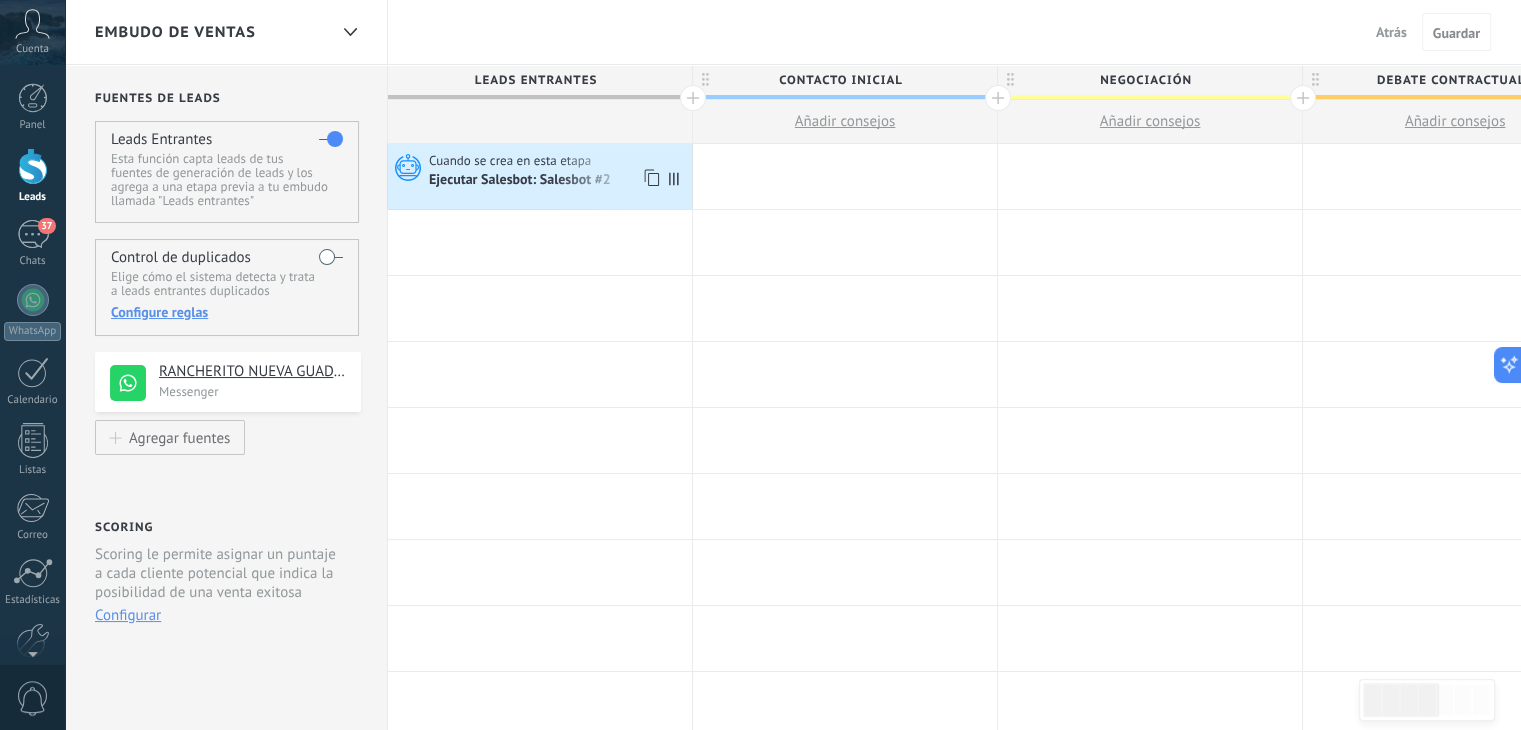 click on "Ejecutar Salesbot: Salesbot #2" at bounding box center (521, 181) 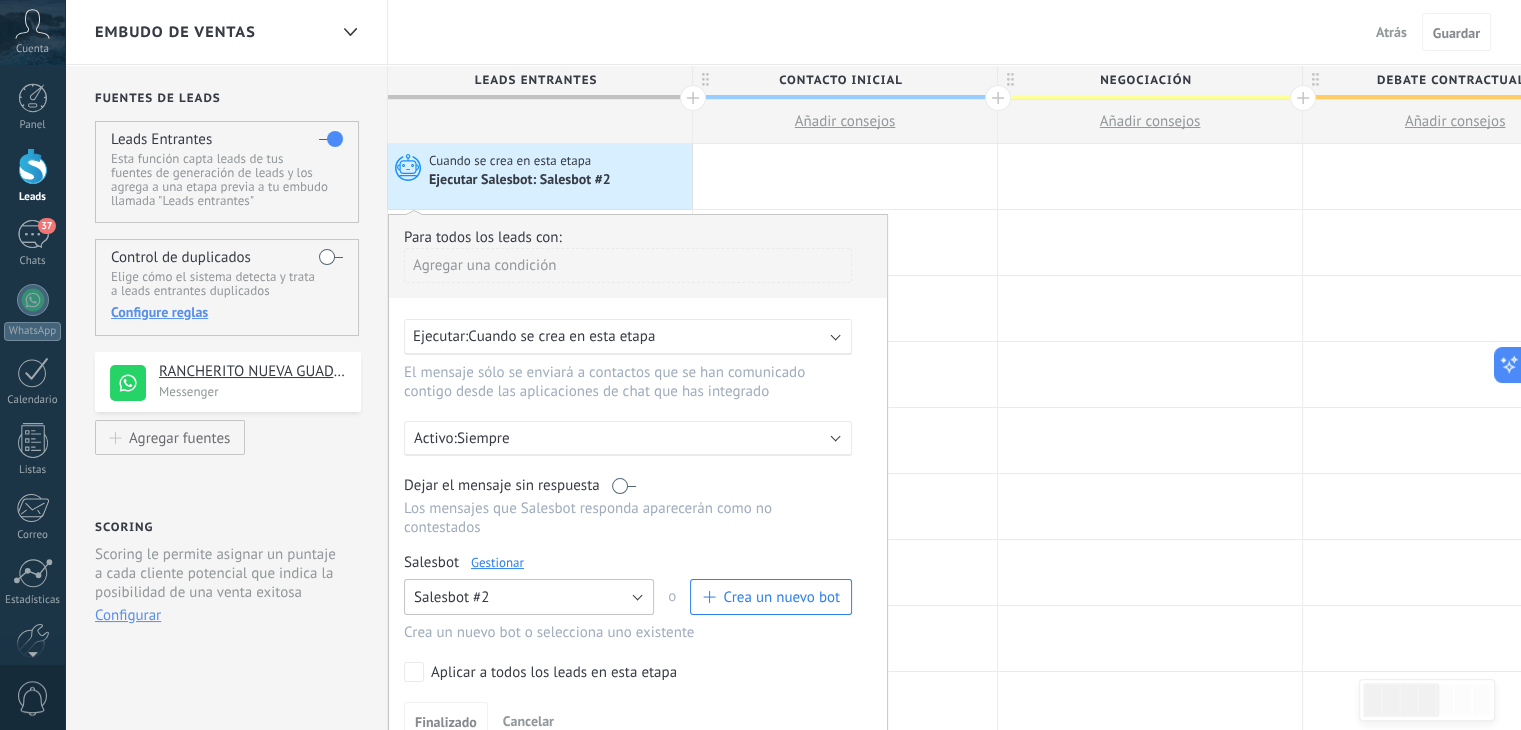 click on "Salesbot #2" at bounding box center (529, 597) 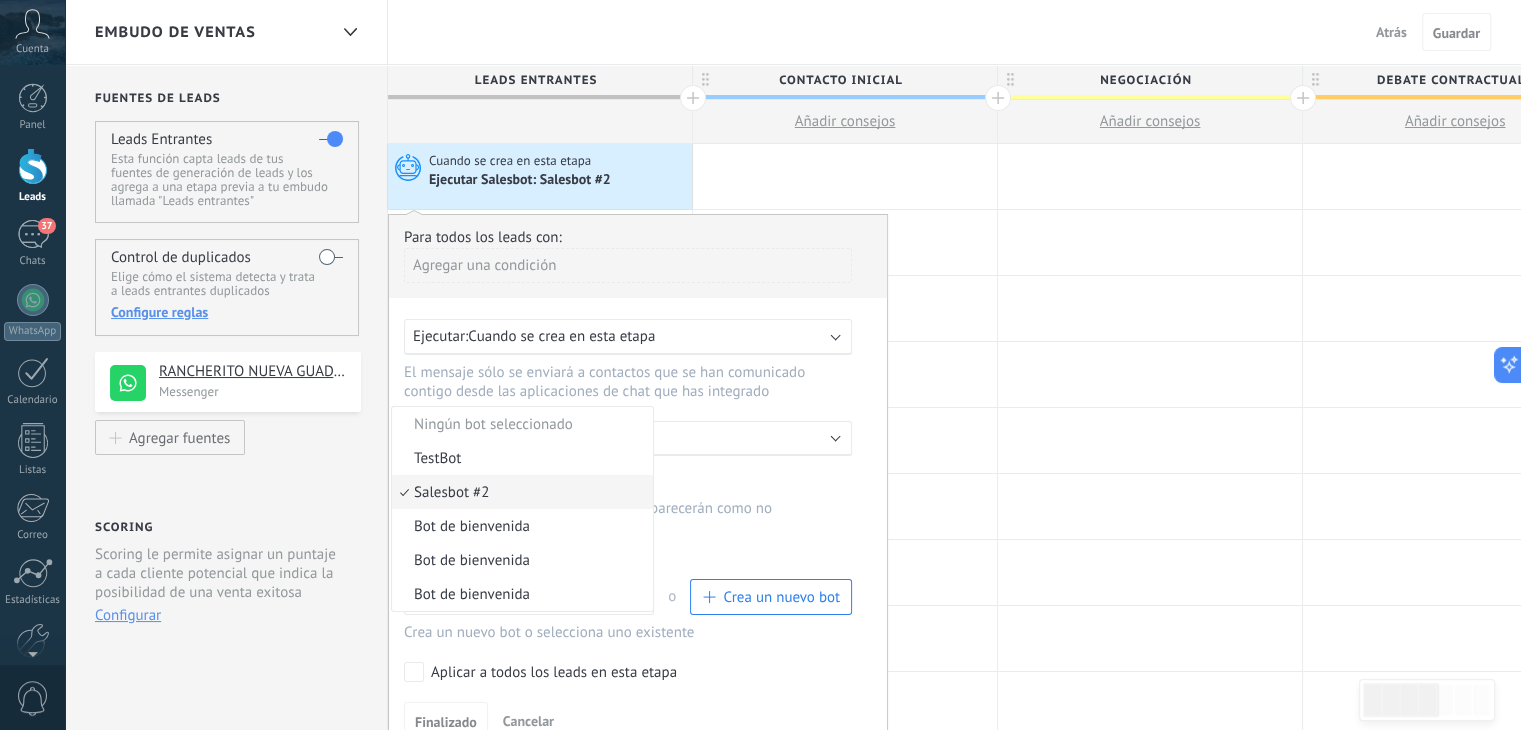 click on "Salesbot #2" at bounding box center (519, 492) 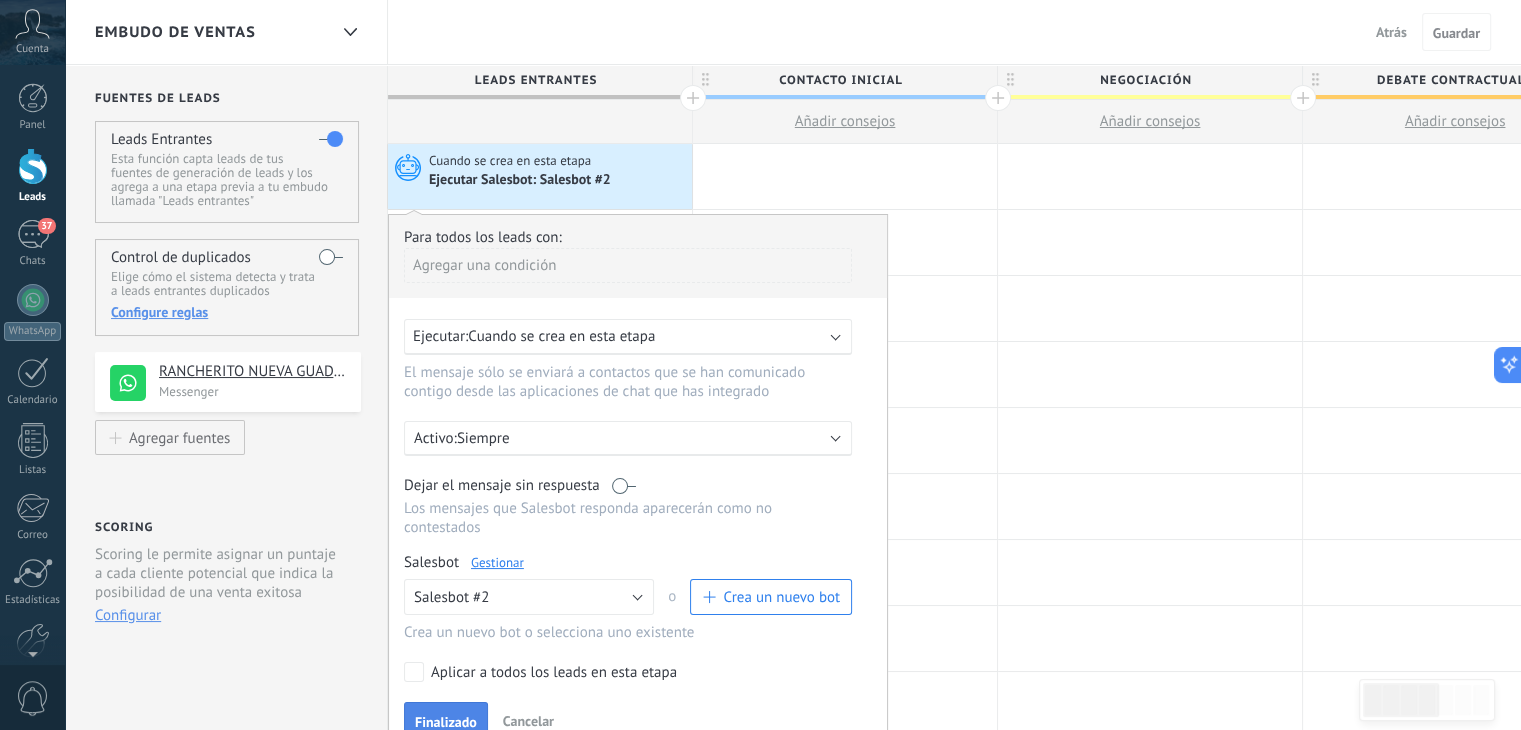 click on "Finalizado" at bounding box center [446, 722] 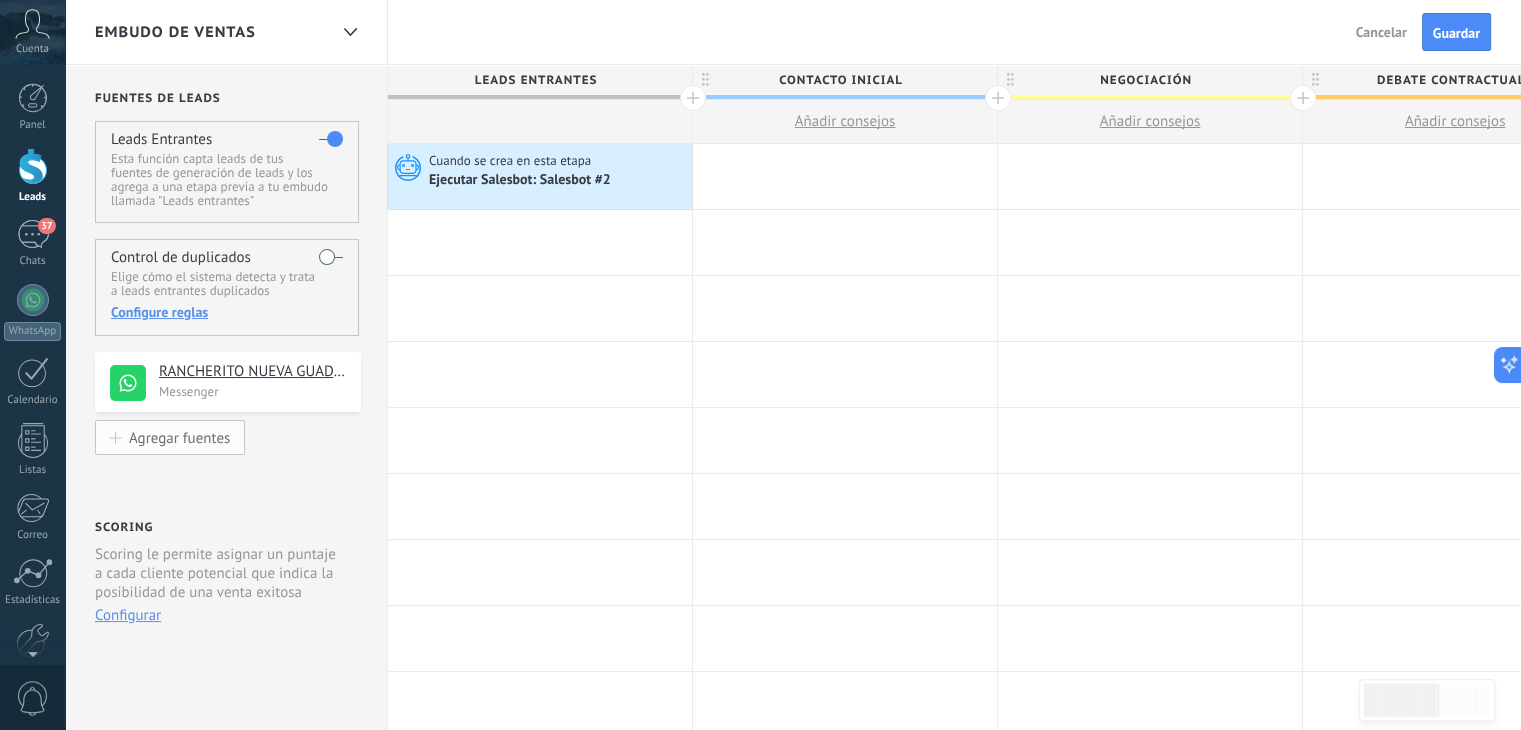 click on "Agregar fuentes" at bounding box center [179, 437] 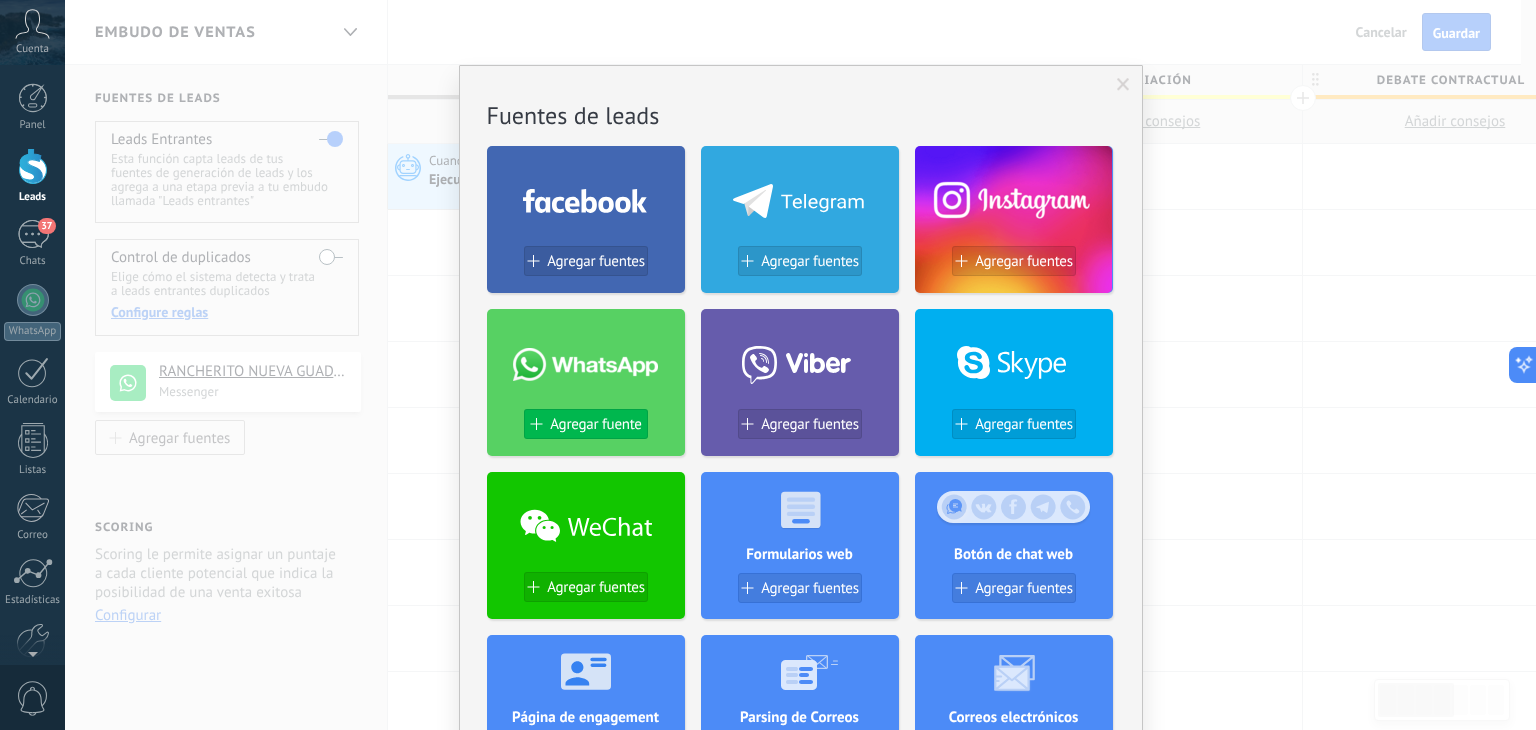 click on "Agregar fuente" at bounding box center (595, 424) 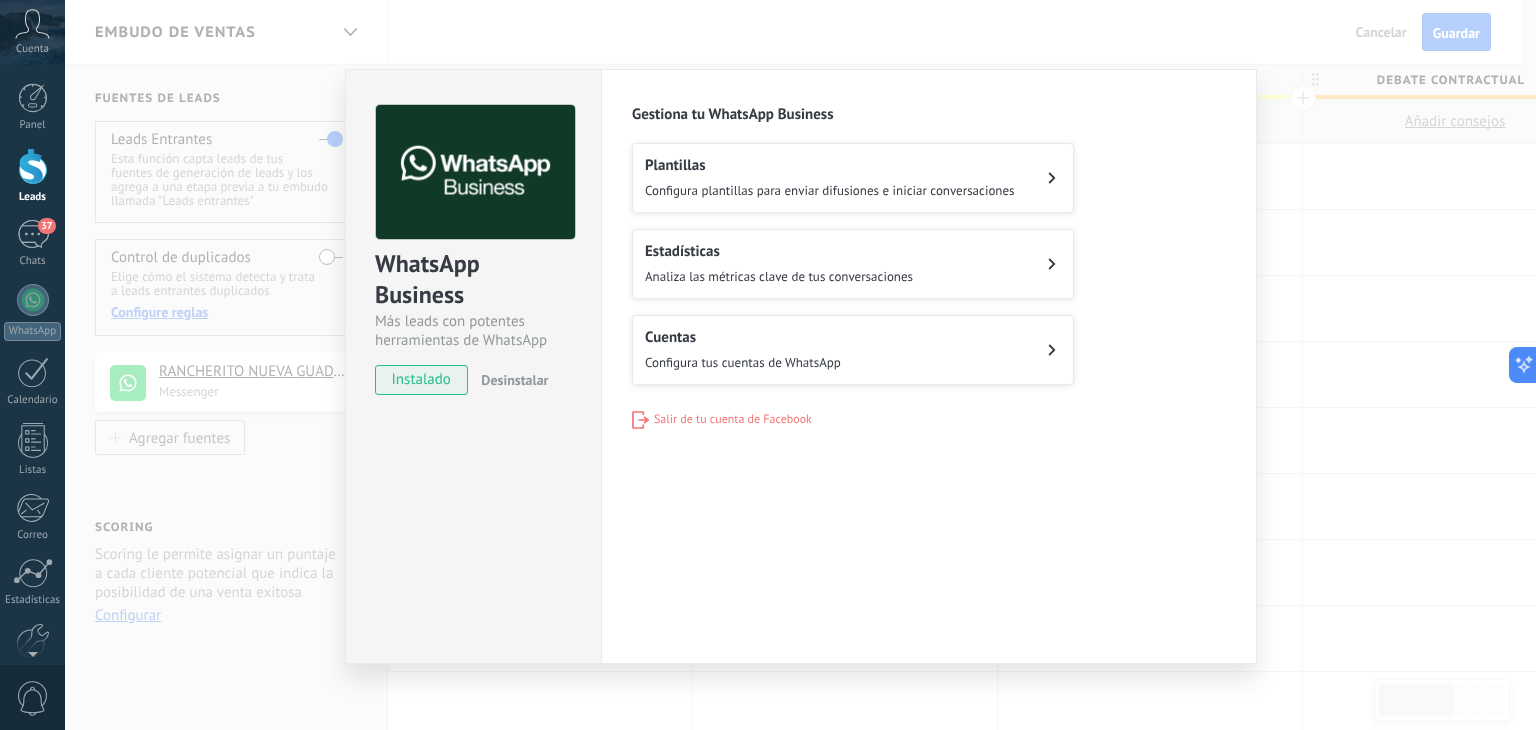 click on "Configura plantillas para enviar difusiones e iniciar conversaciones" at bounding box center [830, 190] 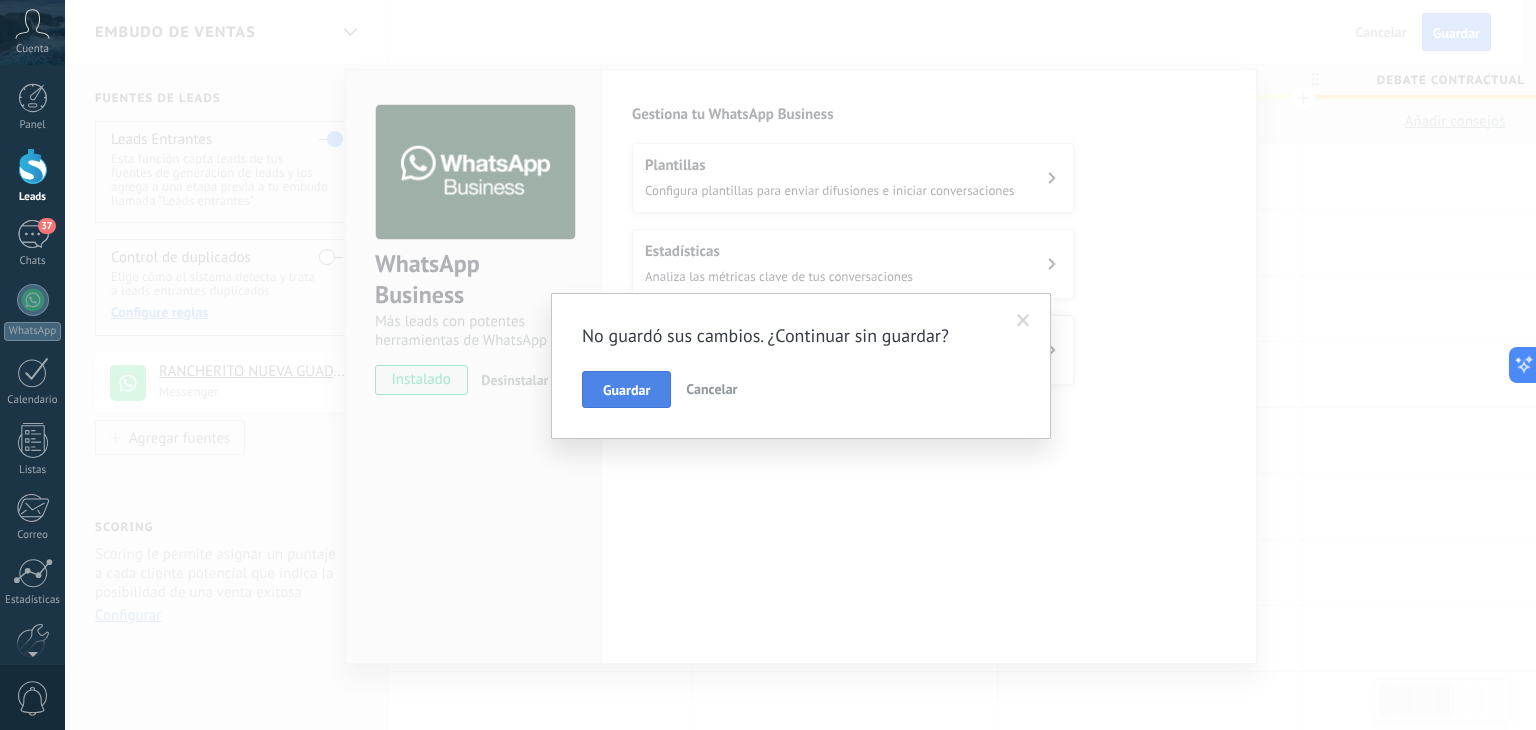 click on "Guardar" at bounding box center (626, 390) 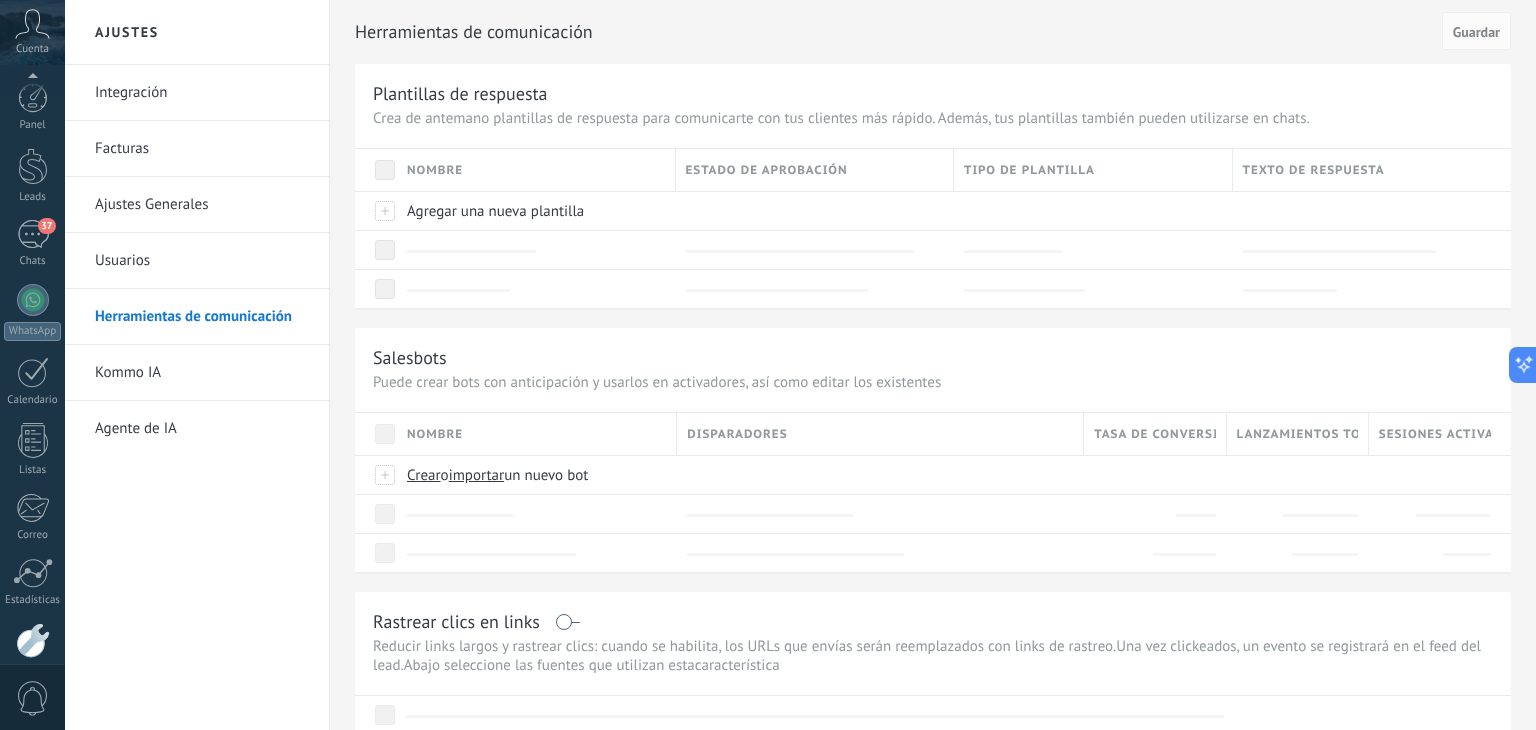 scroll, scrollTop: 101, scrollLeft: 0, axis: vertical 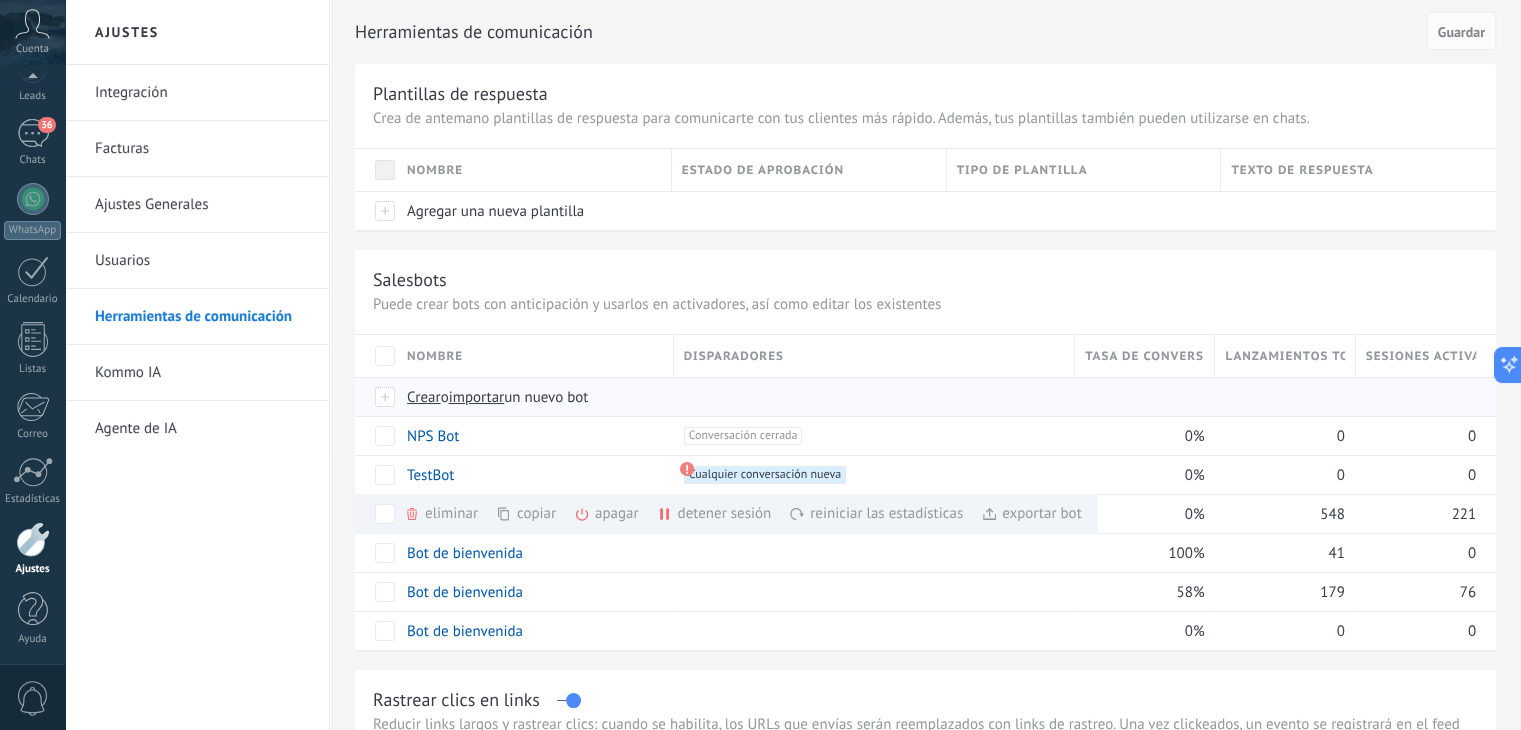 click at bounding box center [386, 397] 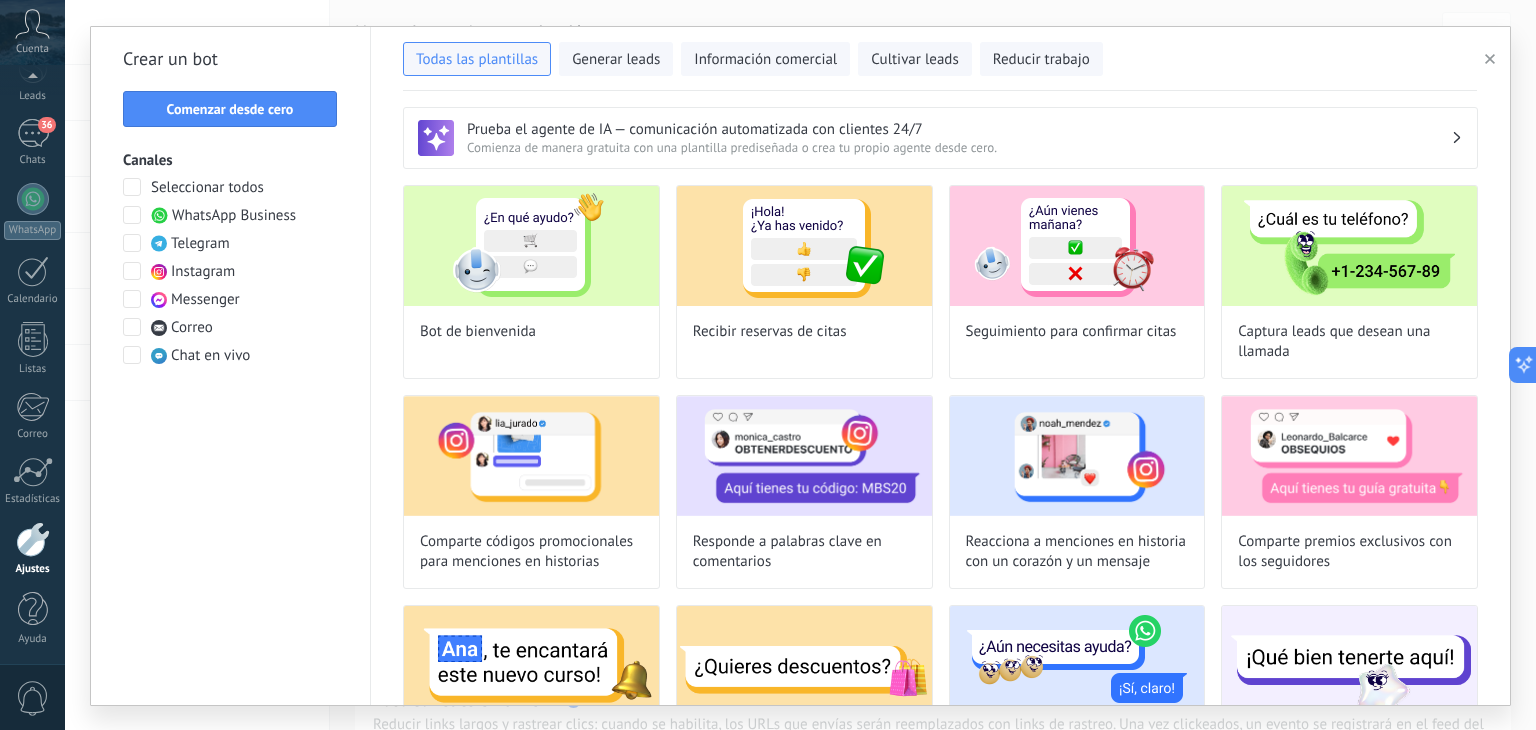 click on "Seleccionar todos" at bounding box center [207, 188] 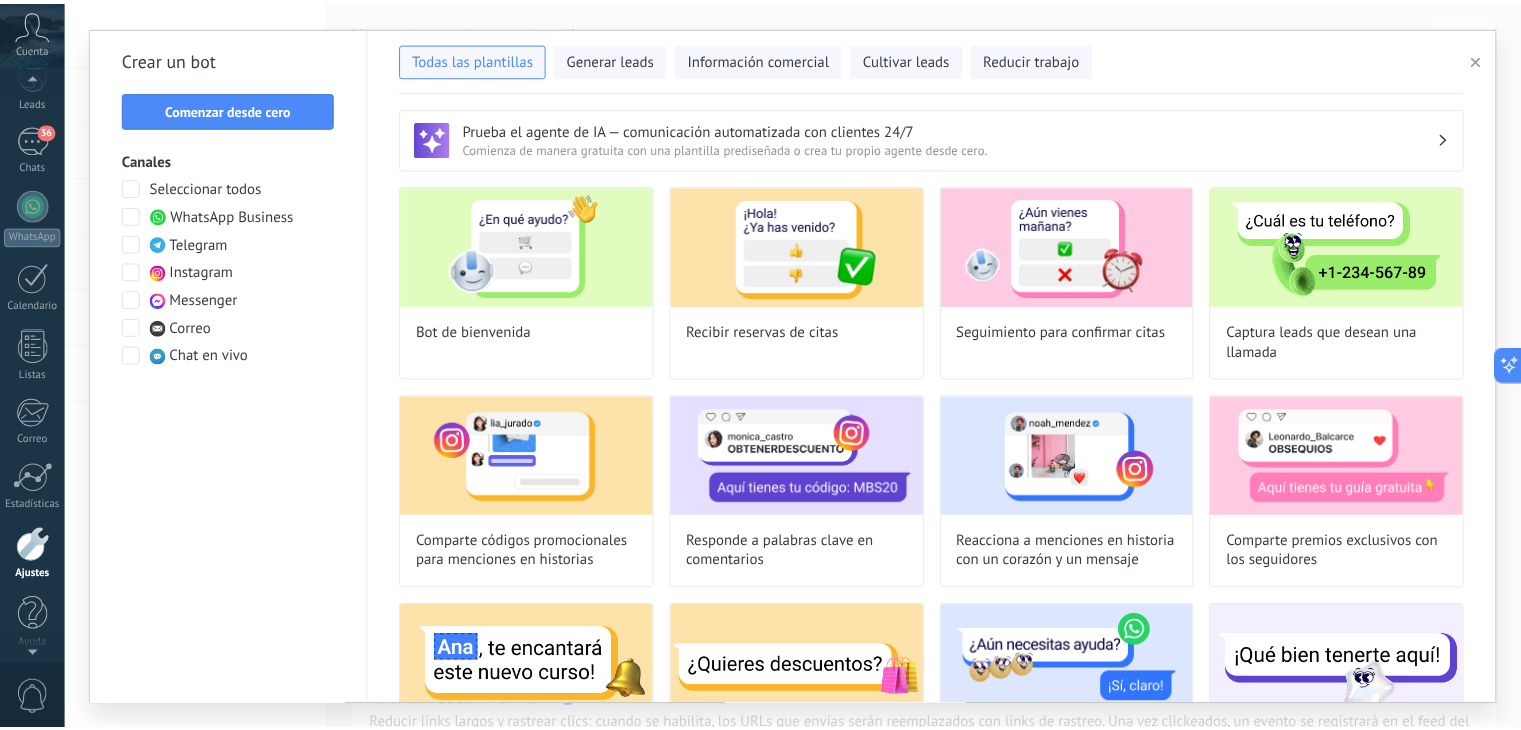 scroll, scrollTop: 101, scrollLeft: 0, axis: vertical 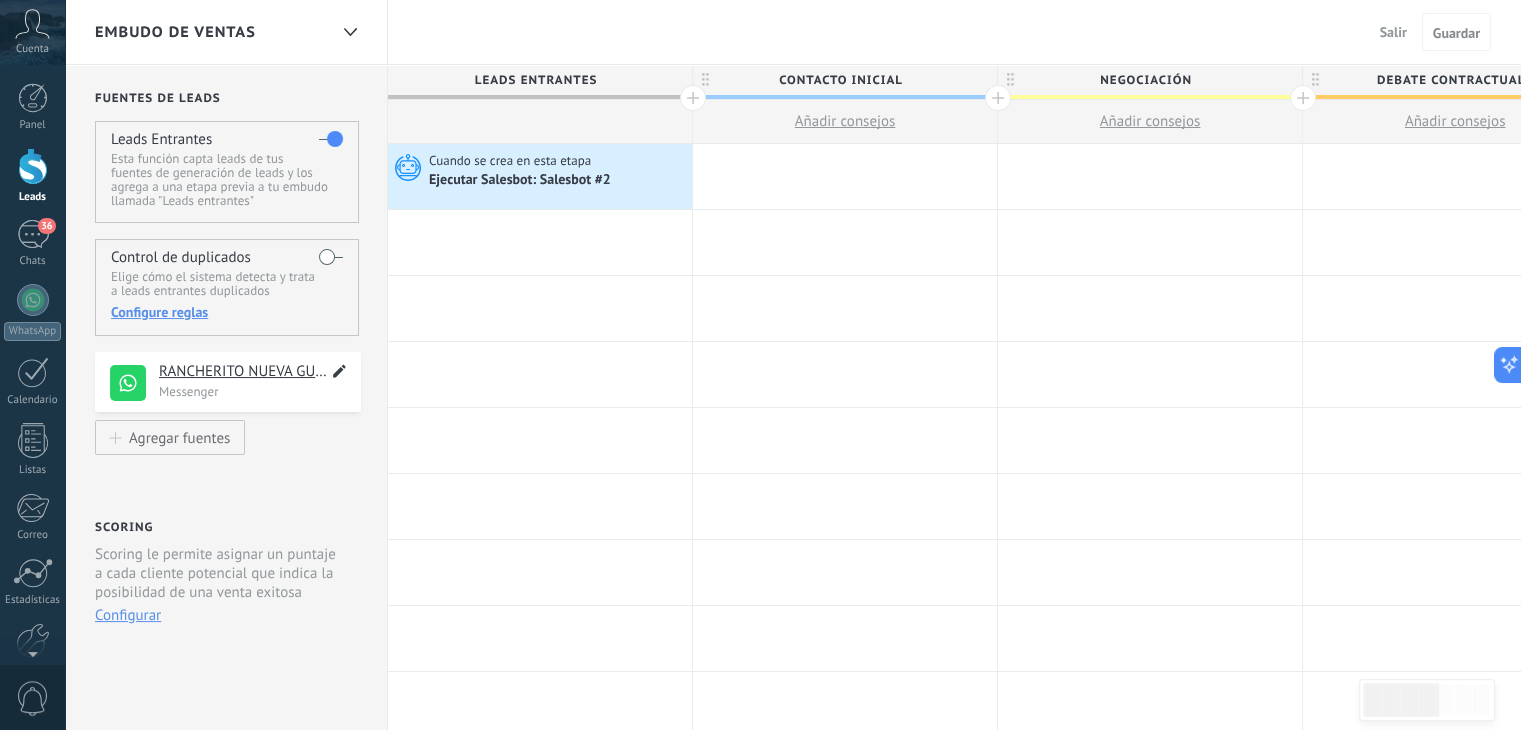 click 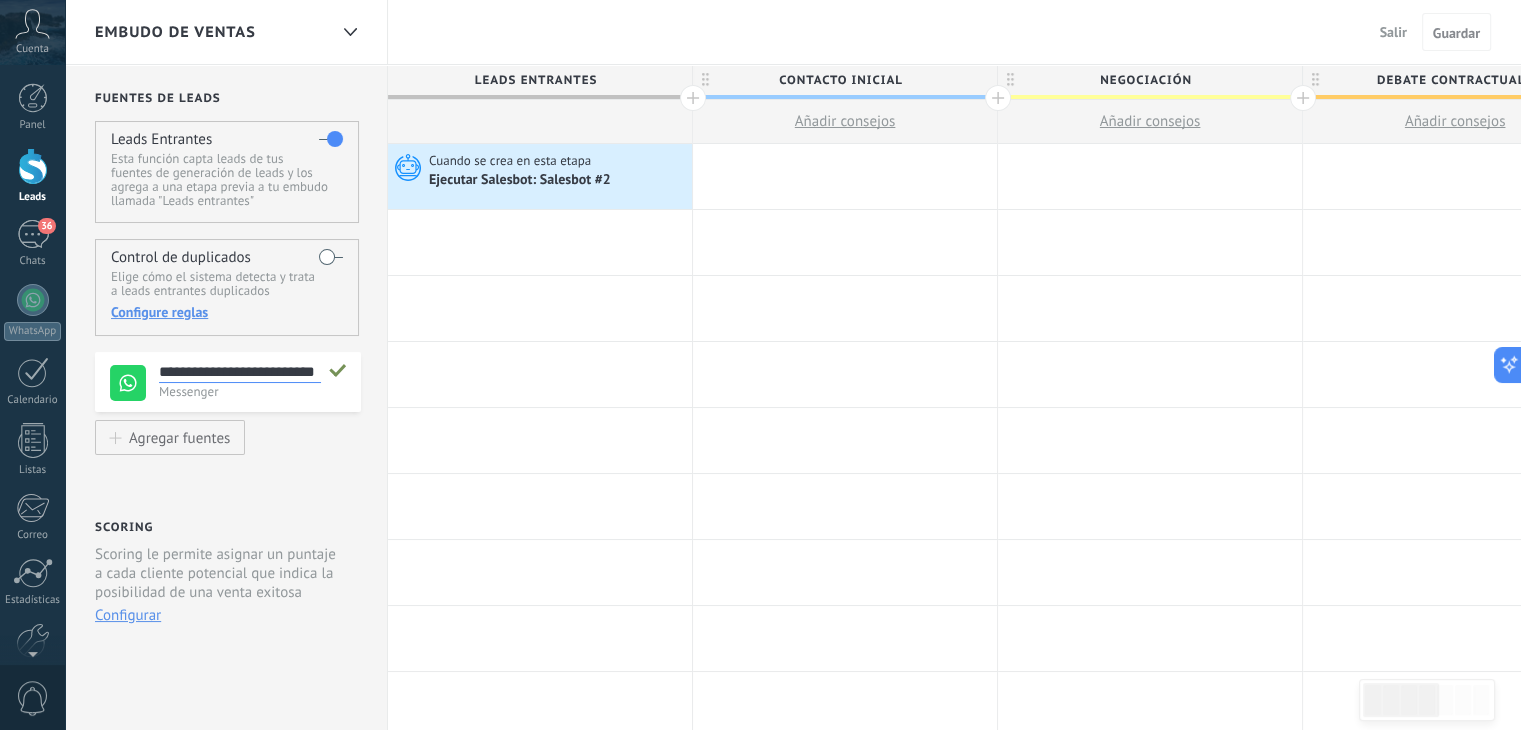 scroll, scrollTop: 38, scrollLeft: 0, axis: vertical 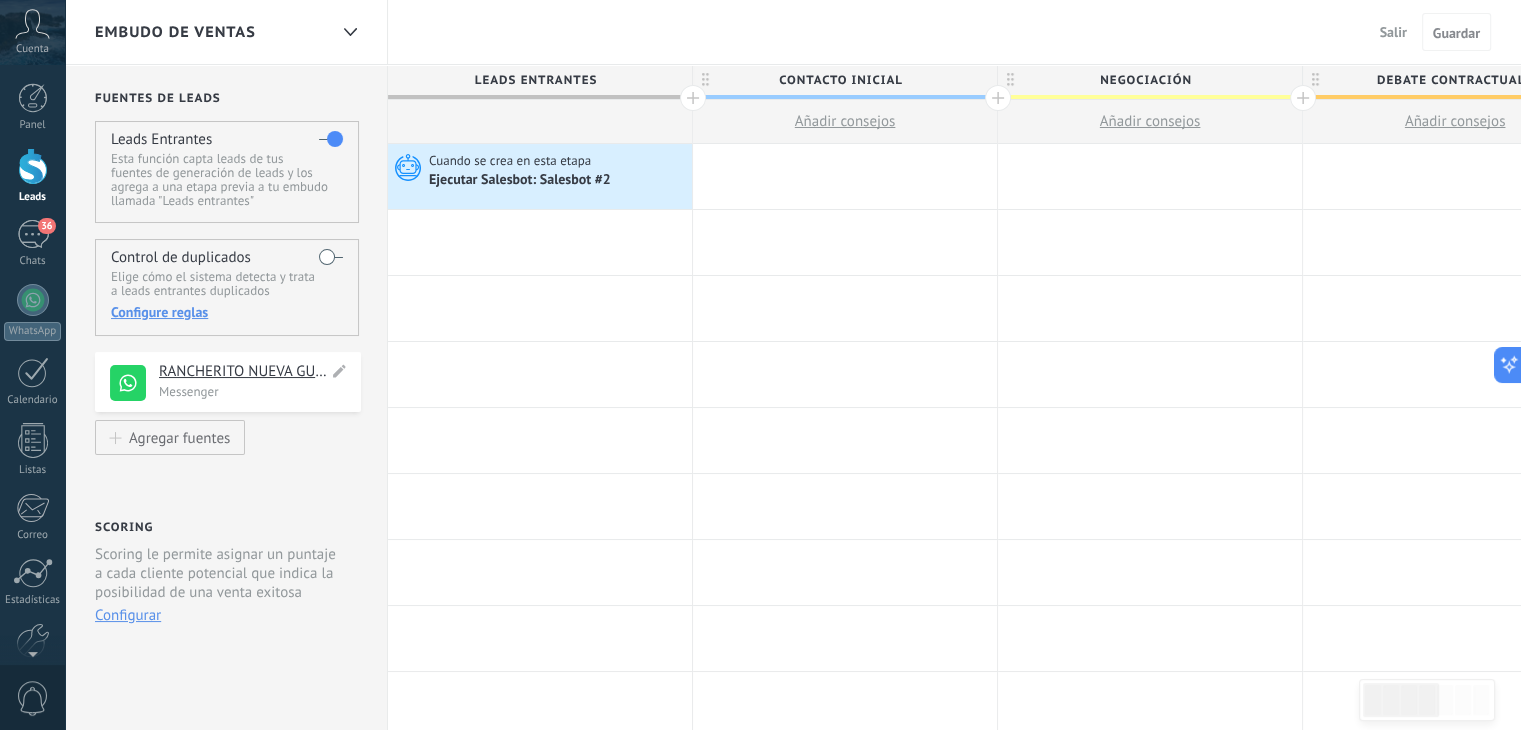 click on "Messenger" at bounding box center [254, 391] 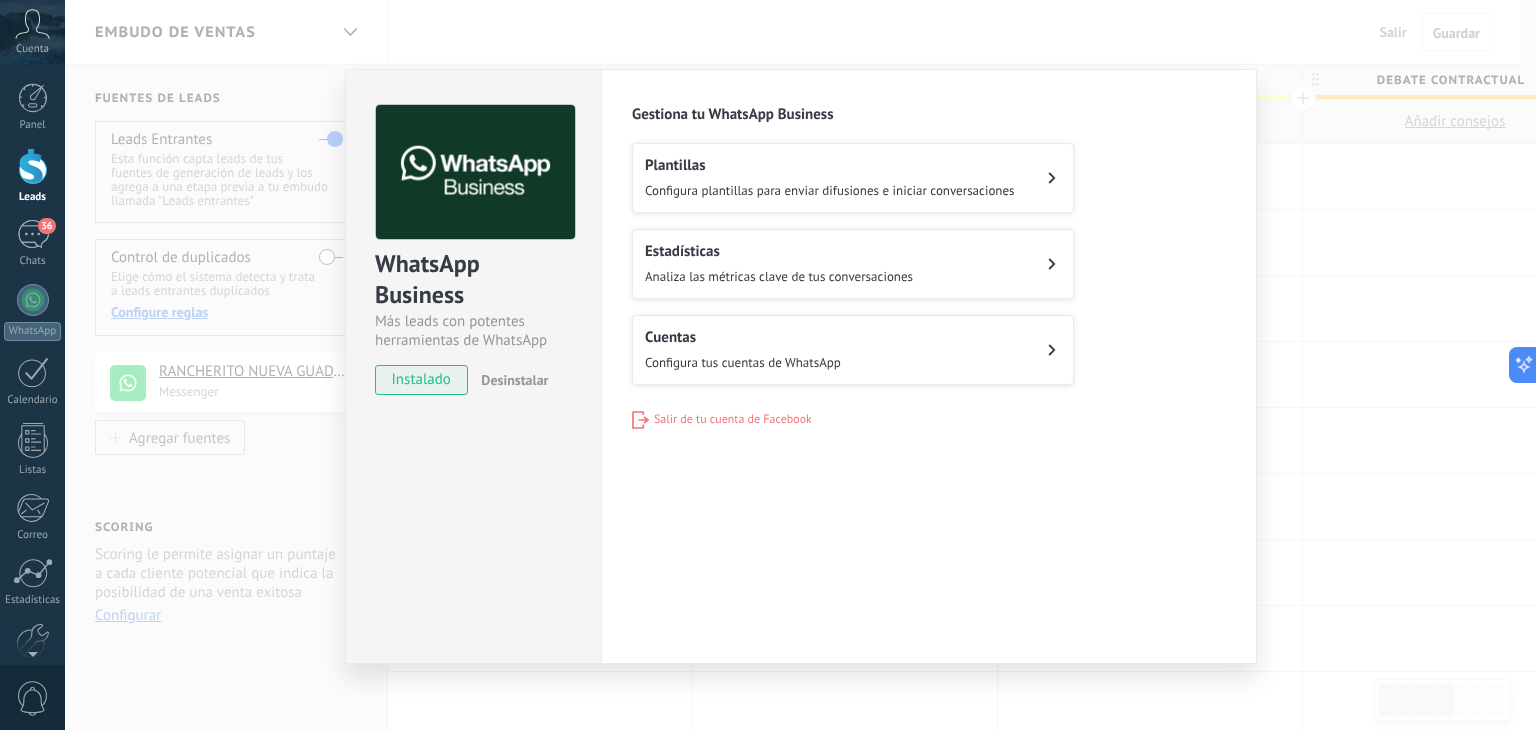 click on "WhatsApp Business Más leads con potentes herramientas de WhatsApp instalado Desinstalar Configuraciones Autorizaciones Esta pestaña registra a los usuarios que han concedido acceso a las integración a esta cuenta. Si deseas remover la posibilidad que un usuario pueda enviar solicitudes a la cuenta en nombre de esta integración, puedes revocar el acceso. Si el acceso a todos los usuarios es revocado, la integración dejará de funcionar. Esta aplicacion está instalada, pero nadie le ha dado acceso aun. WhatsApp Cloud API más _:  Guardar Gestiona tu WhatsApp Business Plantillas Configura plantillas para enviar difusiones e iniciar conversaciones Estadísticas Analiza las métricas clave de tus conversaciones Cuentas Configura tus cuentas de WhatsApp Salir de tu cuenta de Facebook" at bounding box center (800, 365) 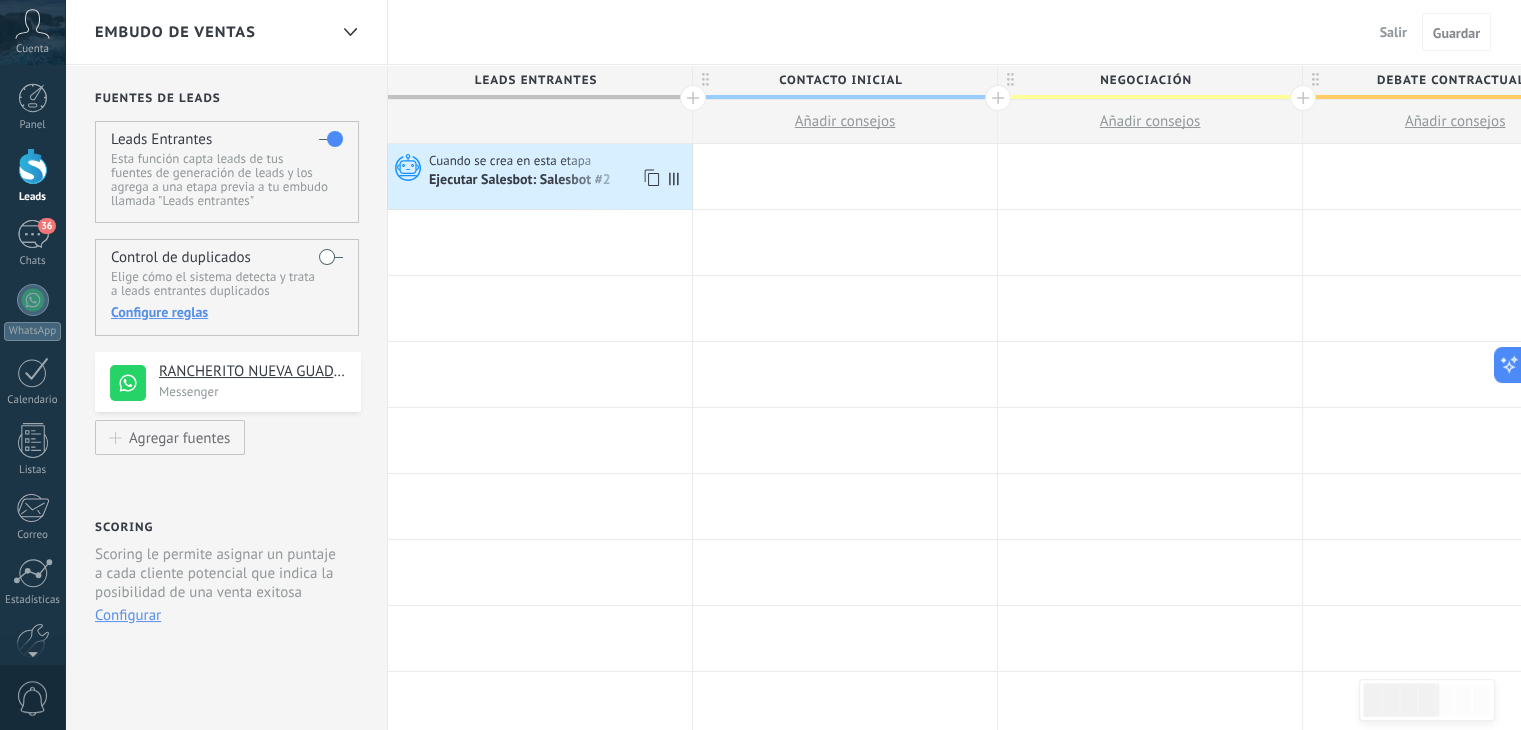 click on "Ejecutar Salesbot: Salesbot #2" at bounding box center [521, 181] 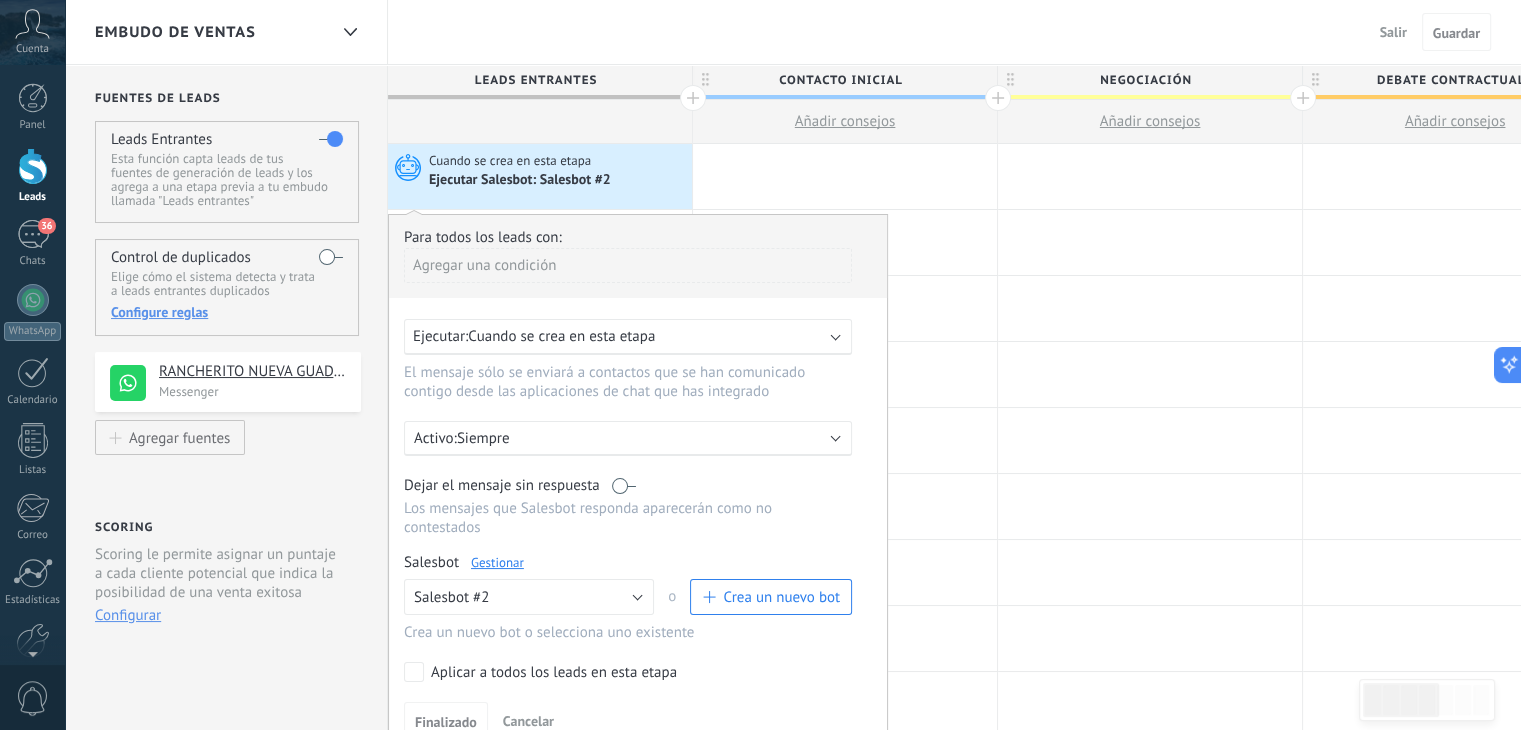 click on "Aplicar a todos los leads en esta etapa" at bounding box center [554, 673] 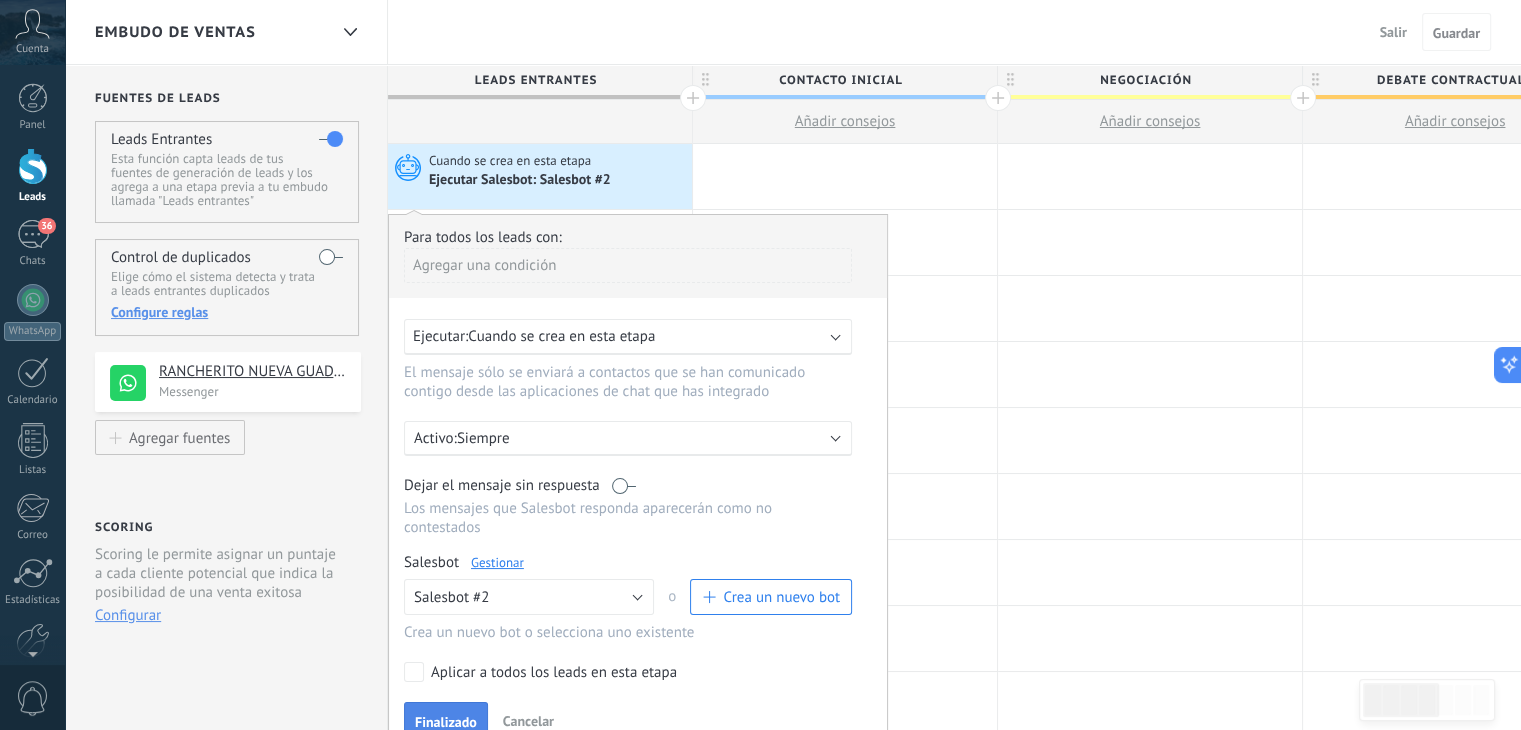 click on "Finalizado" at bounding box center (446, 721) 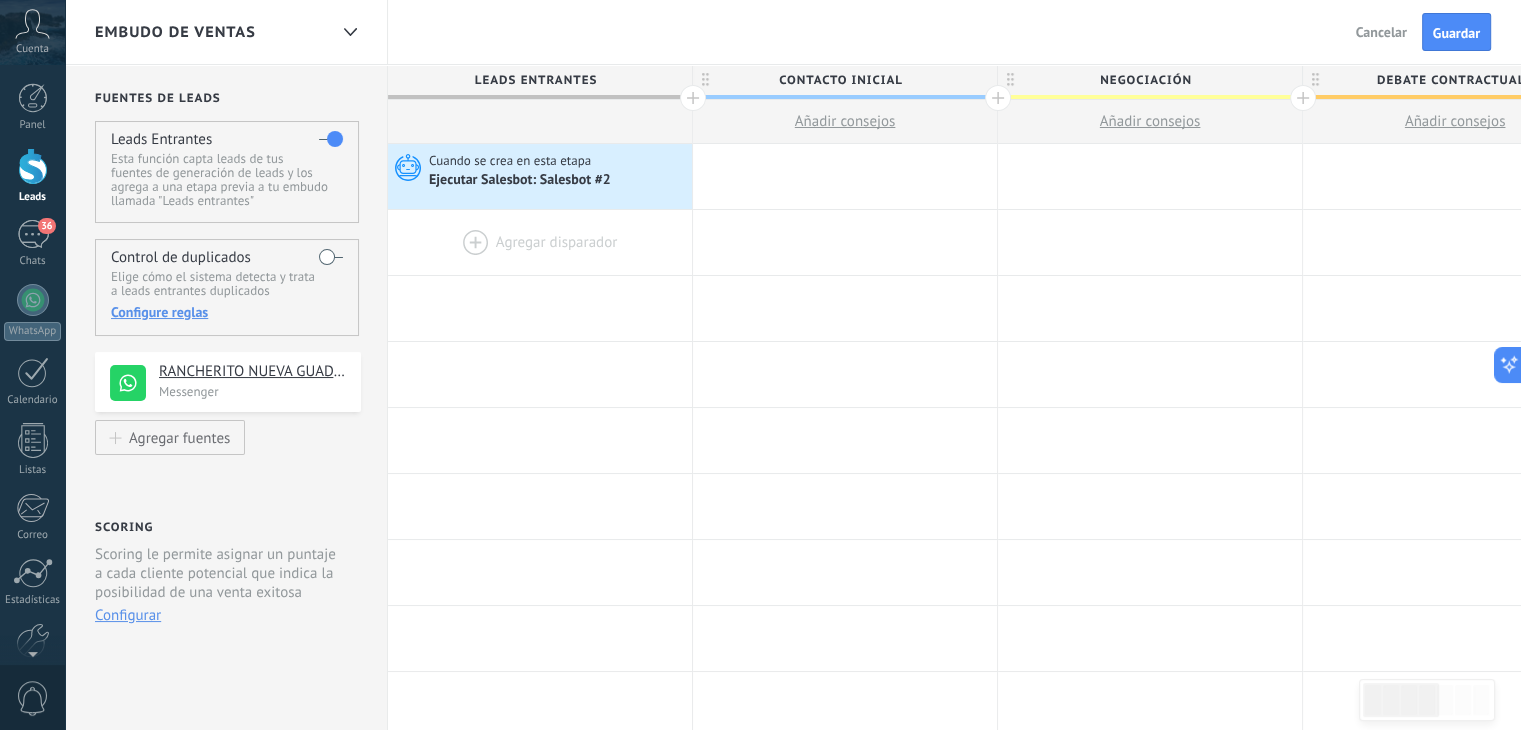 click at bounding box center [540, 242] 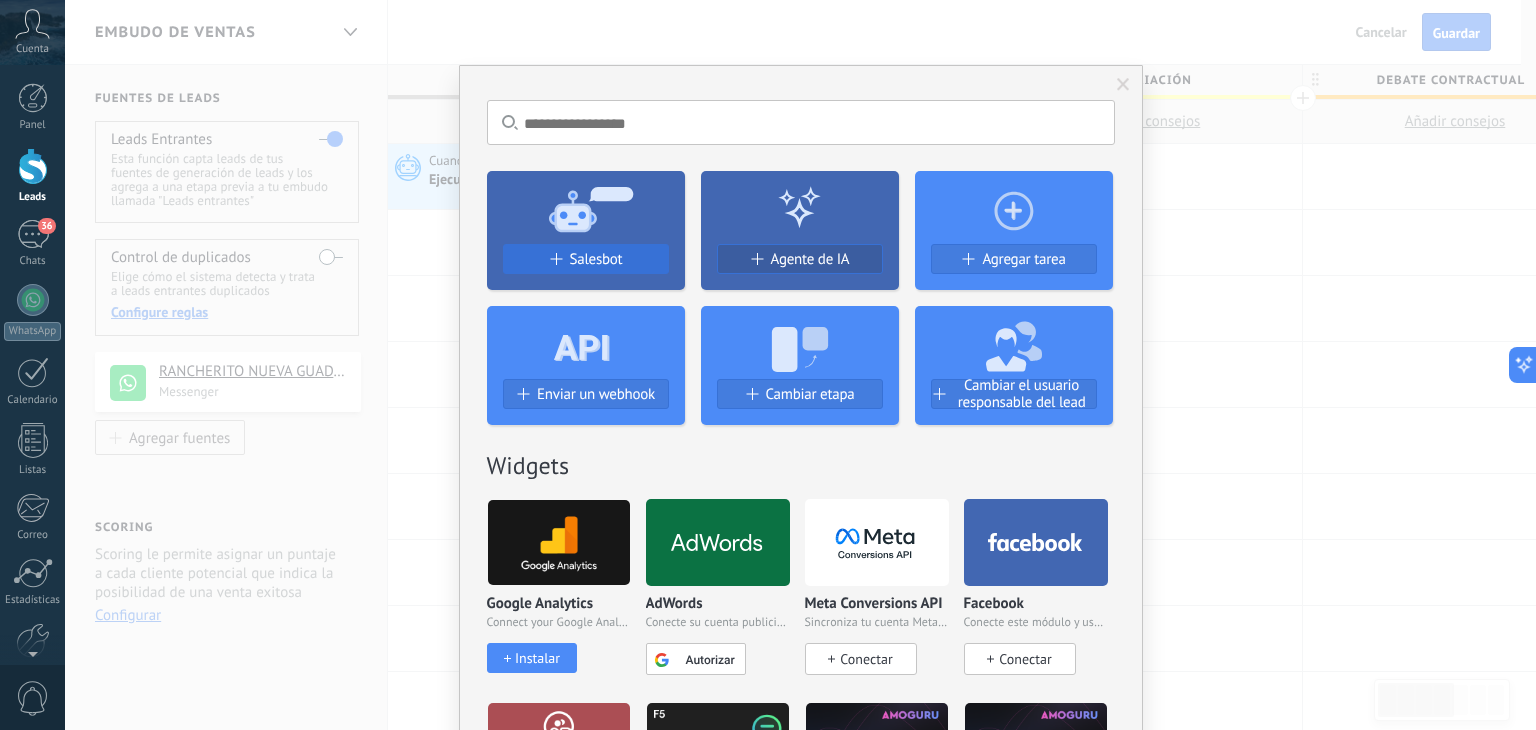 click on "Salesbot Agente de IA Agregar tarea Enviar un webhook Cambiar etapa Cambiar el usuario responsable del lead" at bounding box center [801, 290] 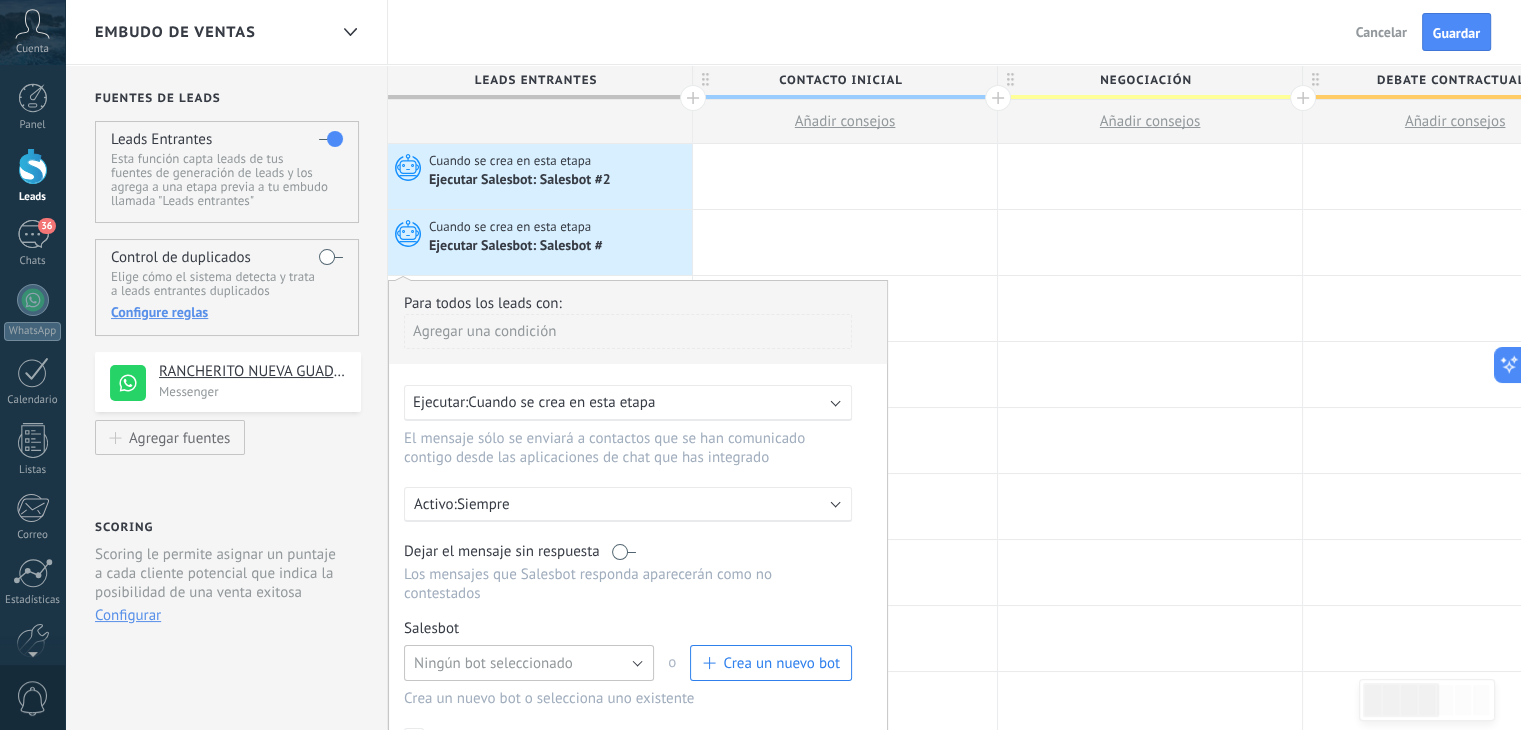 click on "Ningún bot seleccionado" at bounding box center (529, 663) 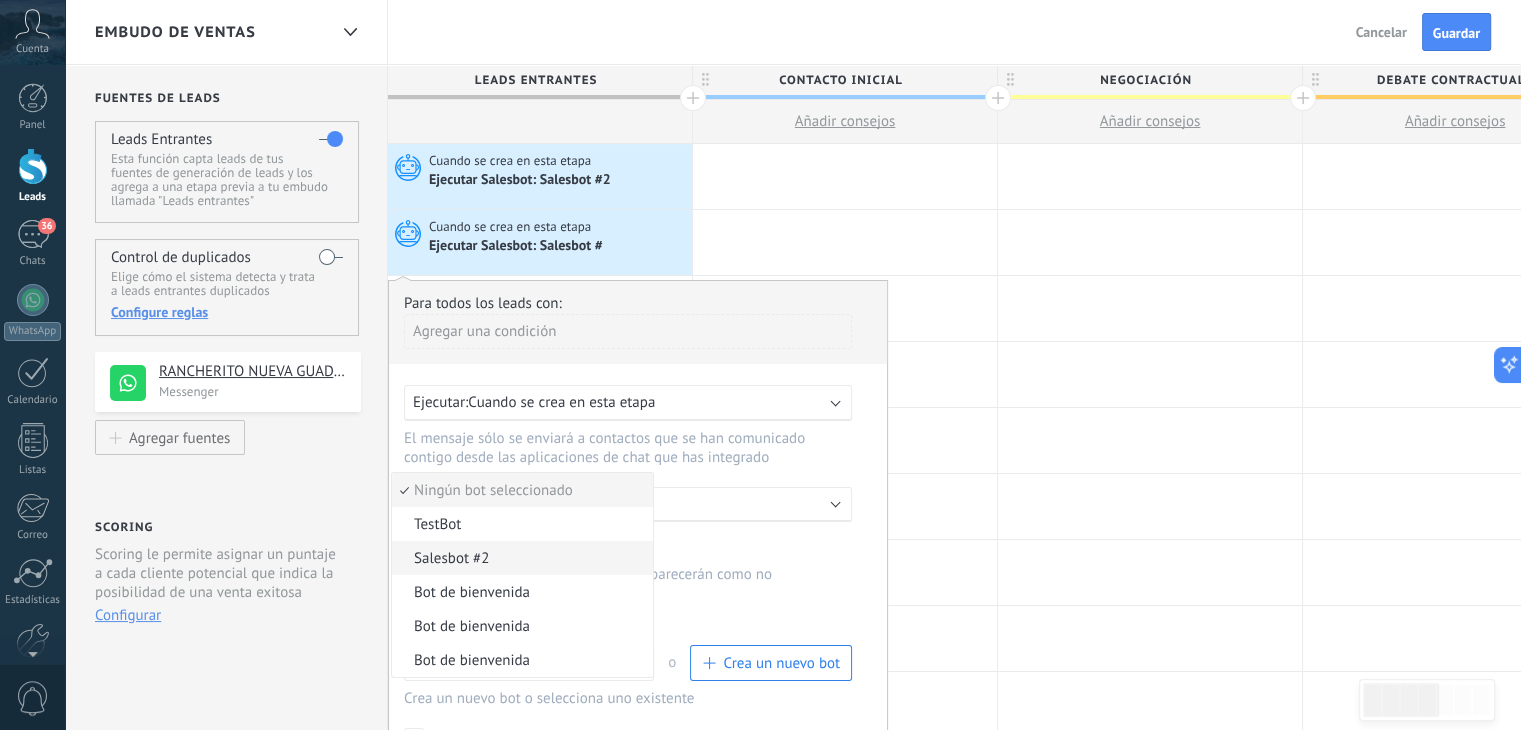 click on "Salesbot #2" at bounding box center [522, 558] 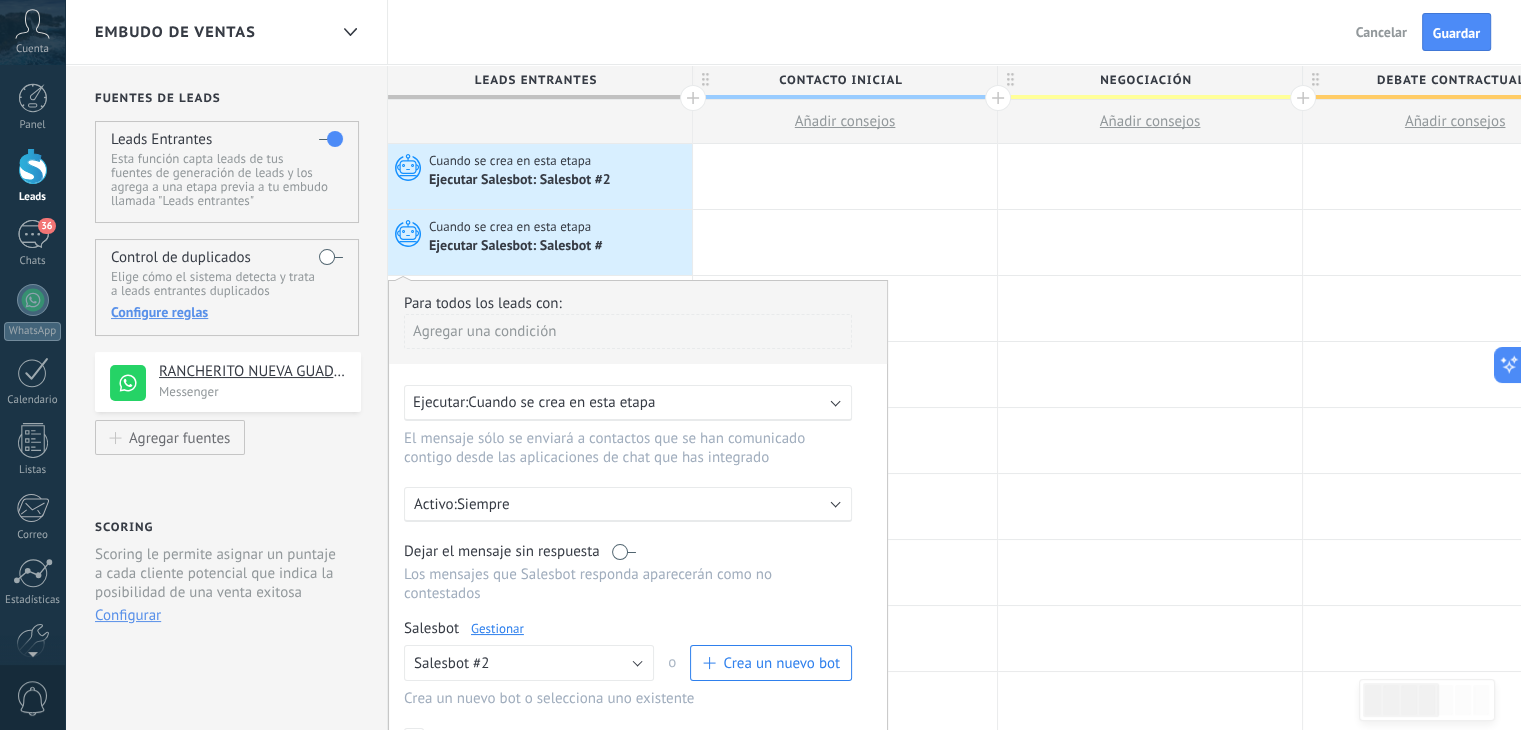 click on "Aplicar a todos los leads en esta etapa" at bounding box center [624, 738] 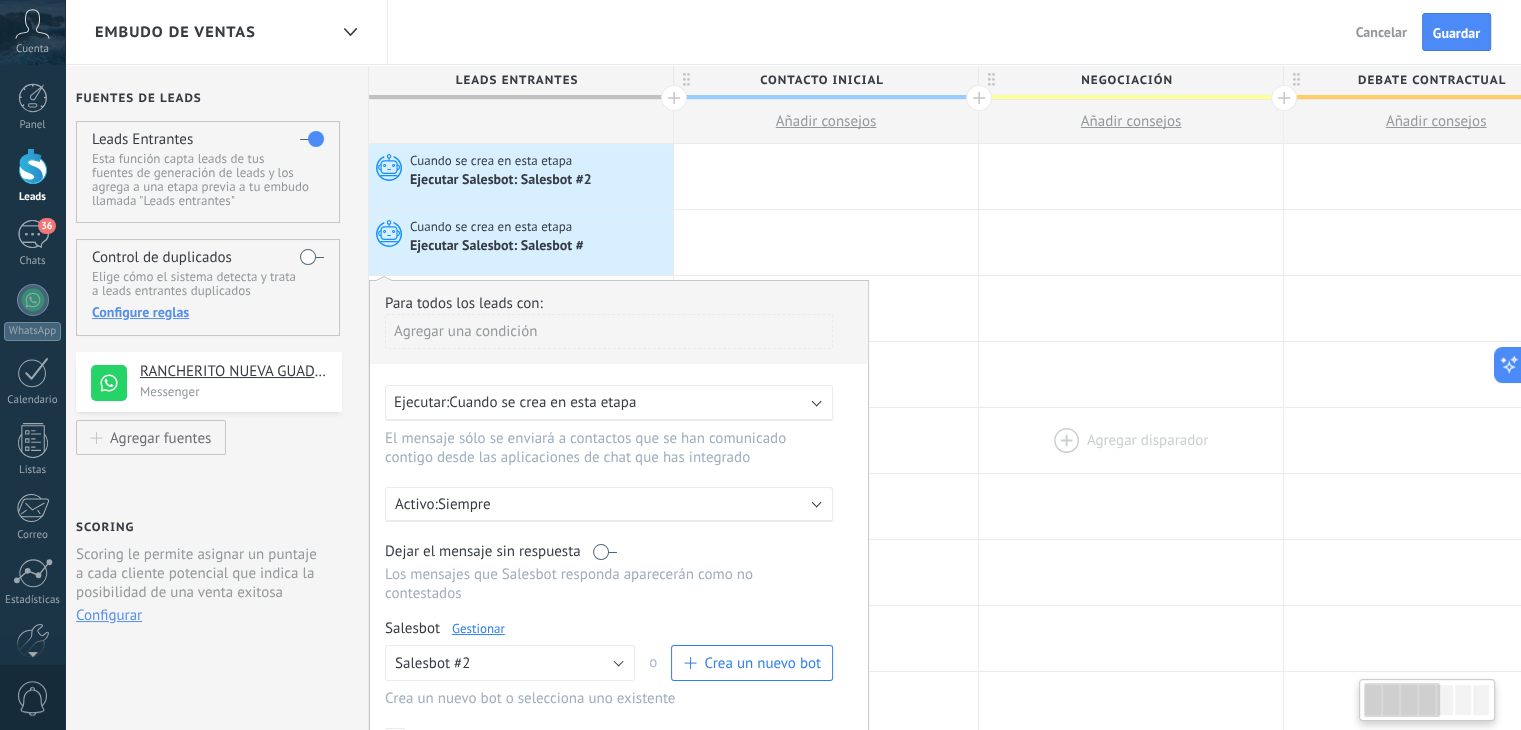 scroll, scrollTop: 0, scrollLeft: 18, axis: horizontal 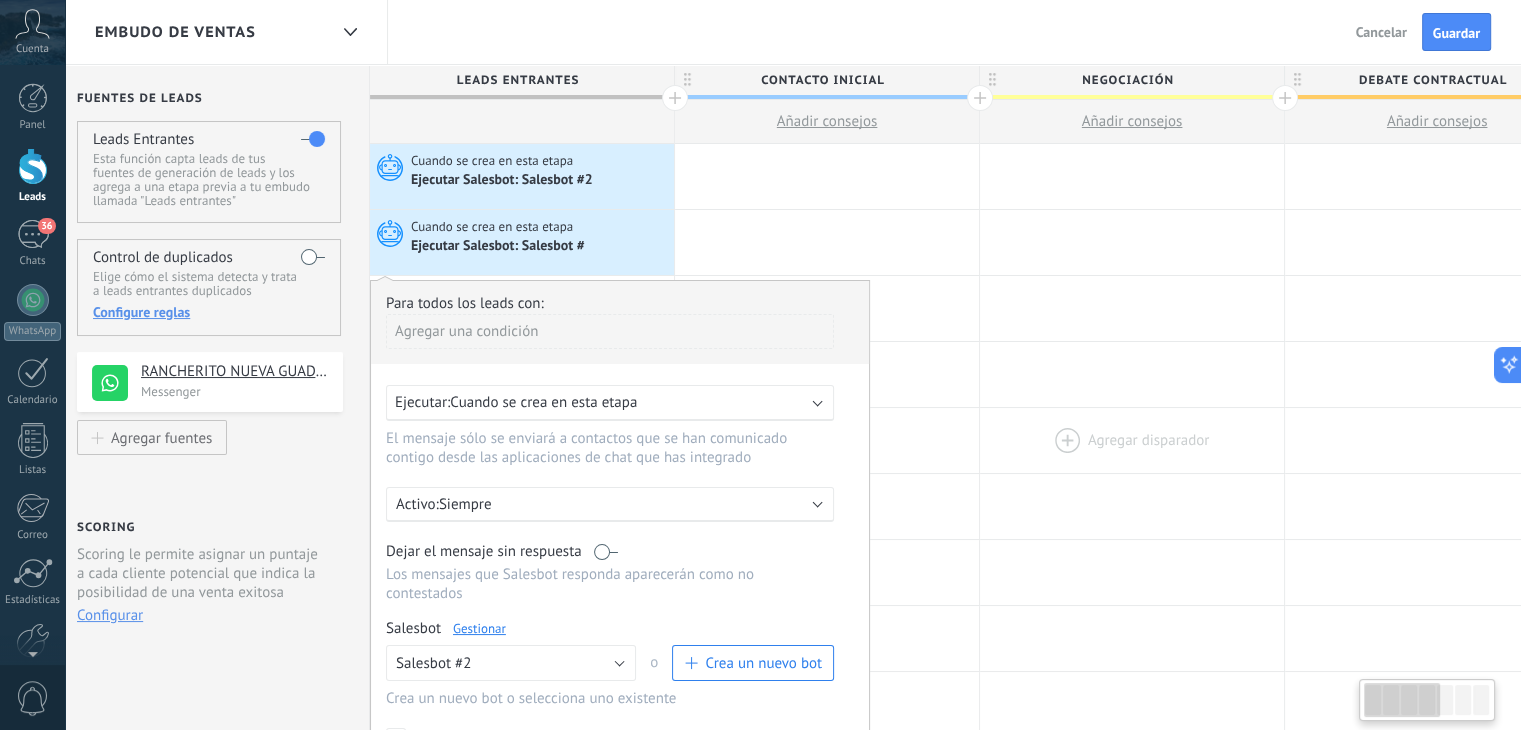 drag, startPoint x: 1171, startPoint y: 562, endPoint x: 1154, endPoint y: 440, distance: 123.178734 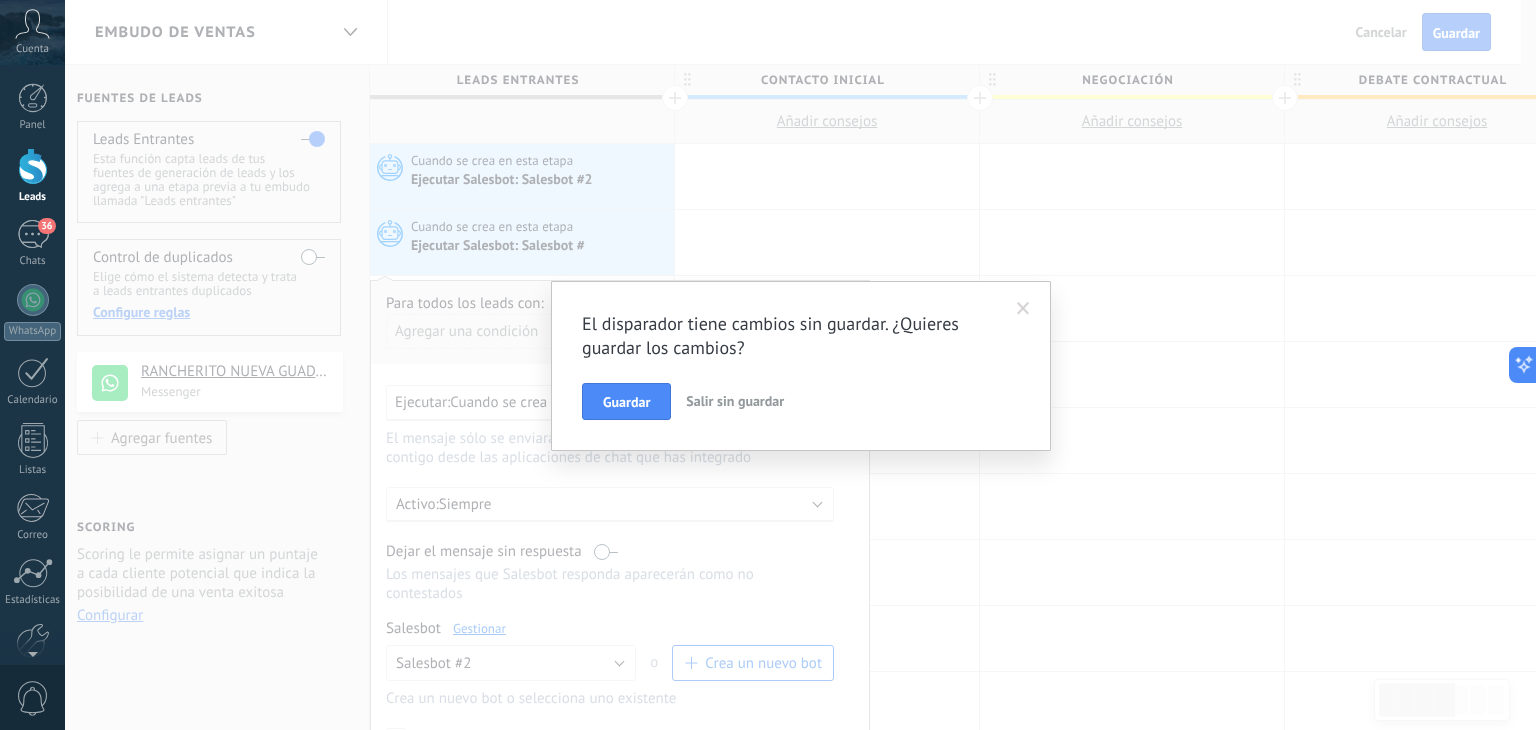 click at bounding box center (1023, 309) 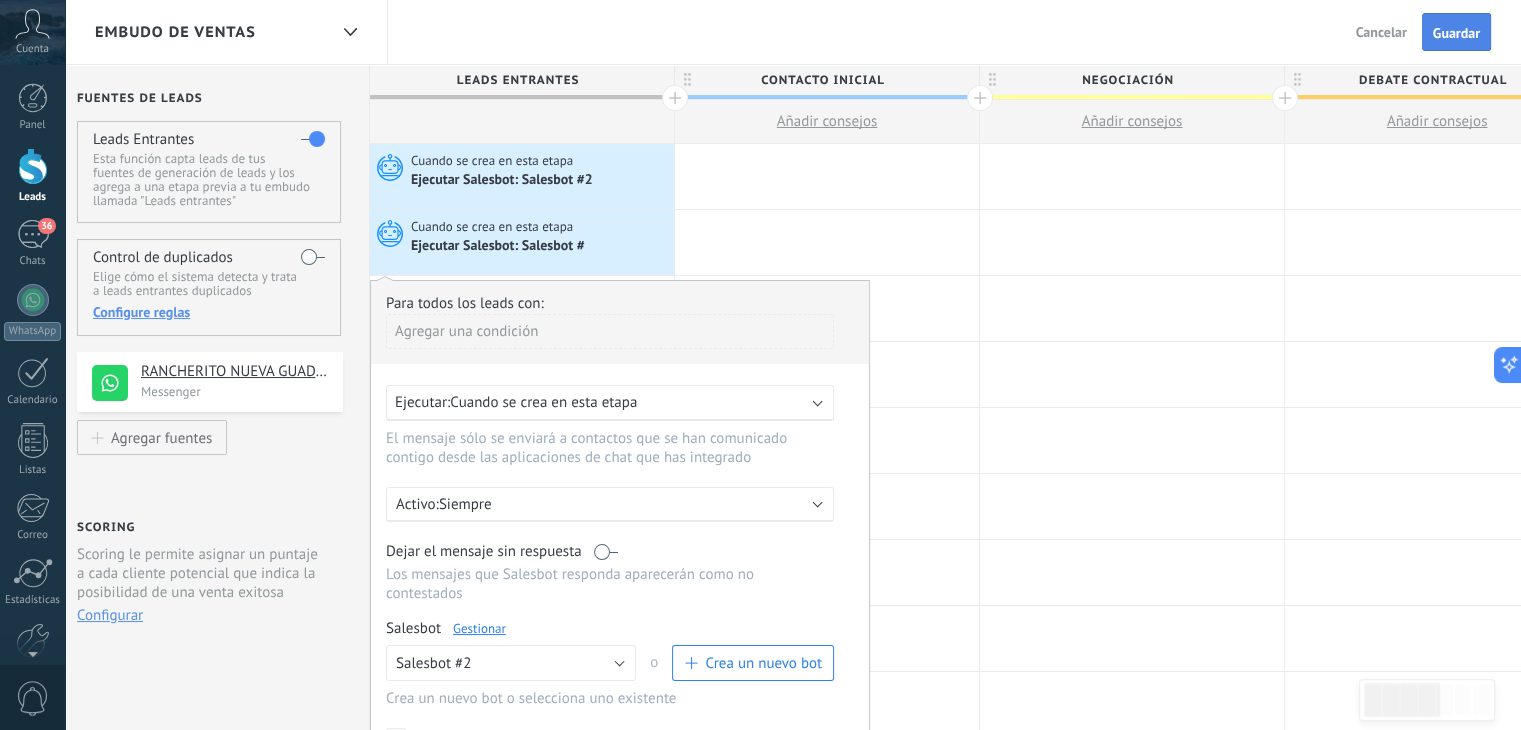 click on "Guardar" at bounding box center [1456, 32] 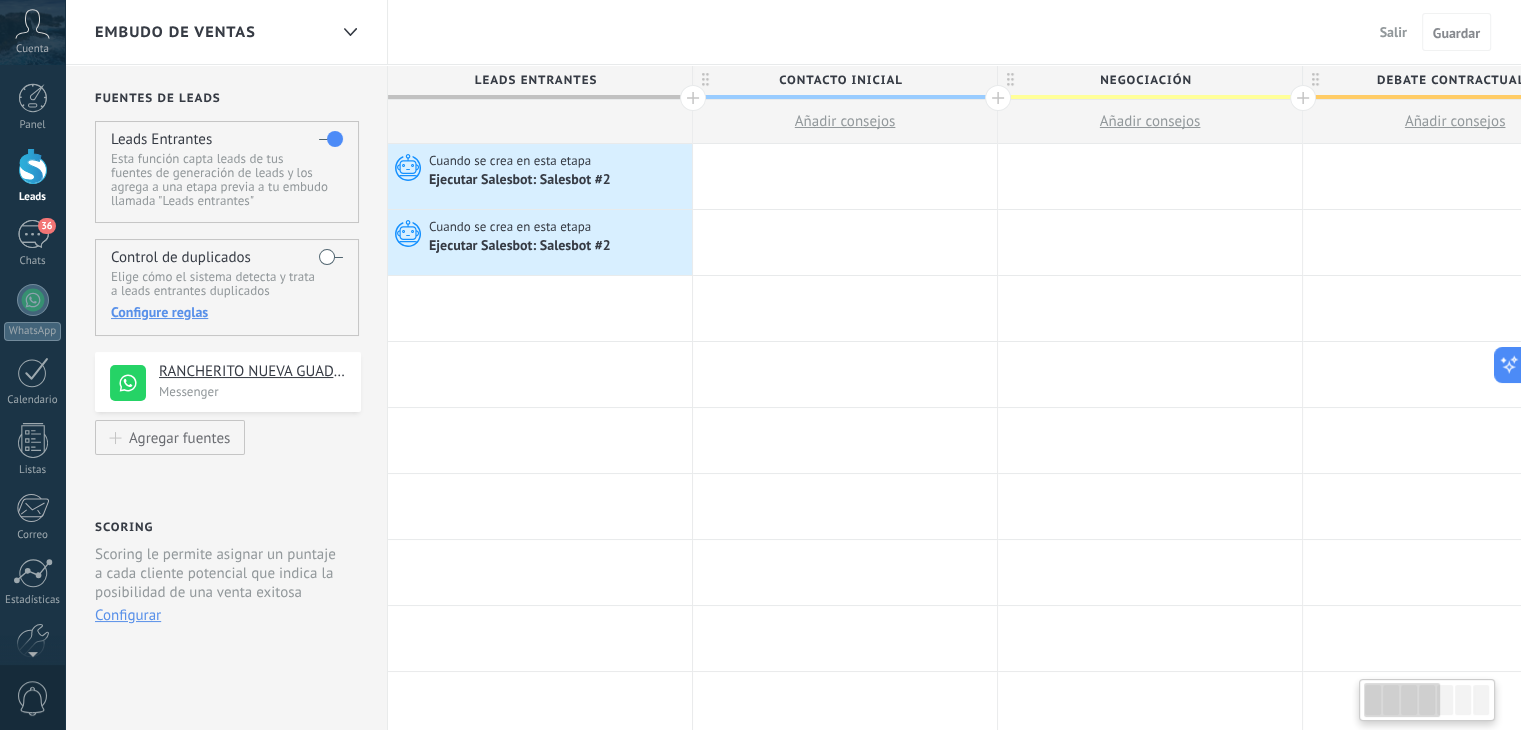 scroll, scrollTop: 0, scrollLeft: 18, axis: horizontal 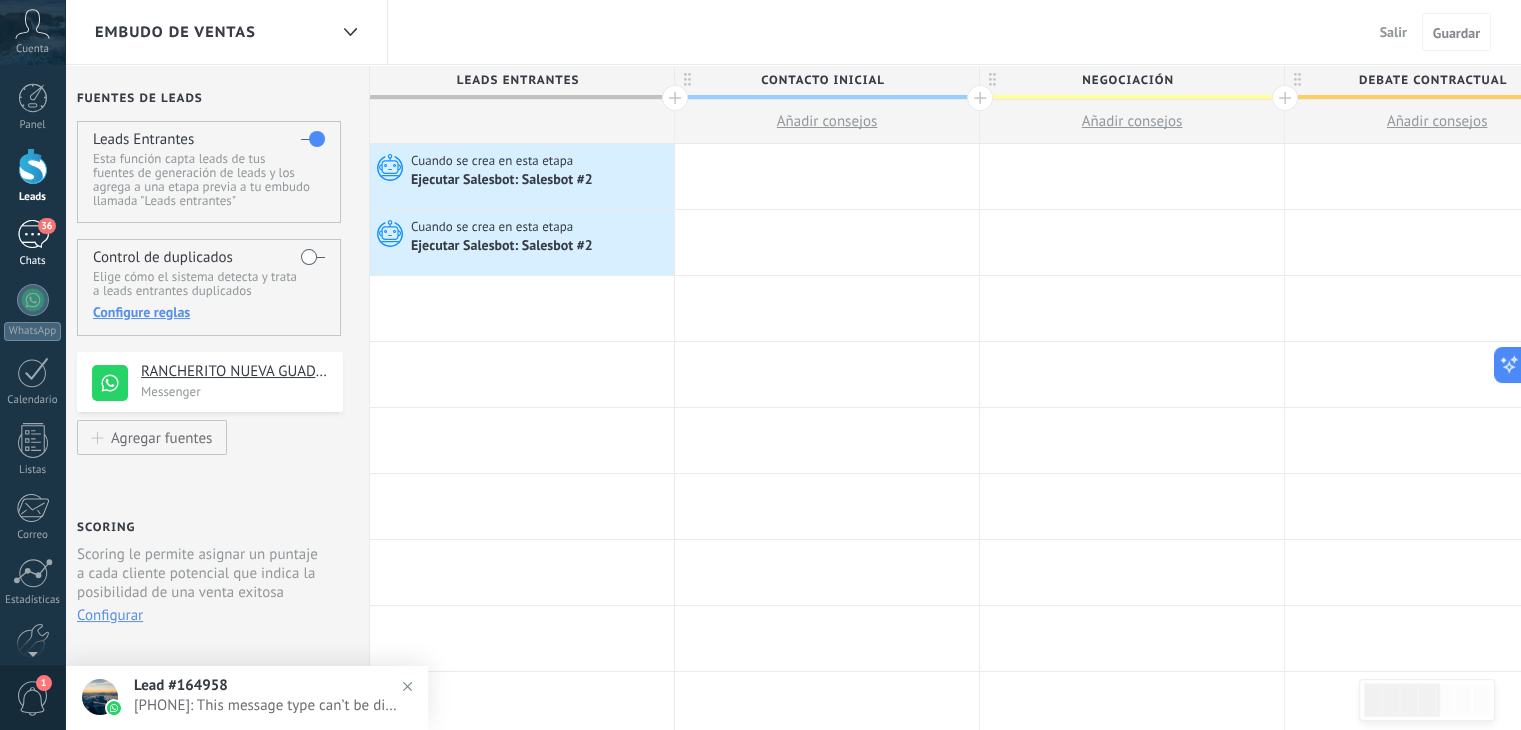 click on "36" at bounding box center [33, 234] 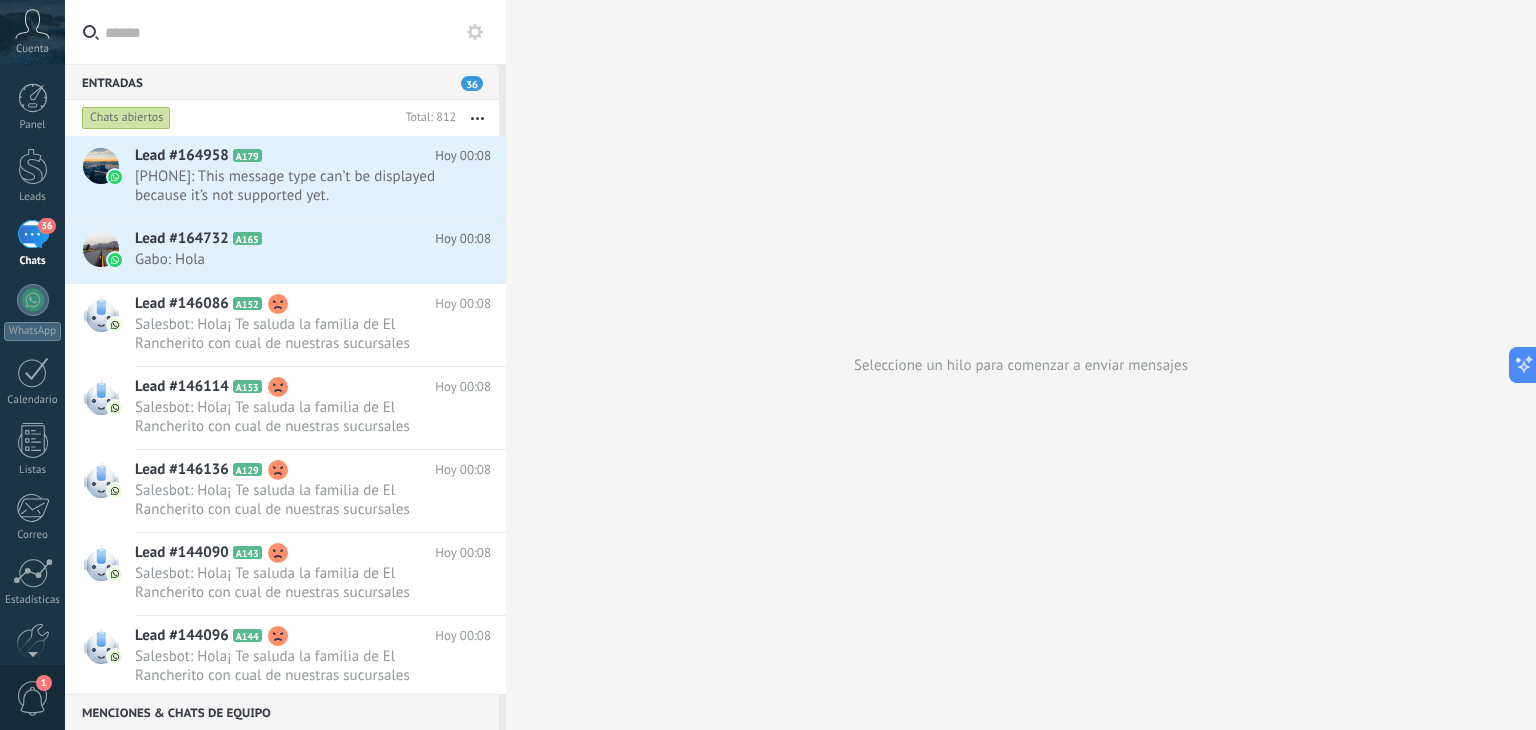 click on "Seleccione un hilo para comenzar a enviar mensajes" at bounding box center [1021, 365] 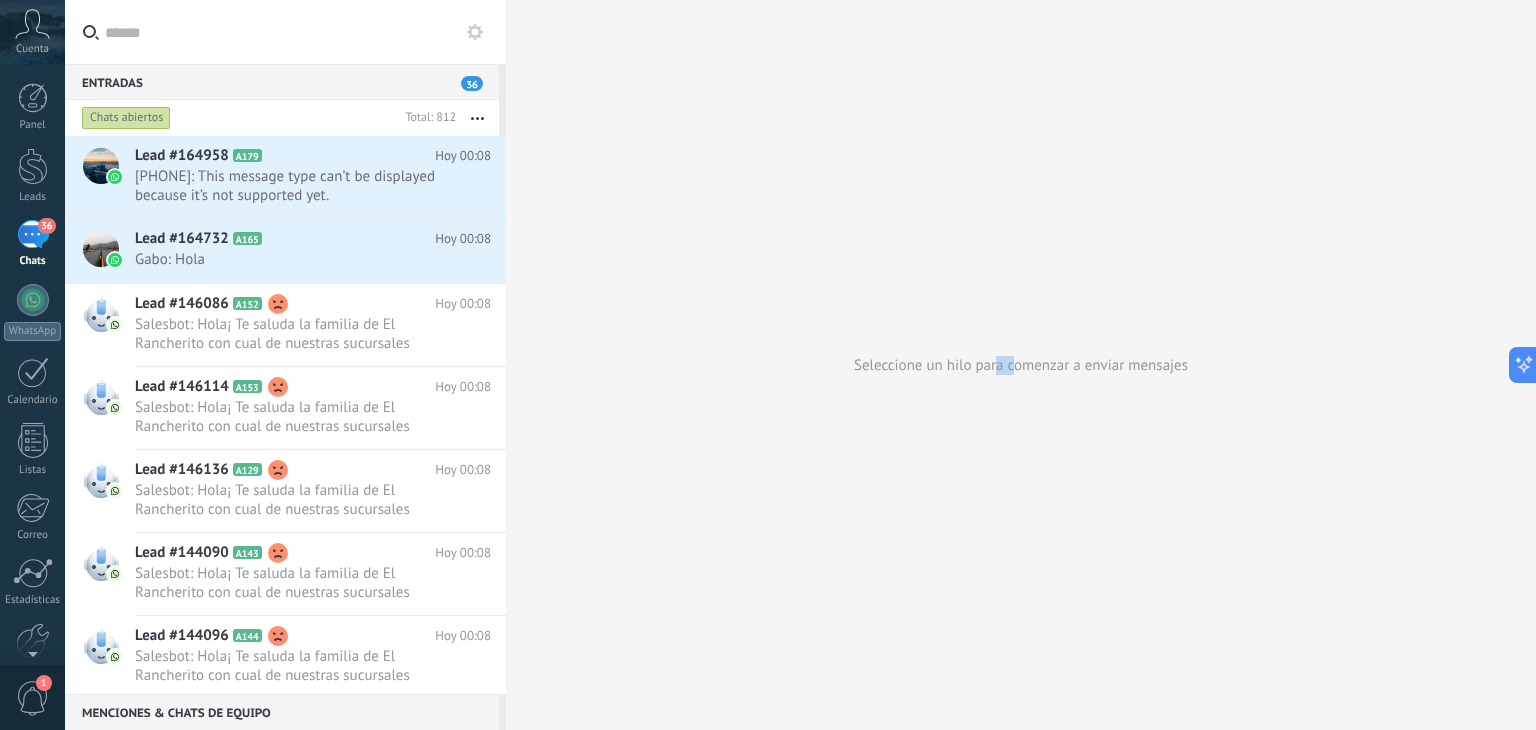 drag, startPoint x: 1013, startPoint y: 367, endPoint x: 1057, endPoint y: 390, distance: 49.648766 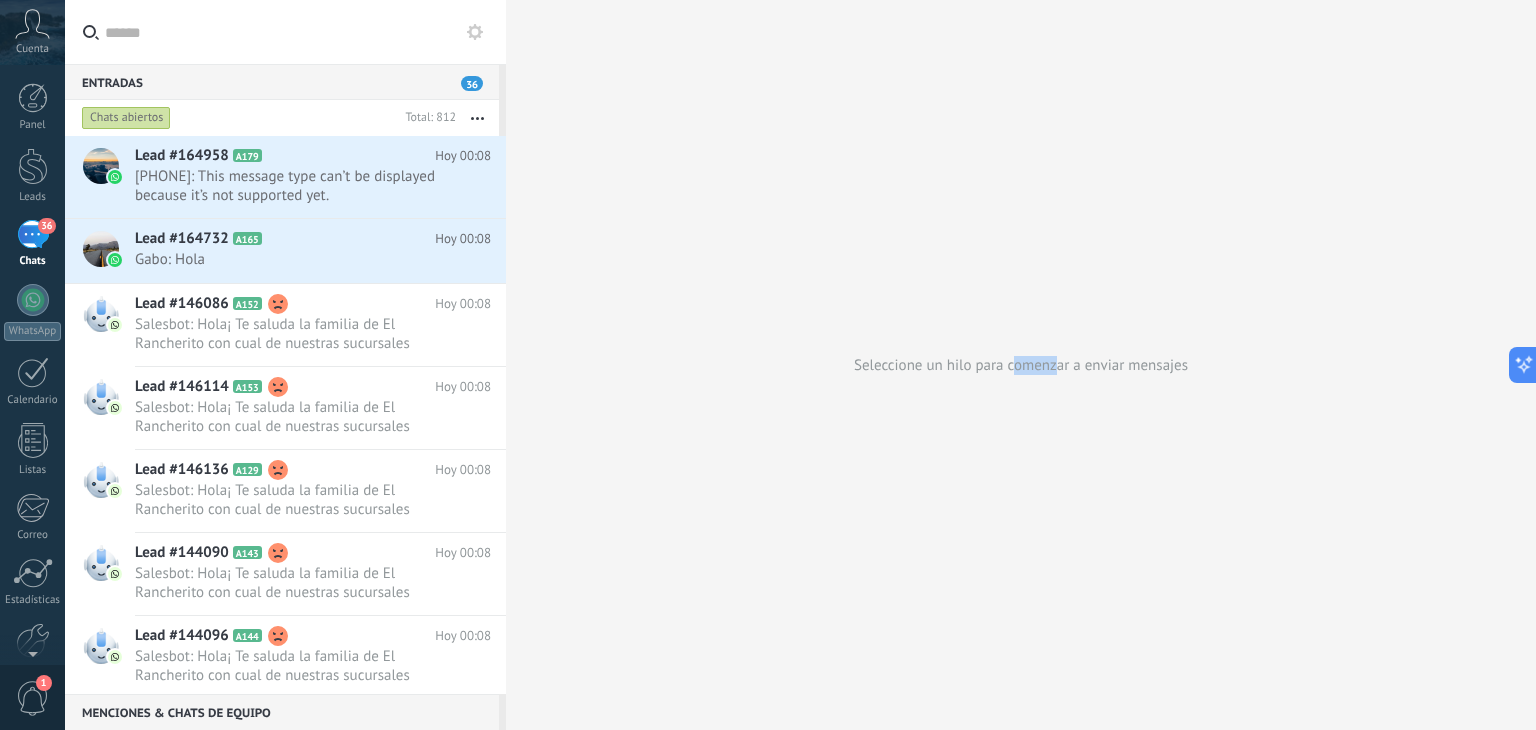 click on "Seleccione un hilo para comenzar a enviar mensajes" at bounding box center [1021, 365] 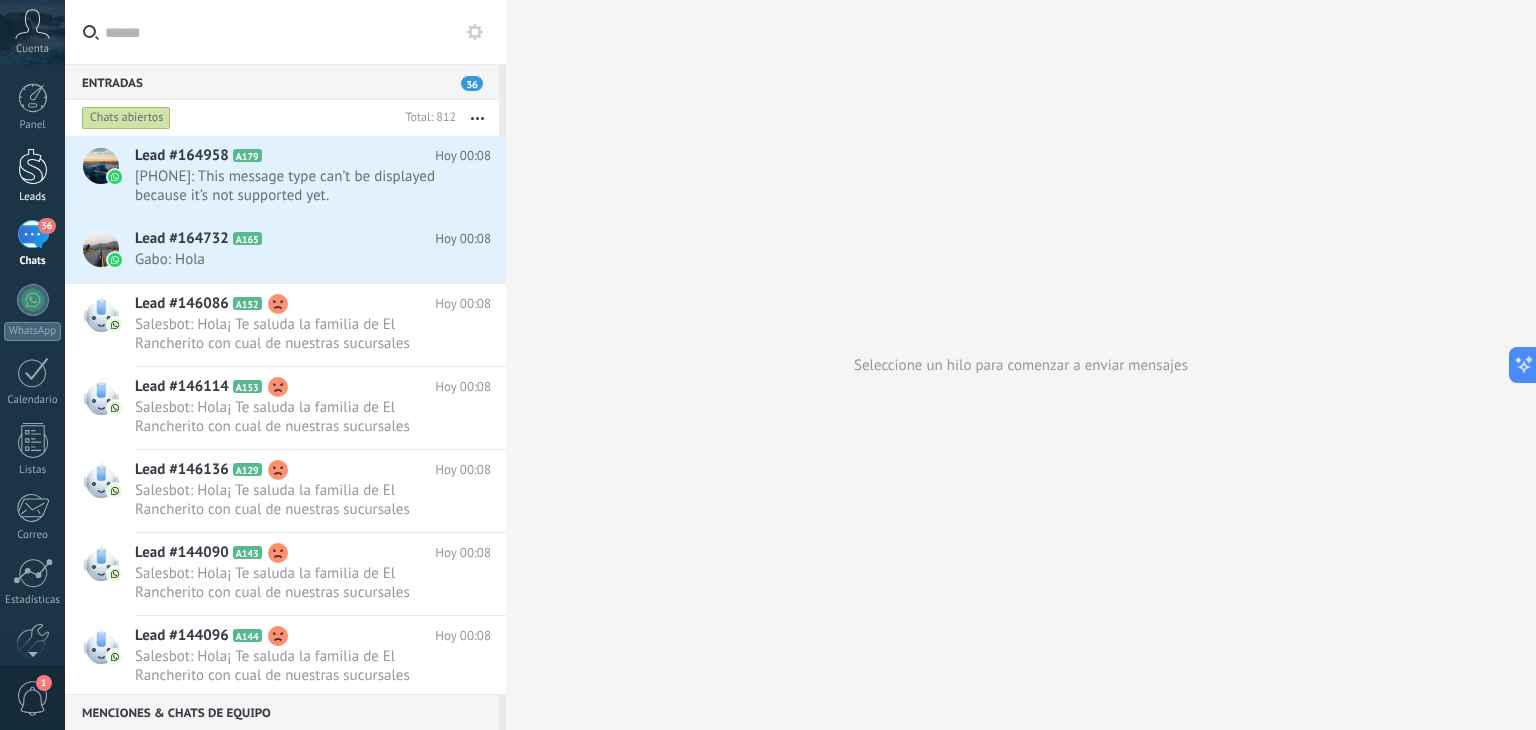 click at bounding box center (33, 166) 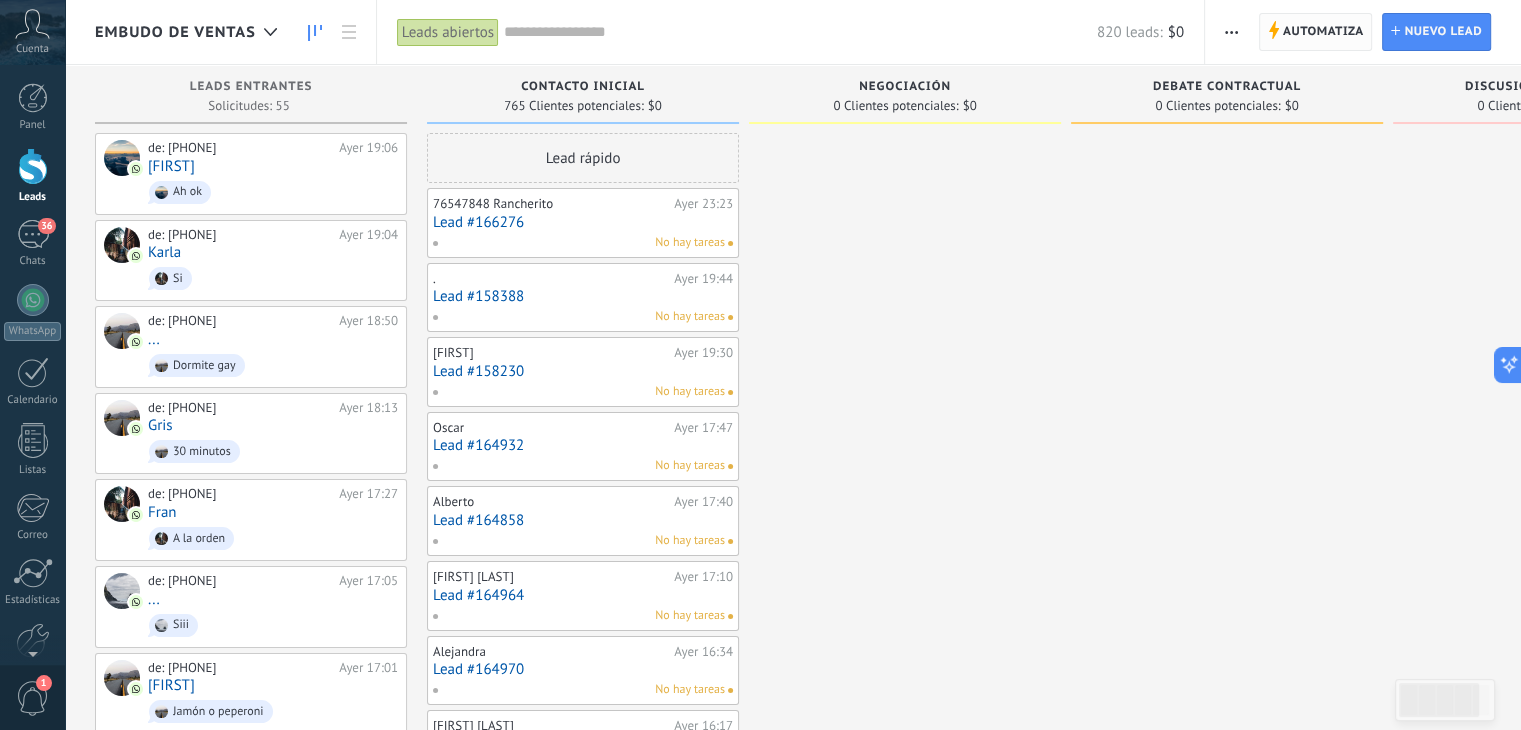 click on "Automatiza" at bounding box center [1323, 32] 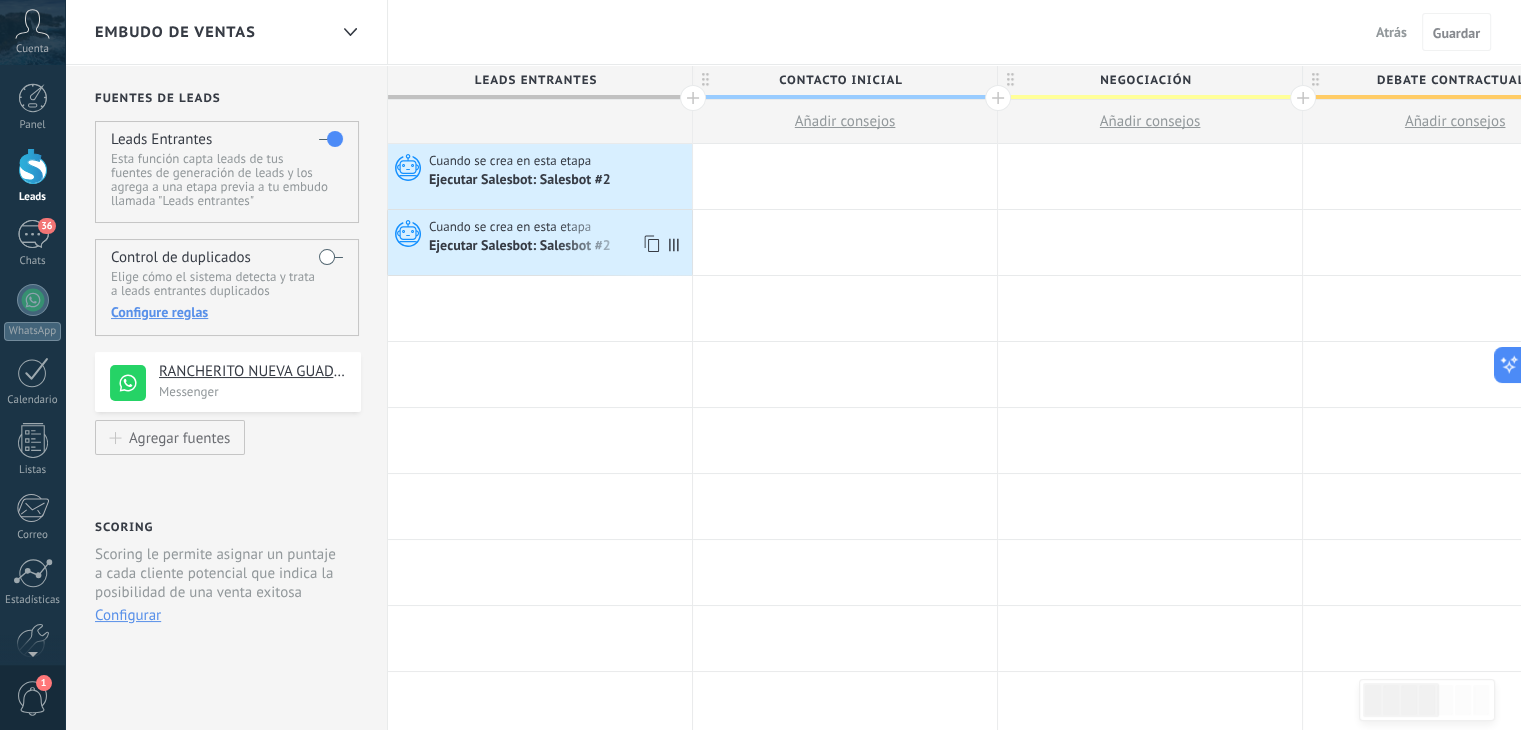 drag, startPoint x: 624, startPoint y: 251, endPoint x: 608, endPoint y: 246, distance: 16.763054 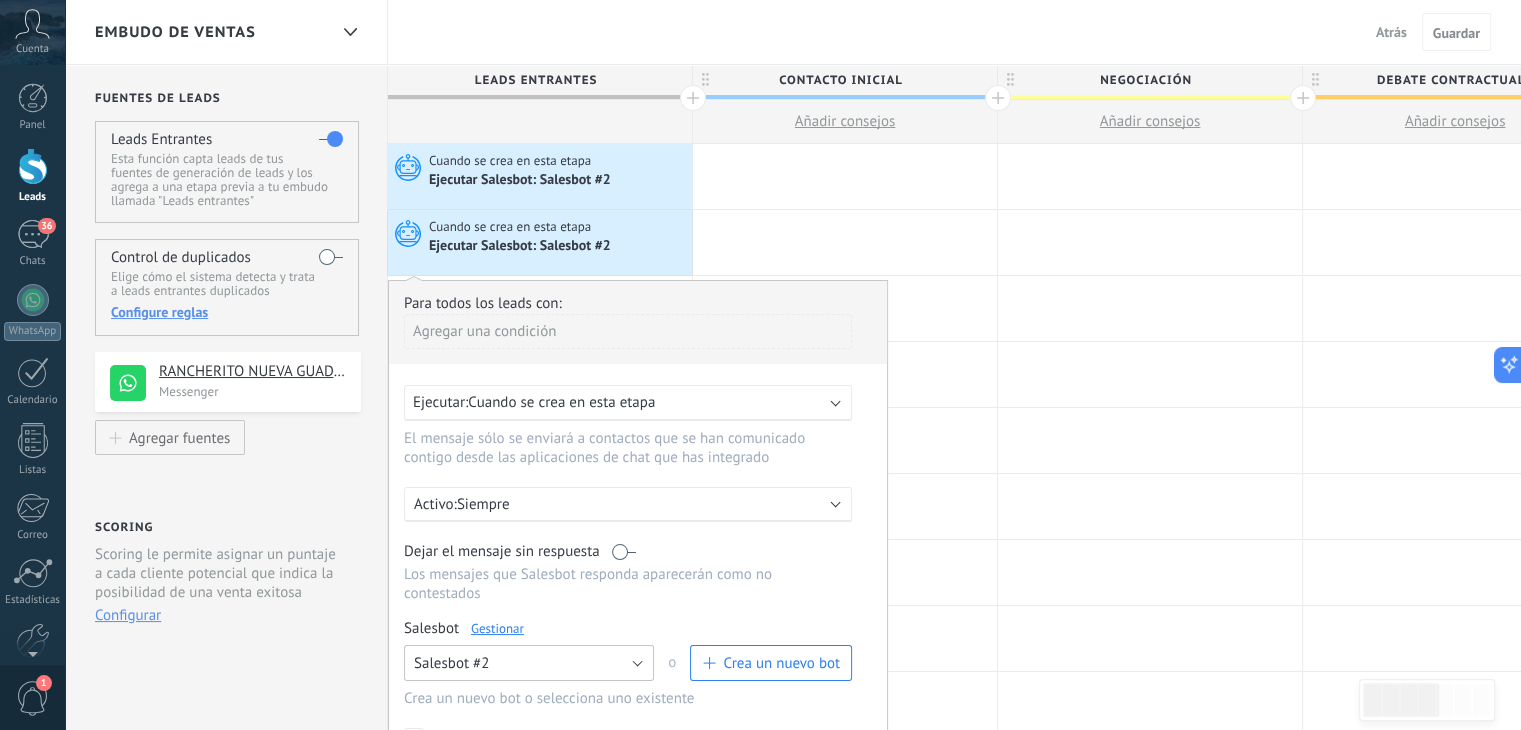 click on "Salesbot #2" at bounding box center (529, 663) 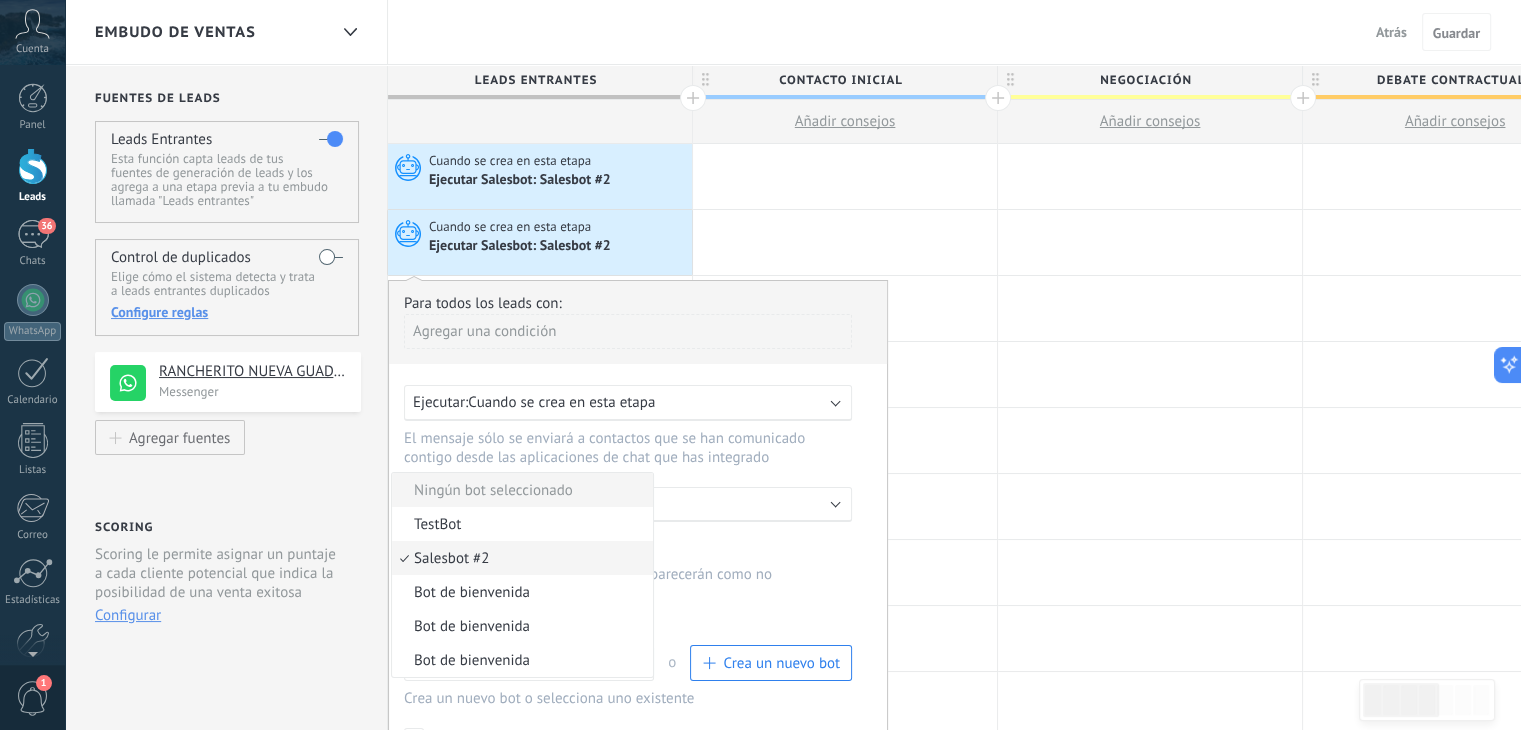 click on "Ningún bot seleccionado" at bounding box center [519, 490] 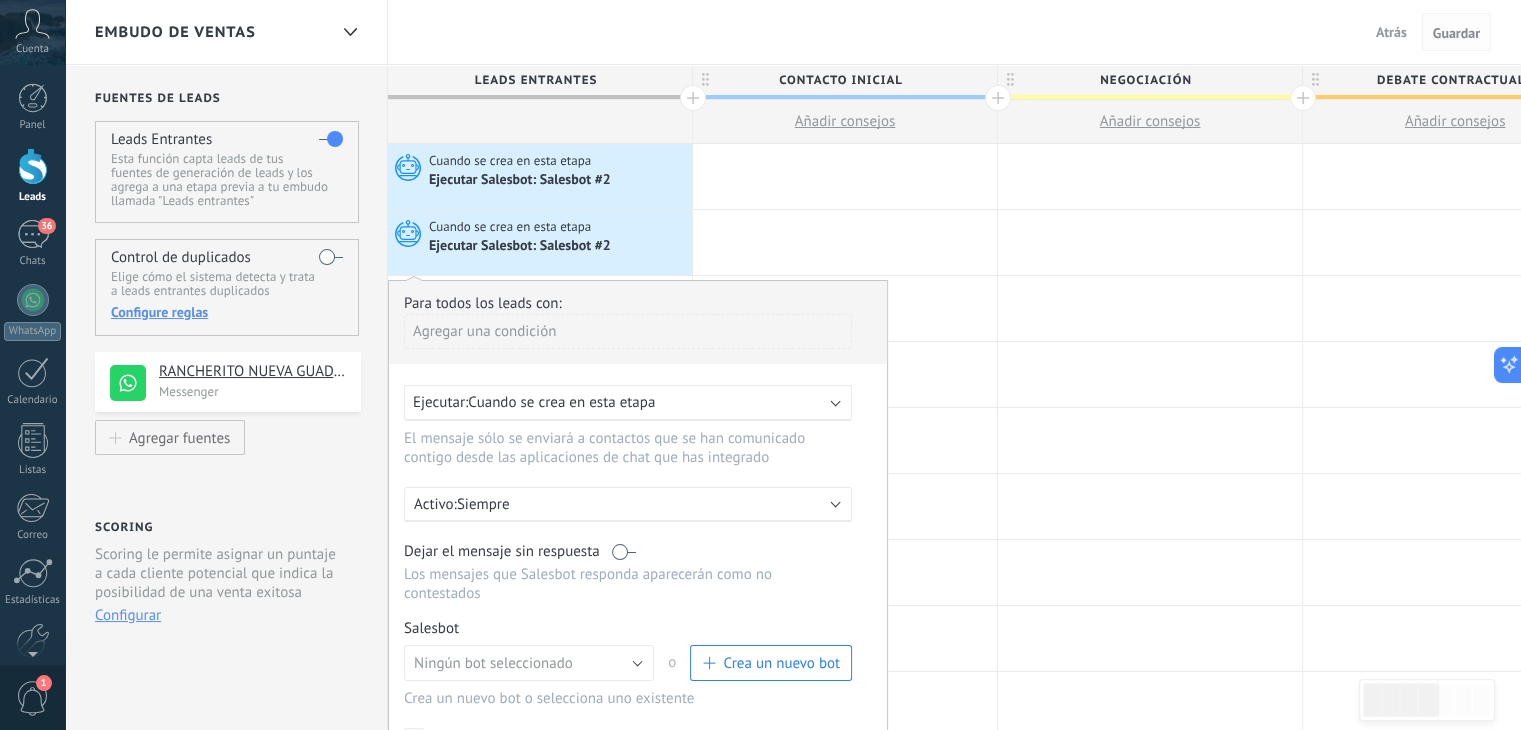 click on "Guardar" at bounding box center [1456, 33] 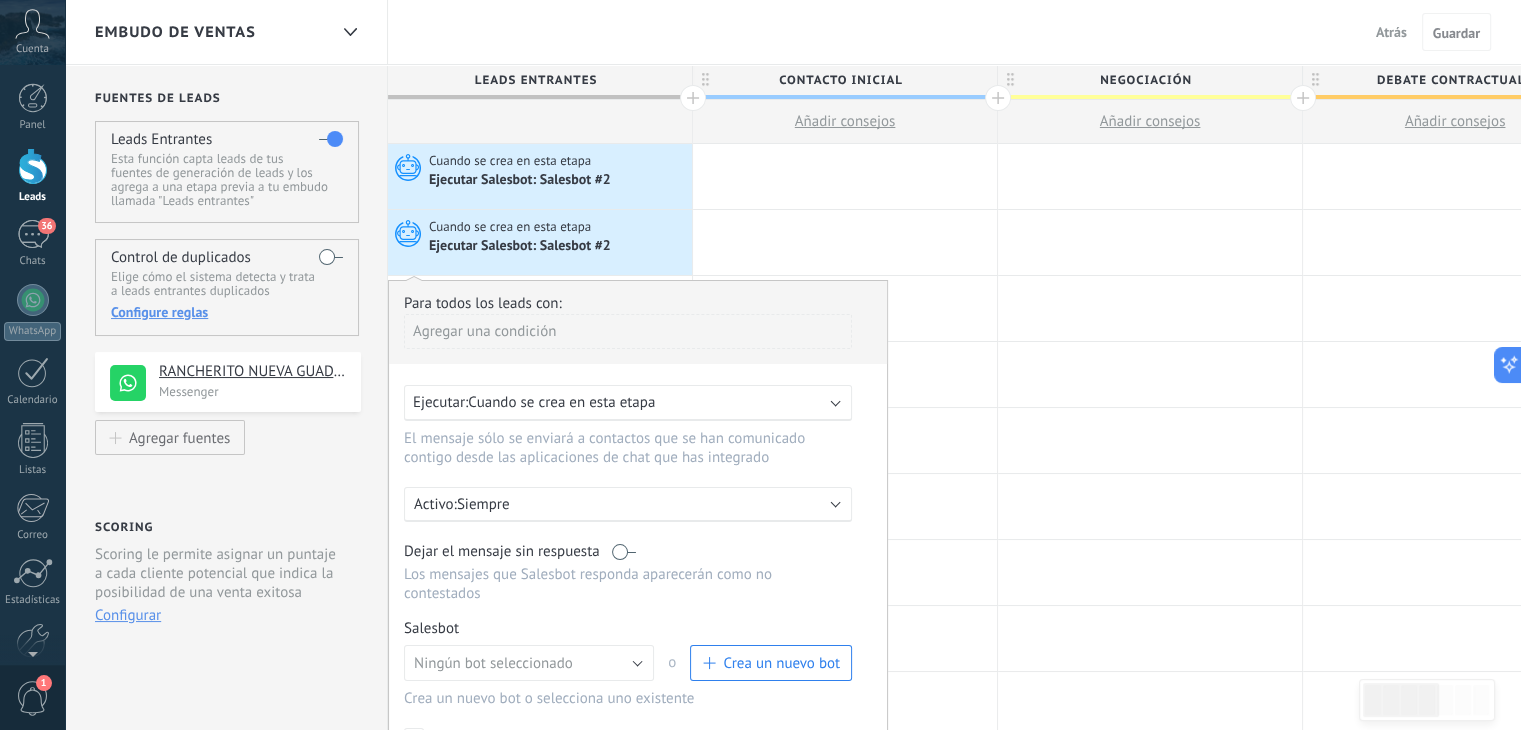 click on "Para todos los leads con:" at bounding box center [638, 303] 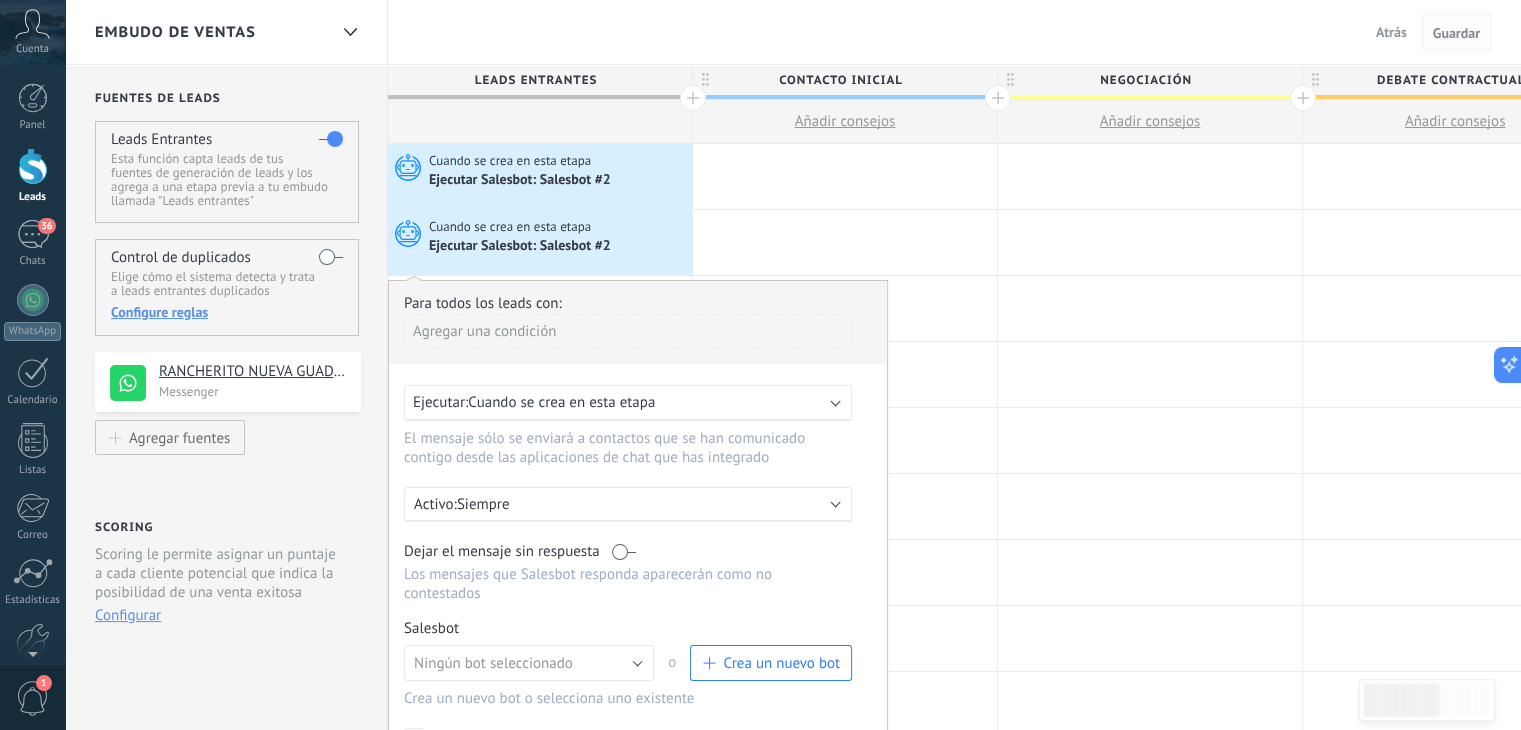 click on "Guardar" at bounding box center (1456, 33) 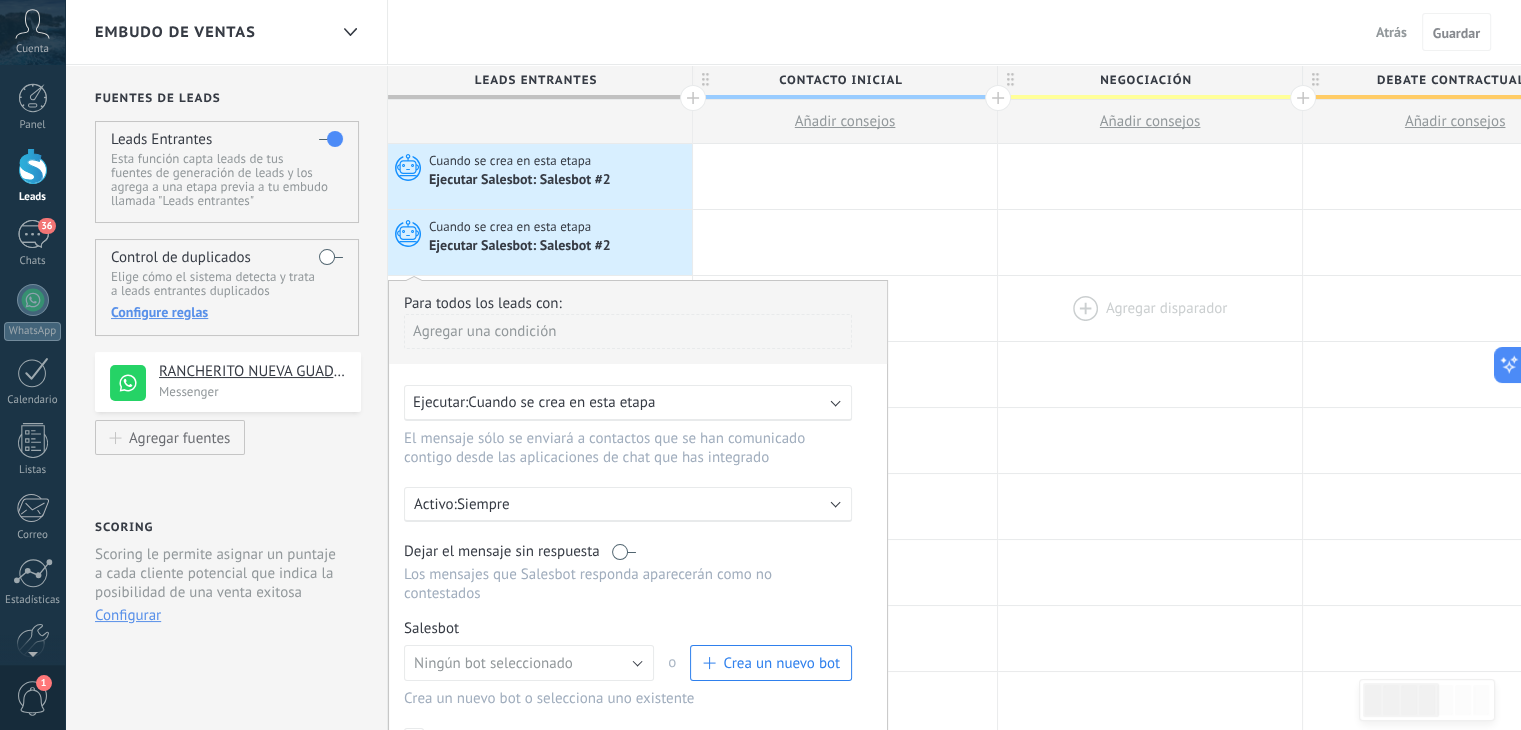 click at bounding box center [1150, 308] 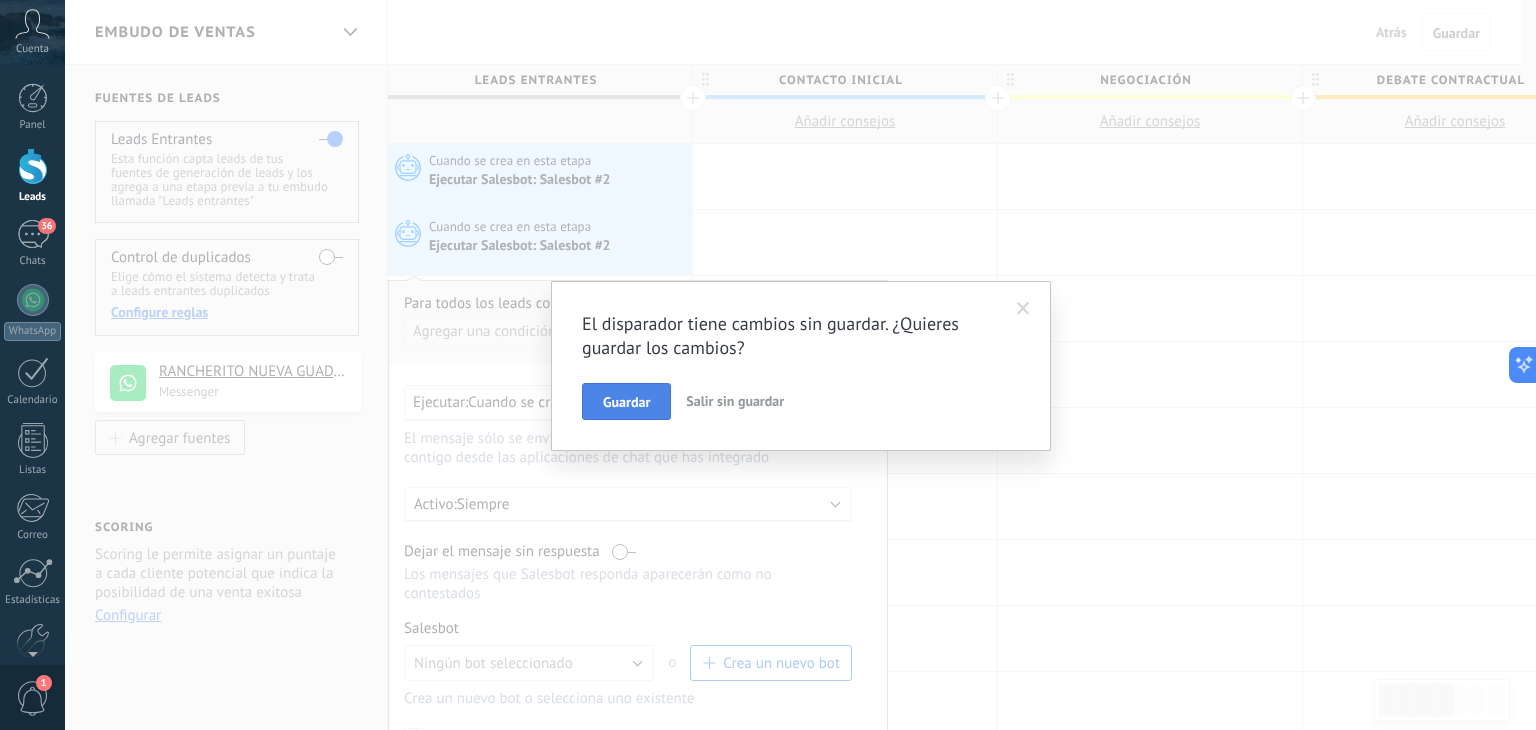 click on "Guardar" at bounding box center (626, 402) 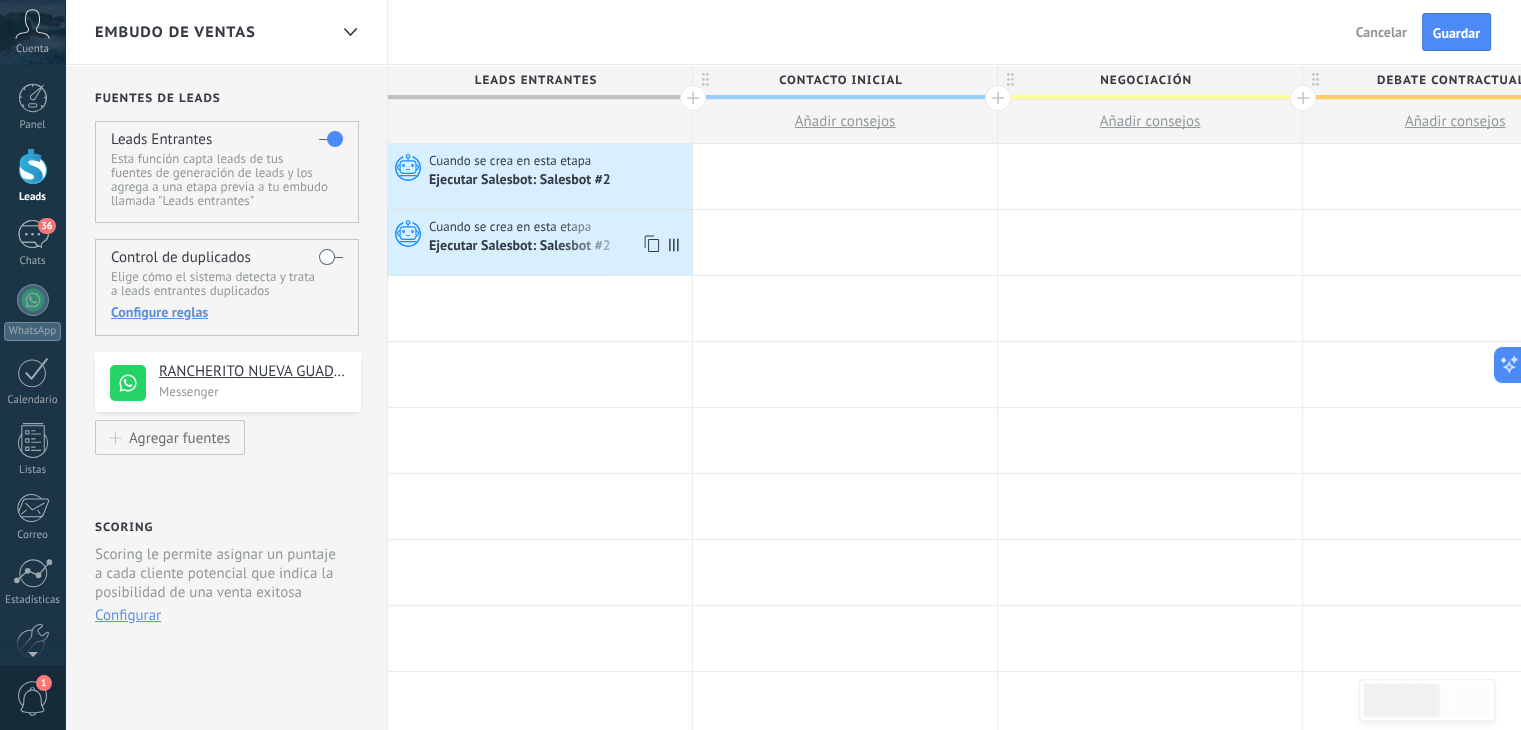 click on "Ejecutar Salesbot: Salesbot #2" at bounding box center (521, 247) 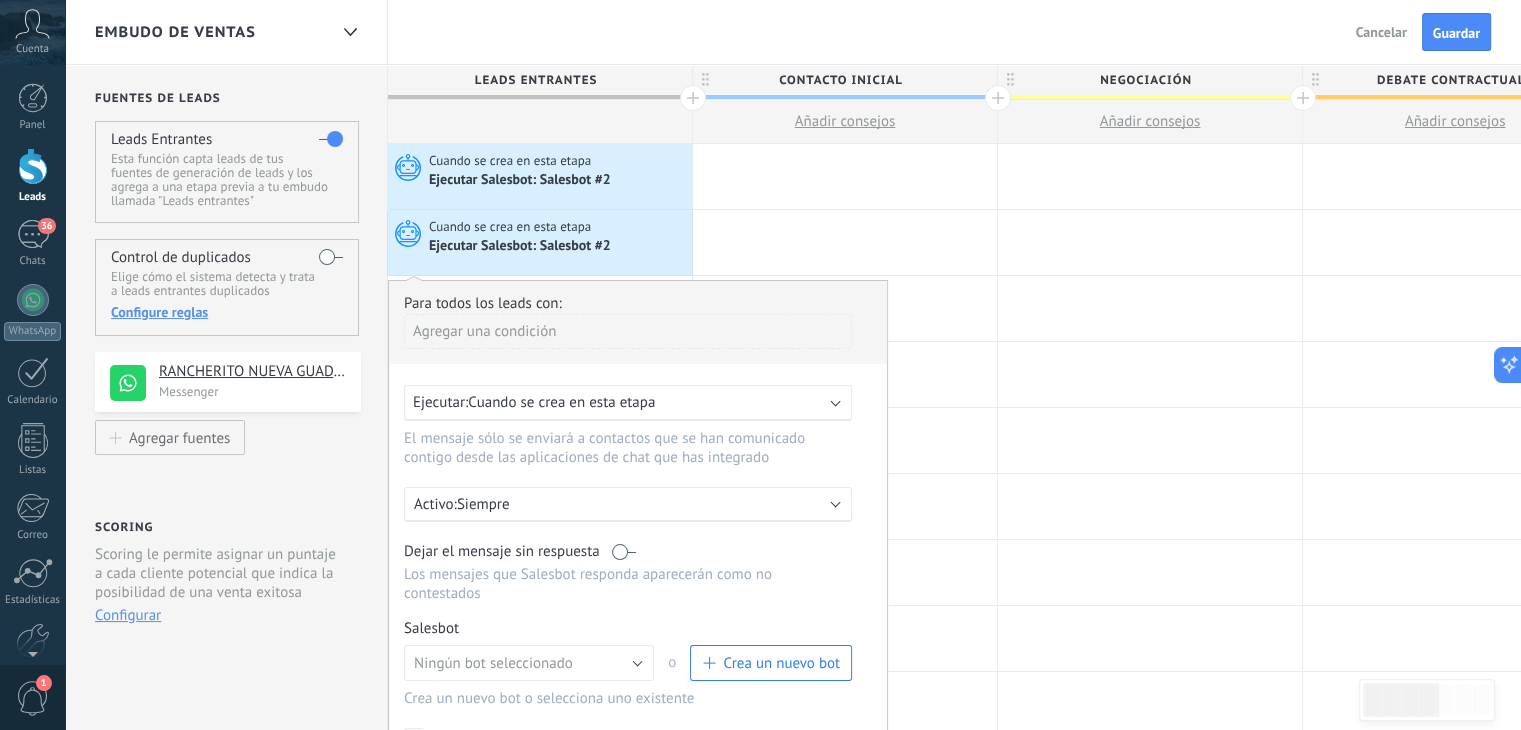 click on "Ejecutar Salesbot: Salesbot #2" at bounding box center [521, 247] 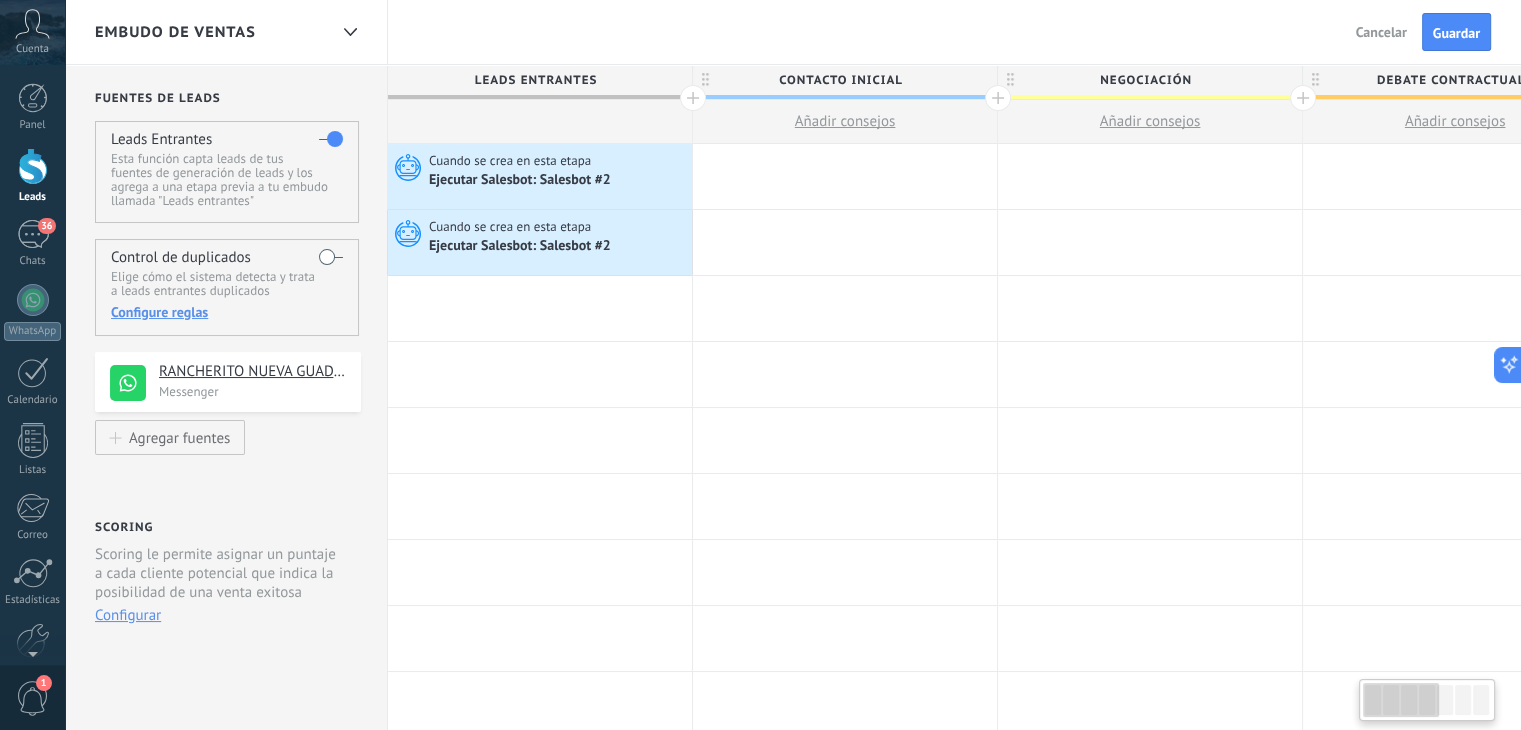 click on "Ejecutar Salesbot: Salesbot #2" at bounding box center [521, 247] 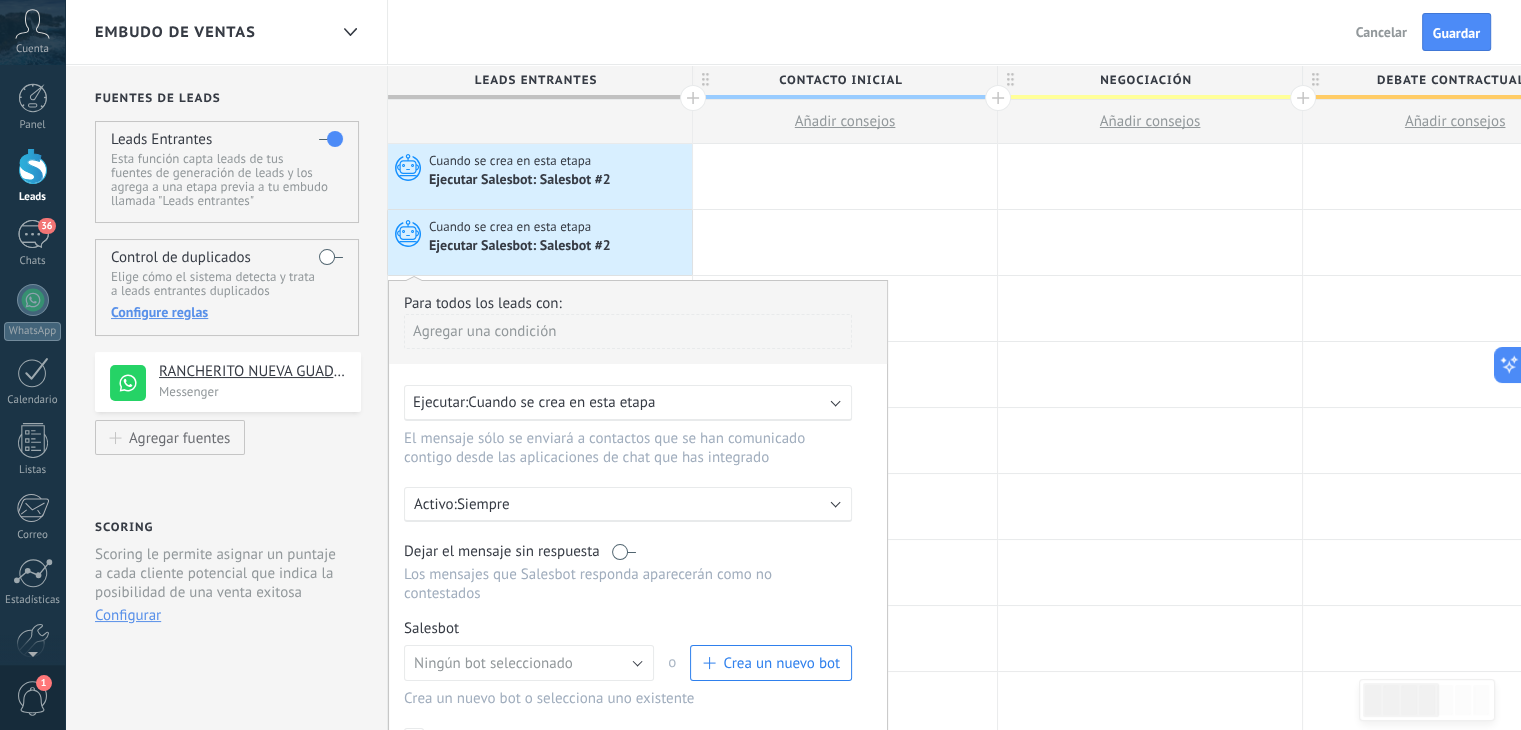 click on "Ejecutar Salesbot: Salesbot #2" at bounding box center (558, 246) 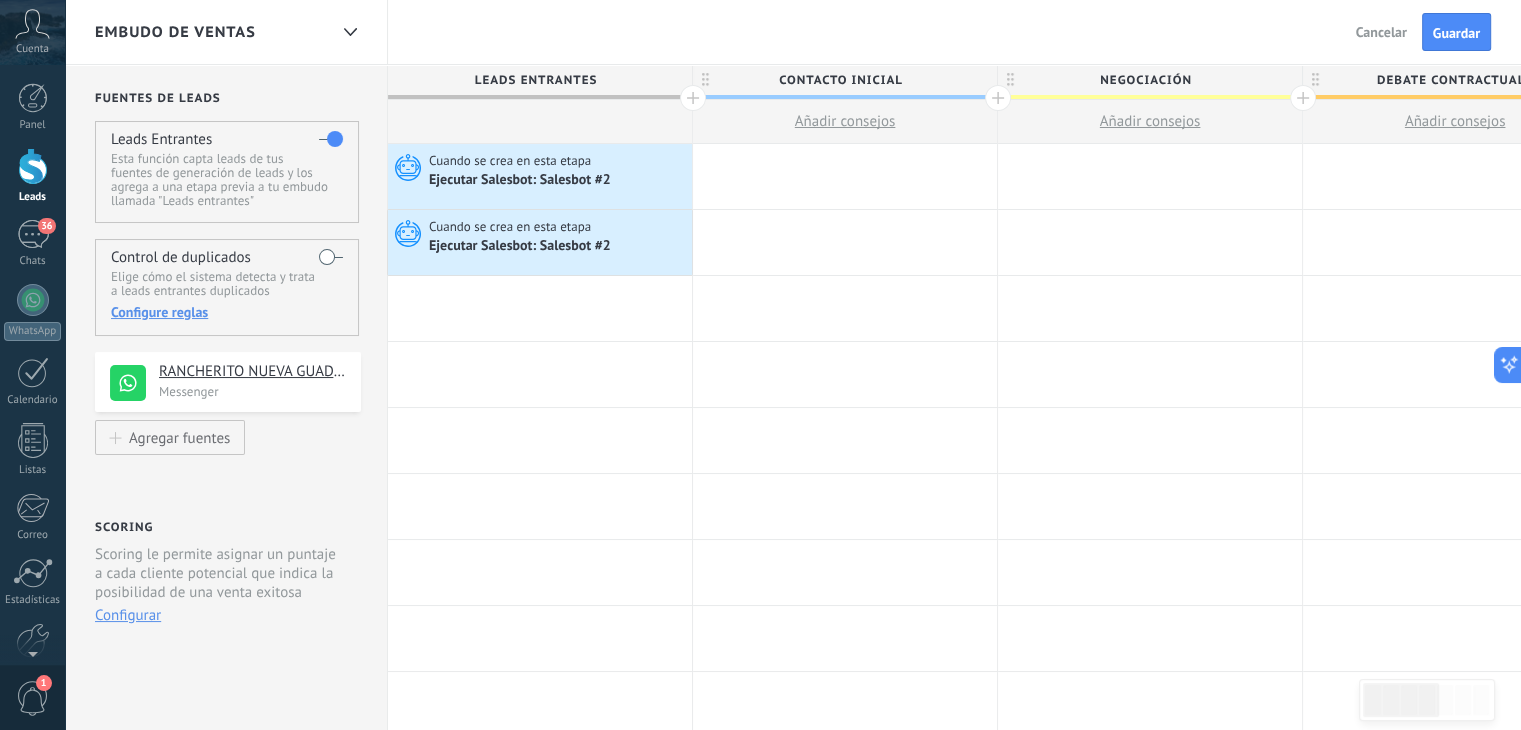 click on "Ejecutar Salesbot: Salesbot #2" at bounding box center (558, 246) 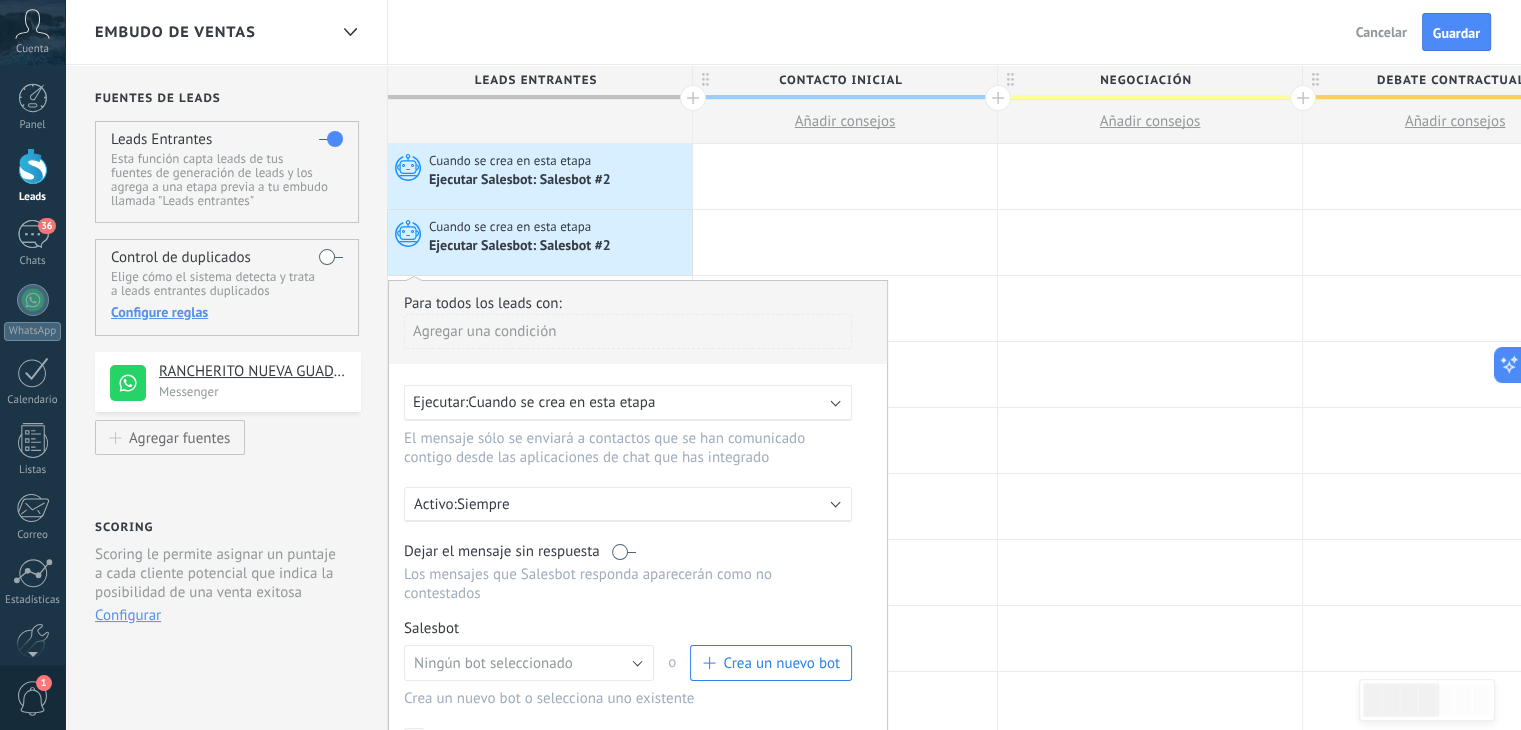 click on "Ejecutar Salesbot: Salesbot #2" at bounding box center [558, 246] 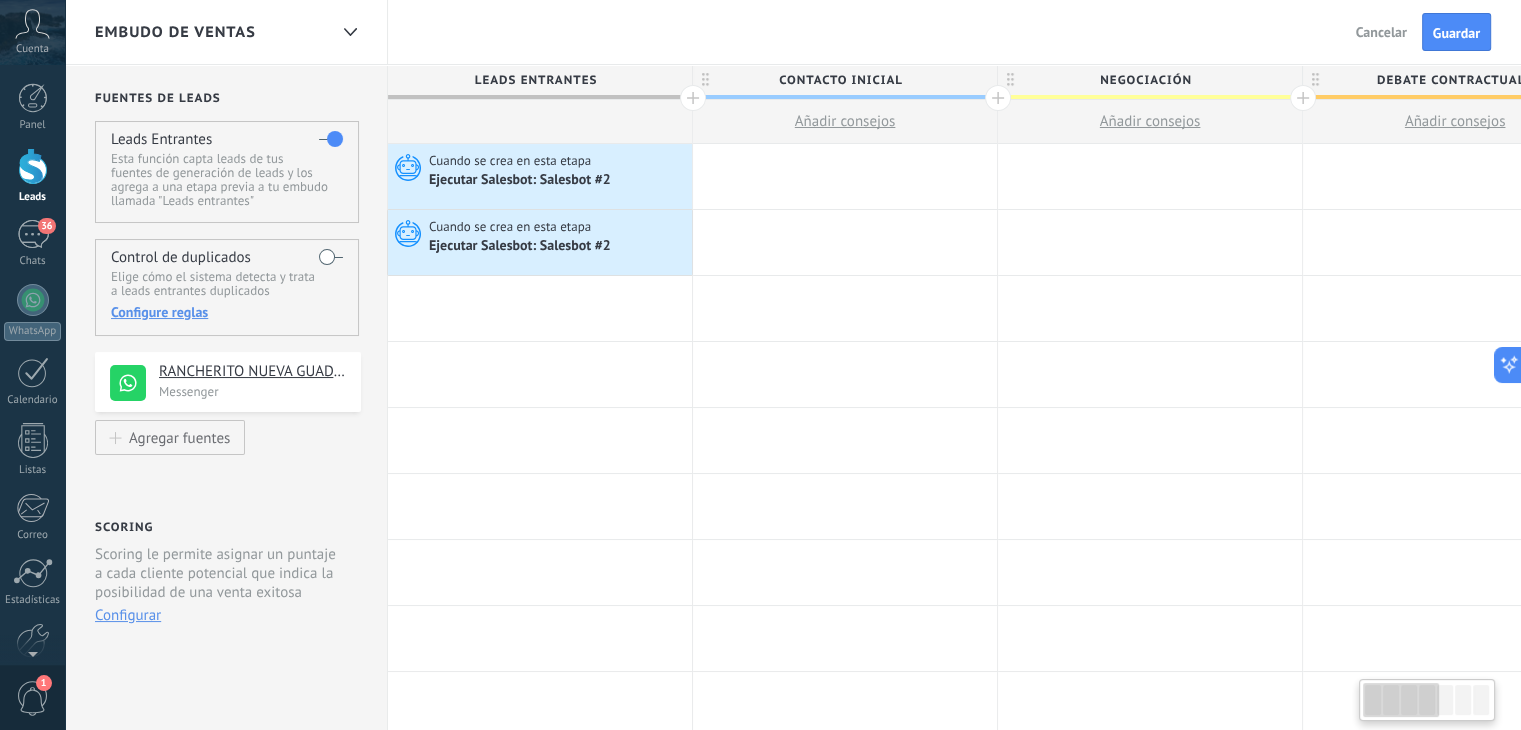 drag, startPoint x: 672, startPoint y: 244, endPoint x: 487, endPoint y: 245, distance: 185.0027 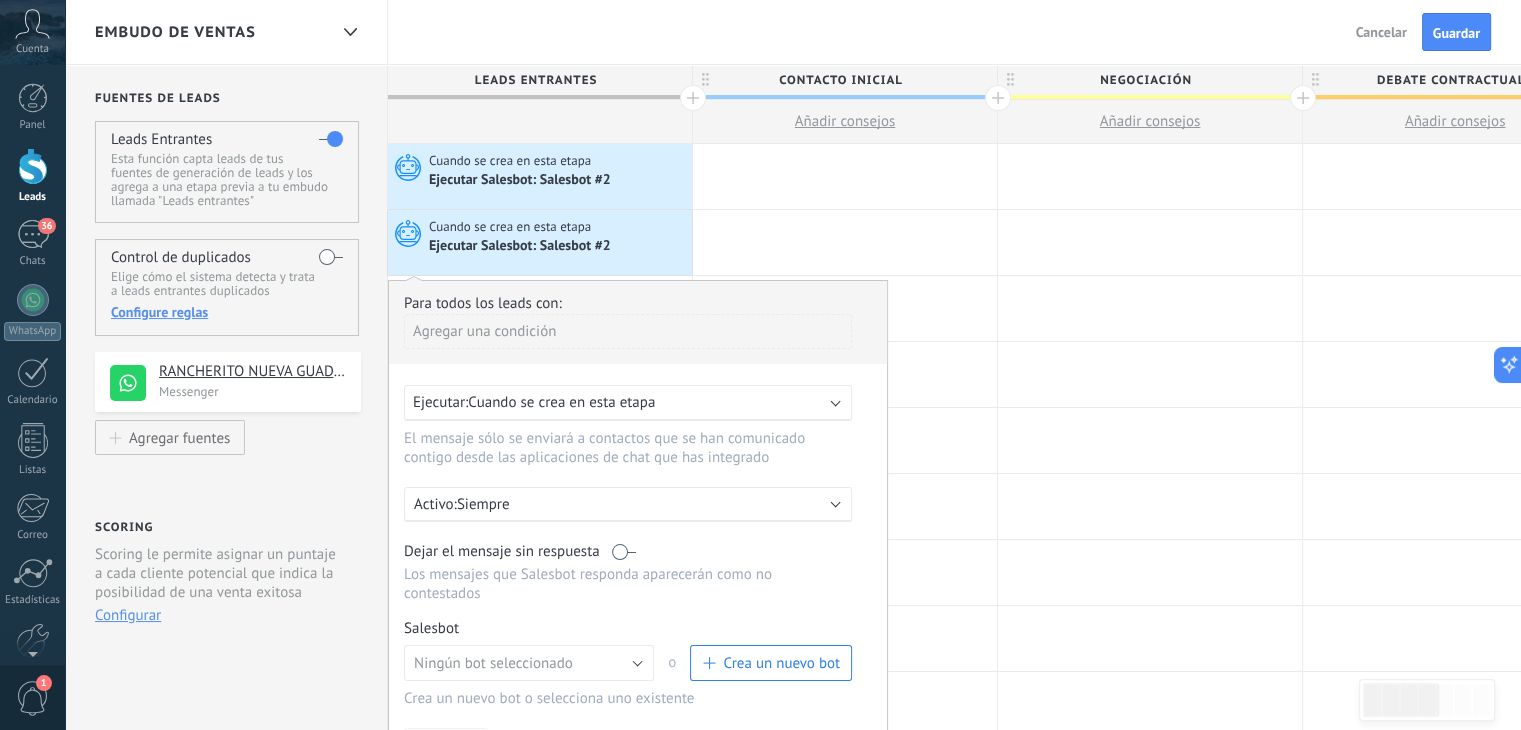 click on "Ejecutar Salesbot: Salesbot #2" at bounding box center [521, 247] 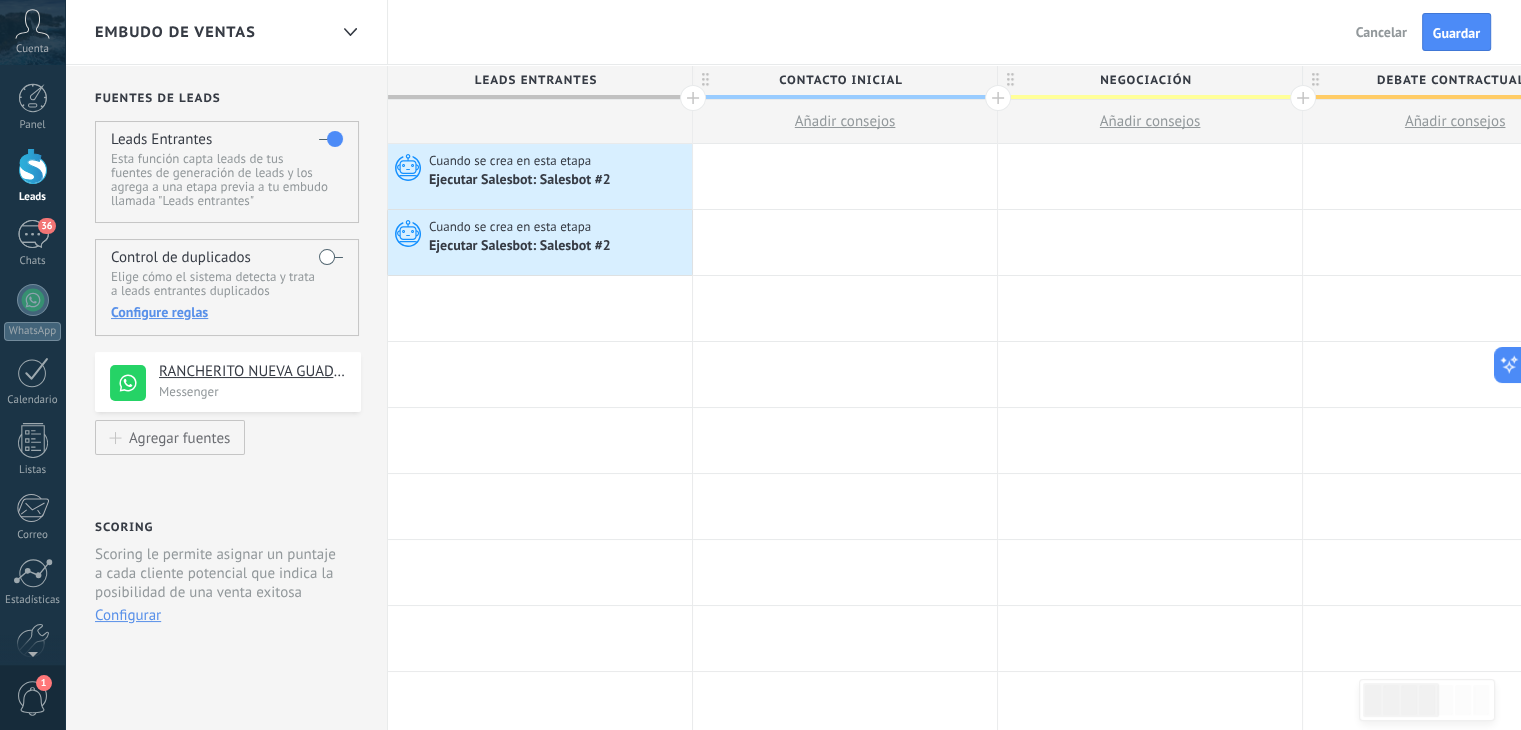 click on "Ejecutar Salesbot: Salesbot #2" at bounding box center [521, 247] 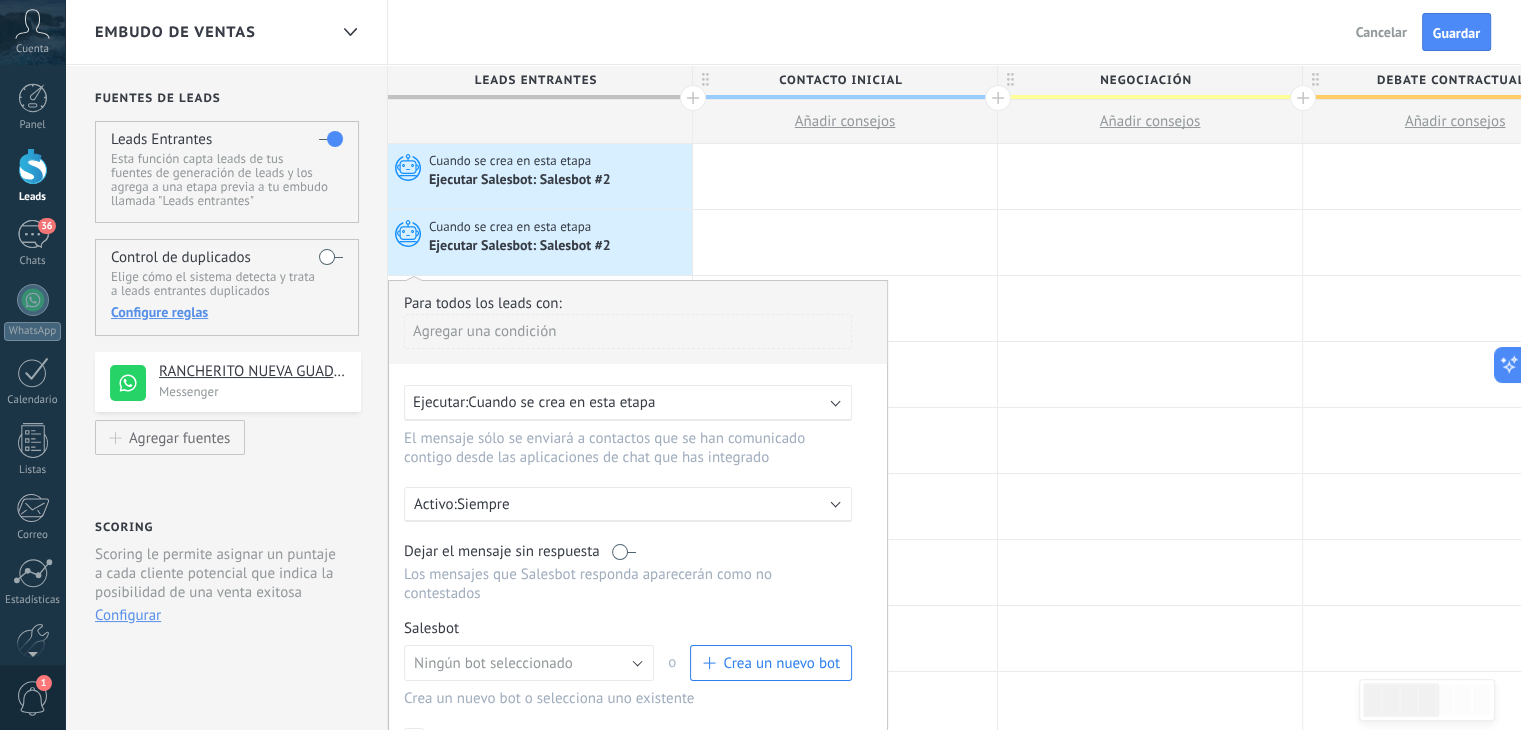 drag, startPoint x: 752, startPoint y: 270, endPoint x: 735, endPoint y: 397, distance: 128.13274 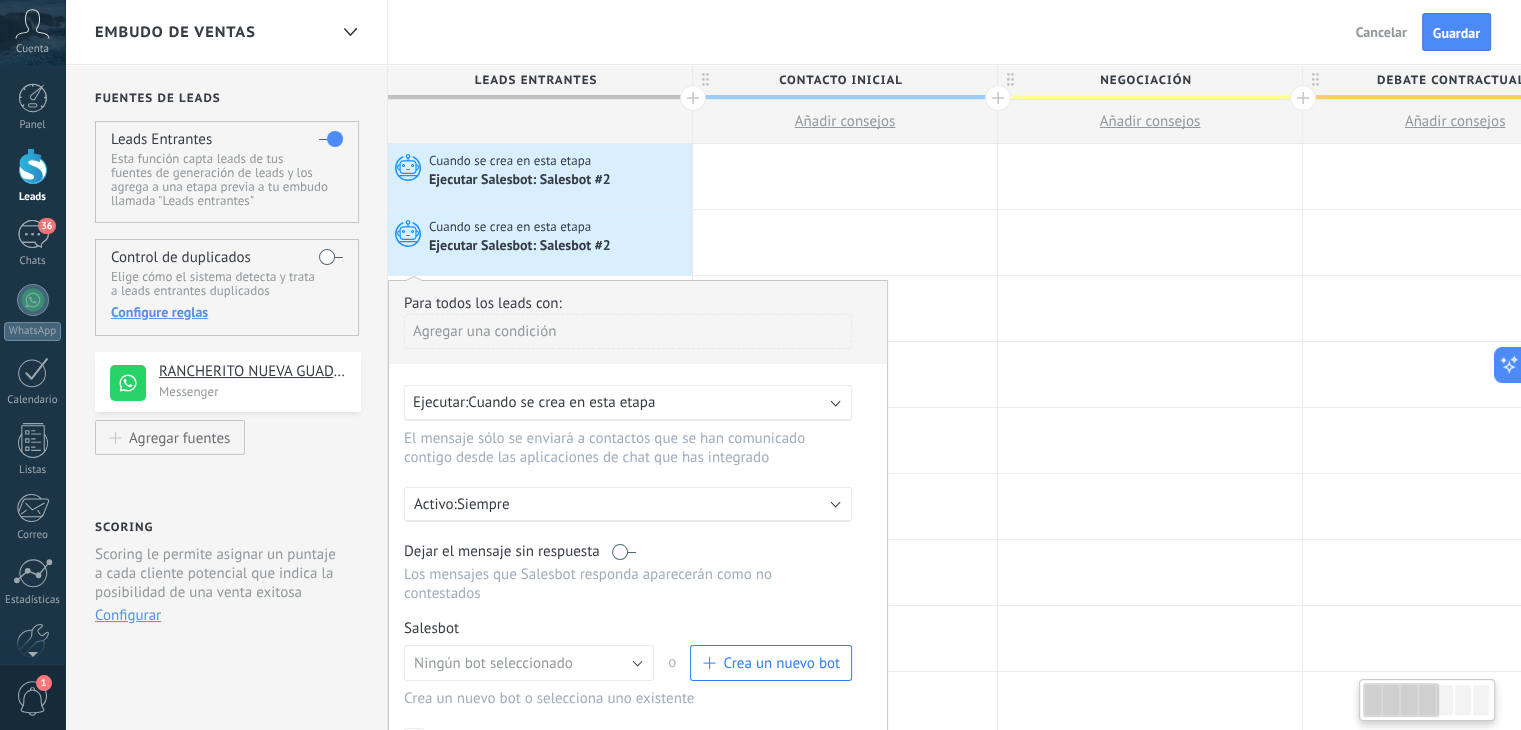 click on "Ejecutar Salesbot: Salesbot #2" at bounding box center [558, 180] 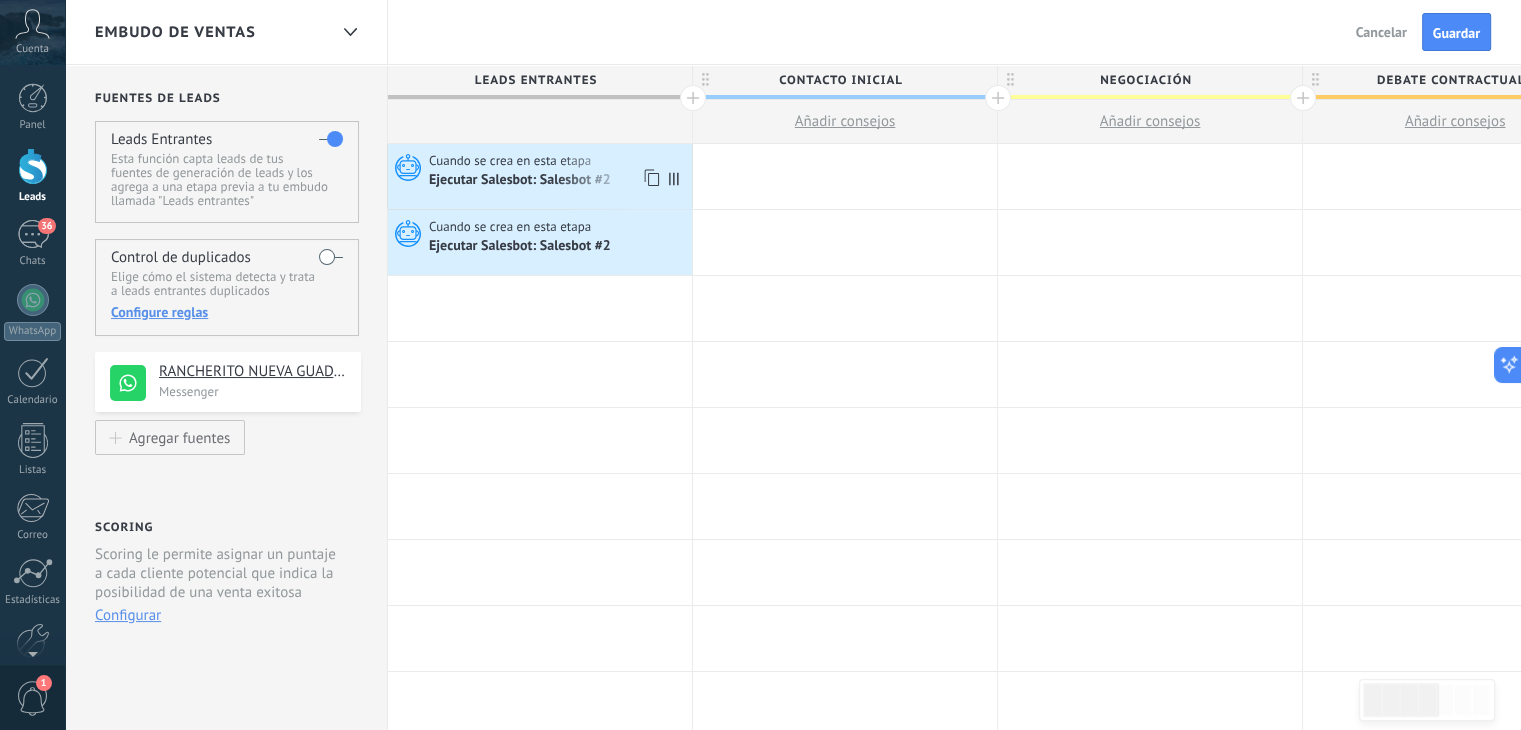 click 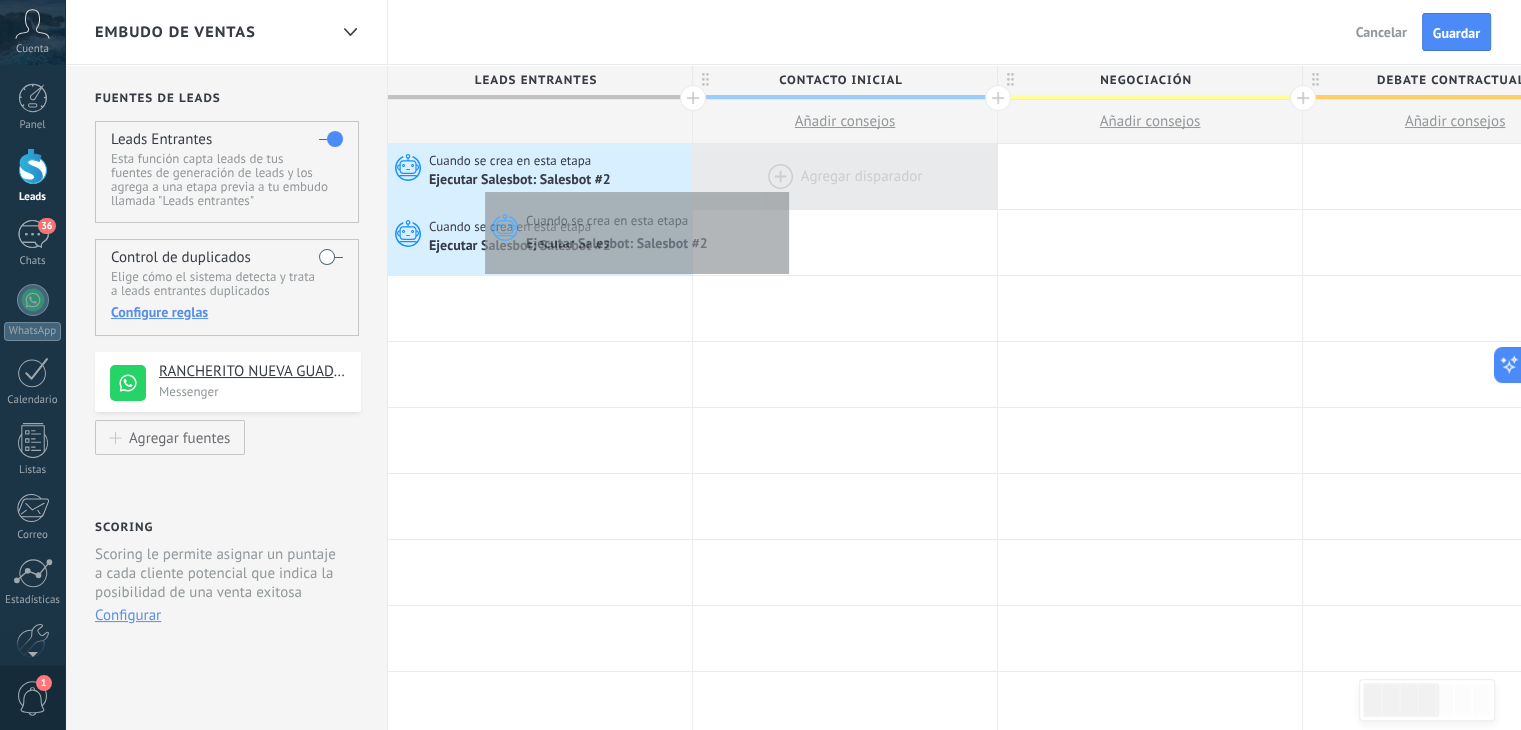 click at bounding box center (845, 176) 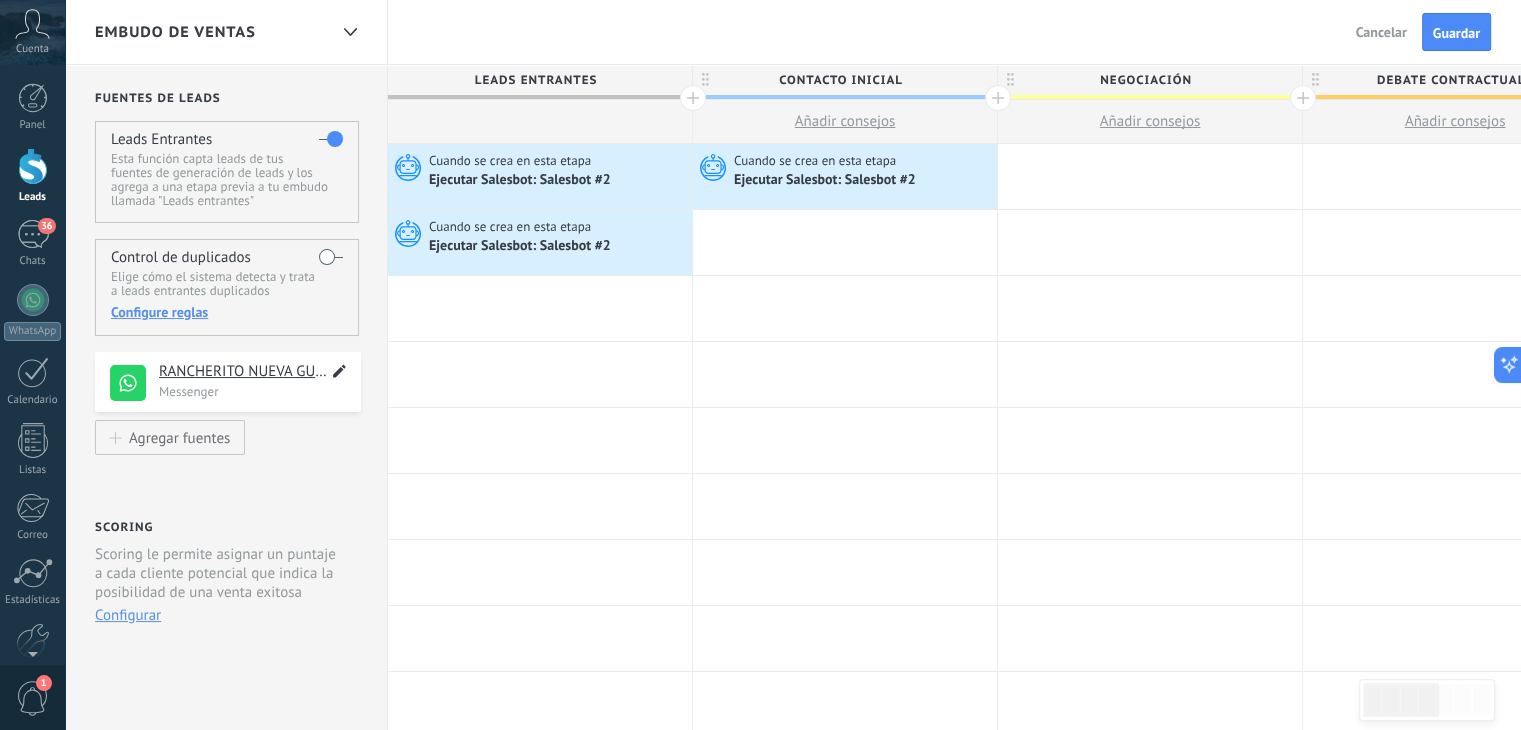 click 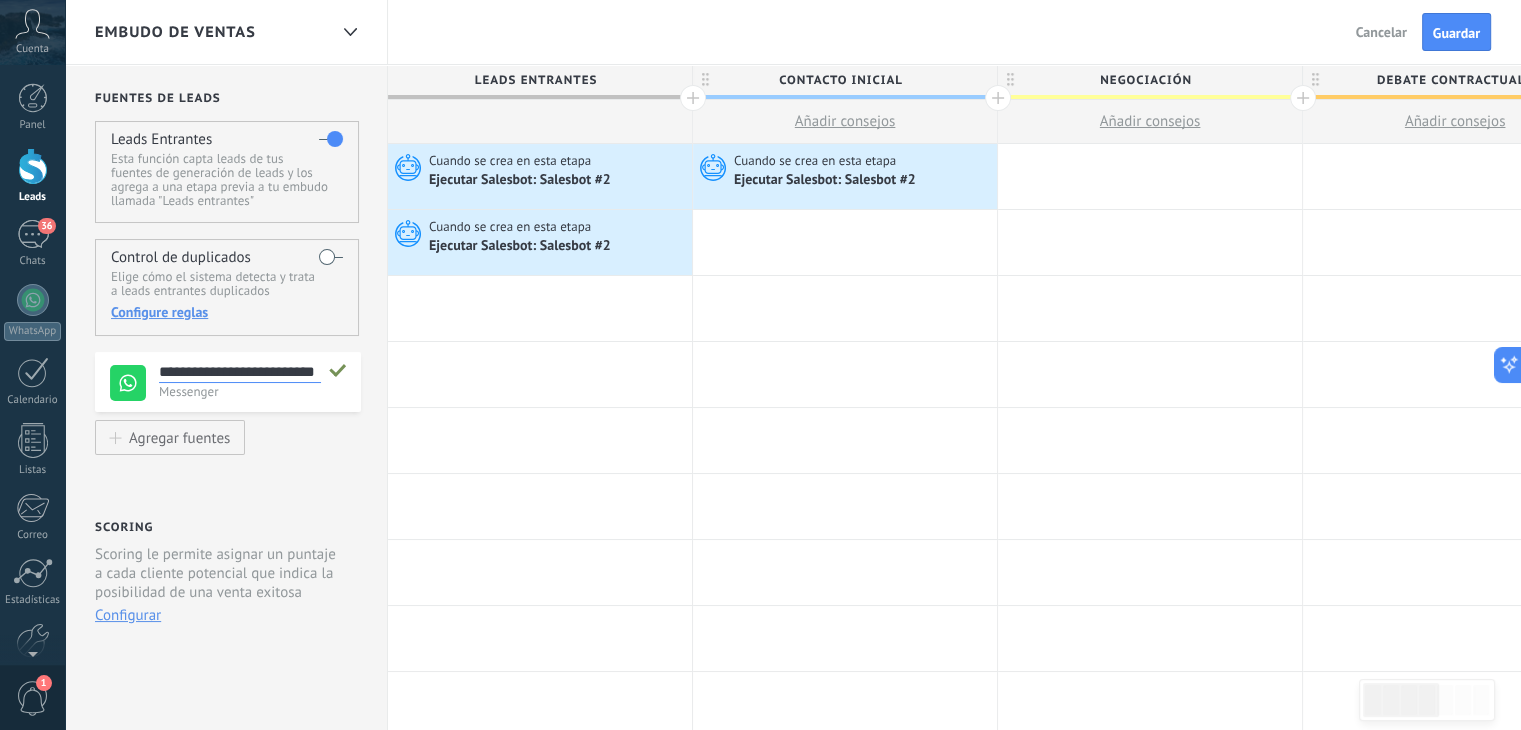 scroll, scrollTop: 38, scrollLeft: 0, axis: vertical 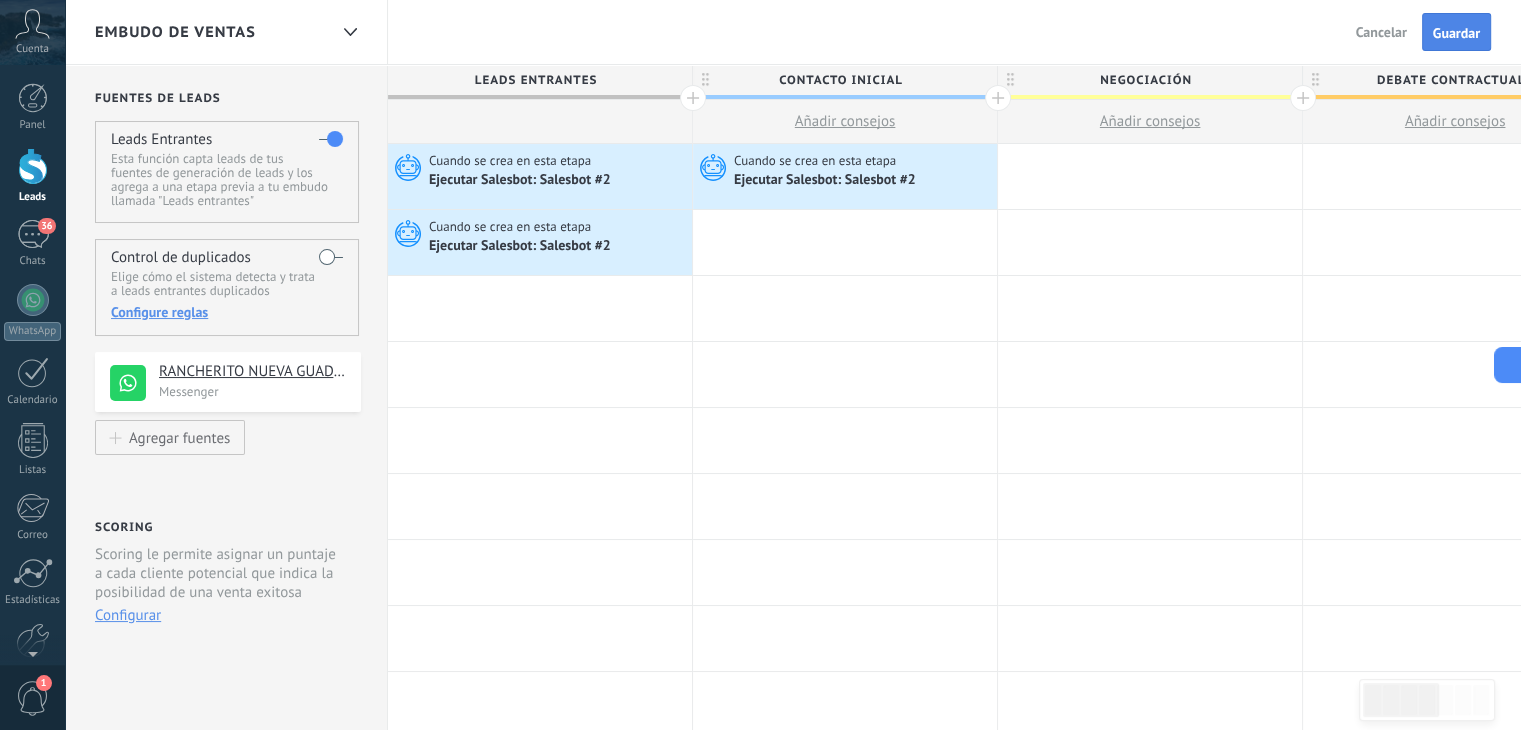 click on "Guardar" at bounding box center (1456, 32) 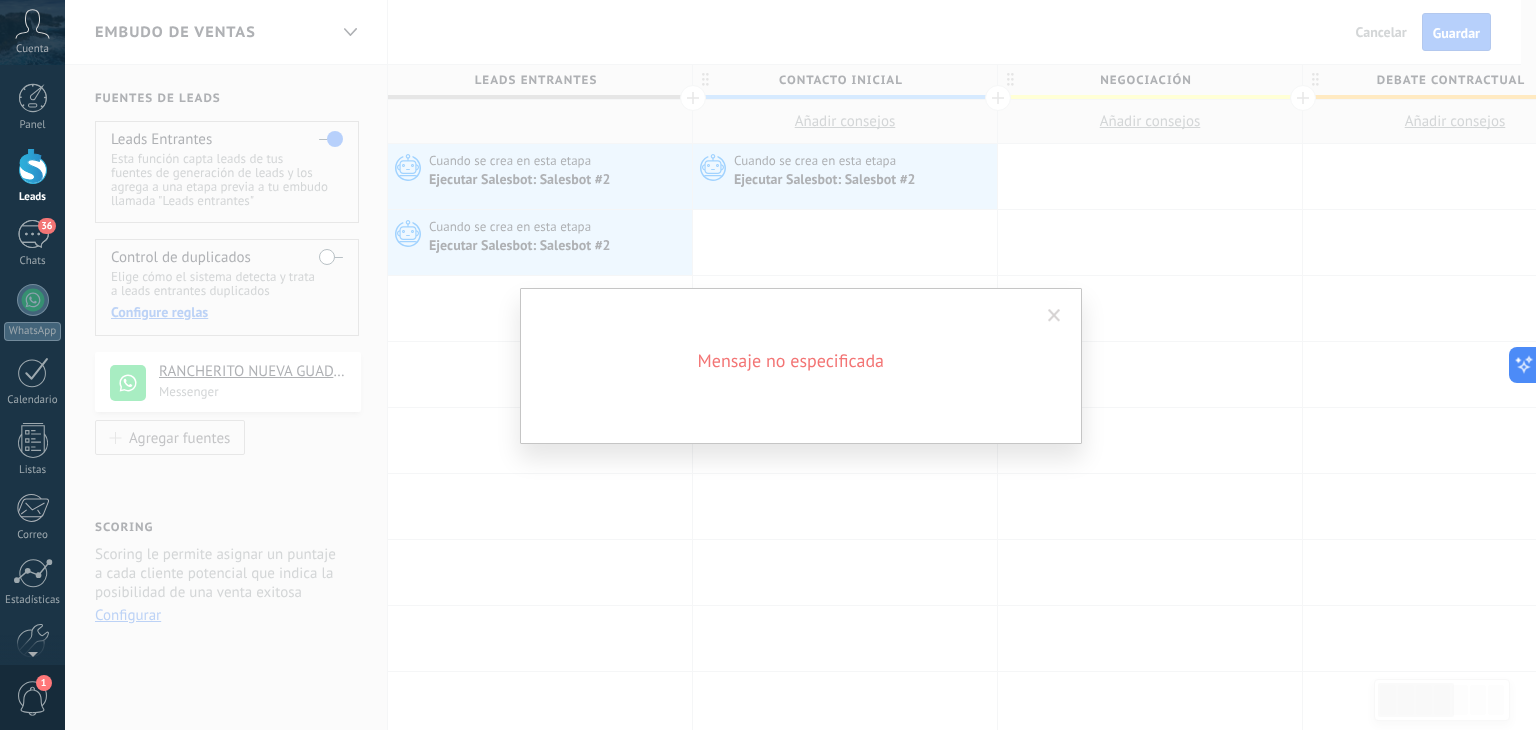 click at bounding box center (1054, 316) 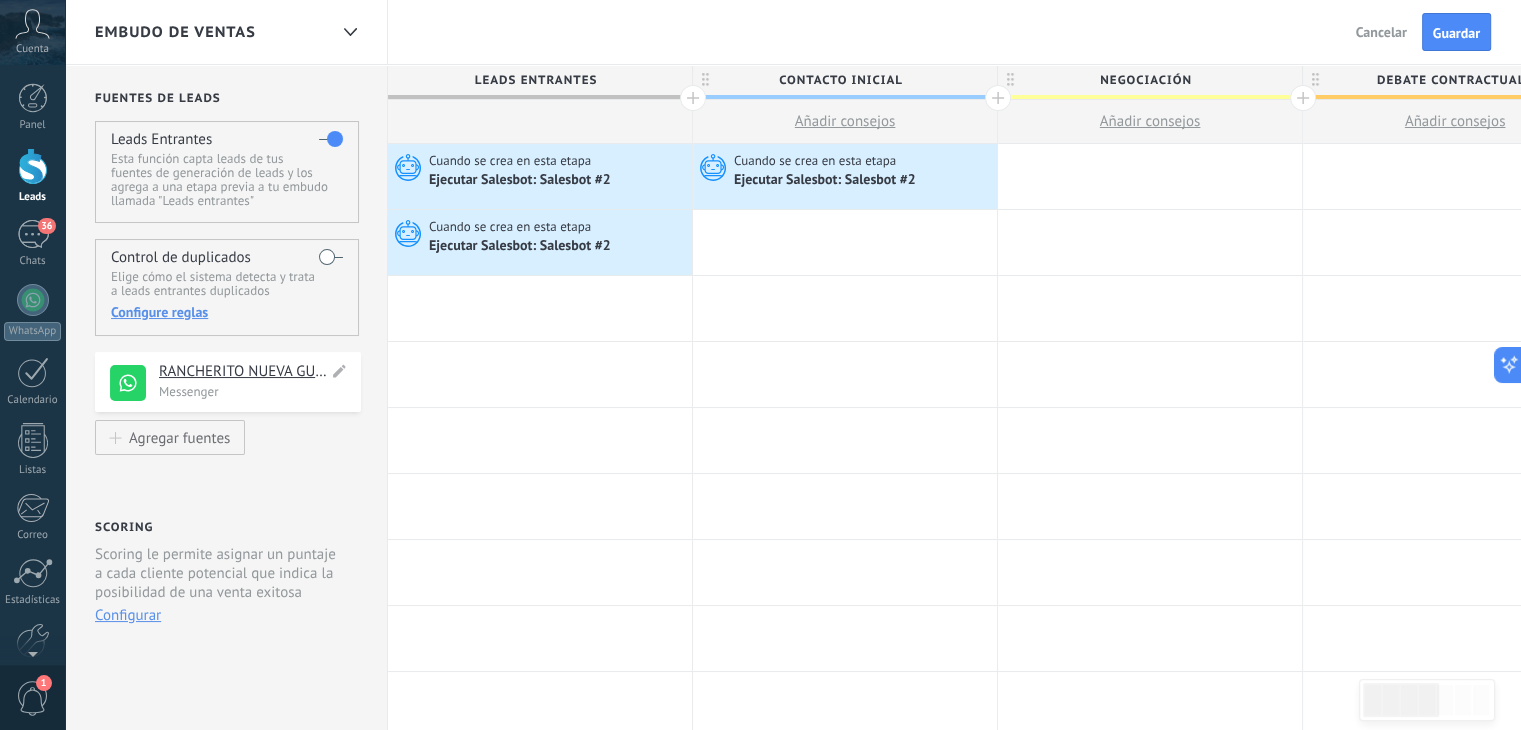 click on "Messenger" at bounding box center [254, 391] 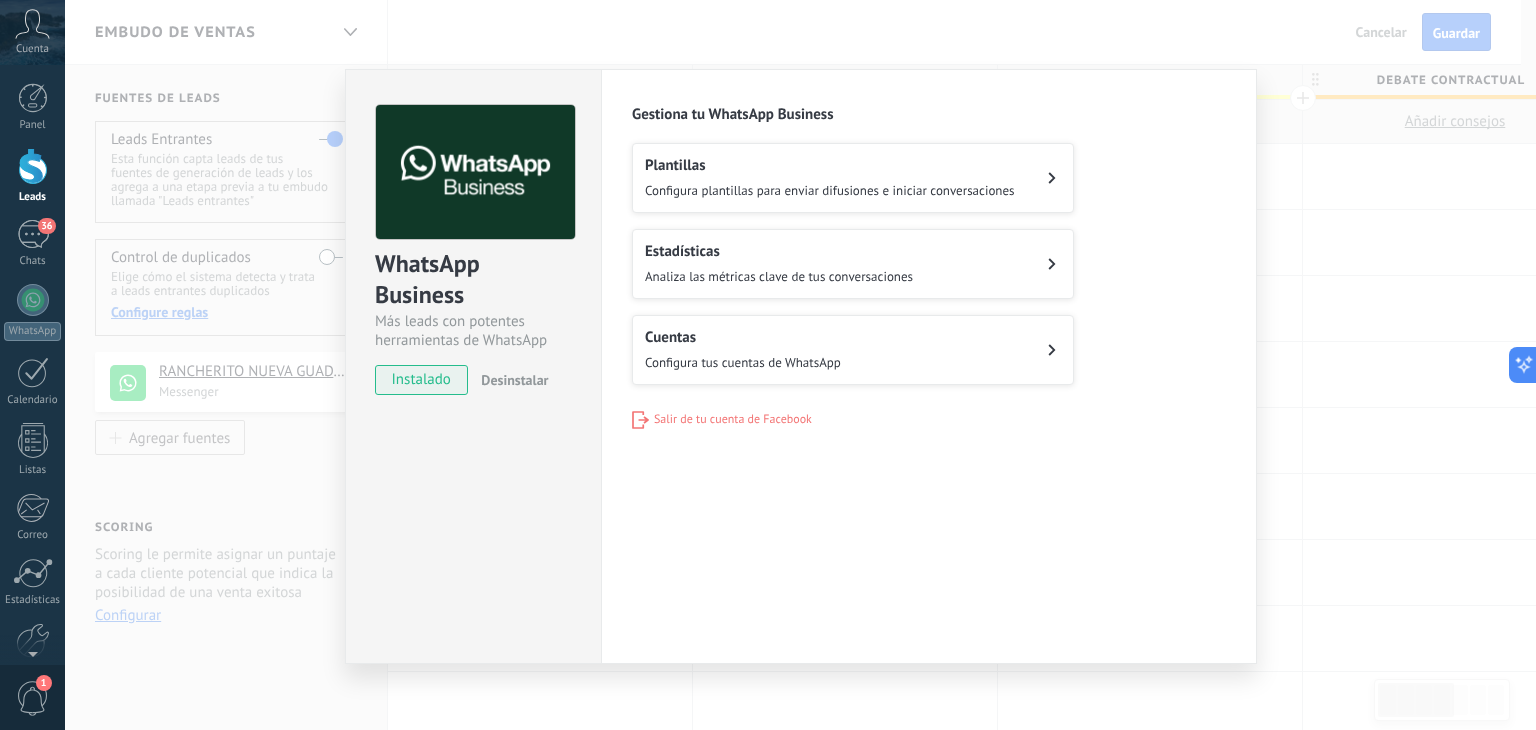 click on "WhatsApp Business Más leads con potentes herramientas de WhatsApp instalado Desinstalar Configuraciones Autorizaciones Esta pestaña registra a los usuarios que han concedido acceso a las integración a esta cuenta. Si deseas remover la posibilidad que un usuario pueda enviar solicitudes a la cuenta en nombre de esta integración, puedes revocar el acceso. Si el acceso a todos los usuarios es revocado, la integración dejará de funcionar. Esta aplicacion está instalada, pero nadie le ha dado acceso aun. WhatsApp Cloud API más _:  Guardar Gestiona tu WhatsApp Business Plantillas Configura plantillas para enviar difusiones e iniciar conversaciones Estadísticas Analiza las métricas clave de tus conversaciones Cuentas Configura tus cuentas de WhatsApp Salir de tu cuenta de Facebook" at bounding box center [800, 365] 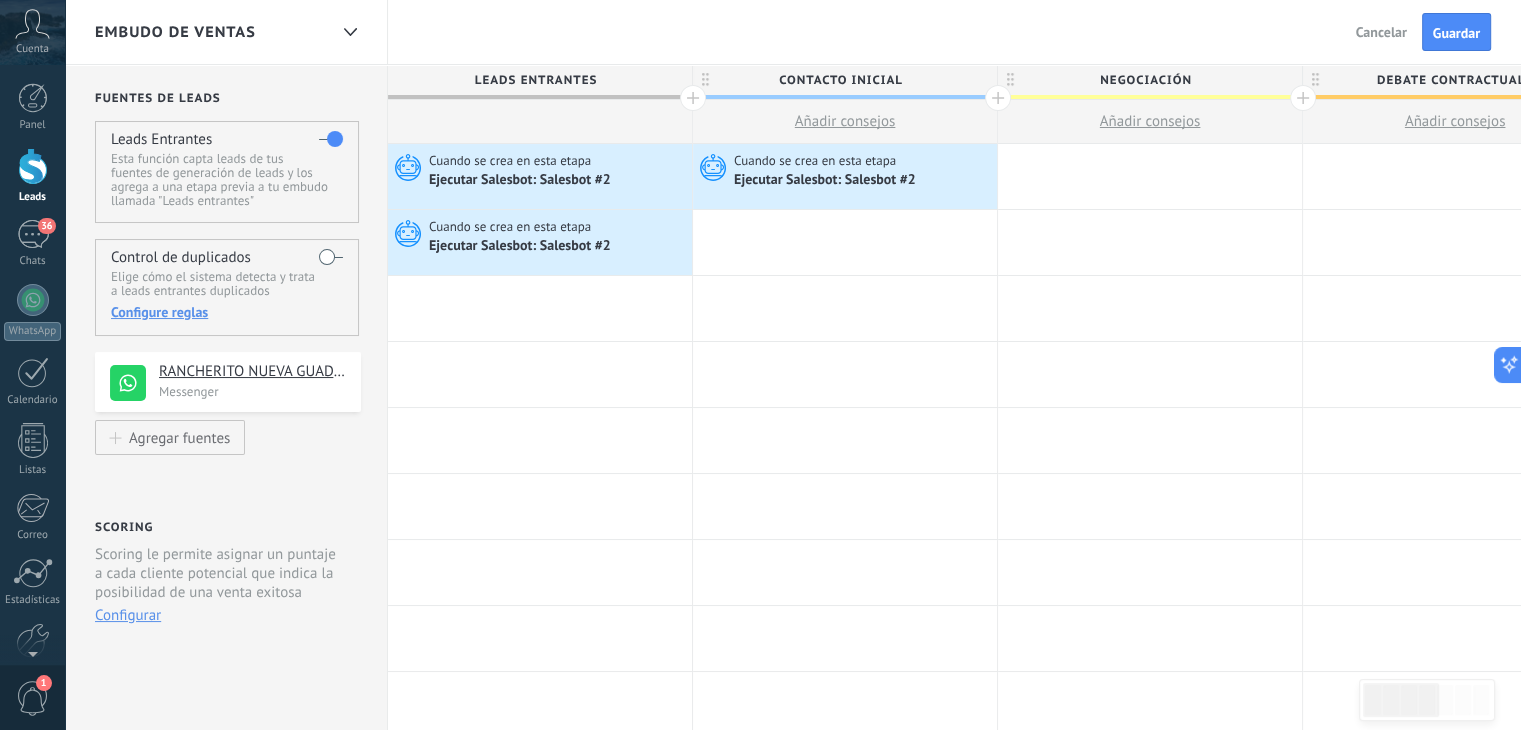 click on "Embudo de ventas" at bounding box center (211, 32) 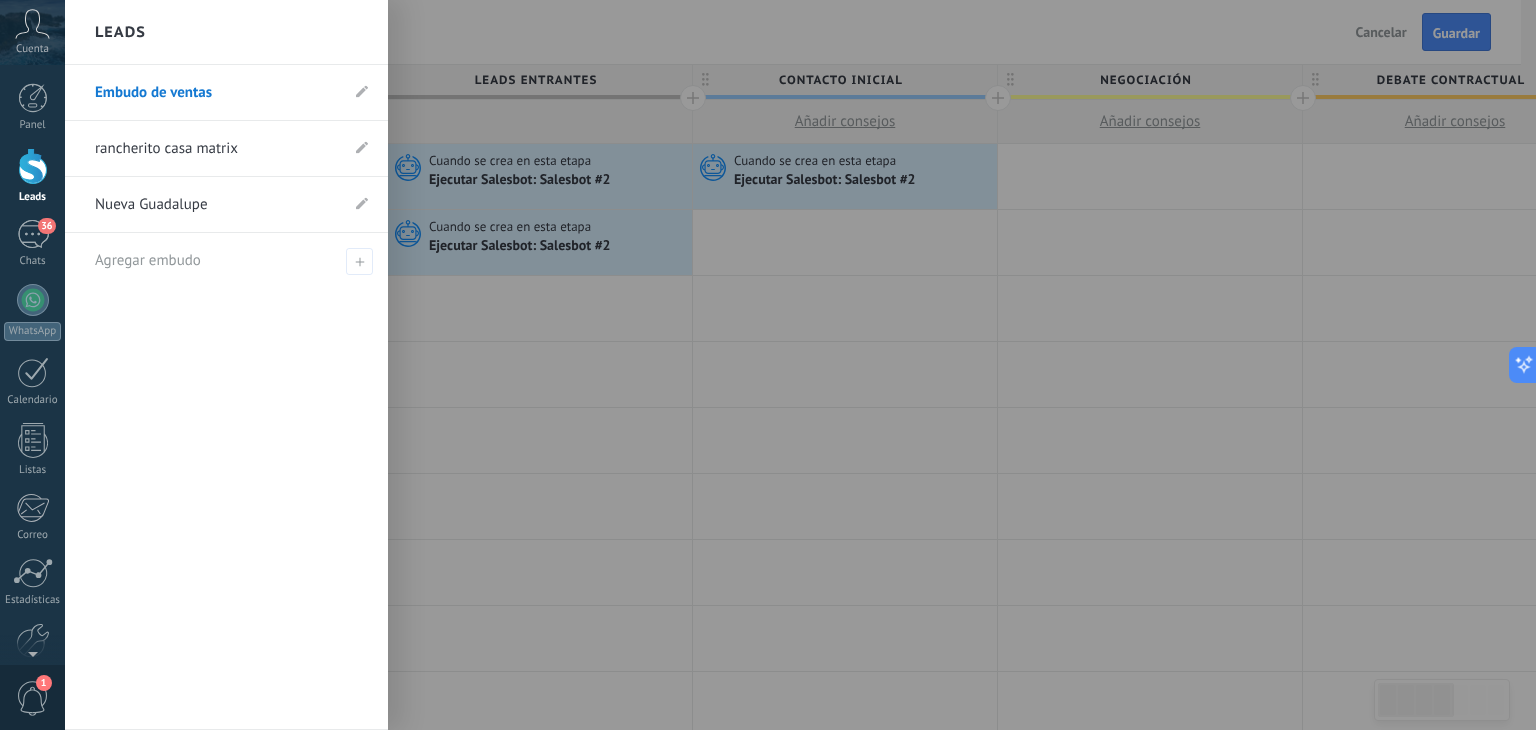 click on "Embudo de ventas" at bounding box center [216, 93] 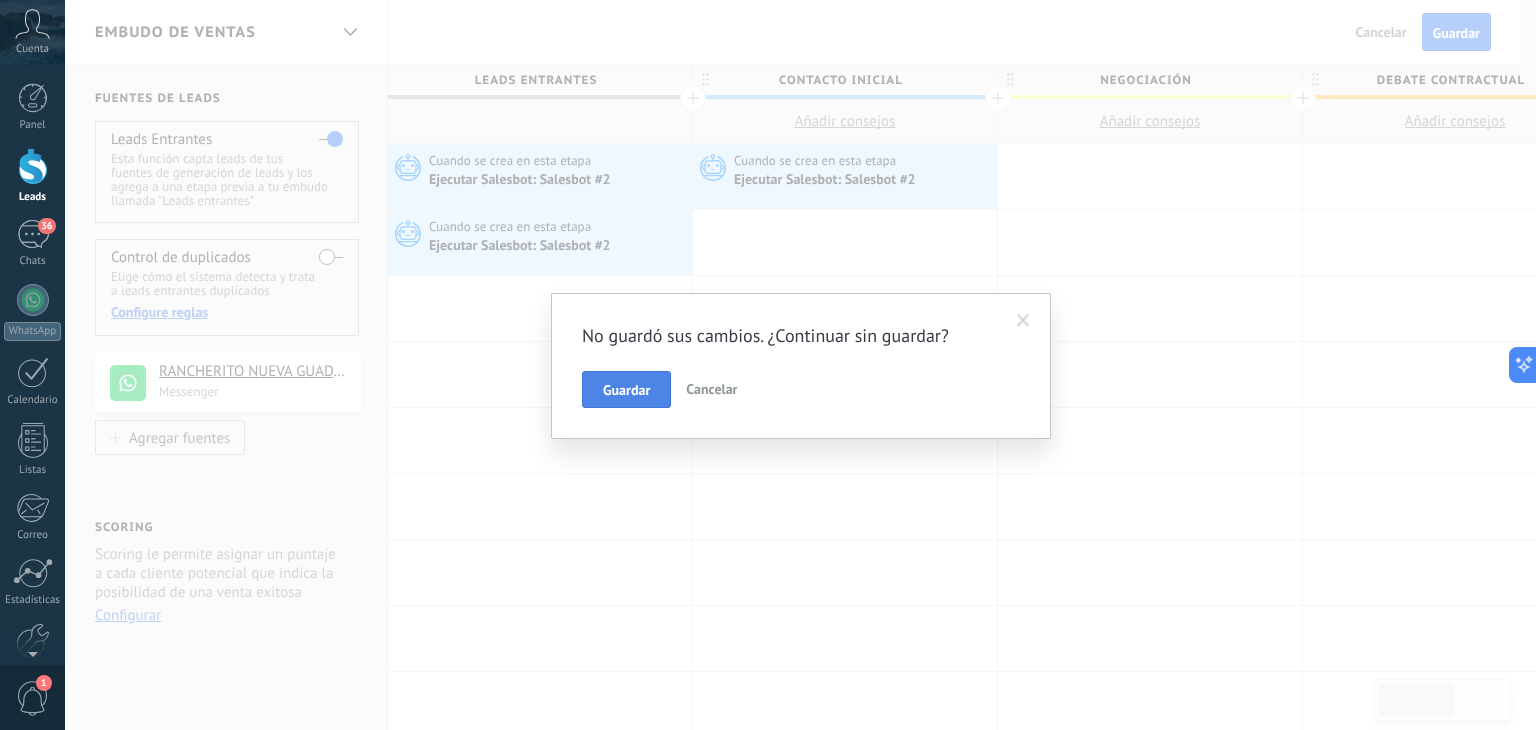 click on "Guardar" at bounding box center [626, 390] 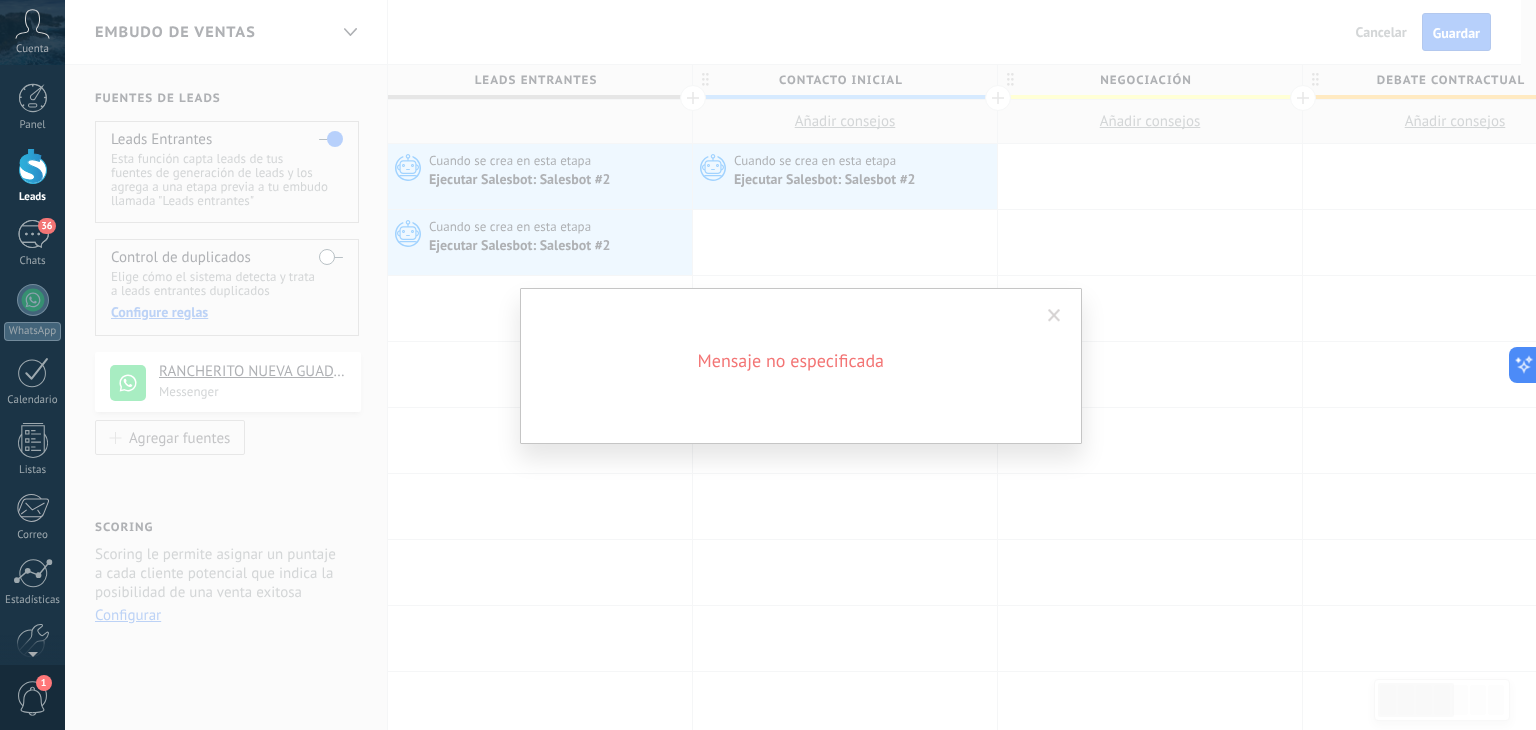 click on "Mensaje no especificada" at bounding box center [800, 365] 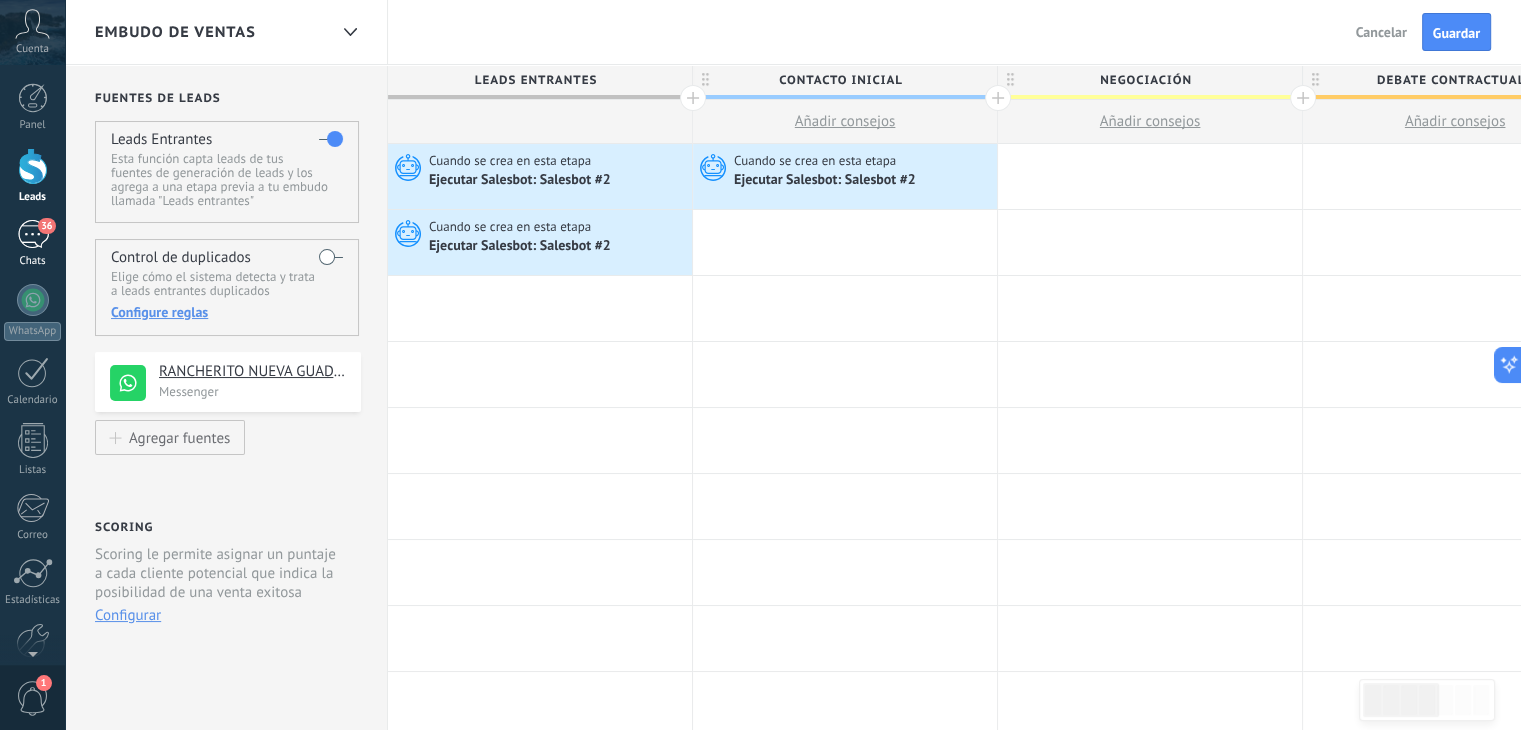 click on "36" at bounding box center (33, 234) 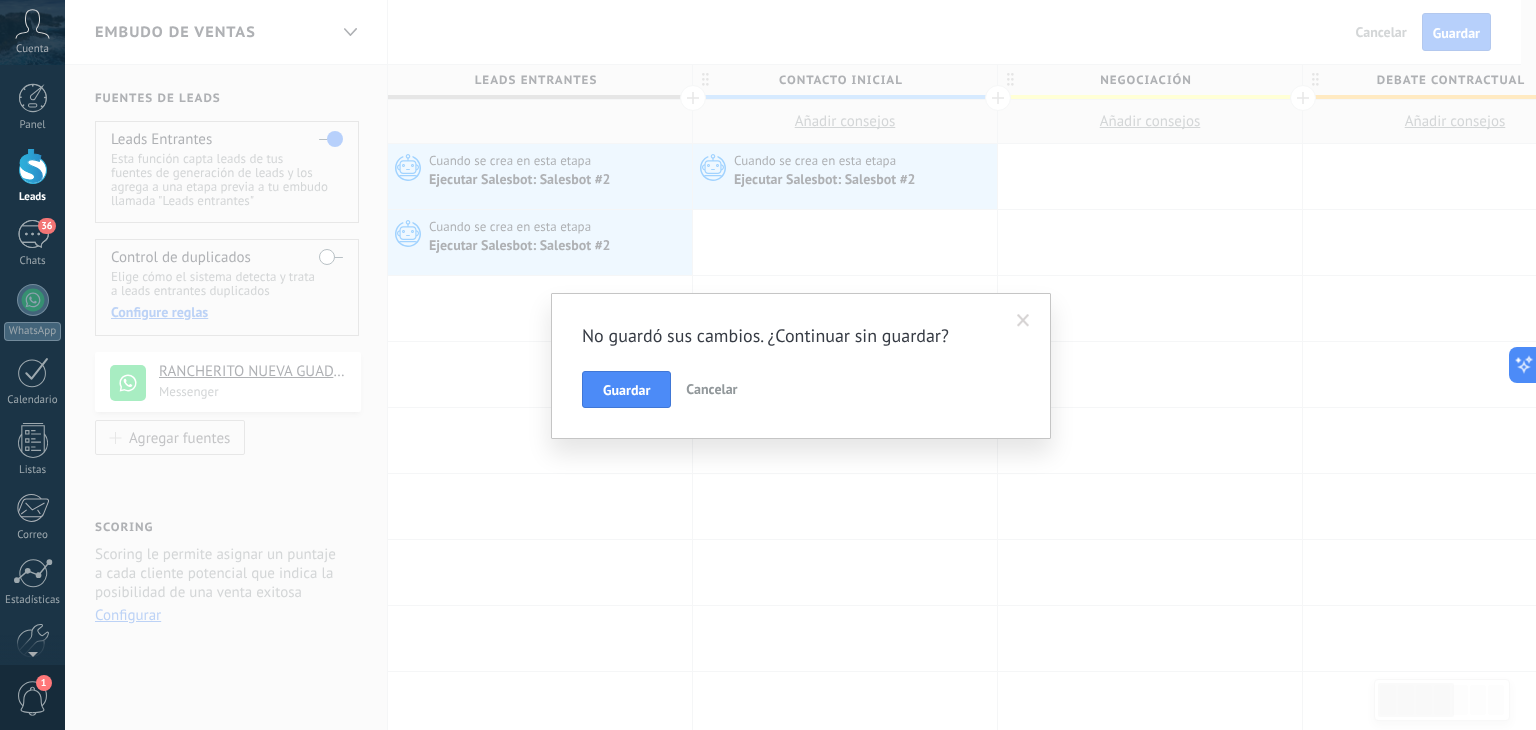 click on "Cancelar" at bounding box center (711, 389) 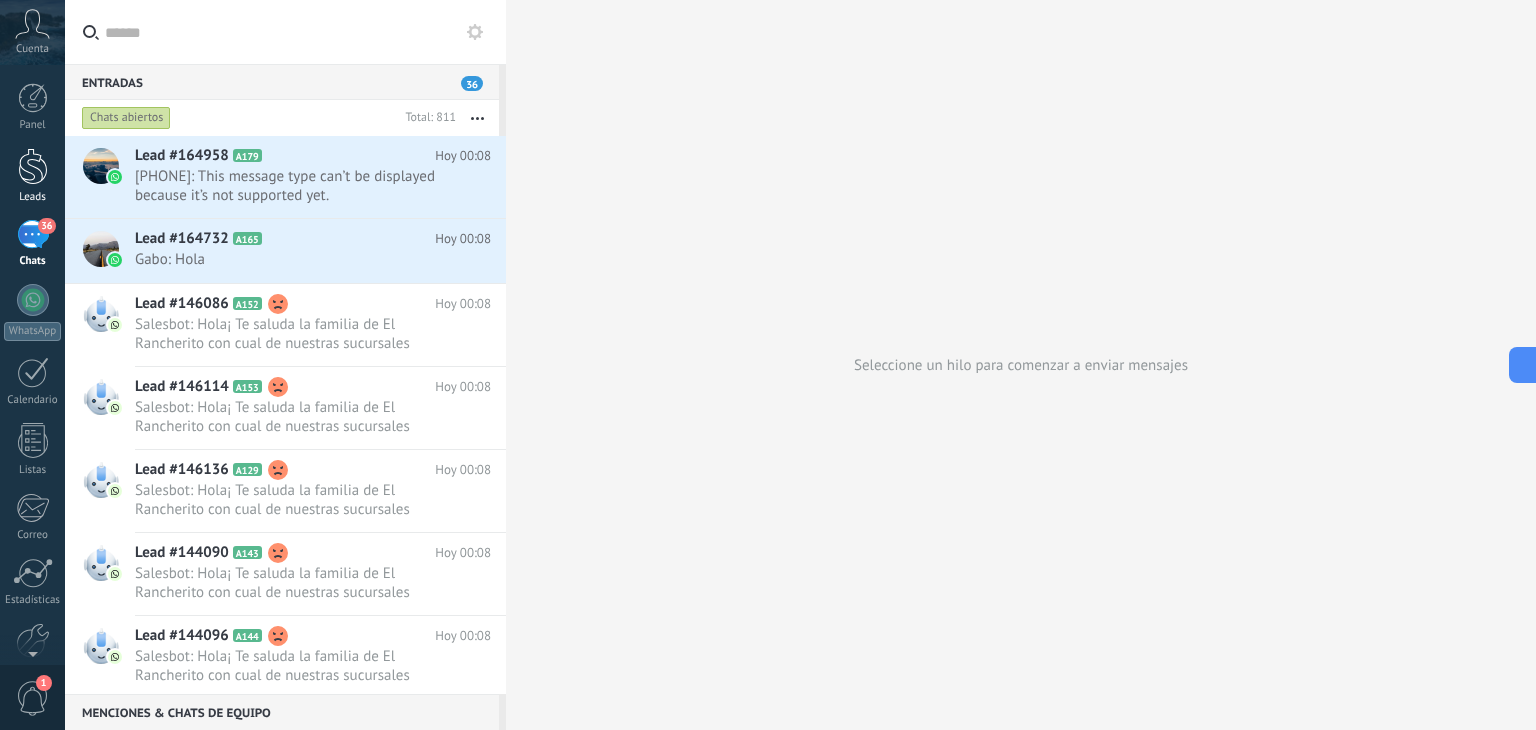 click on "Leads" at bounding box center (32, 176) 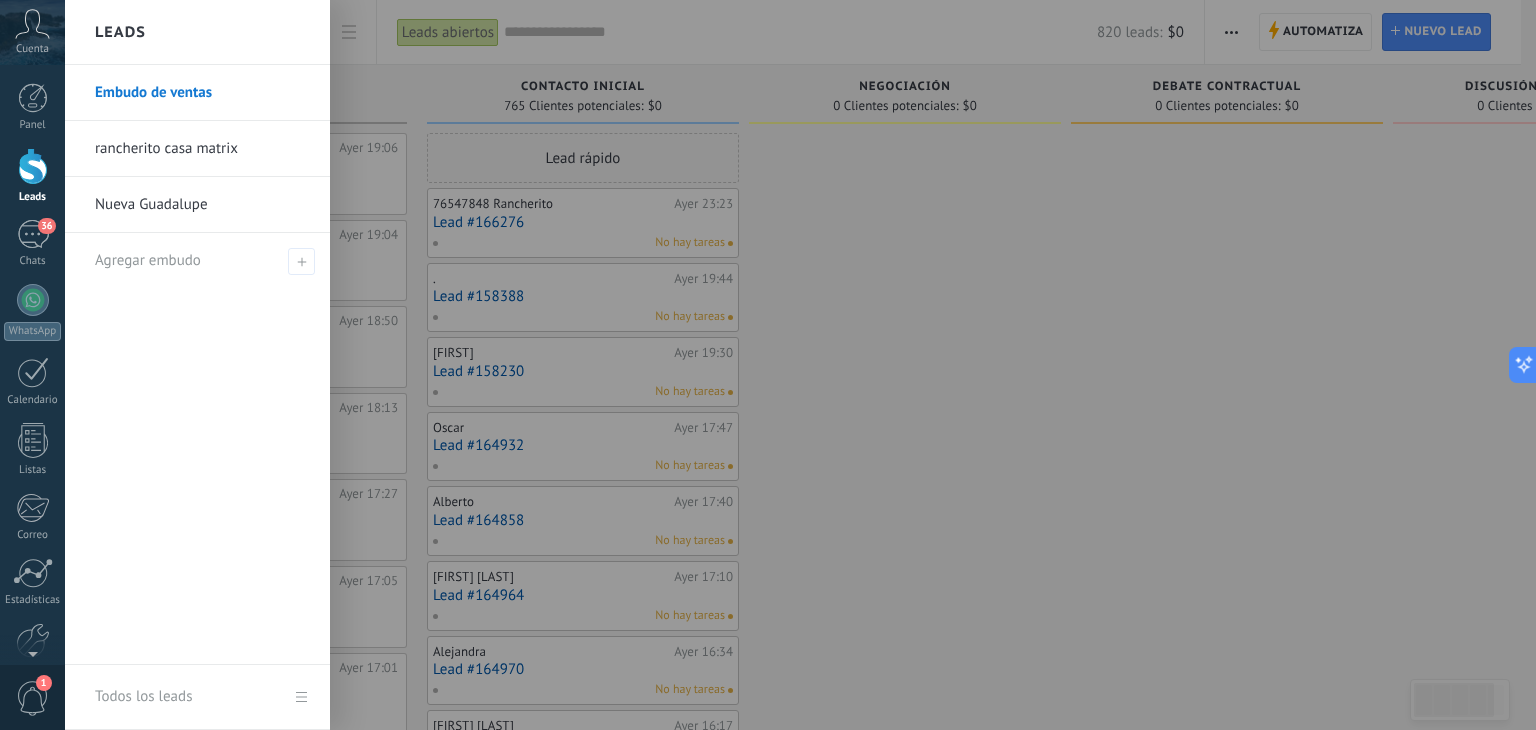 click on "Embudo de ventas" at bounding box center (202, 93) 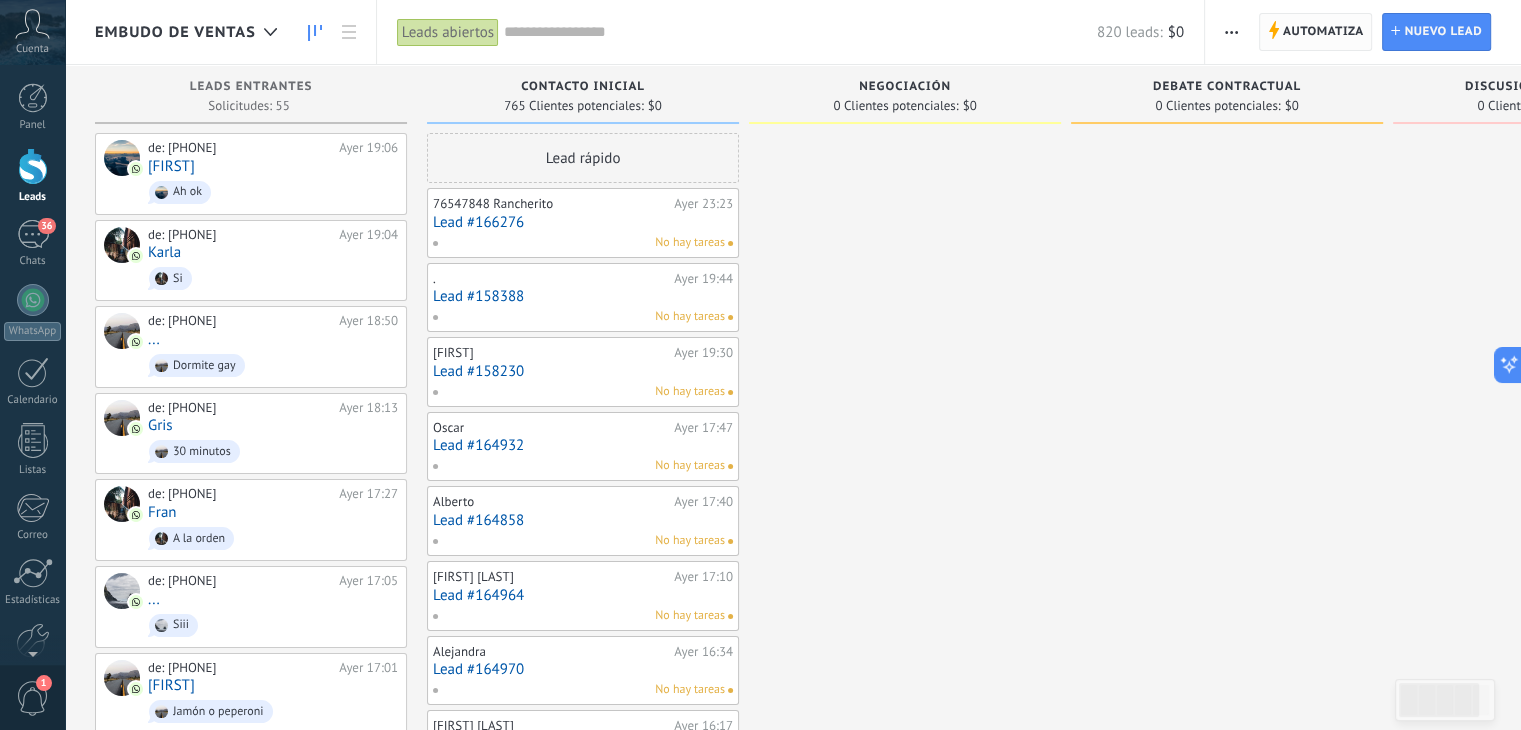 click on "Automatiza" at bounding box center [1323, 32] 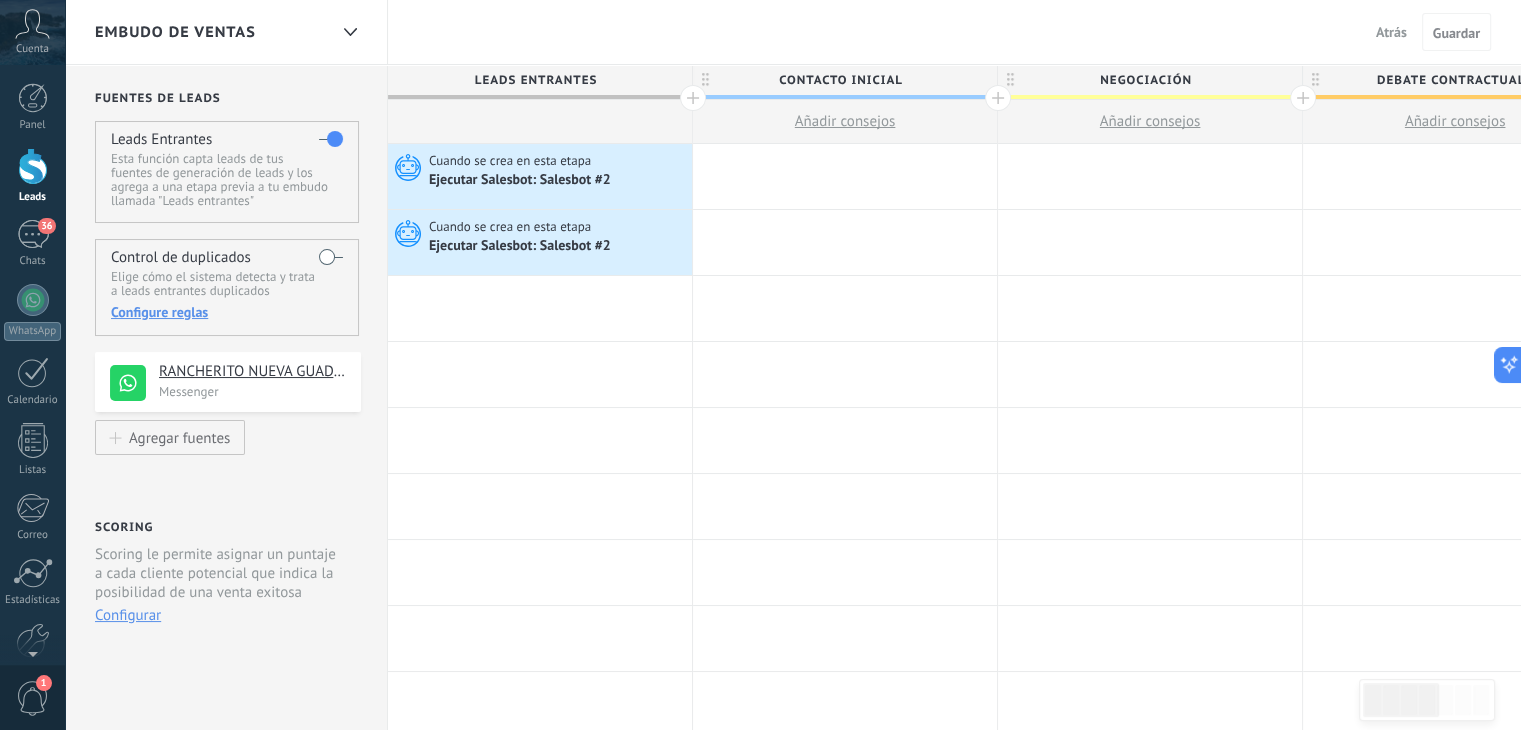 click on "Atrás" at bounding box center (1391, 32) 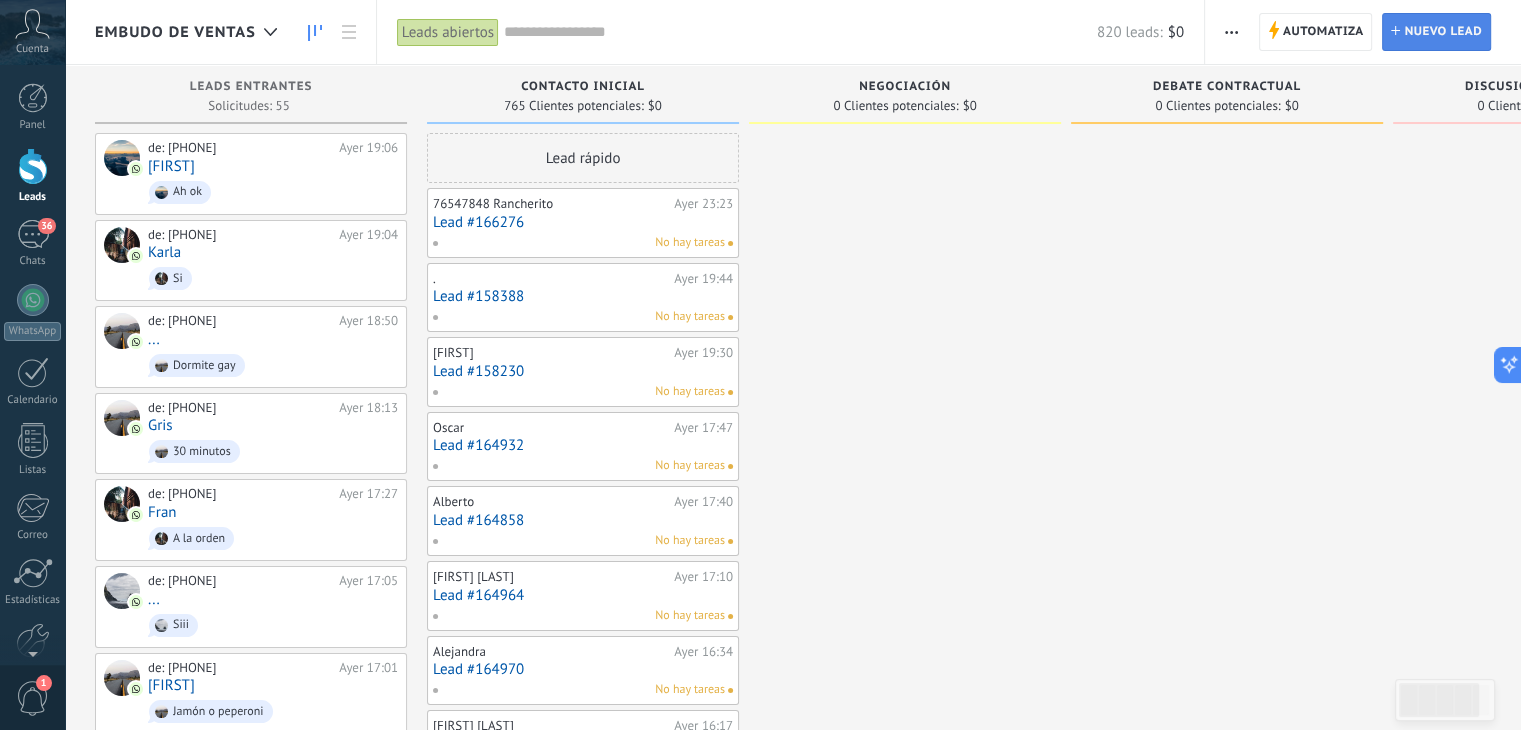 click on "Nuevo lead" at bounding box center (1443, 32) 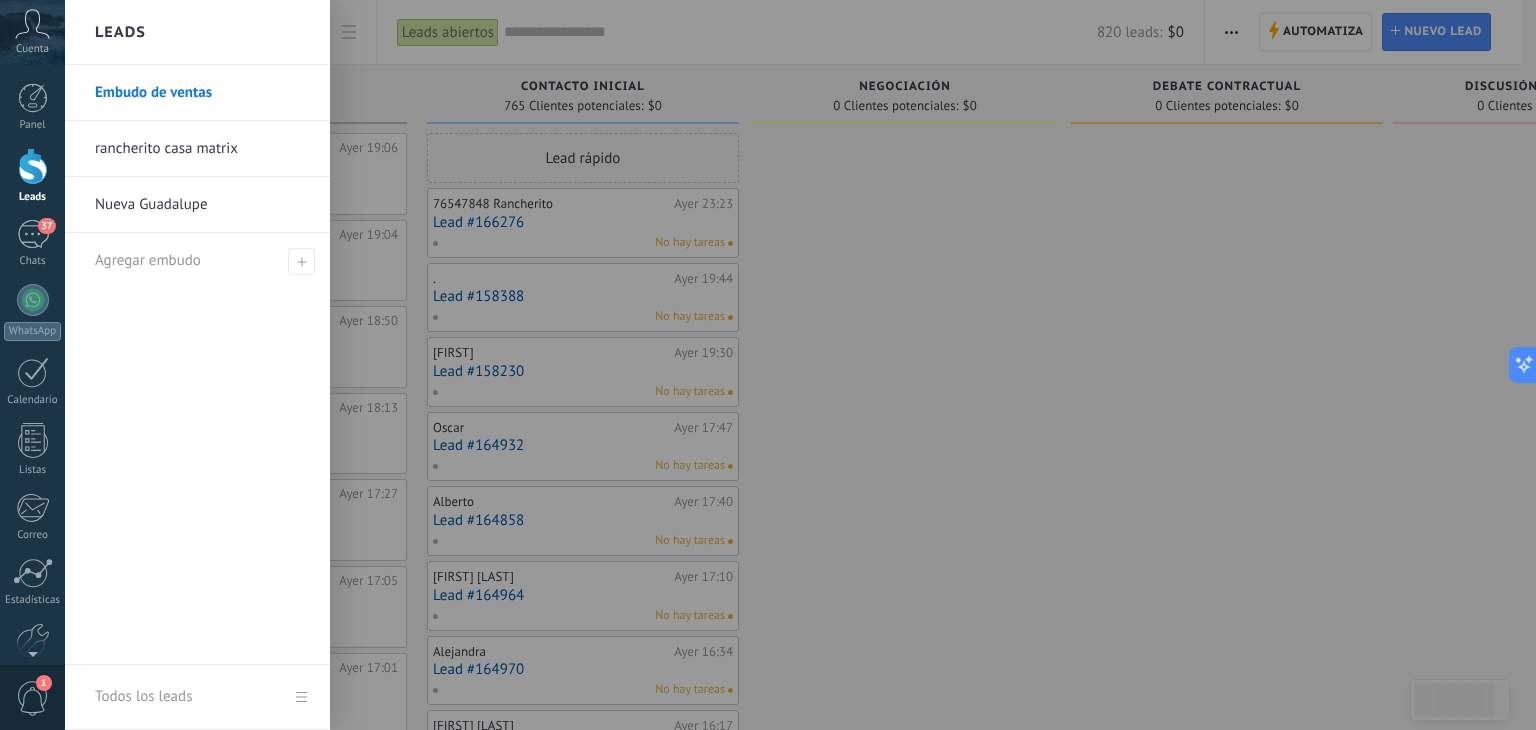 click on "Embudo de ventas" at bounding box center [202, 93] 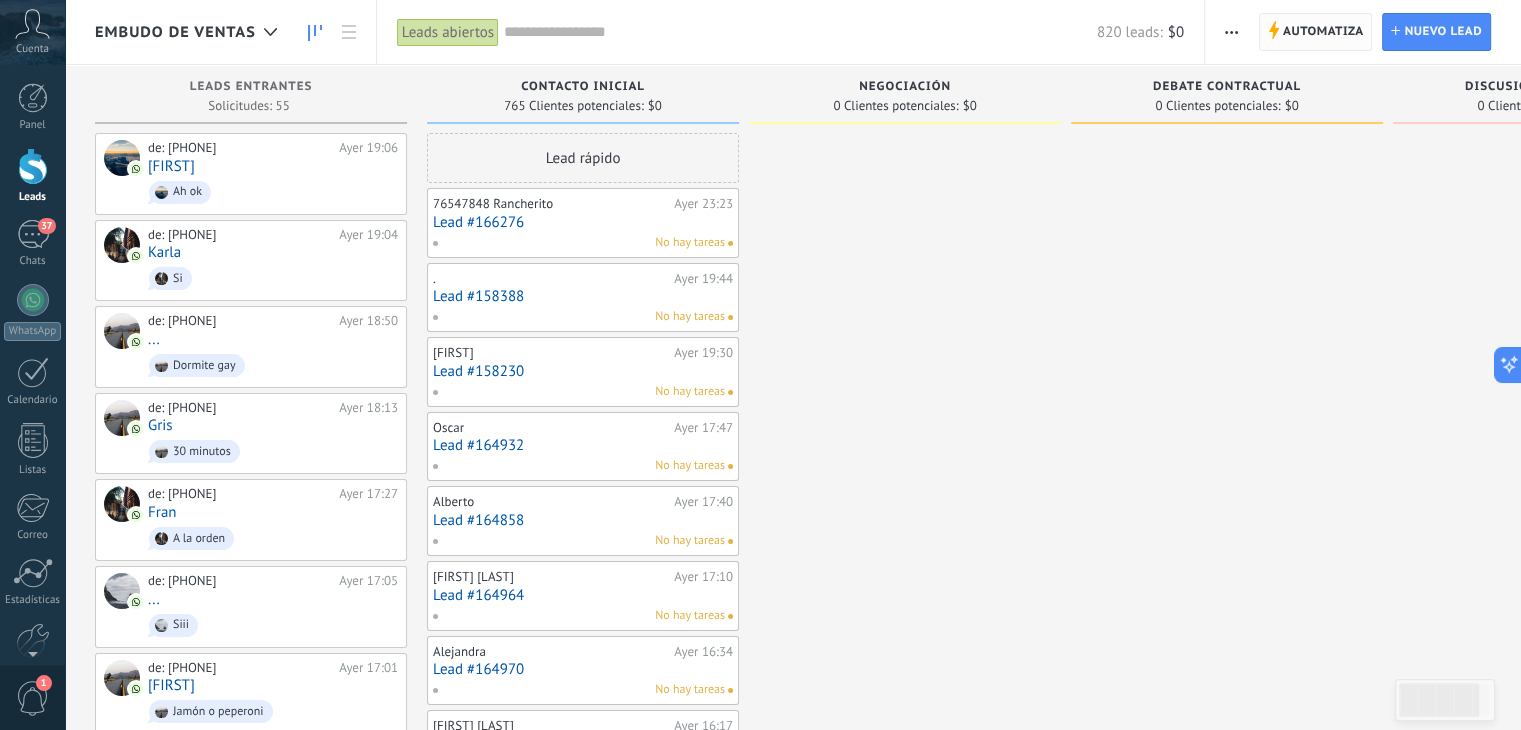 click on "Automatiza" at bounding box center (1323, 32) 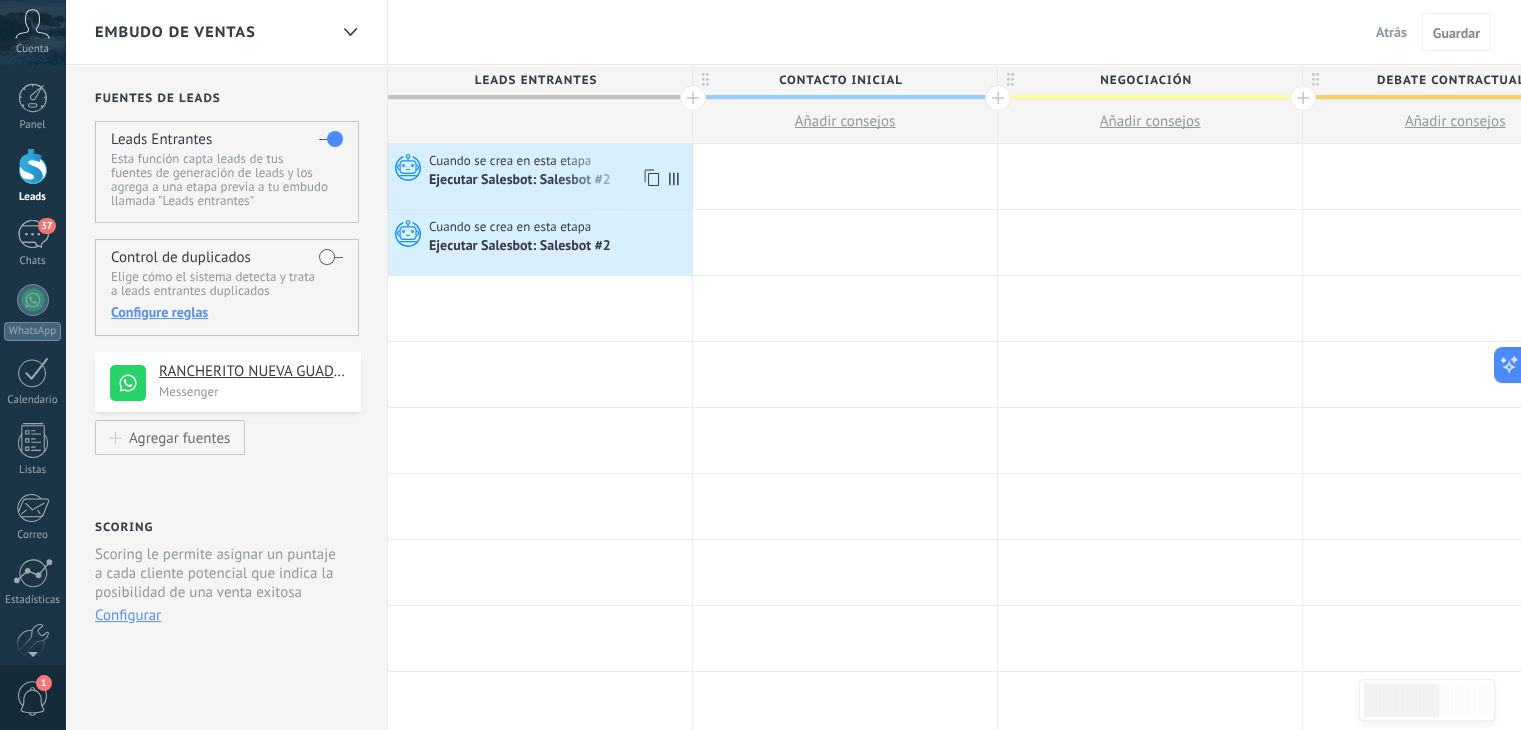 click on "Cuando se crea en esta etapa Ejecutar Salesbot: Salesbot #2" at bounding box center (540, 176) 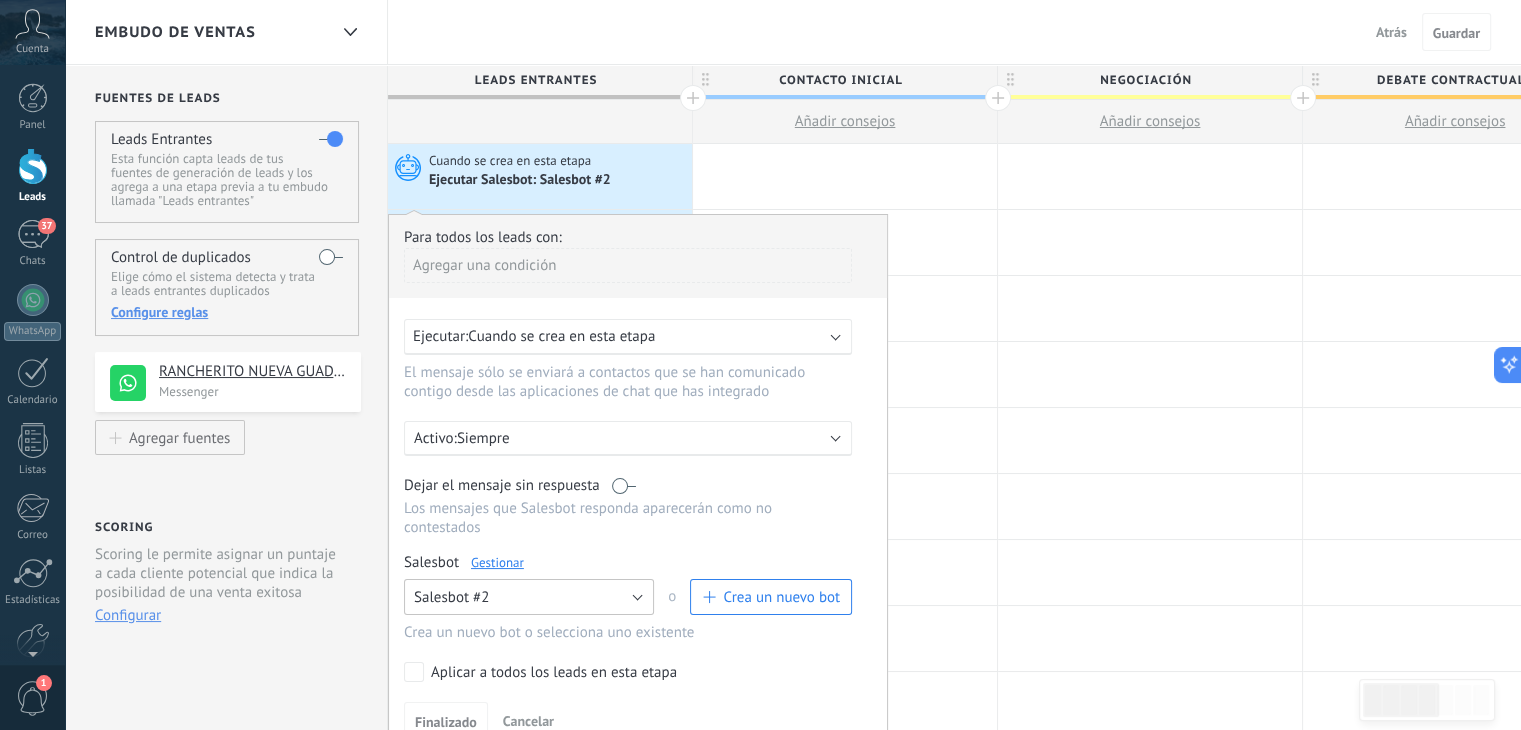 click on "Salesbot #2" at bounding box center [529, 597] 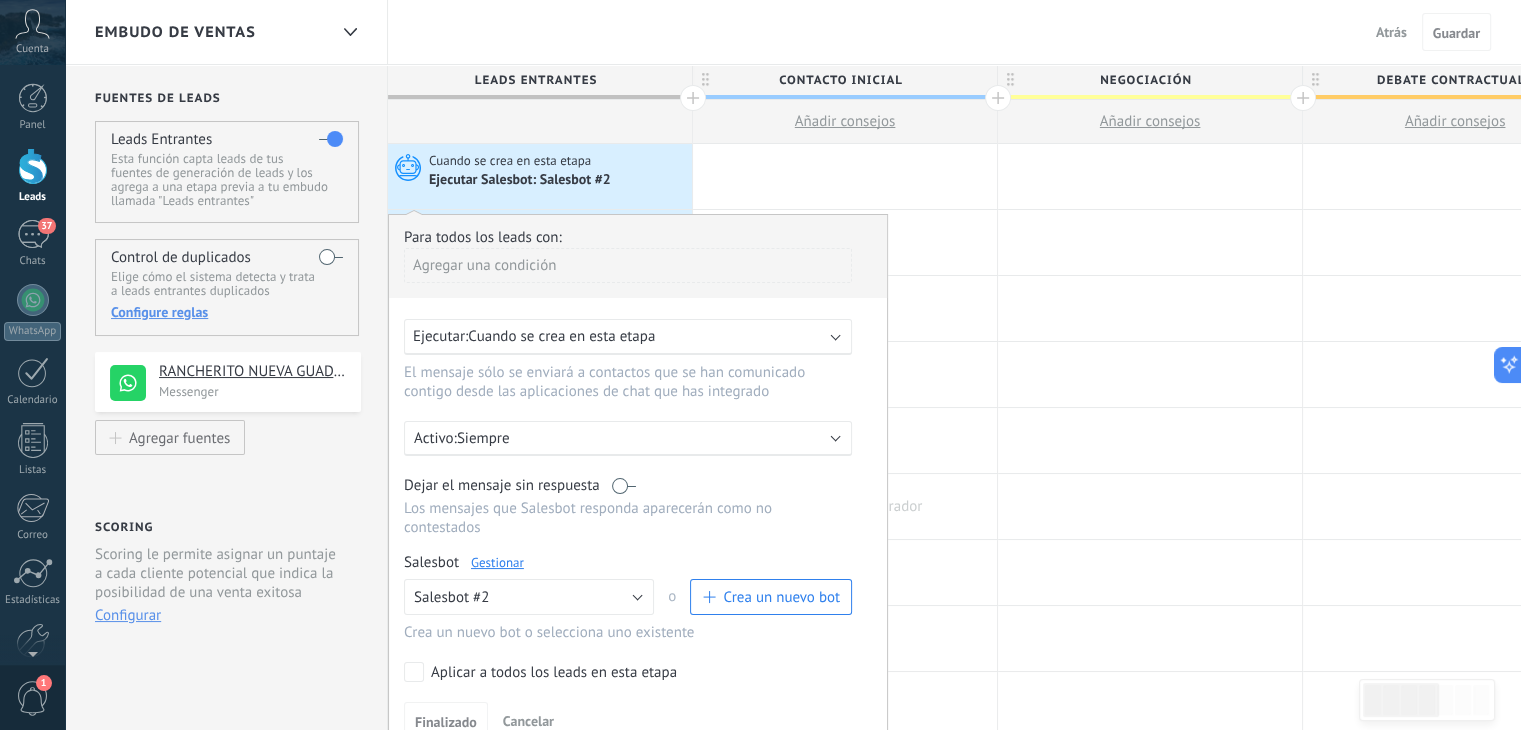 click at bounding box center (845, 506) 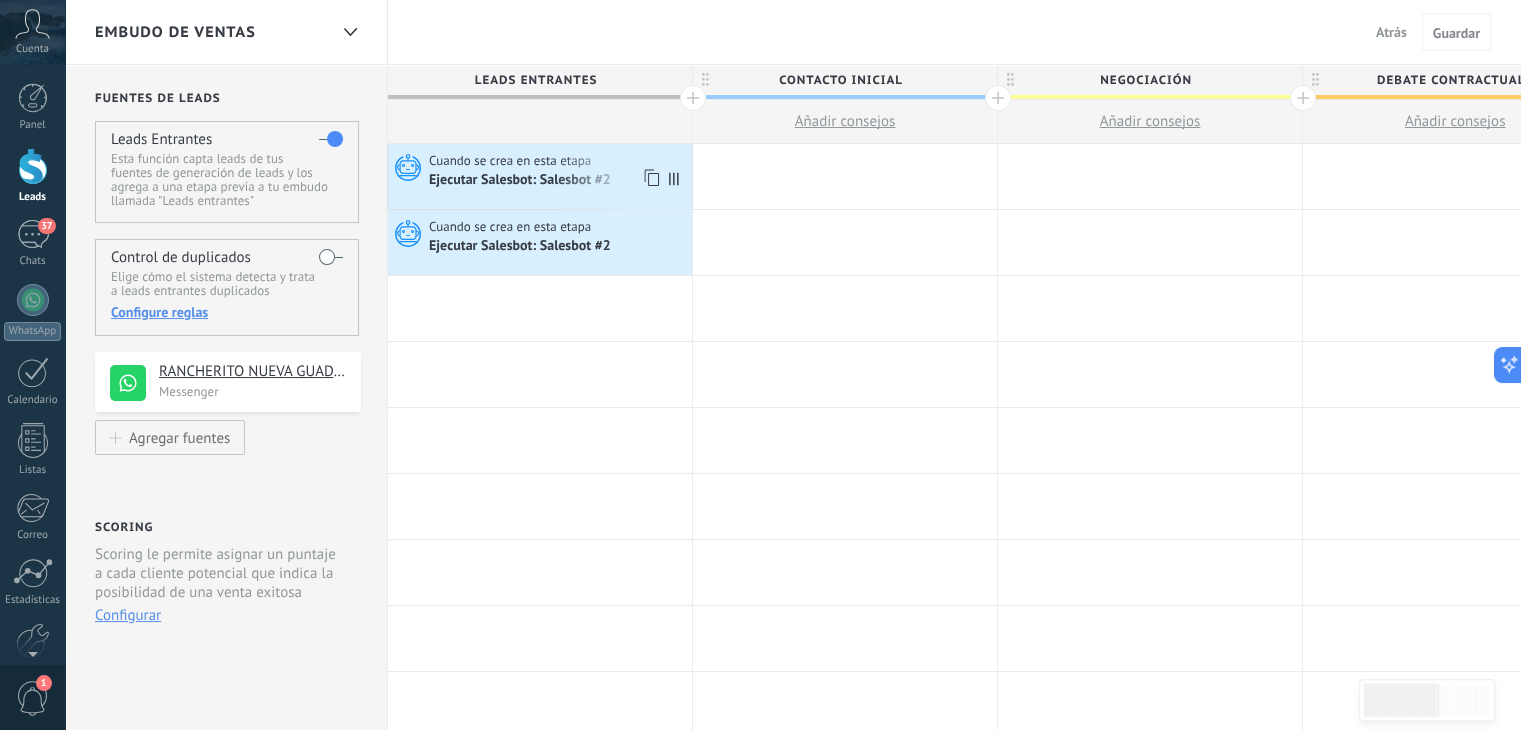 click on "Cuando se crea en esta etapa Ejecutar Salesbot: Salesbot #2" at bounding box center (540, 176) 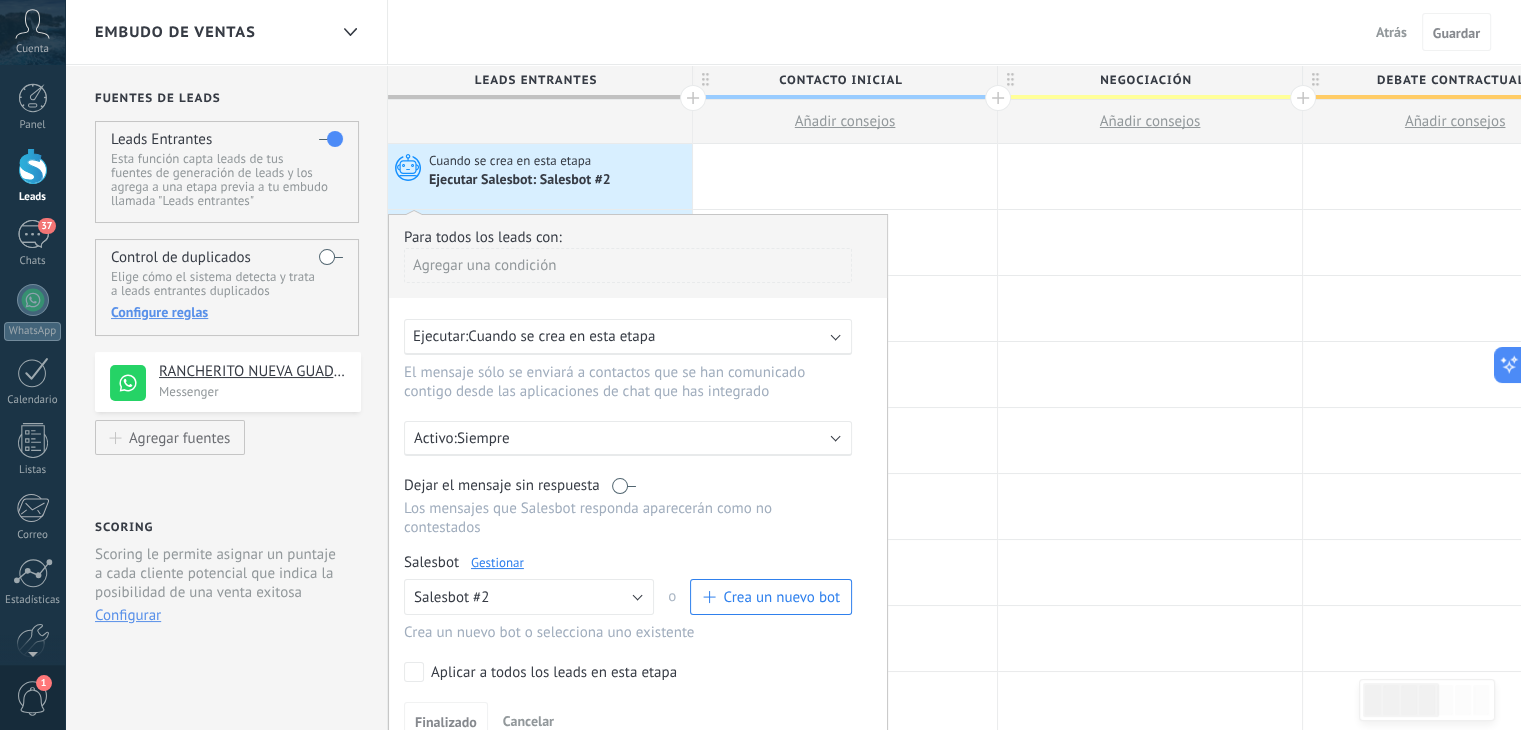 click on "Crea un nuevo bot" at bounding box center [781, 597] 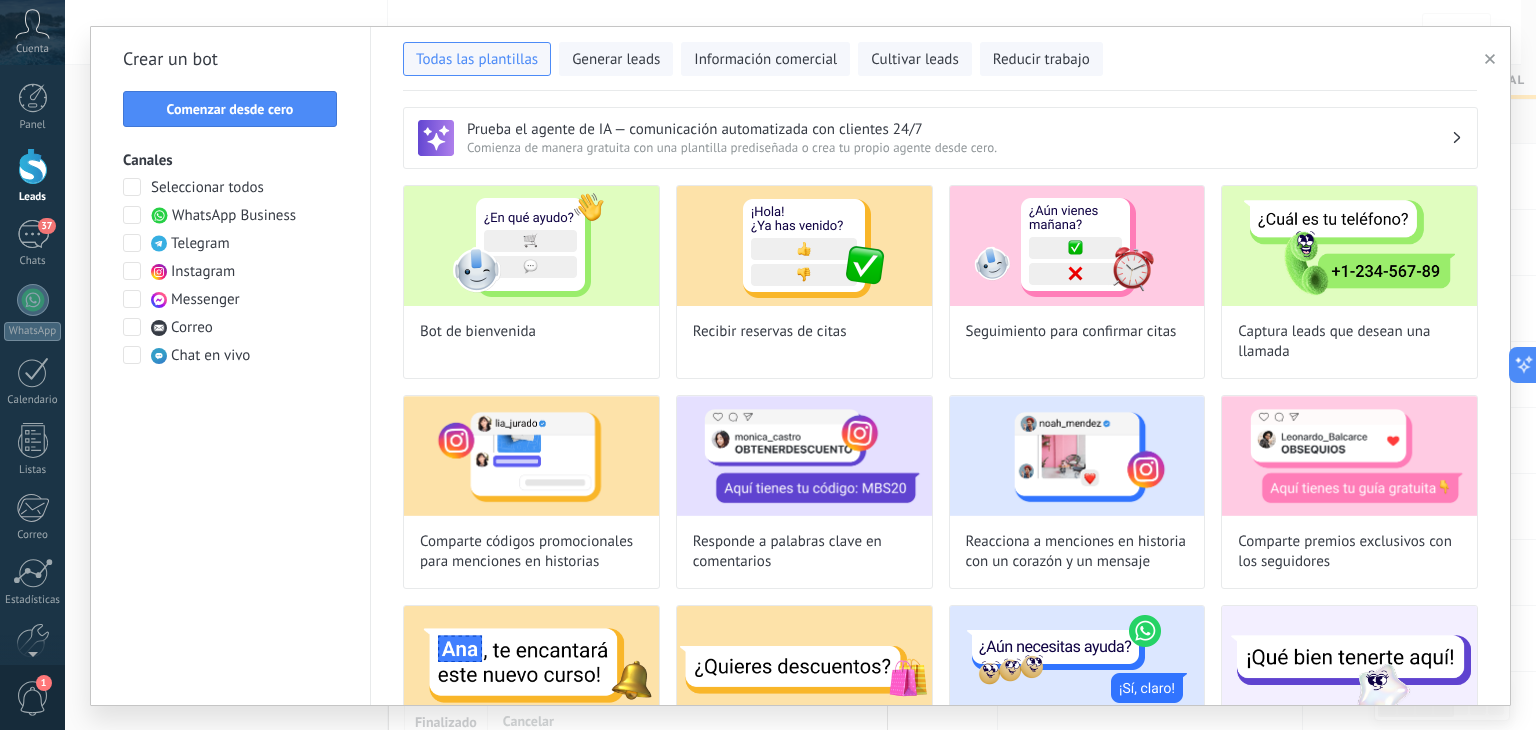 click on "Seleccionar todos" at bounding box center (207, 188) 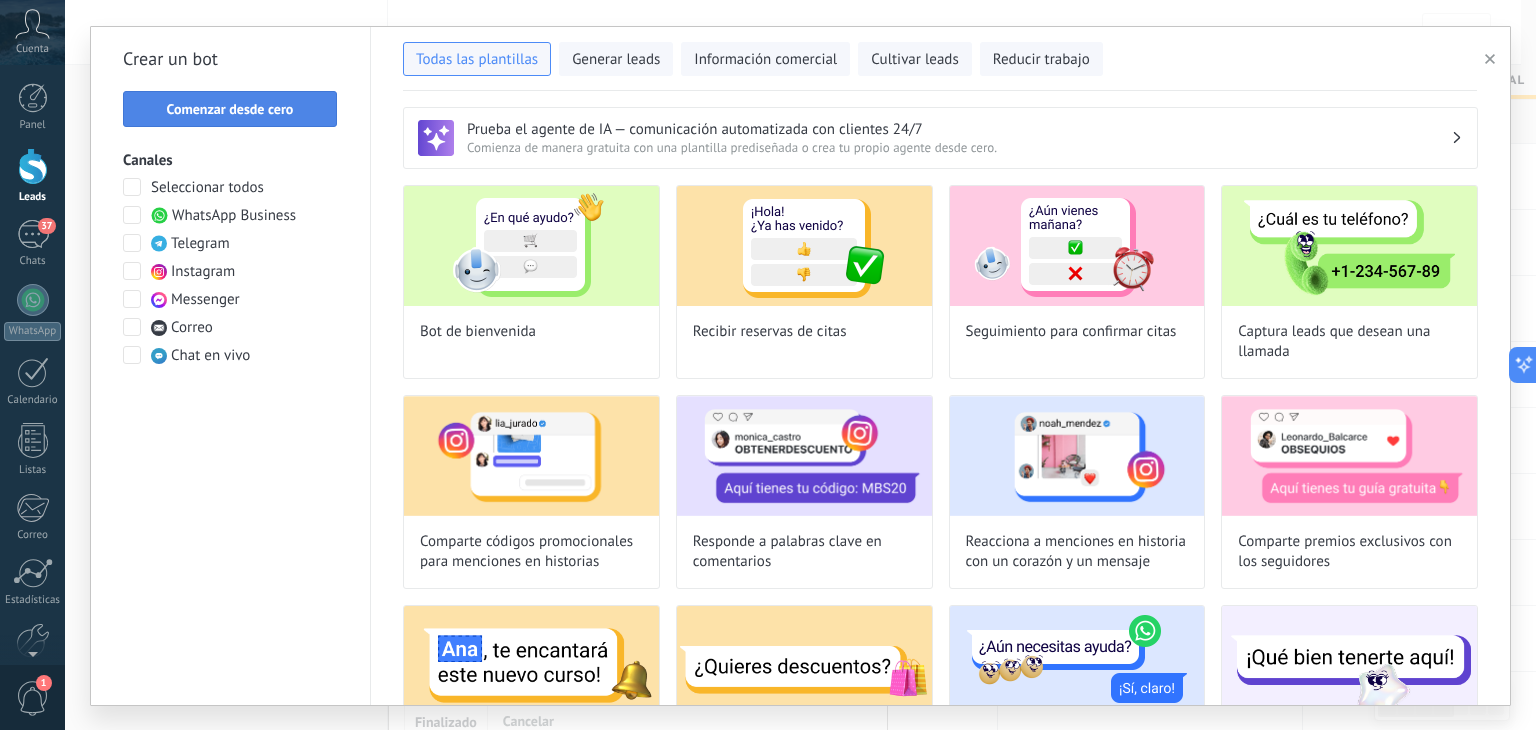 click on "Comenzar desde cero" at bounding box center [230, 109] 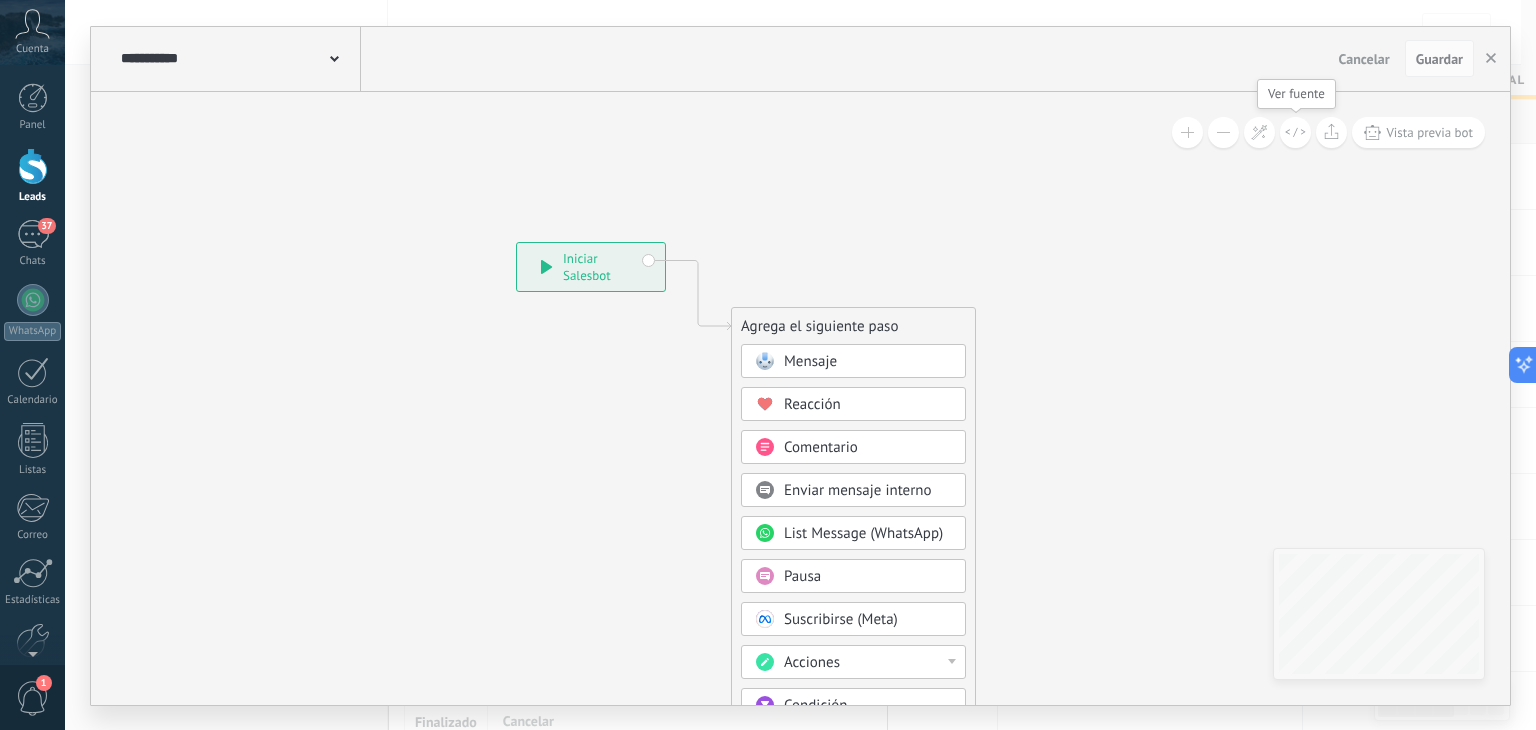 click 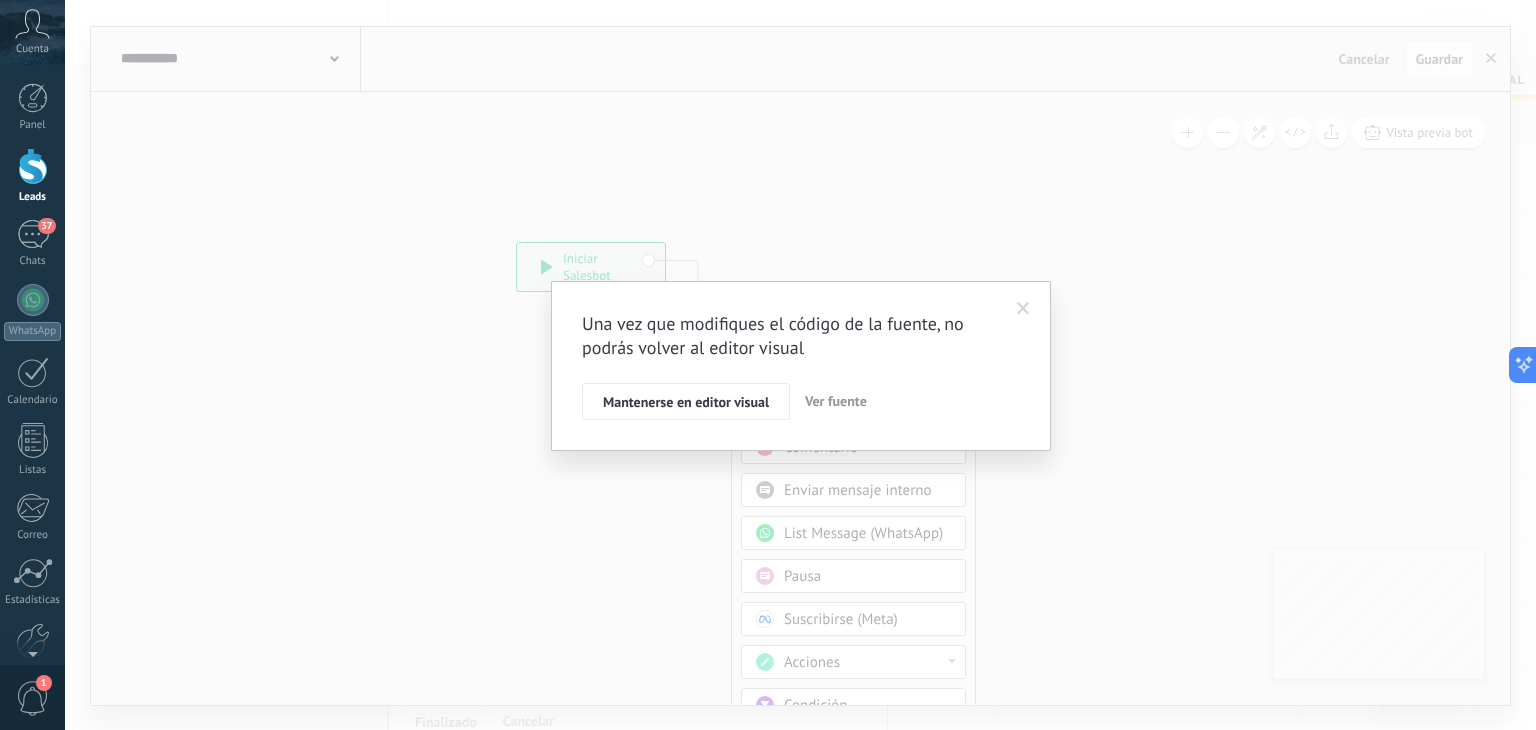click on "Ver fuente" at bounding box center (836, 401) 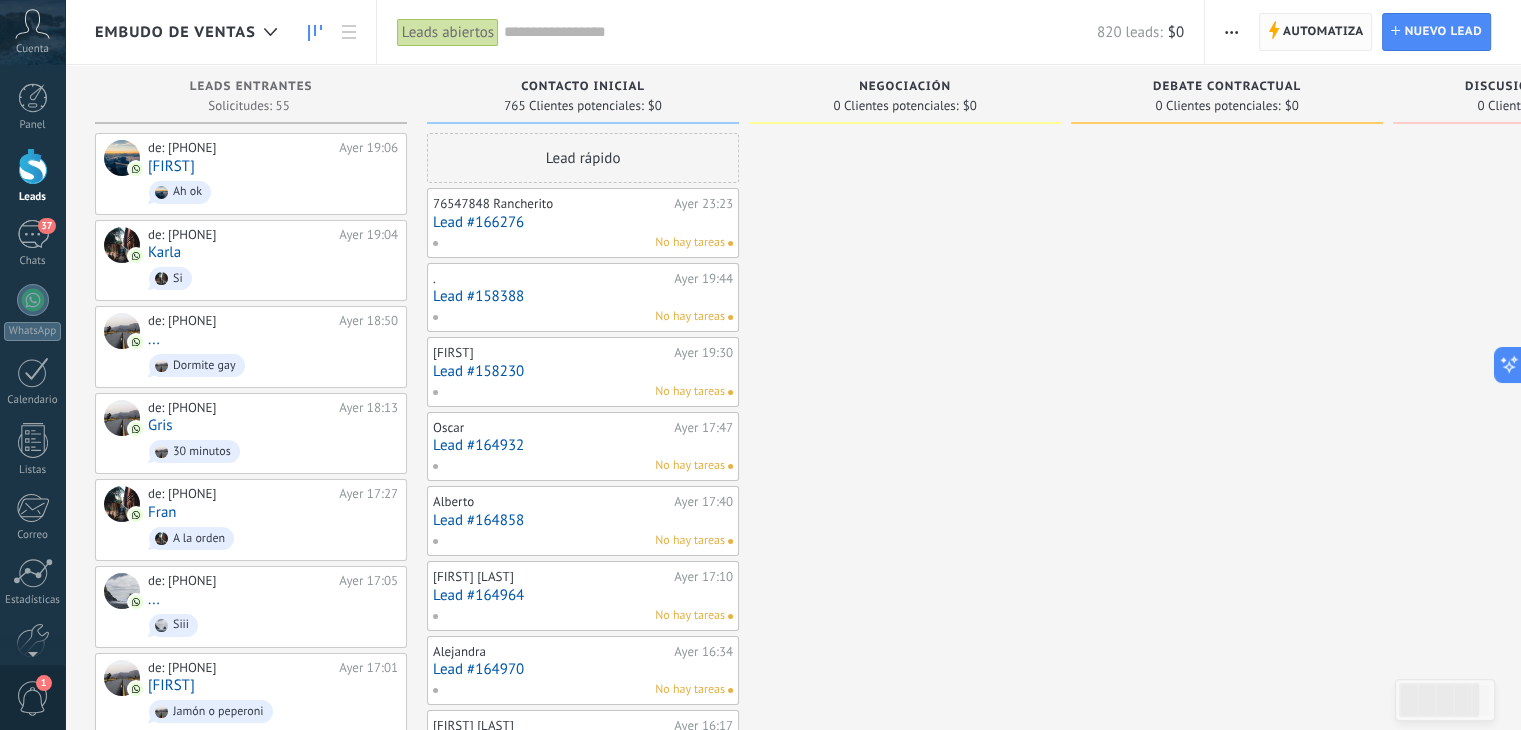click on "Automatiza" at bounding box center [1323, 32] 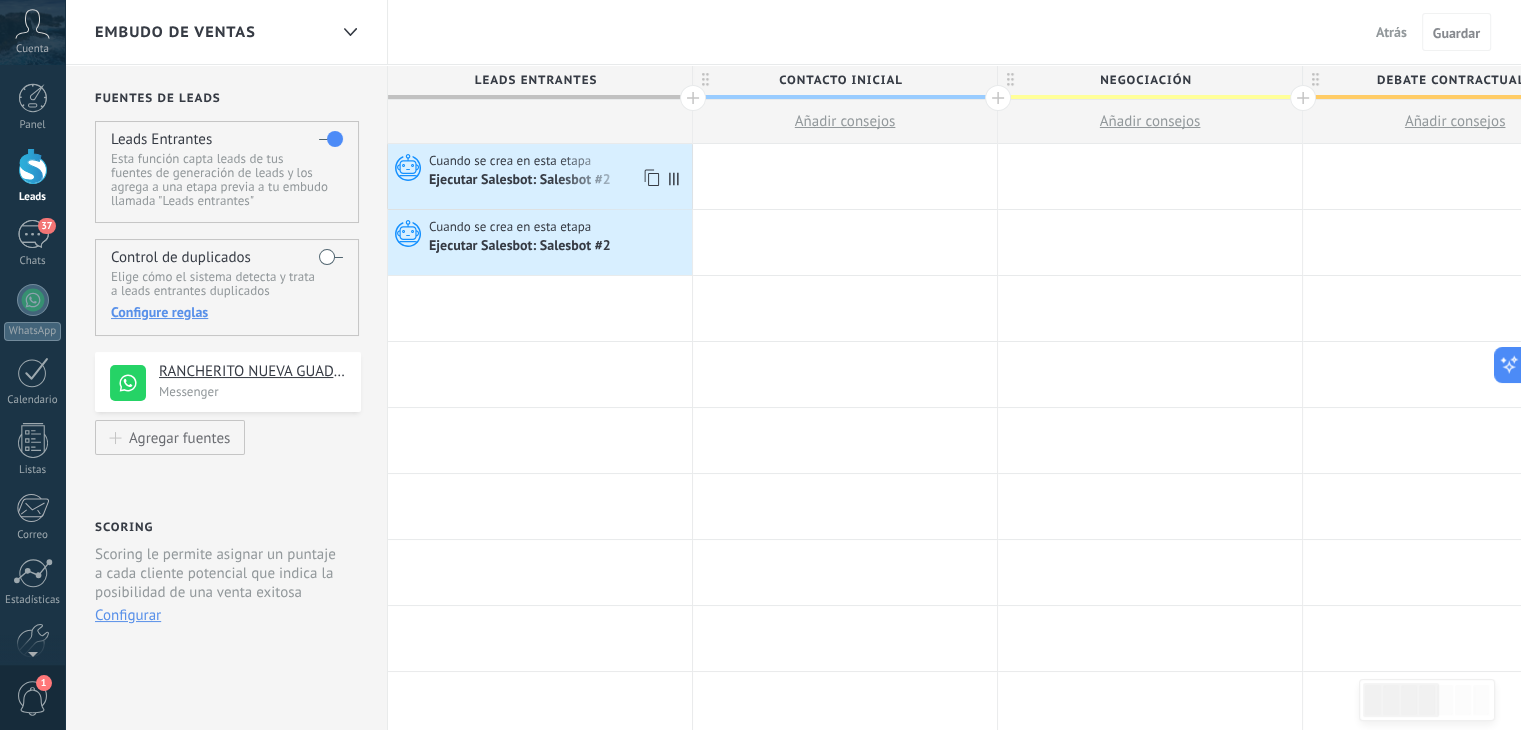 click on "Cuando se crea en esta etapa" at bounding box center [511, 161] 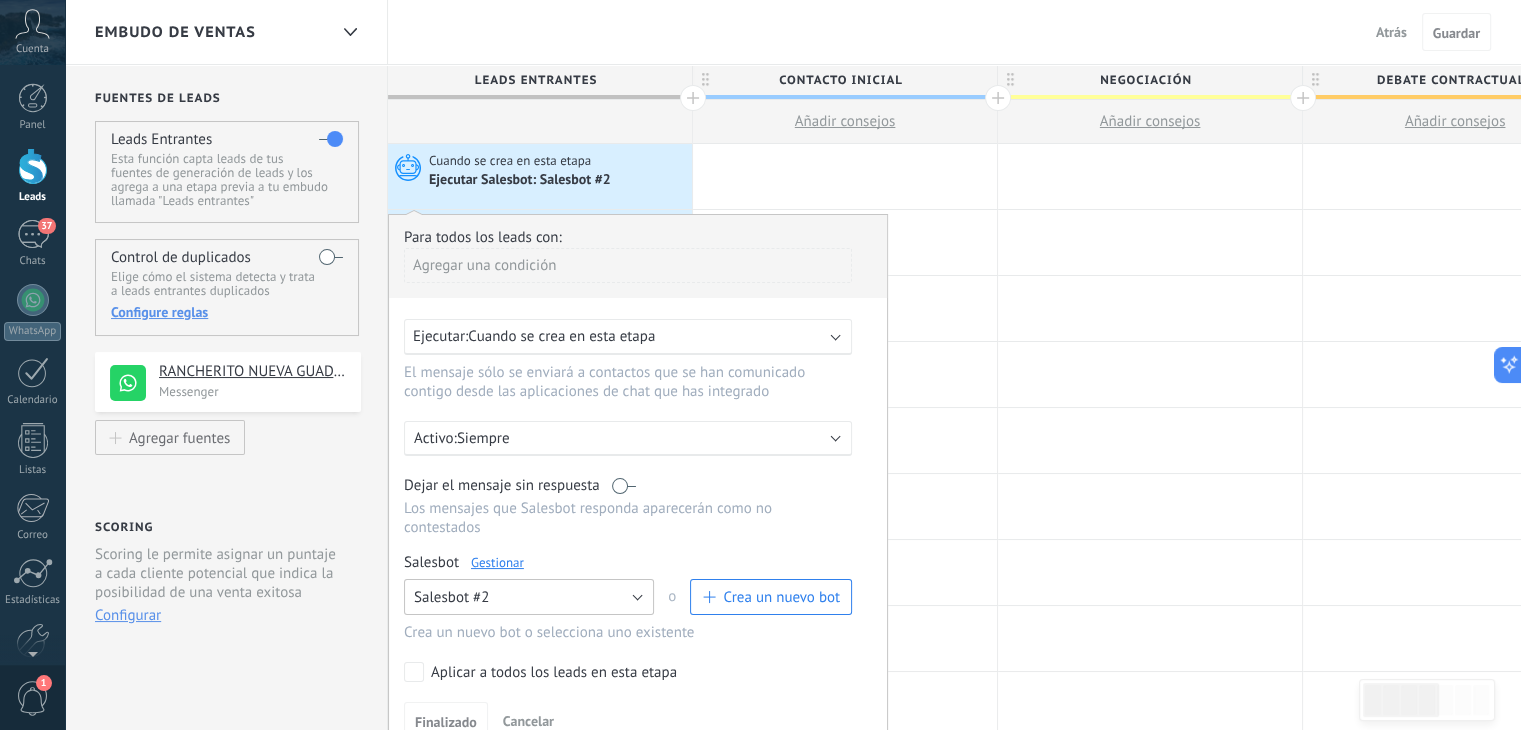 click on "Salesbot #2" at bounding box center [529, 597] 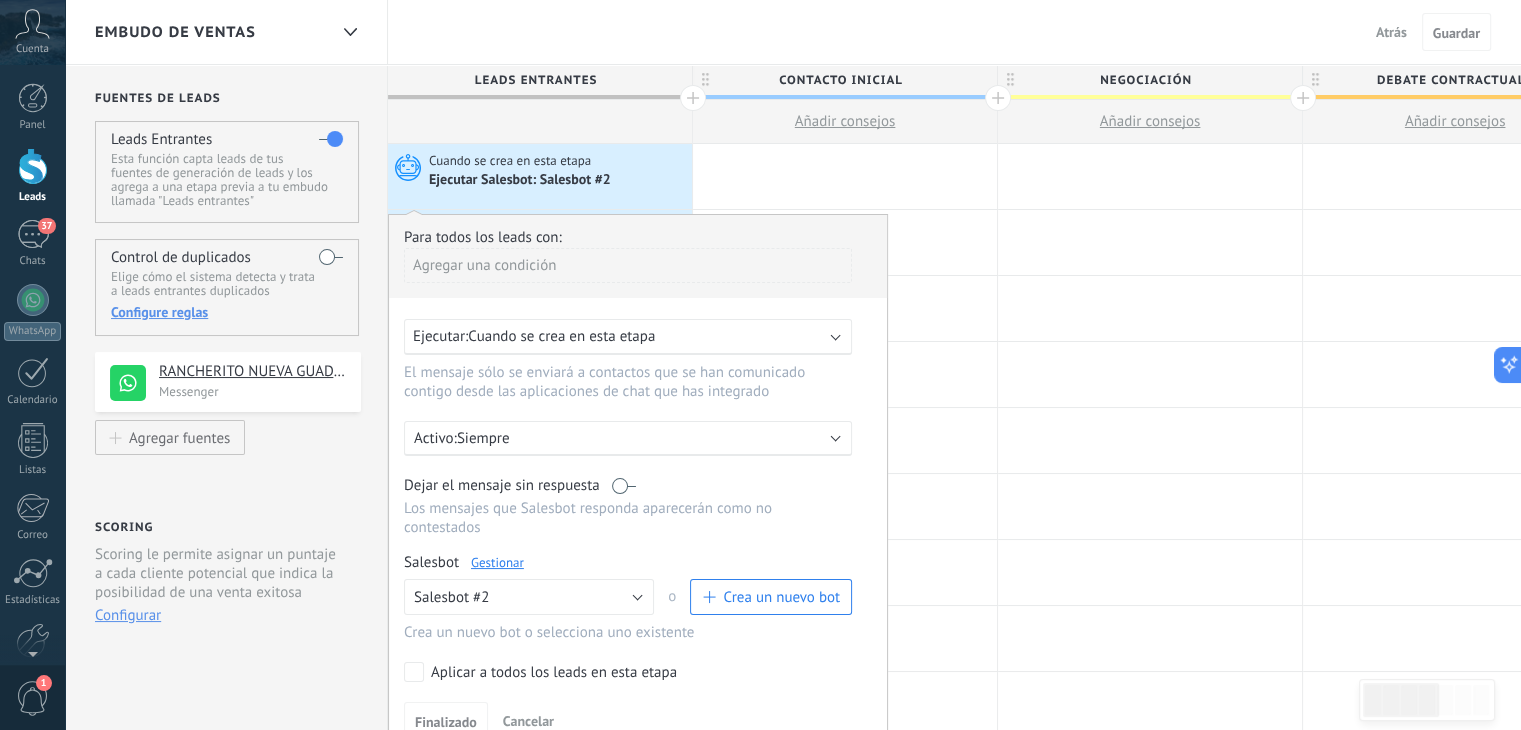 click on "Crea un nuevo bot" at bounding box center (771, 597) 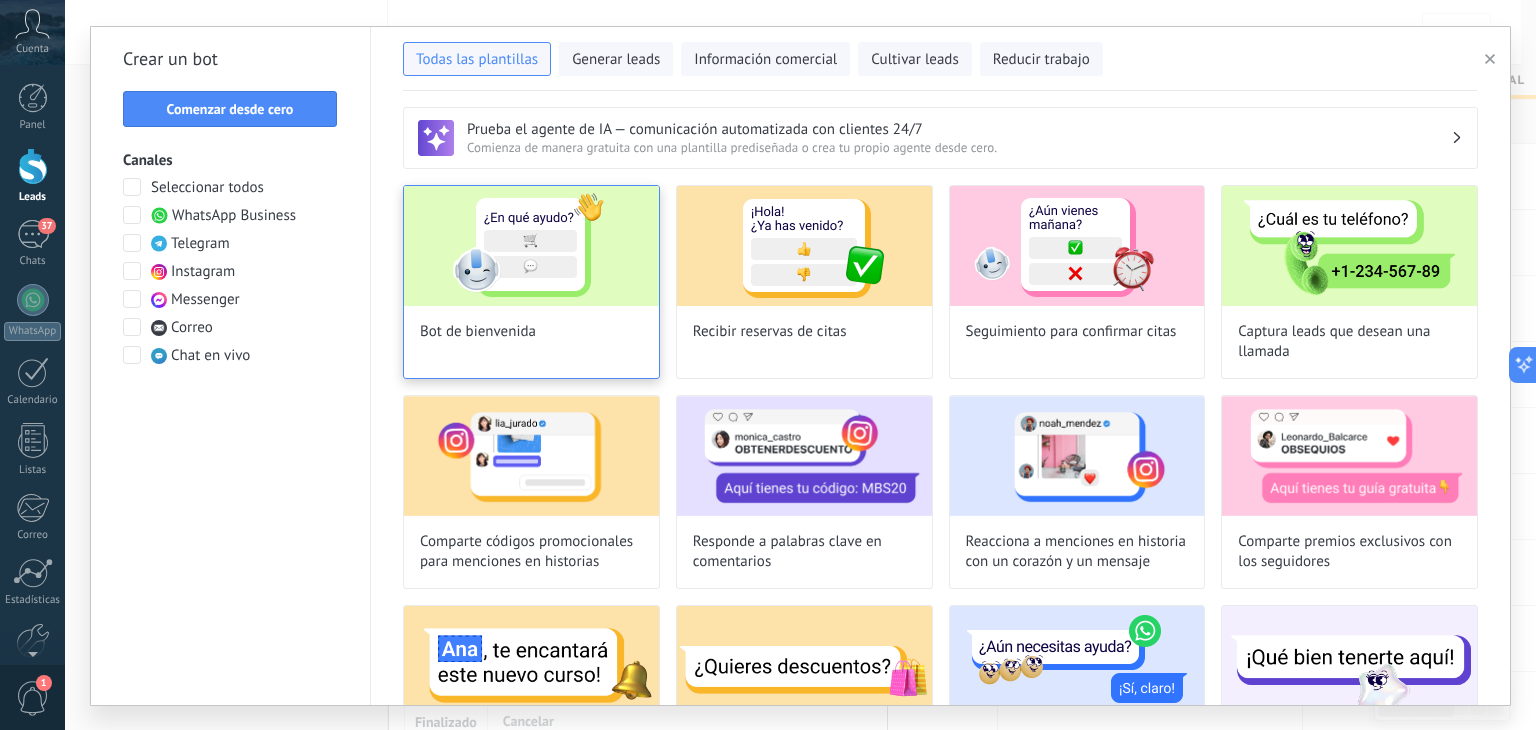 click on "Bot de bienvenida" at bounding box center (478, 332) 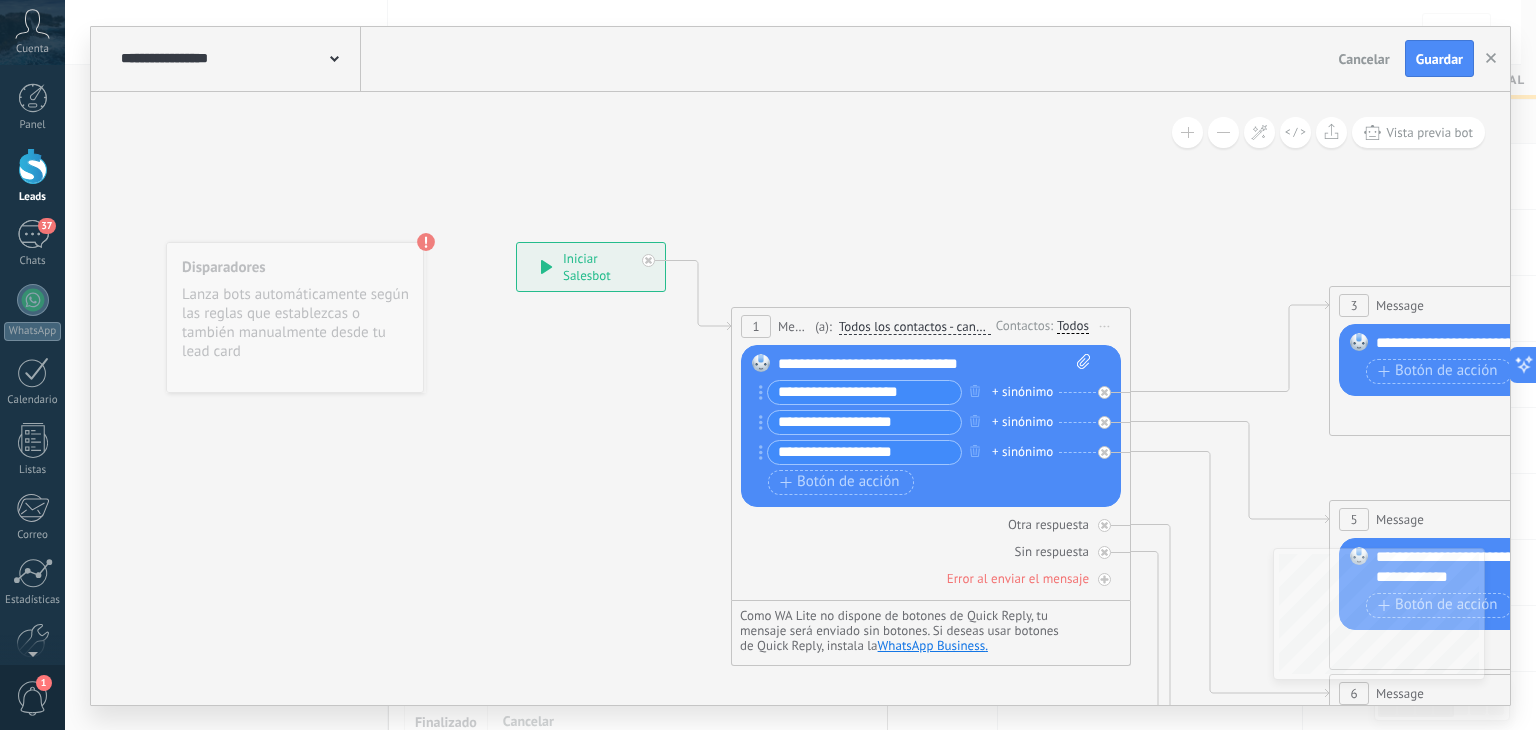 click 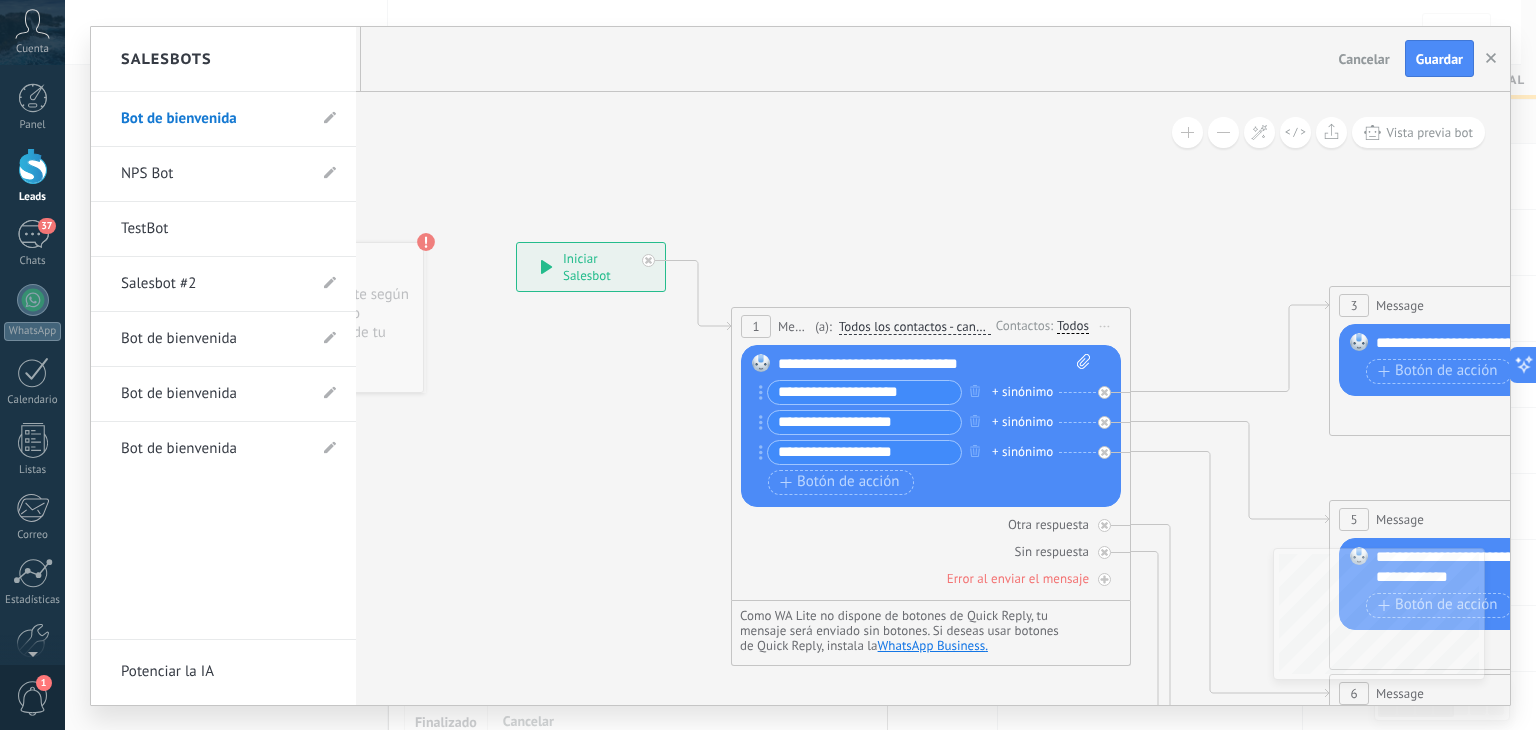 click on "Salesbot #2" at bounding box center [213, 284] 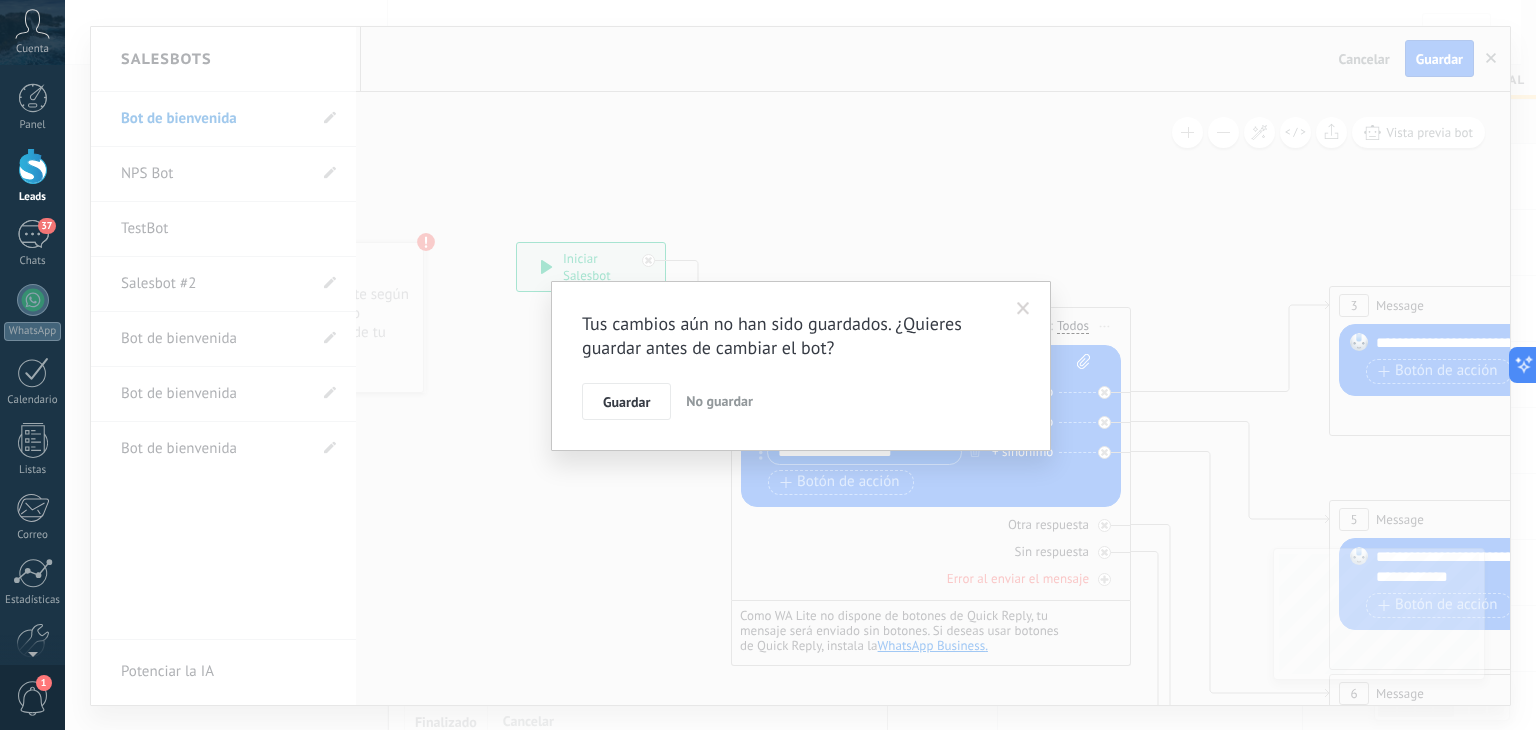 click on "No guardar" at bounding box center [719, 401] 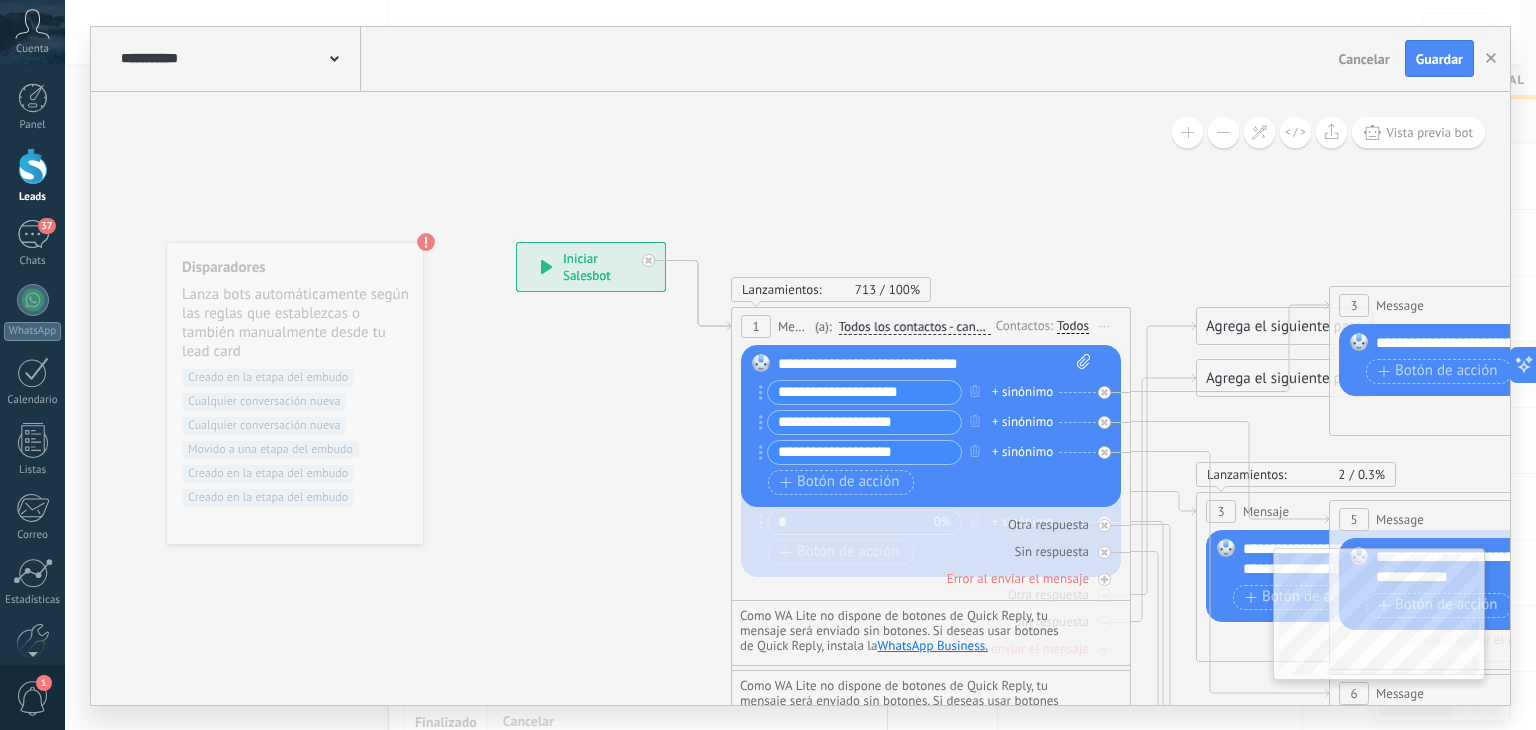 click on "Todos los contactos - canales seleccionados" at bounding box center [915, 327] 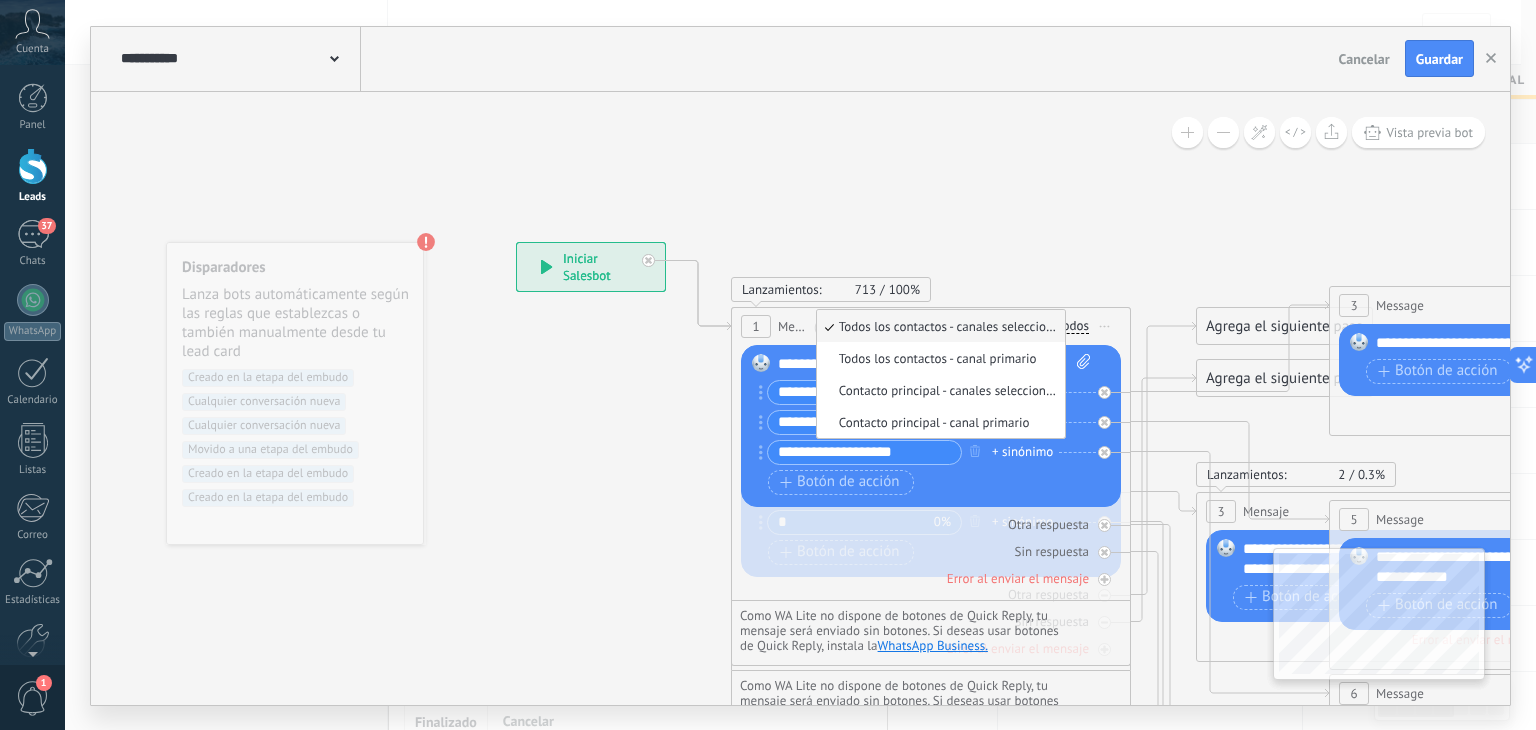 click 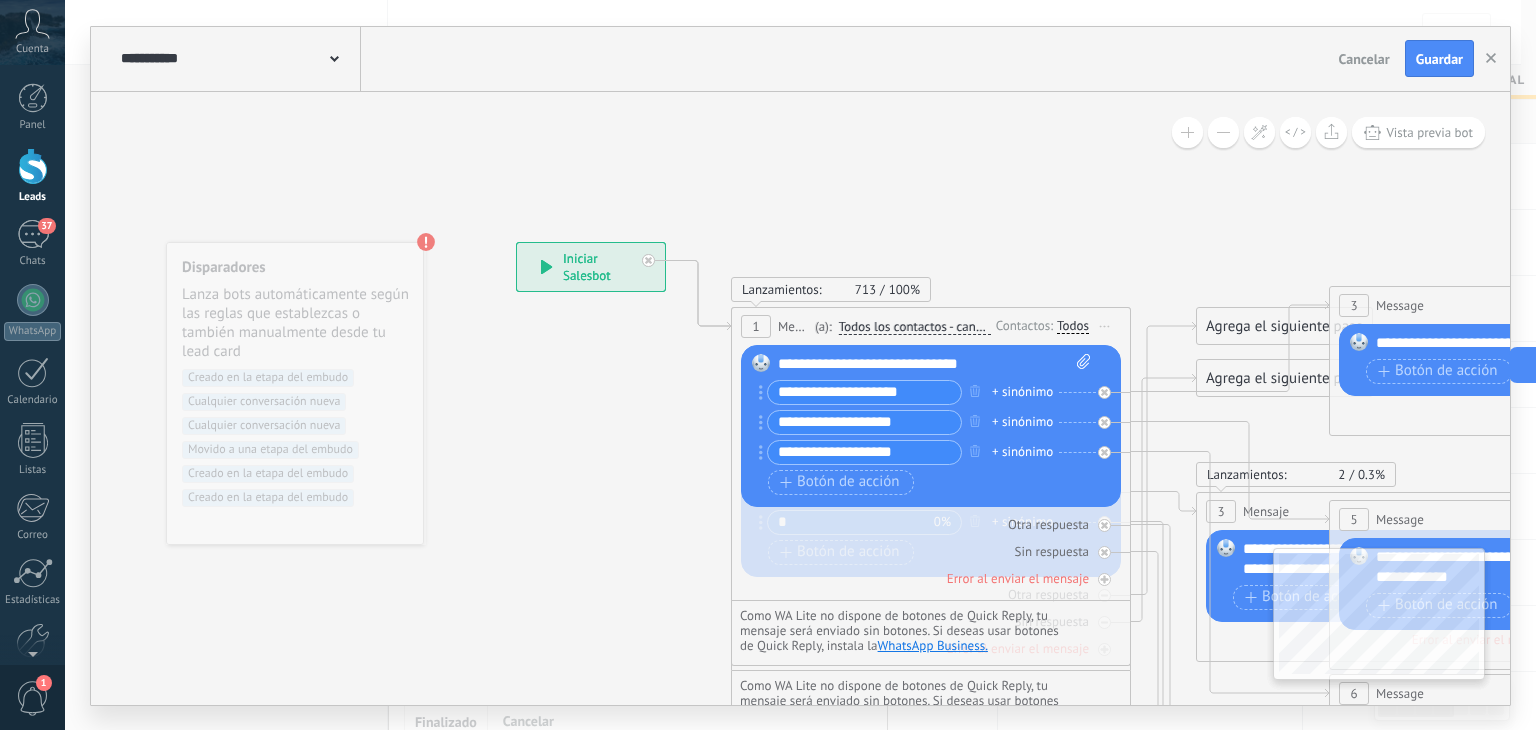 click 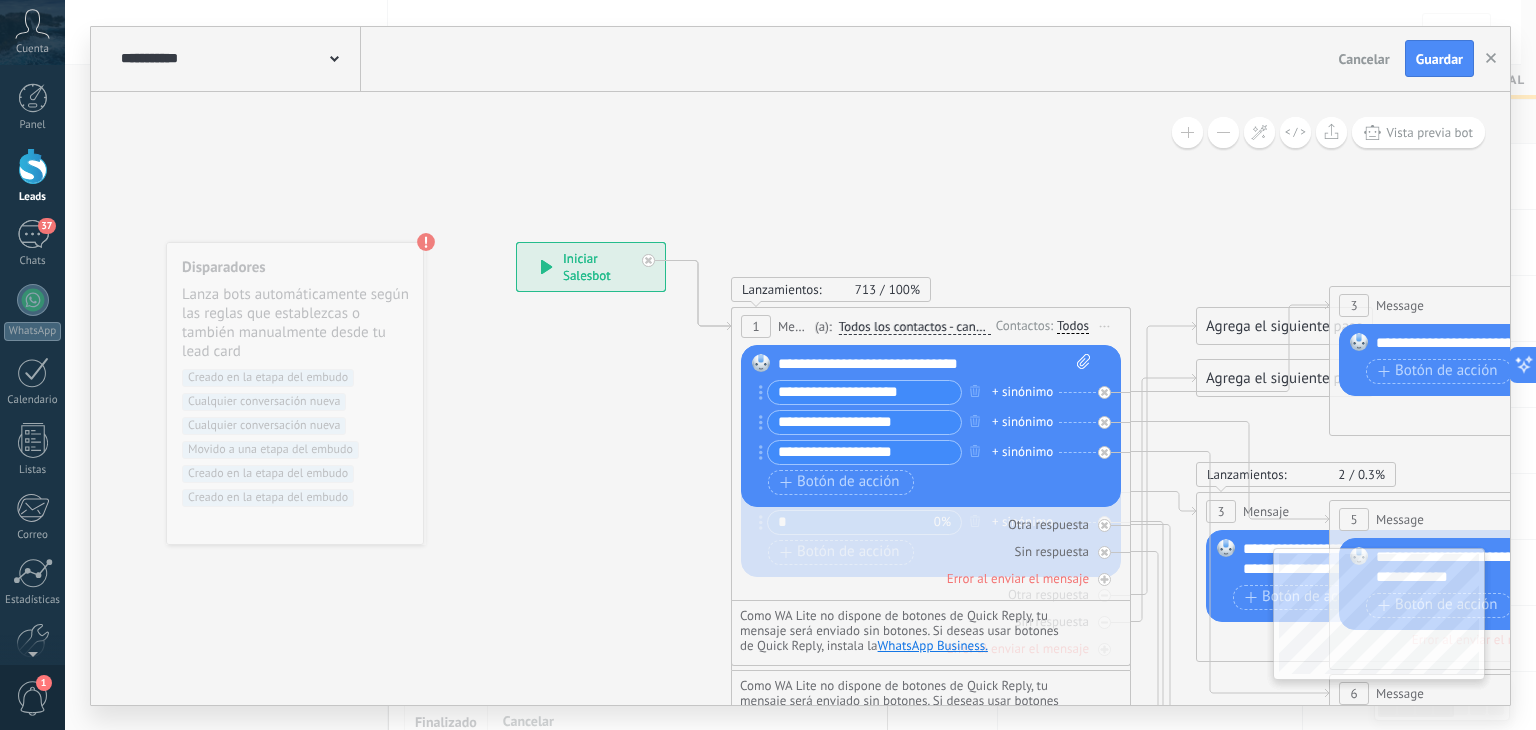 click on "Todos" at bounding box center [1073, 326] 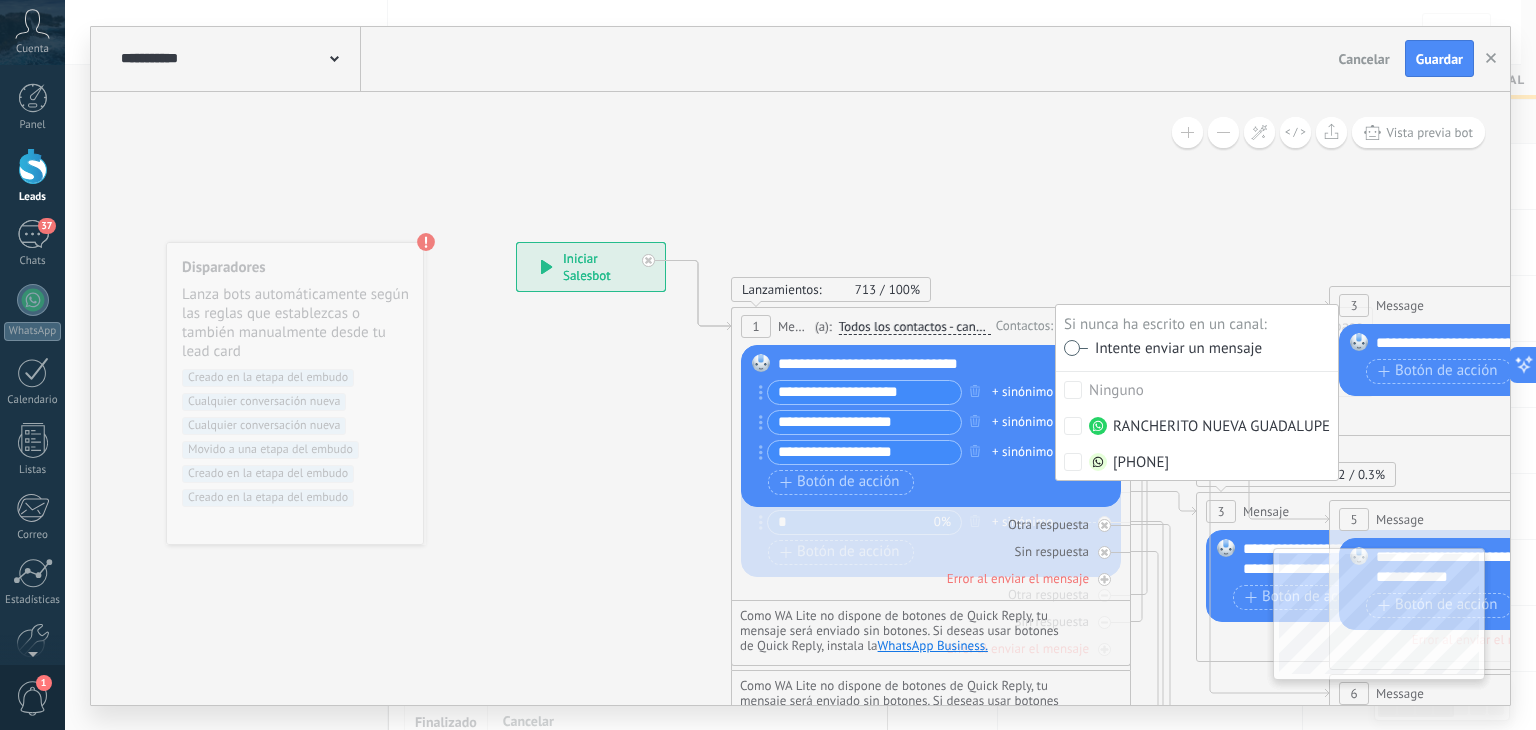 click at bounding box center [1076, 348] 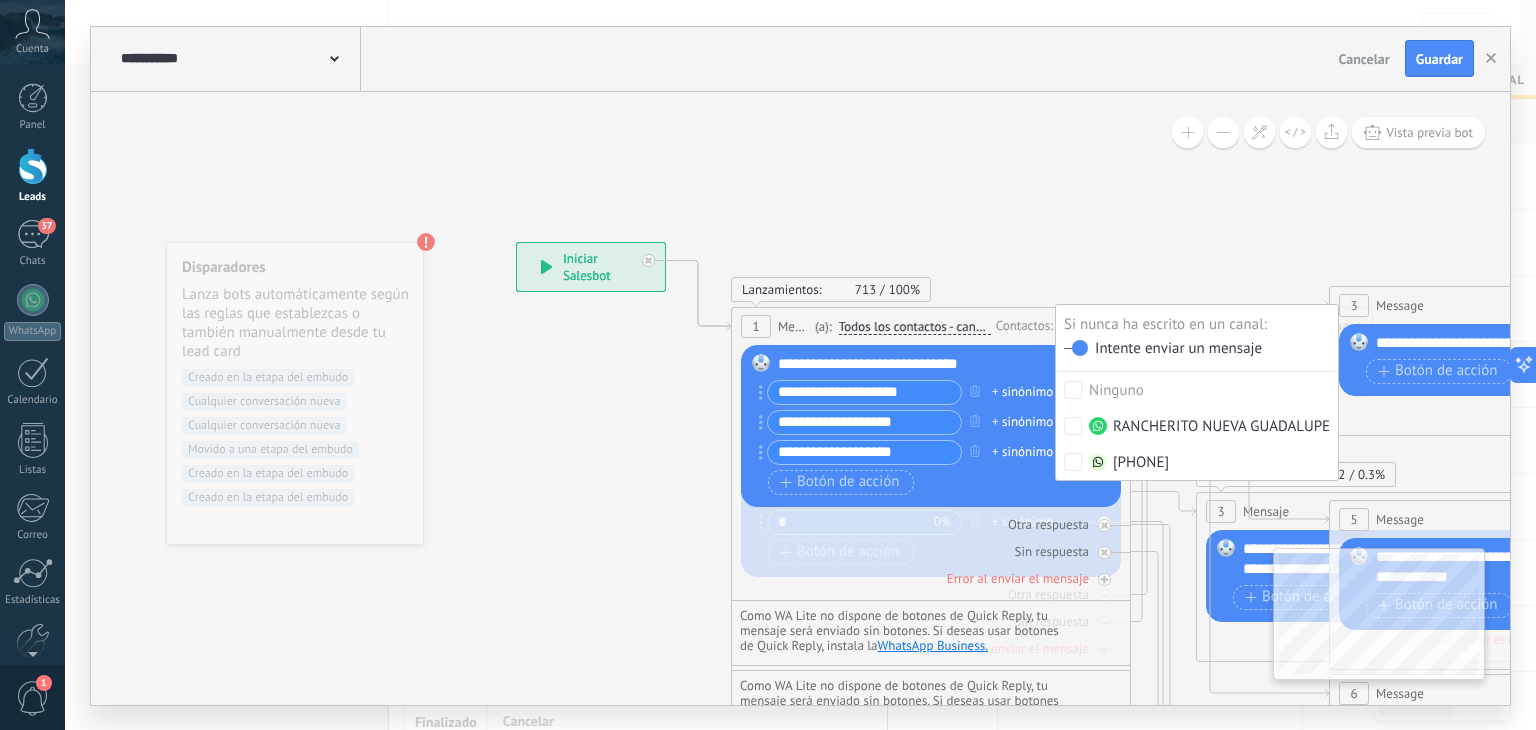 click at bounding box center (334, 57) 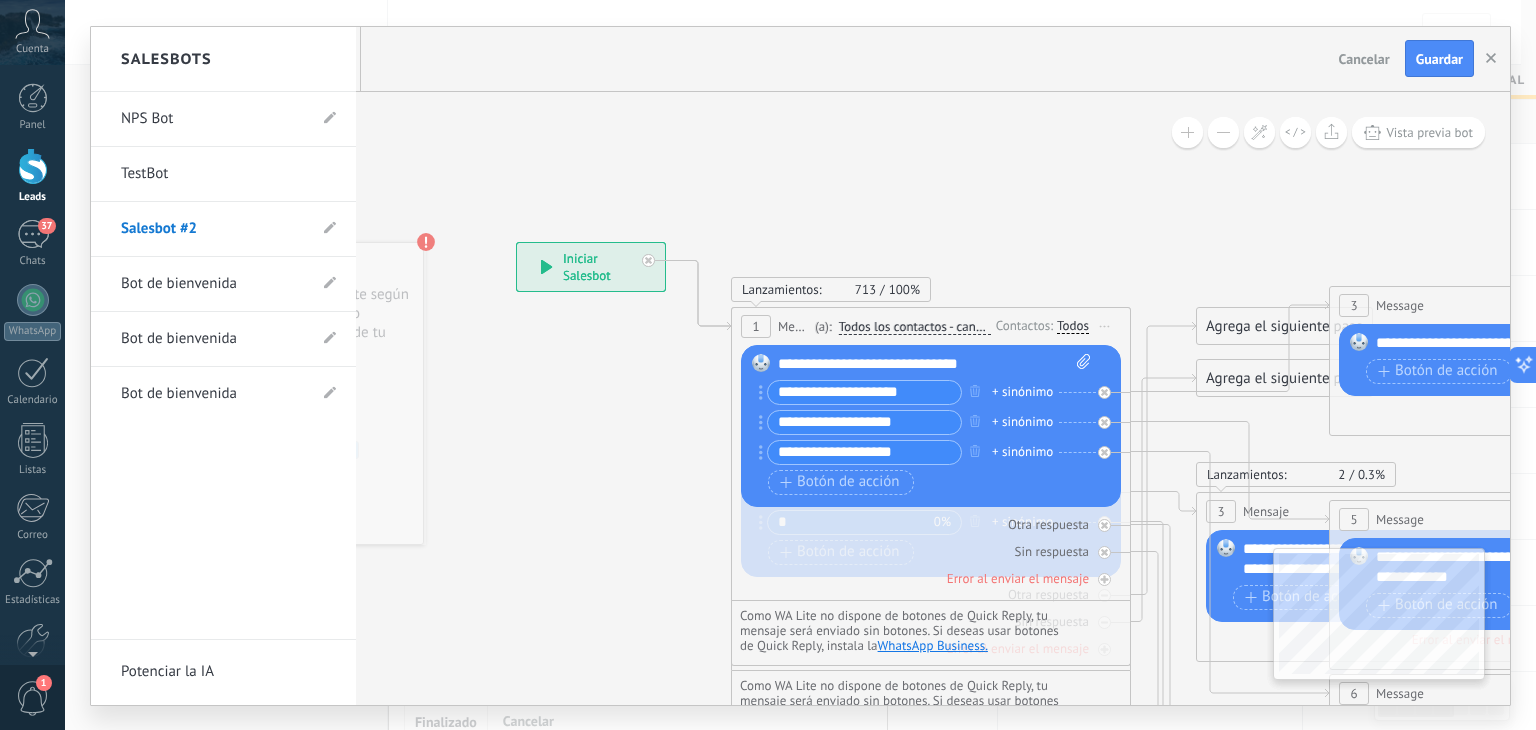 click on "TestBot" at bounding box center (213, 174) 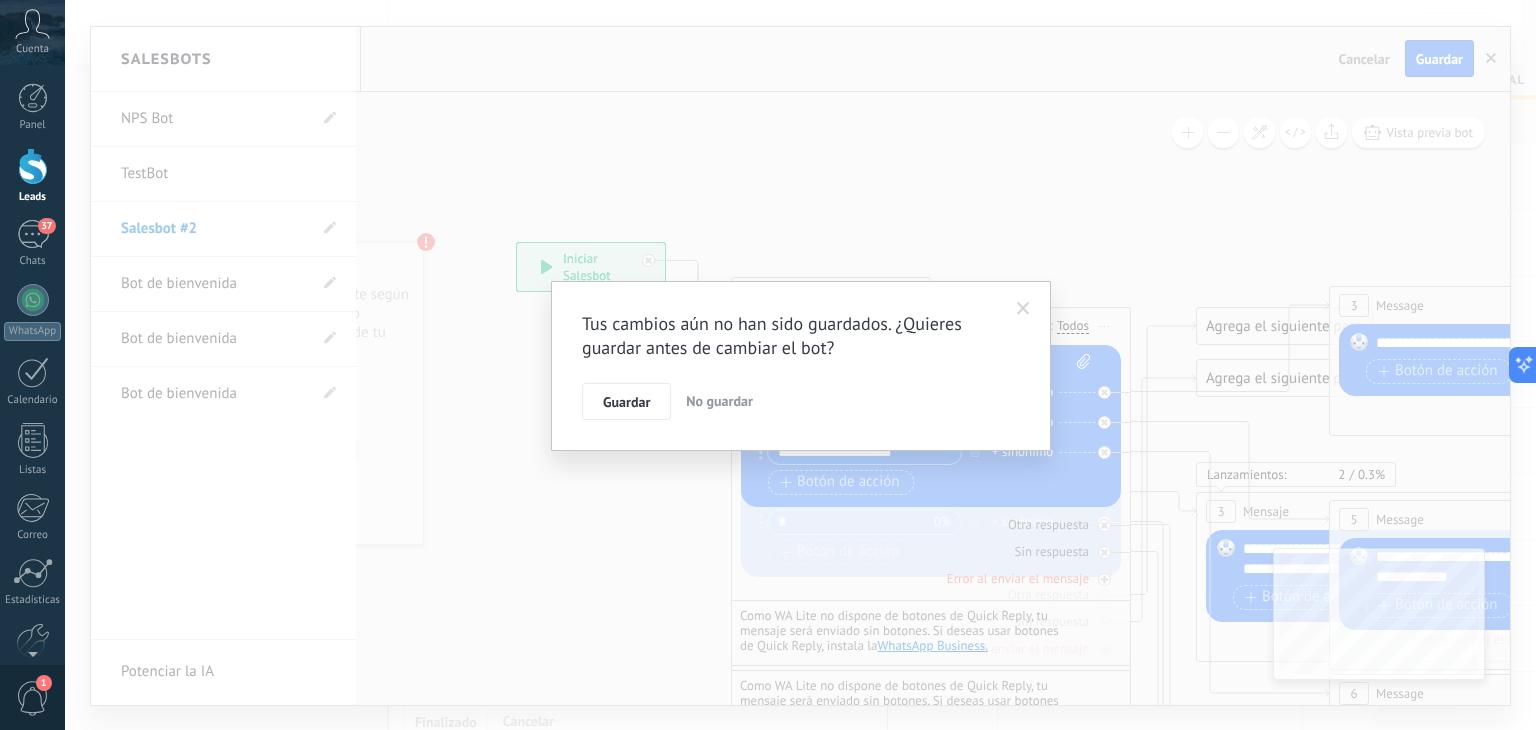 click on "No guardar" at bounding box center (719, 401) 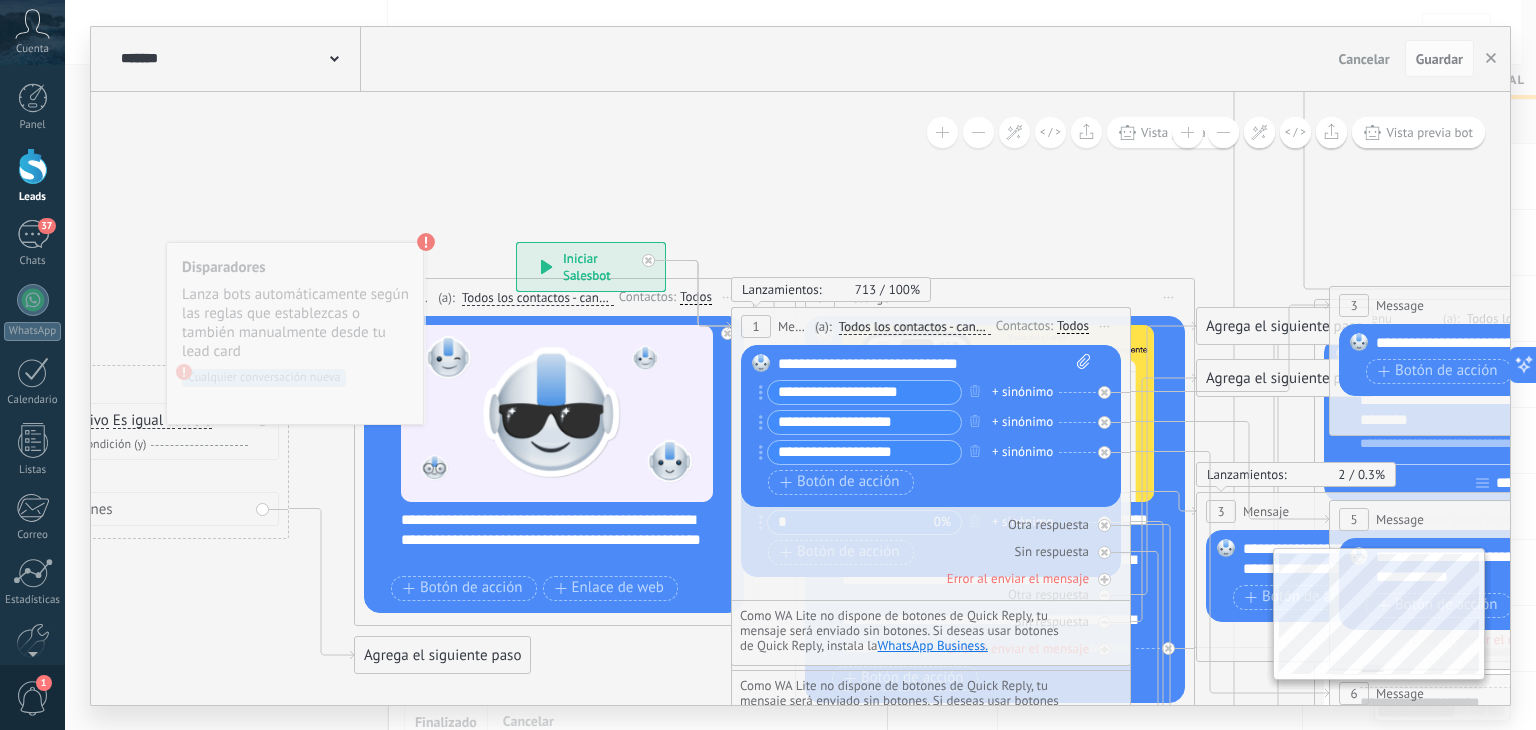 click 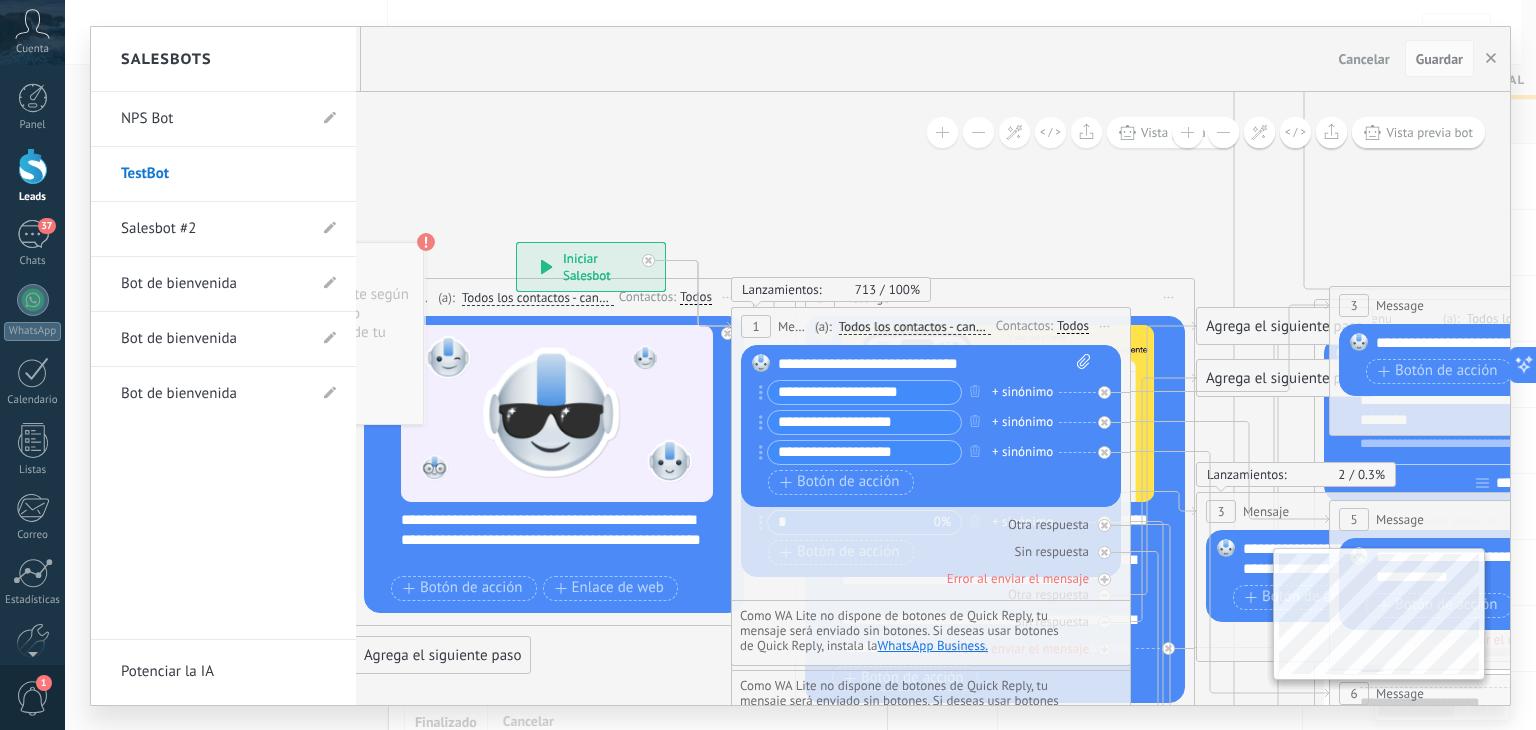 click on "Salesbot #2" at bounding box center (213, 229) 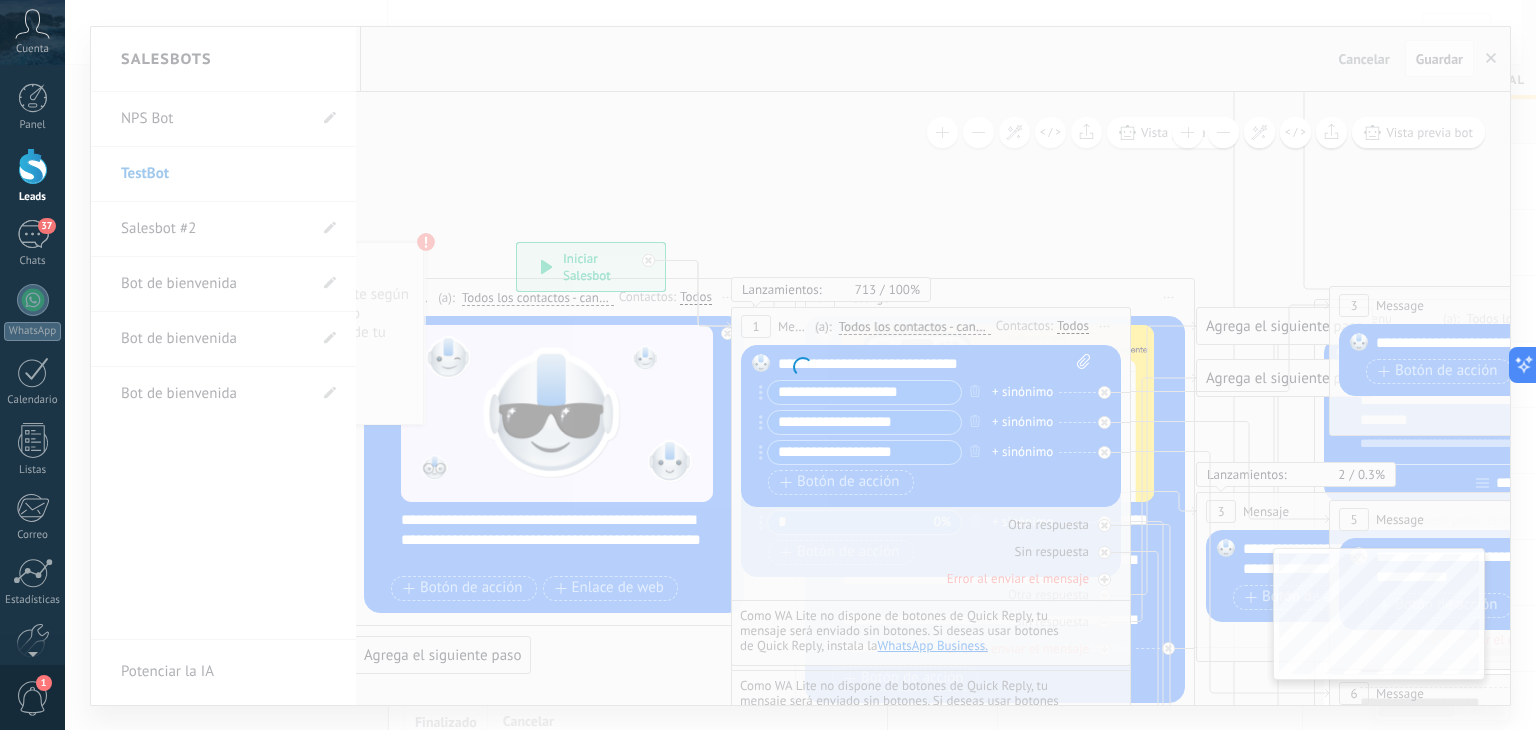 type on "**********" 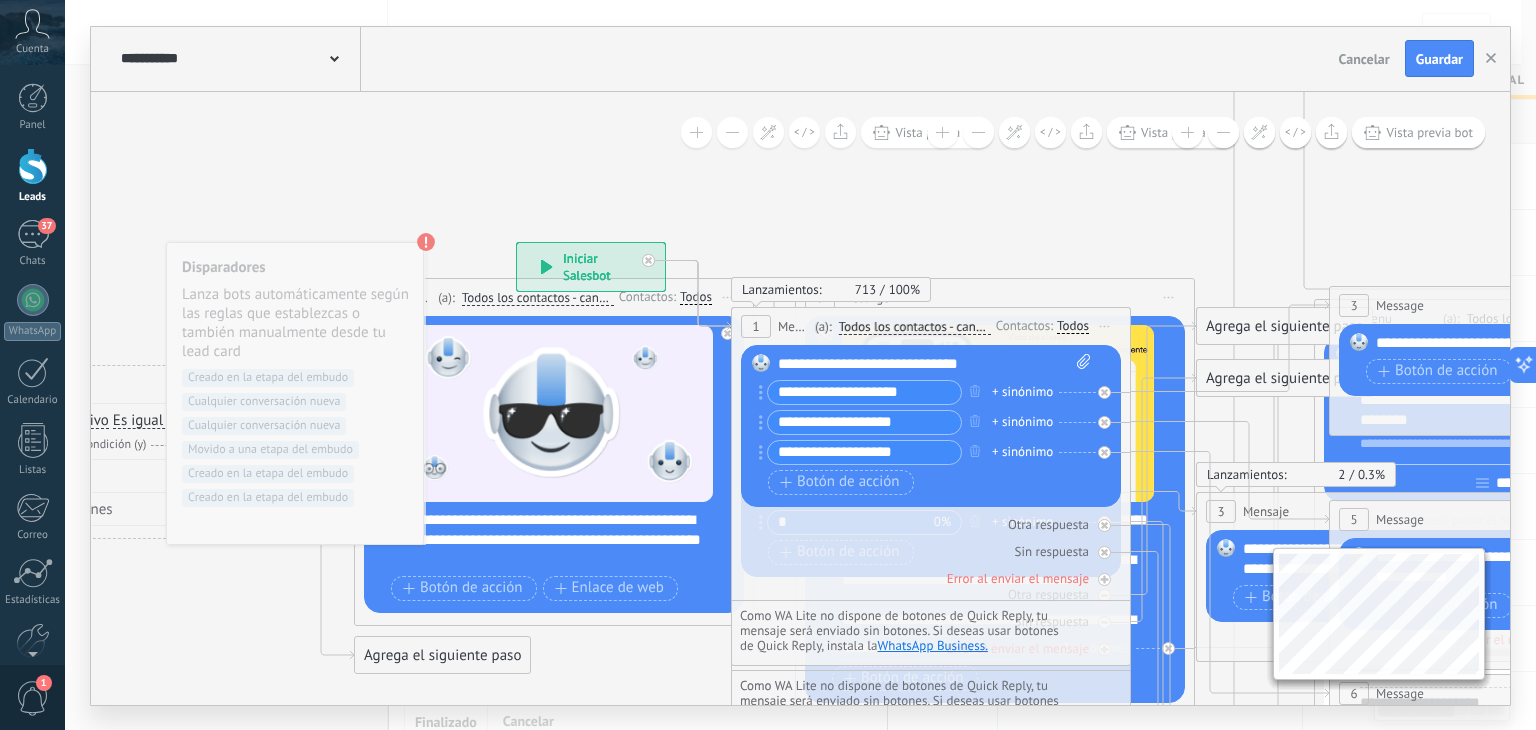 click at bounding box center (334, 57) 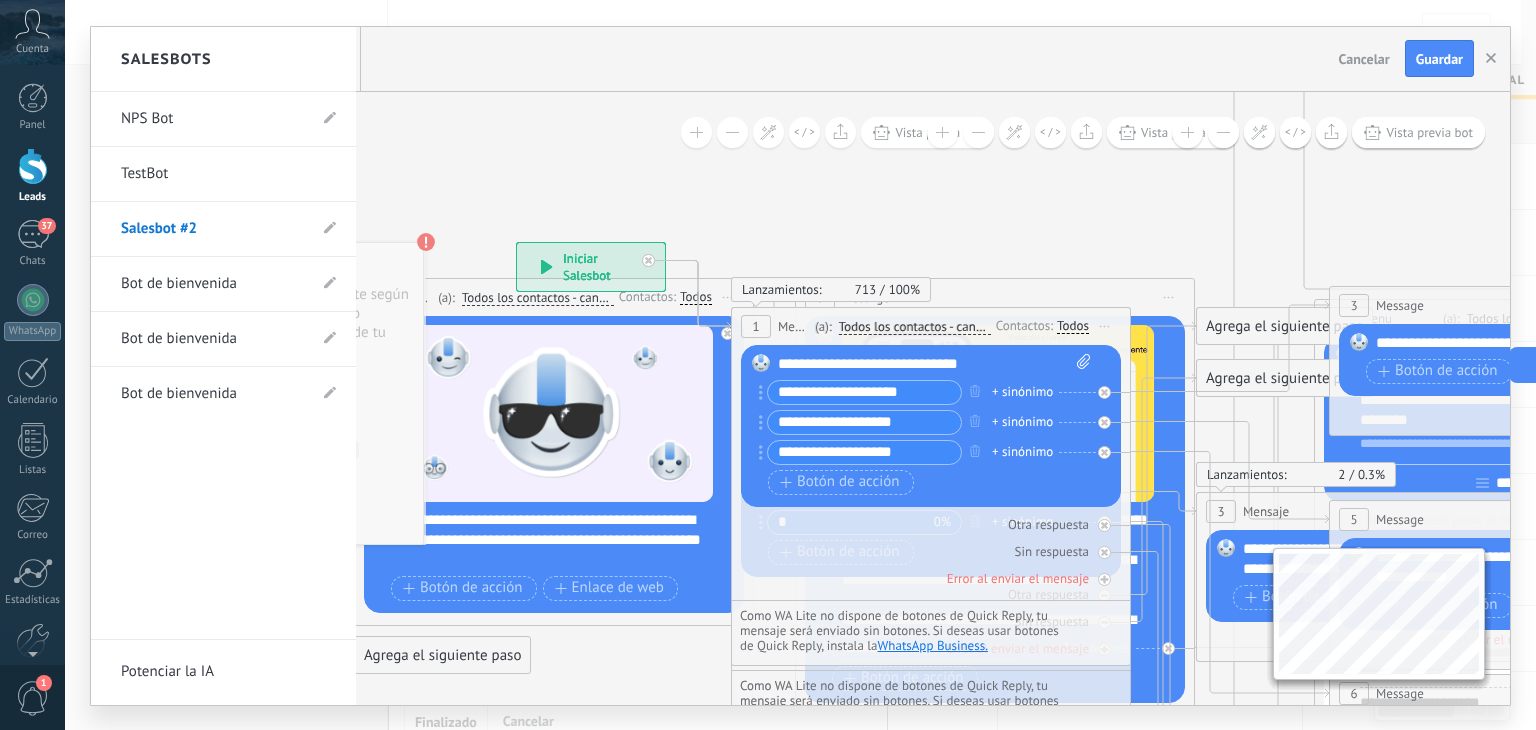 click on "Salesbot #2" at bounding box center (213, 229) 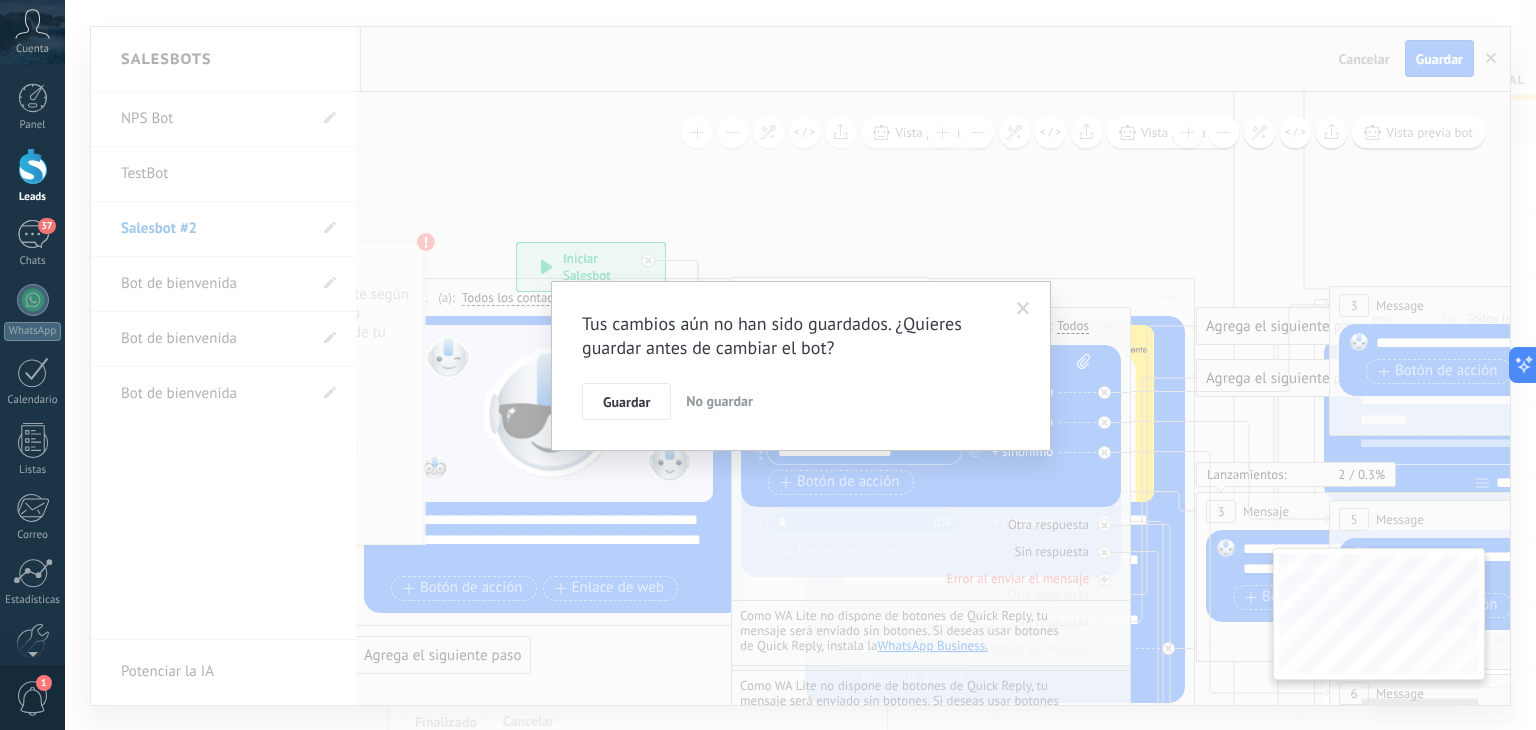 click on "No guardar" at bounding box center (719, 401) 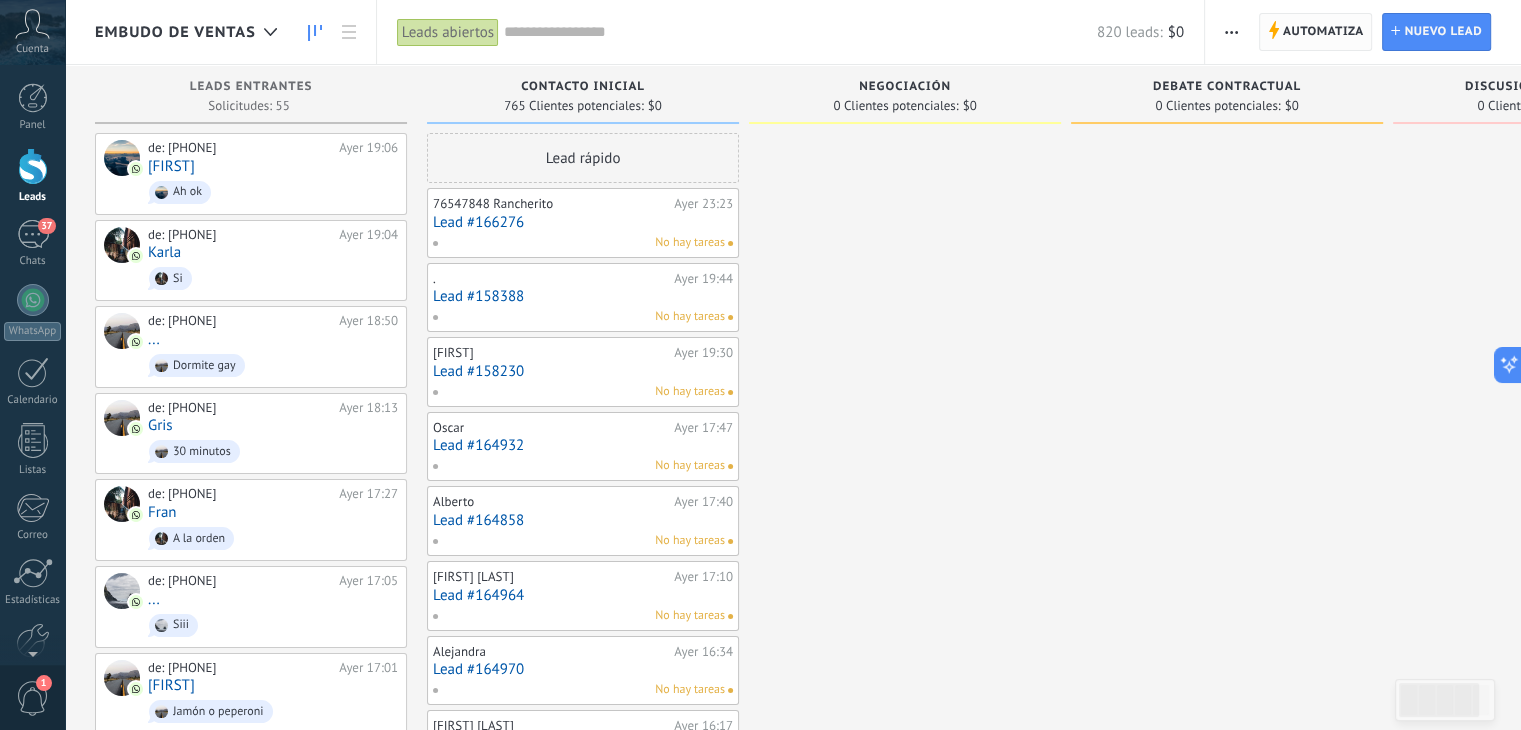click on "Automatiza" at bounding box center [1323, 32] 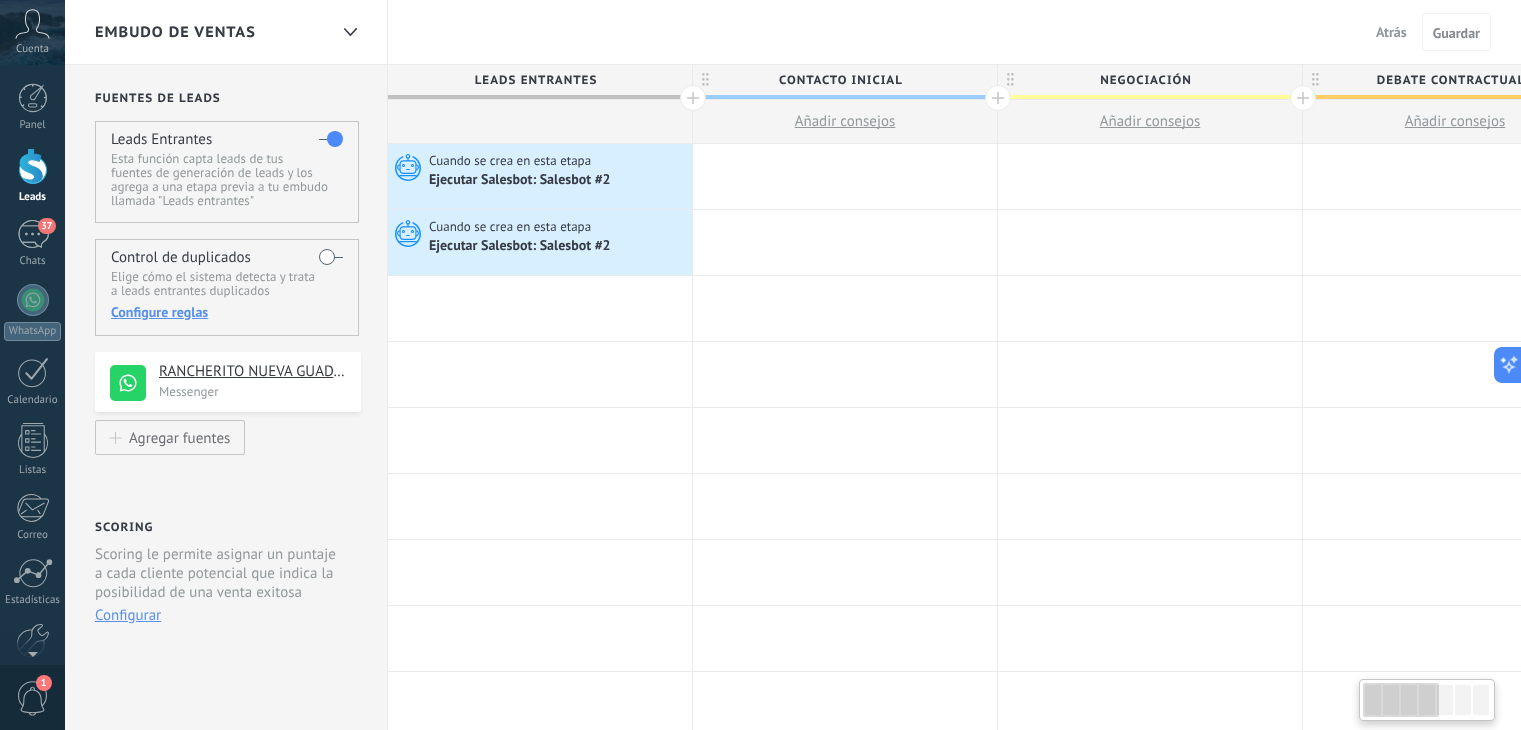 scroll, scrollTop: 0, scrollLeft: 0, axis: both 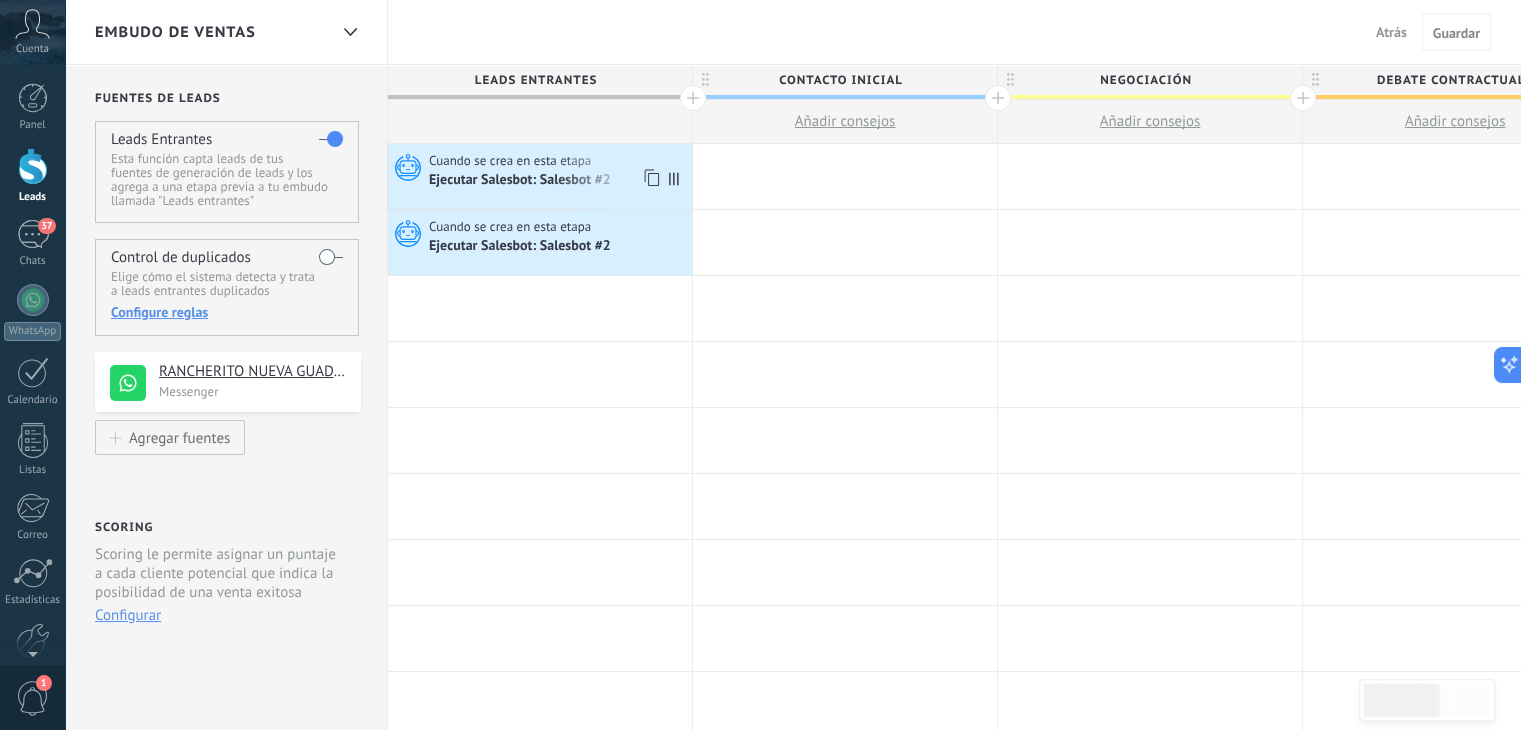 click on "Cuando se crea en esta etapa Ejecutar Salesbot: Salesbot #2" at bounding box center [540, 176] 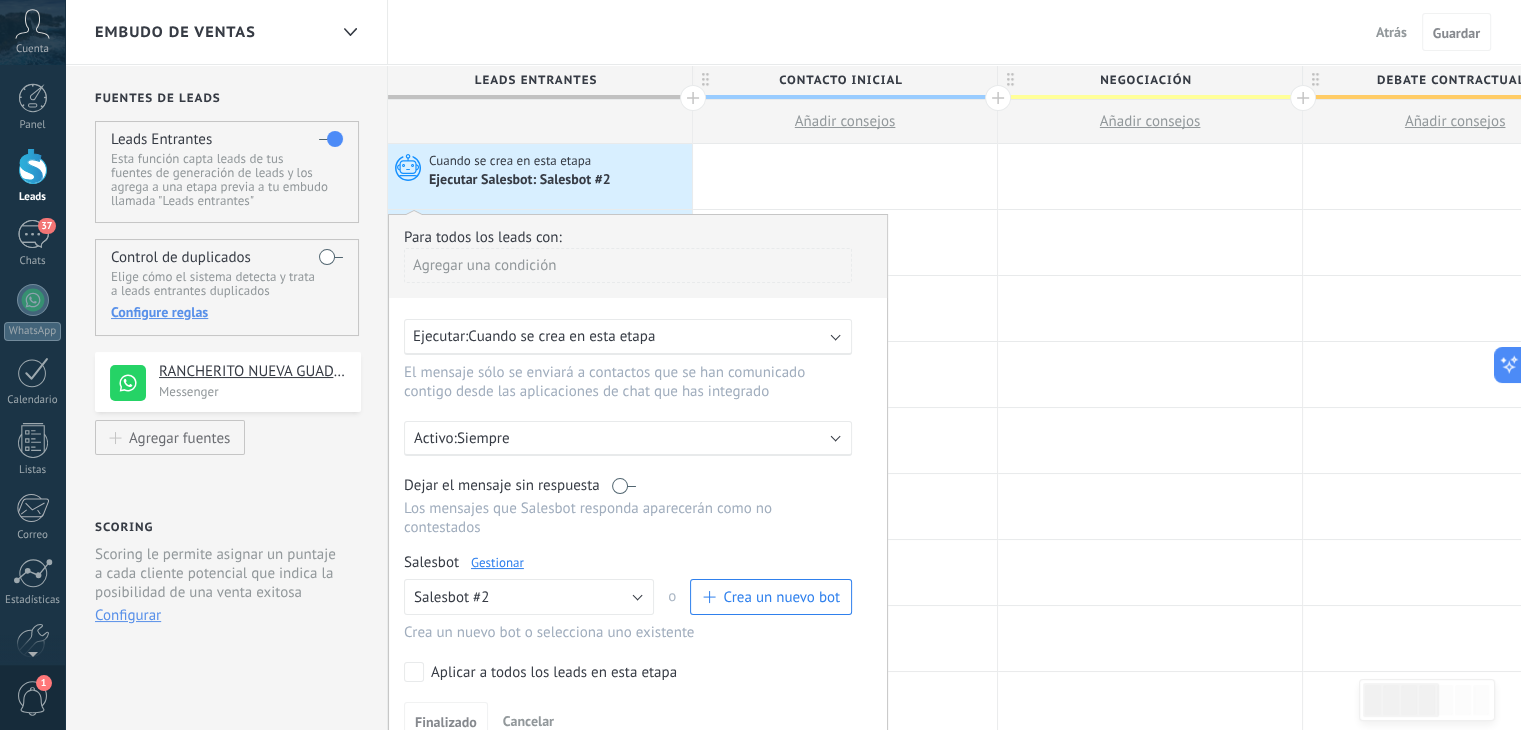 click on "Crea un nuevo bot" at bounding box center [781, 597] 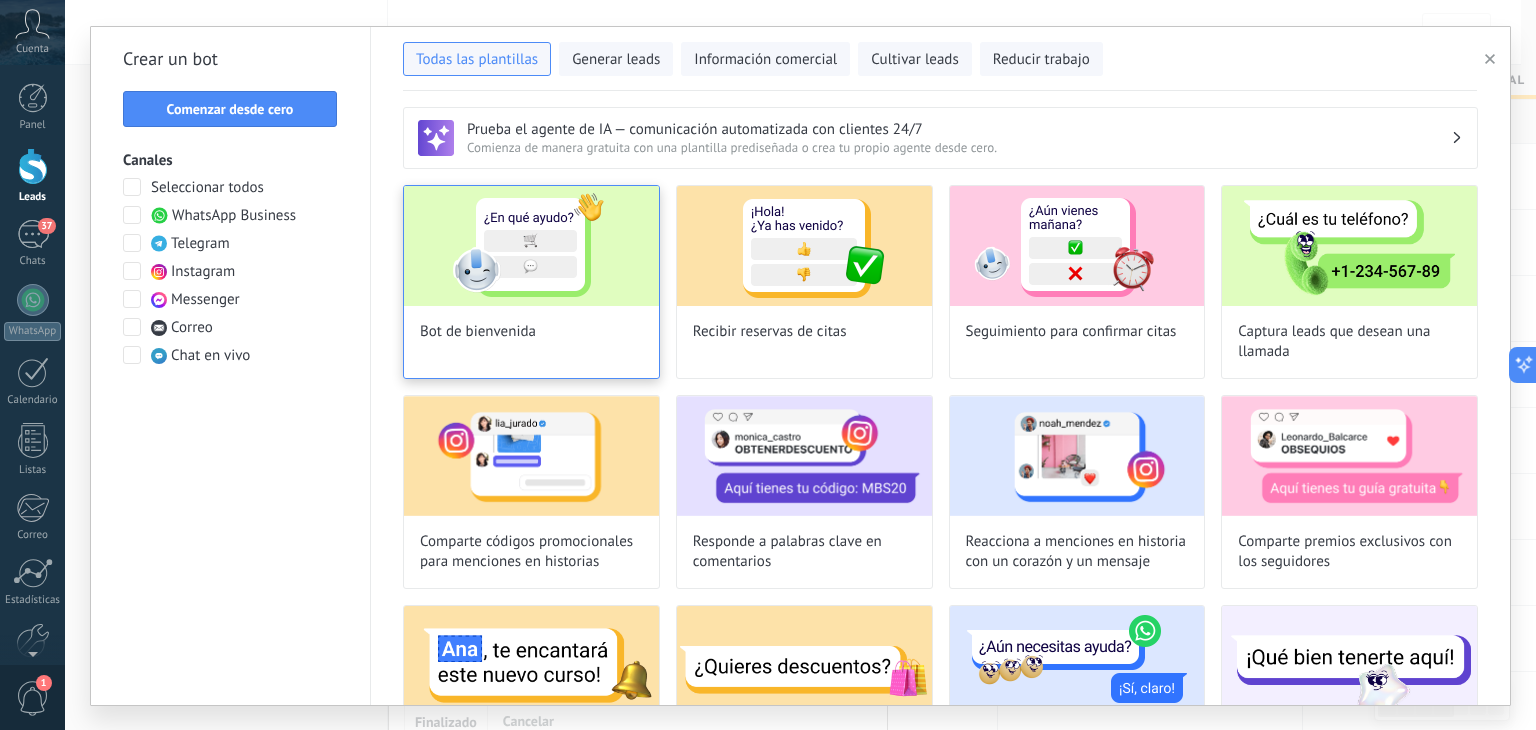click at bounding box center [531, 246] 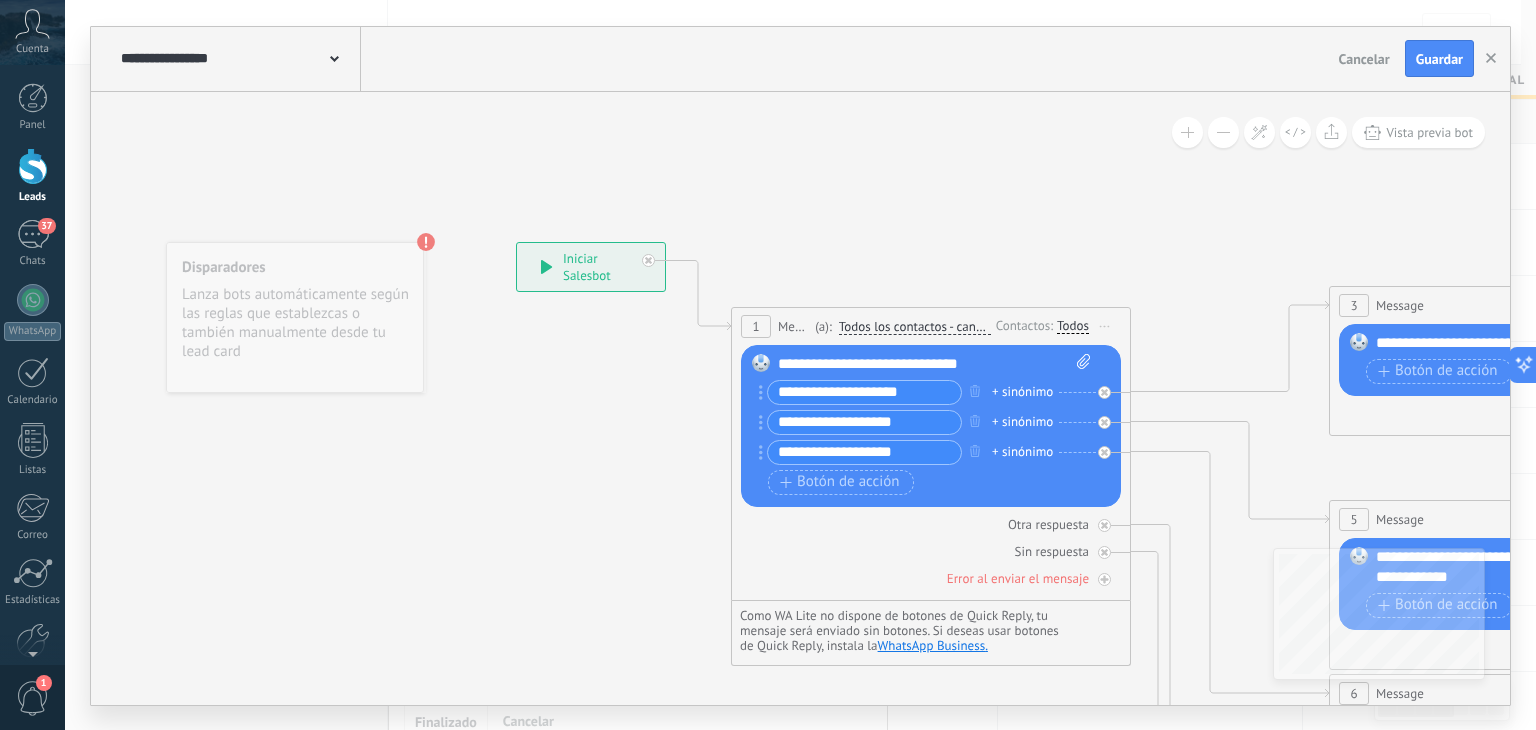 click on "**********" at bounding box center (238, 59) 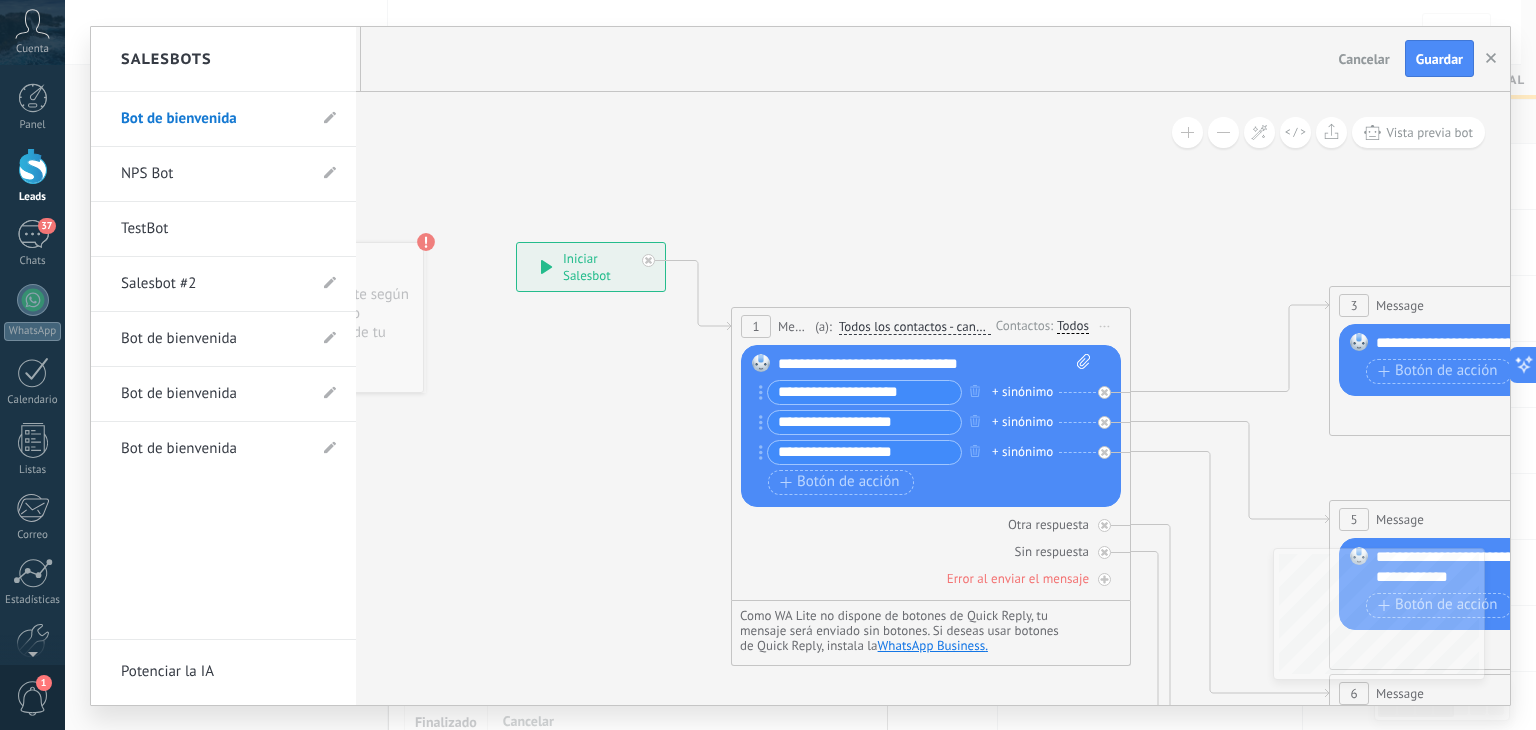 click on "Salesbot #2" at bounding box center (213, 284) 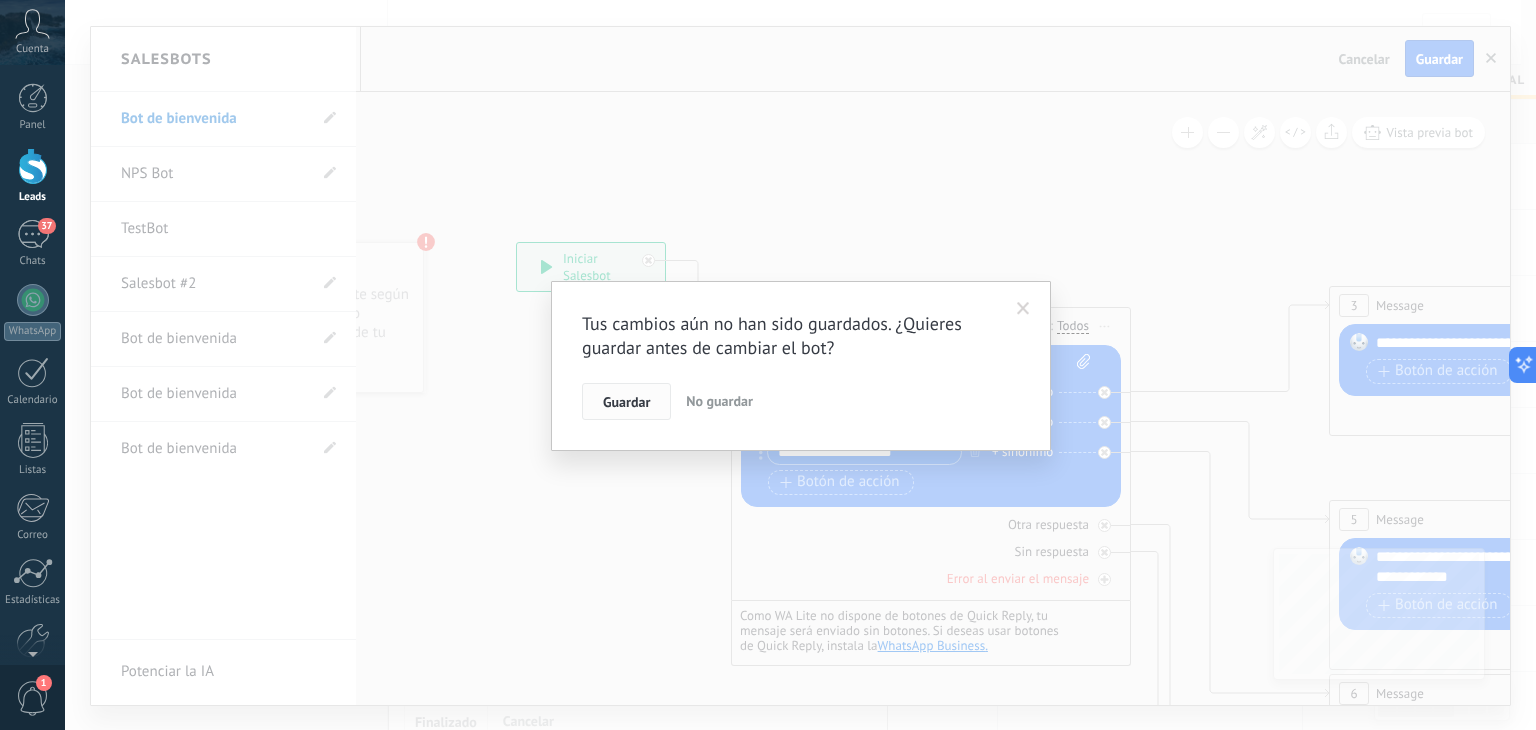 click on "Guardar" at bounding box center (626, 402) 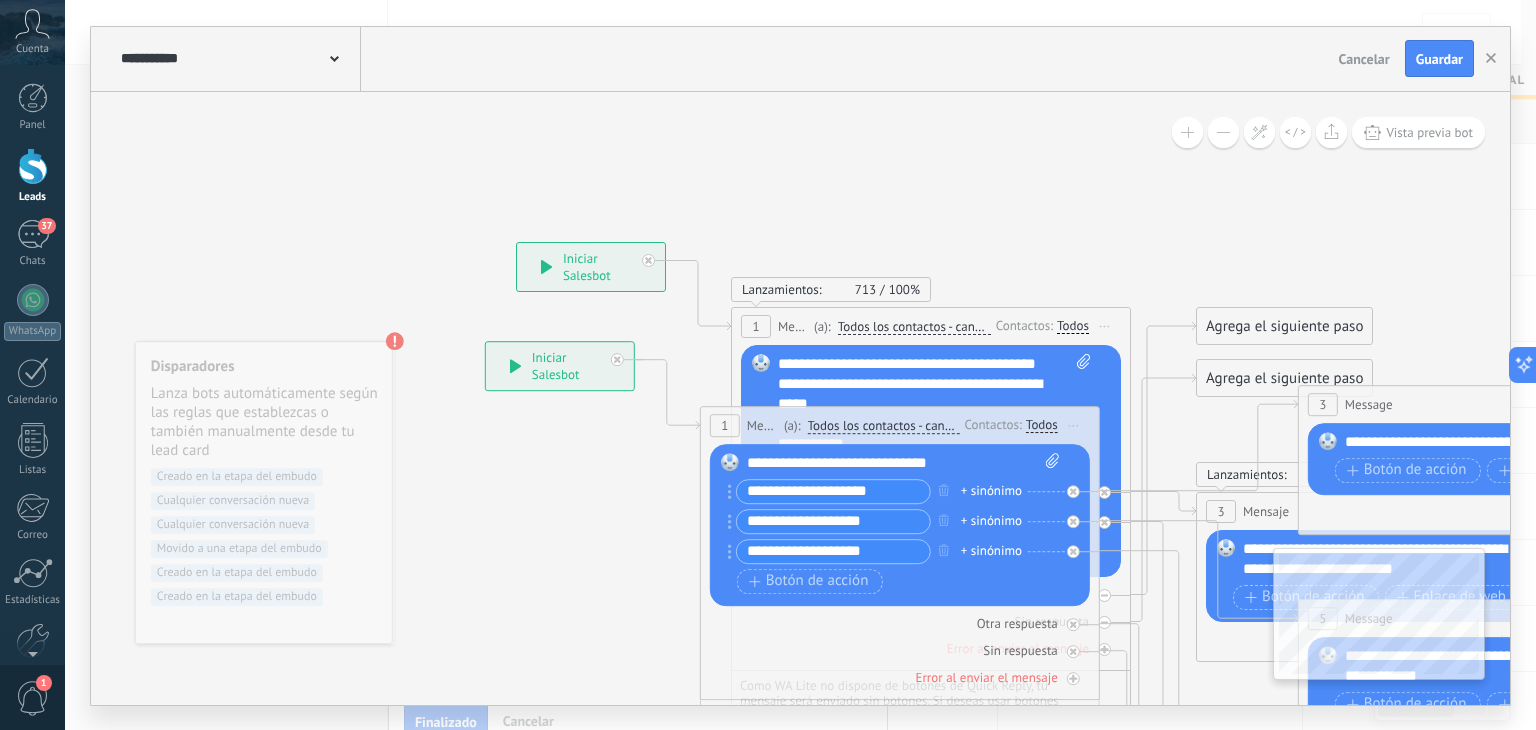 drag, startPoint x: 1102, startPoint y: 212, endPoint x: 1071, endPoint y: 312, distance: 104.69479 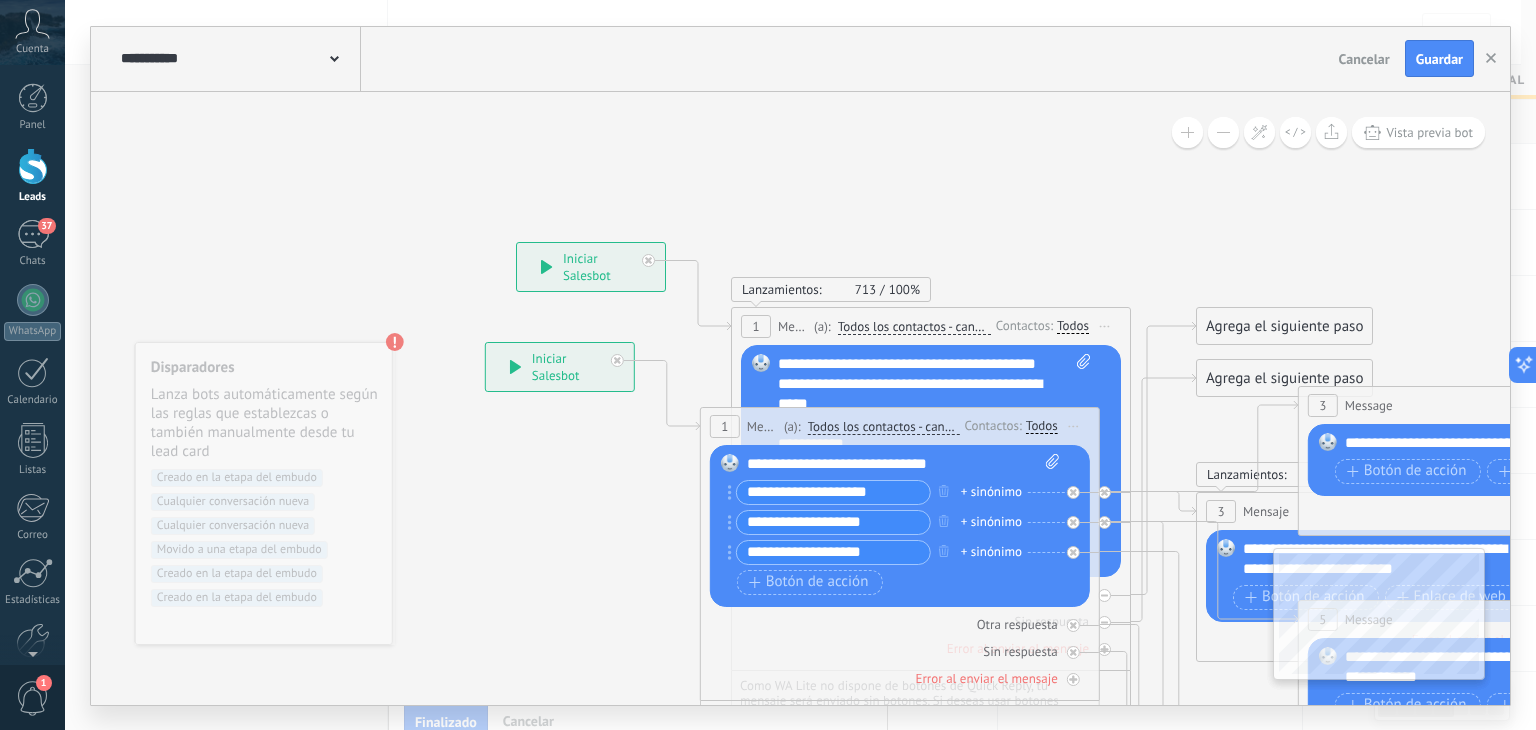 click 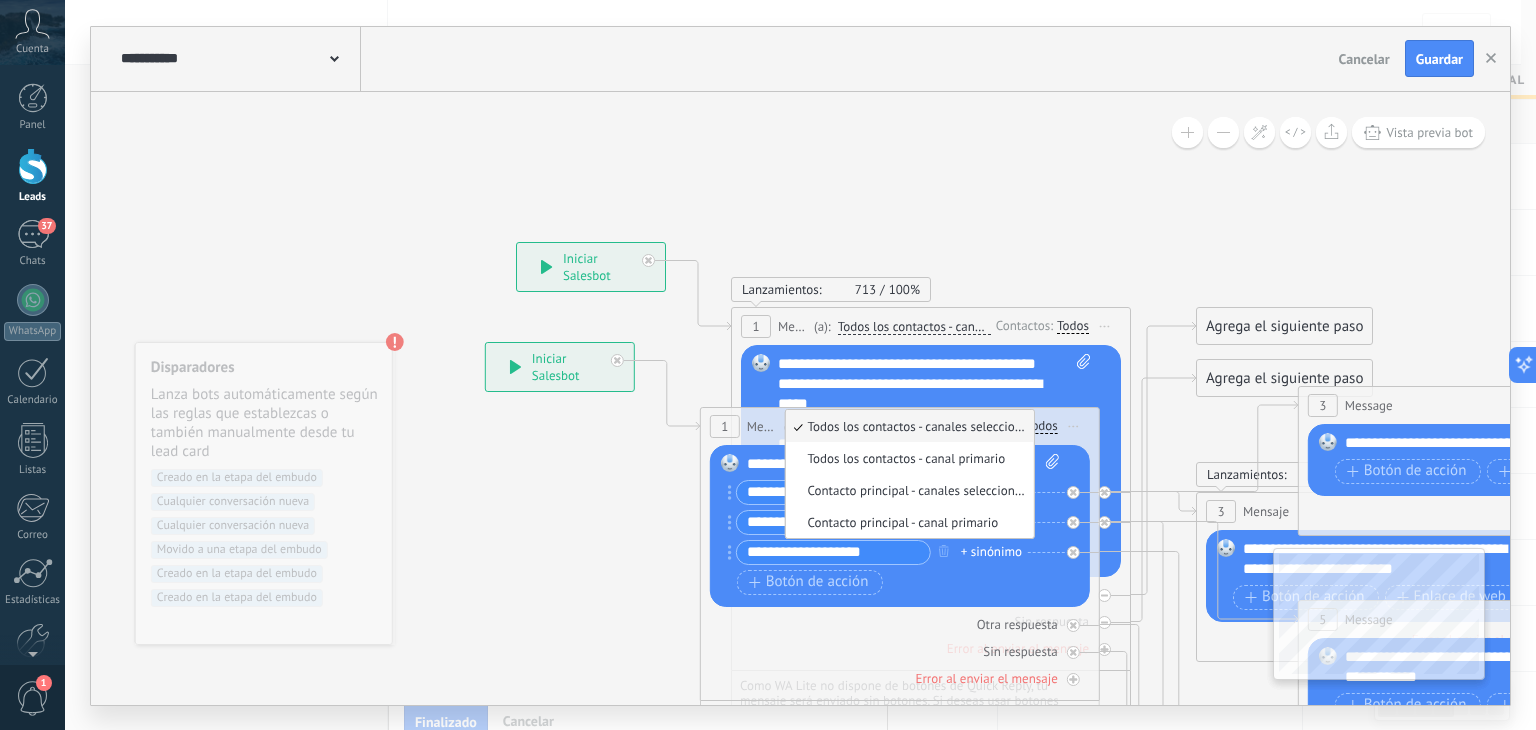 click on "Todos los contactos - canales seleccionados" at bounding box center [907, 426] 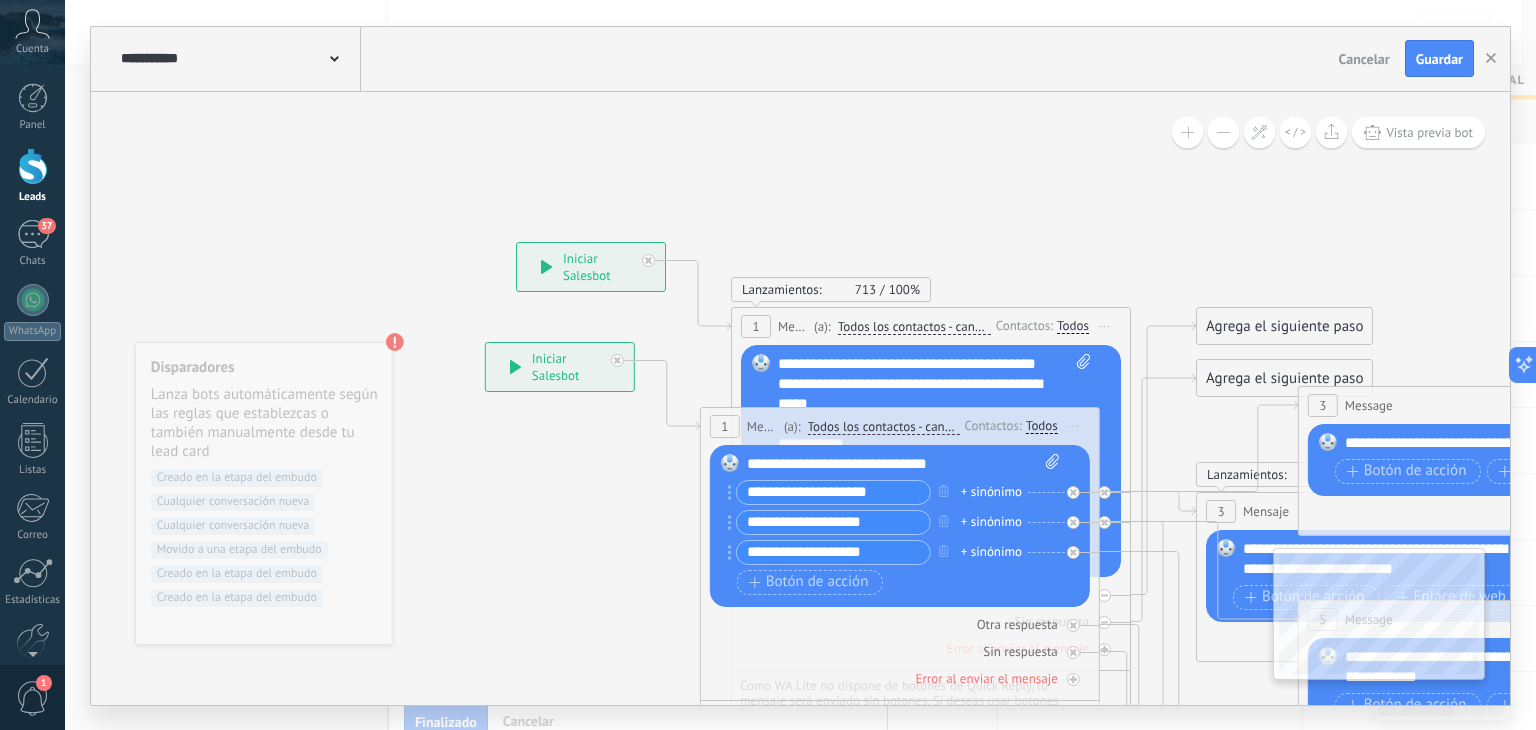 click on "Todos" at bounding box center [1042, 426] 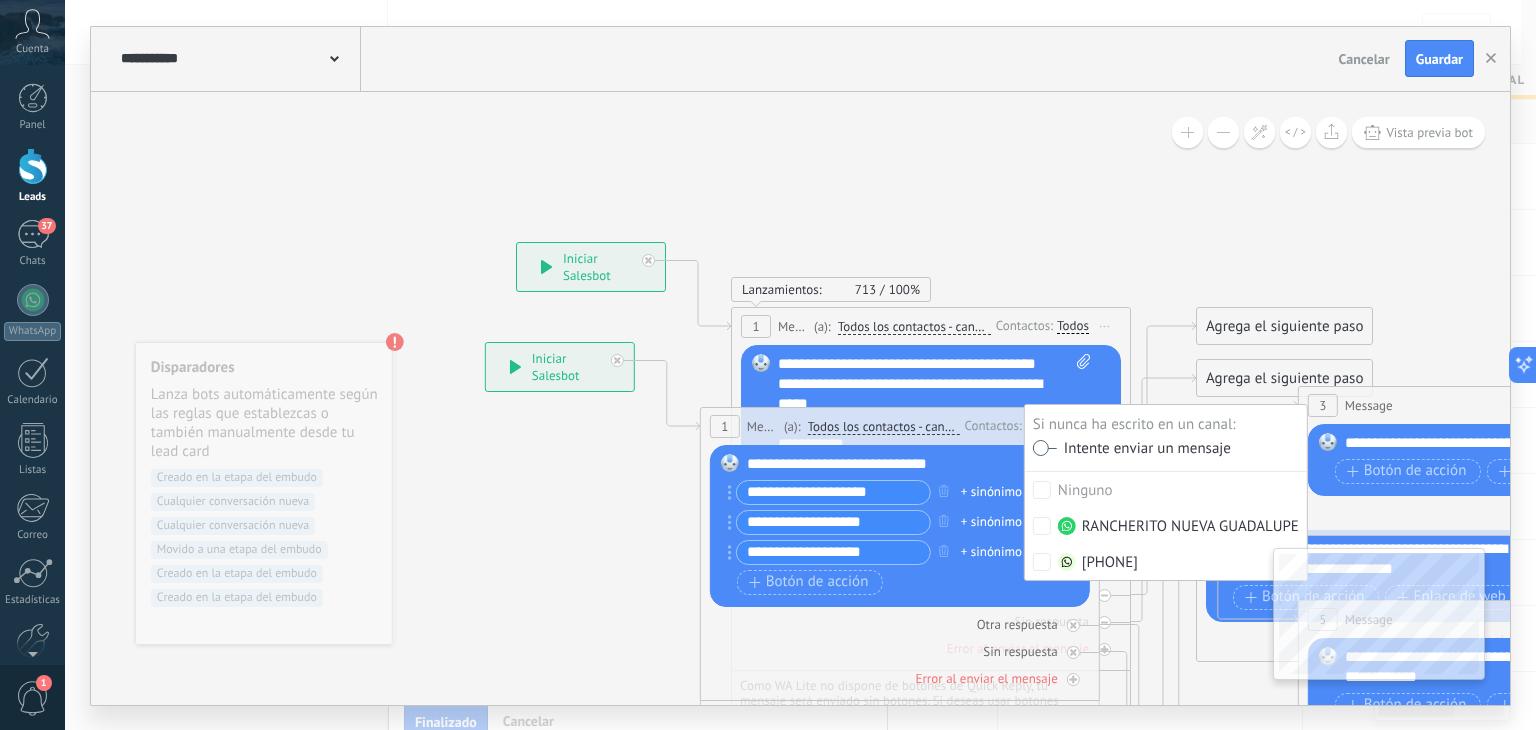 click at bounding box center (1045, 448) 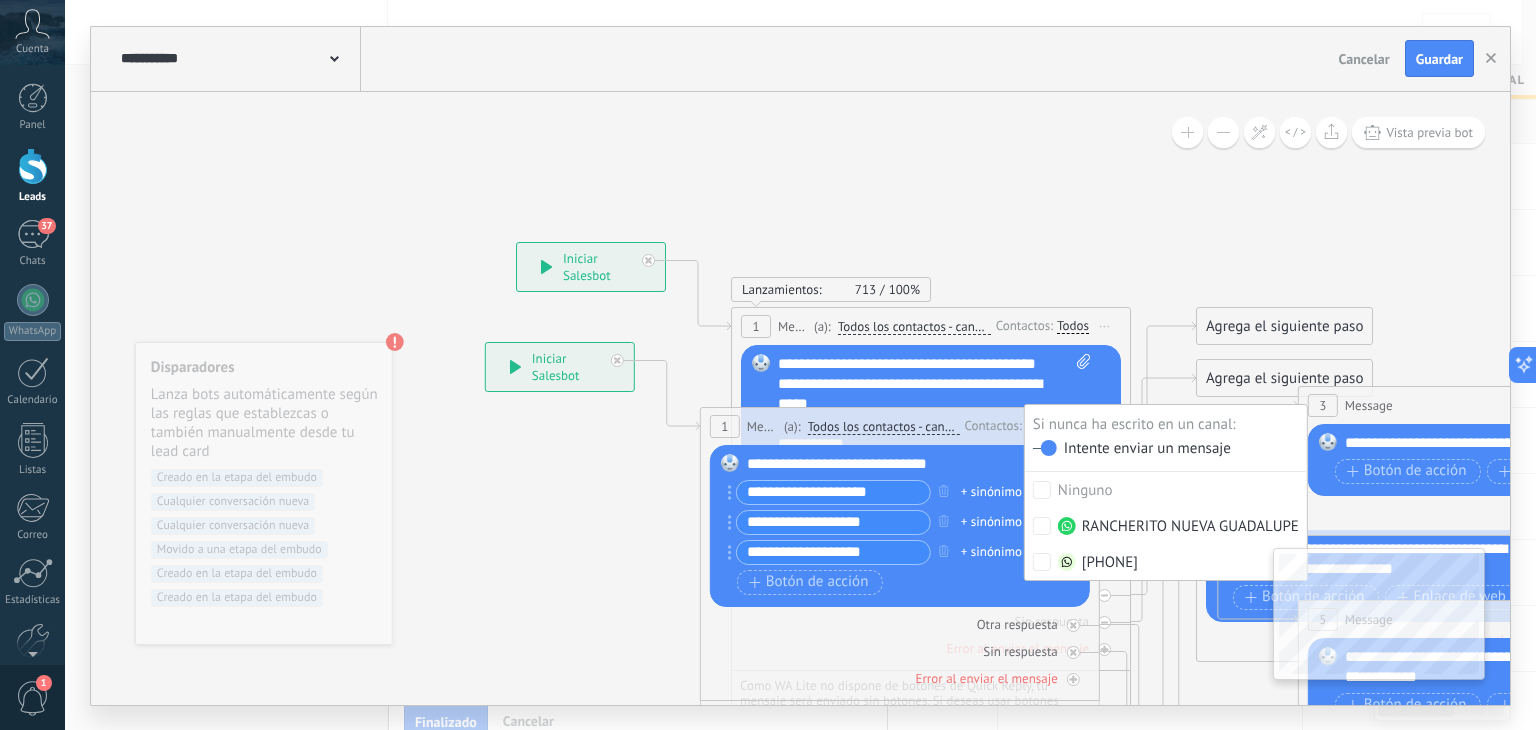 click 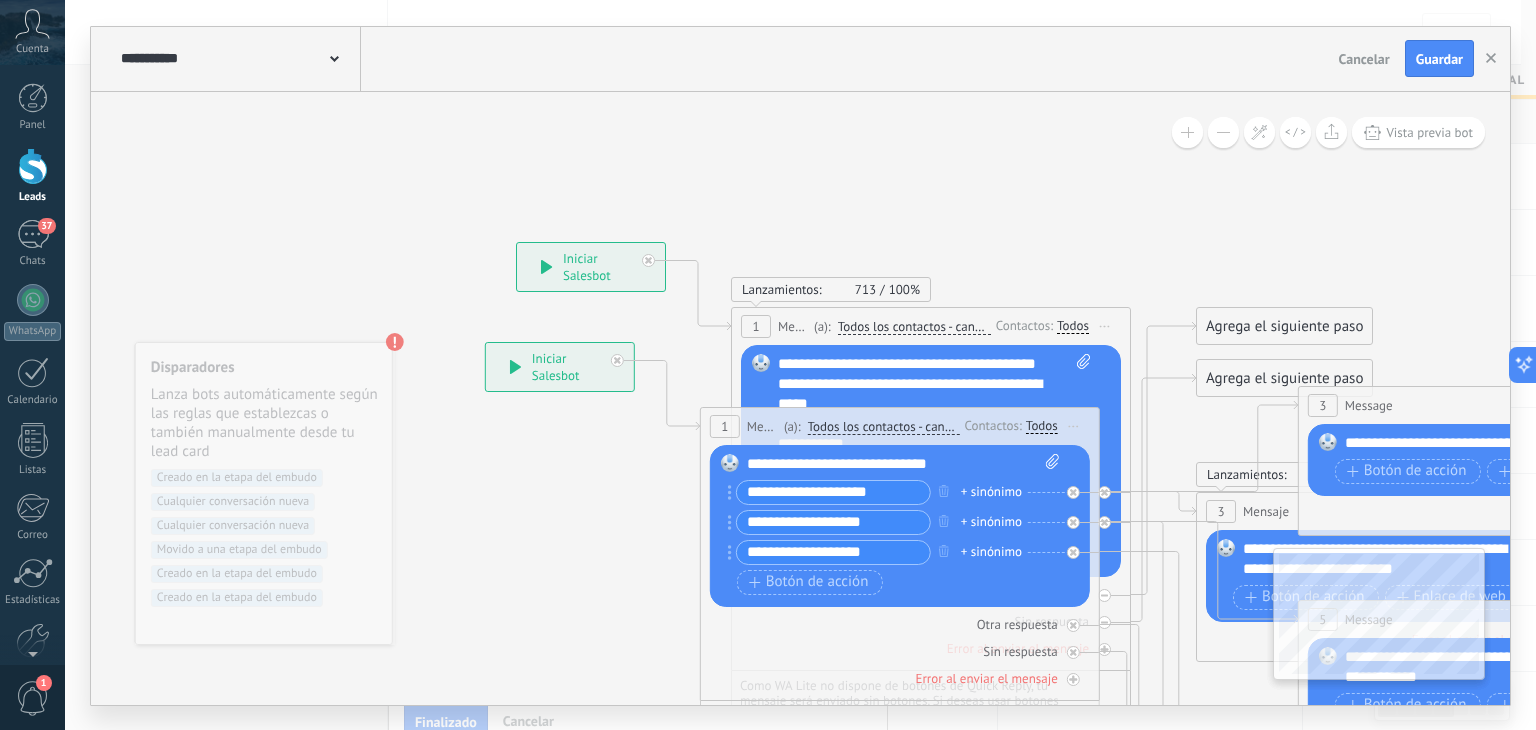 click 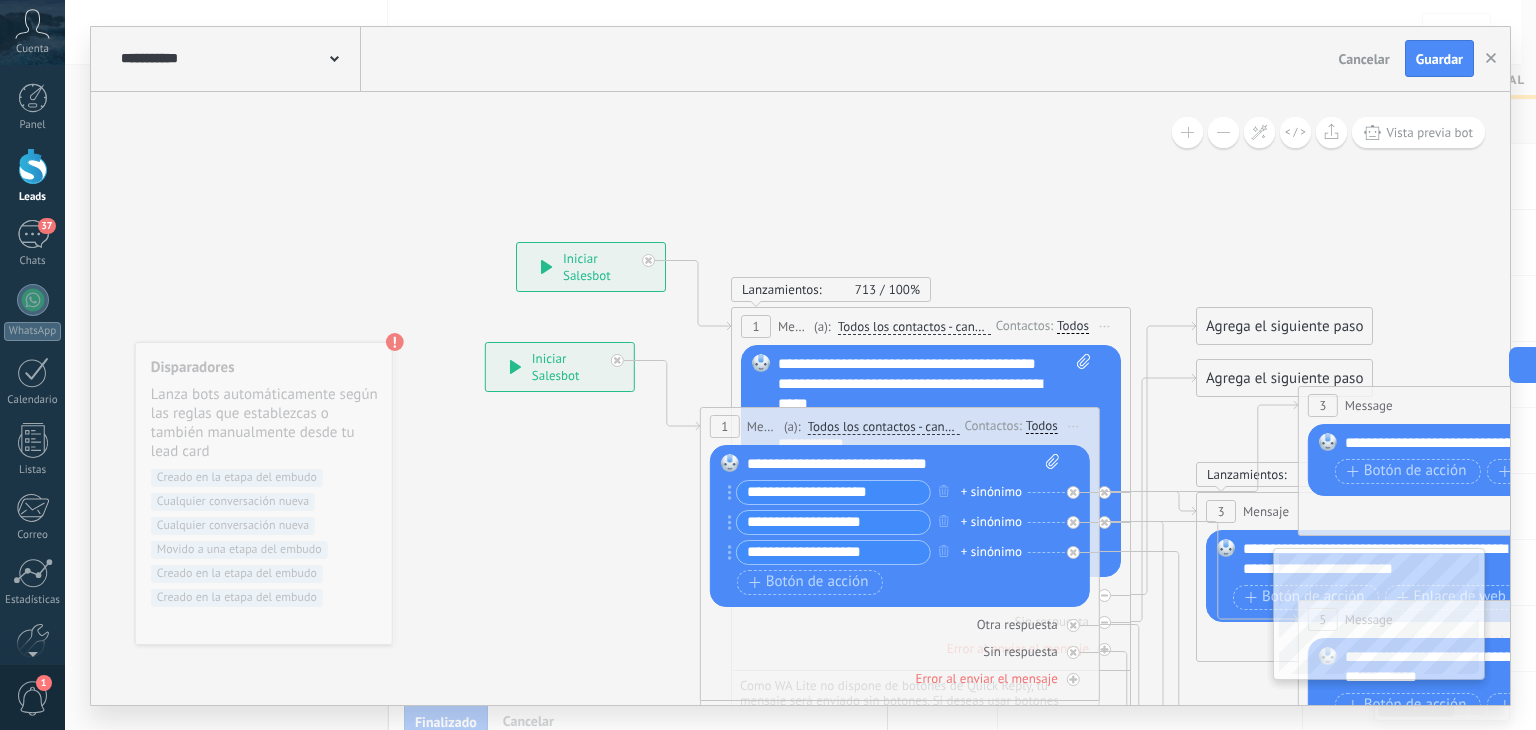 click 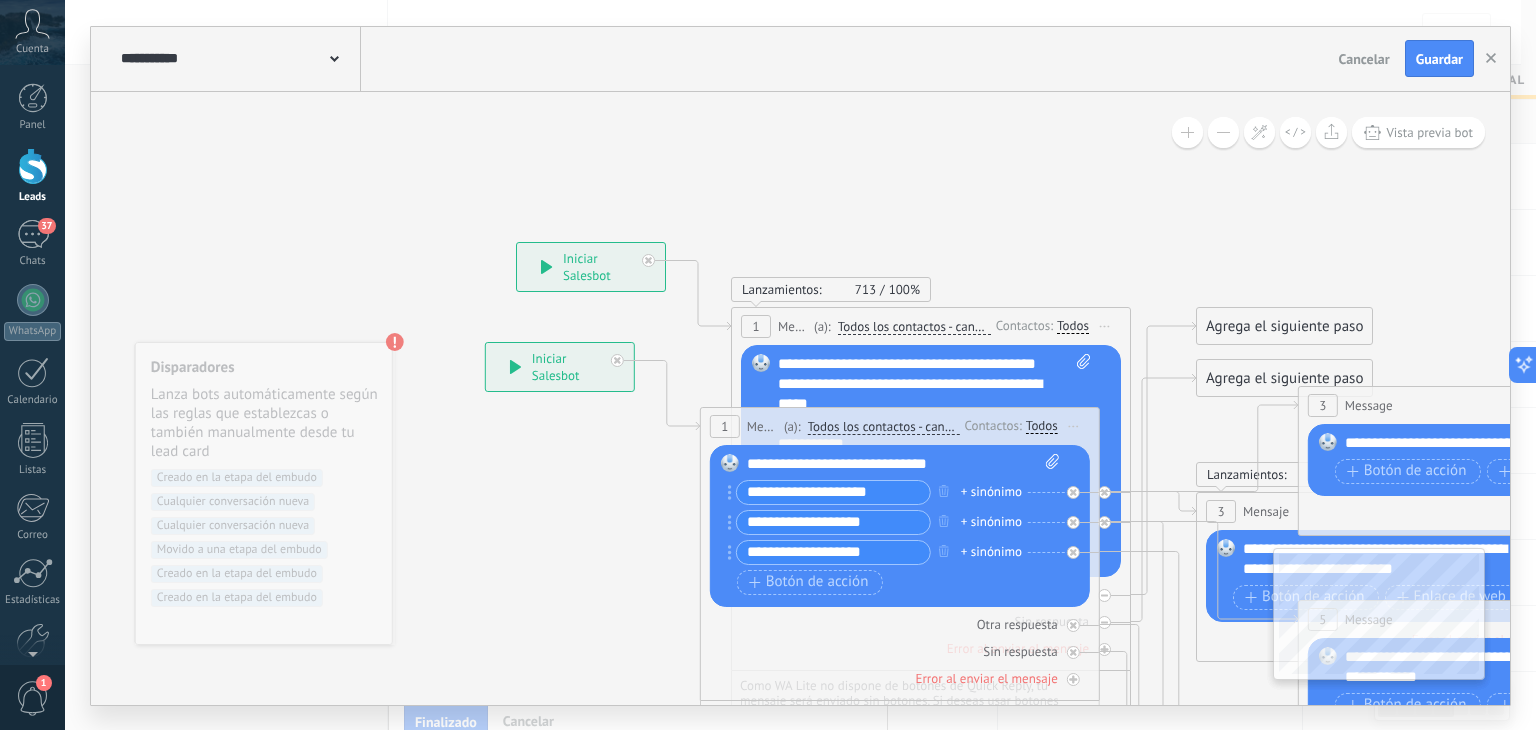 click 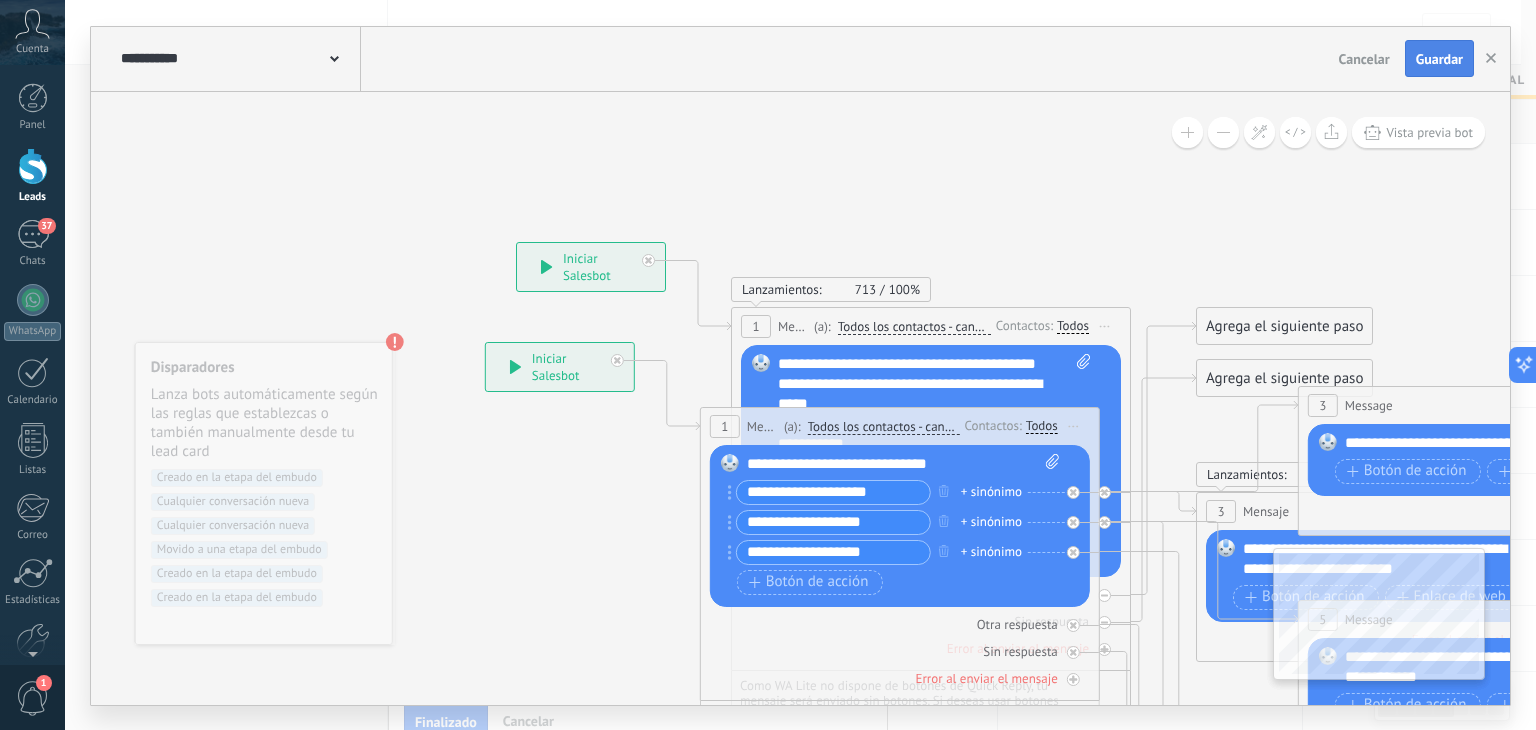 click on "Guardar" at bounding box center (1439, 59) 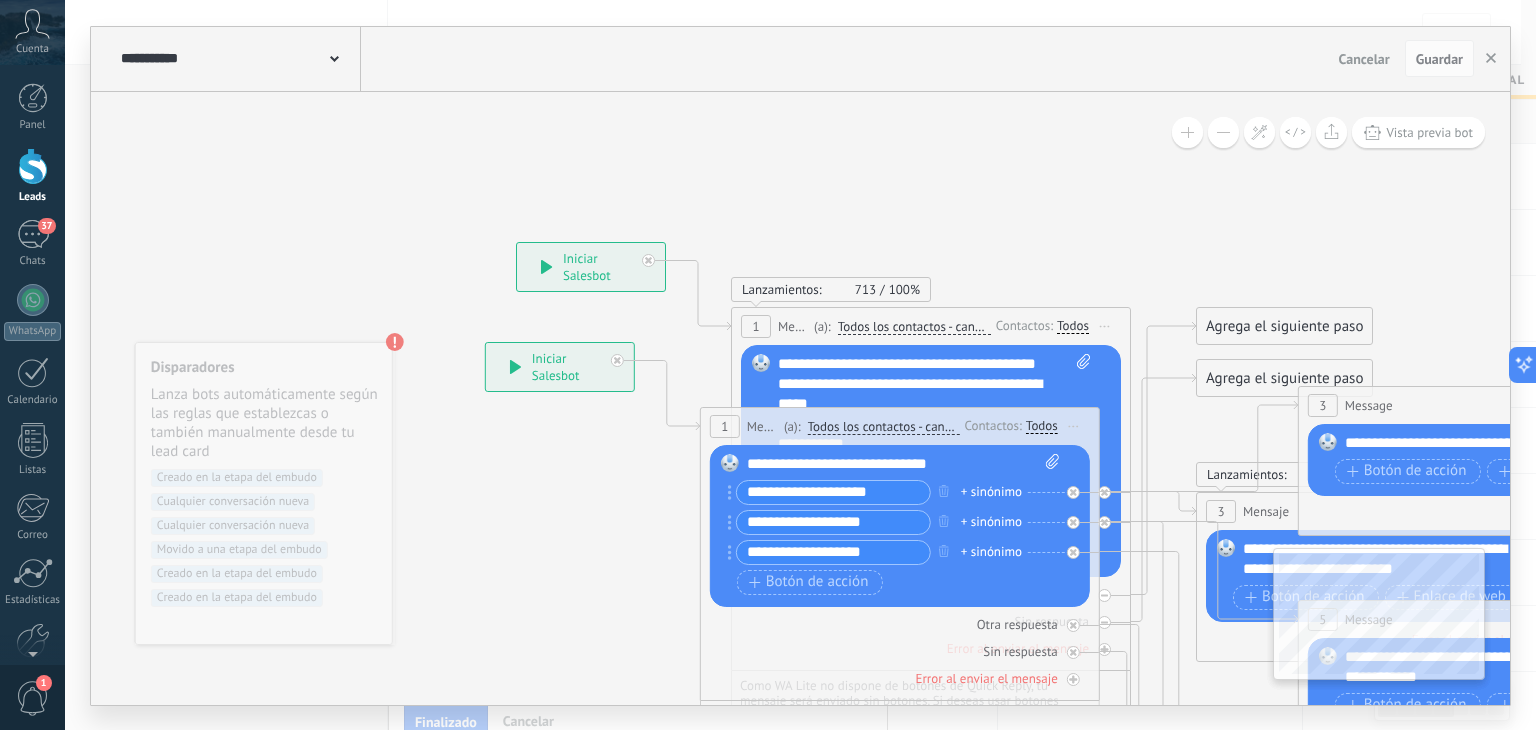 click on "Guardar" at bounding box center [1439, 59] 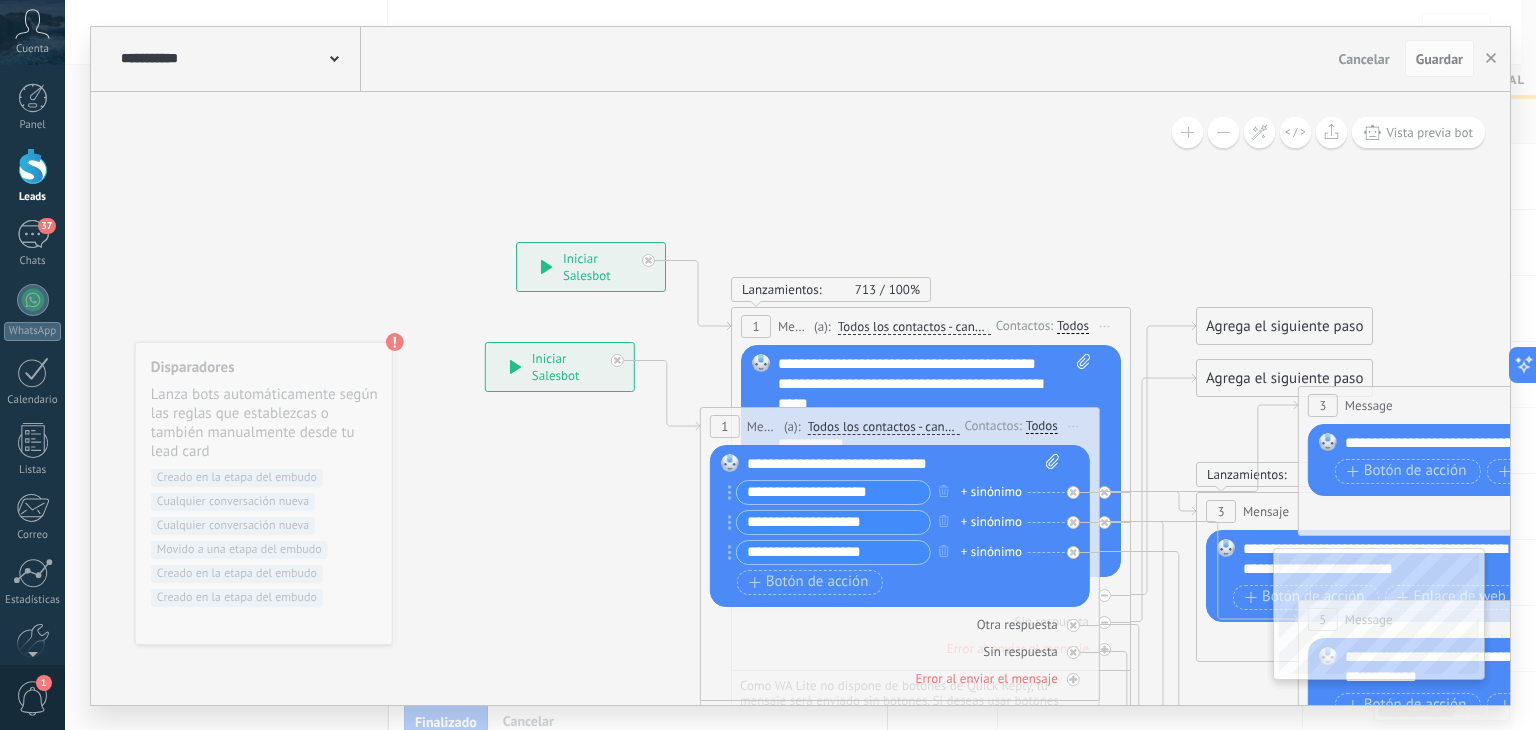click on "Guardar" at bounding box center [1439, 59] 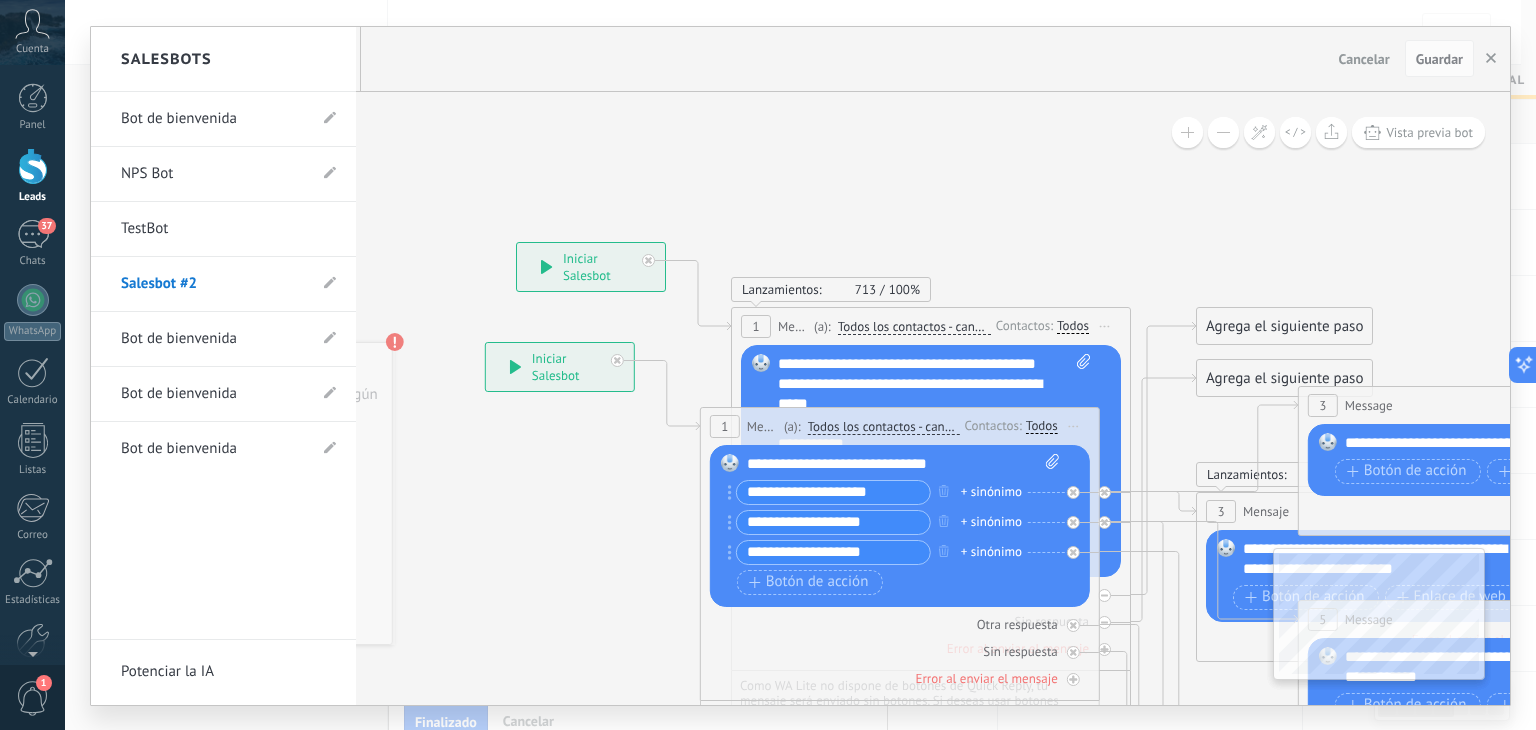 click on "Bot de bienvenida" at bounding box center (213, 119) 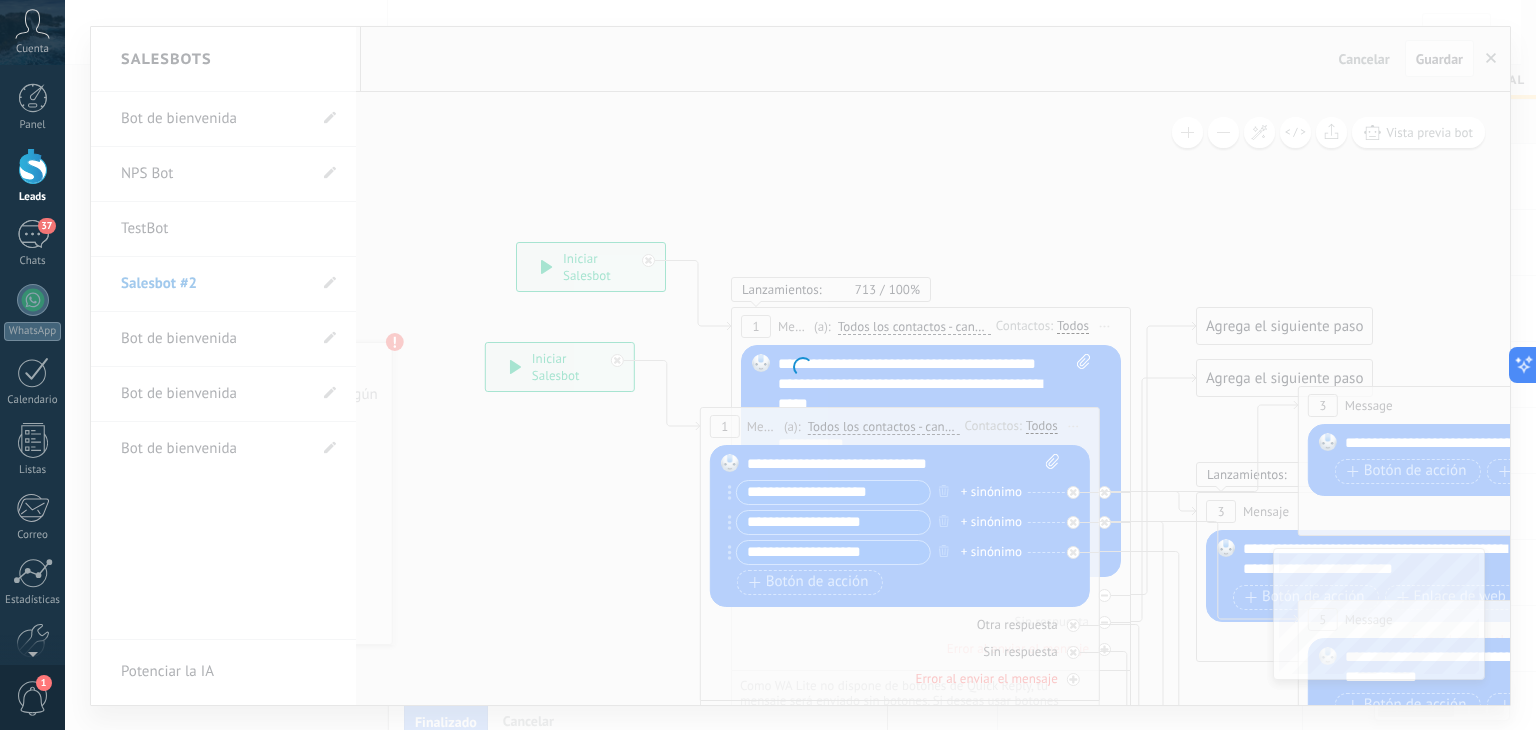 type on "**********" 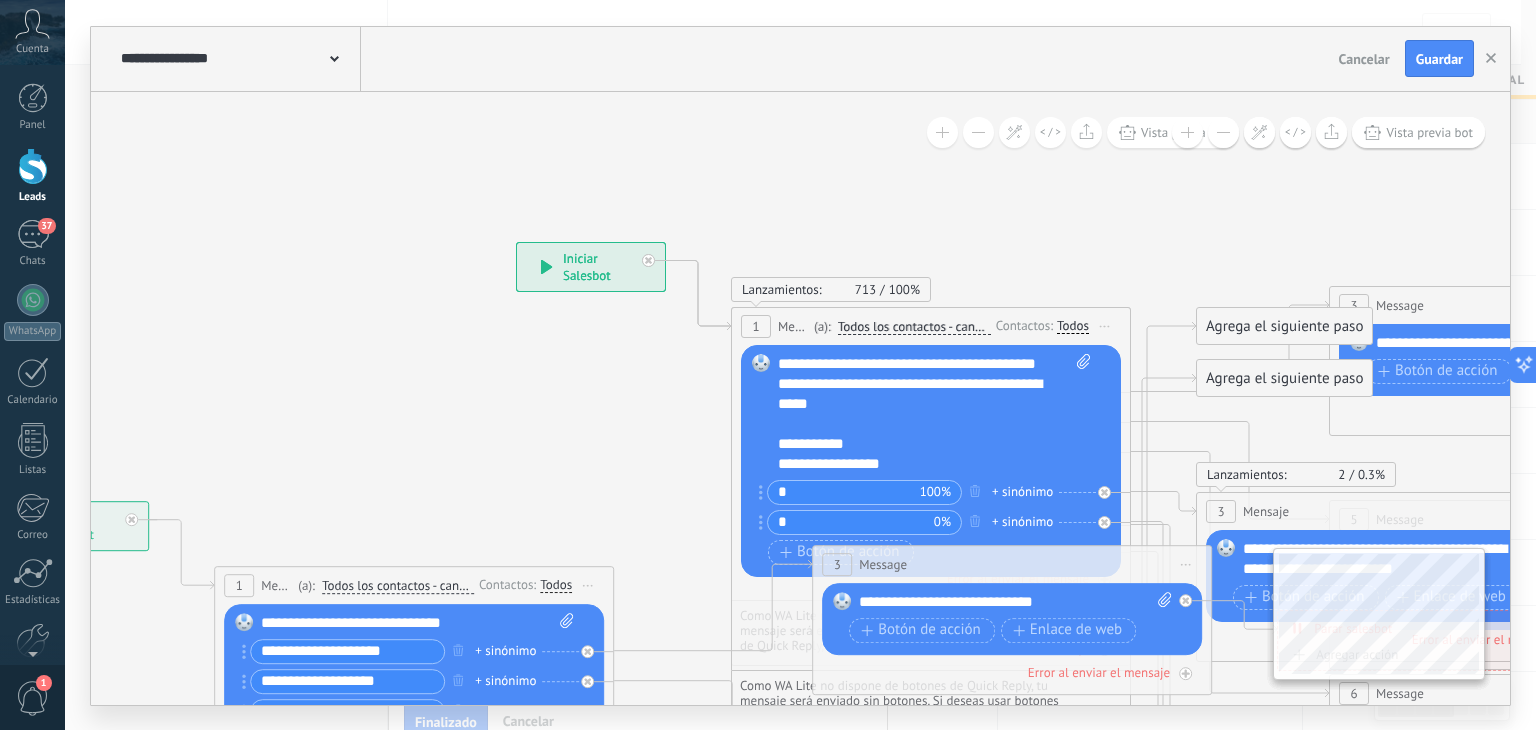 drag, startPoint x: 870, startPoint y: 194, endPoint x: 378, endPoint y: 356, distance: 517.98456 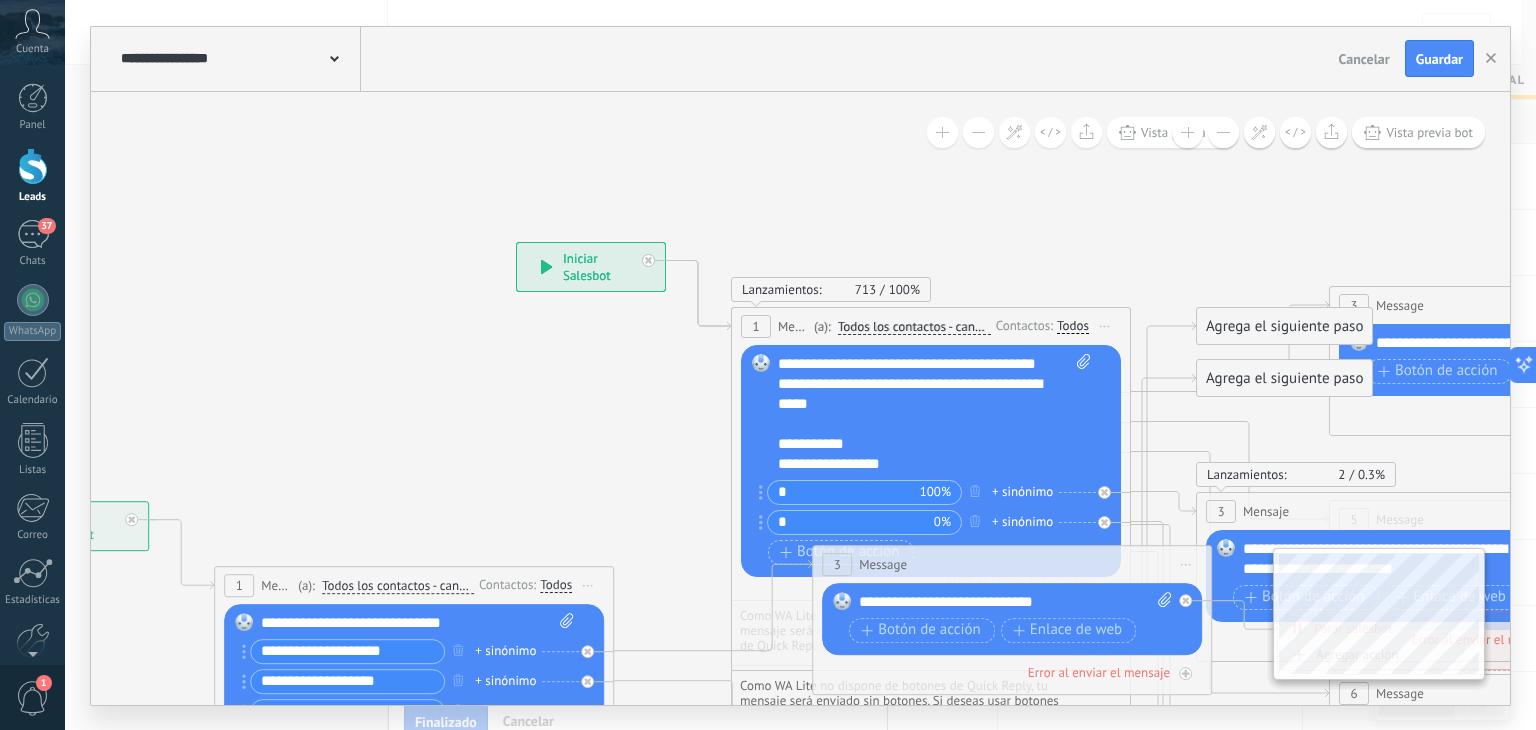 click 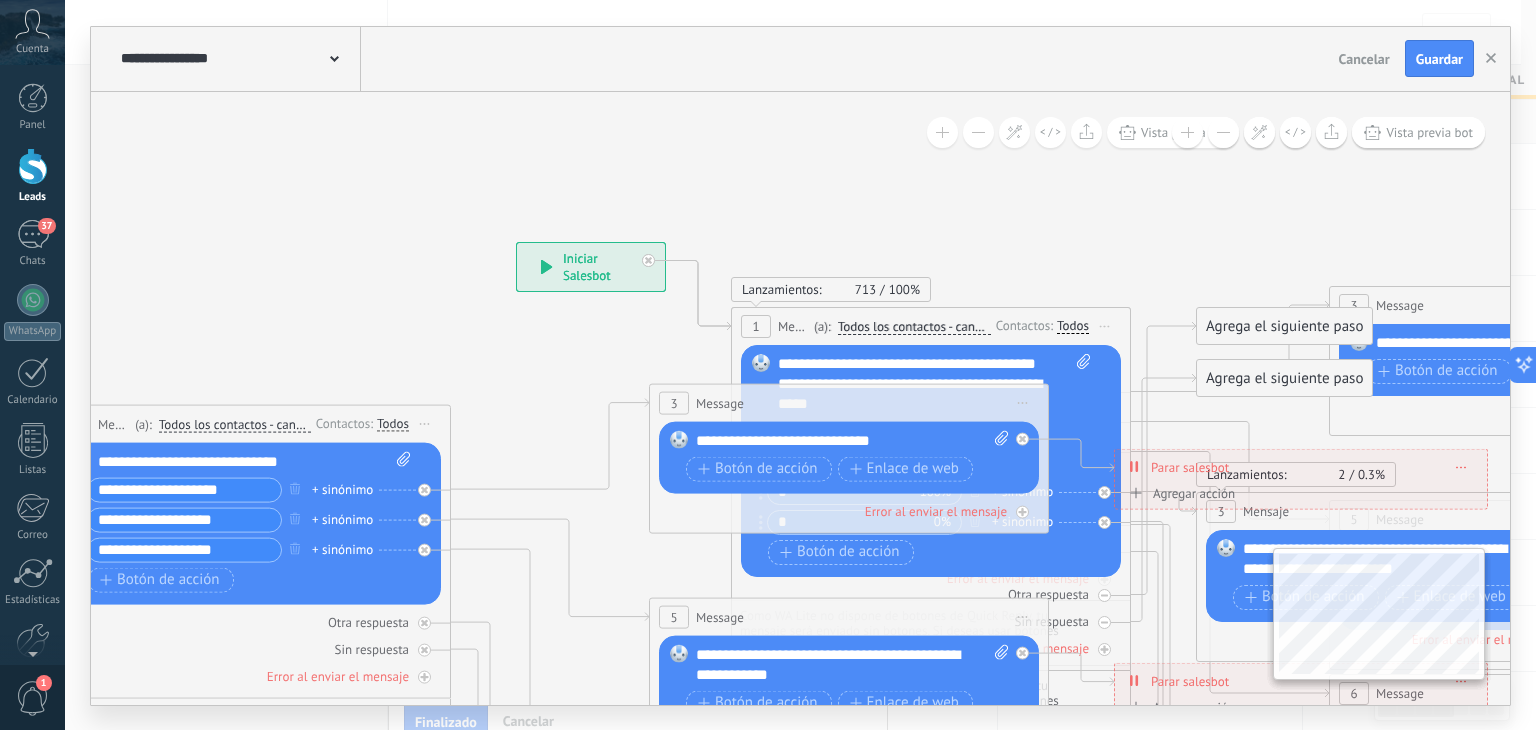 drag, startPoint x: 536, startPoint y: 447, endPoint x: 379, endPoint y: 283, distance: 227.03523 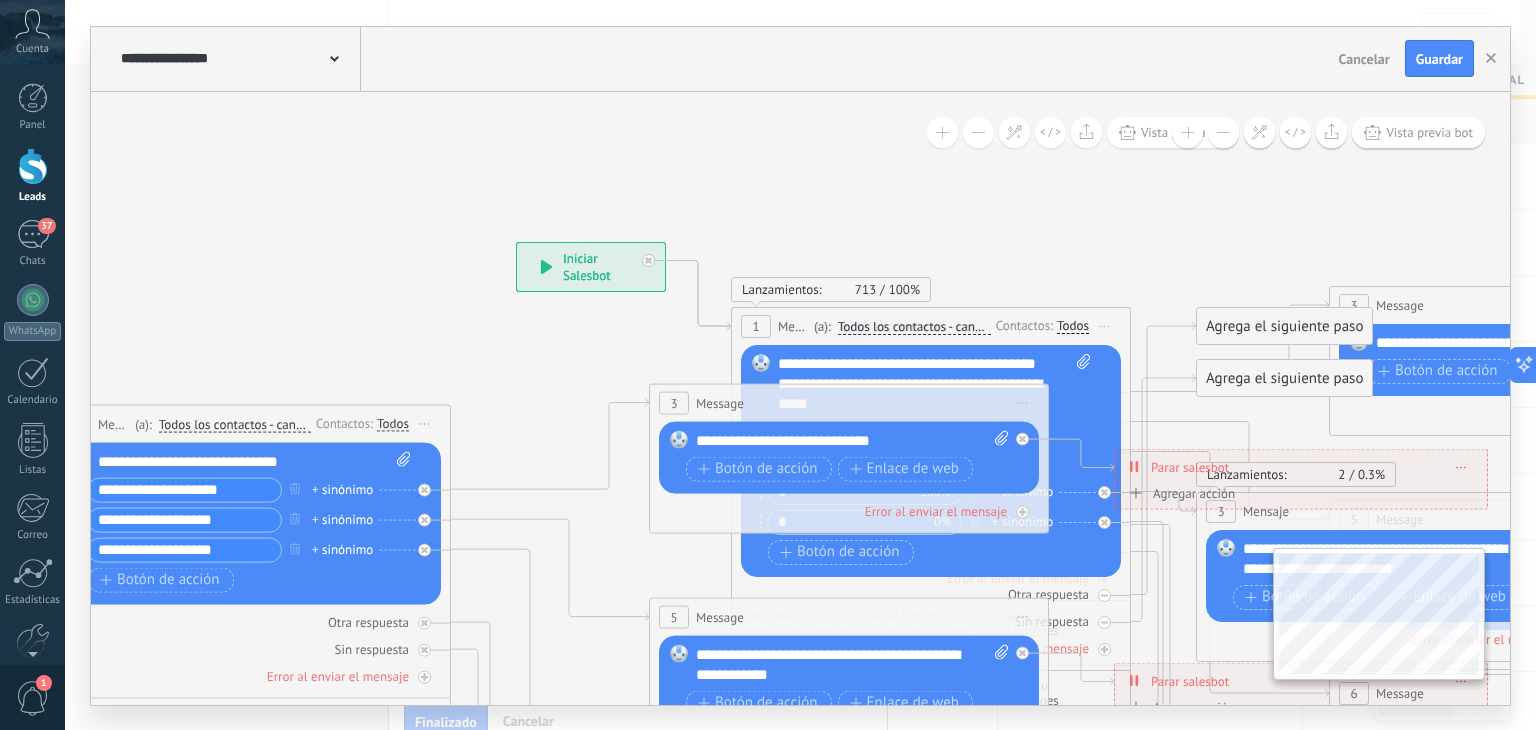 click 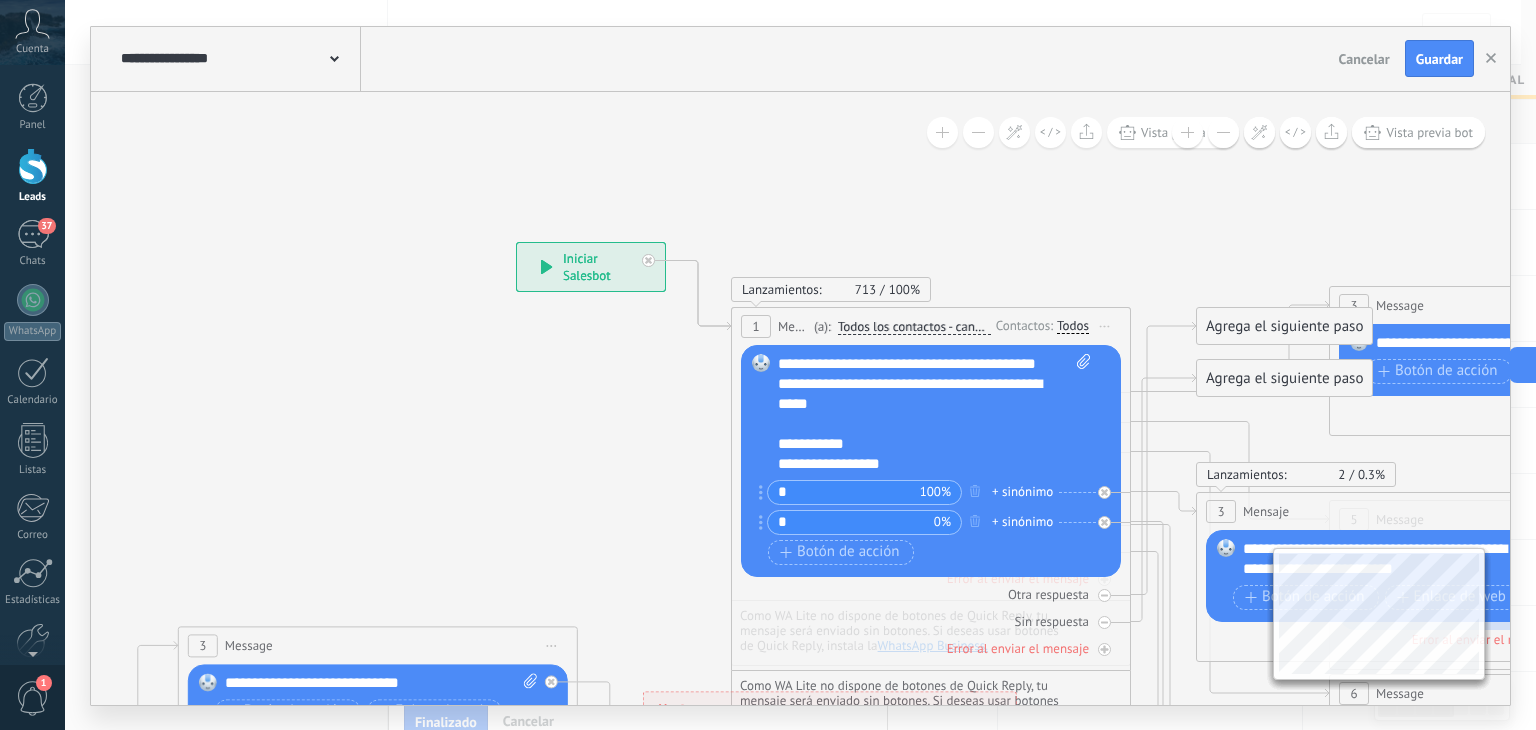 drag, startPoint x: 519, startPoint y: 416, endPoint x: 41, endPoint y: 776, distance: 598.4012 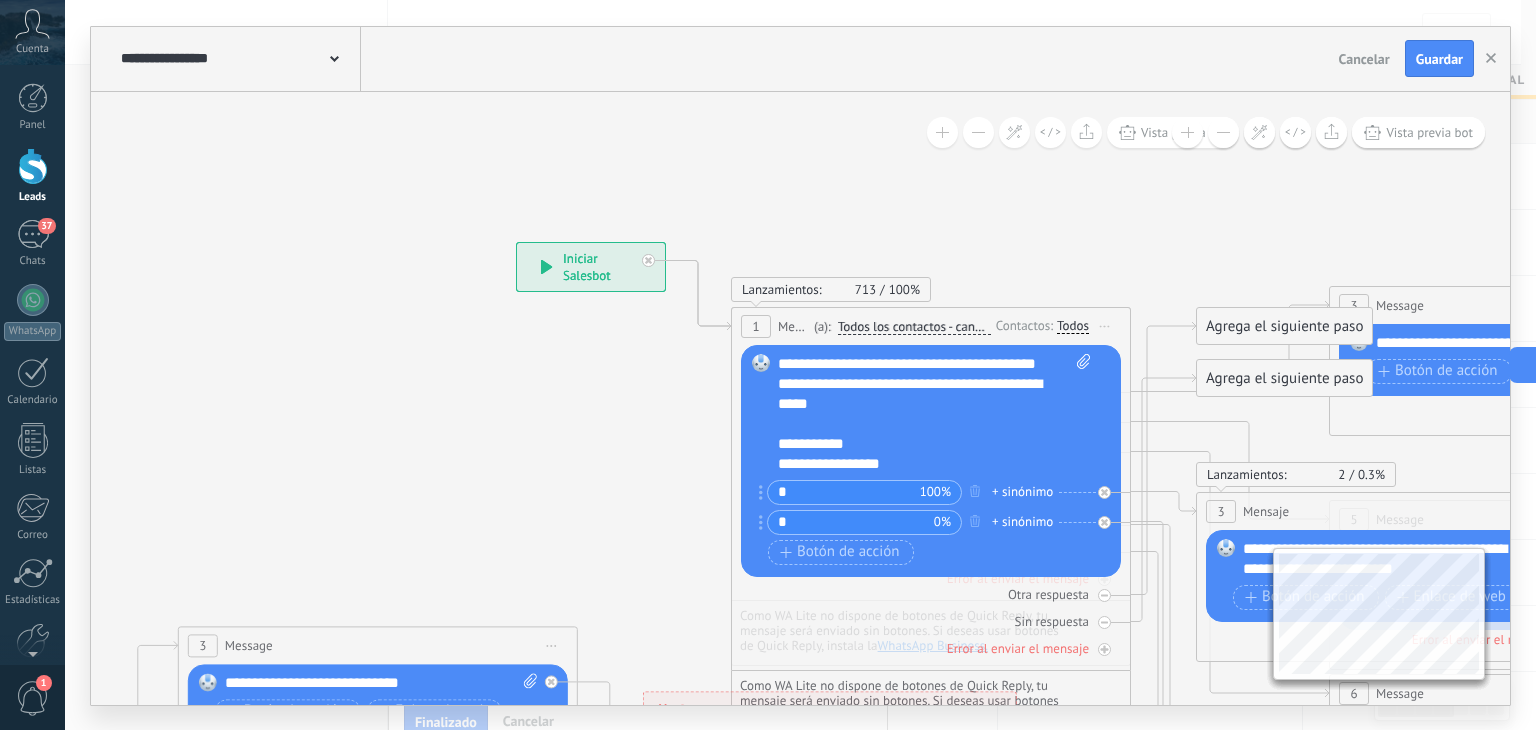 click on ".abccls-1,.abccls-2{fill-rule:evenodd}.abccls-2{fill:#fff} .abfcls-1{fill:none}.abfcls-2{fill:#fff} .abncls-1{isolation:isolate}.abncls-2{opacity:.06}.abncls-2,.abncls-3,.abncls-6{mix-blend-mode:multiply}.abncls-3{opacity:.15}.abncls-4,.abncls-8{fill:#fff}.abncls-5{fill:url(#abnlinear-gradient)}.abncls-6{opacity:.04}.abncls-7{fill:url(#abnlinear-gradient-2)}.abncls-8{fill-rule:evenodd} .abqst0{fill:#ffa200} .abwcls-1{fill:#252525} .cls-1{isolation:isolate} .acicls-1{fill:none} .aclcls-1{fill:#232323} .acnst0{display:none} .addcls-1,.addcls-2{fill:none;stroke-miterlimit:10}.addcls-1{stroke:#dfe0e5}.addcls-2{stroke:#a1a7ab} .adecls-1,.adecls-2{fill:none;stroke-miterlimit:10}.adecls-1{stroke:#dfe0e5}.adecls-2{stroke:#a1a7ab} .adqcls-1{fill:#8591a5;fill-rule:evenodd} .aeccls-1{fill:#5c9f37} .aeecls-1{fill:#f86161} .aejcls-1{fill:#8591a5;fill-rule:evenodd} .aekcls-1{fill-rule:evenodd} .aelcls-1{fill-rule:evenodd;fill:currentColor} .aemcls-1{fill-rule:evenodd;fill:currentColor} .aercls-2{fill:#24bc8c}" at bounding box center (768, 365) 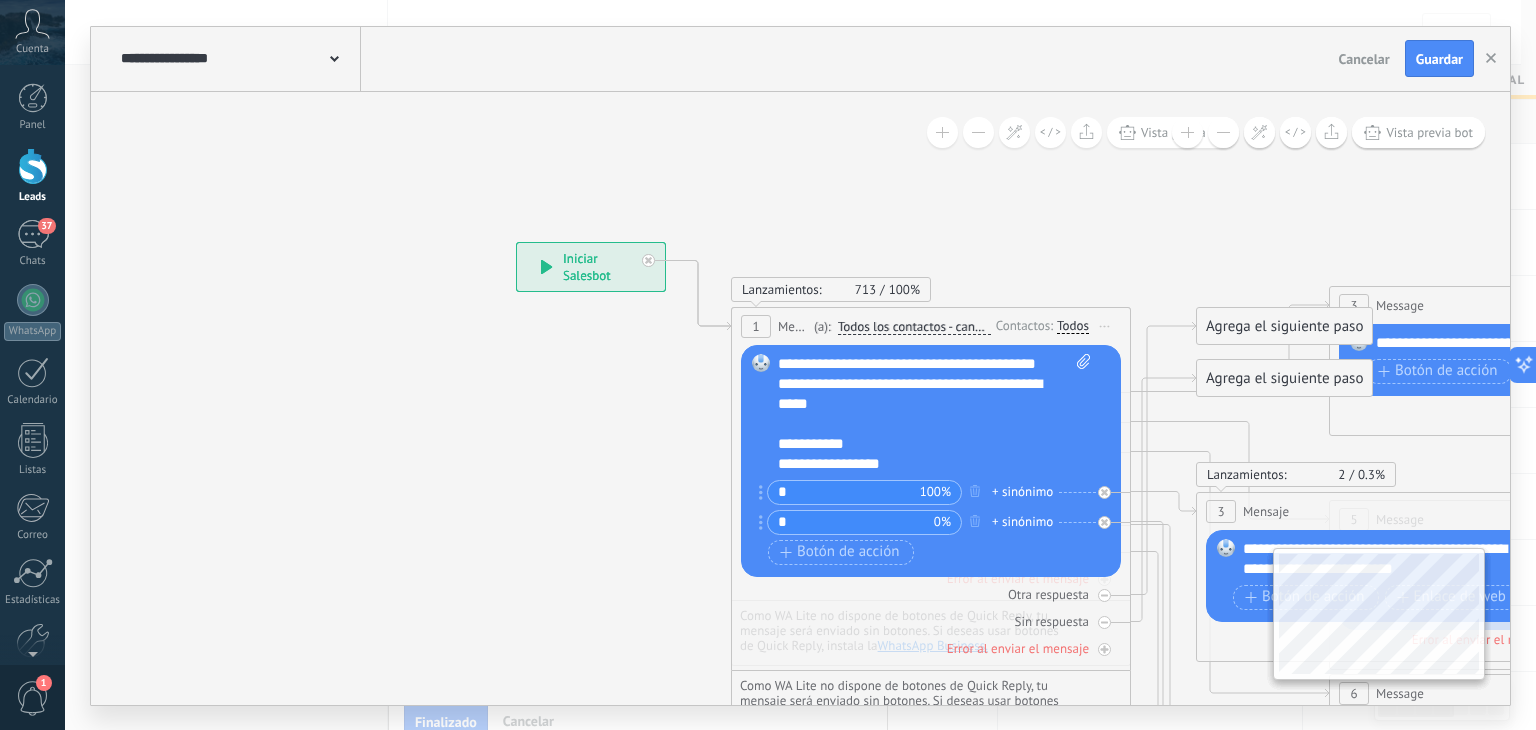 drag, startPoint x: 1228, startPoint y: 175, endPoint x: 87, endPoint y: 236, distance: 1142.6294 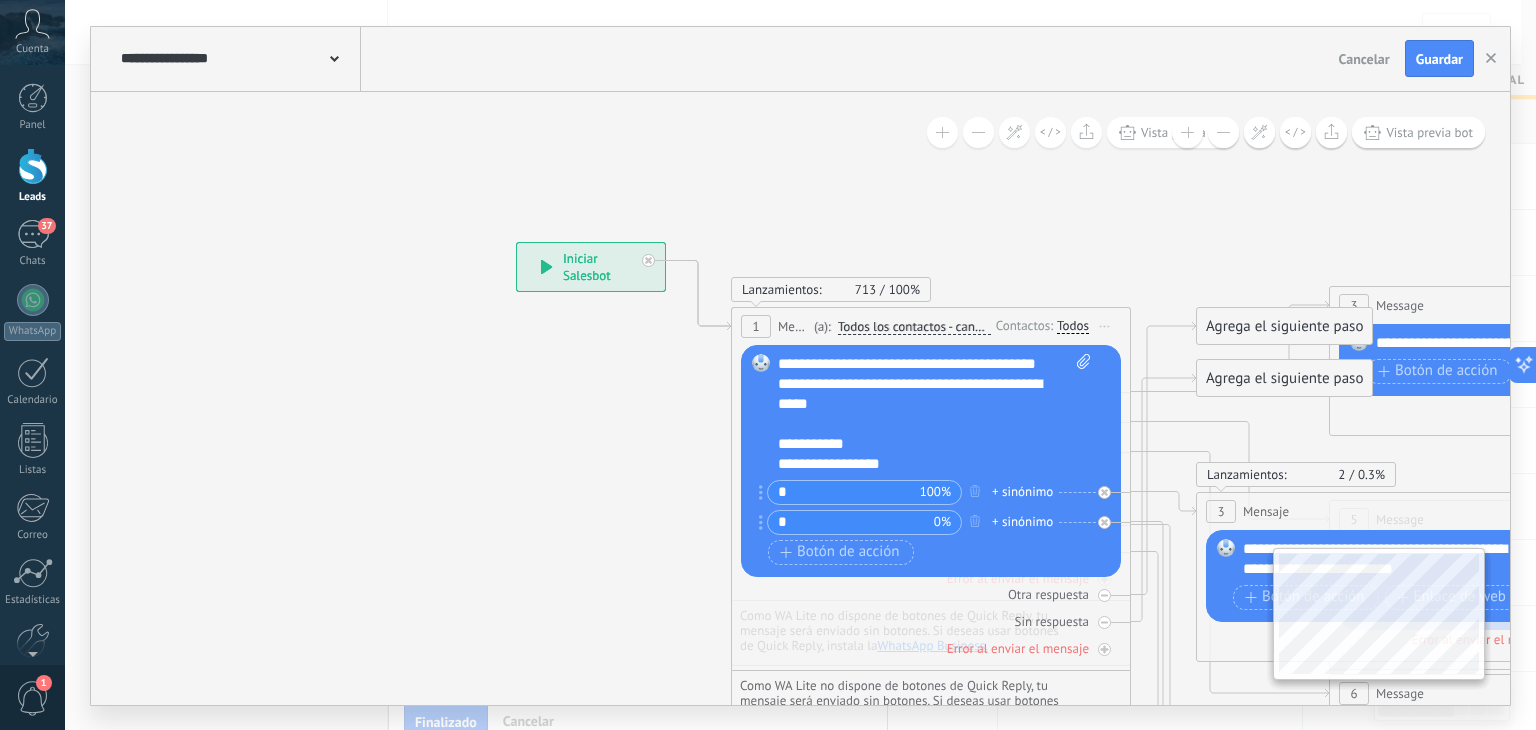 click on "**********" at bounding box center (800, 365) 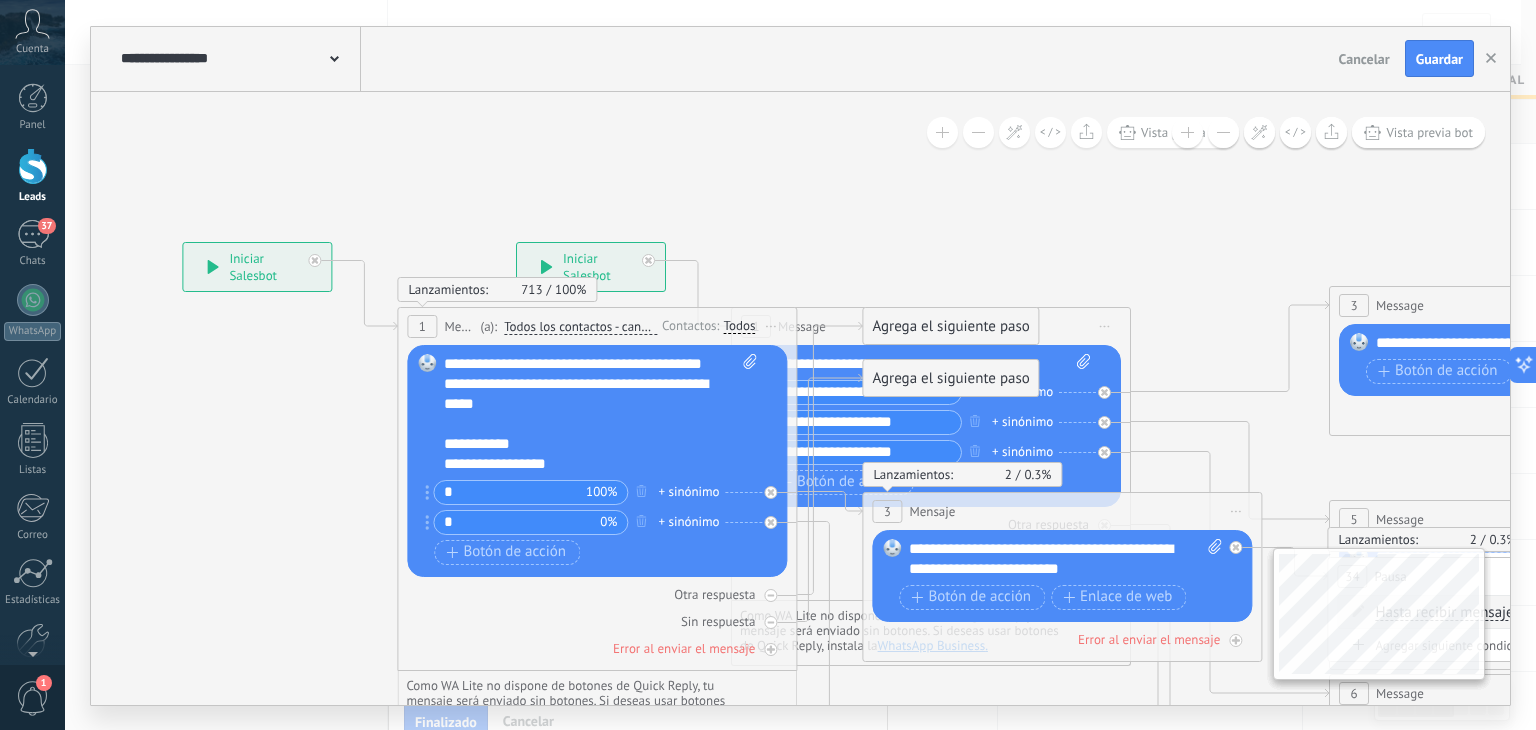 drag, startPoint x: 908, startPoint y: 273, endPoint x: 574, endPoint y: 273, distance: 334 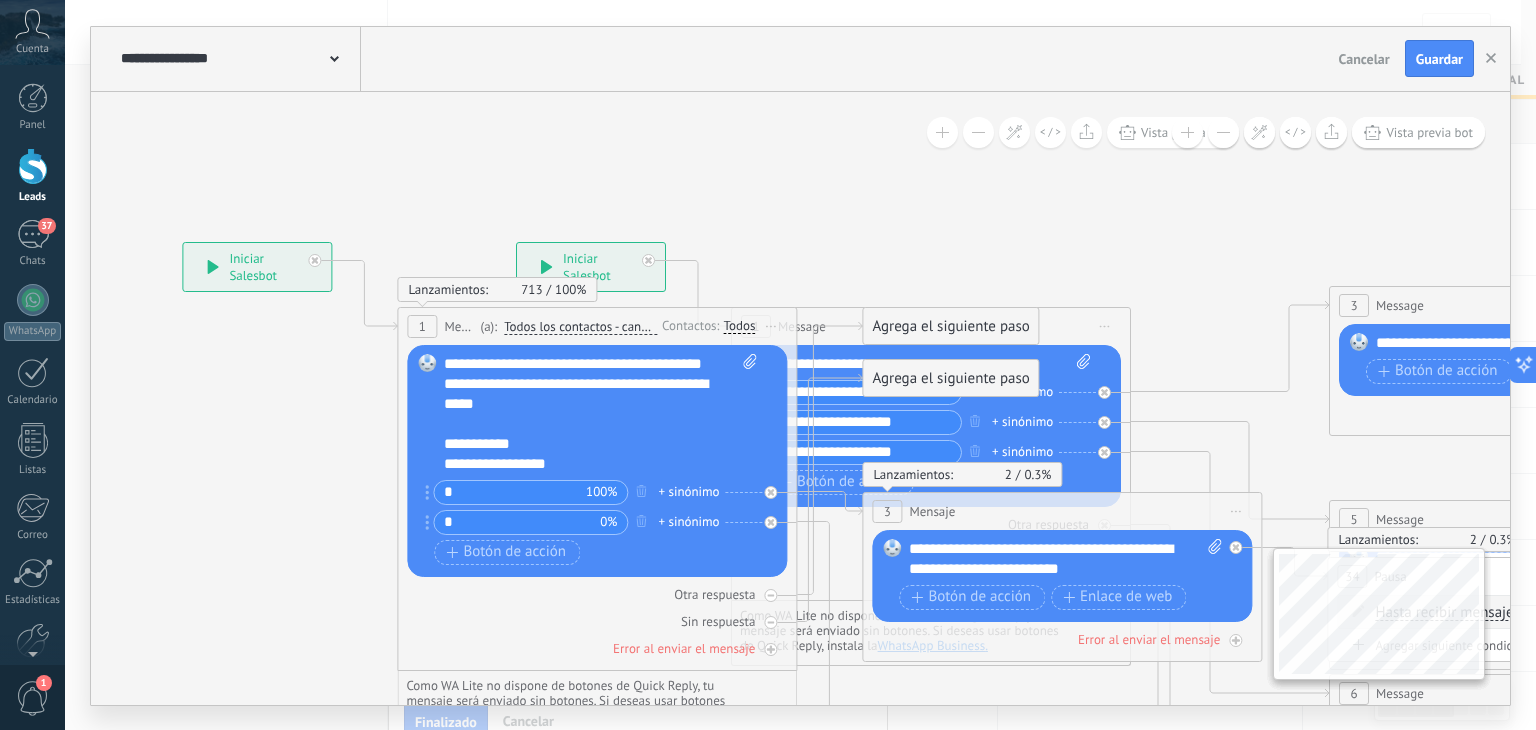 click 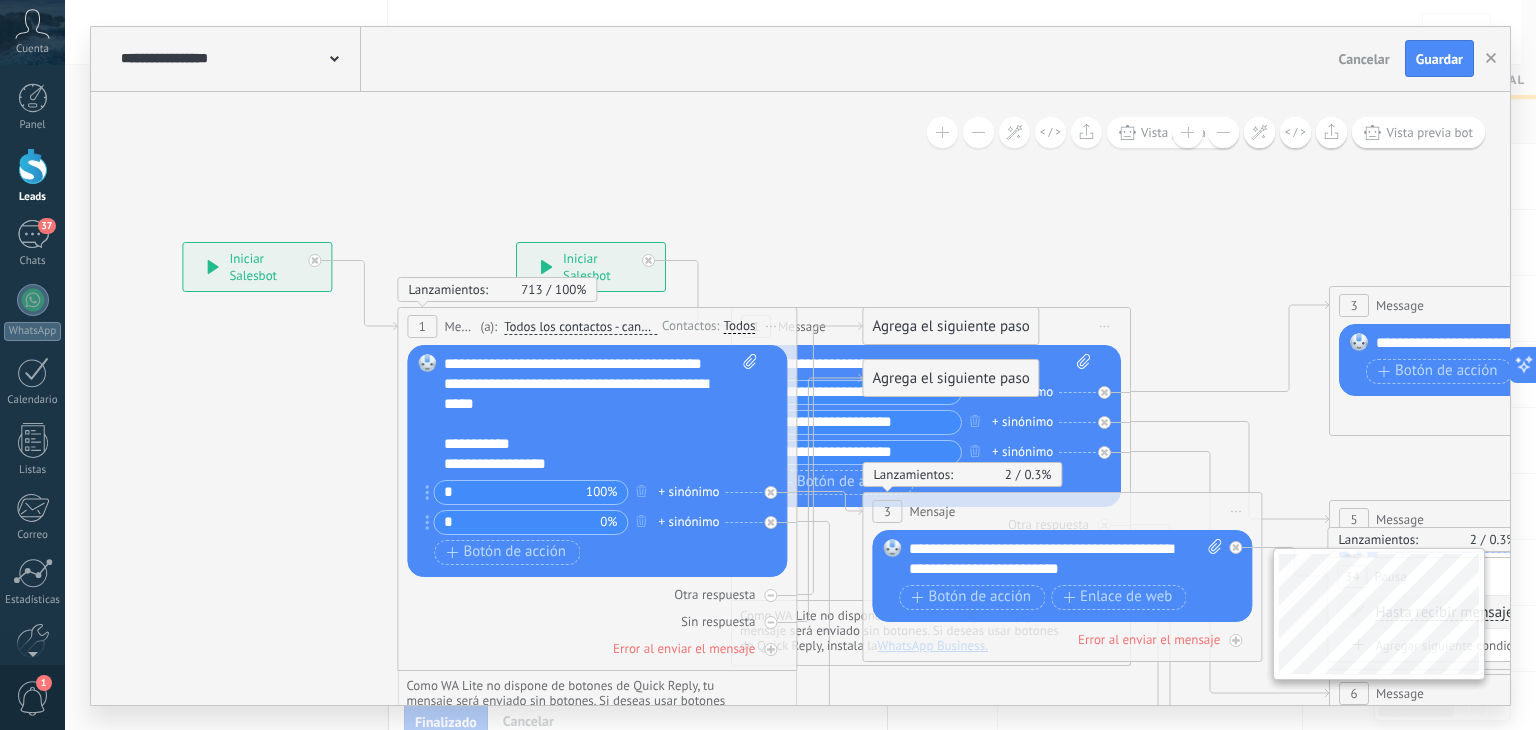 click 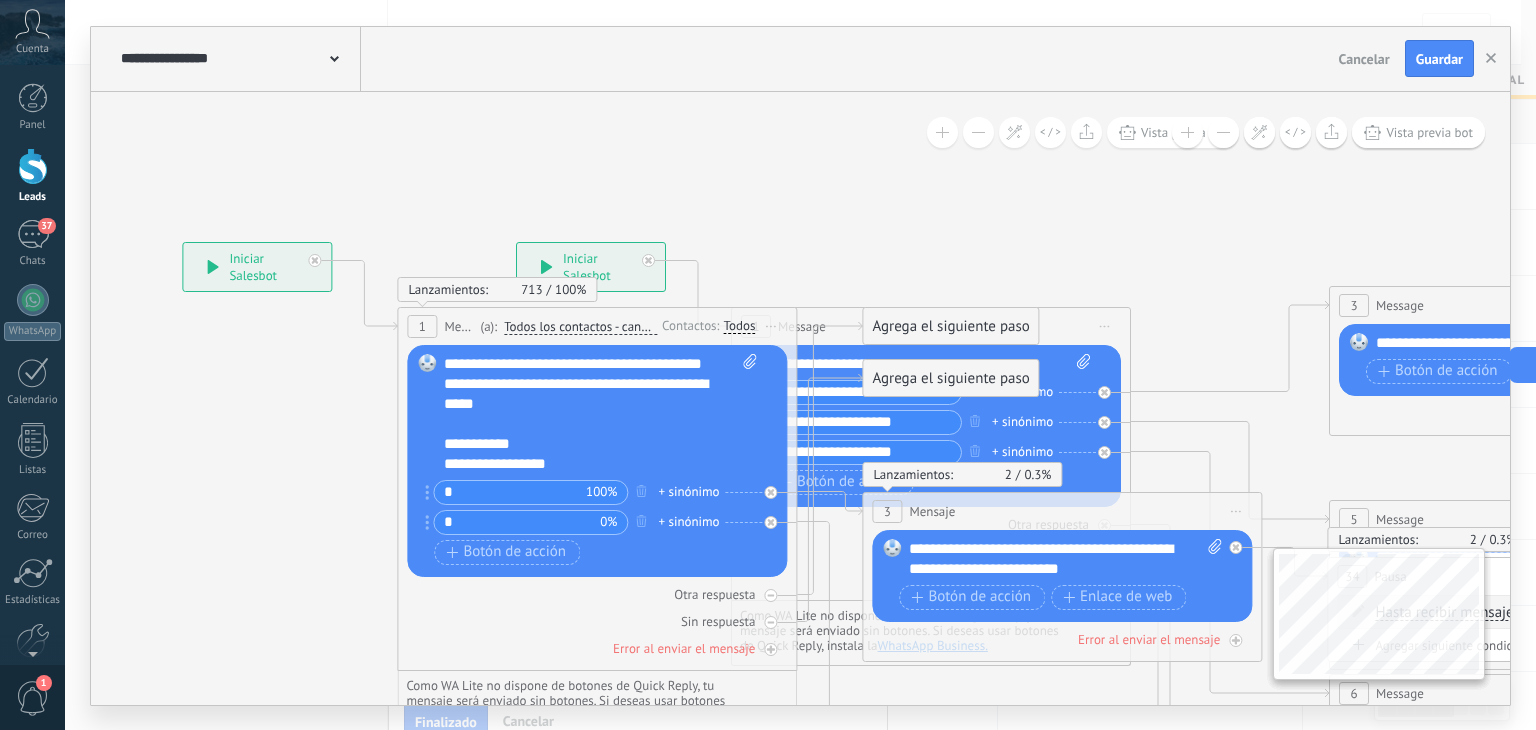 click 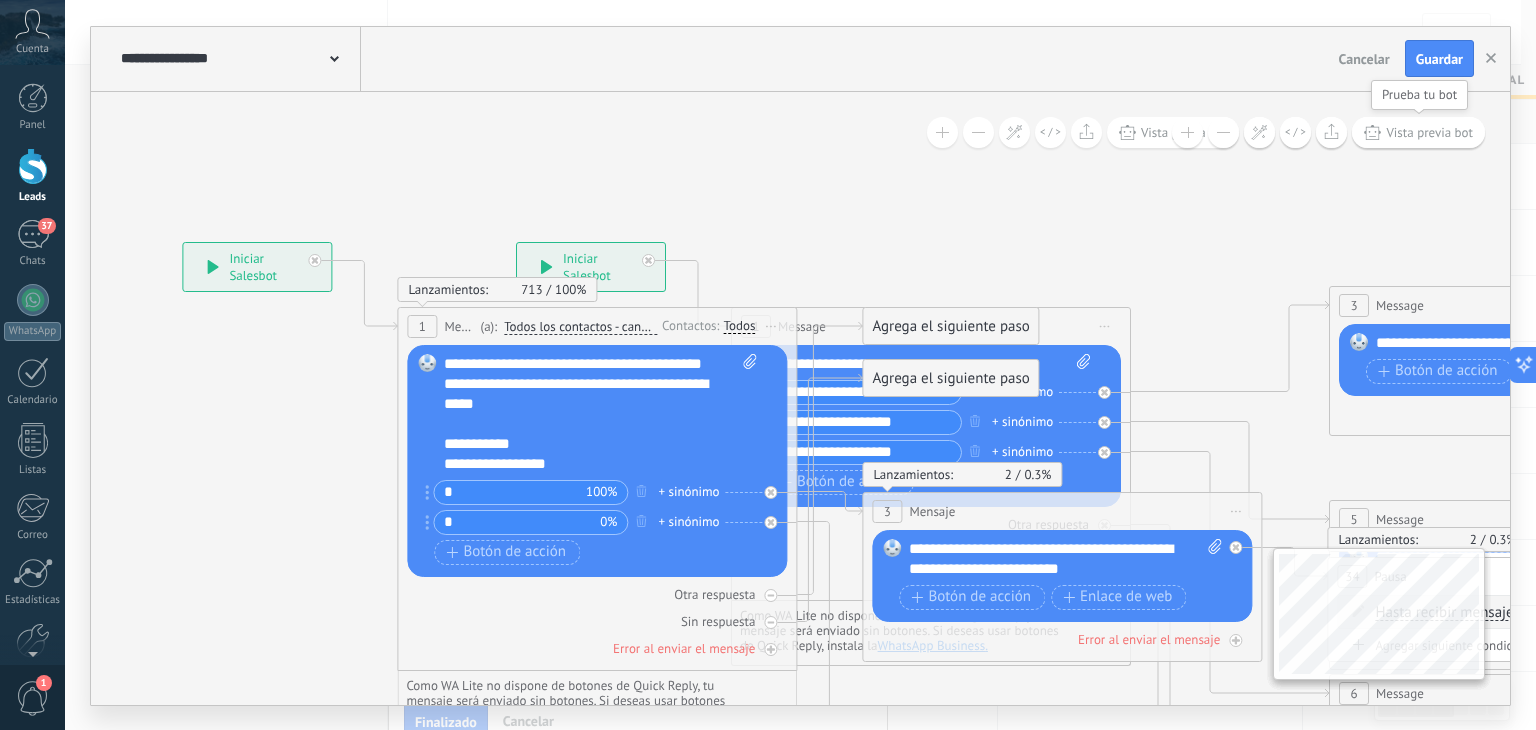 click on "Vista previa bot" at bounding box center (1429, 132) 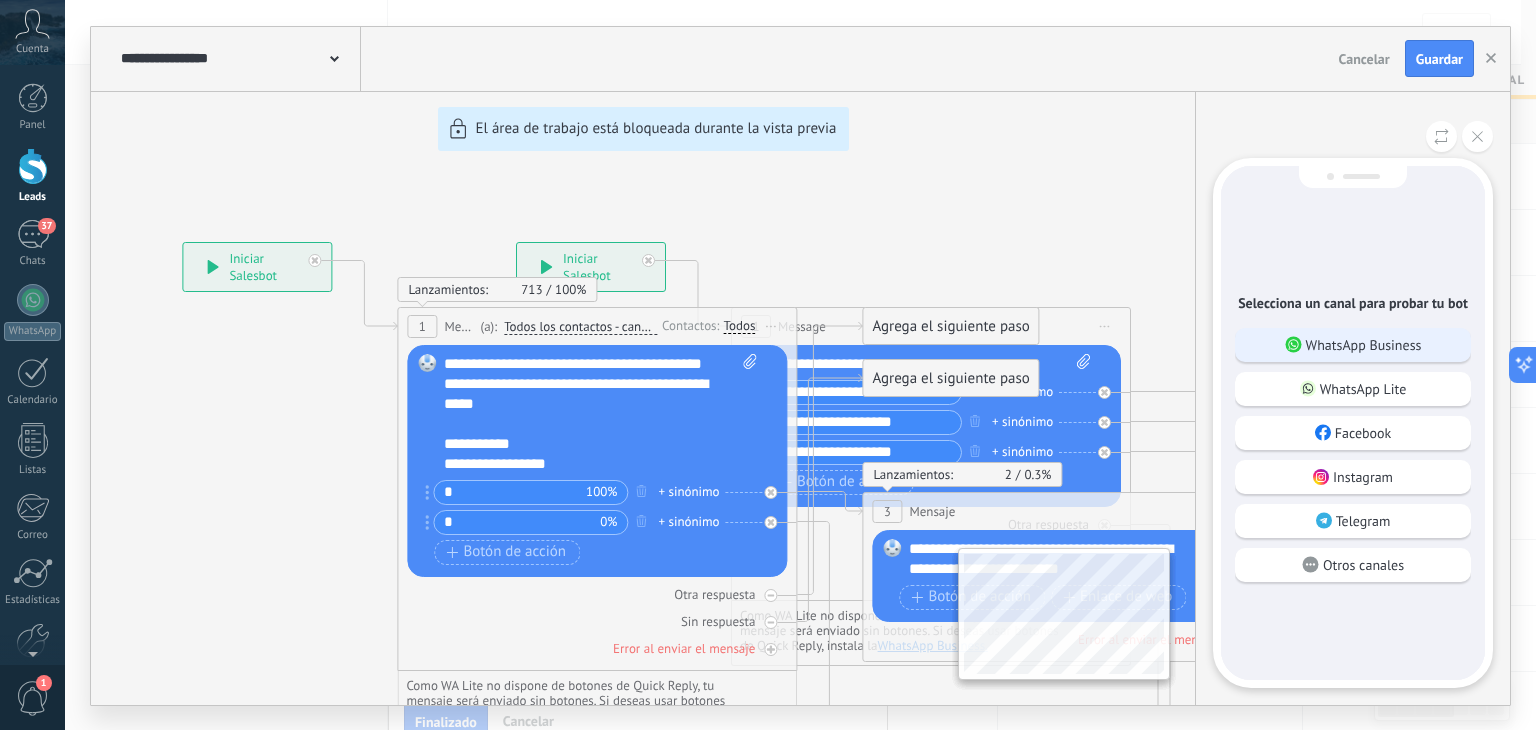 click on "WhatsApp Business" at bounding box center [1364, 345] 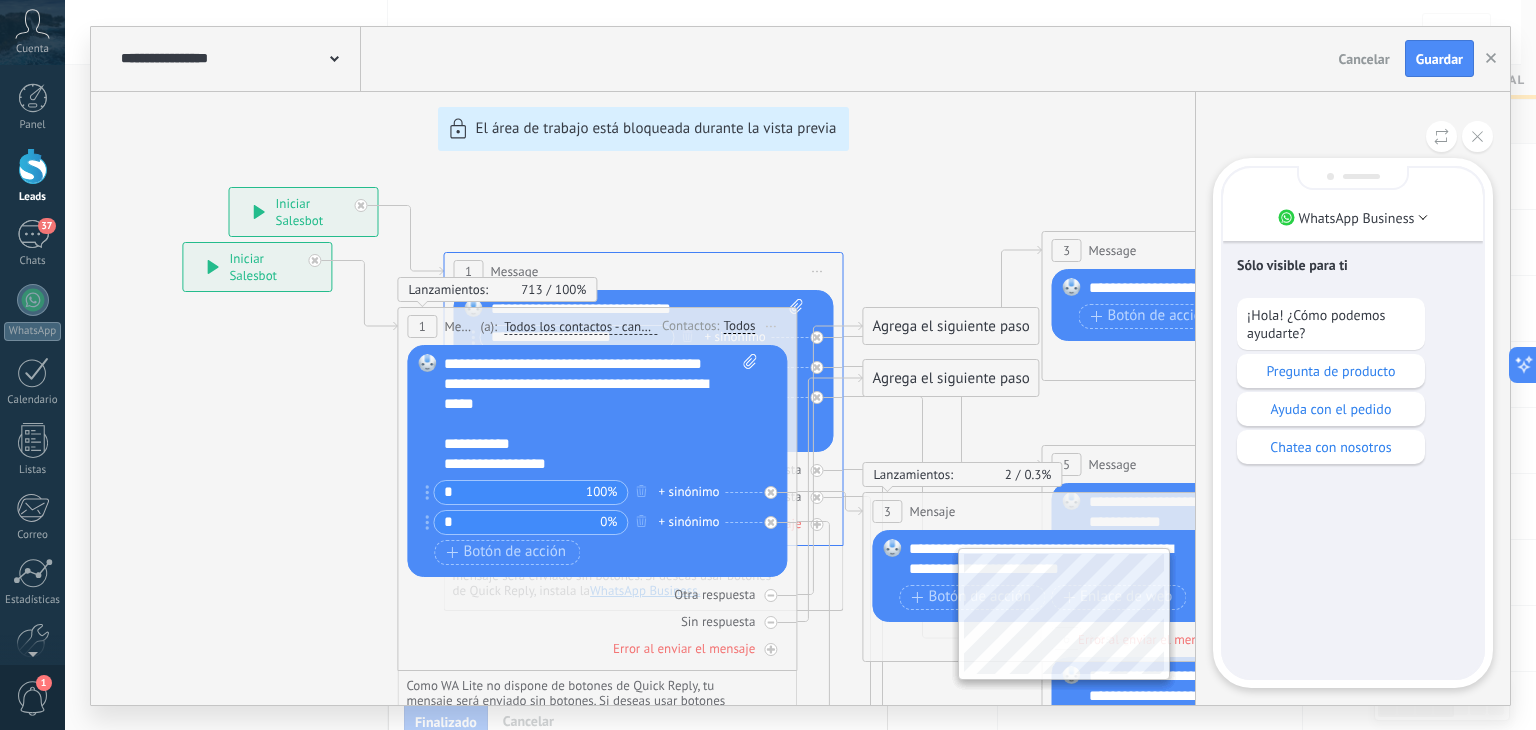 click on "**********" at bounding box center [800, 366] 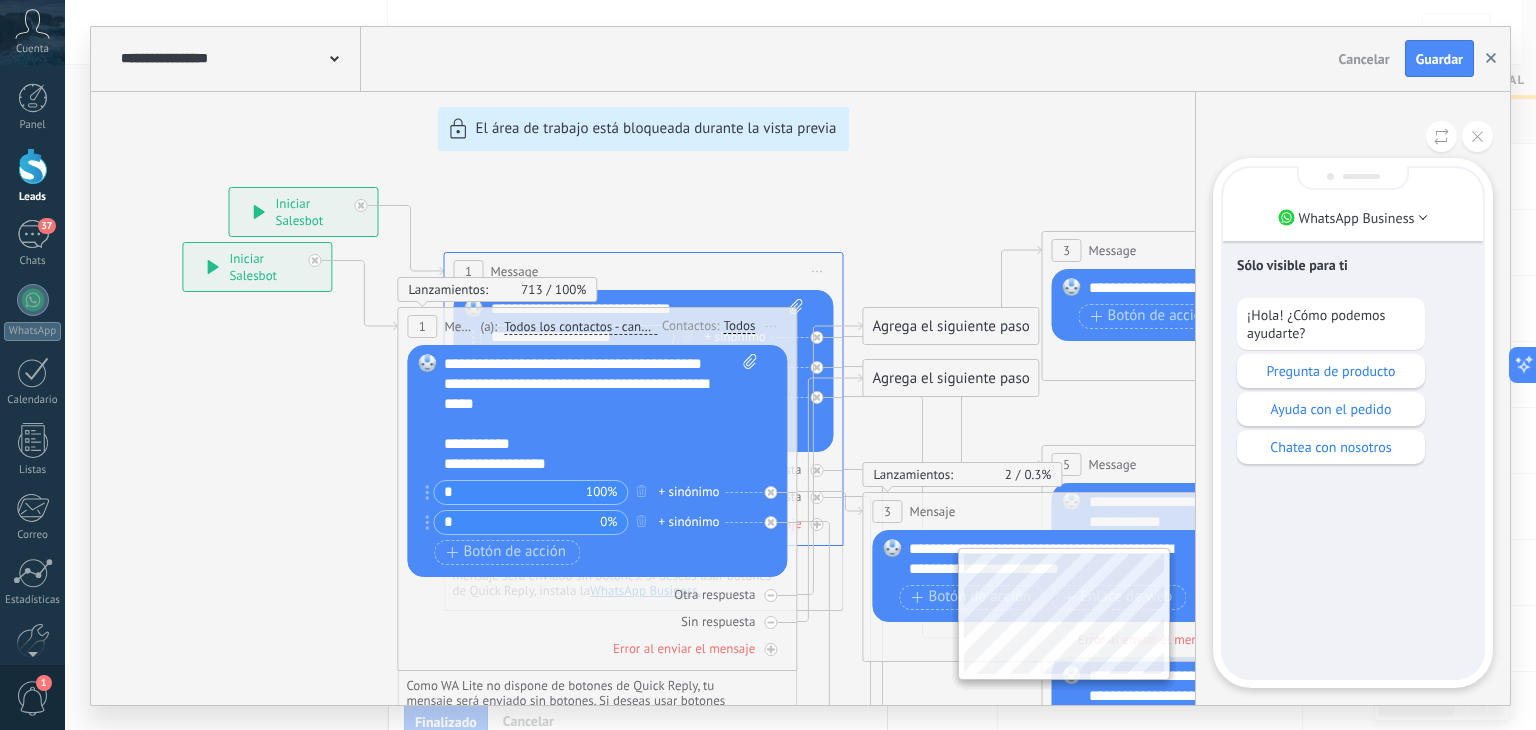 click 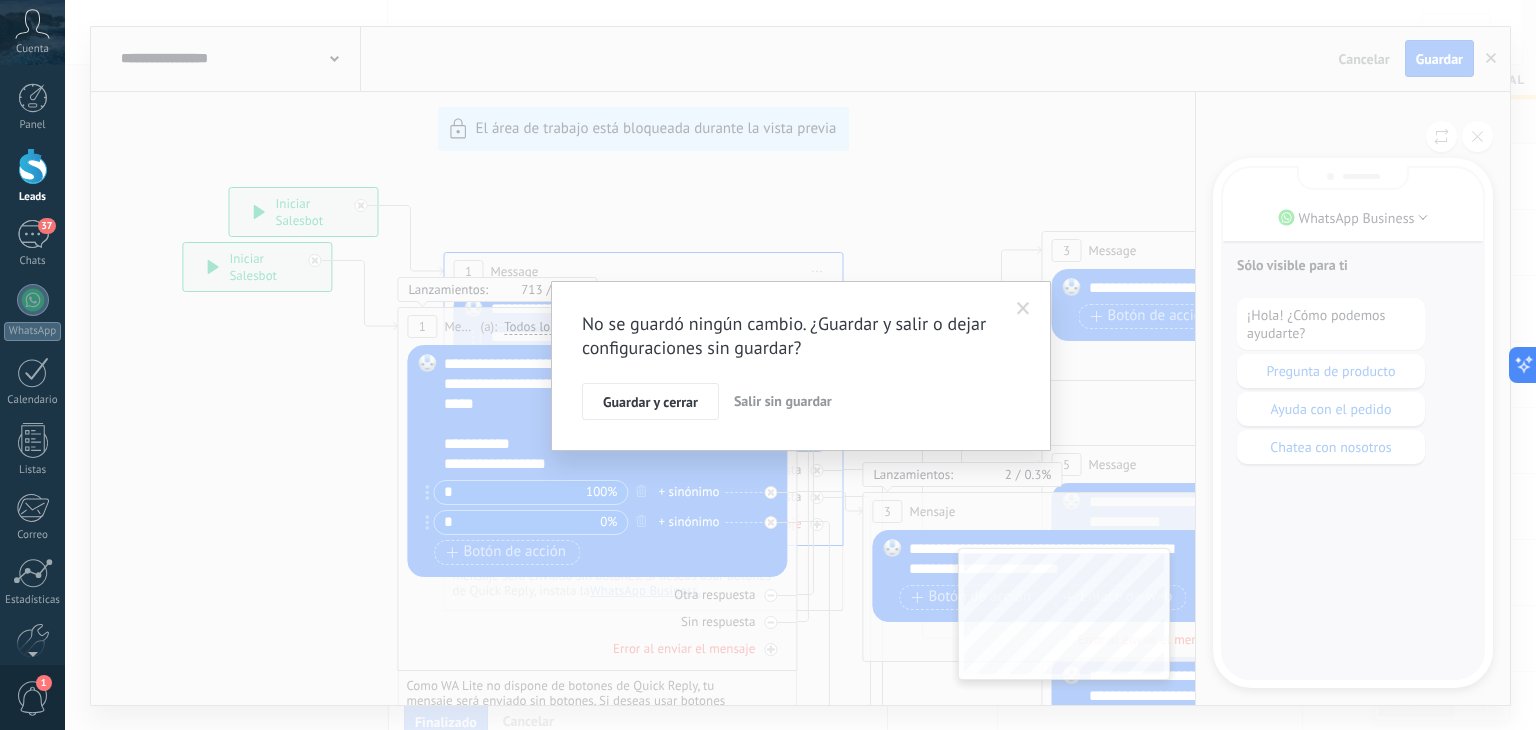 click 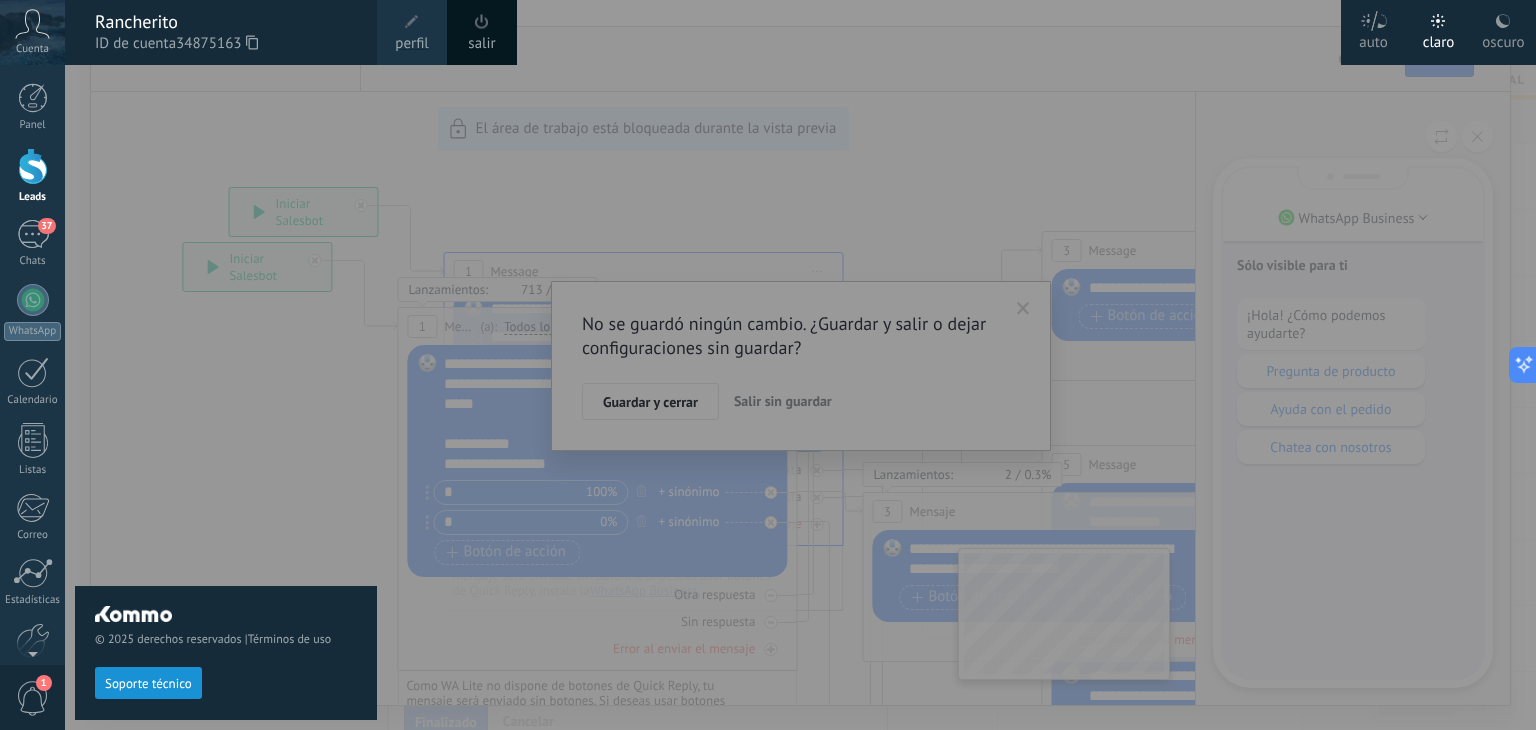 click on "perfil" at bounding box center (412, 32) 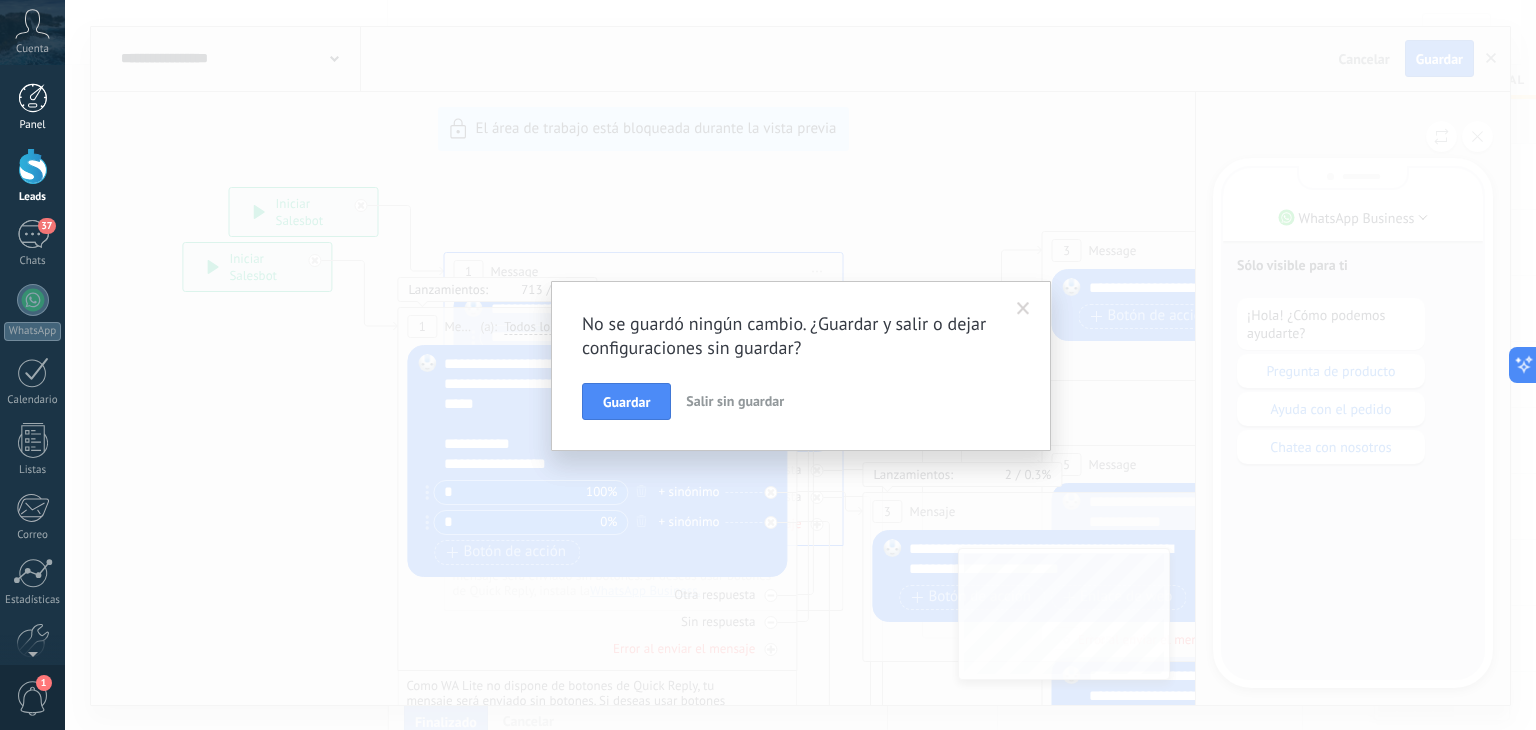 click on "Panel" at bounding box center [32, 107] 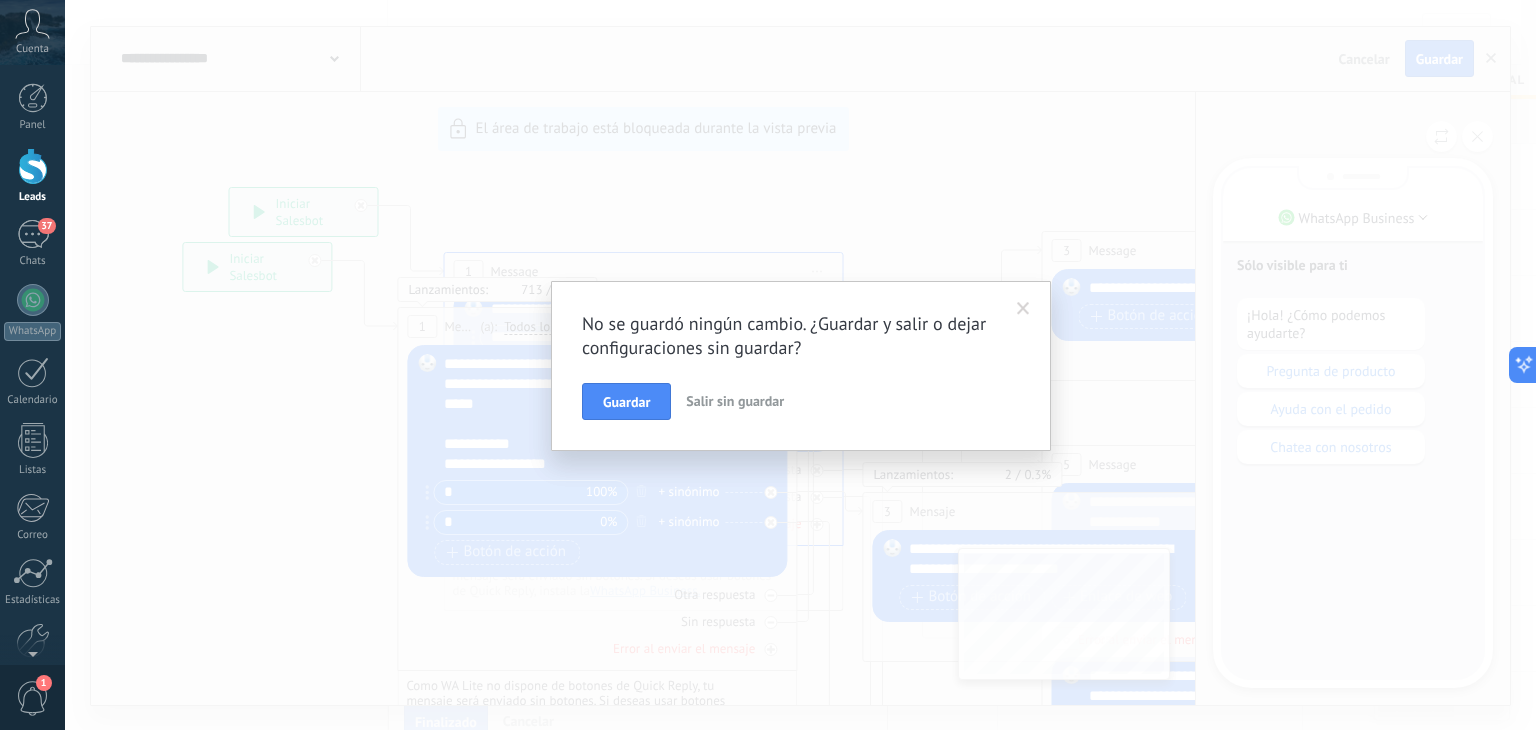 click on "Salir sin guardar" at bounding box center (735, 401) 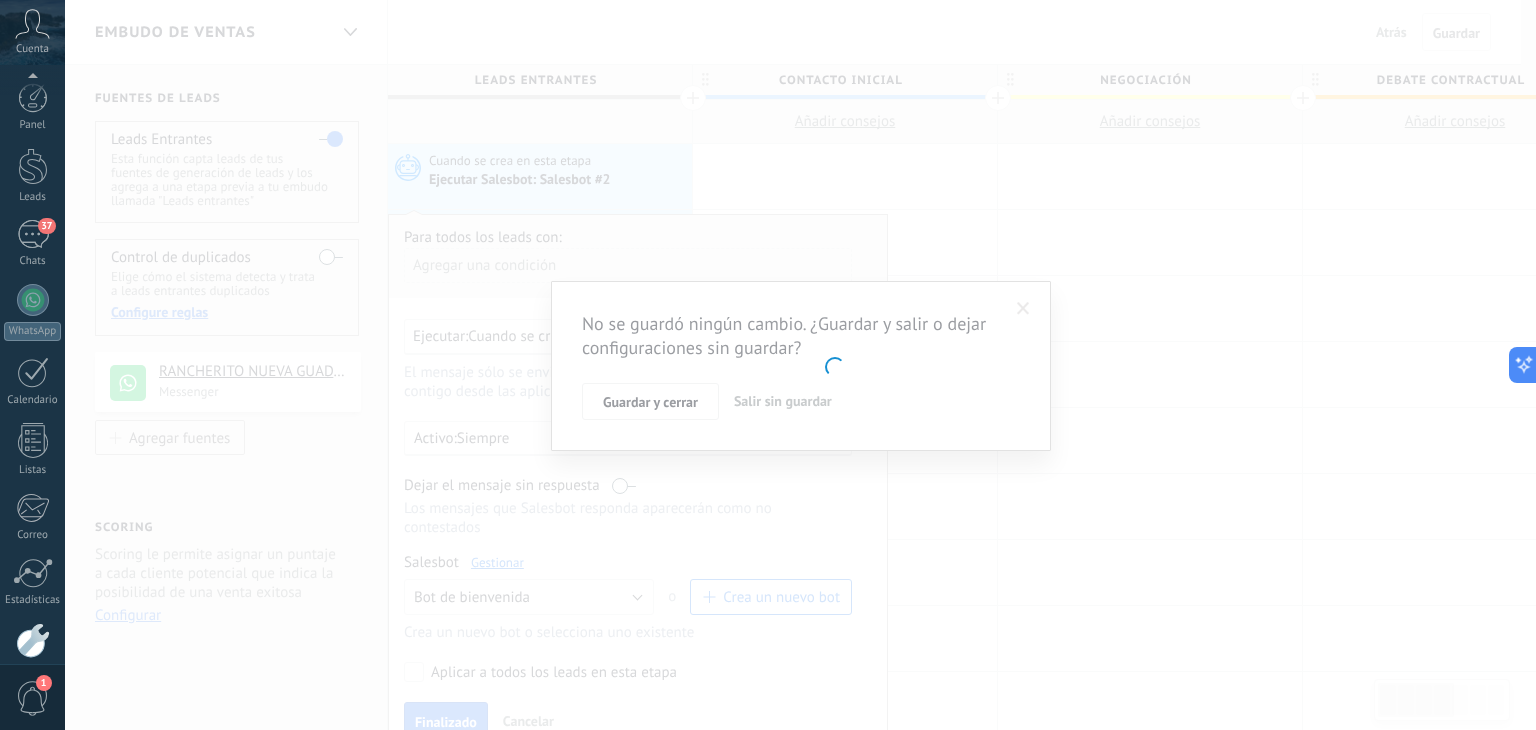 scroll, scrollTop: 101, scrollLeft: 0, axis: vertical 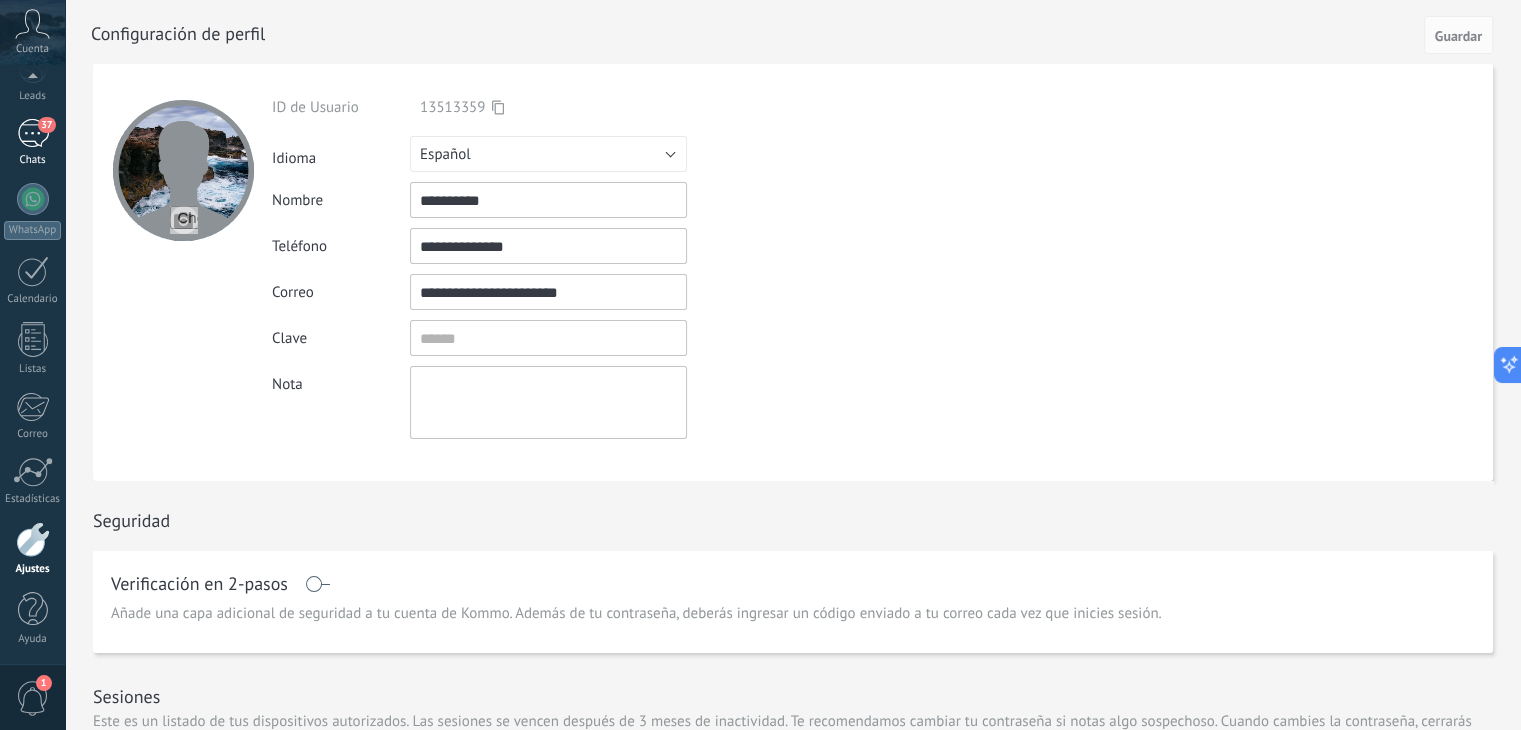 click on "Chats" at bounding box center [33, 160] 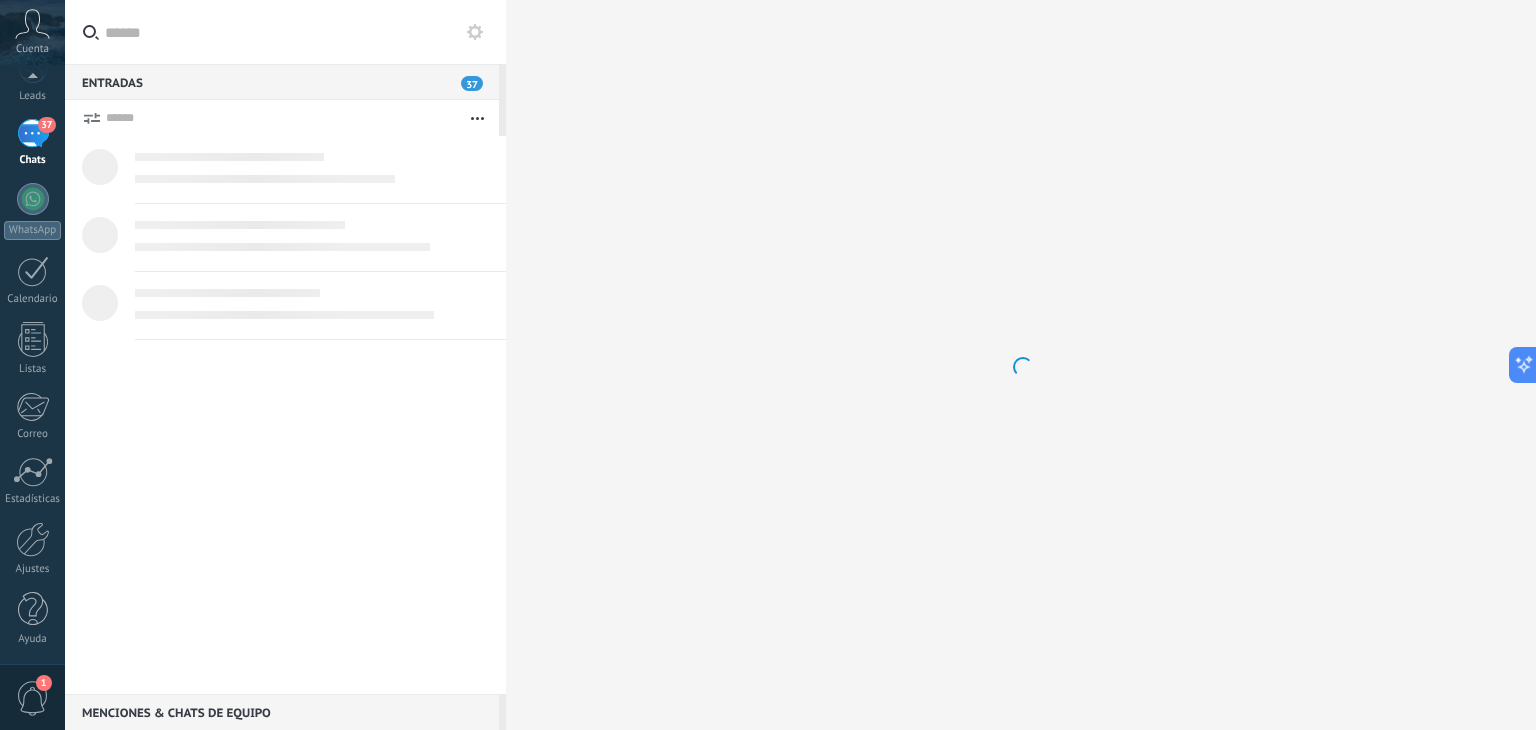 scroll, scrollTop: 0, scrollLeft: 0, axis: both 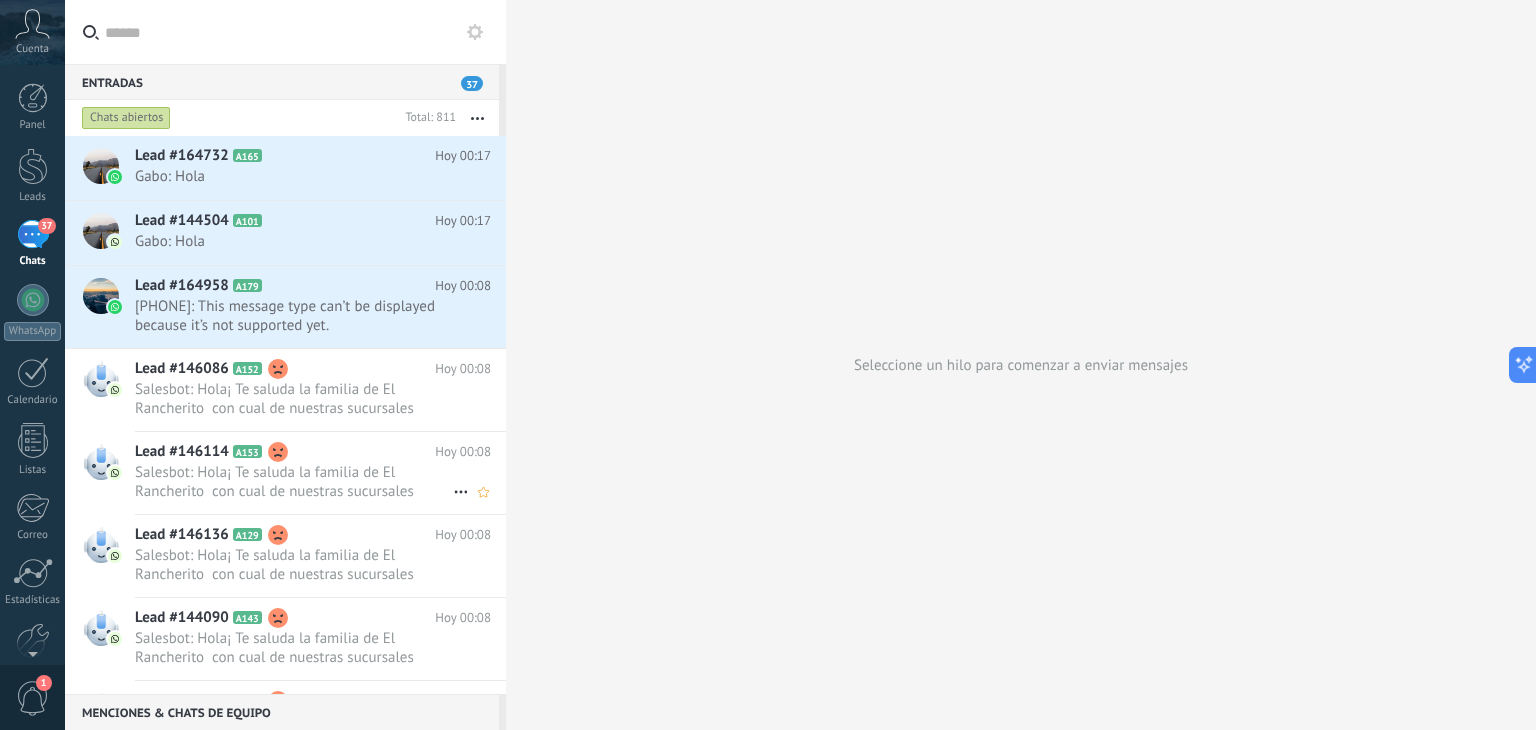 click on "Lead #146114
A153
Hoy 00:08
Salesbot: Hola¡ Te saluda la familia de El Rancherito
con cual de nuestras sucursales deseas comunicarte
1-Lolotique
2..." at bounding box center (320, 473) 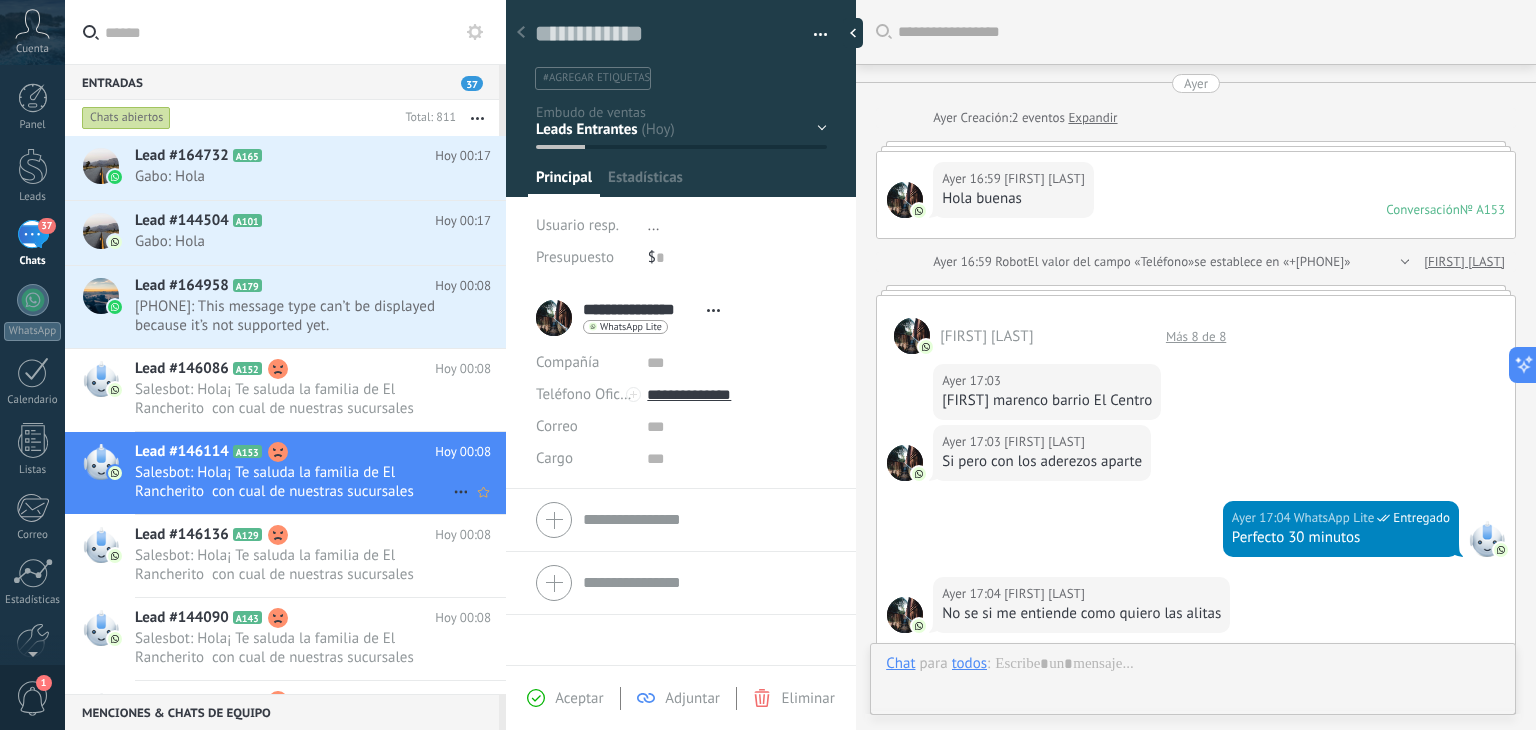 scroll, scrollTop: 29, scrollLeft: 0, axis: vertical 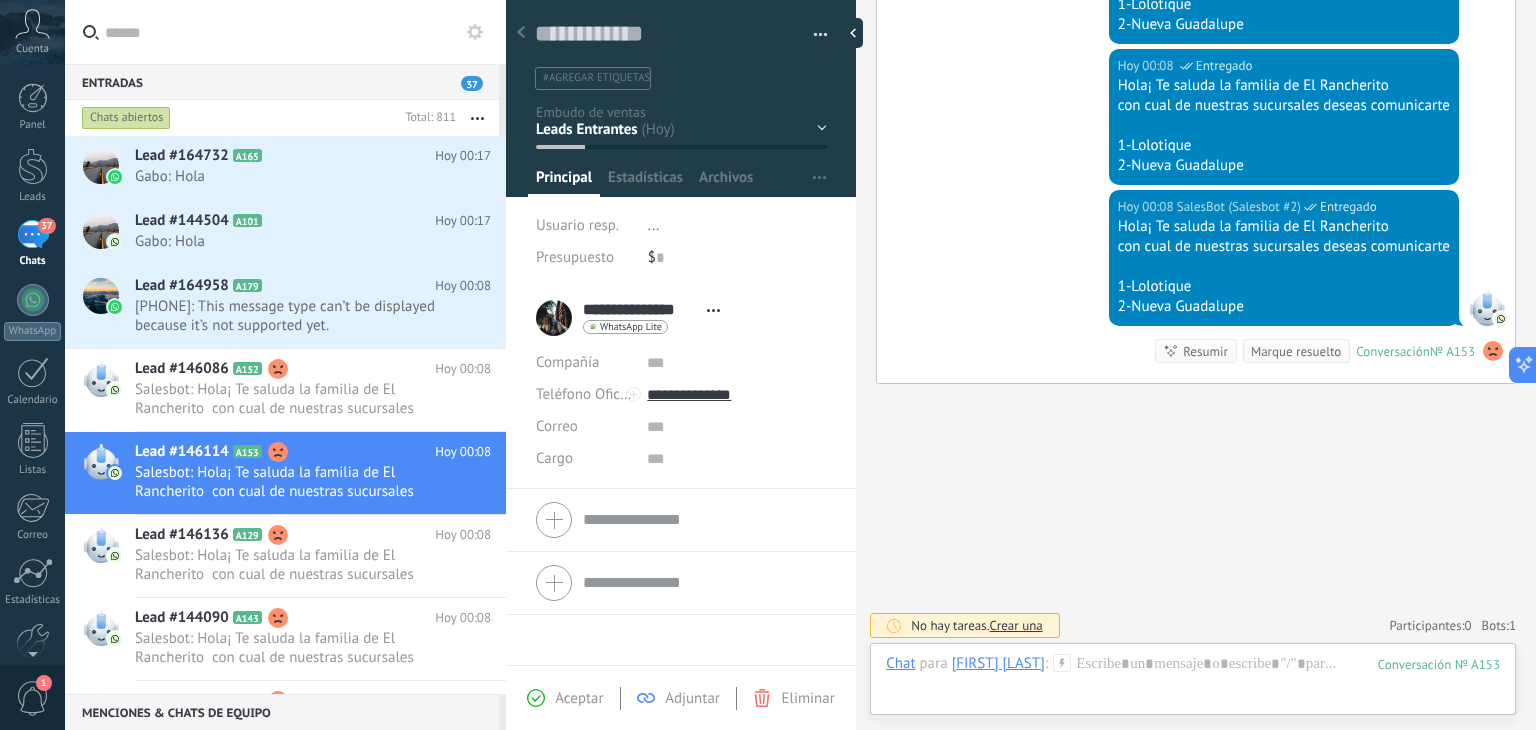 click 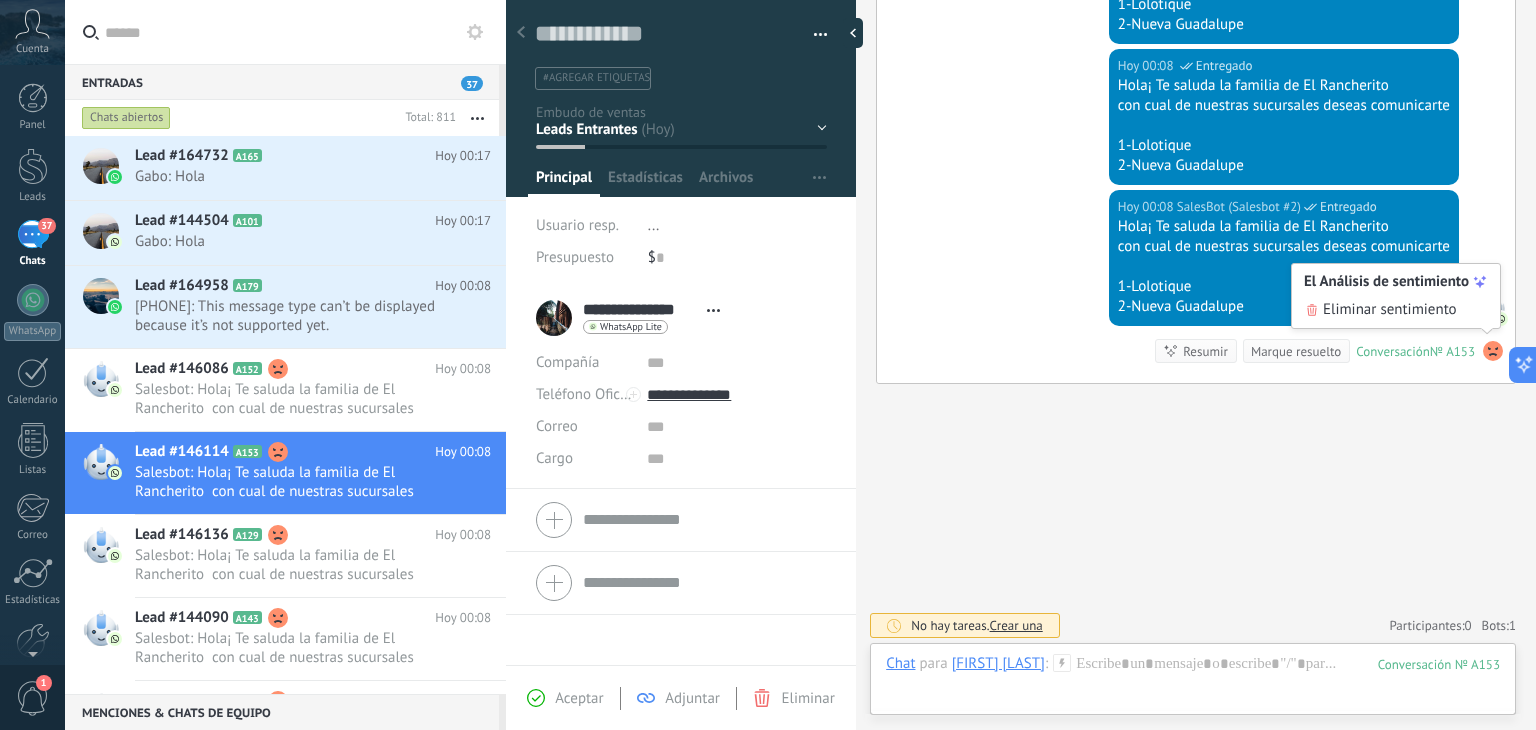 click on "Buscar Carga más Ayer Ayer Creación:  2  eventos   Expandir Ayer 16:59 [FIRST] [LAST]  Hola buenas Conversación  № A153 Conversación № A153 Ayer 16:59 Robot  El valor del campo «Teléfono»  se establece en «+503[PHONE]» [FIRST] [LAST]  [FIRST] [LAST]  Más 8 de 8 Ayer 17:03 [FIRST] [LAST]  [FIRST] marenco barrio El Centro Ayer 17:03 [FIRST] [LAST]  Si pero con los aderezos aparte Ayer 17:04 WhatsApp Lite  Entregado Perfecto 30 minutos Ayer 17:04 [FIRST] [LAST]  No se si me entiende como quiero las alitas Ayer 17:04 WhatsApp Lite  Entregado Si salsa aparte Ayer 17:04 [FIRST] [LAST]  Cambio para billete de 20 Ayer 17:04 WhatsApp Lite  Entregado Sin baño Ayer 17:04 [FIRST] [LAST]  Si sin baño Ayer 17:04 WhatsApp Lite  Entregado Vaya Ayer 17:54 WhatsApp Lite  Entregado Ya va su pedidos Conversación  № A153 Conversación № A153 [FIRST] [LAST]  Ayer 23:12 SalesBot (Salesbot #2)  Entregado Hola¡ Te saluda la familia de El Rancherito    1-Lolotique 2-Nueva Guadalupe" at bounding box center [1196, -444] 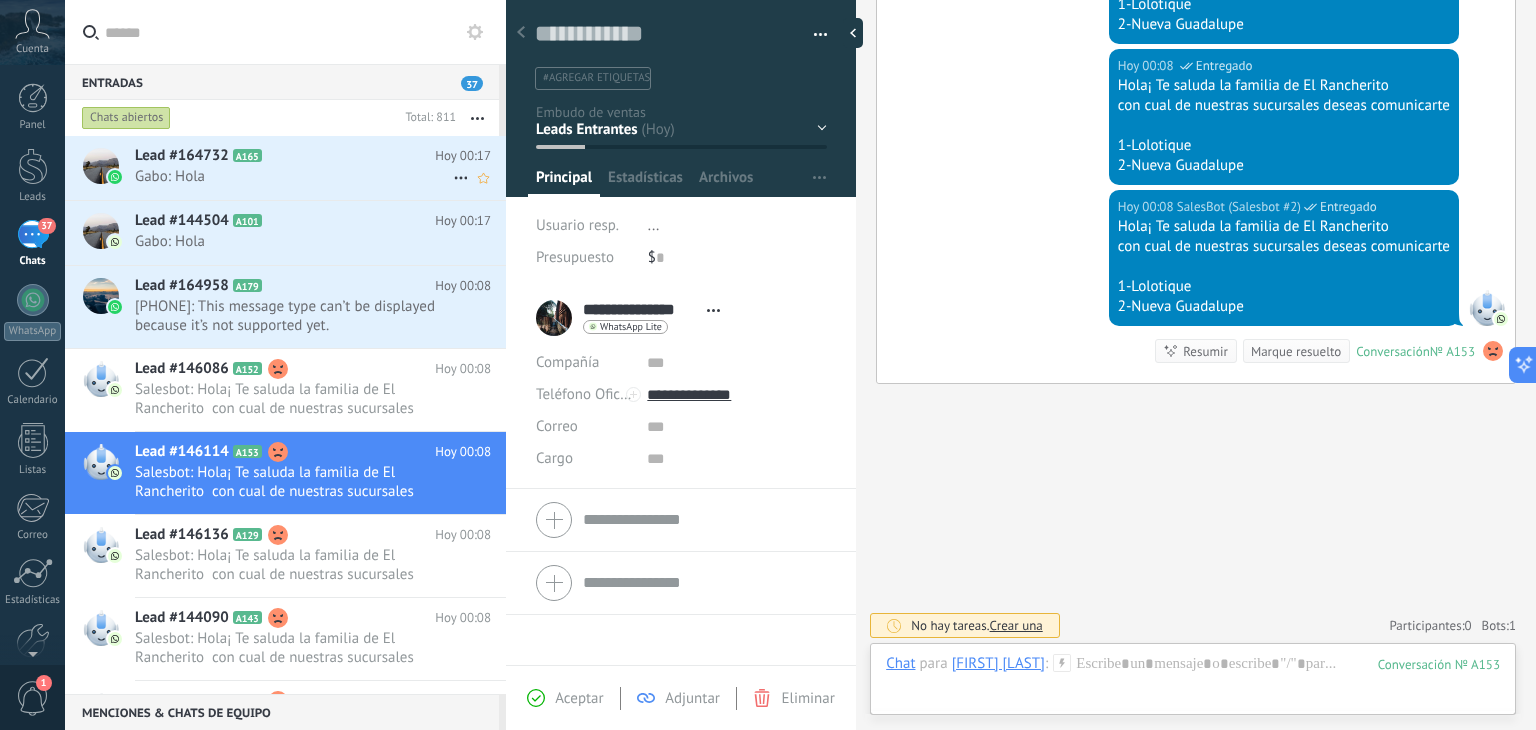 click on "Gabo: Hola" at bounding box center (294, 176) 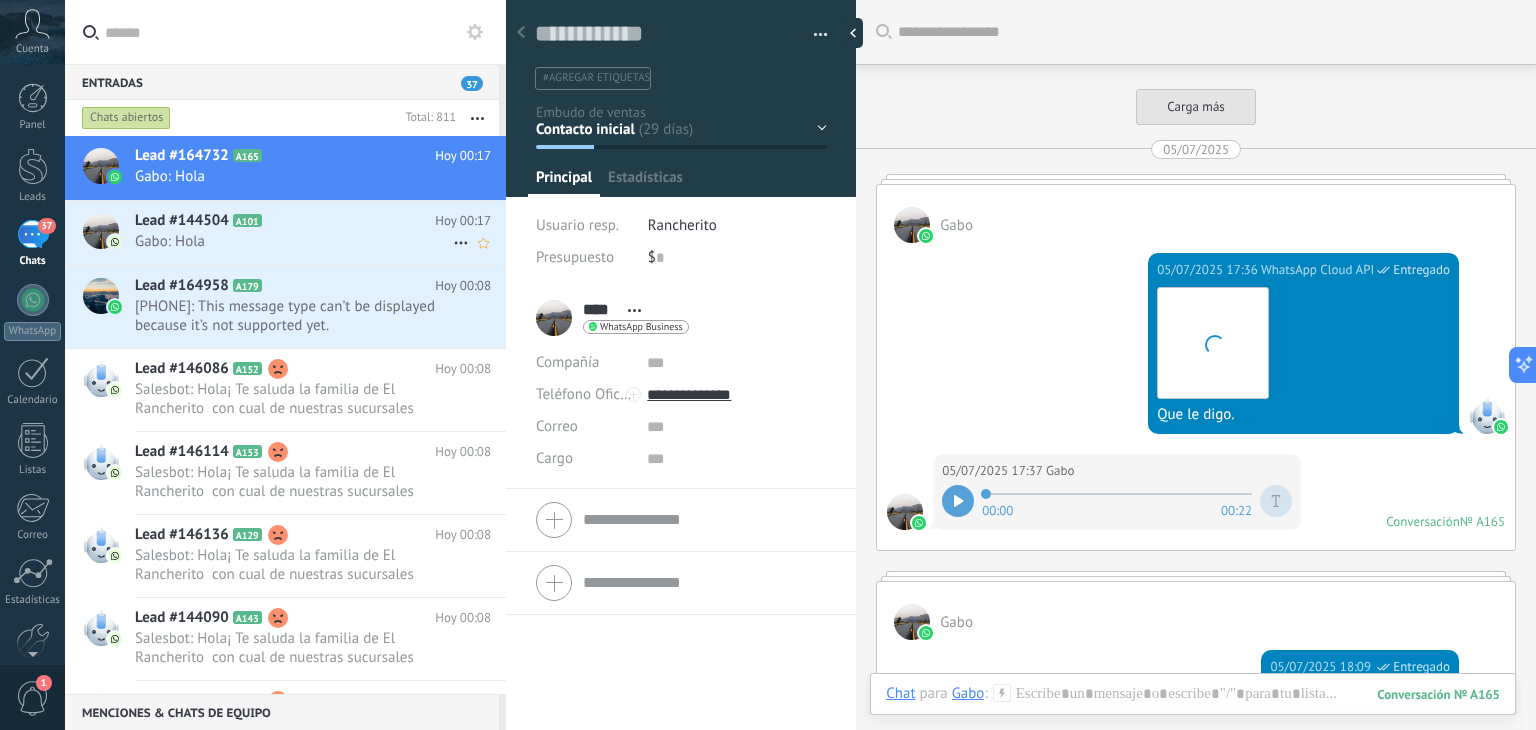 scroll, scrollTop: 29, scrollLeft: 0, axis: vertical 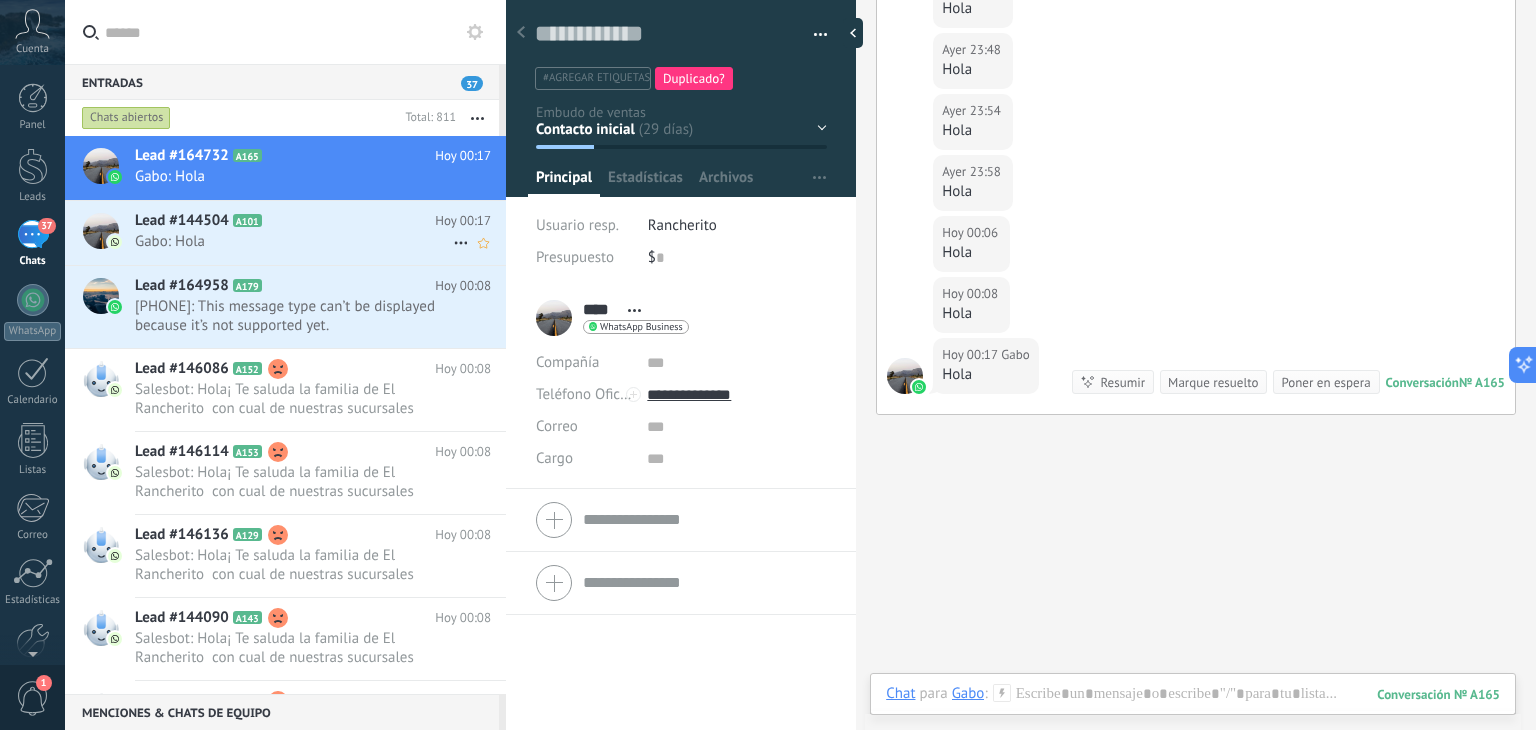 click on "A101" at bounding box center [247, 220] 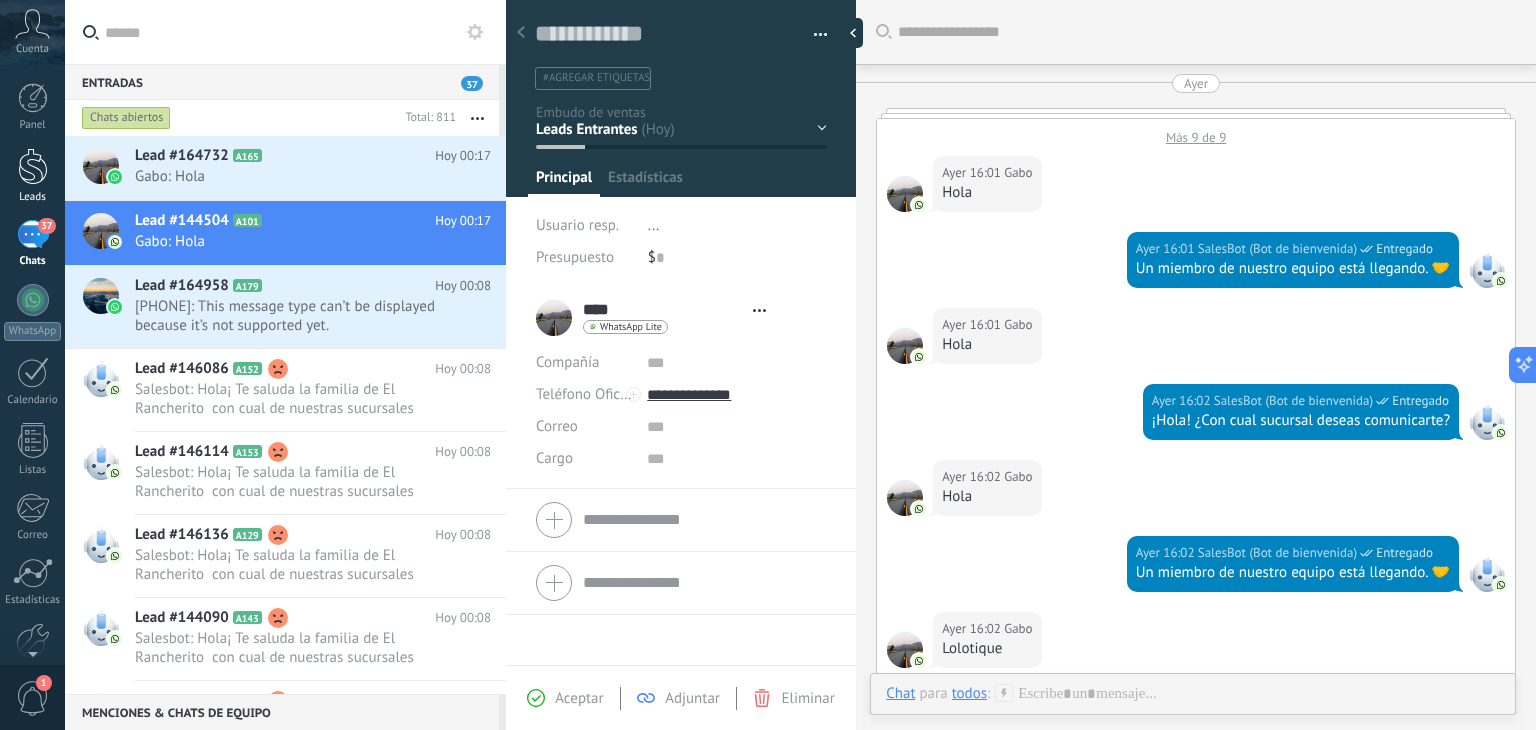 type on "**********" 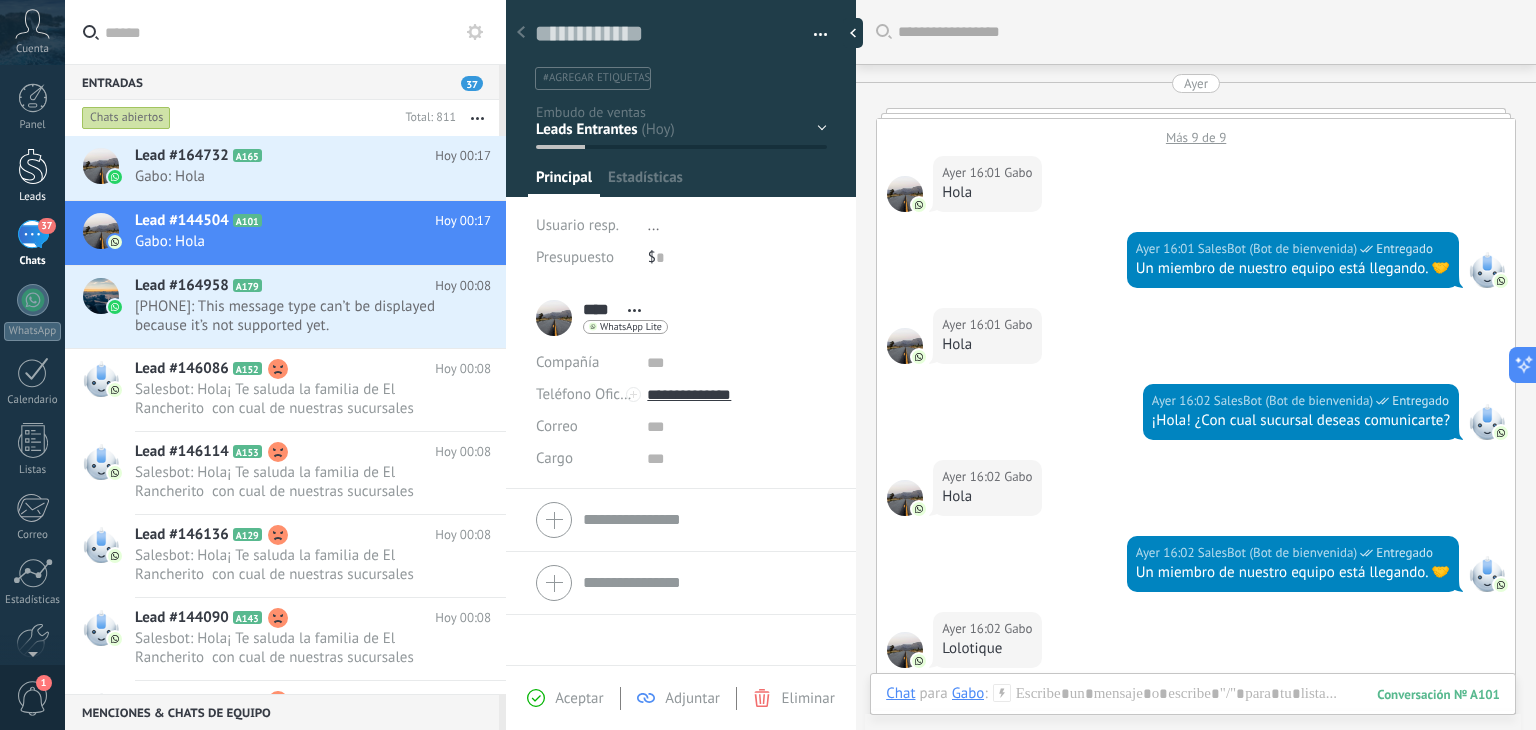 scroll, scrollTop: 29, scrollLeft: 0, axis: vertical 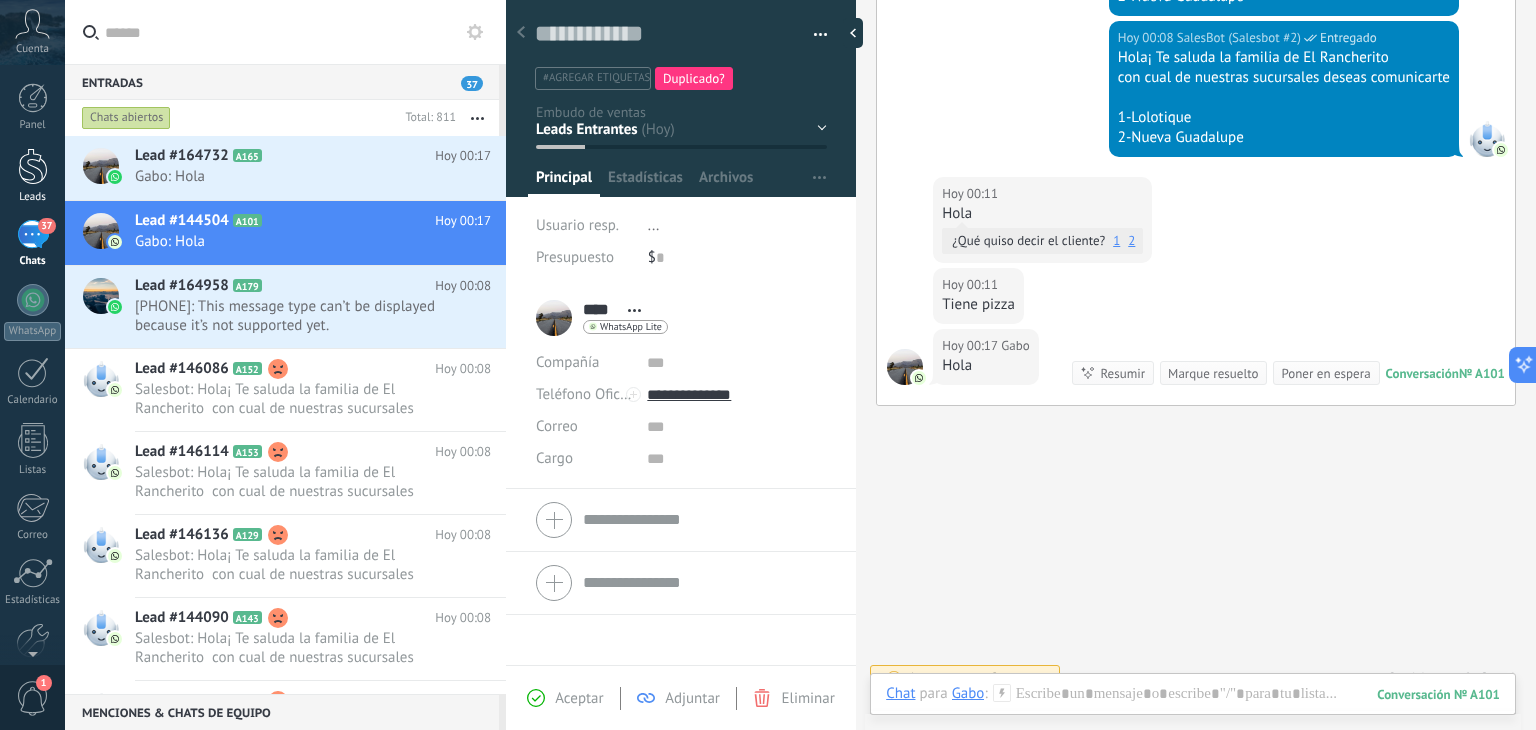 click on "Leads" at bounding box center (32, 176) 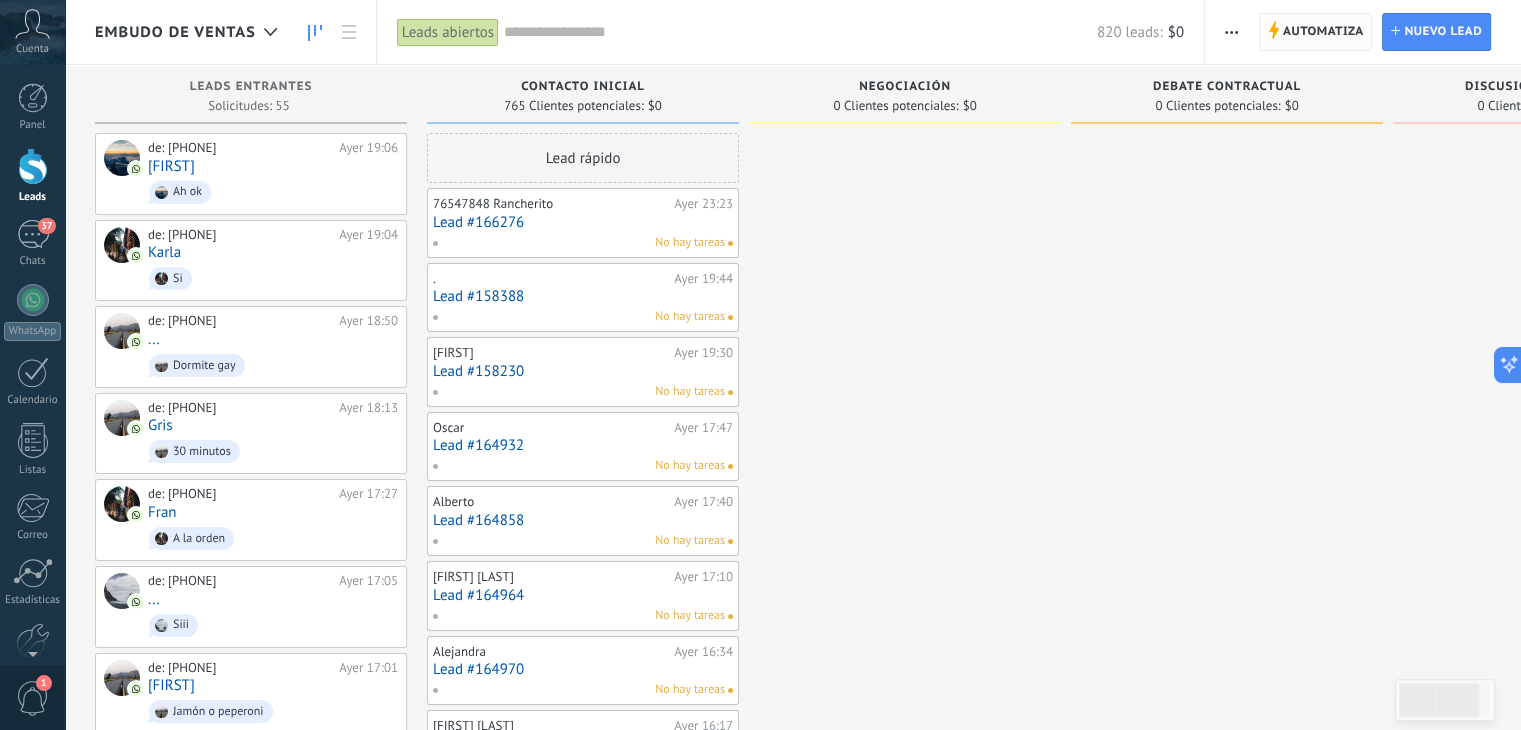 click on "Automatiza" at bounding box center [1323, 32] 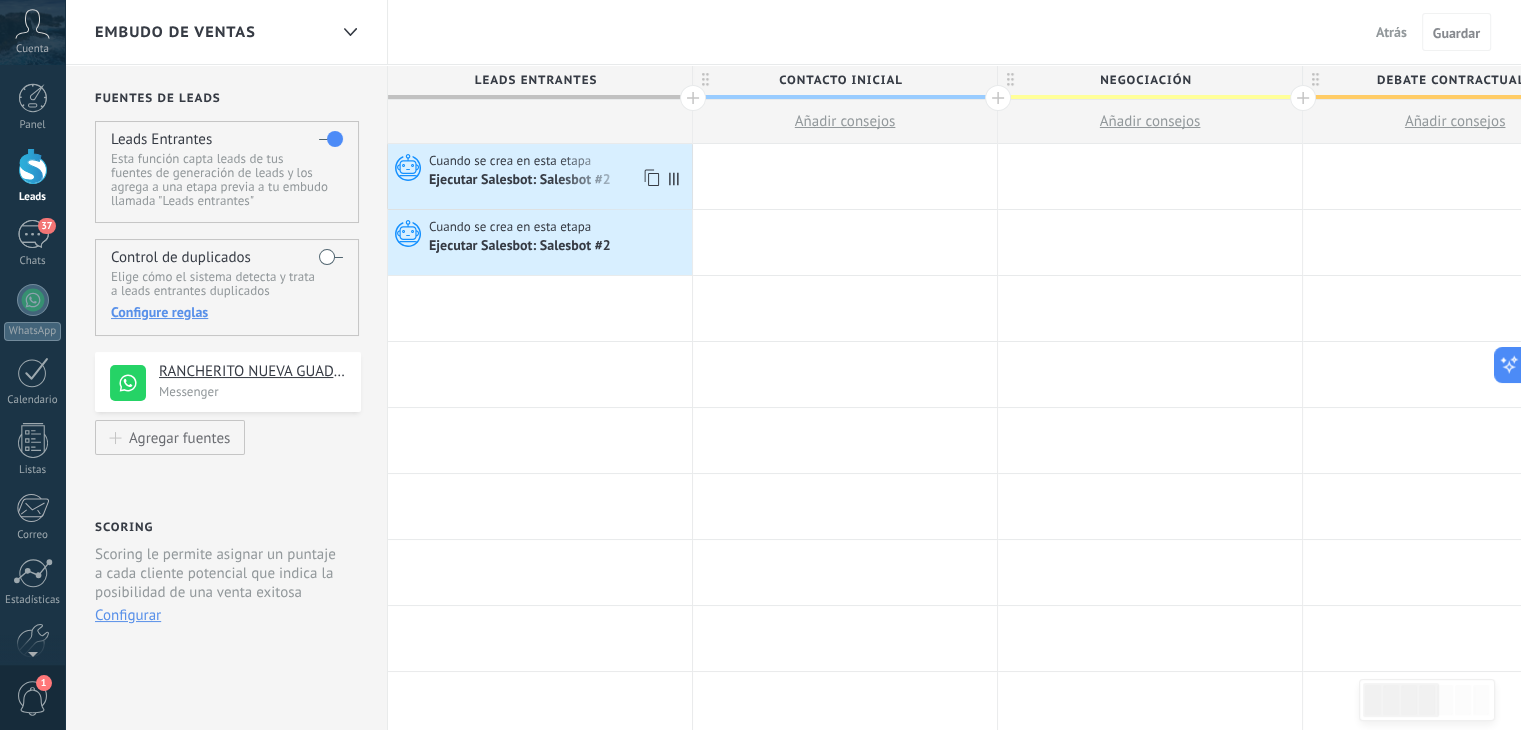 click 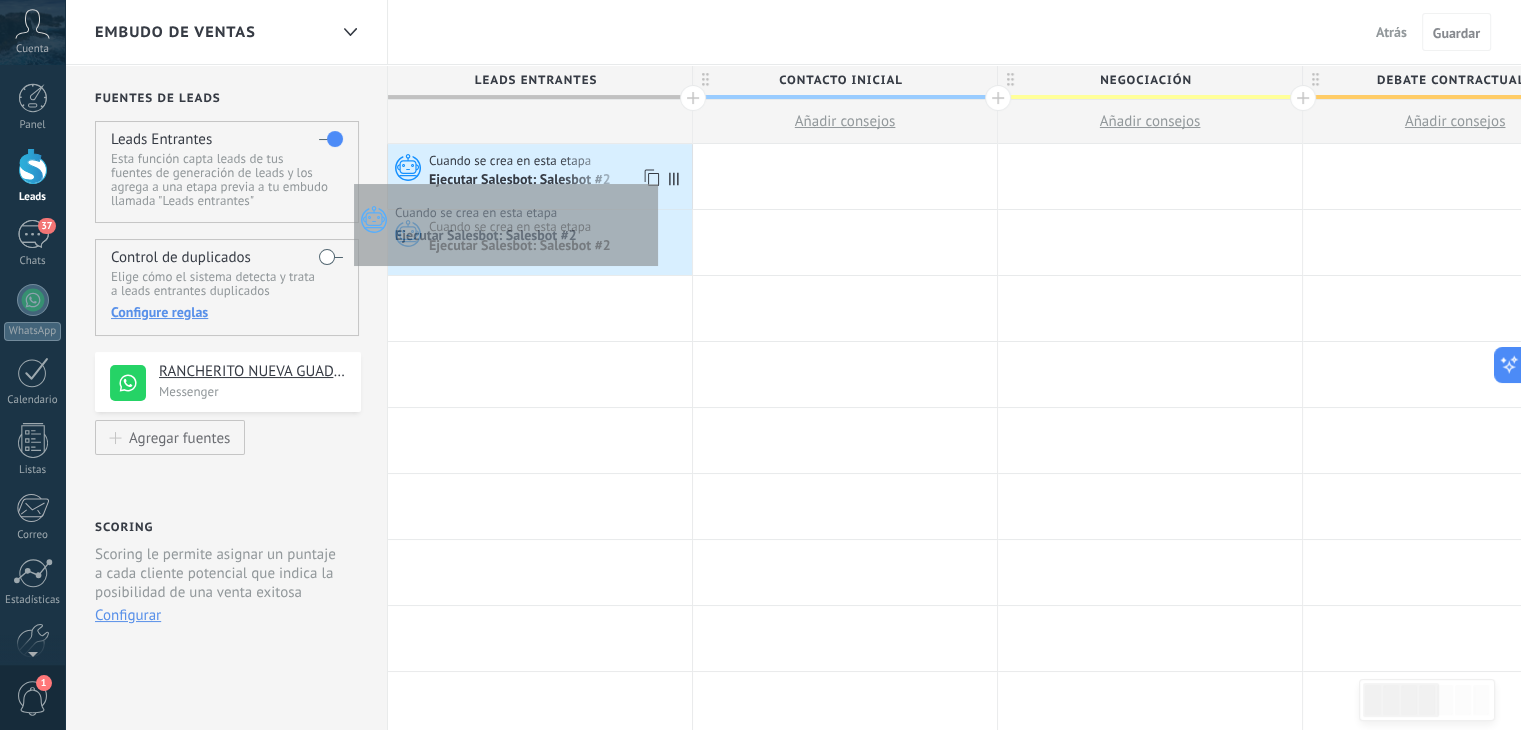click 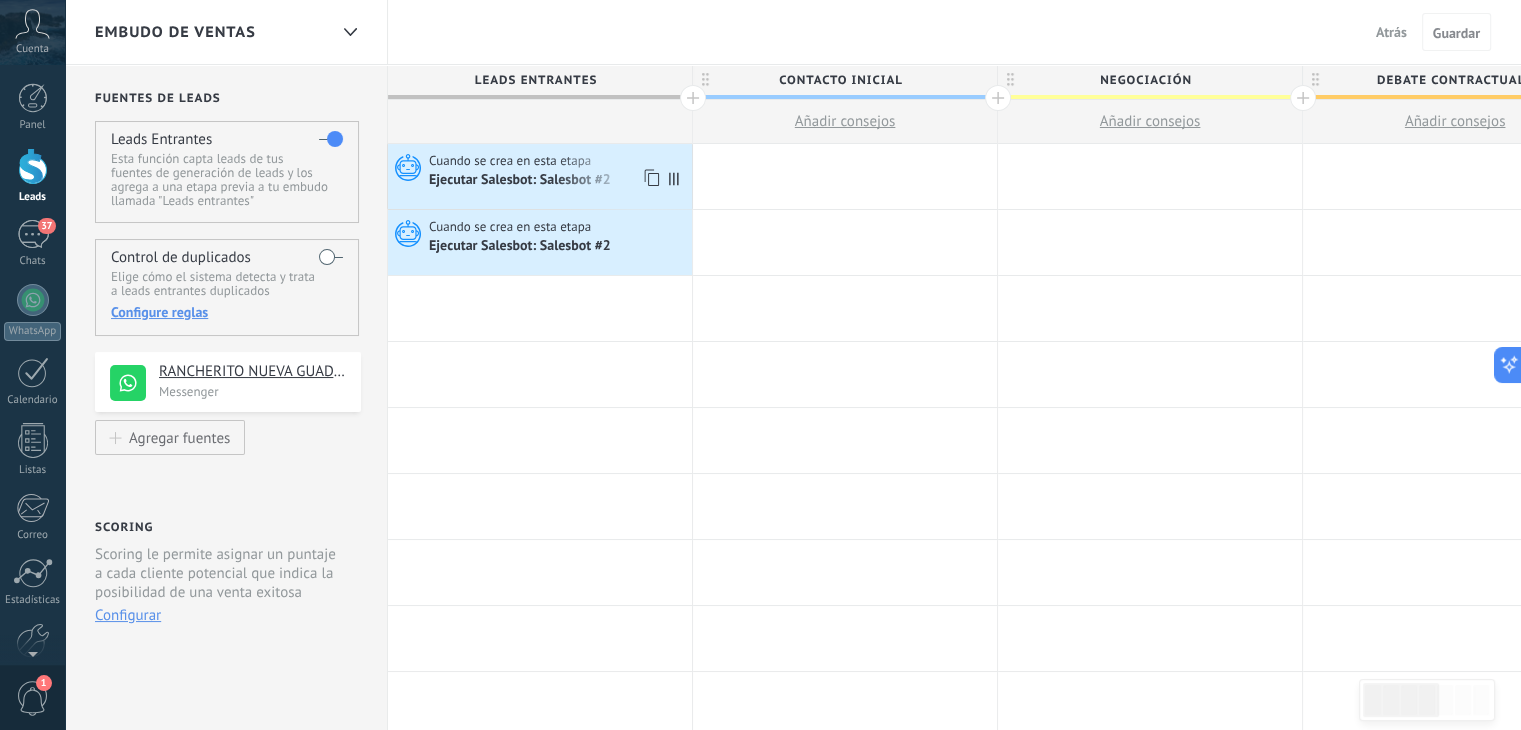 click 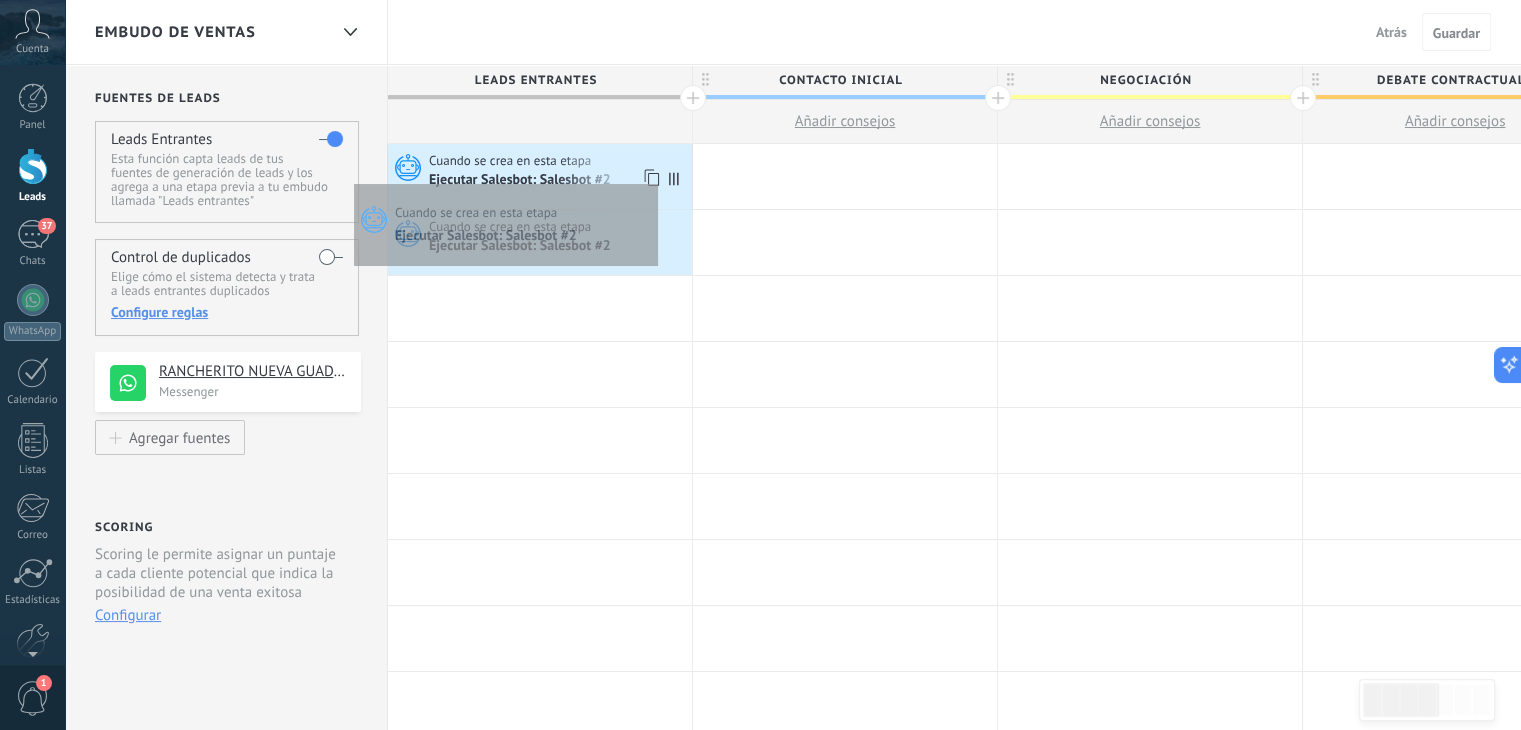 click 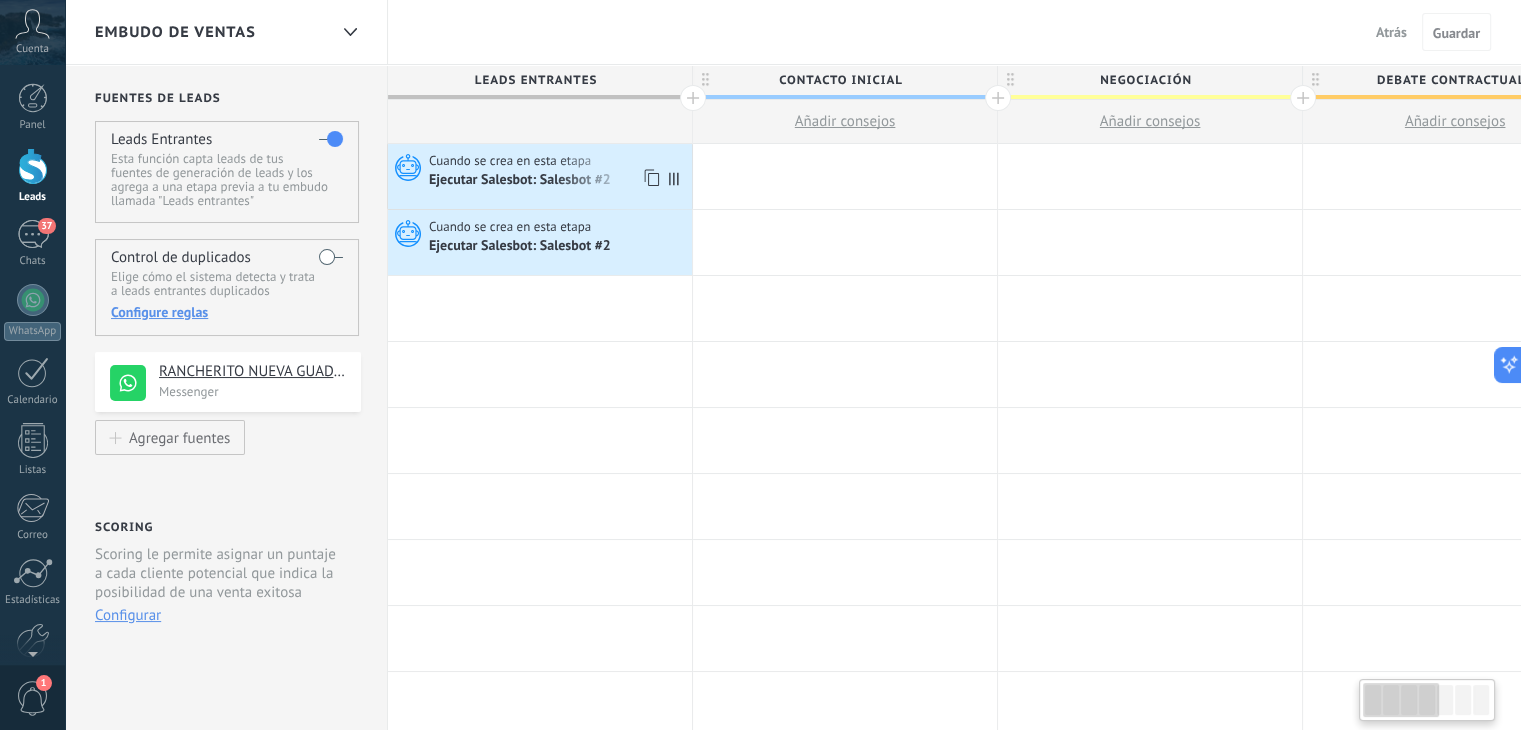 click on "Ejecutar Salesbot: Salesbot #2" at bounding box center (521, 181) 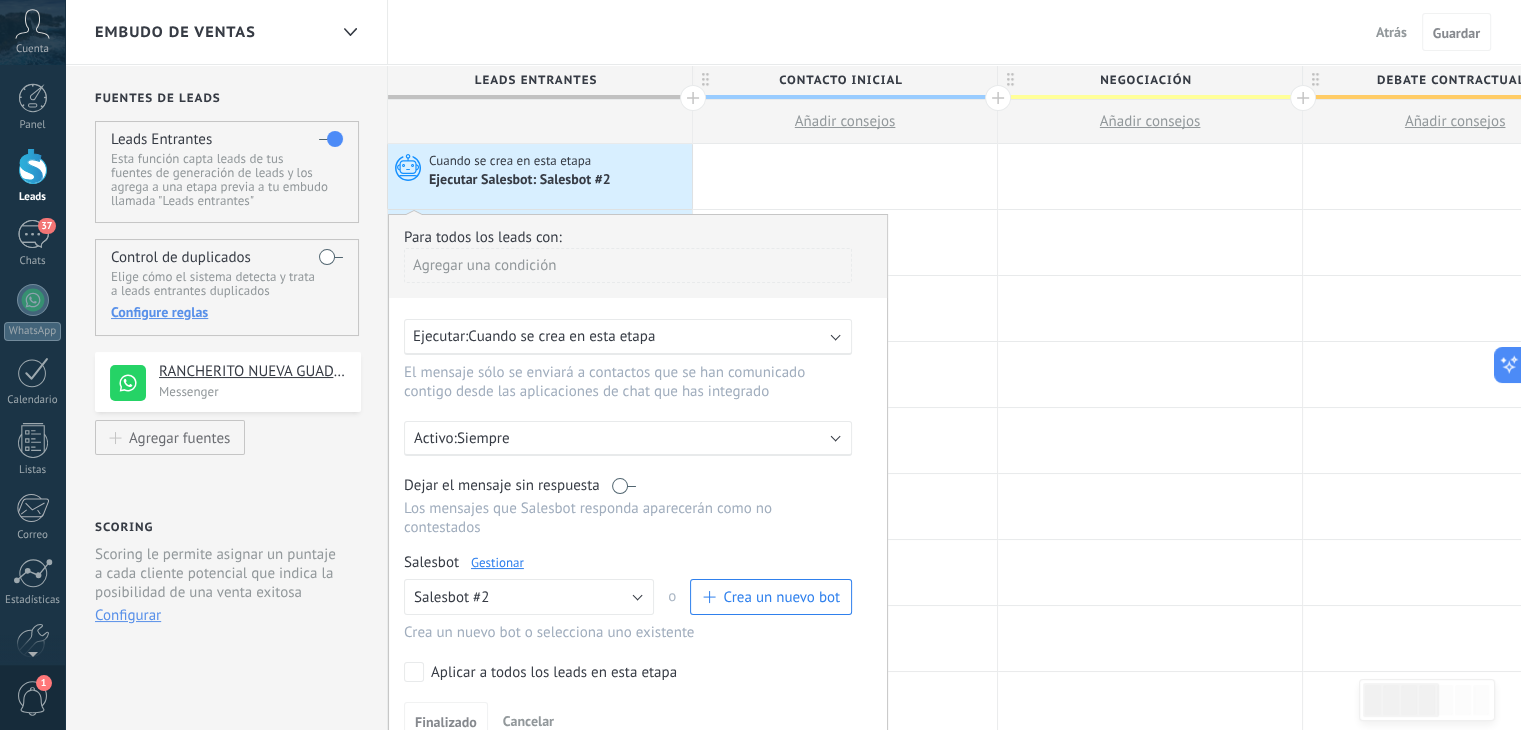 click on "Agregar una condición" at bounding box center [628, 265] 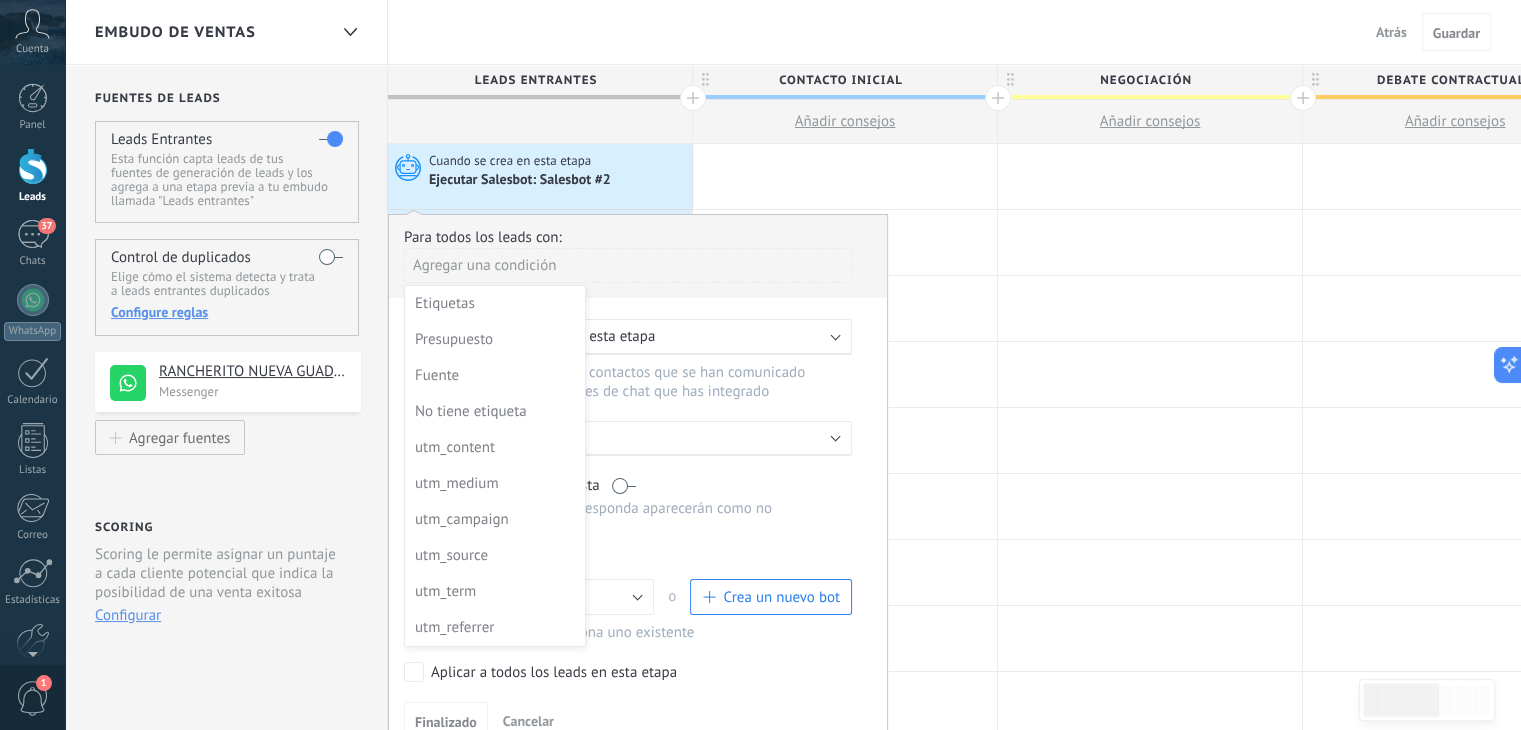 click at bounding box center [638, 475] 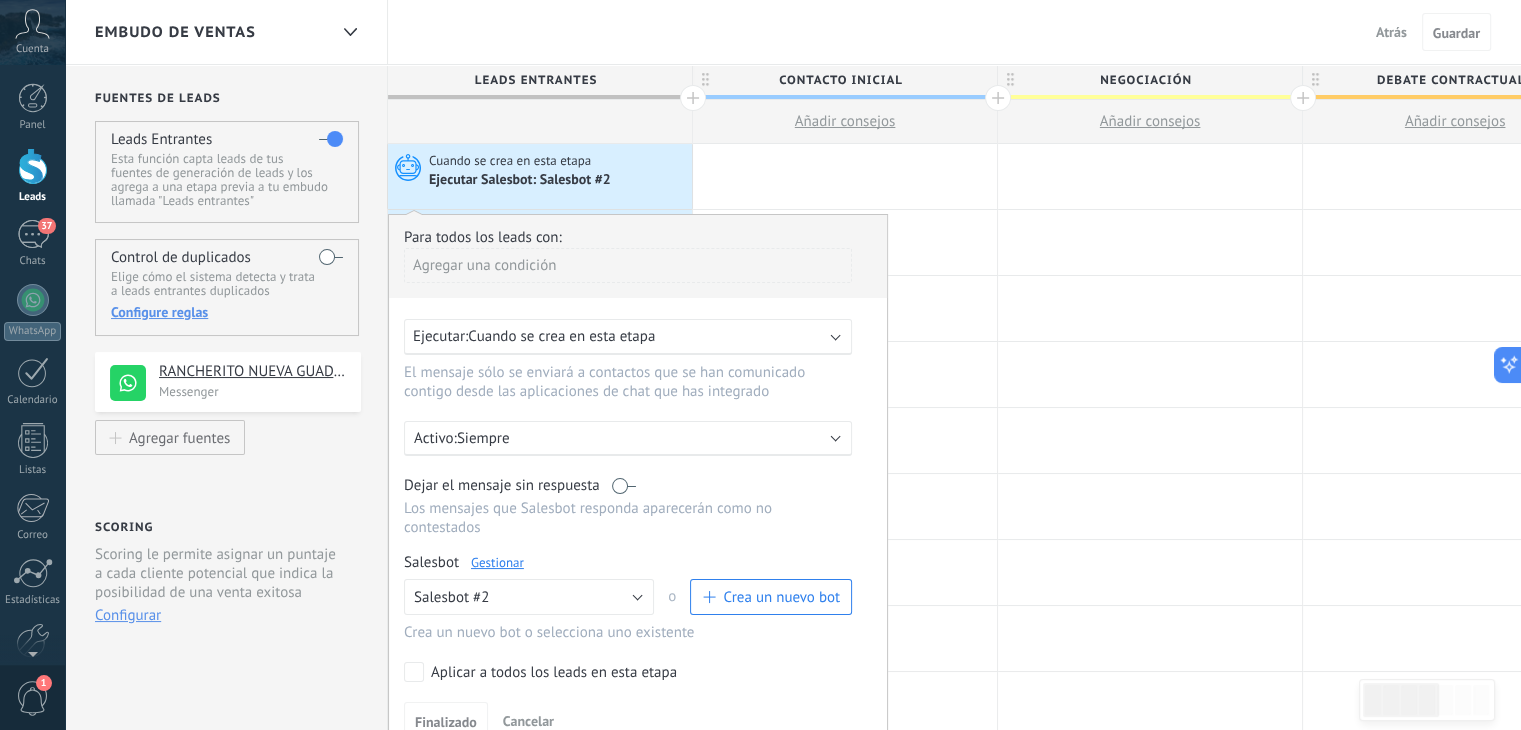click on "Agregar una condición" at bounding box center [628, 265] 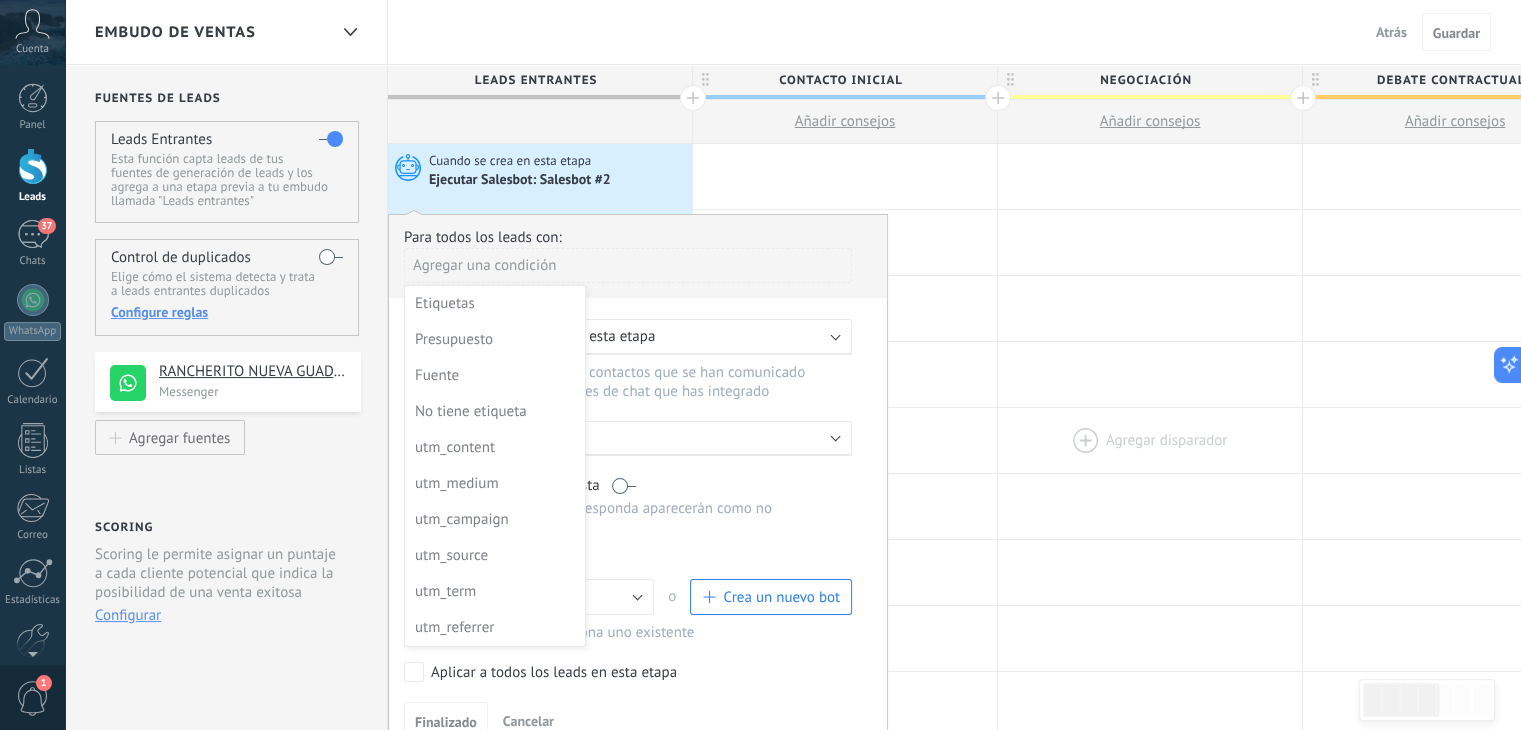 click at bounding box center [1150, 440] 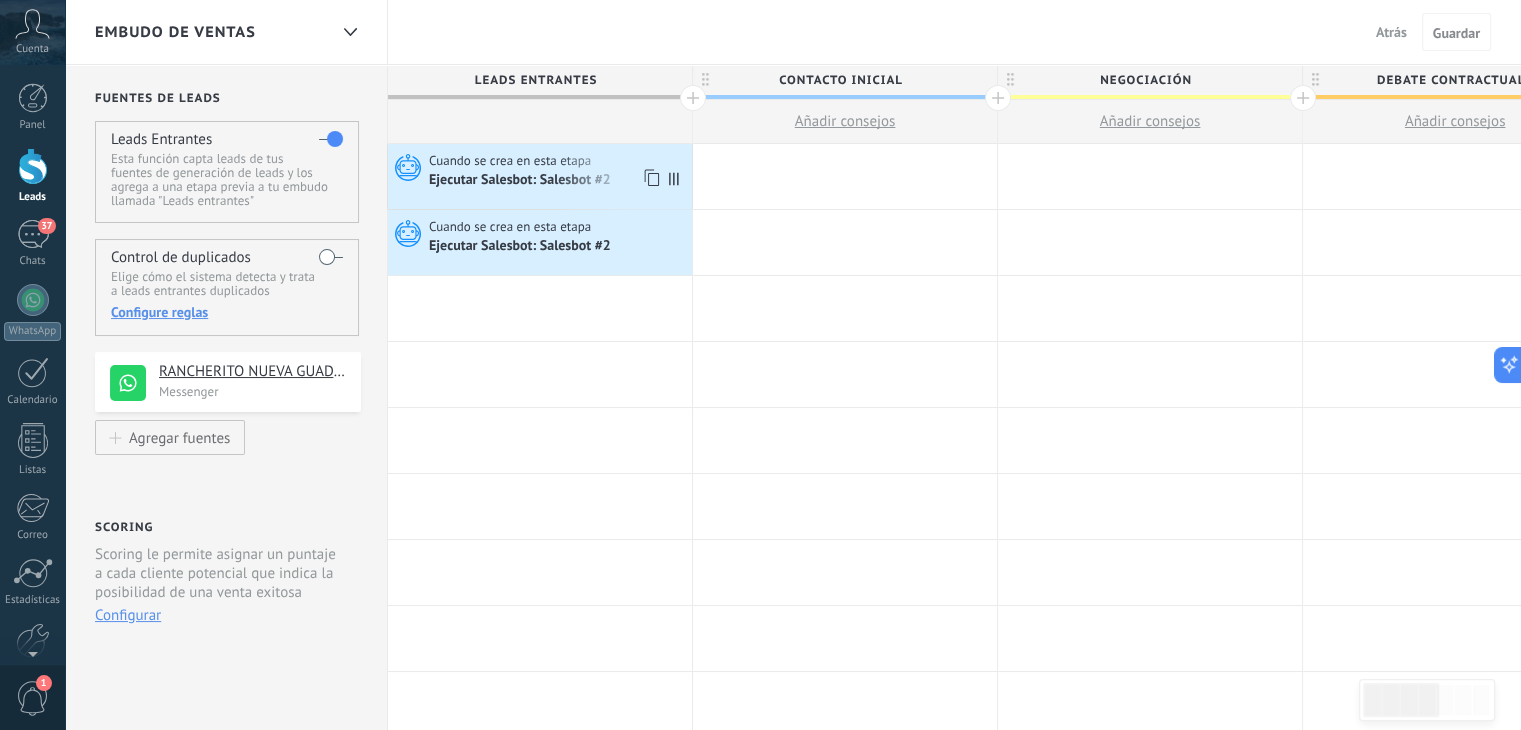 click on "Ejecutar Salesbot: Salesbot #2" at bounding box center (521, 181) 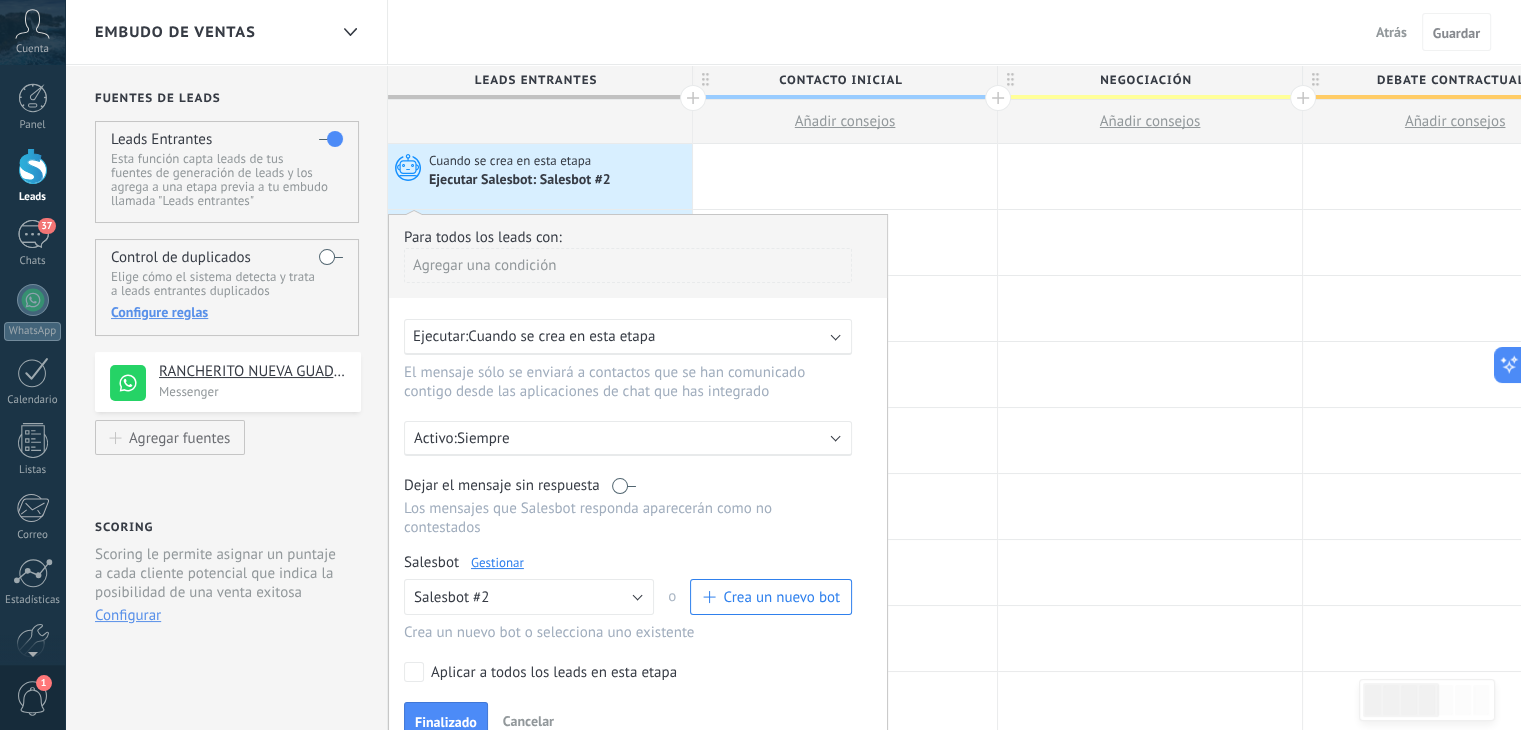 click on "Gestionar" at bounding box center [497, 562] 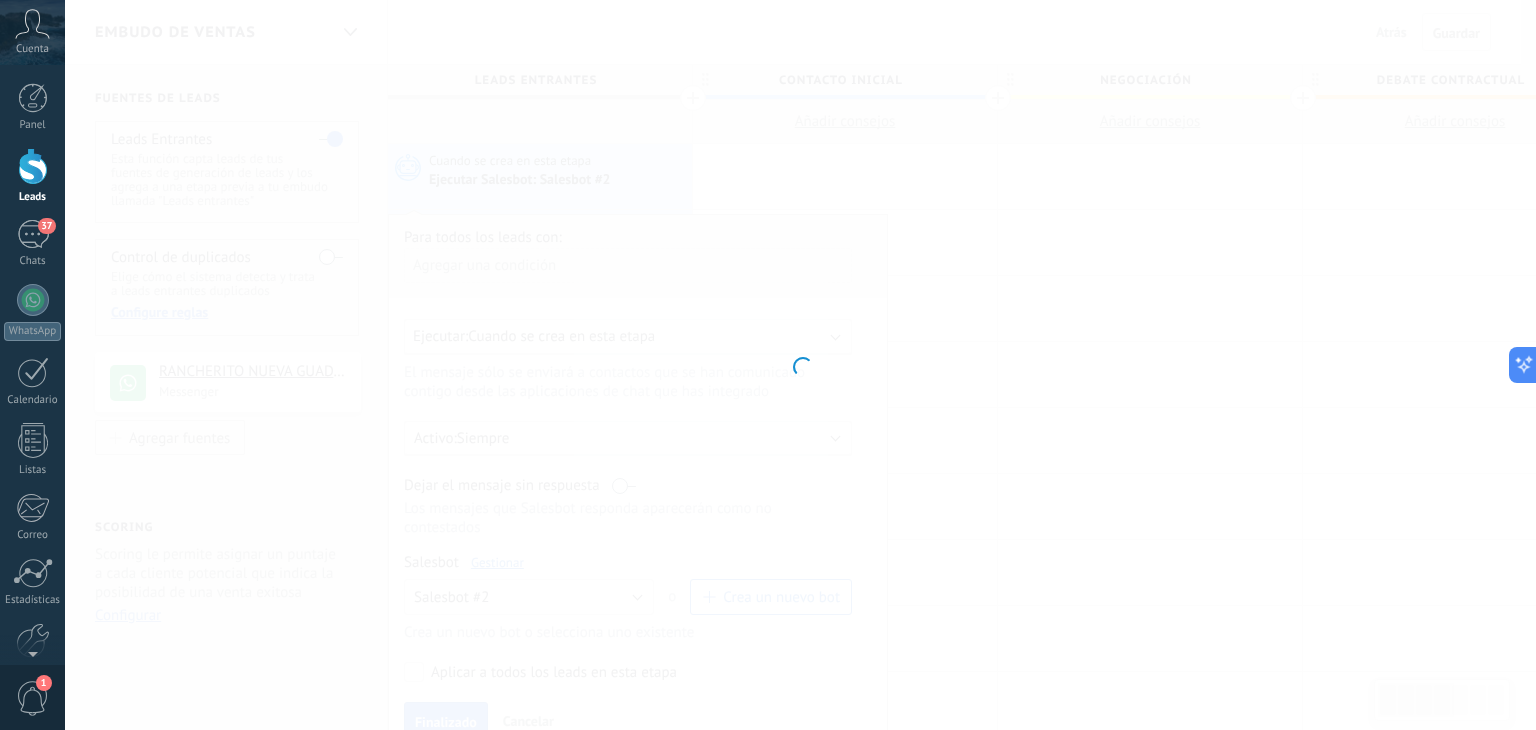 type on "**********" 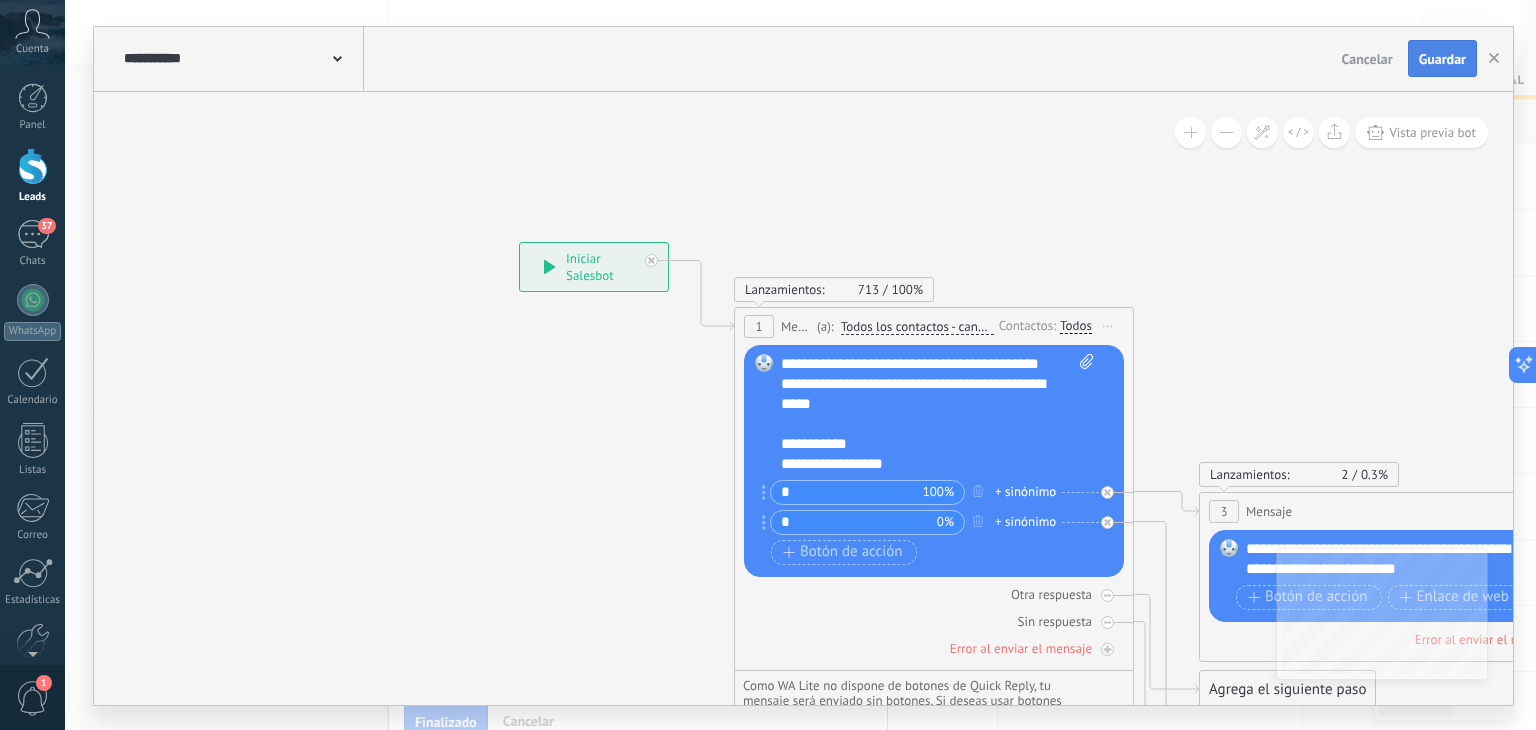 click on "Guardar" at bounding box center (1442, 59) 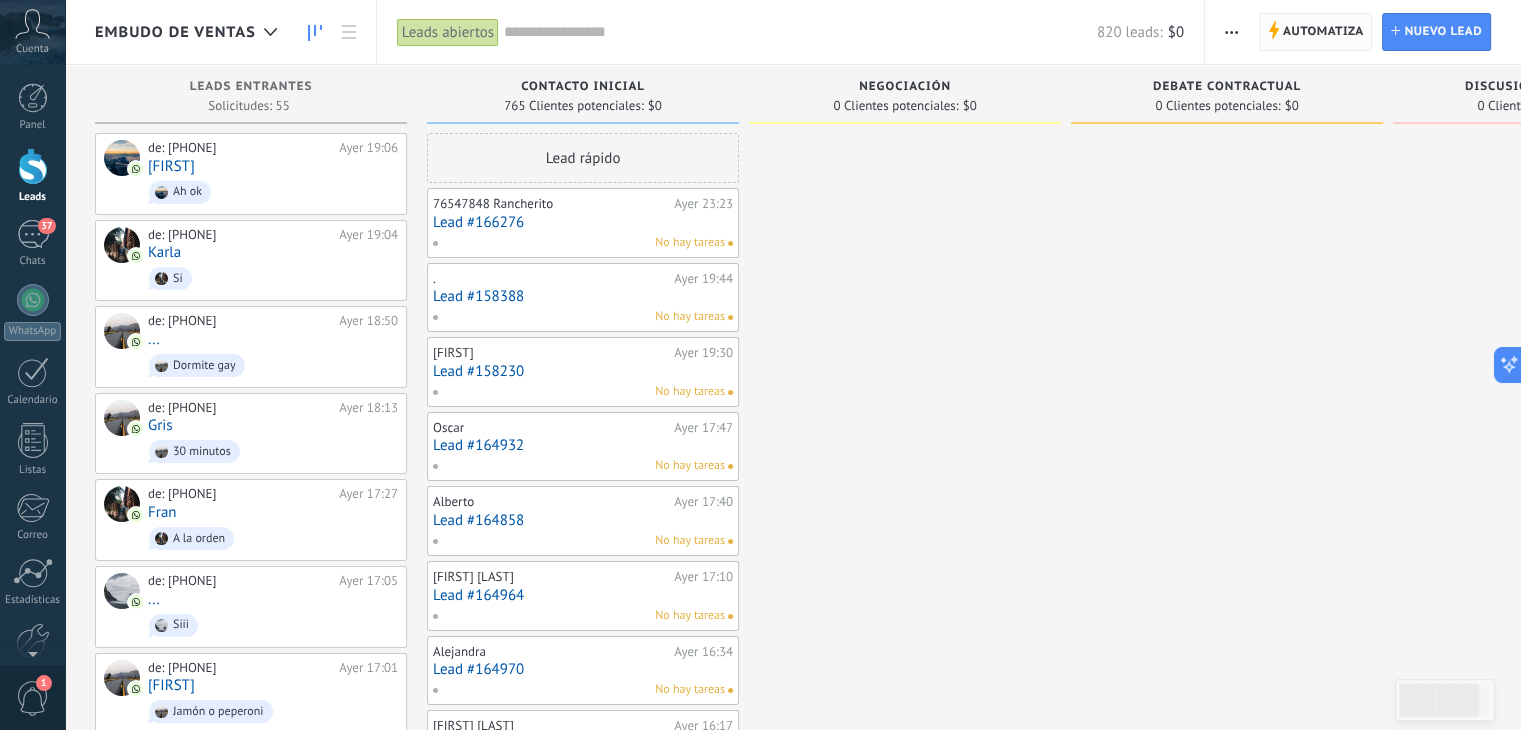 click on "Automatiza" at bounding box center (1323, 32) 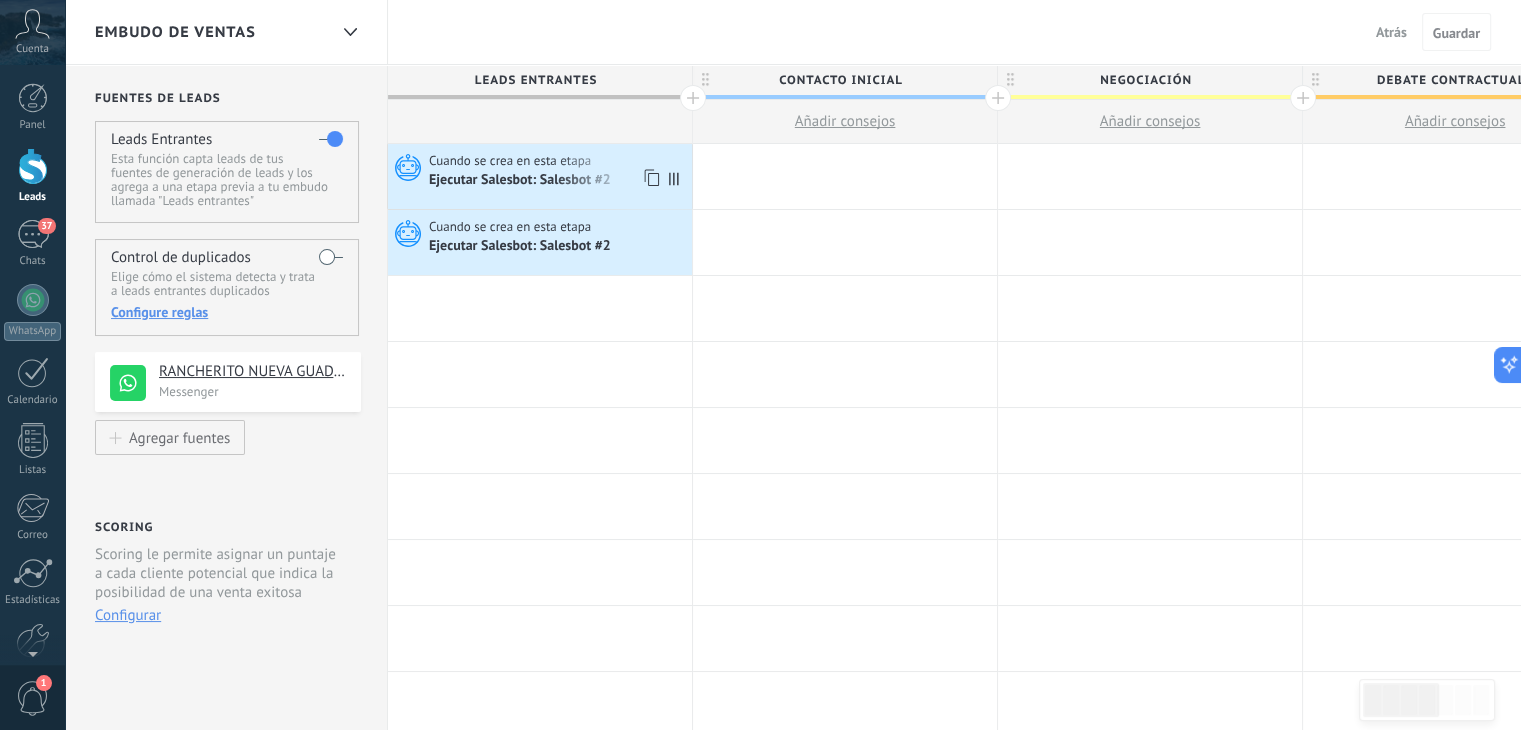 click on "Ejecutar Salesbot: Salesbot #2" at bounding box center (521, 181) 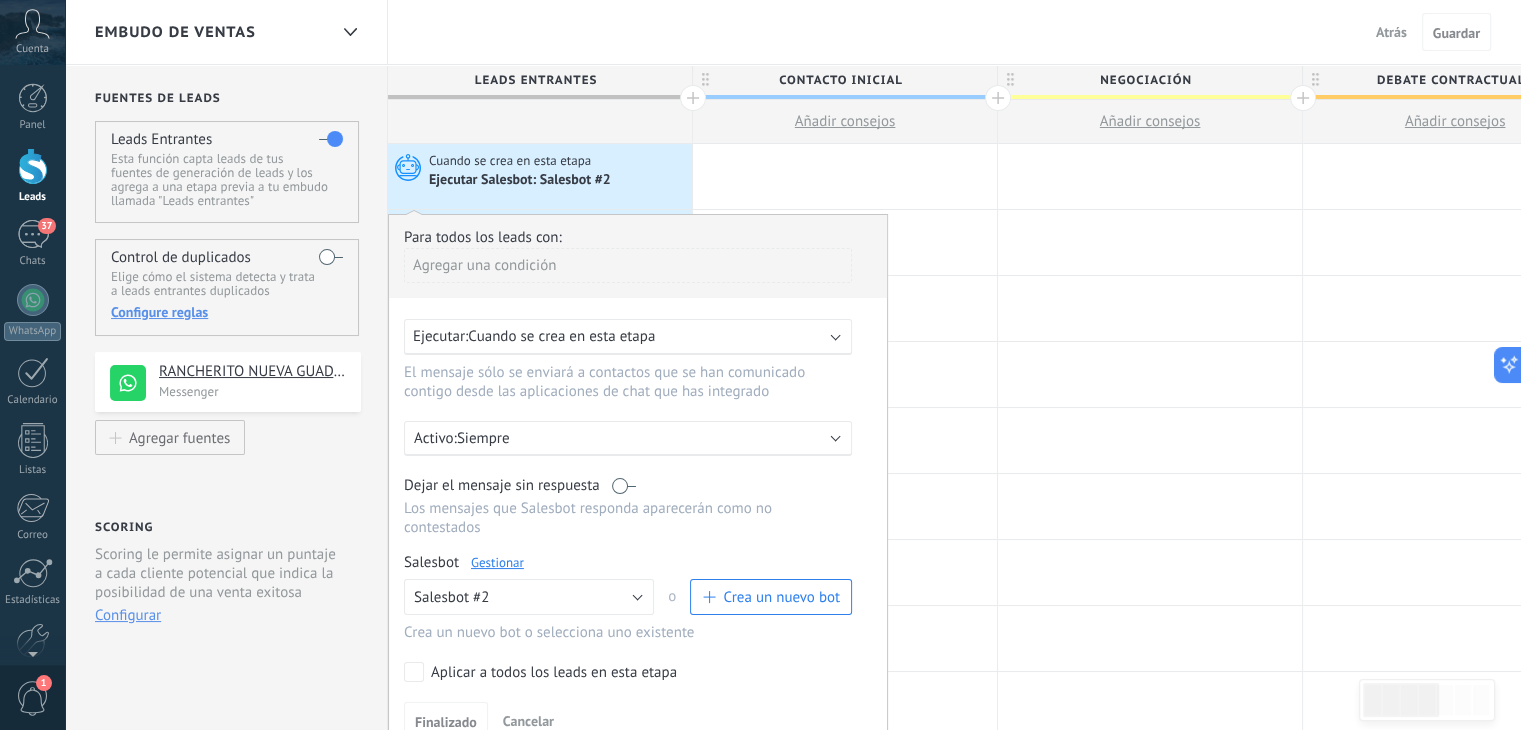 click on "Aplicar a todos los leads en esta etapa" at bounding box center [554, 673] 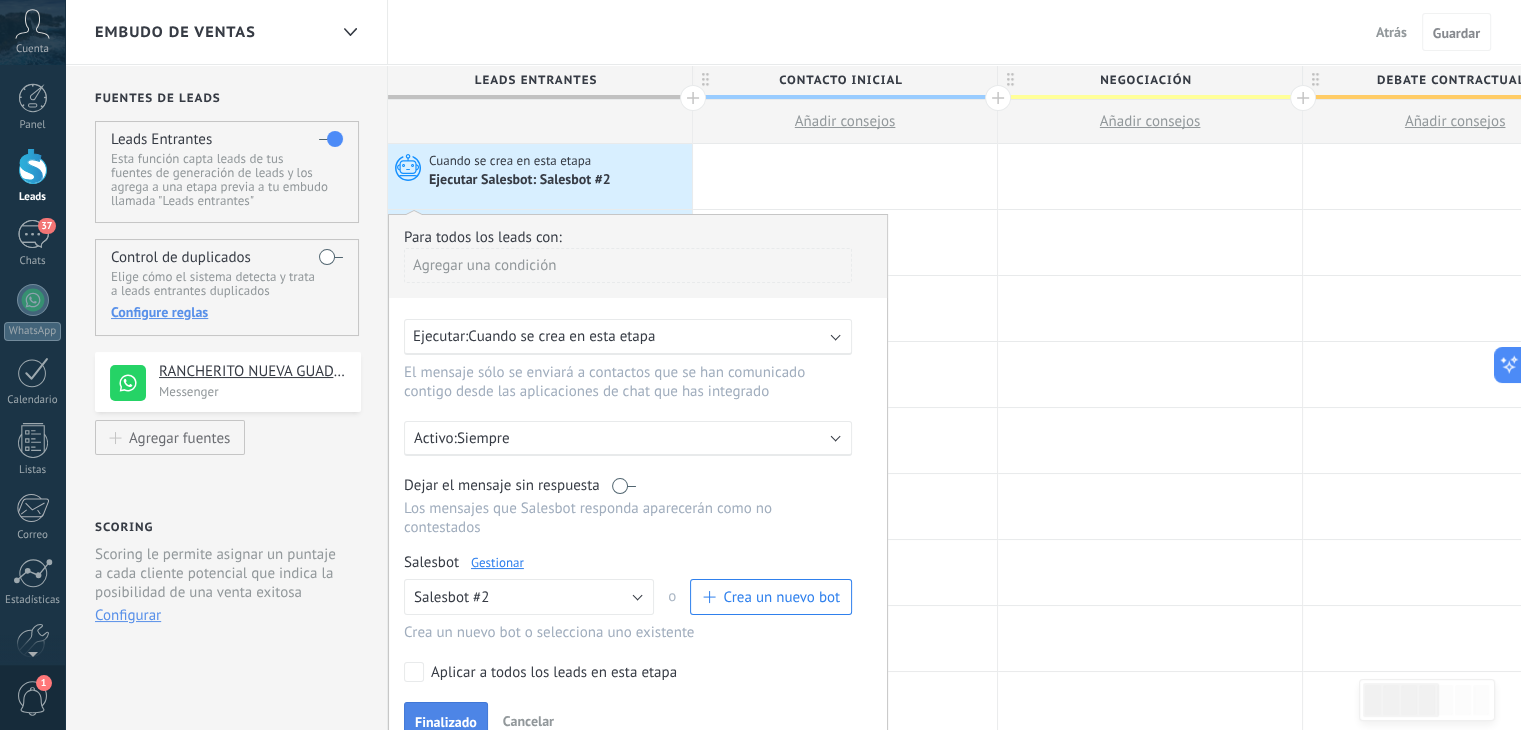 click on "Finalizado" at bounding box center (446, 721) 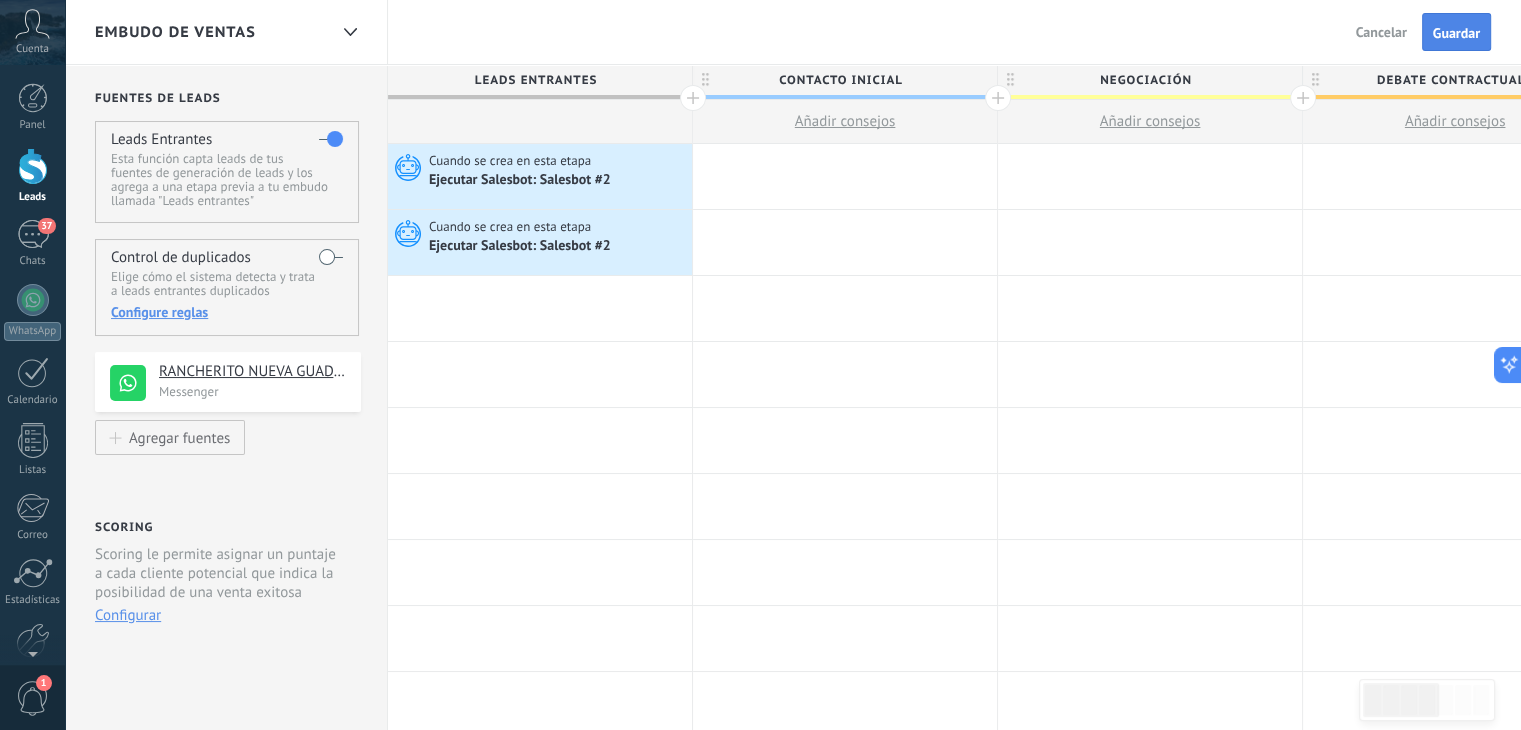click on "Guardar" at bounding box center [1456, 33] 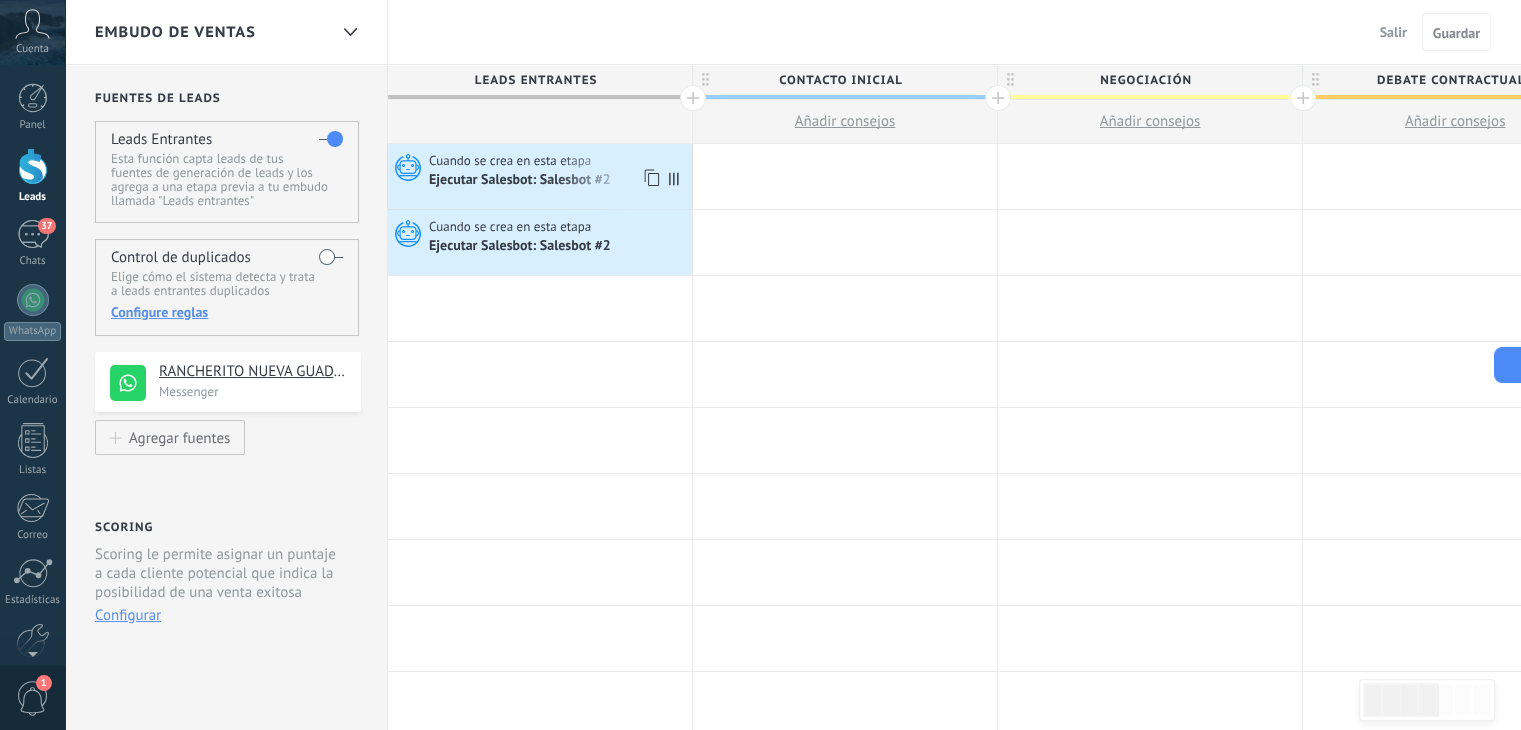 click on "Ejecutar Salesbot: Salesbot #2" at bounding box center (521, 181) 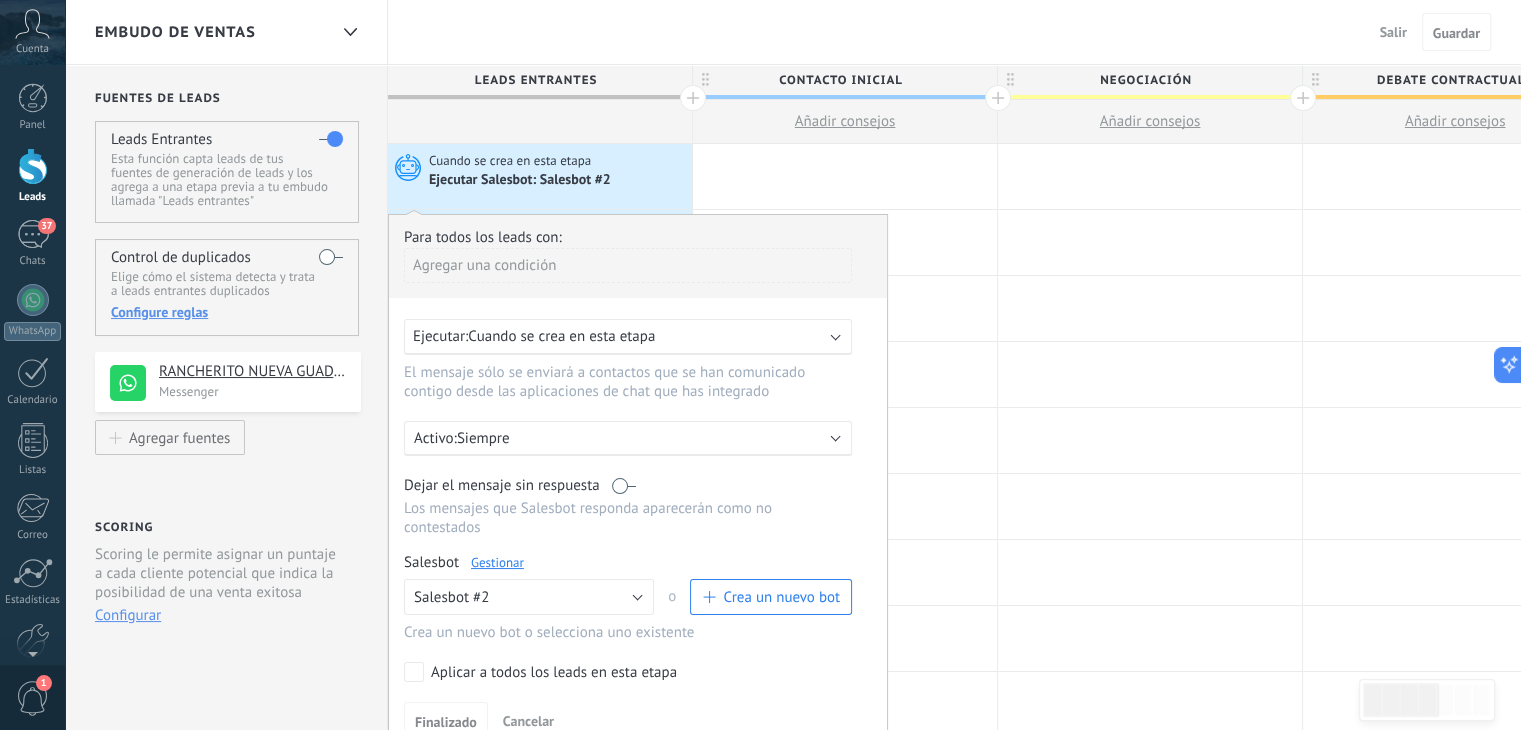 click on "Cuando se crea en esta etapa" at bounding box center (561, 336) 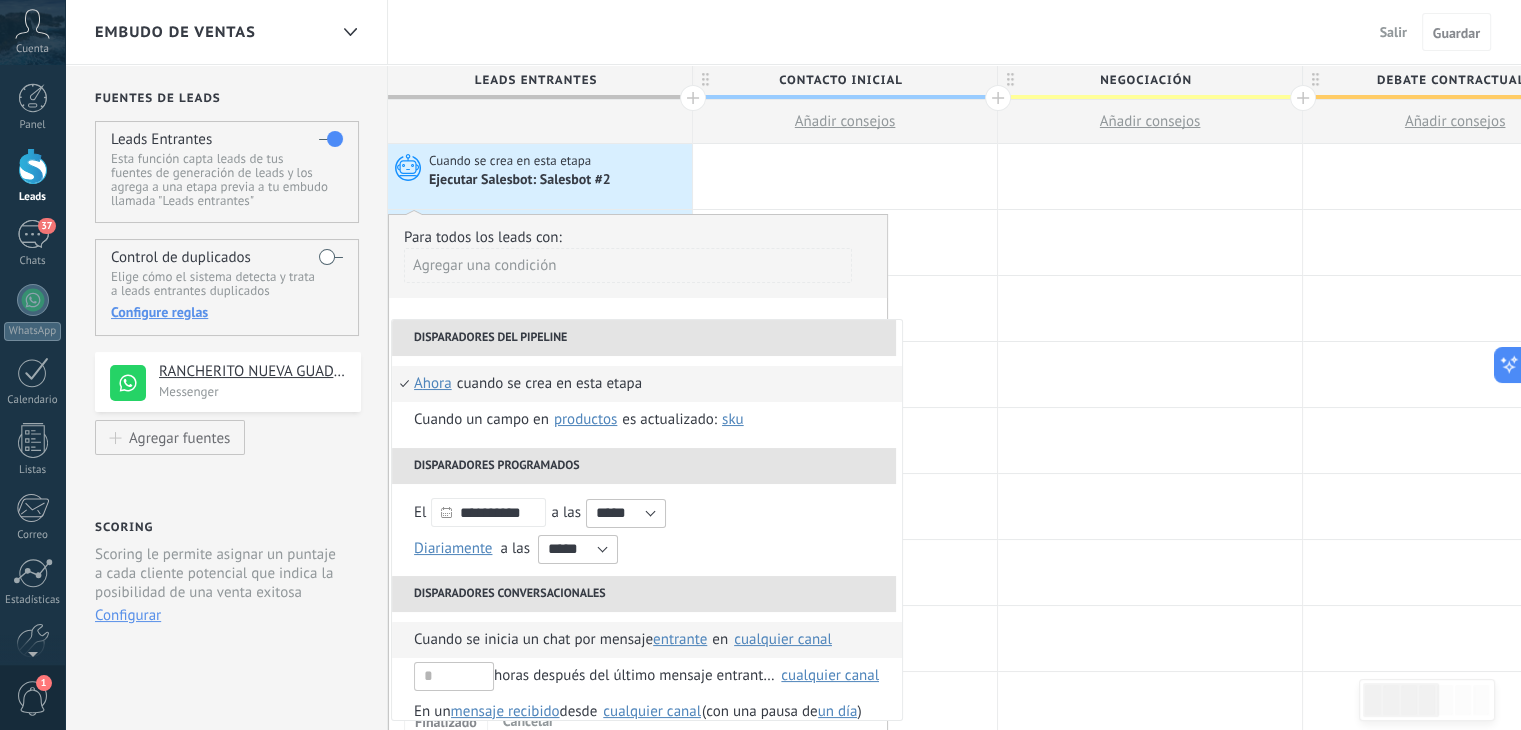 click on "Cuando se inicia un chat por mensaje" at bounding box center [533, 640] 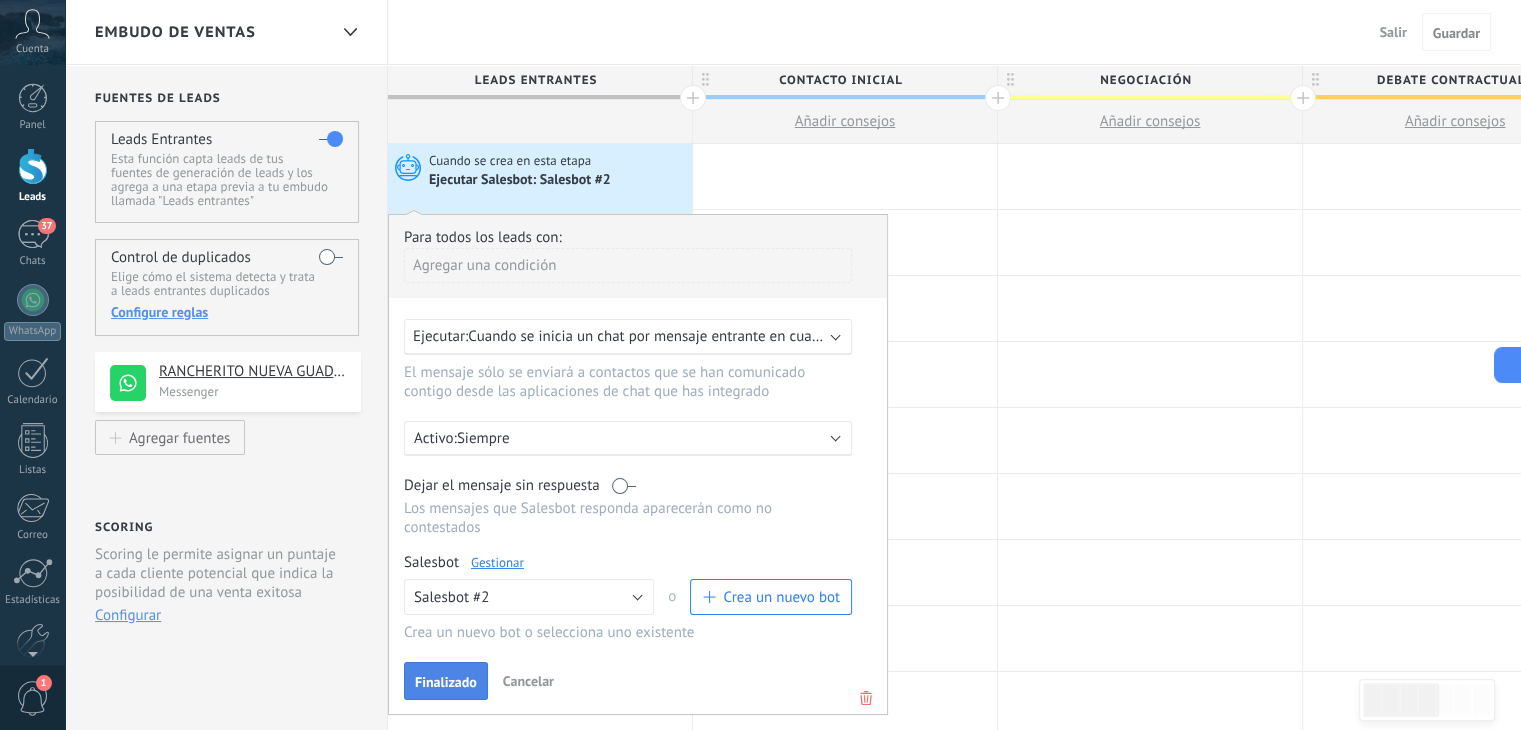 click on "Finalizado" at bounding box center (446, 682) 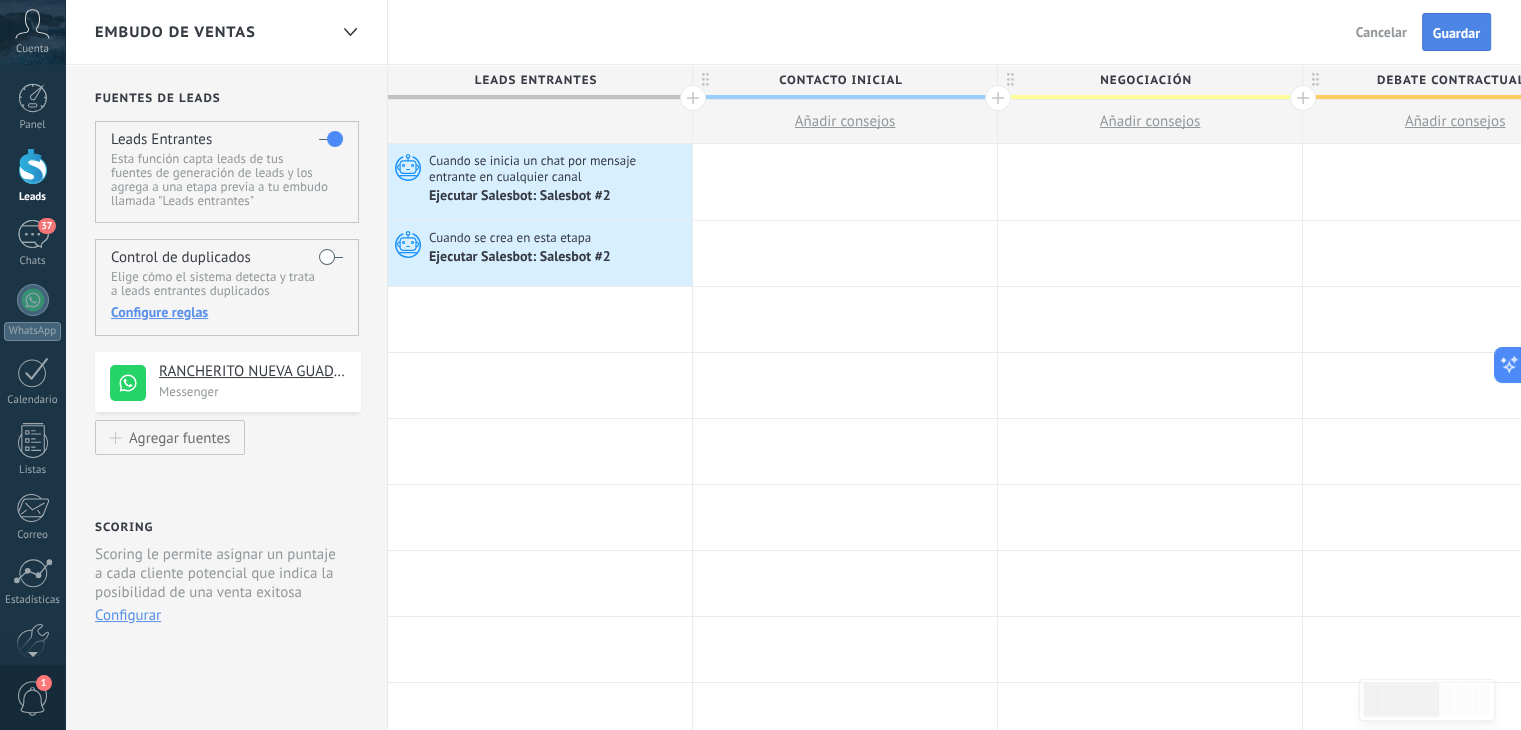 click on "Guardar" at bounding box center [1456, 33] 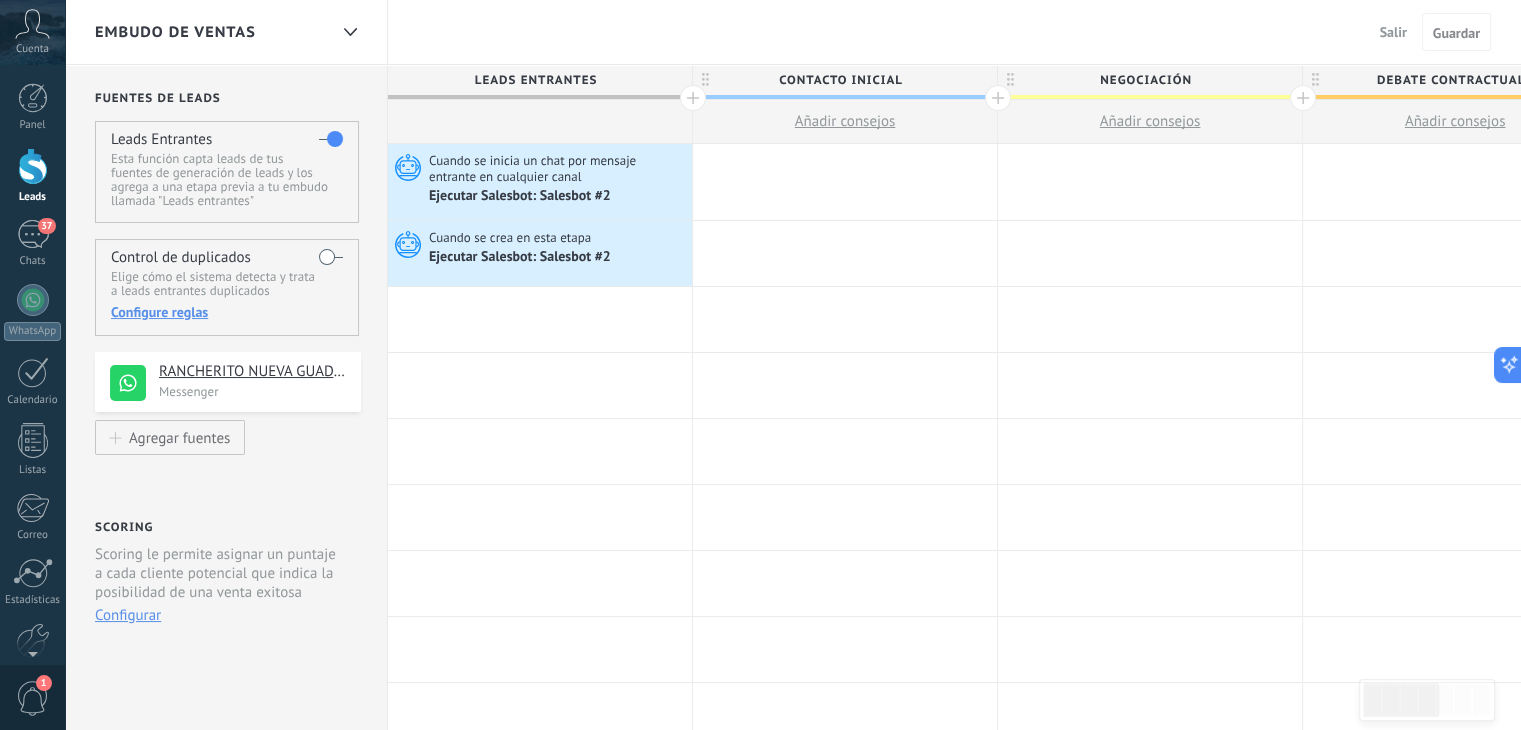 click on "1" at bounding box center (33, 698) 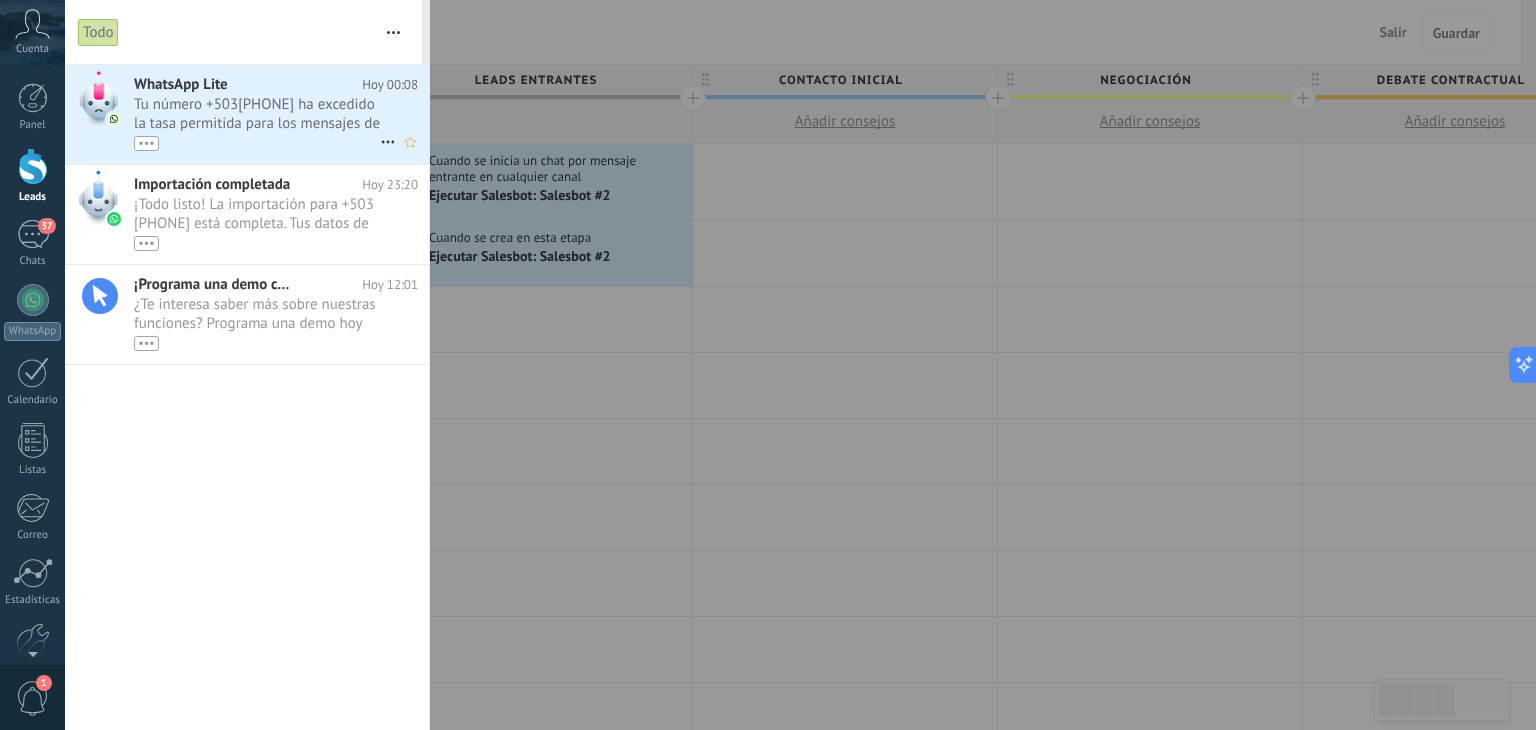 click on "Tu número +503[PHONE] ha excedido la tasa permitida para los mensajes de WhatsApp entrantes. Los mensajes entrantes se entregarán con retraso durante los próximos 1 hora
•••" at bounding box center (257, 123) 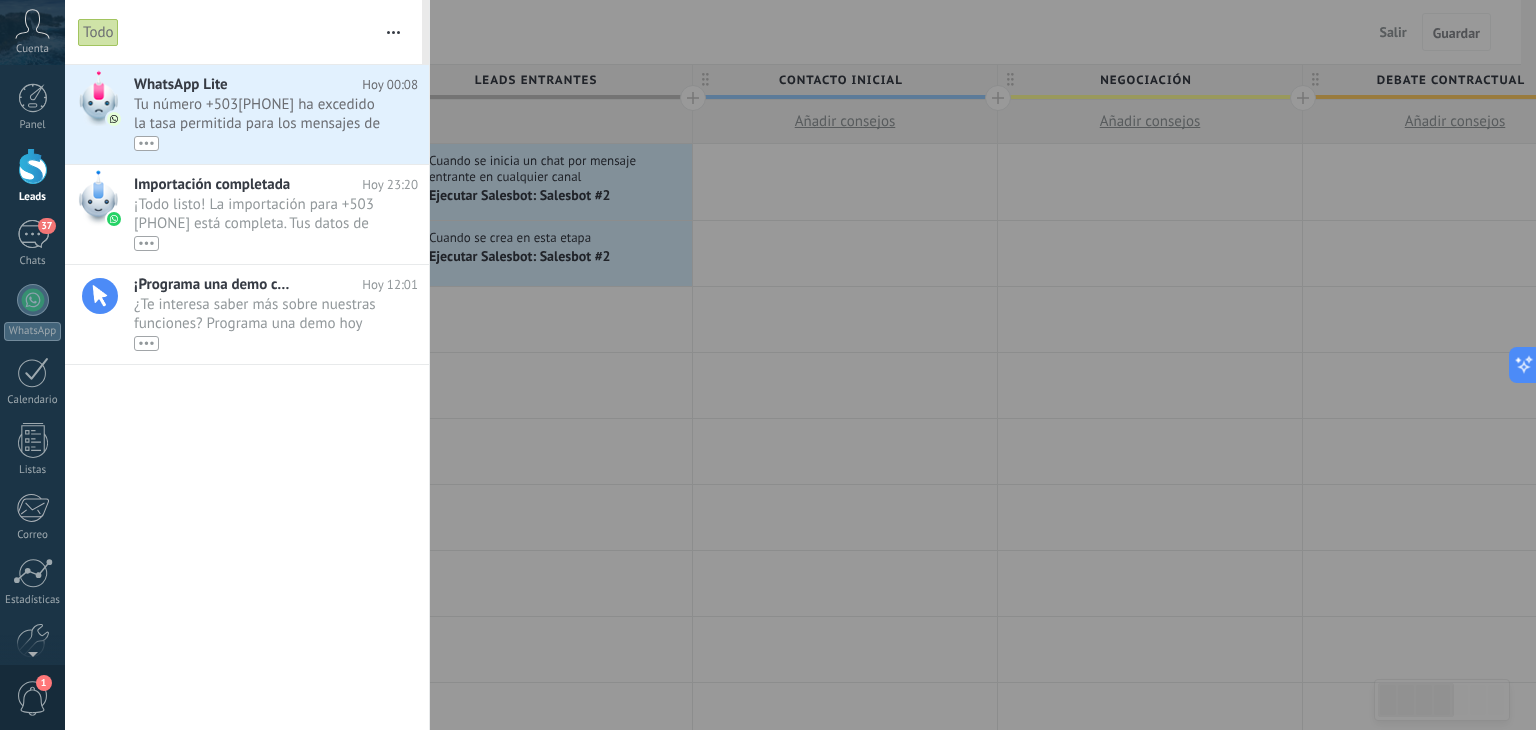 click at bounding box center [768, 365] 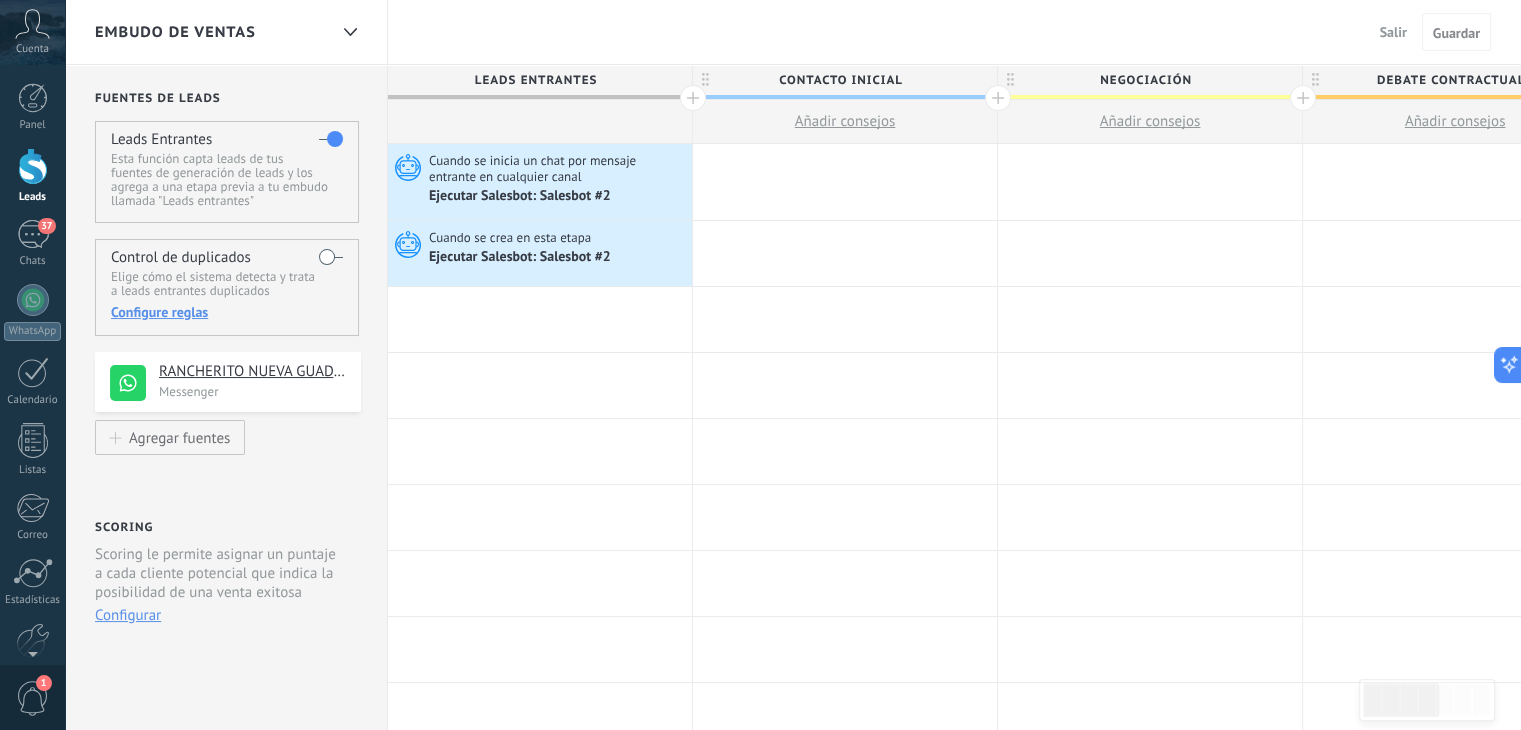 click at bounding box center [693, 98] 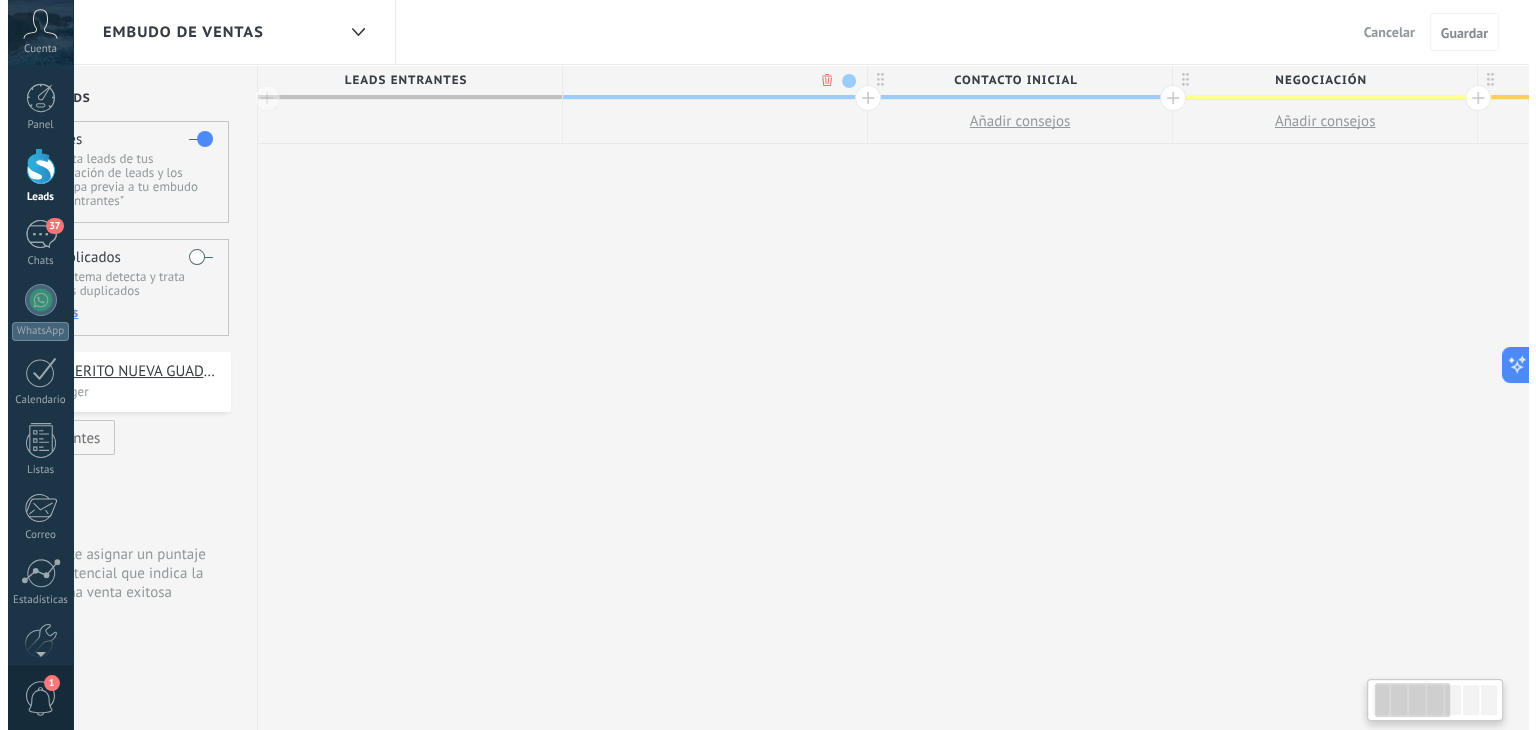 scroll, scrollTop: 0, scrollLeft: 148, axis: horizontal 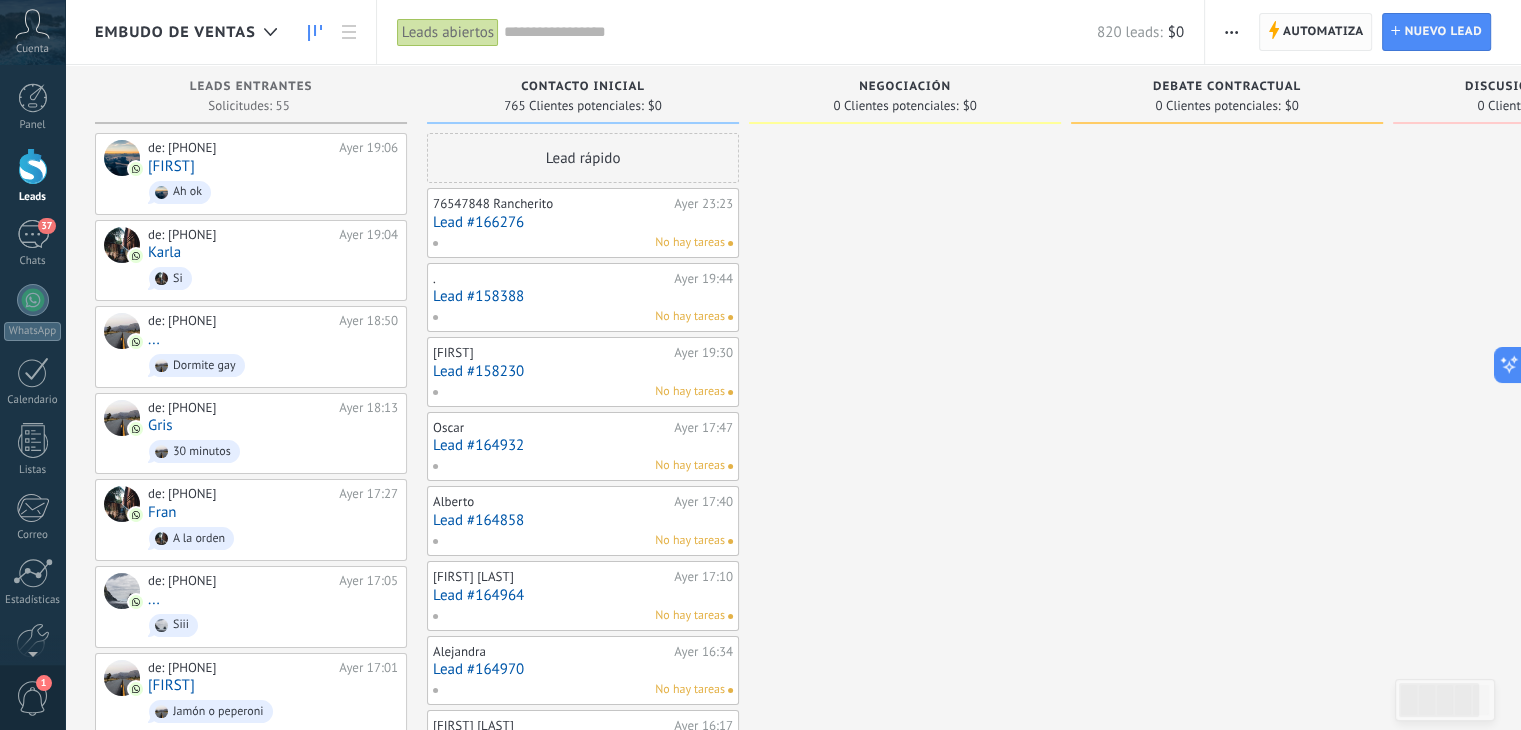 click on "Automatiza" at bounding box center [1323, 32] 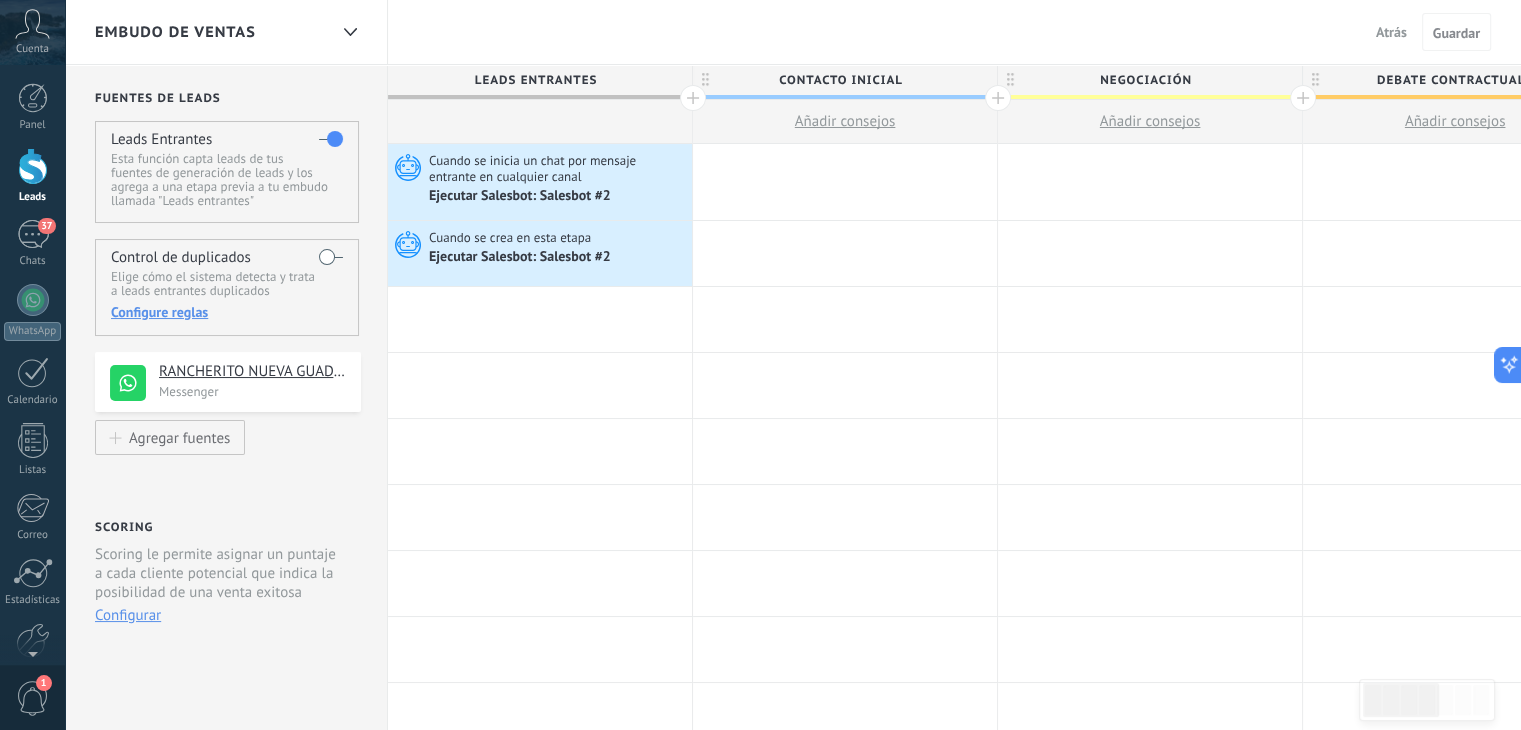 click on "Atrás" at bounding box center (1391, 32) 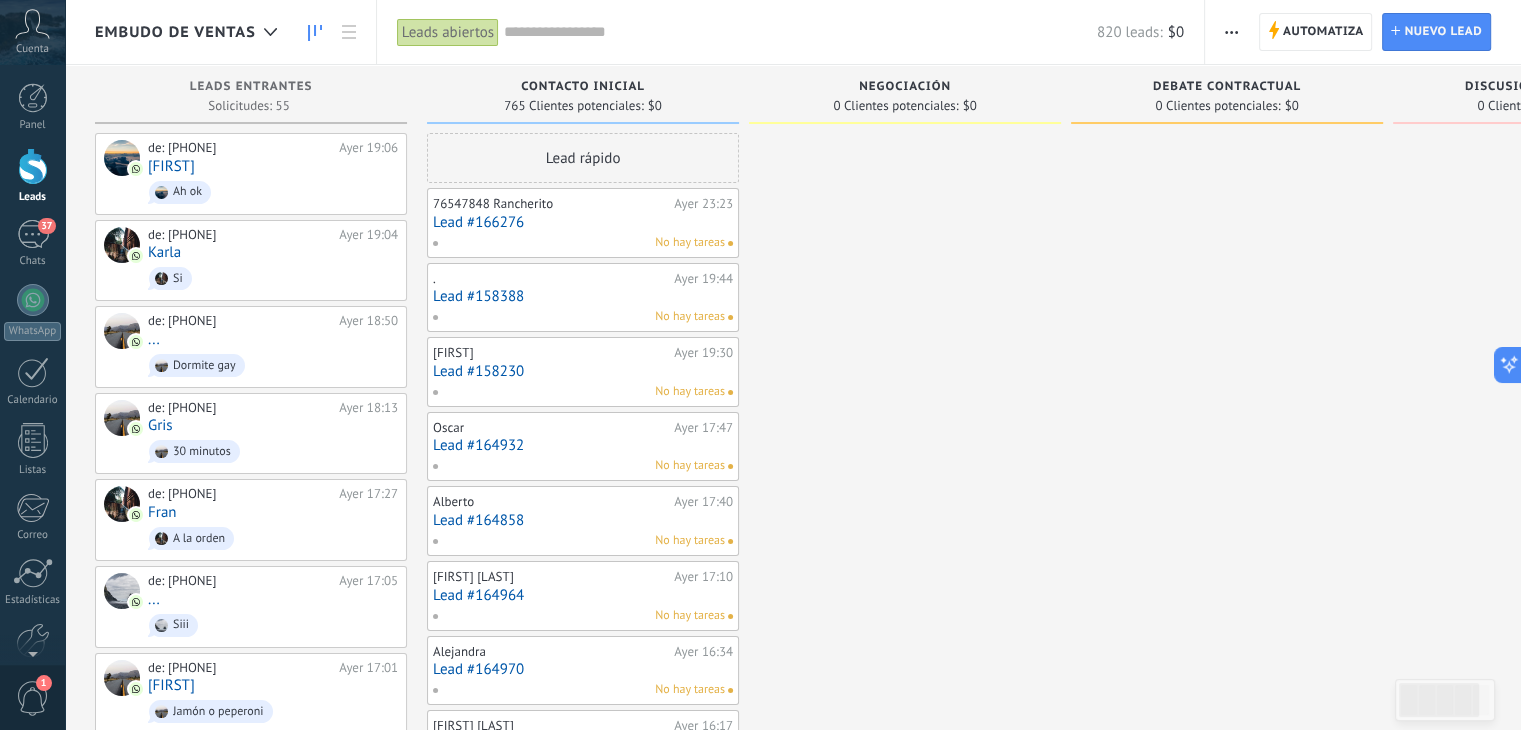 click at bounding box center (1231, 32) 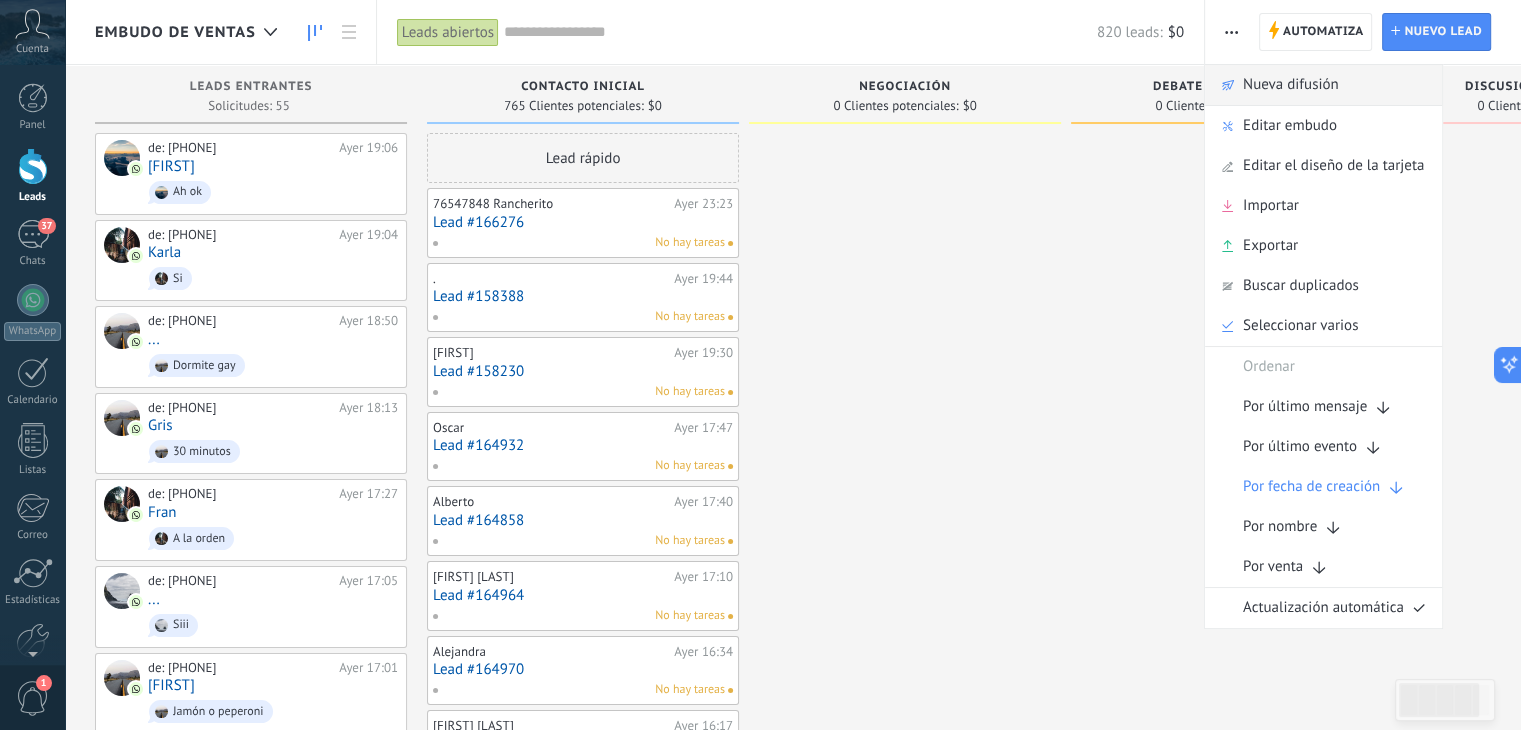click on "Nueva difusión" at bounding box center (1291, 85) 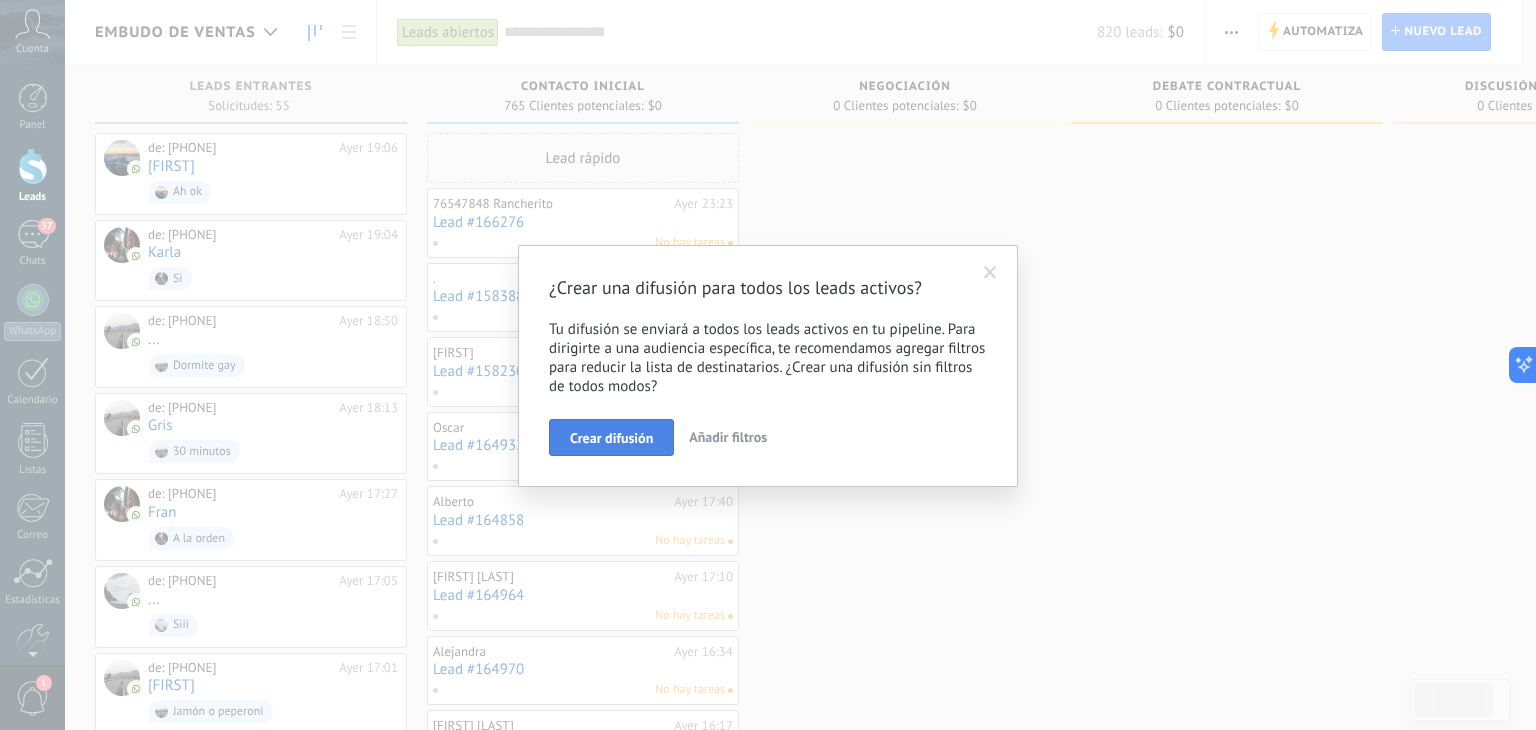 click on "Crear difusión" at bounding box center [611, 438] 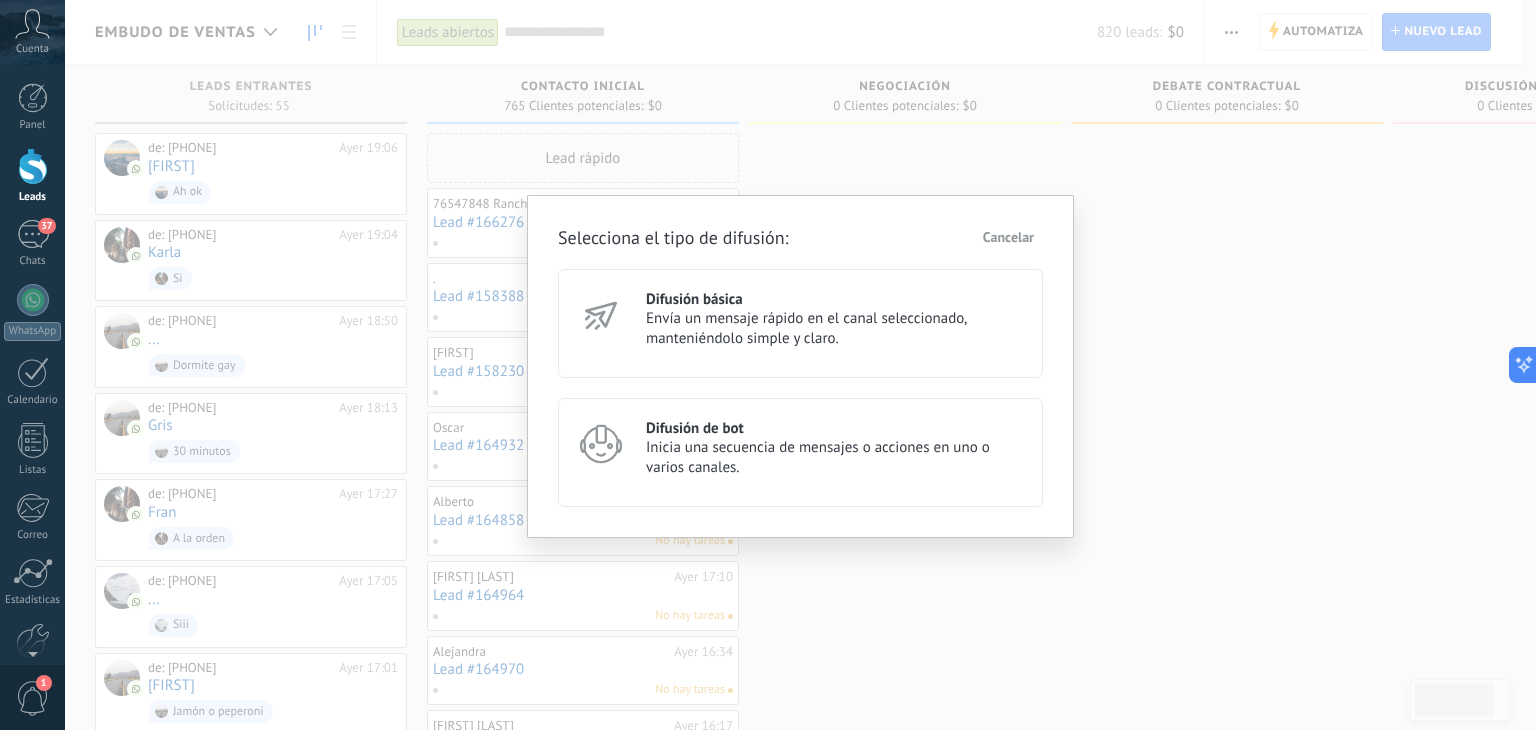 click on "Envía un mensaje rápido en el canal seleccionado, manteniéndolo simple y claro." at bounding box center (835, 329) 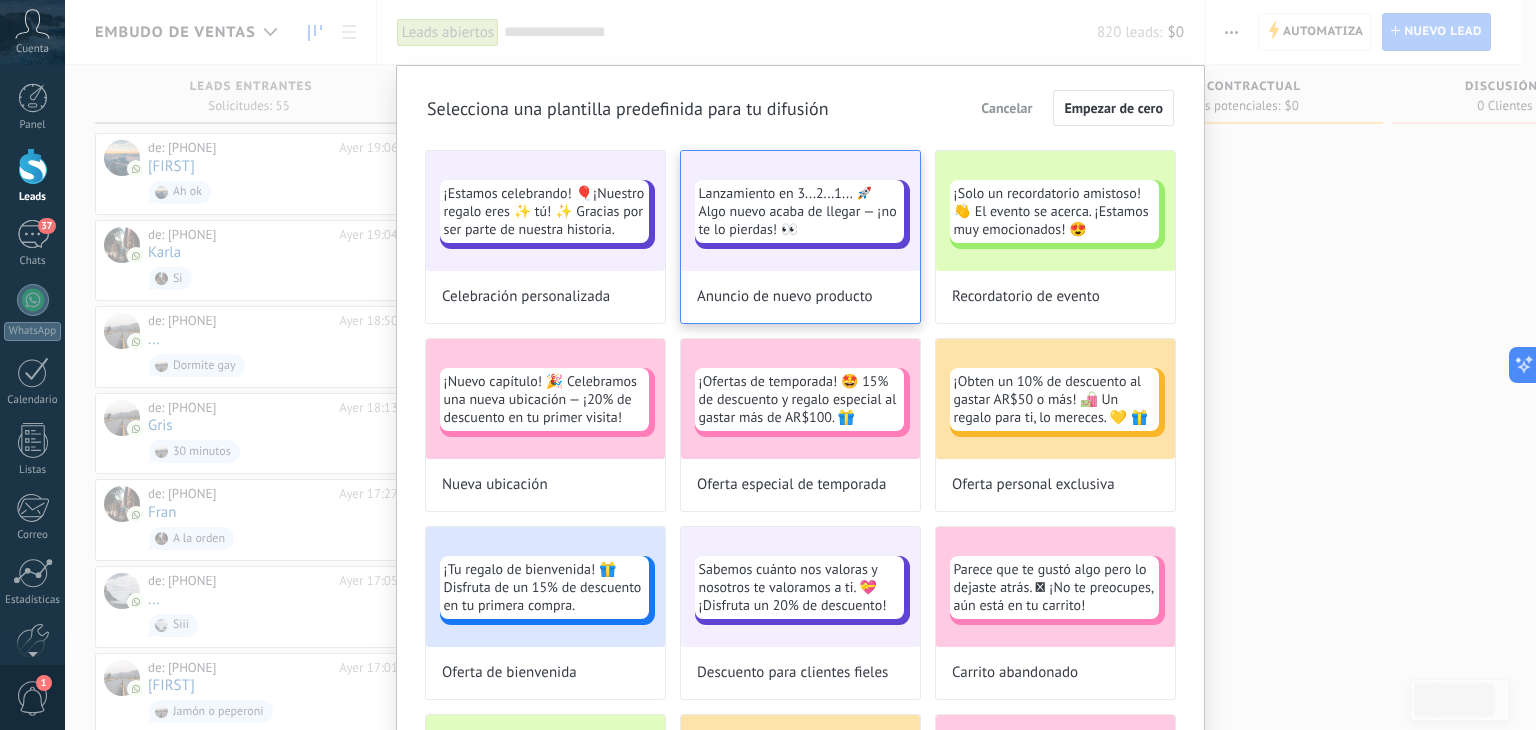 click on "Lanzamiento en 3...2...1... 🚀
Algo nuevo acaba de llegar — ¡no te lo pierdas! 👀" at bounding box center (799, 211) 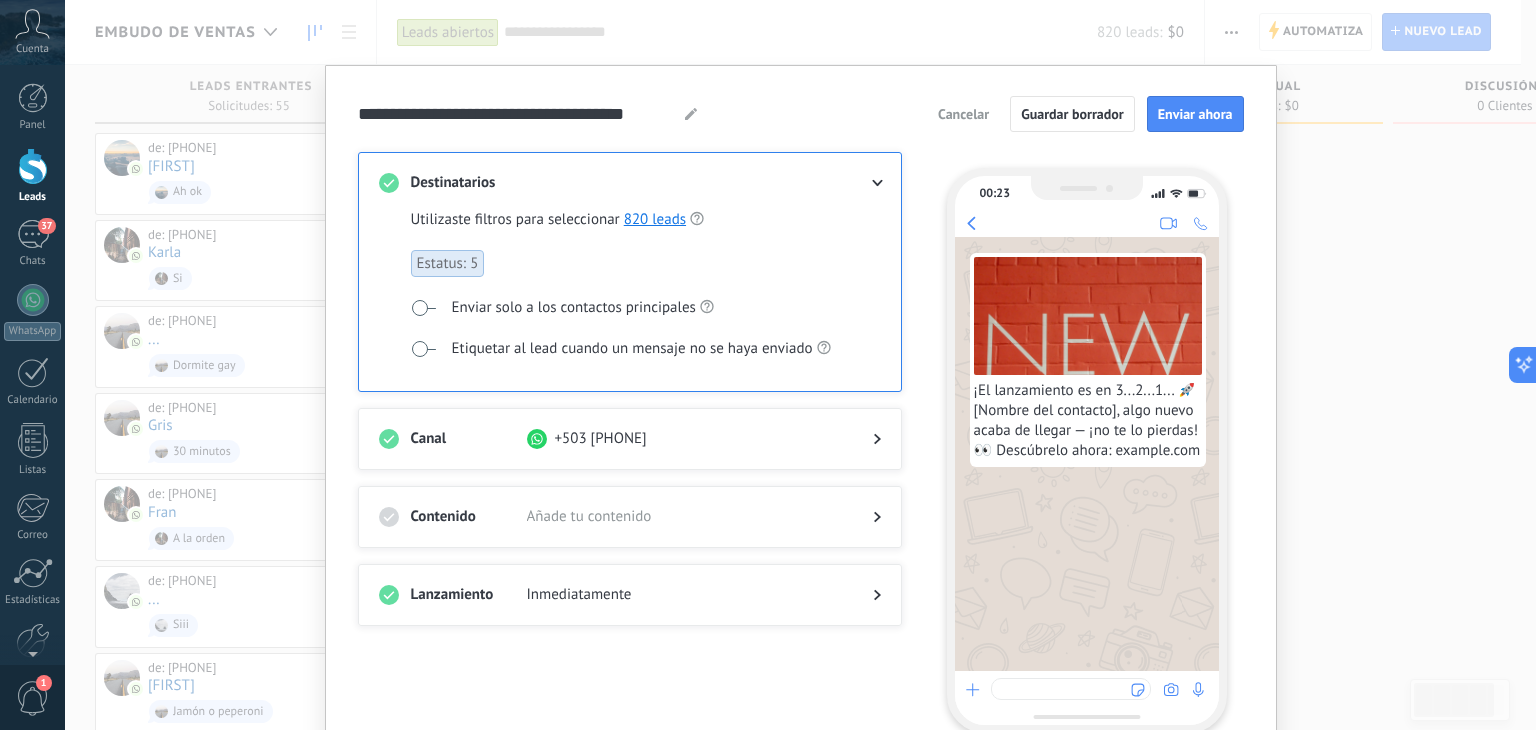 click on "+503 [PHONE]" at bounding box center (684, 439) 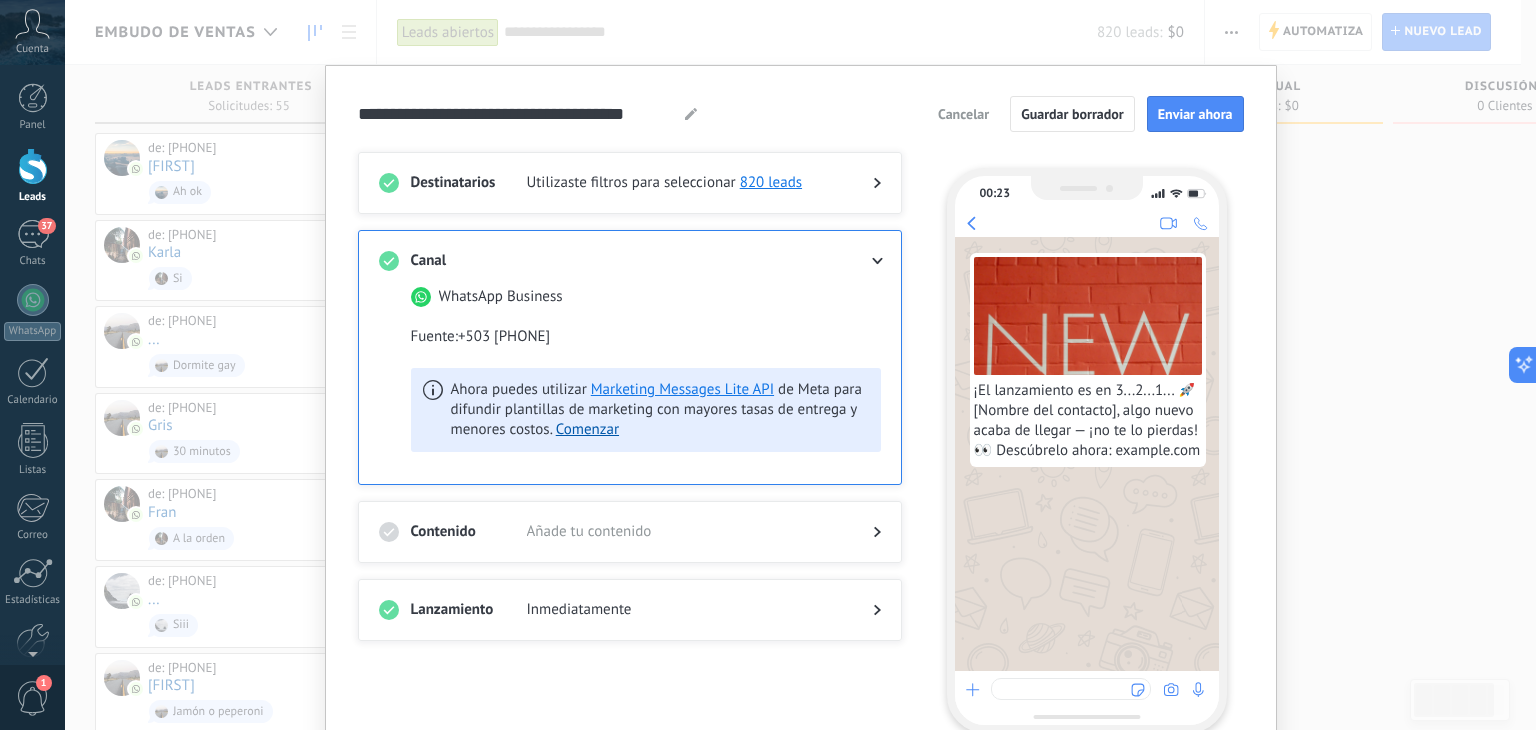 click at bounding box center (861, 261) 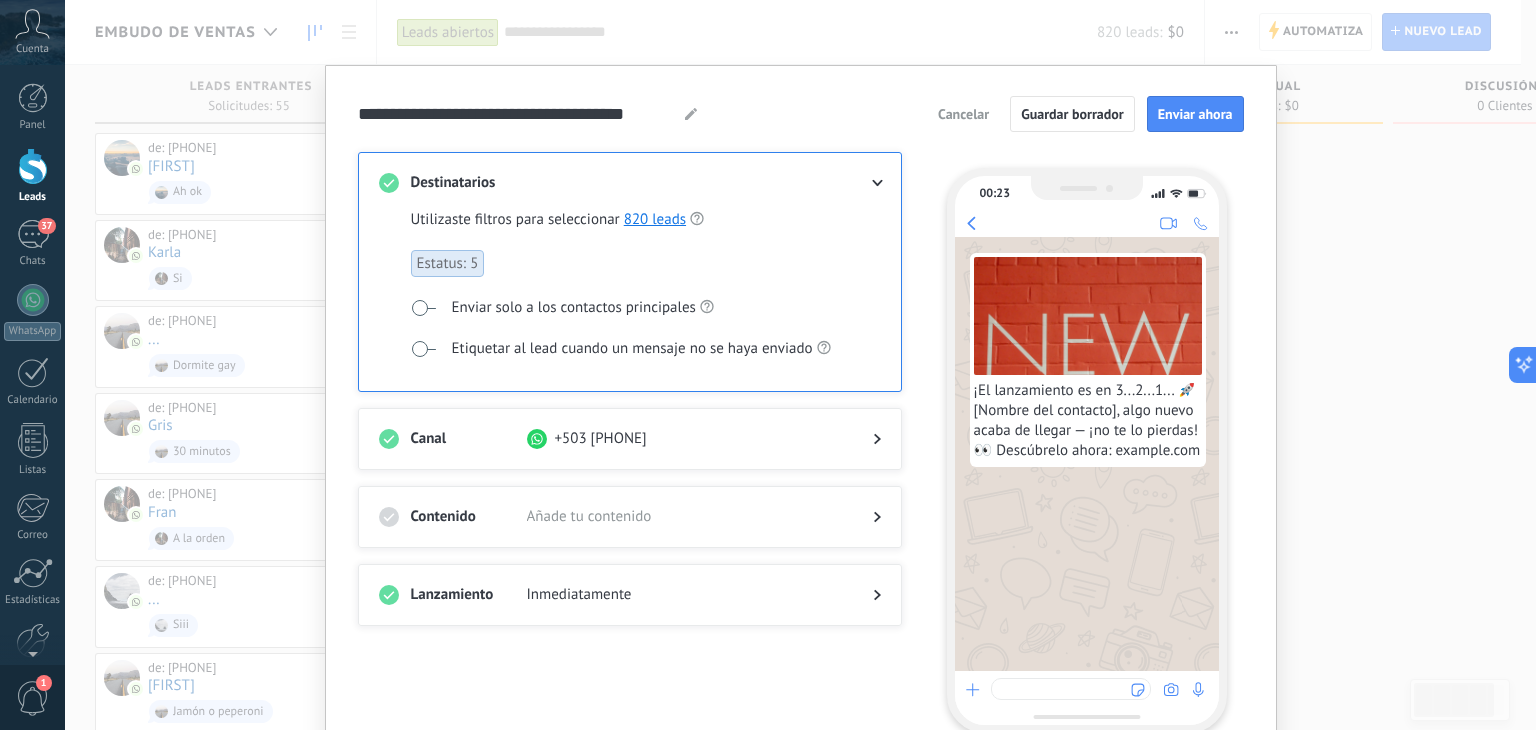 click on "Cancelar" at bounding box center (963, 114) 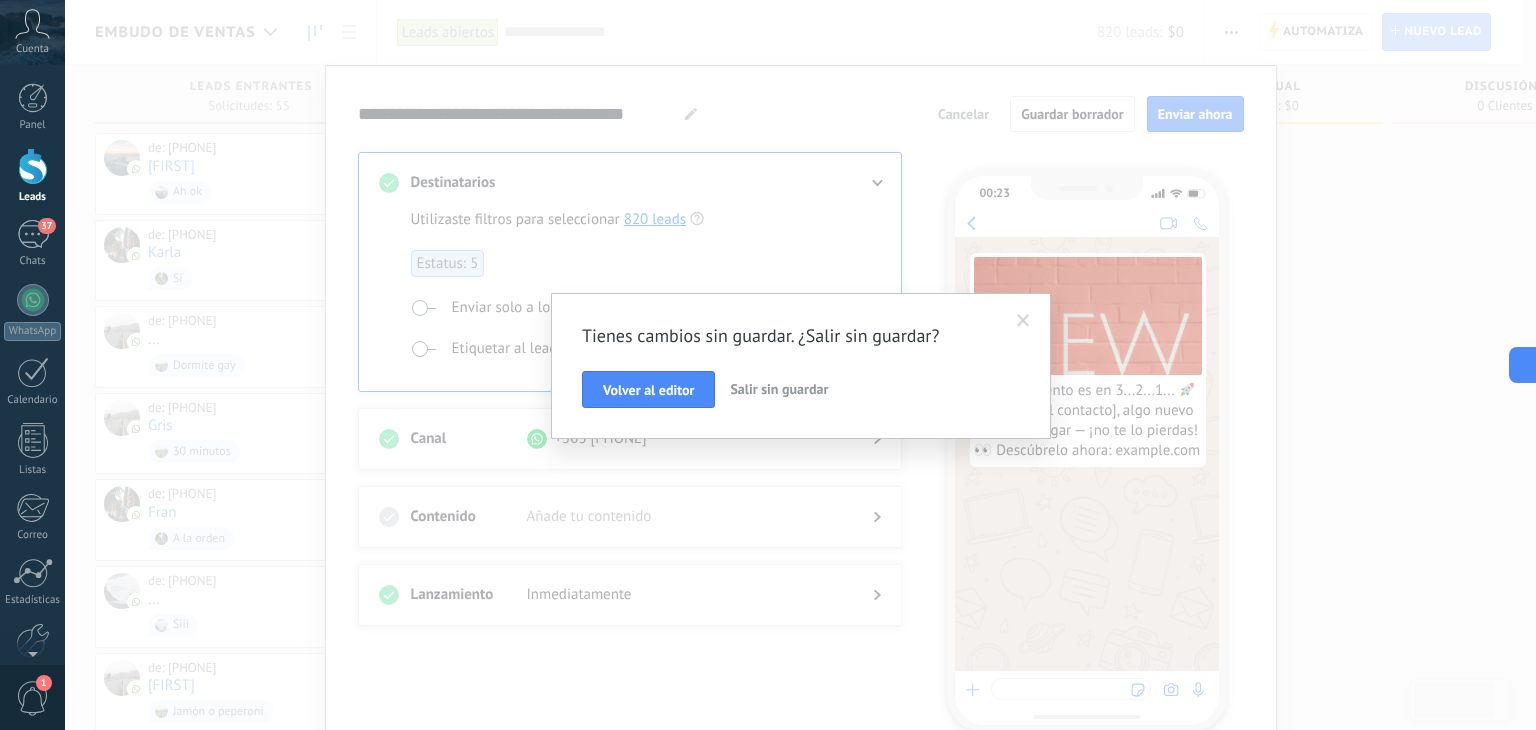click on "Salir sin guardar" at bounding box center [779, 389] 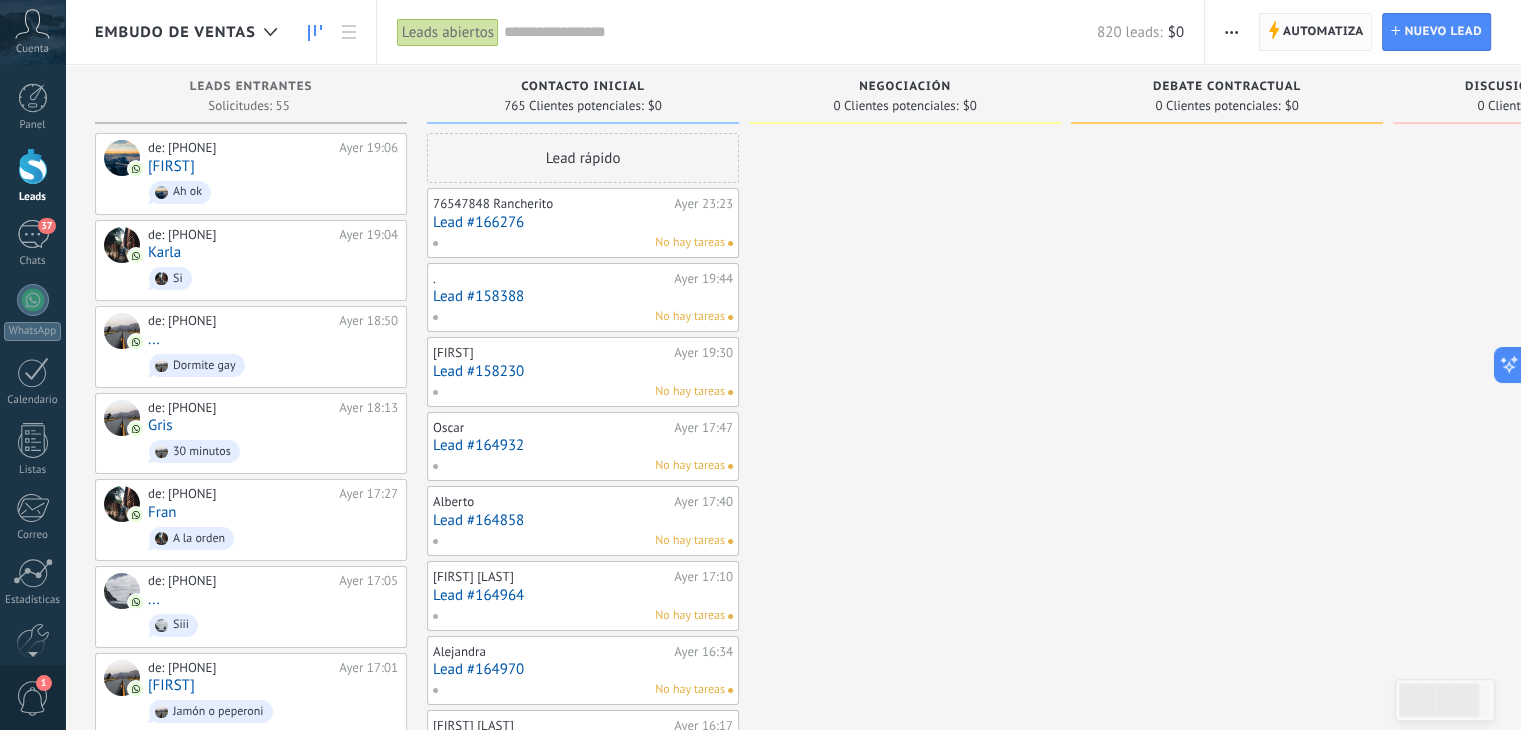 click on "Automatiza" at bounding box center (1323, 32) 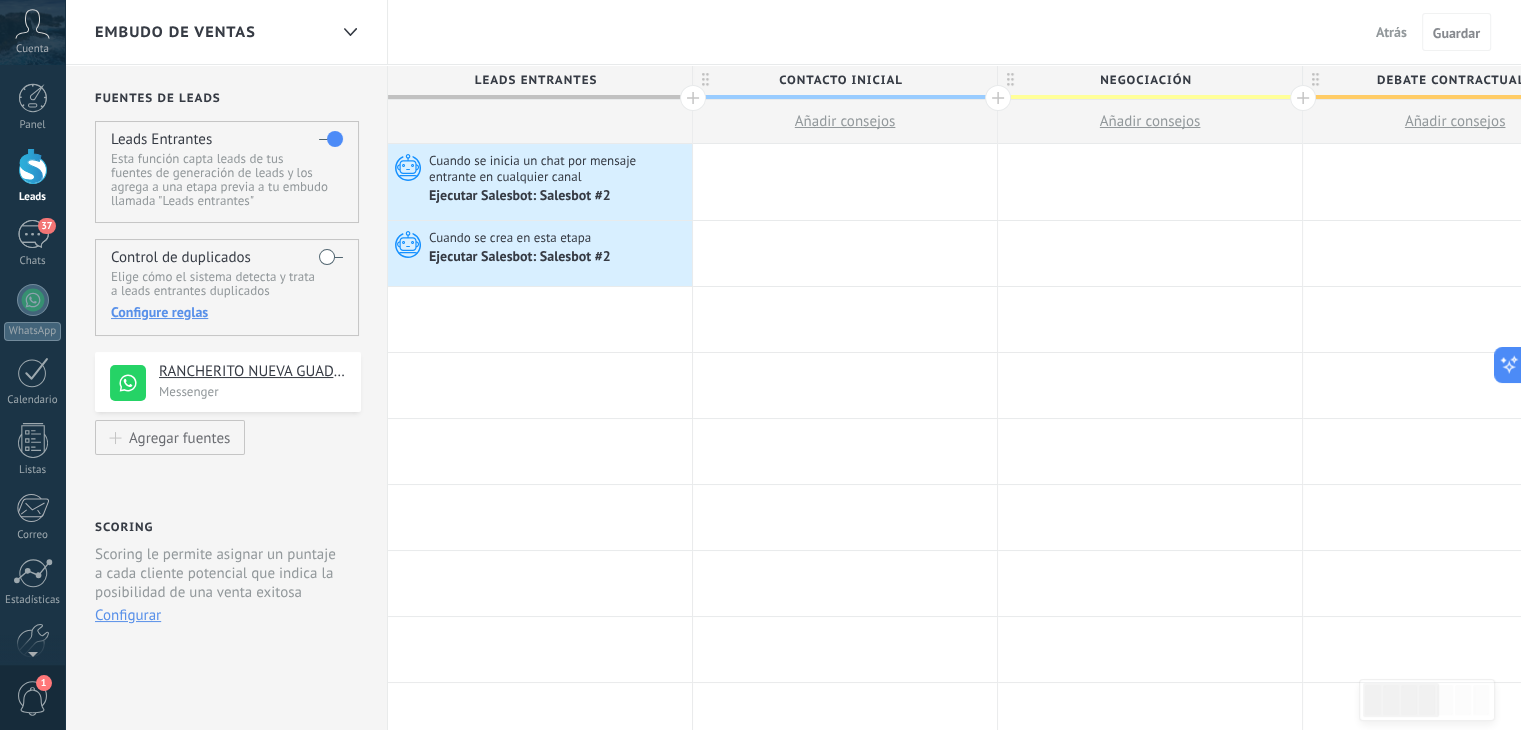 click at bounding box center [331, 257] 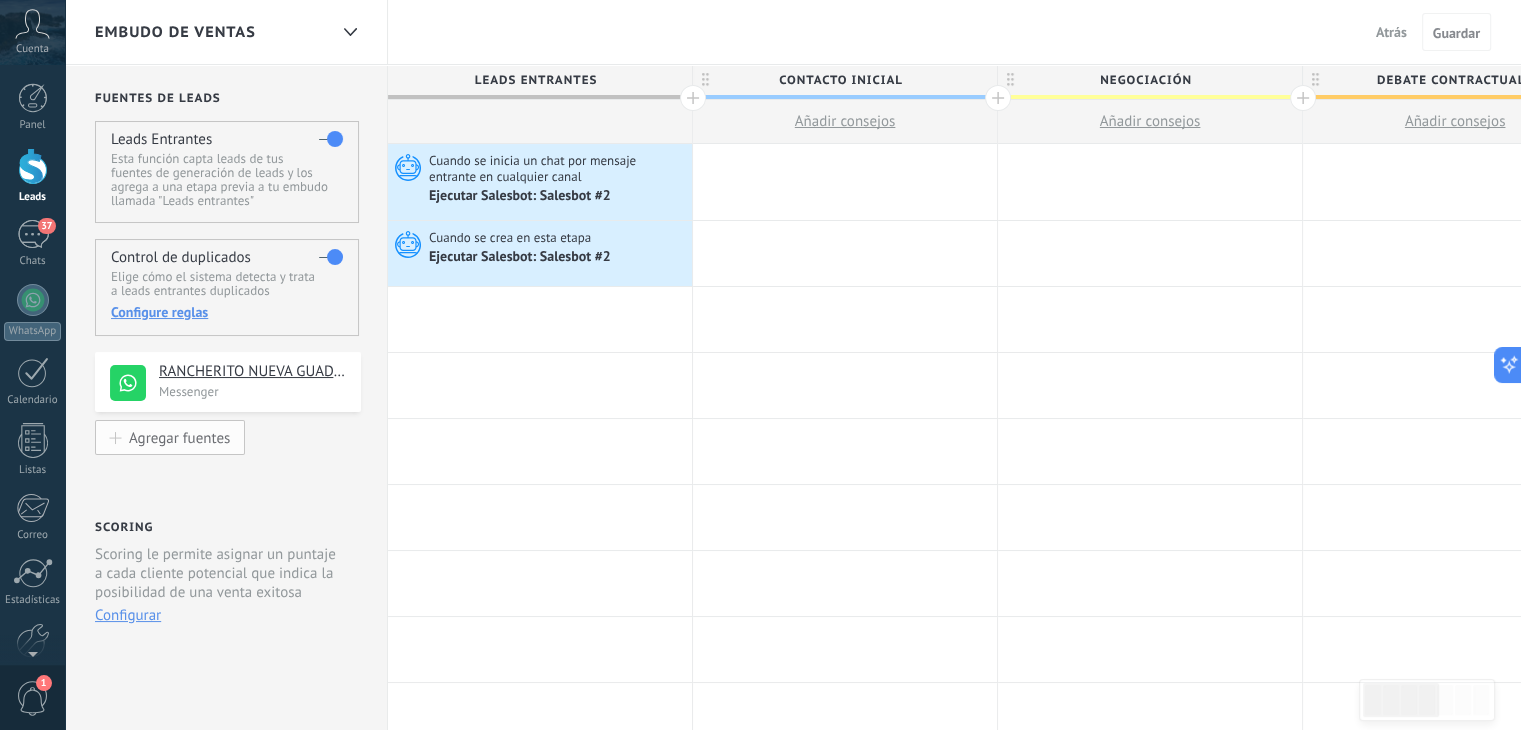 click on "Agregar fuentes" at bounding box center [179, 437] 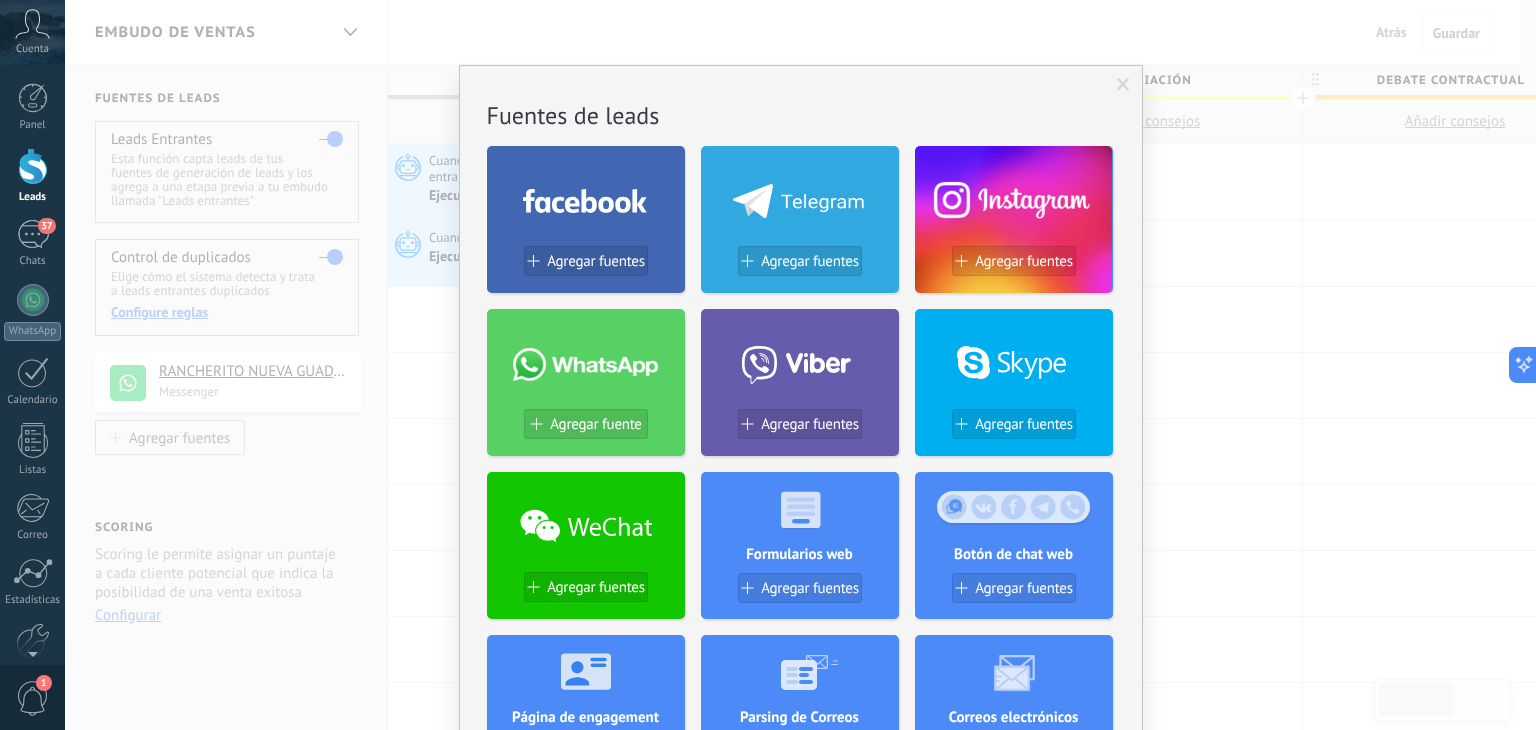 click on "No hay resultados Fuentes de leads Agregar fuentes Agregar fuentes Agregar fuentes Agregar fuente Agregar fuentes Agregar fuentes Agregar fuentes Formularios web Agregar fuentes Botón de chat web Agregar fuentes Página de engagement Agregar fuentes Parsing de Correos Agregar fuentes Correos electrónicos Agregar fuentes Lead scraper Añadir Fuente Tablas Agregar fuentes Agregar fuentes Widgets WebConnect por KWID Reciba datos de cualquier fuente Instalar Avito por Whatcrm Conecta la integración de Avito en un minuto Instalar Chatter - WA+ChatGPT via Komanda F5 Integración de WhatsApp, Telegram, Avito & VK Instalar Whatsapp de YouMessages Integración de Whatsapp y creador de bots Instalar WPForms Wordpress via CRMapp Conecta formularios en minutos Instalar Woocommerce Wordpress via CRMapp Conecte la tienda en minutos Instalar" at bounding box center [800, 365] 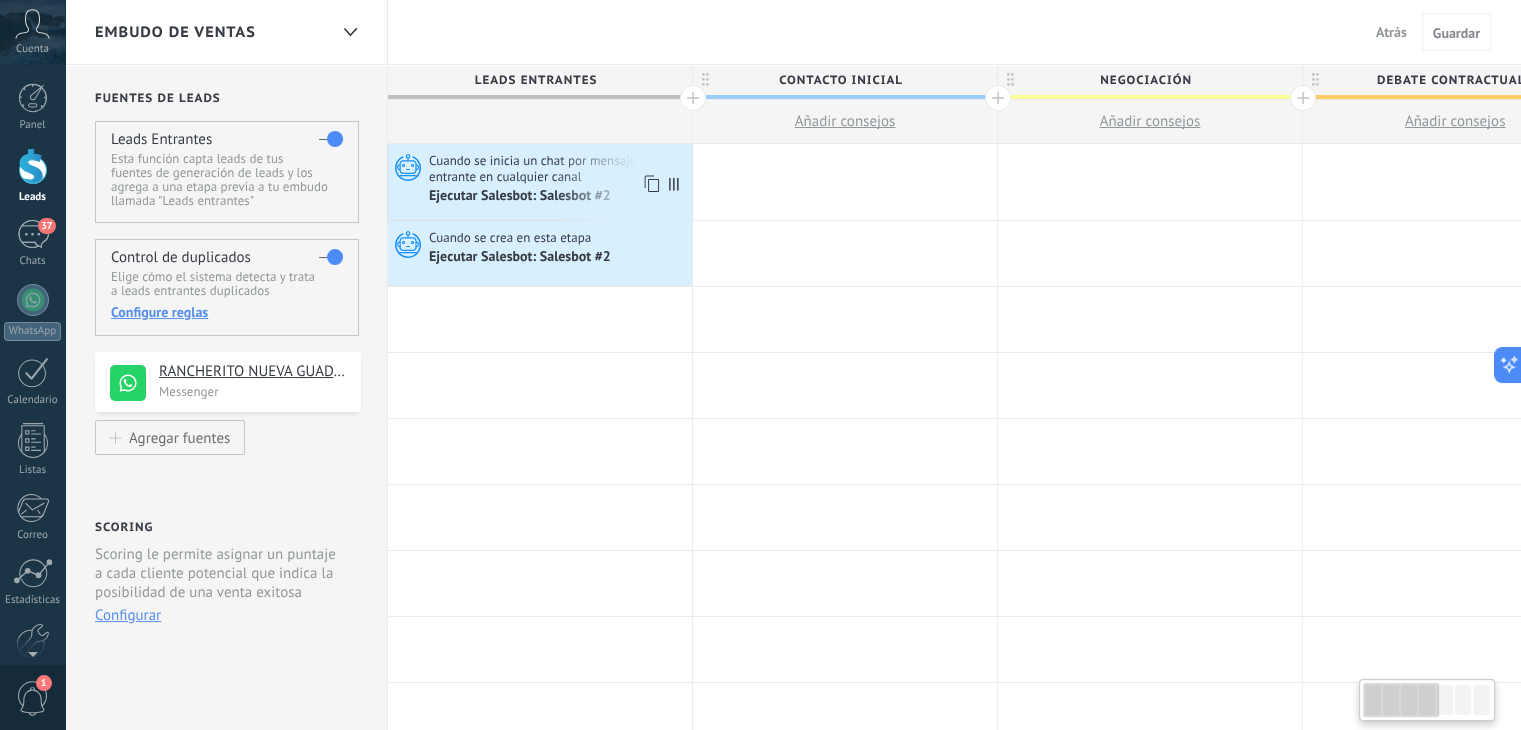 click on "Cuando se inicia un chat por mensaje entrante en cualquier canal Ejecutar Salesbot: Salesbot #2" at bounding box center [540, 182] 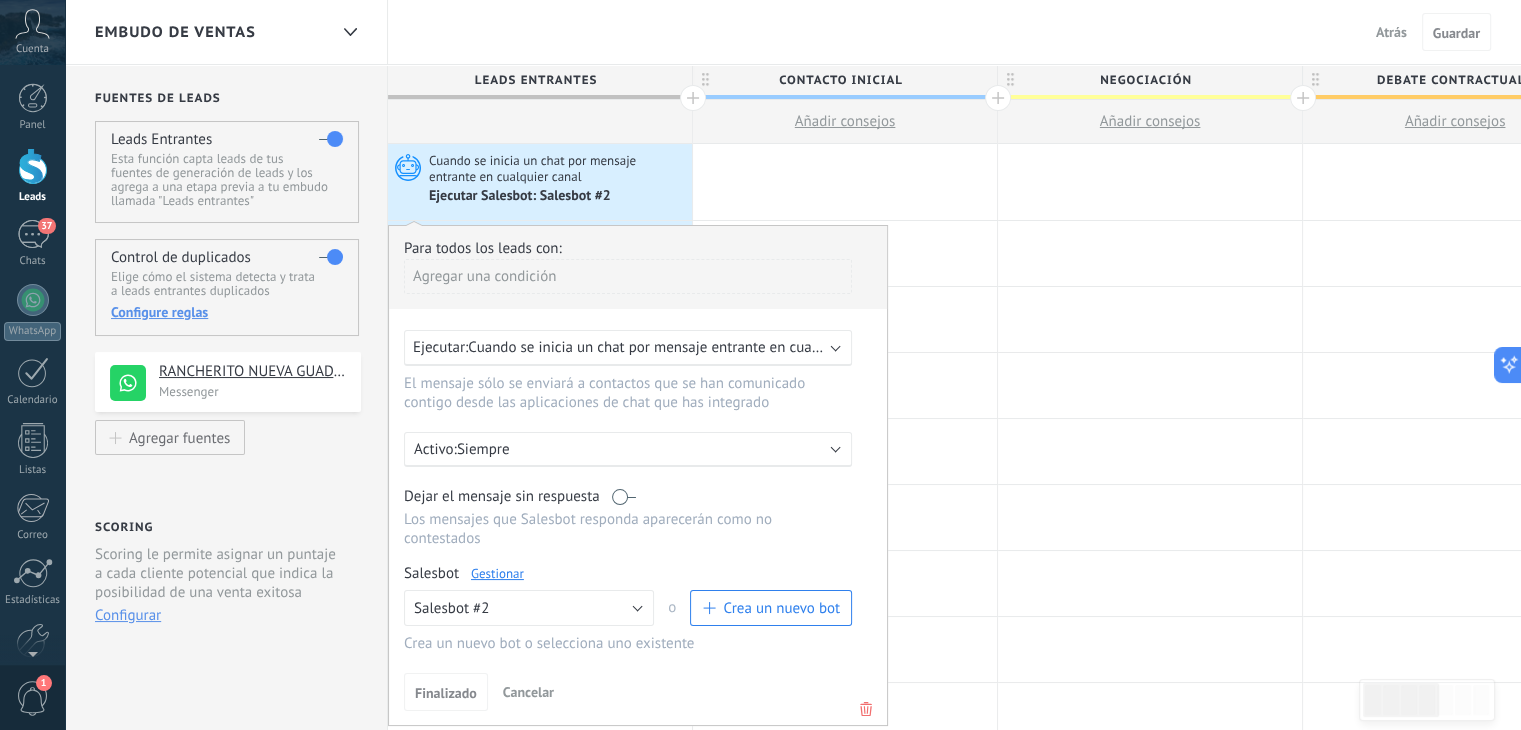 click on "Ejecutar:  Cuando se inicia un chat por mensaje entrante en cualquier canal" at bounding box center [628, 348] 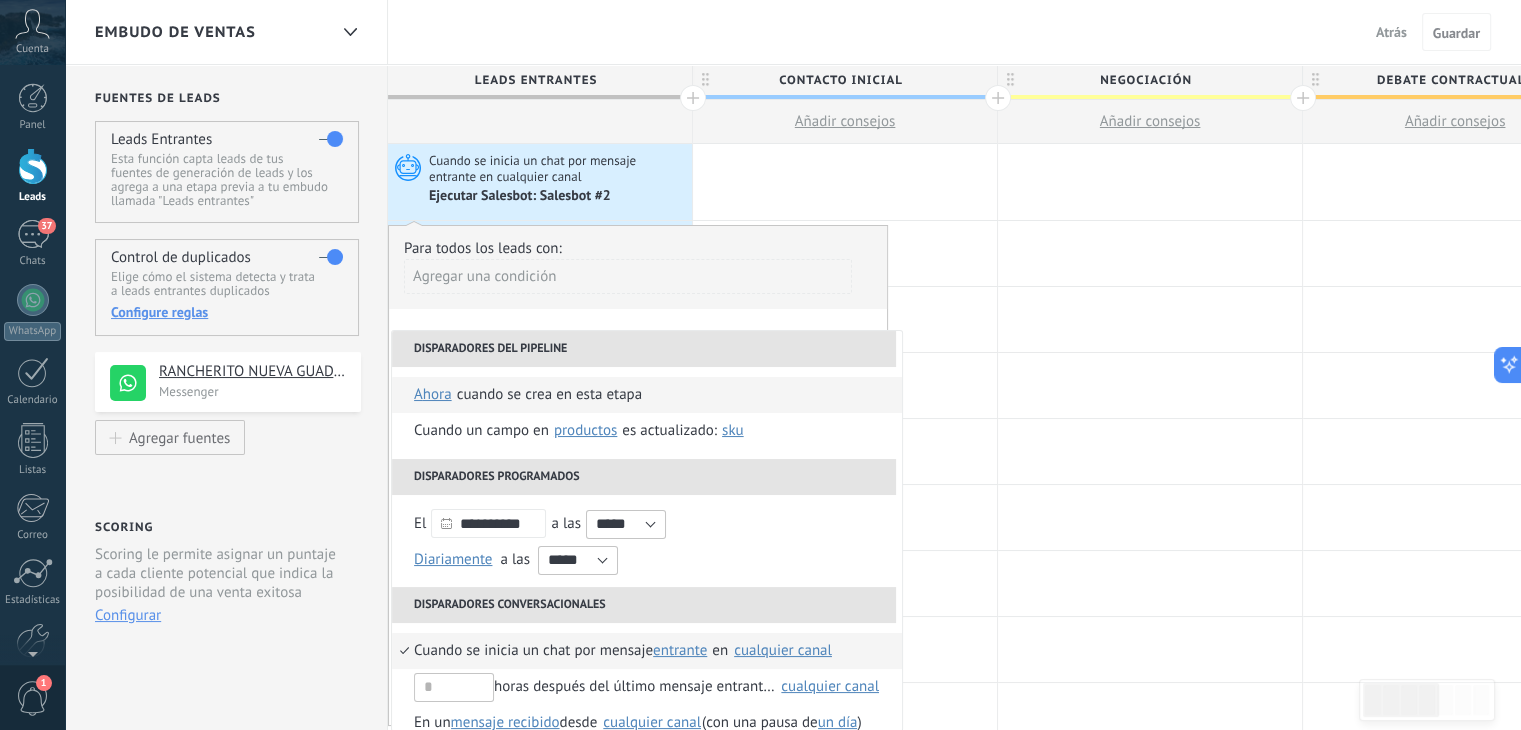 click on "Cuando se crea en esta etapa" at bounding box center [549, 395] 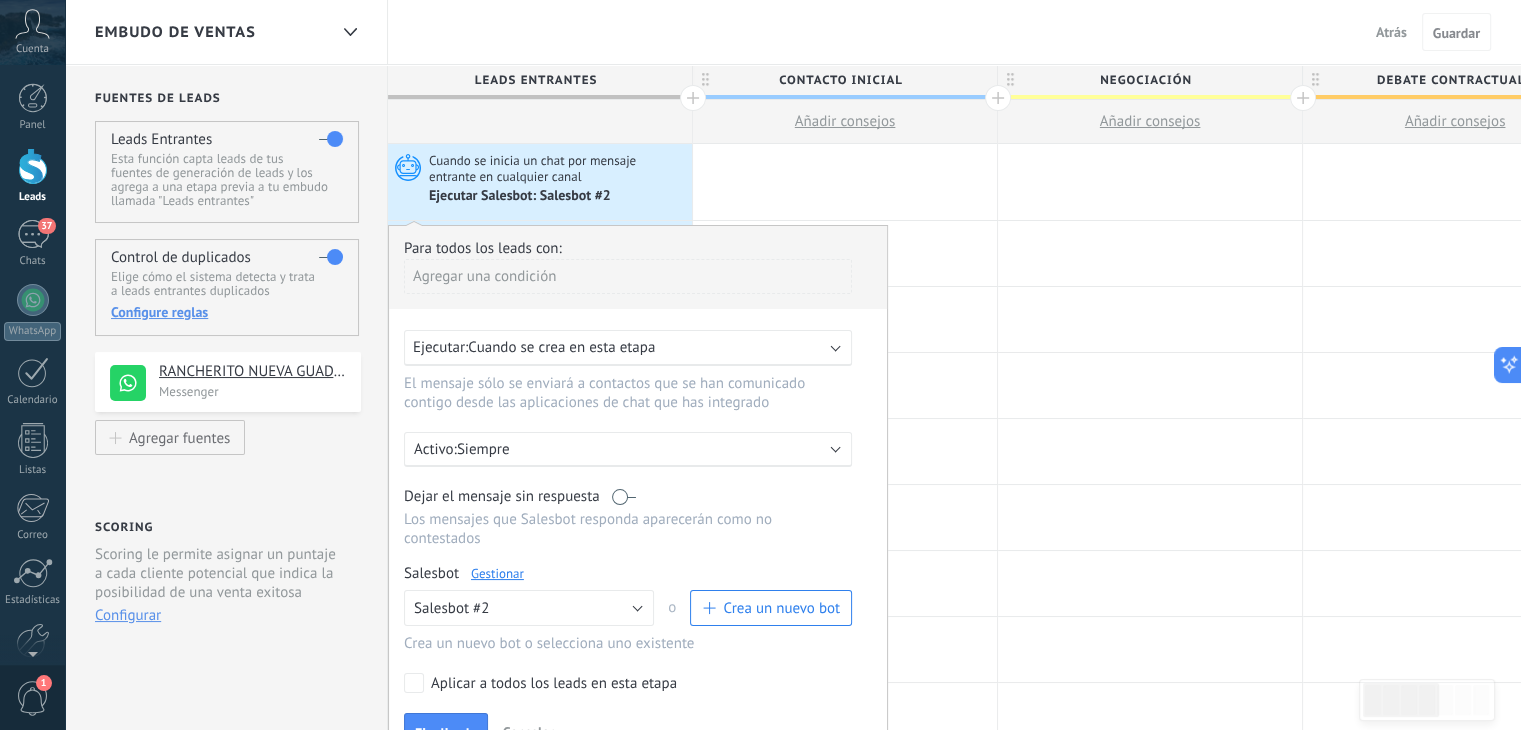 click at bounding box center [624, 496] 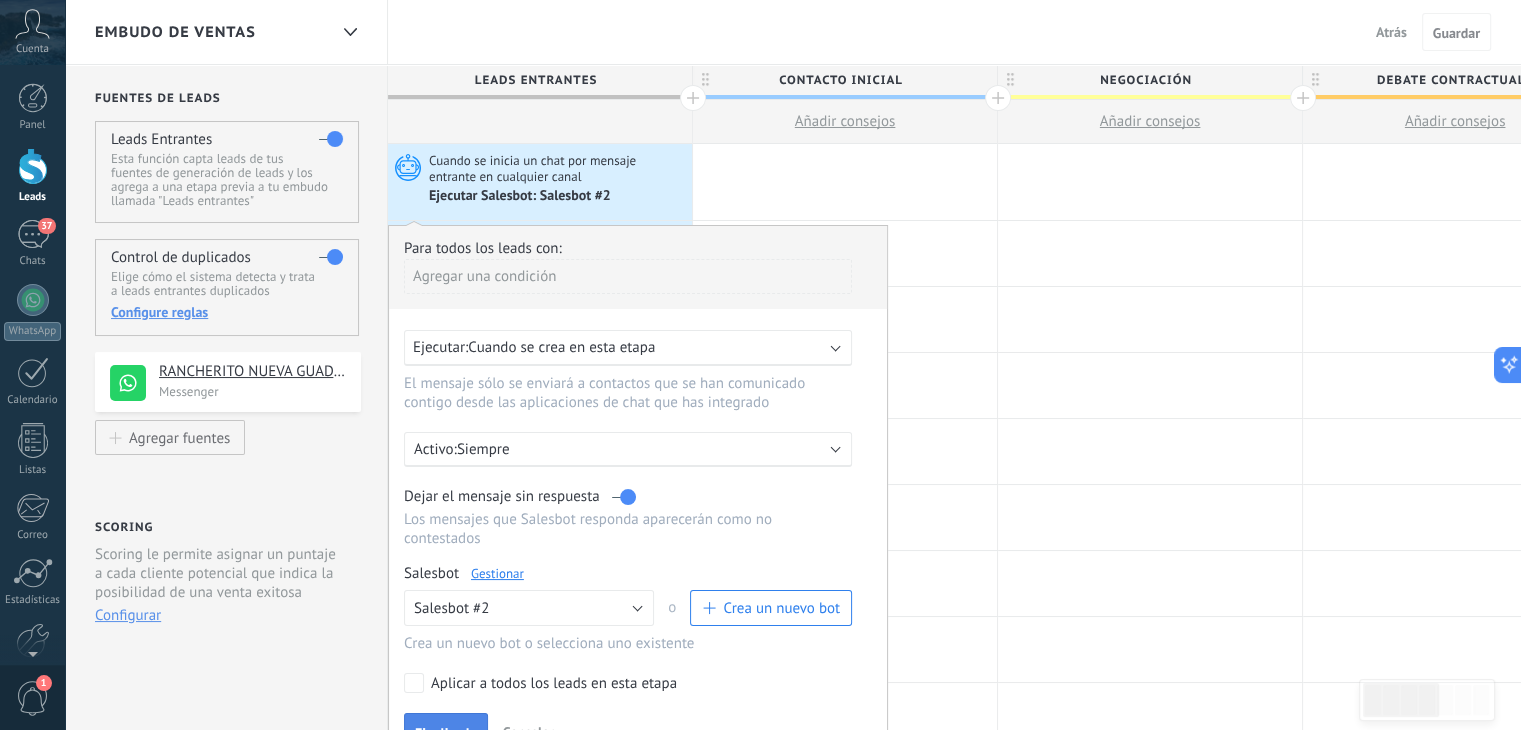 click on "Para todos los leads con: Agregar una condición Ejecutar:  Cuando se crea en esta etapa  El mensaje sólo se enviará a contactos que se han comunicado contigo desde las aplicaciones de chat que has integrado Activo:  Siempre Dejar el mensaje sin respuesta Los mensajes que Salesbot responda aparecerán como no contestados    Salesbot Gestionar Ningún bot seleccionado Bot de bienvenida TestBot Salesbot #2 Bot de bienvenida Bot de bienvenida Bot de bienvenida Salesbot #2 o Crea un nuevo bot Crea un nuevo bot o selecciona uno existente Aplicar a todos los leads en esta etapa Finalizado Cancelar" at bounding box center (638, 495) 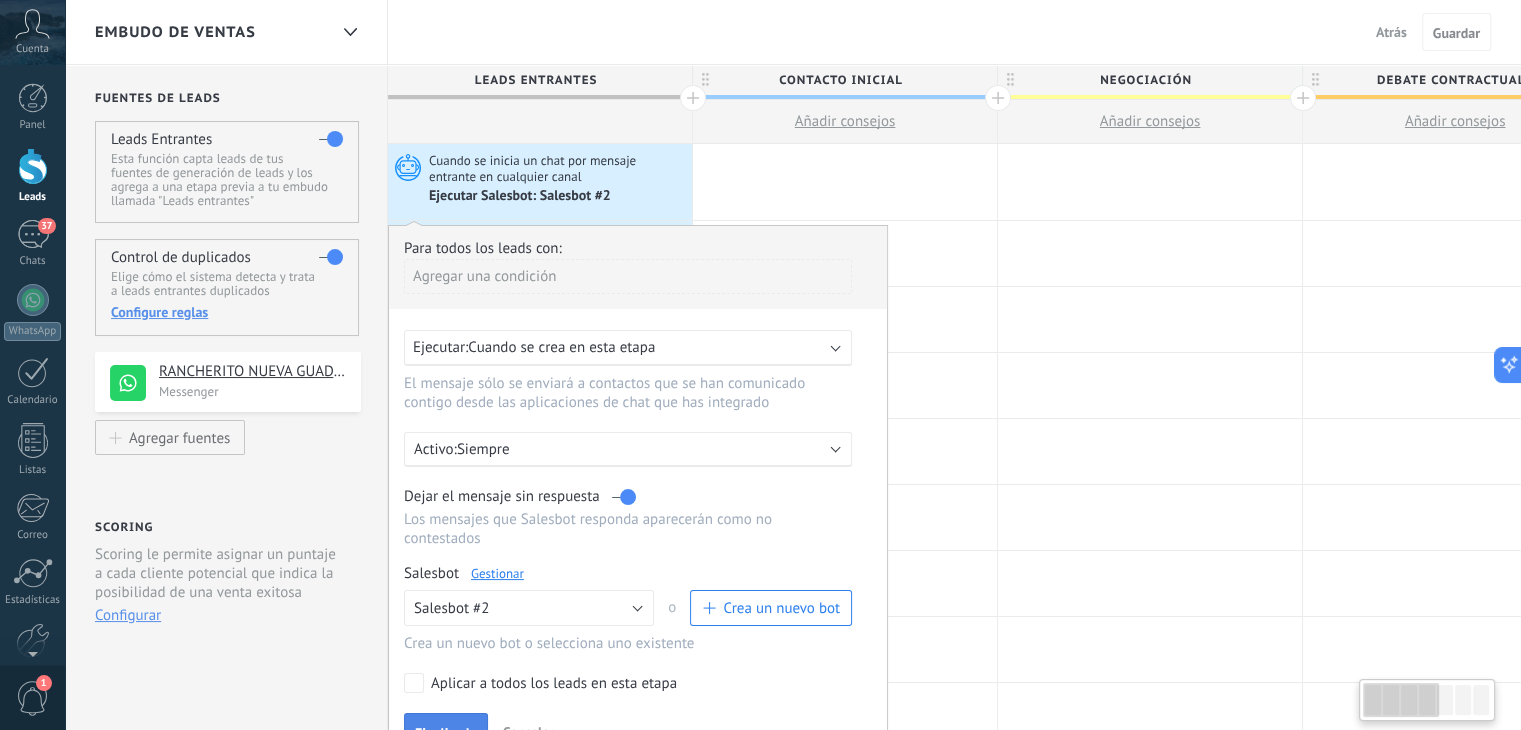 click on "Finalizado" at bounding box center (446, 732) 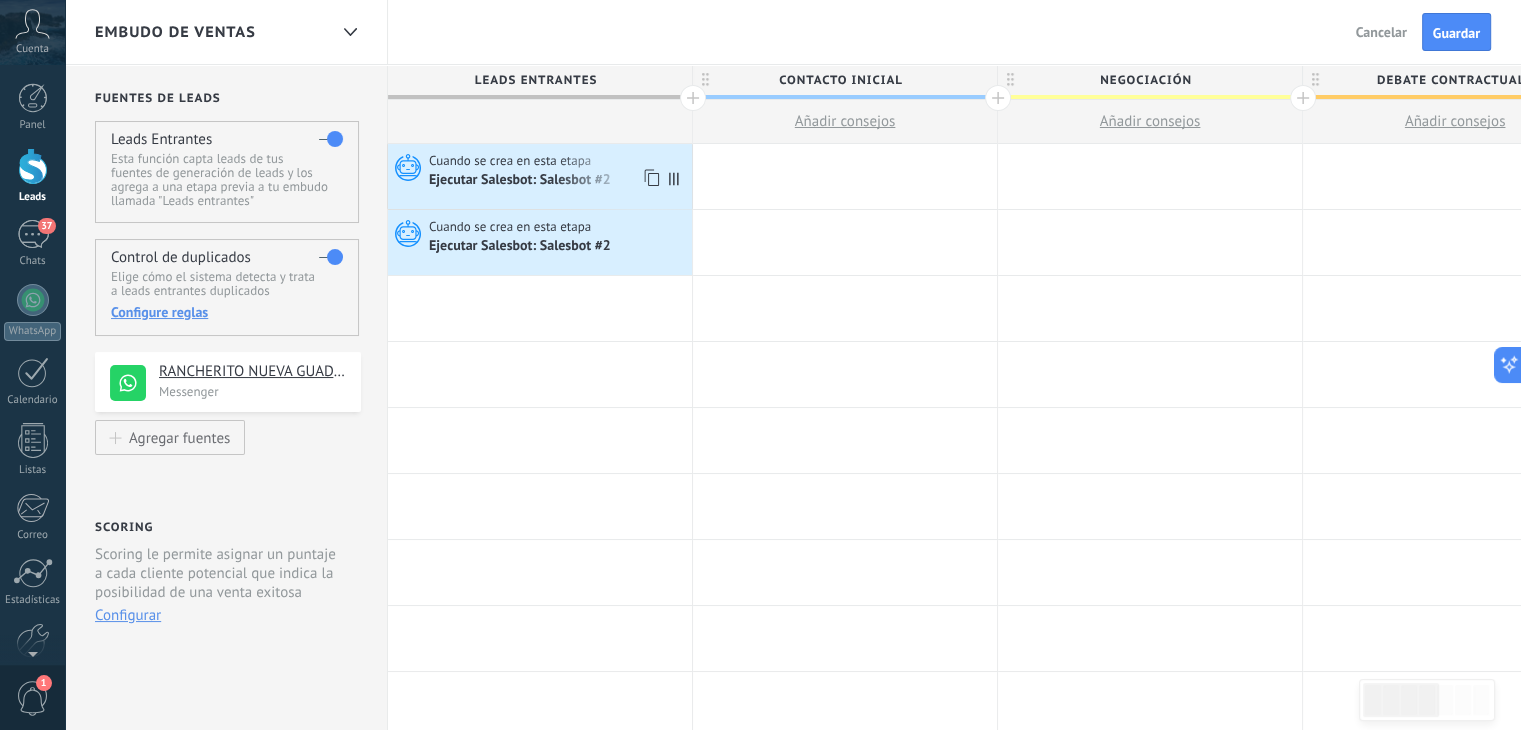 click on "Cuando se crea en esta etapa Ejecutar Salesbot: Salesbot #2" at bounding box center [540, 176] 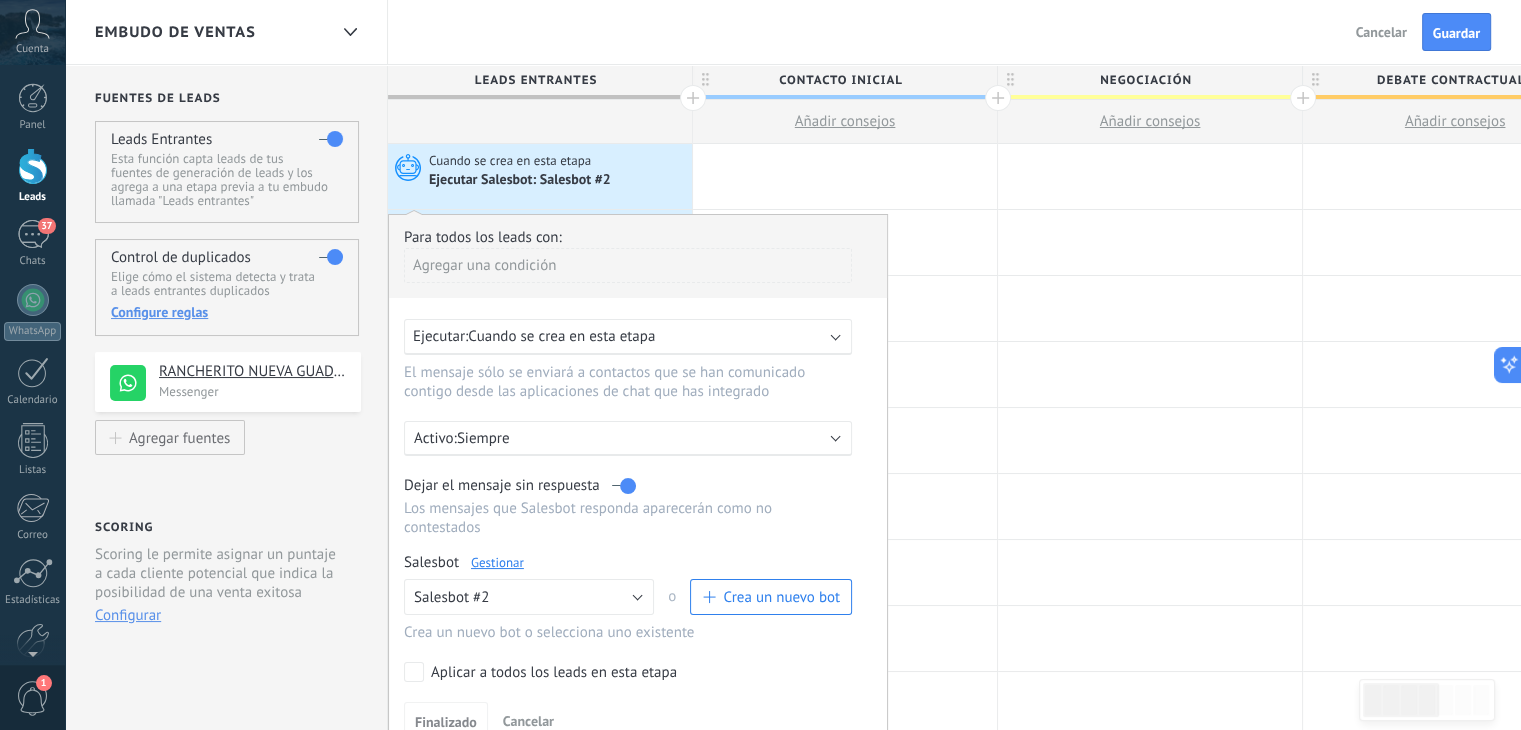 drag, startPoint x: 560, startPoint y: 241, endPoint x: 550, endPoint y: 258, distance: 19.723083 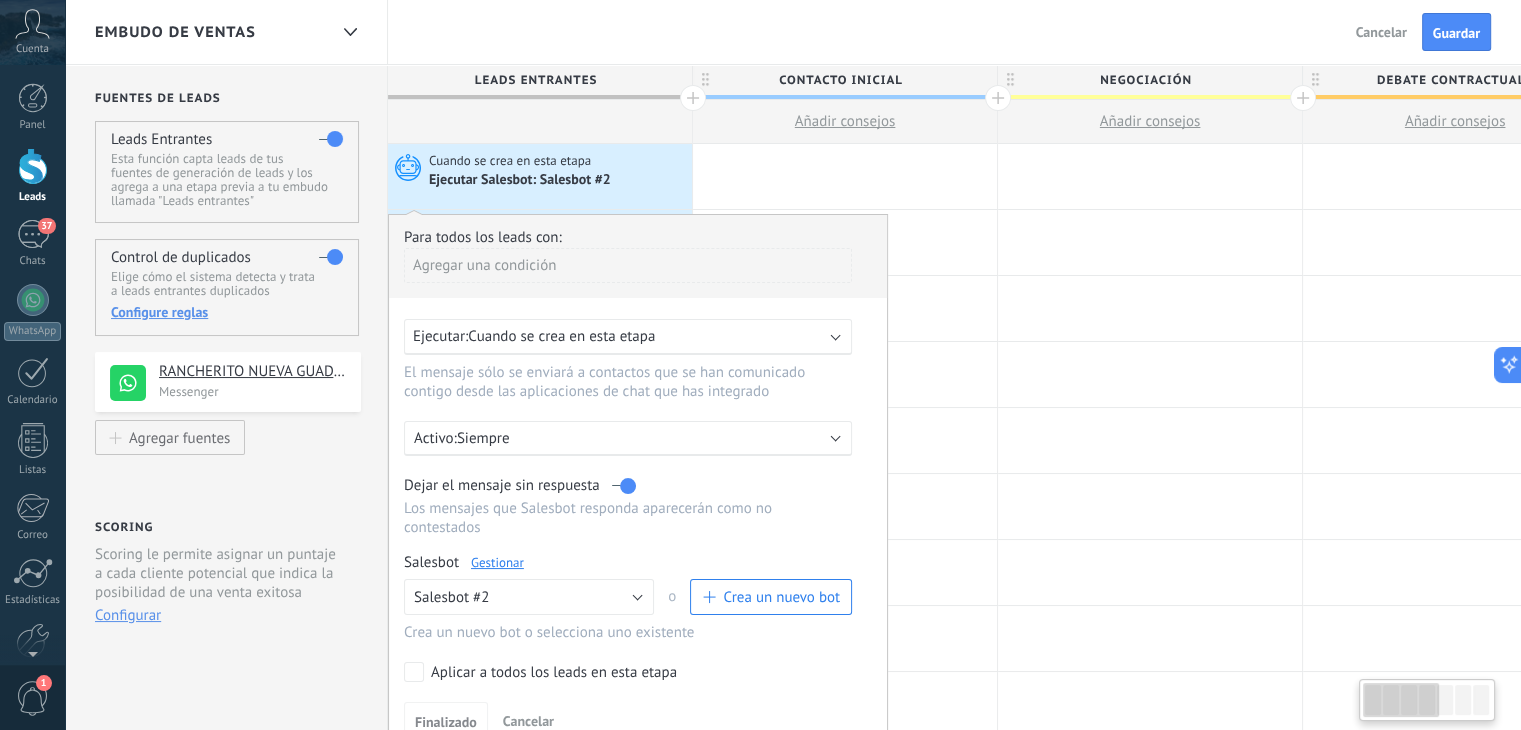 click on "Agregar una condición" at bounding box center [628, 265] 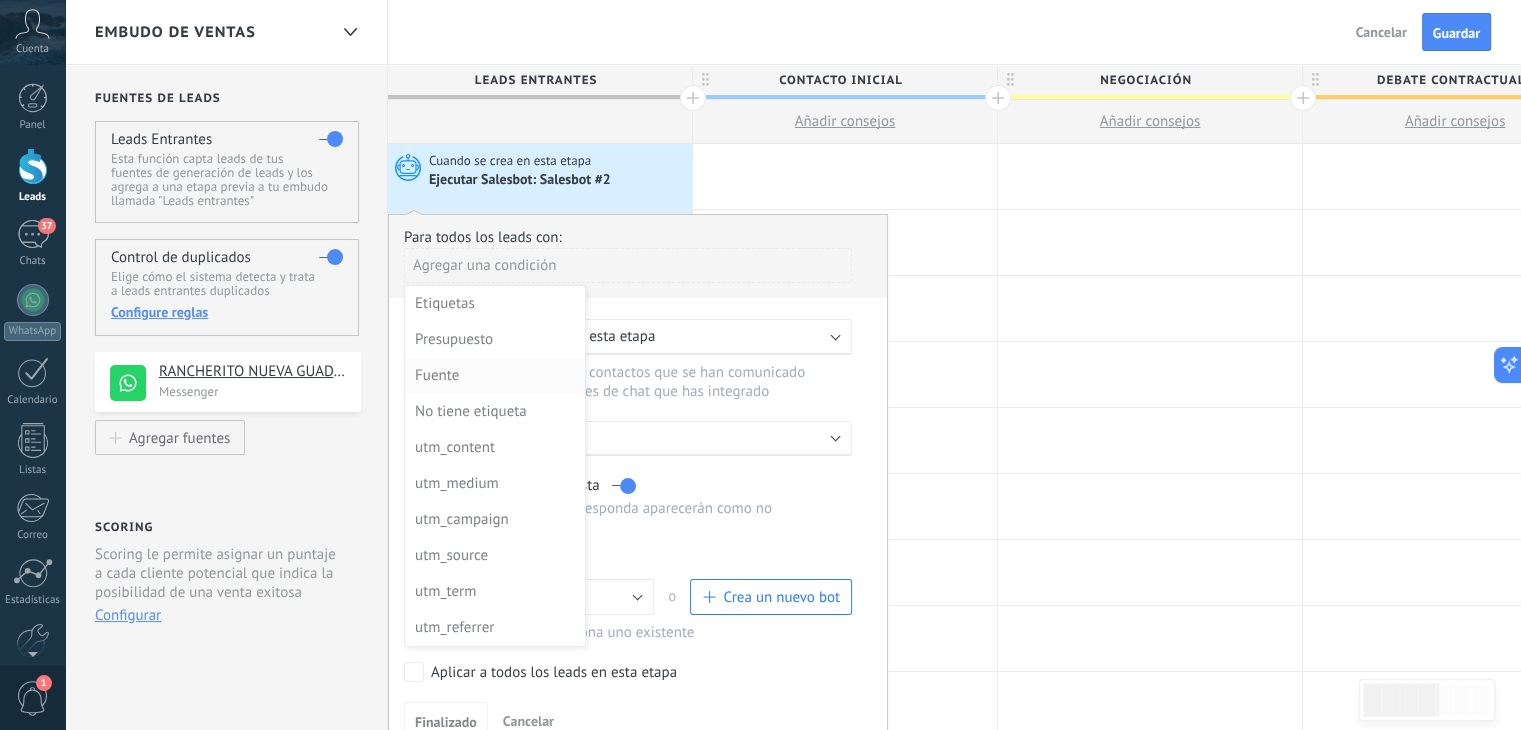 click on "Fuente" at bounding box center (493, 376) 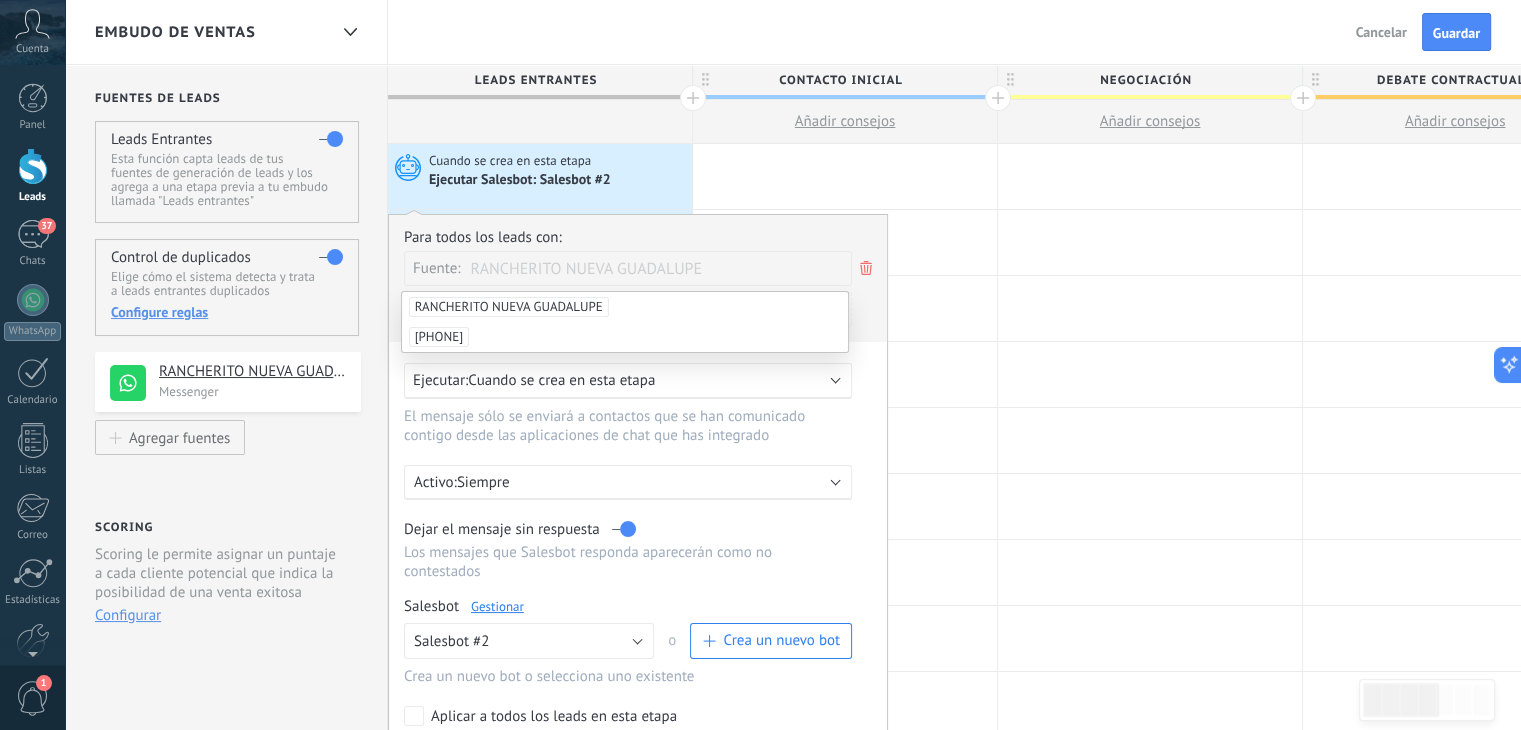 click on "RANCHERITO NUEVA GUADALUPE" at bounding box center [509, 307] 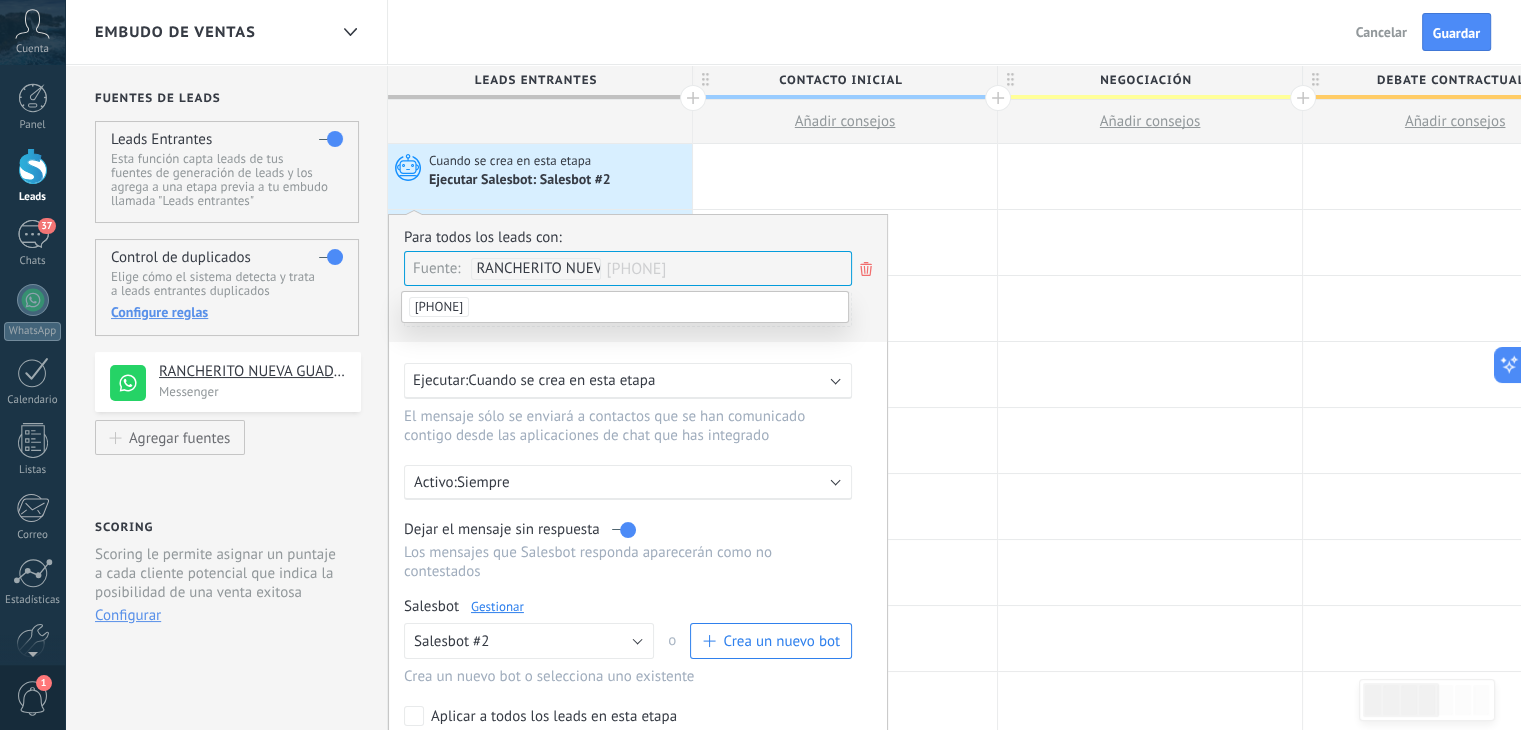 click on "[PHONE]" at bounding box center [625, 307] 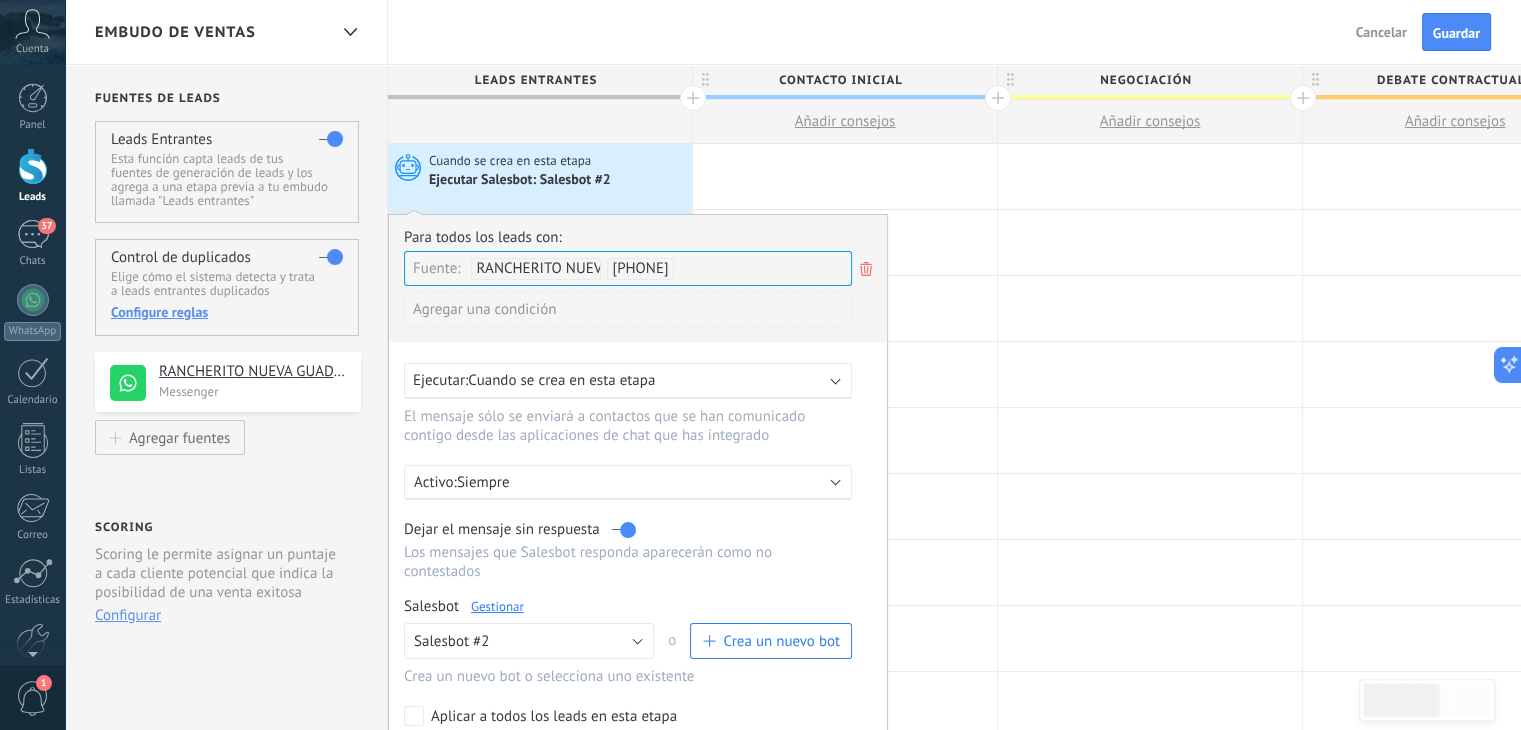 click on "Agregar una condición" at bounding box center (628, 309) 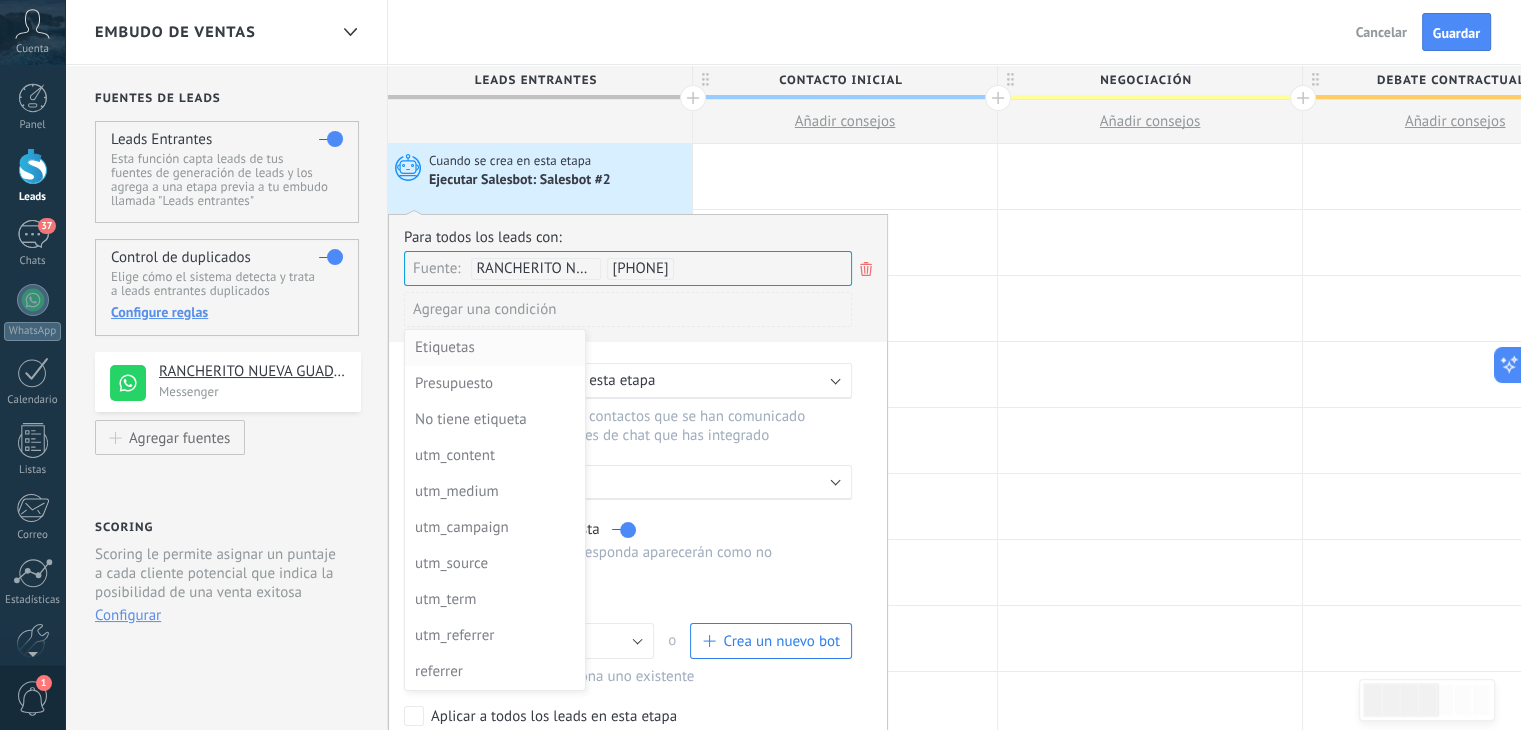 click on "Etiquetas" at bounding box center (493, 348) 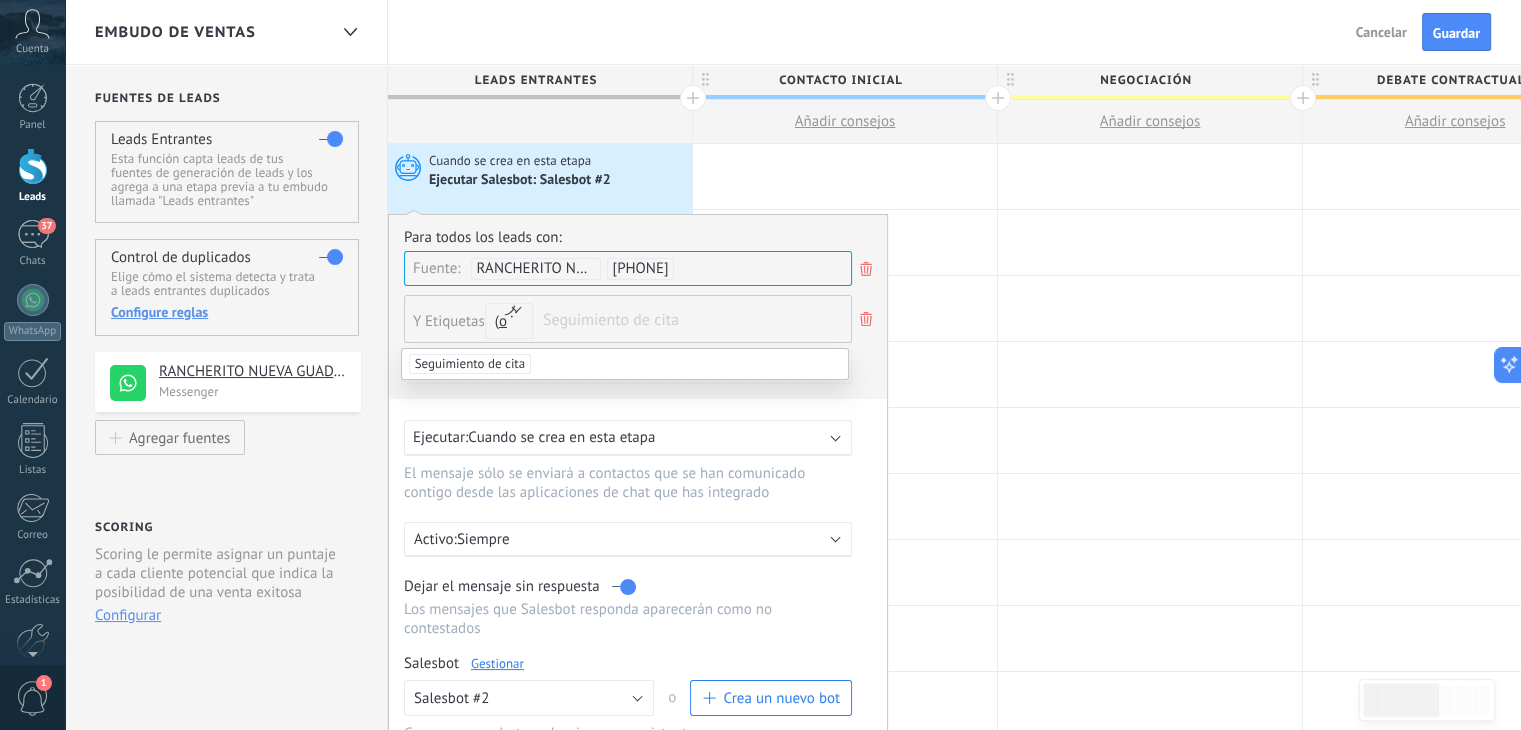 click 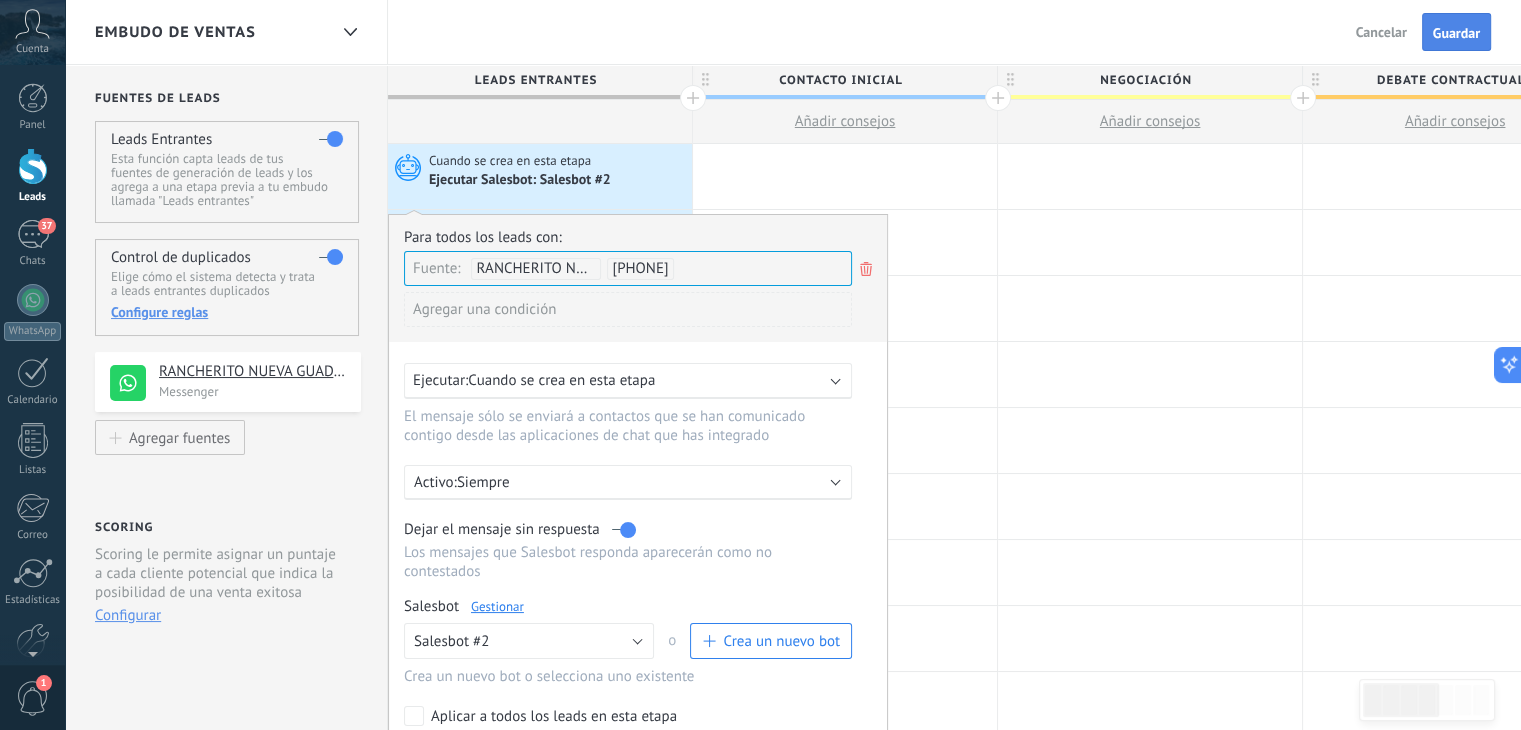 click on "Guardar" at bounding box center (1456, 33) 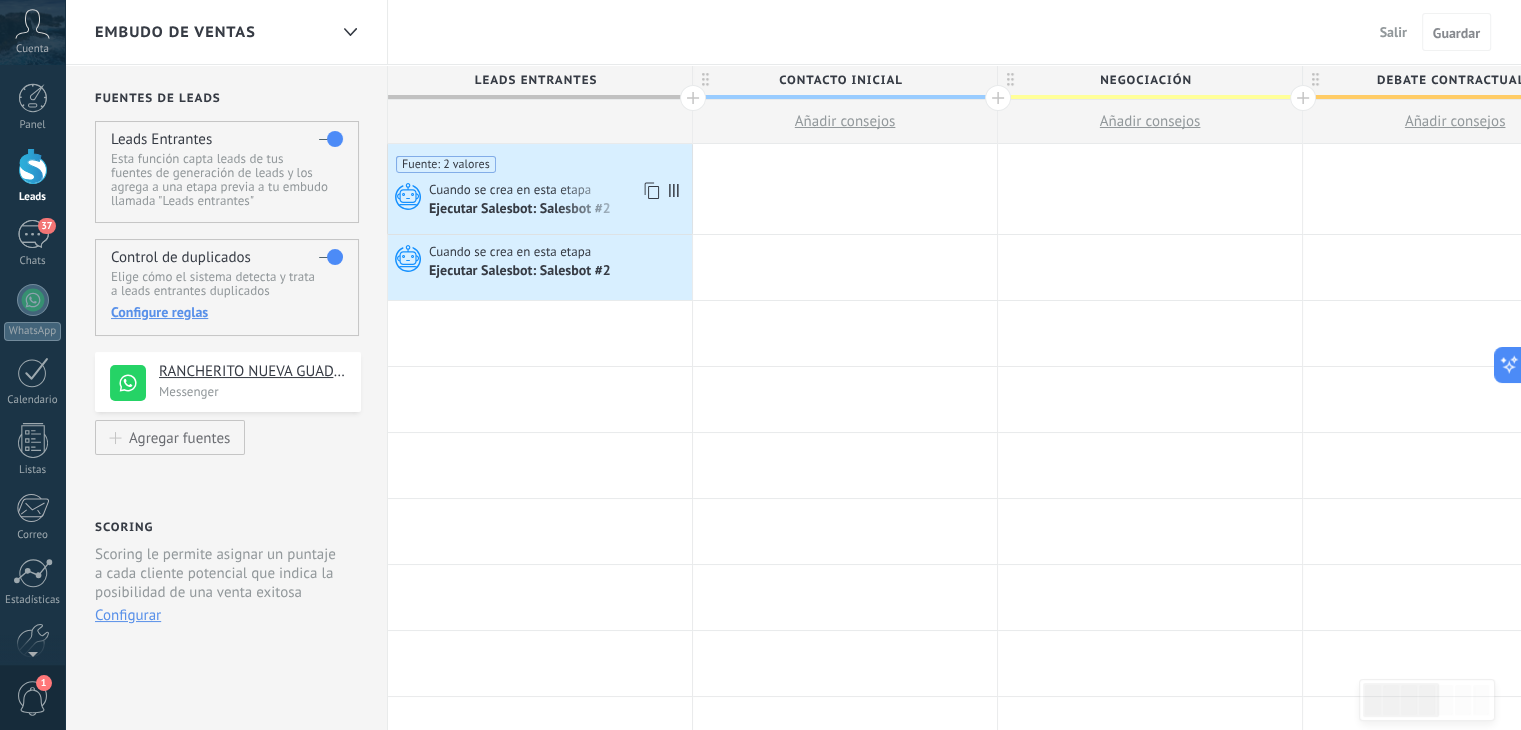 click on "Fuente: 2 valores" at bounding box center (446, 164) 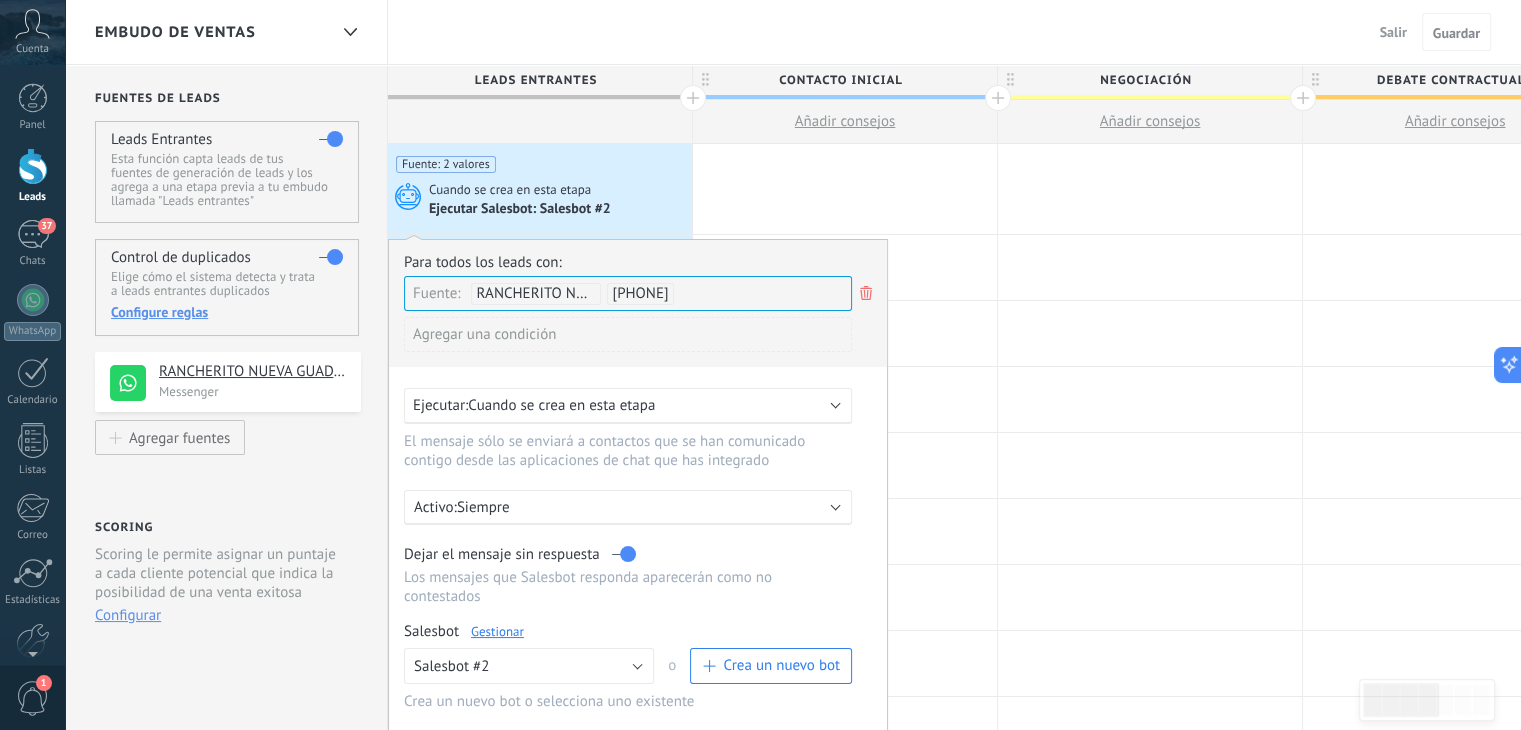 click 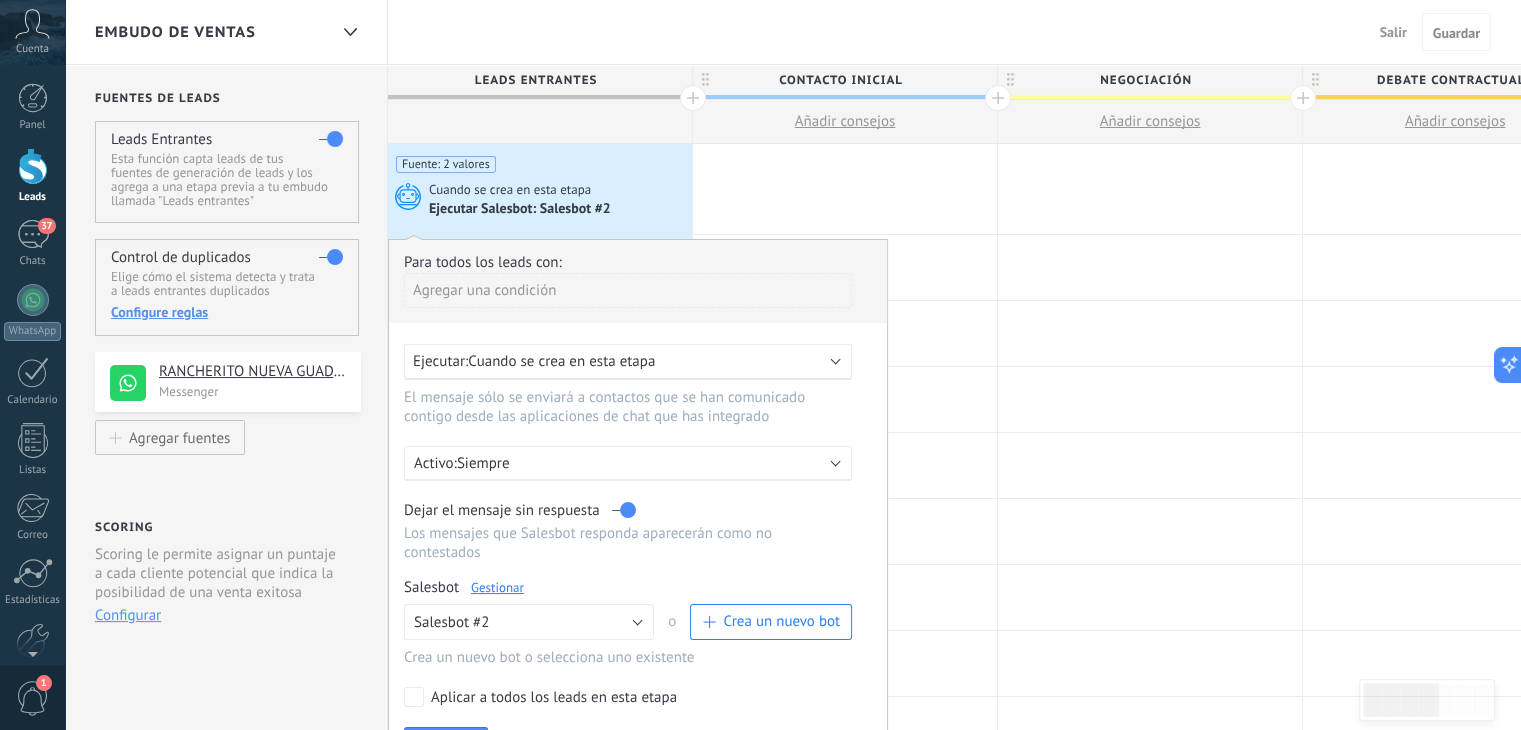 click at bounding box center [624, 510] 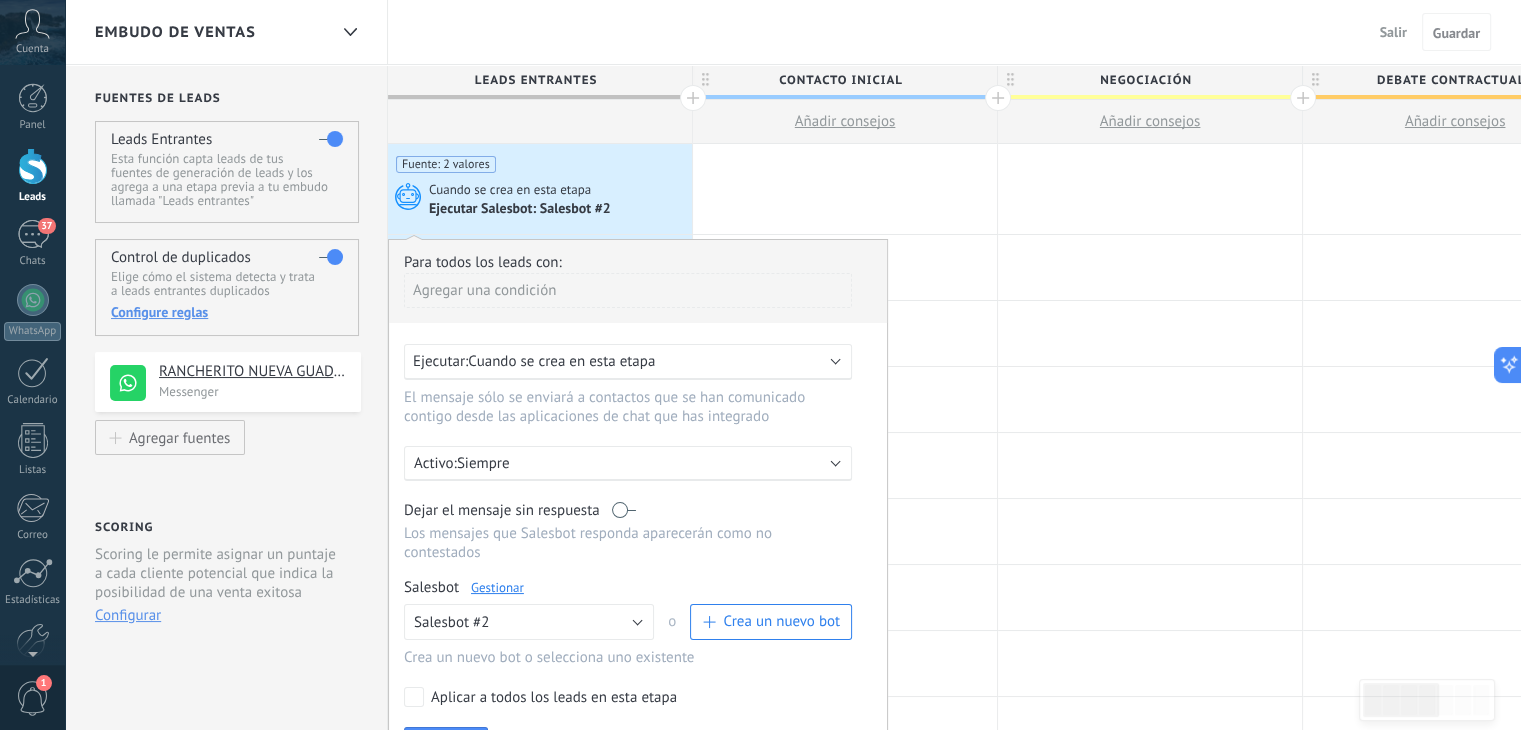 click on "Siempre" at bounding box center (632, 463) 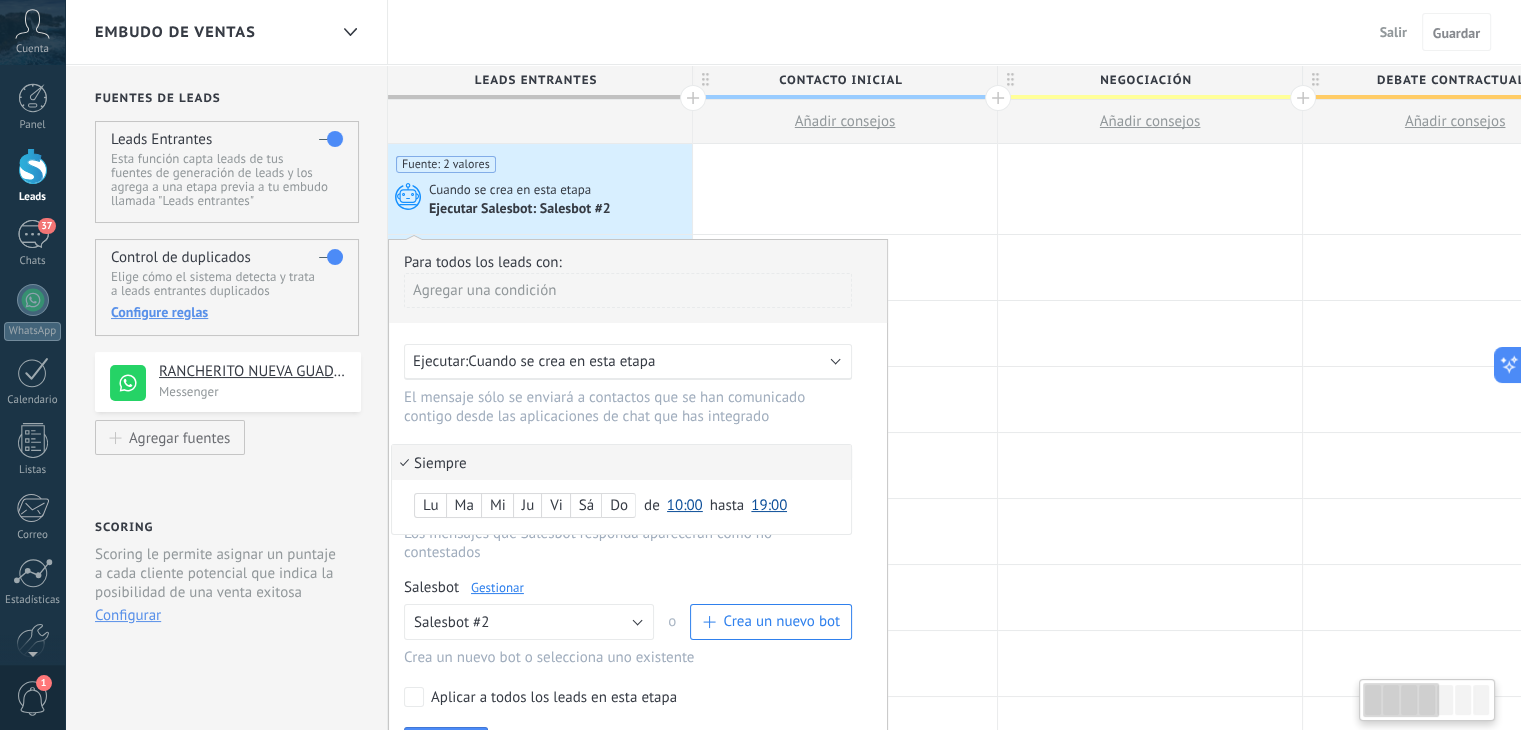 click on "Siempre" at bounding box center (621, 462) 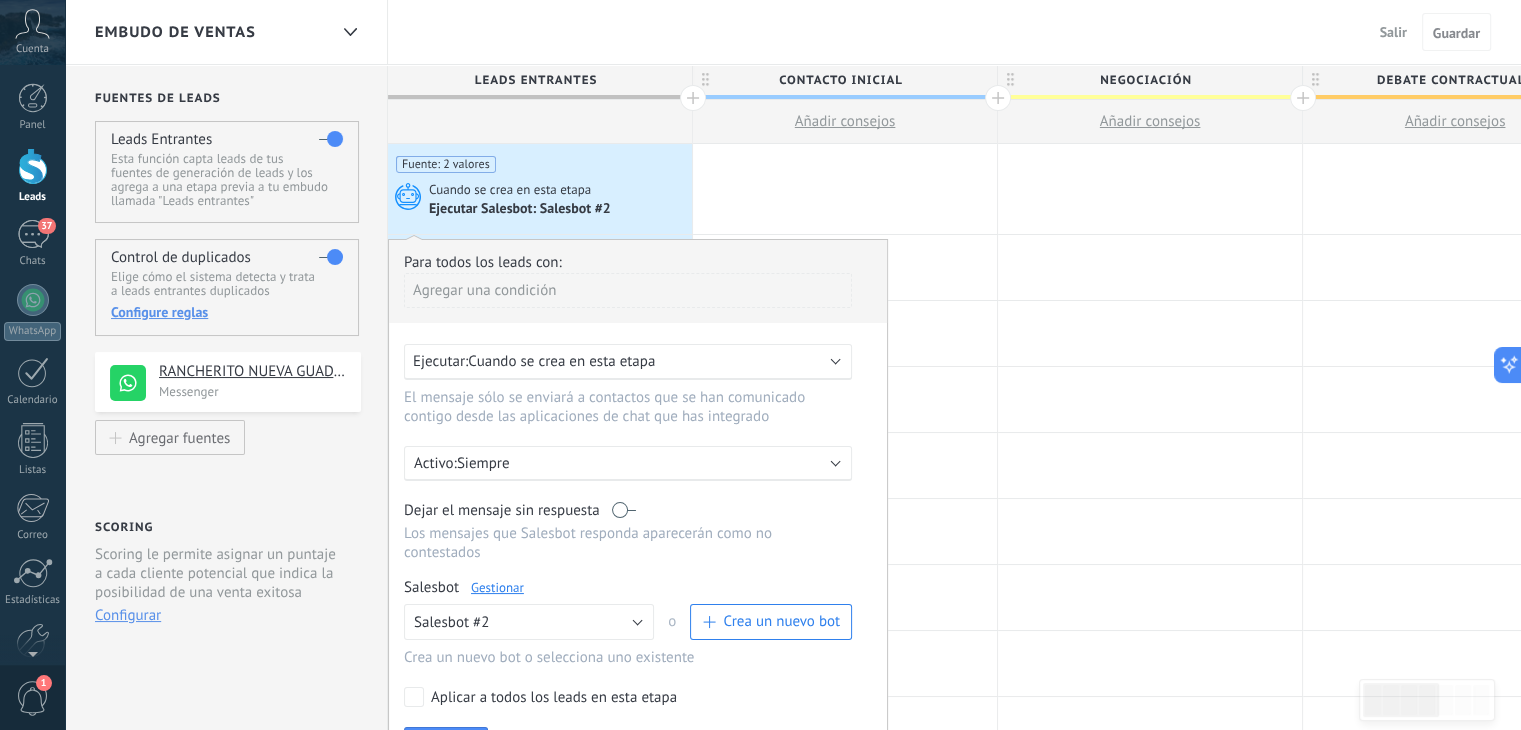 click on "Gestionar" at bounding box center (497, 587) 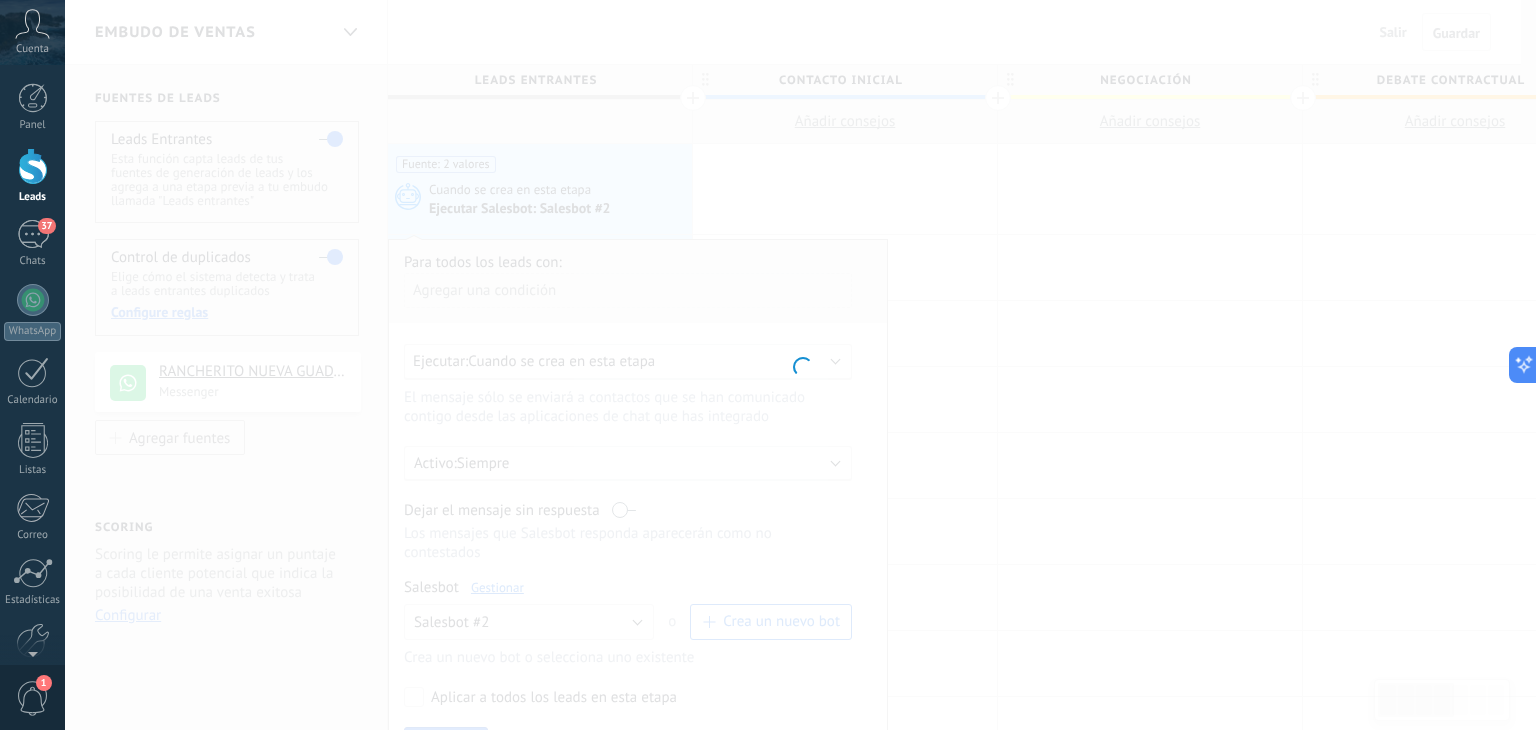 type on "**********" 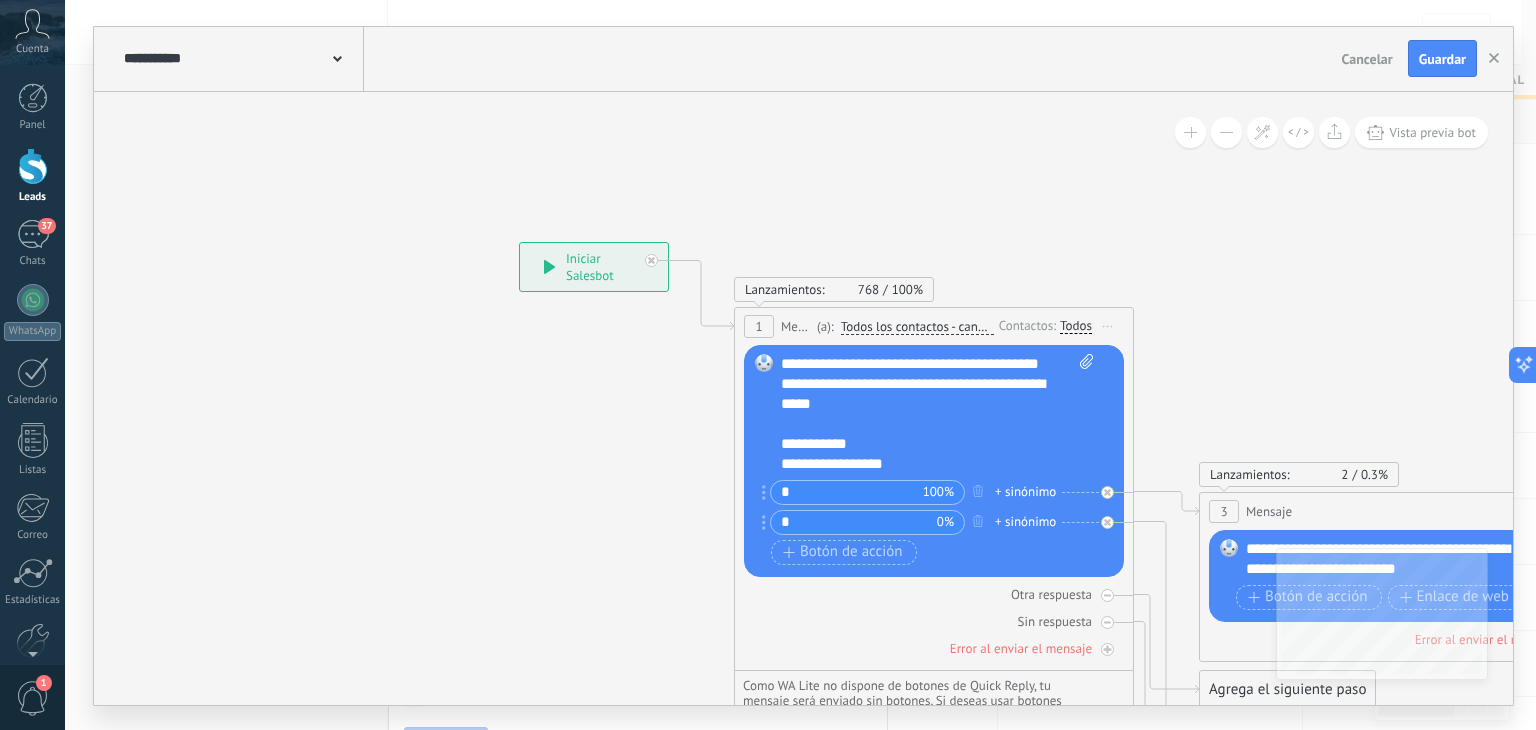 click 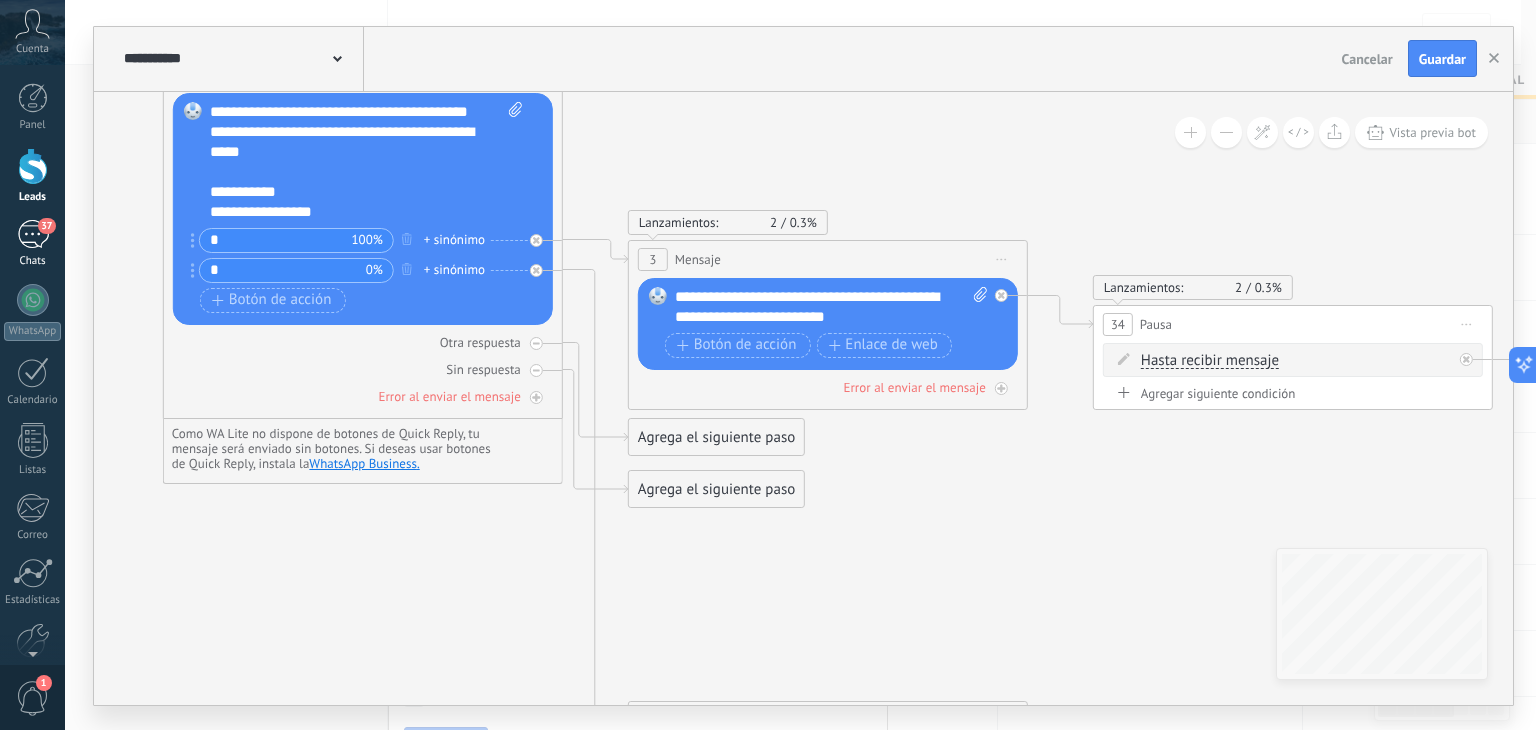 drag, startPoint x: 571, startPoint y: 501, endPoint x: 0, endPoint y: 249, distance: 624.1354 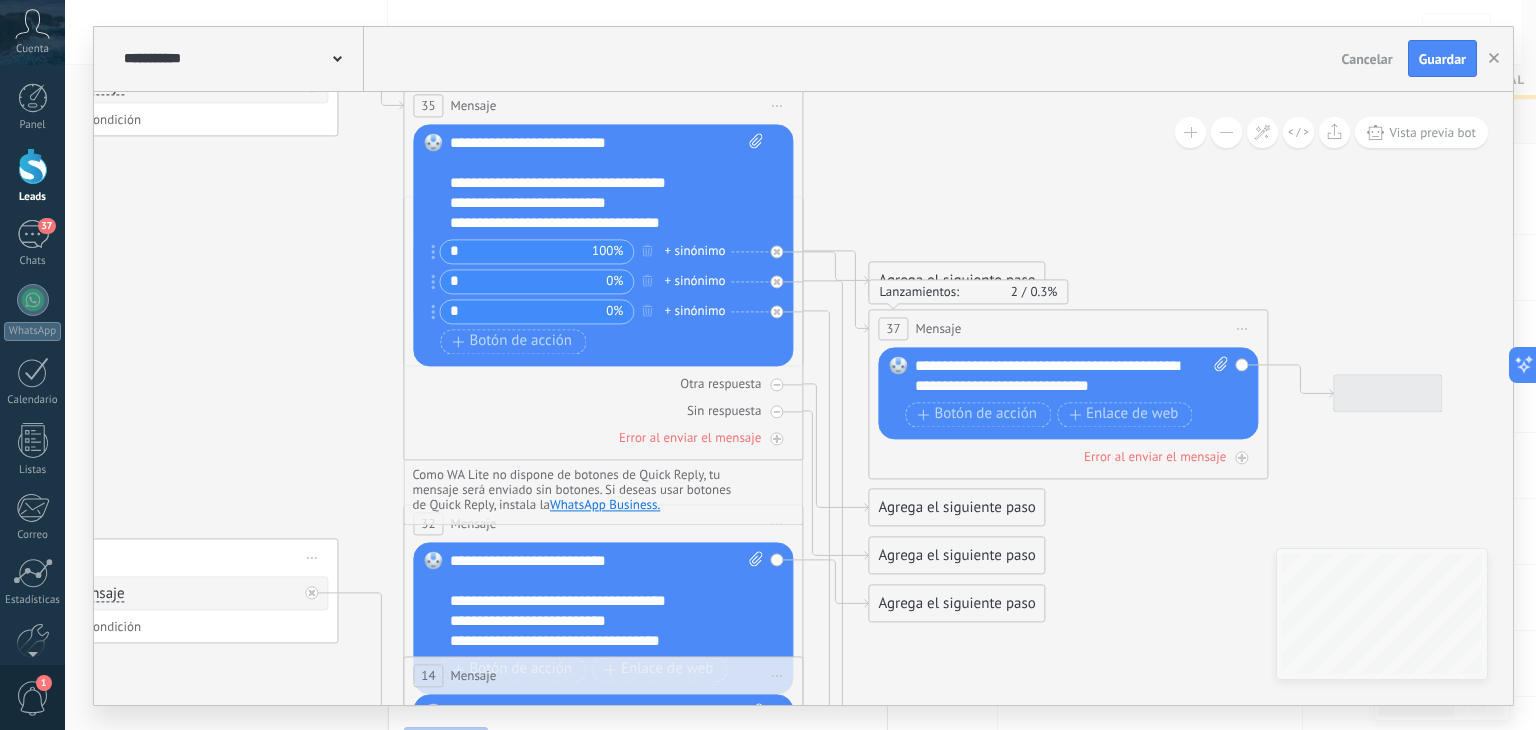 drag, startPoint x: 1260, startPoint y: 456, endPoint x: 104, endPoint y: 182, distance: 1188.0286 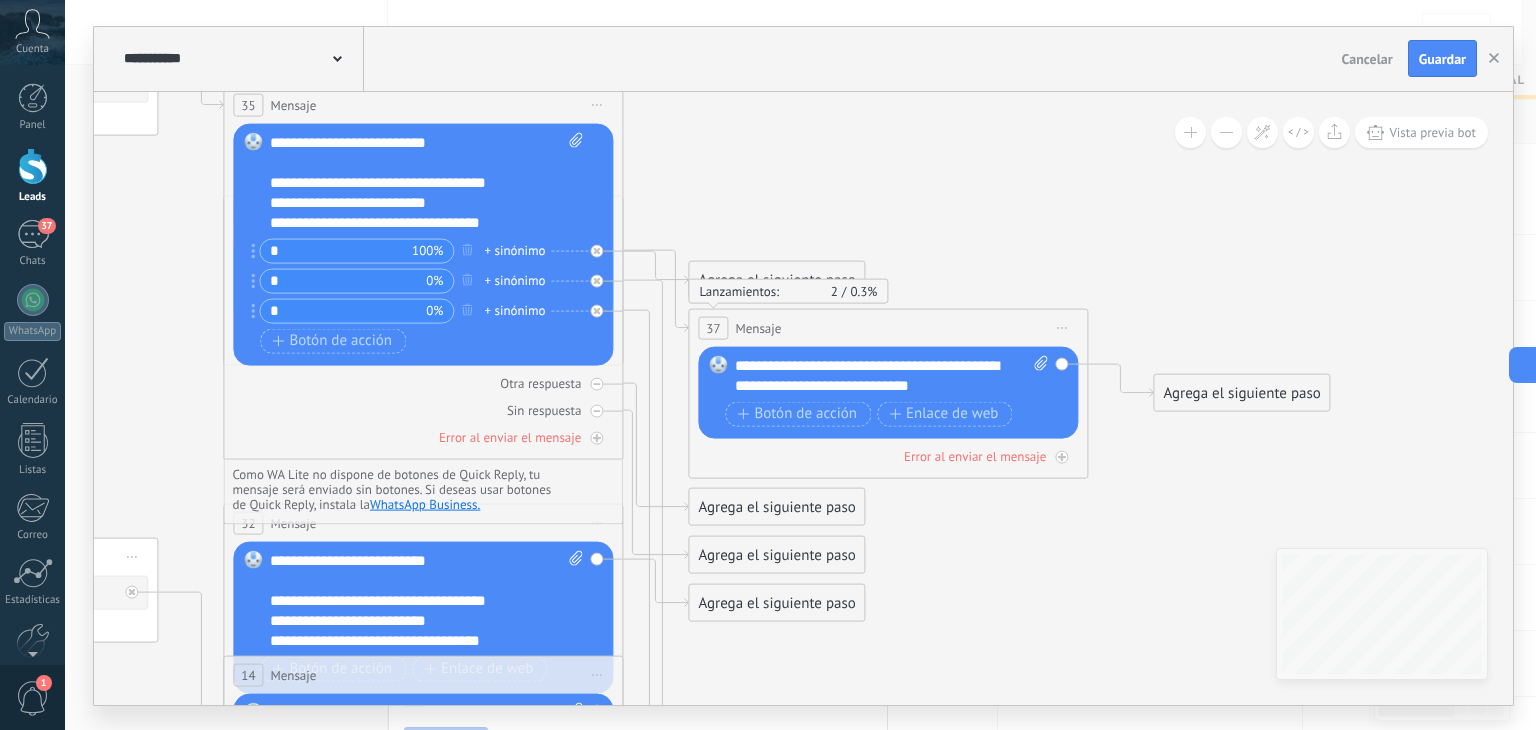 drag, startPoint x: 1456, startPoint y: 169, endPoint x: 1278, endPoint y: 169, distance: 178 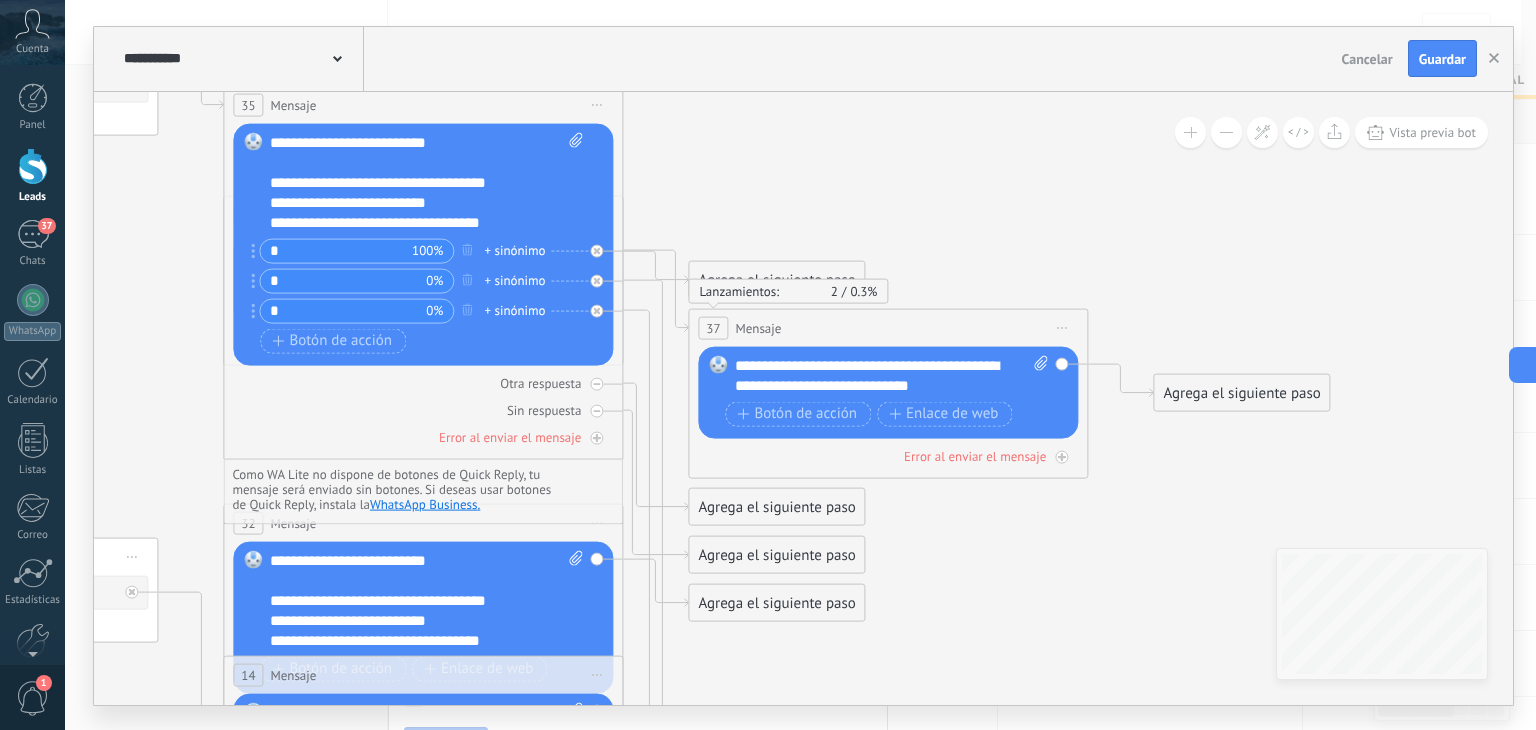 click 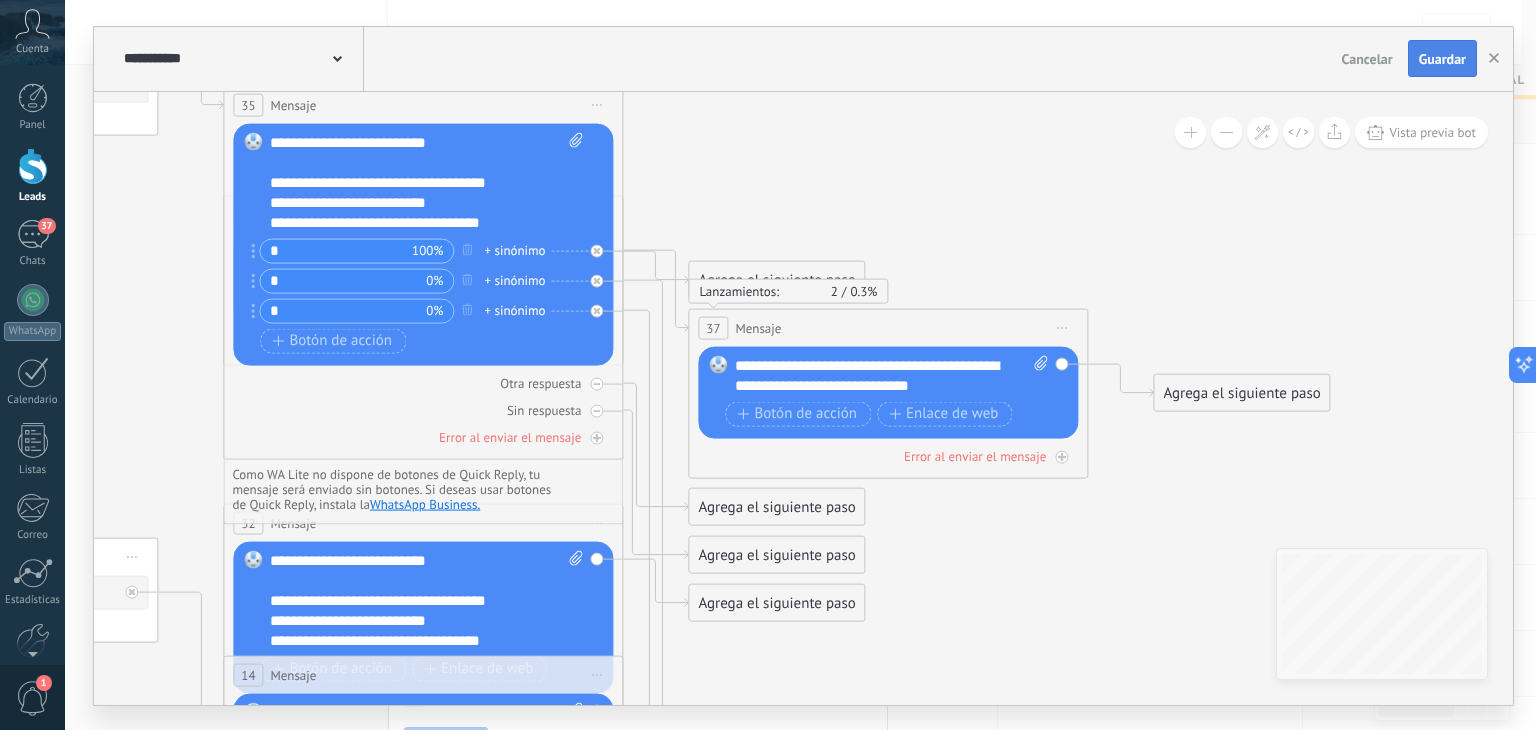 click on "Guardar" at bounding box center [1442, 59] 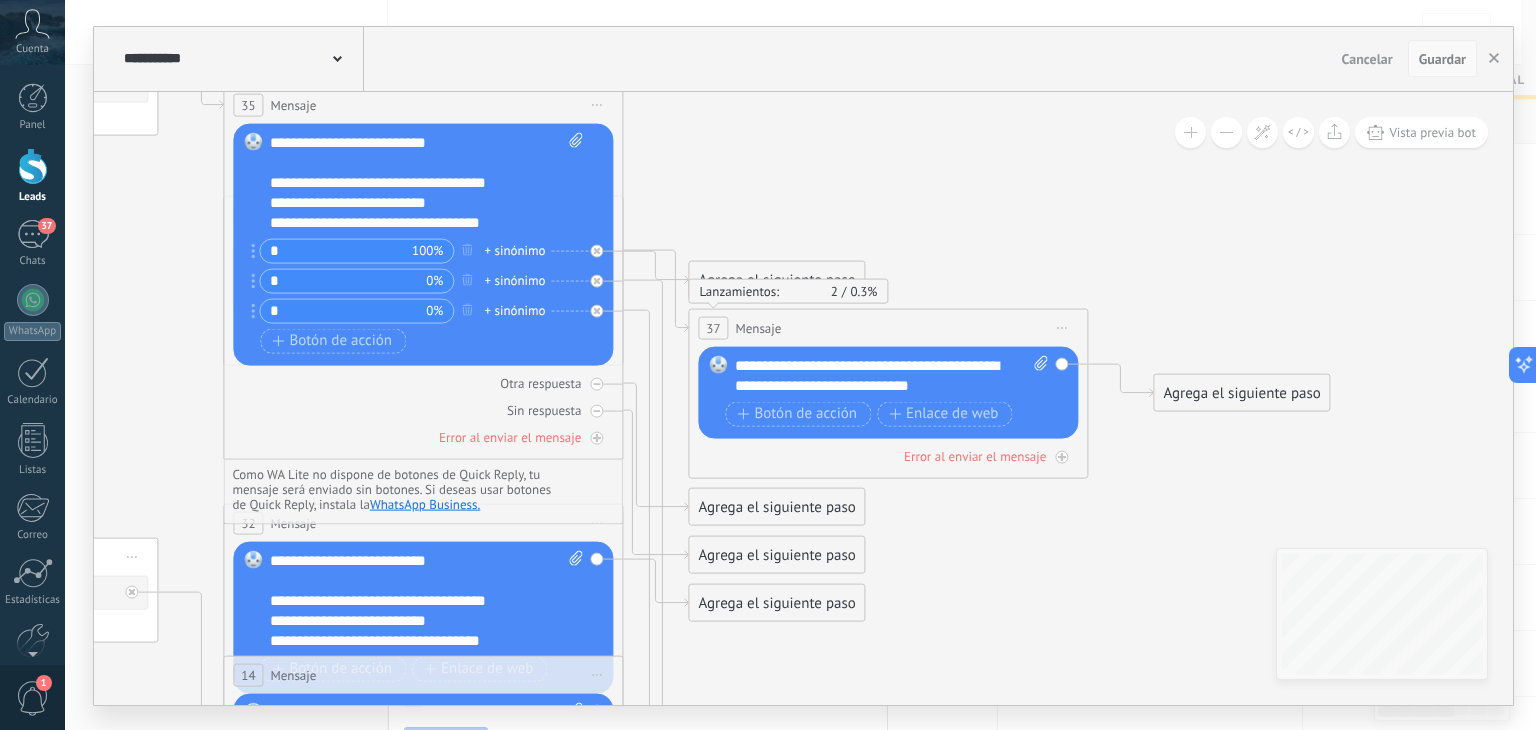 click on "Guardar" at bounding box center [1442, 59] 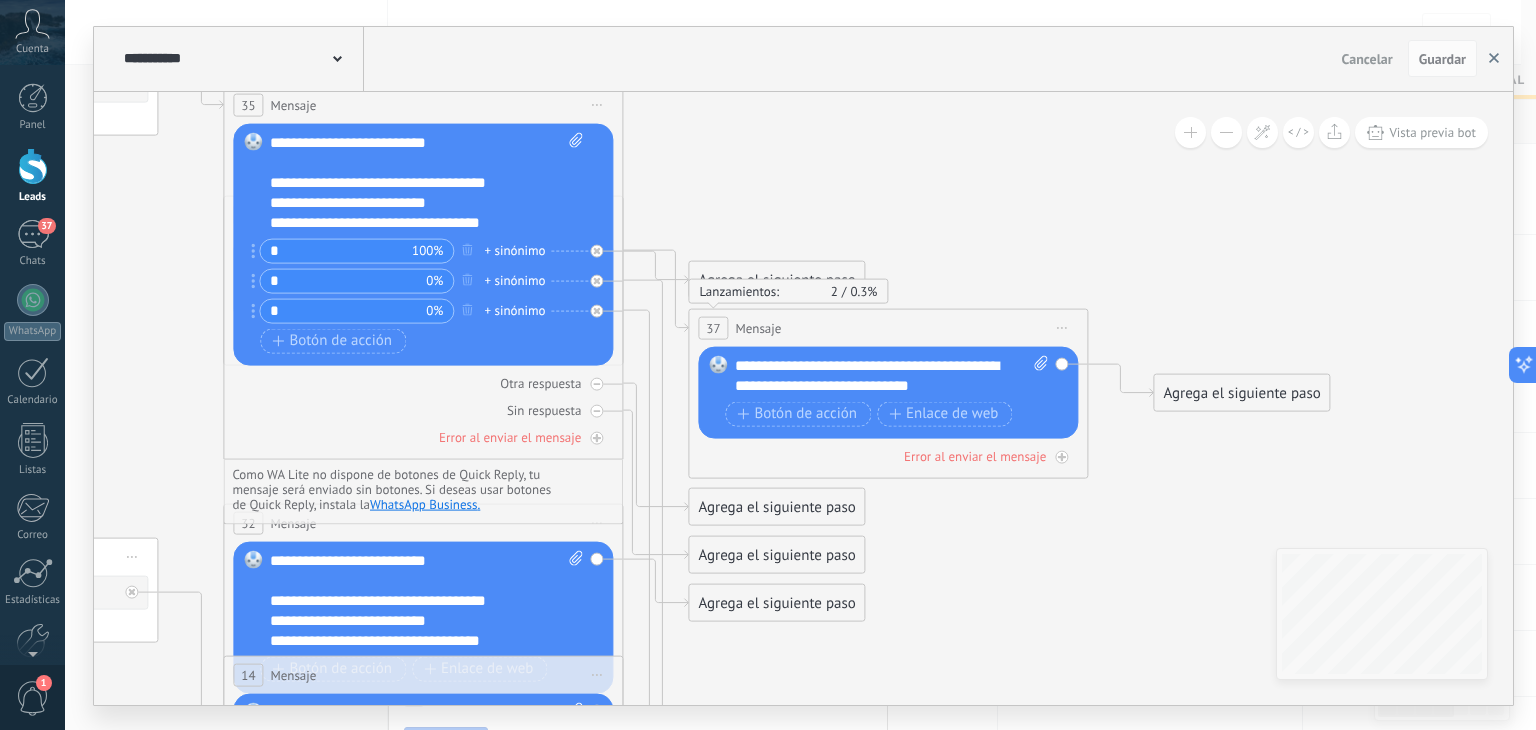 click at bounding box center (1494, 59) 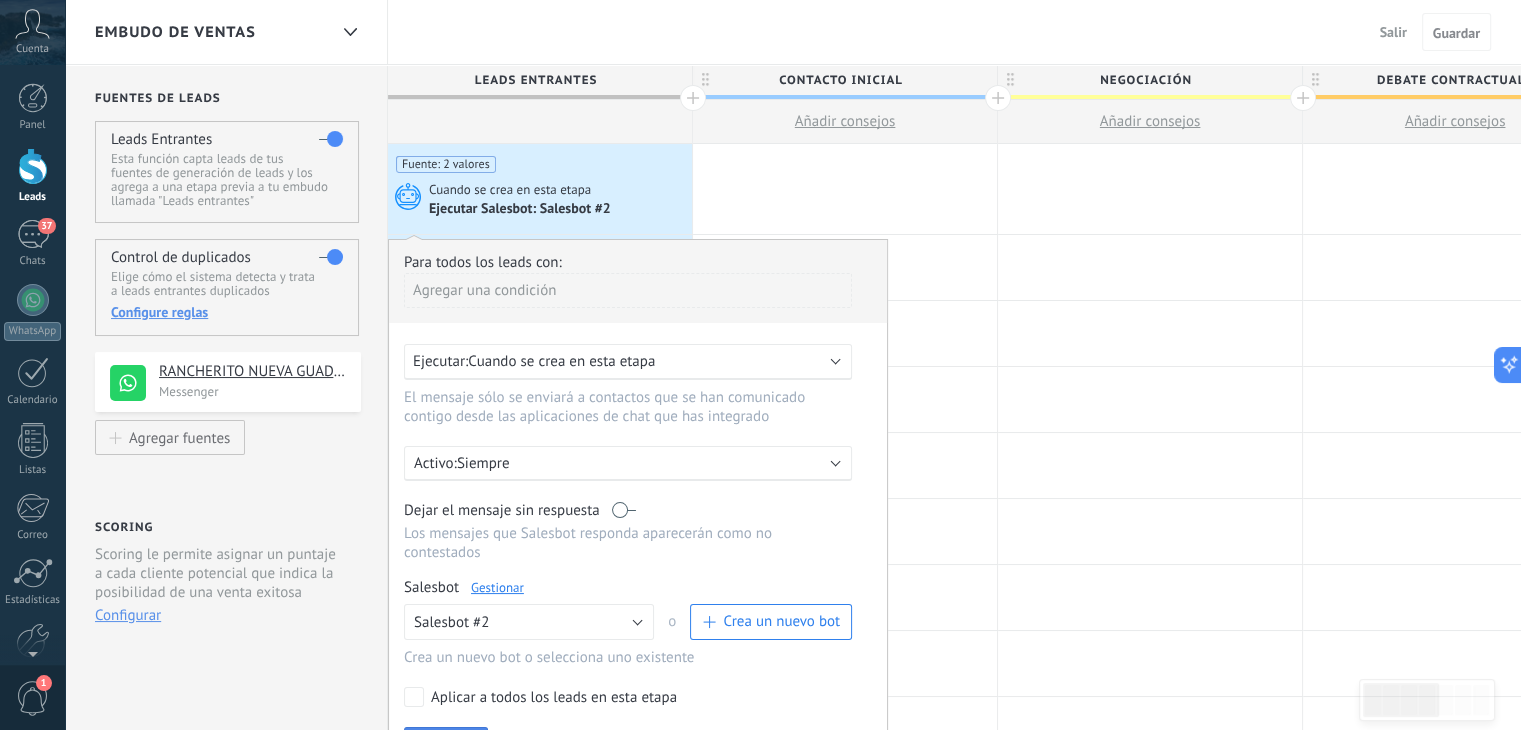 click on "Finalizado" at bounding box center [446, 746] 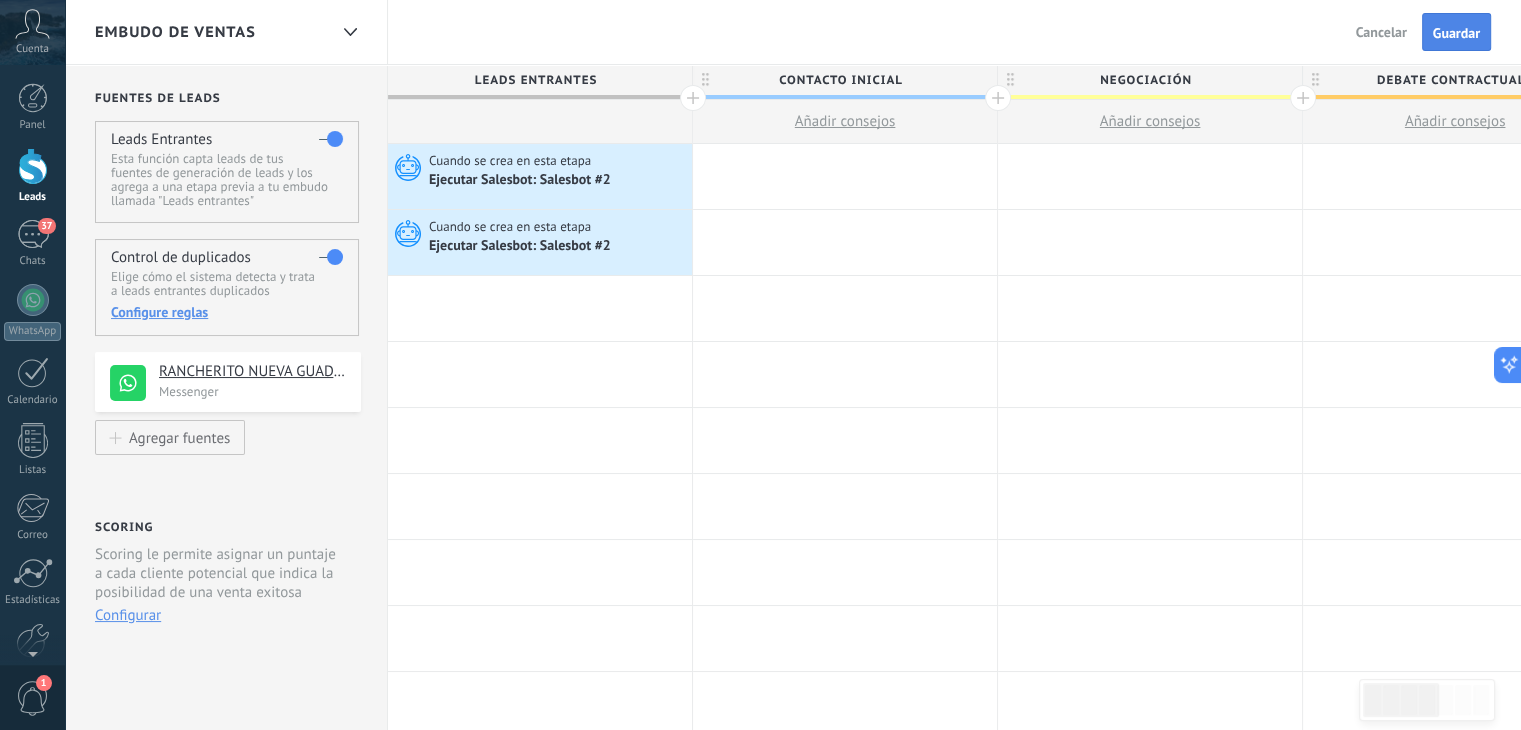 click on "Guardar" at bounding box center (1456, 33) 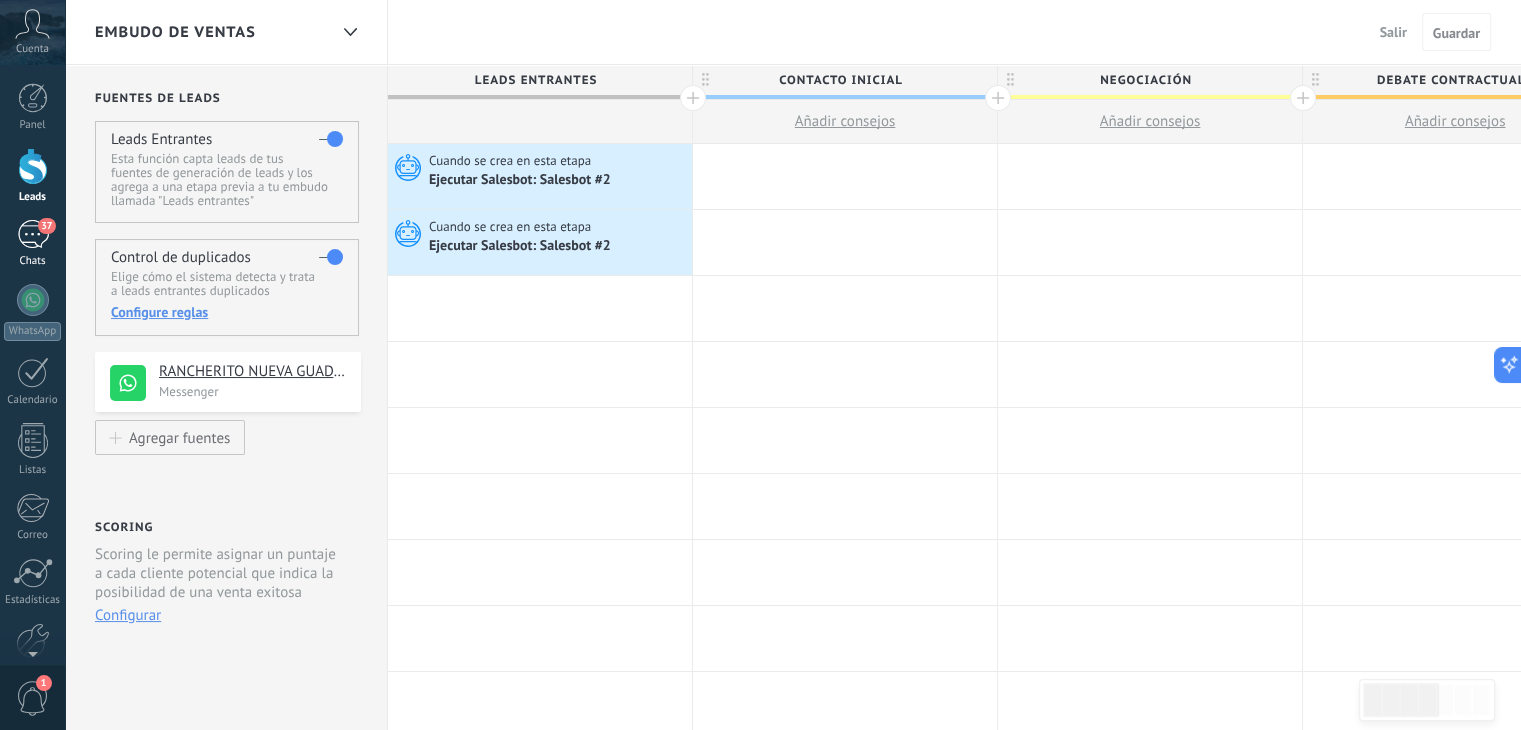 click on "Chats" at bounding box center (33, 261) 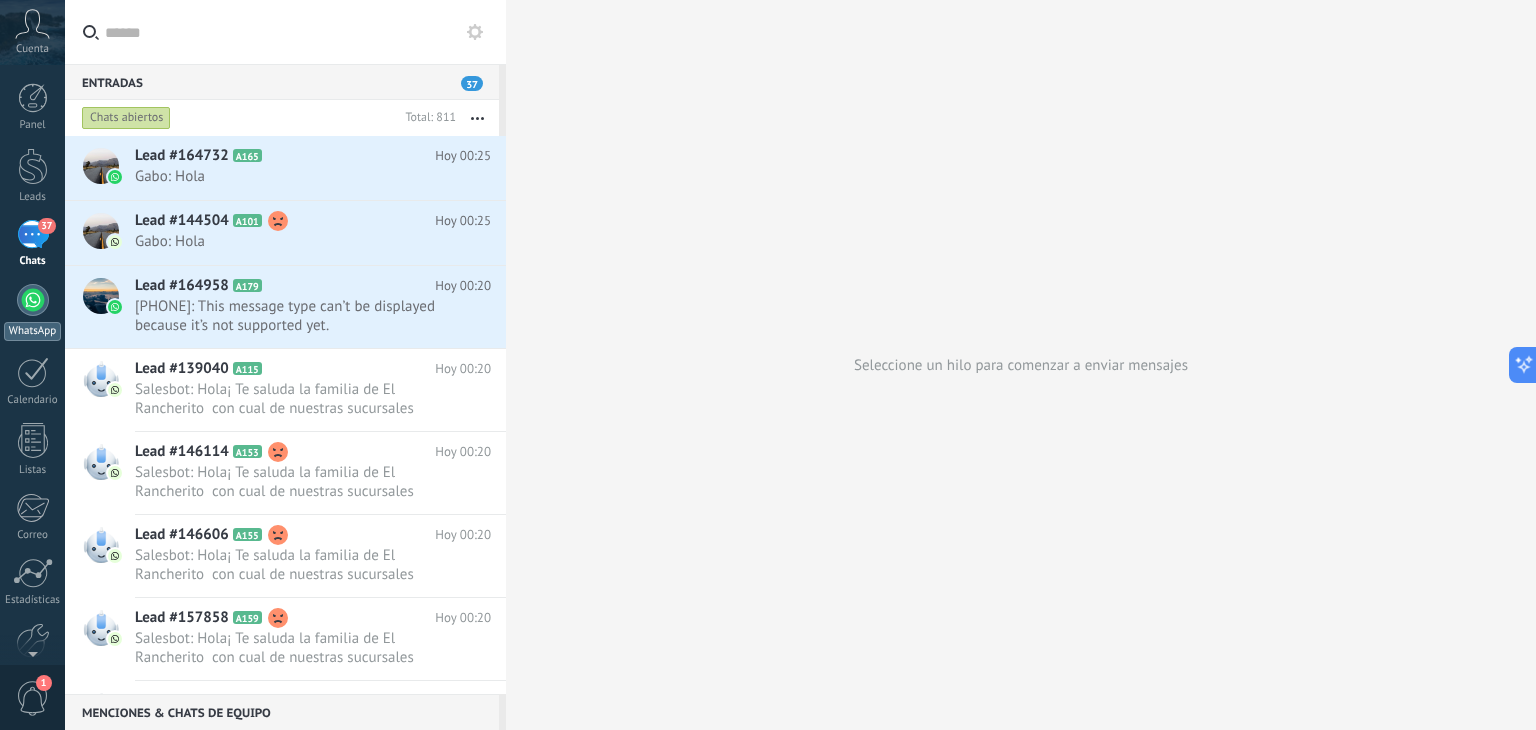 click at bounding box center (33, 300) 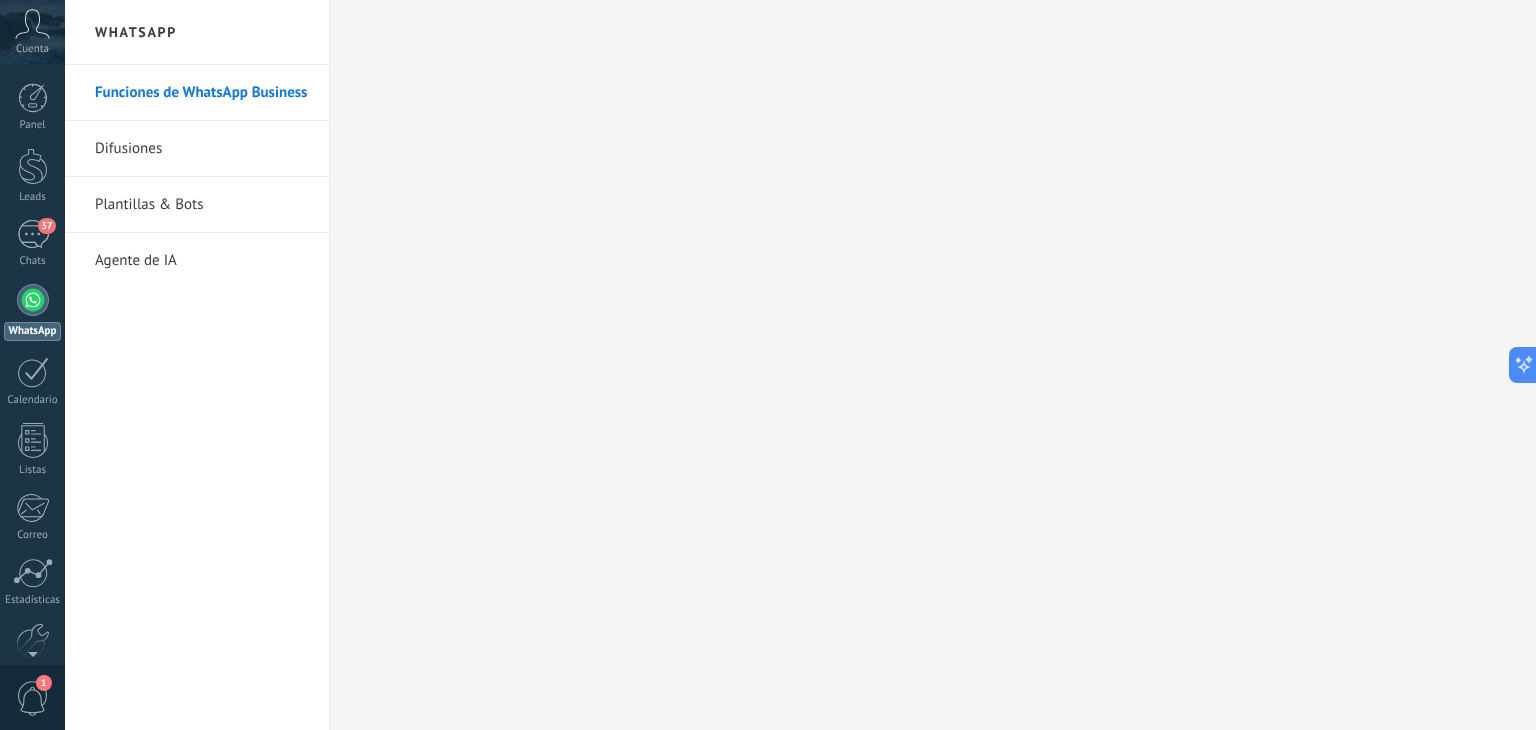 click on "Plantillas & Bots" at bounding box center [202, 205] 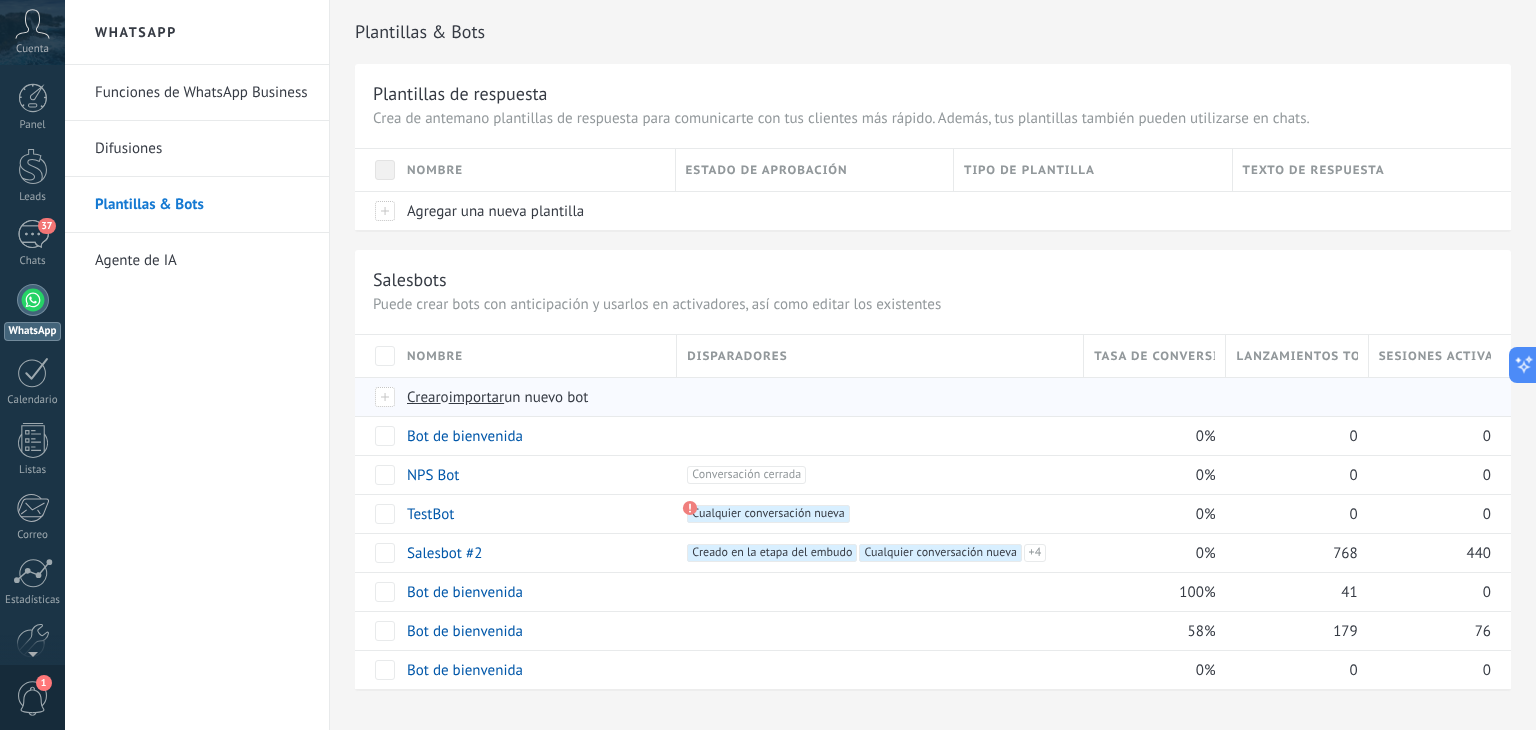 click on "un nuevo bot" at bounding box center (546, 397) 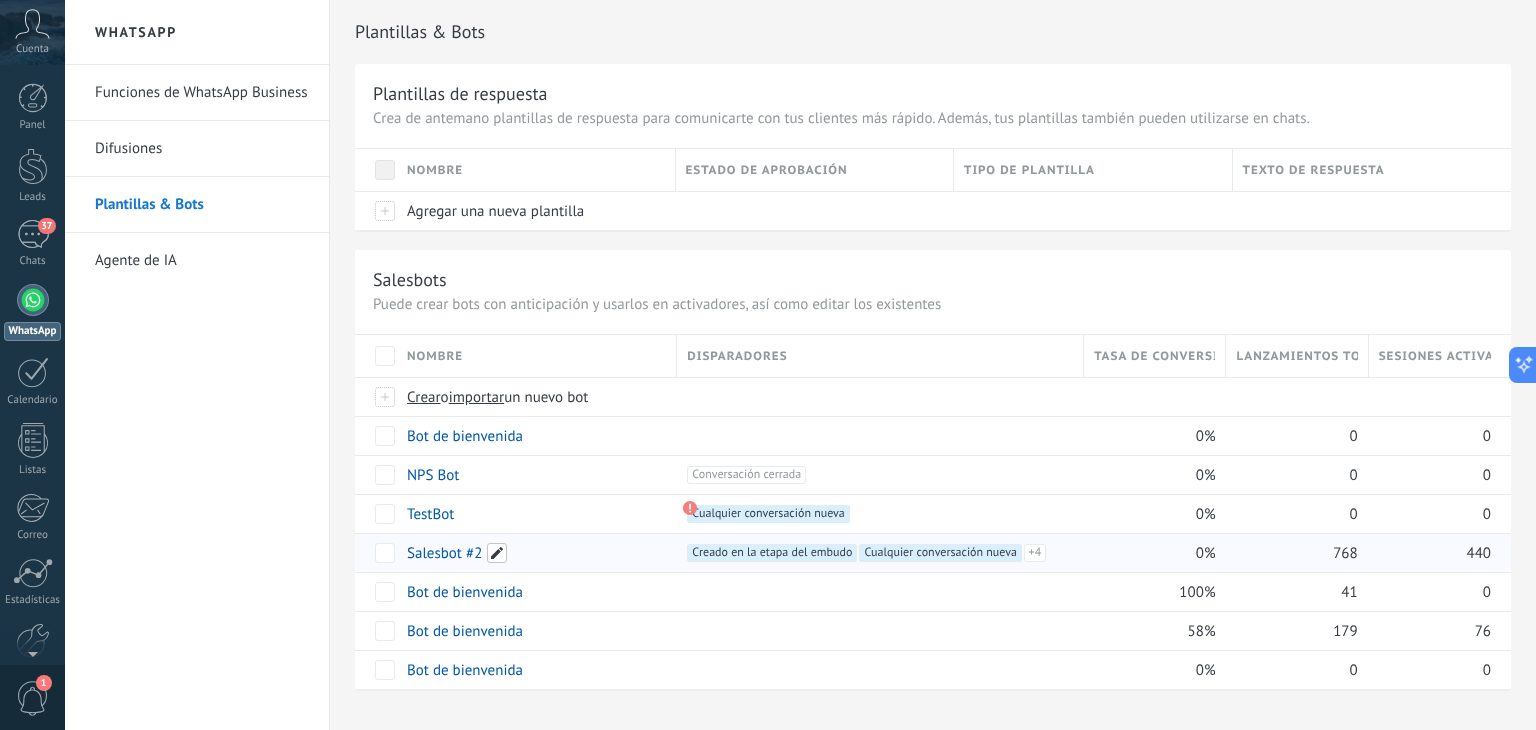 click at bounding box center [497, 553] 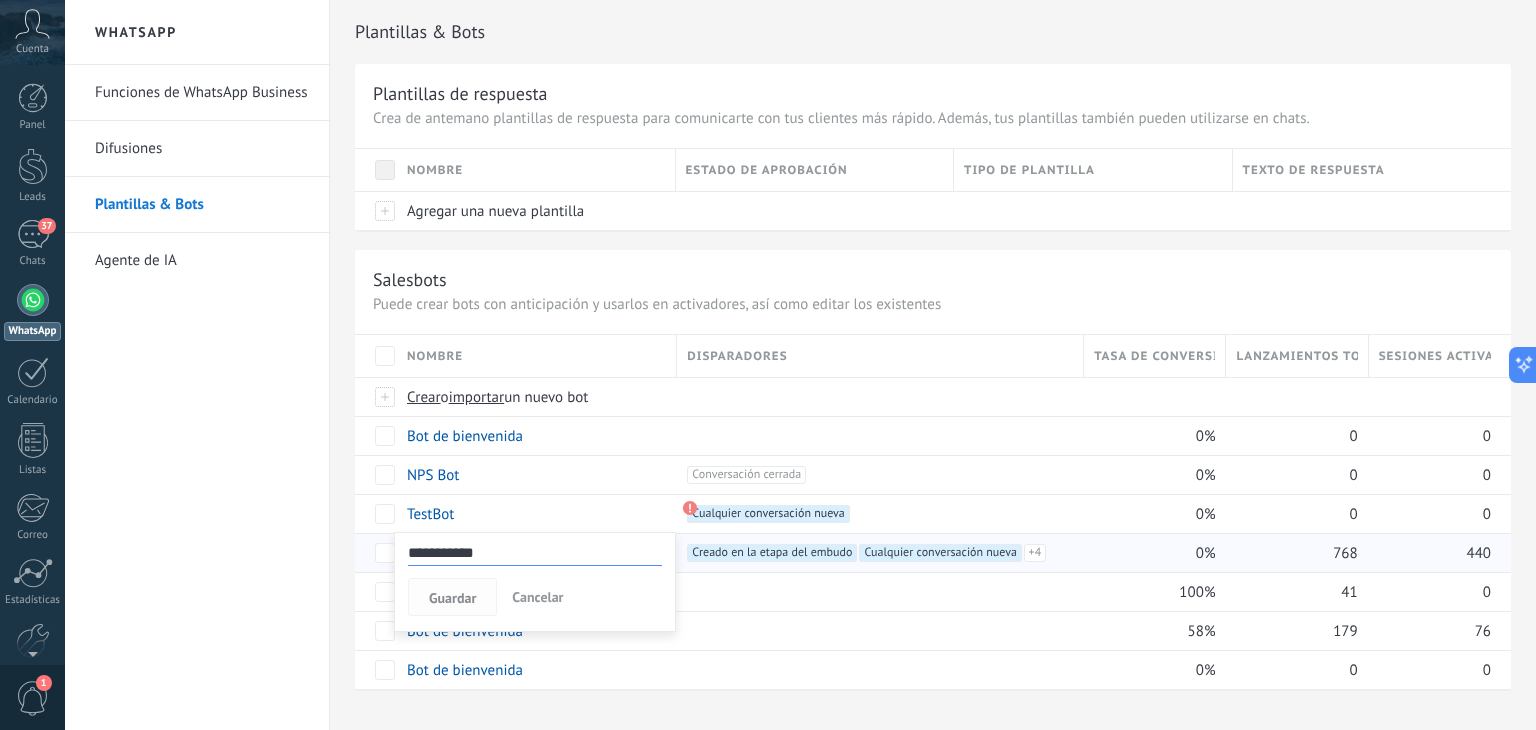 click on "Guardar" at bounding box center [452, 598] 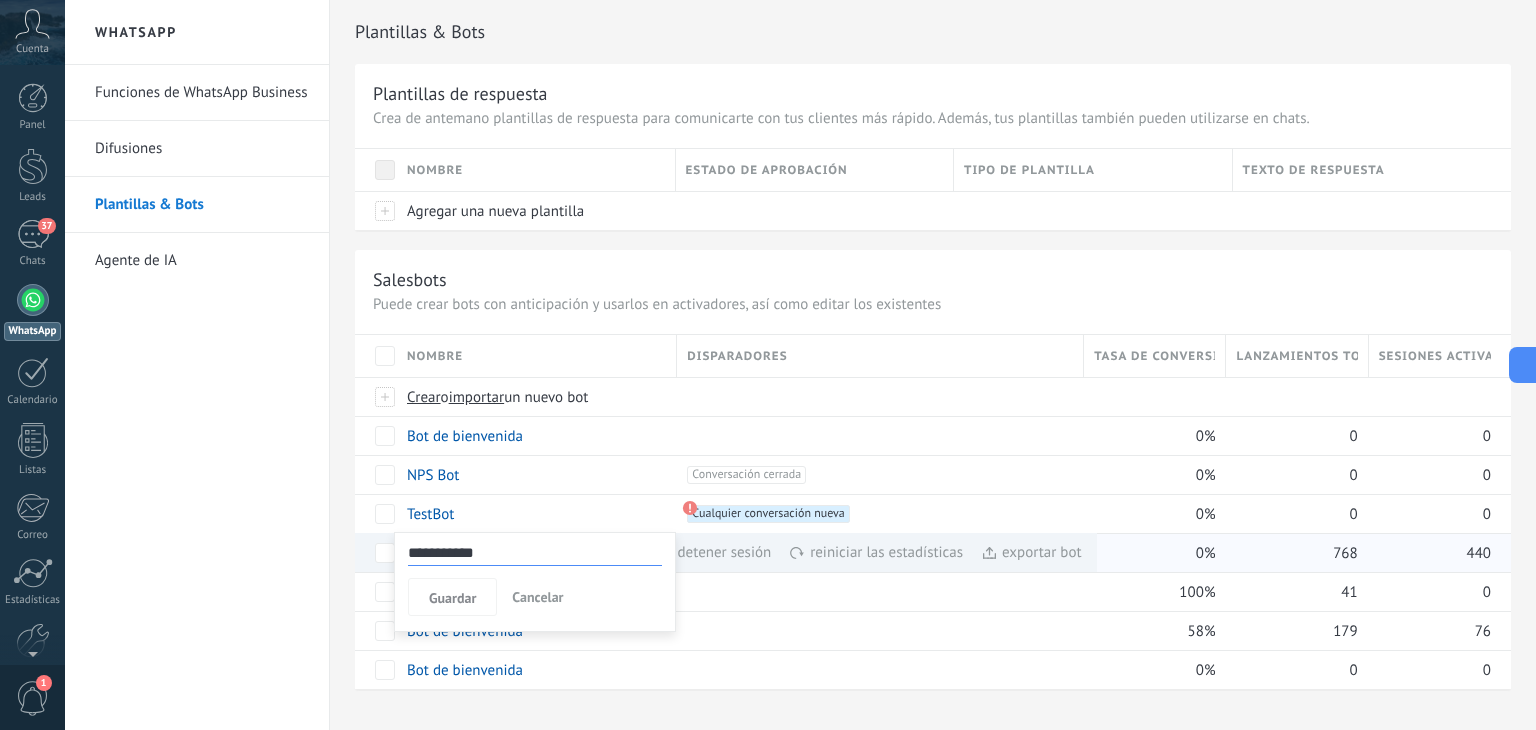 click on "Cancelar" at bounding box center [537, 597] 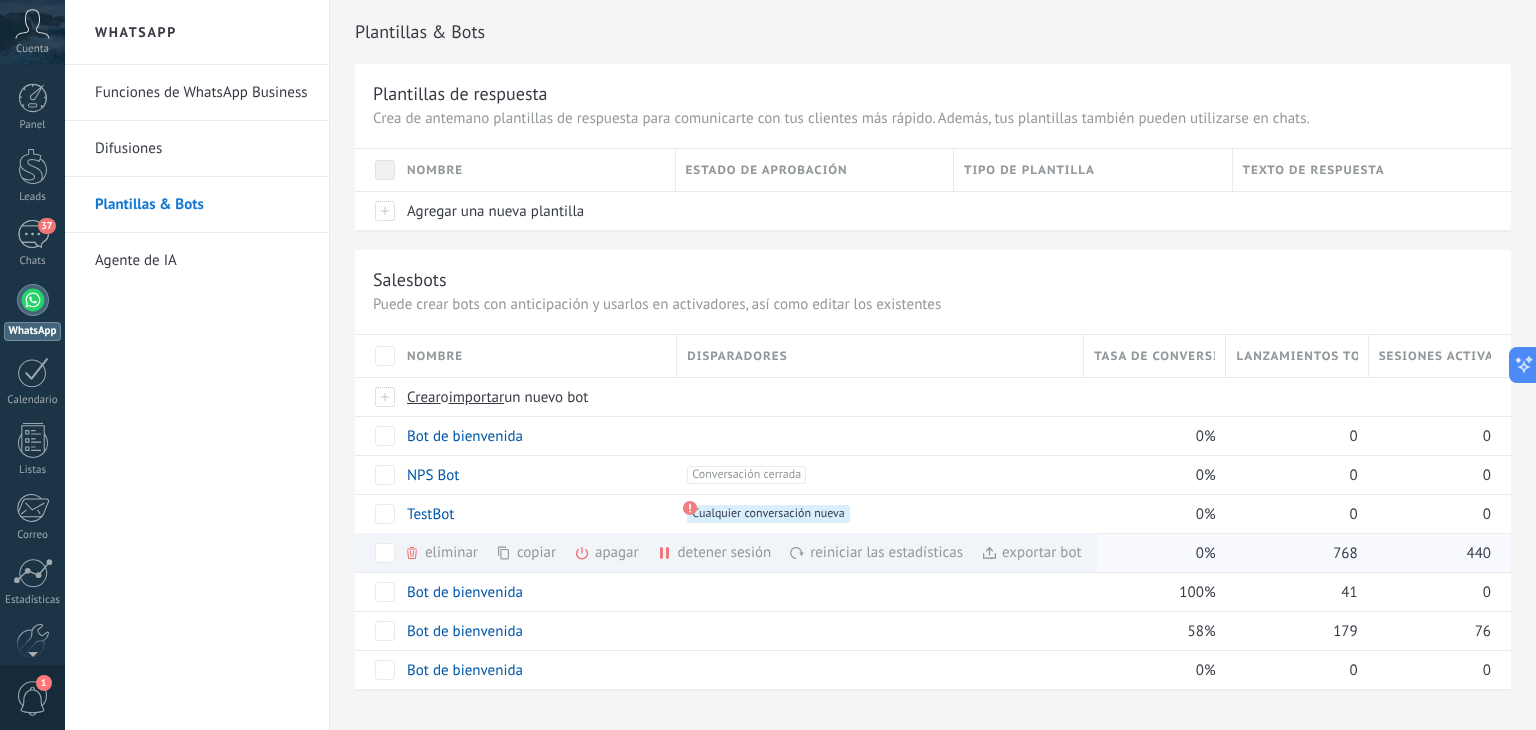 click on "exportar bot màs" at bounding box center [1031, 552] 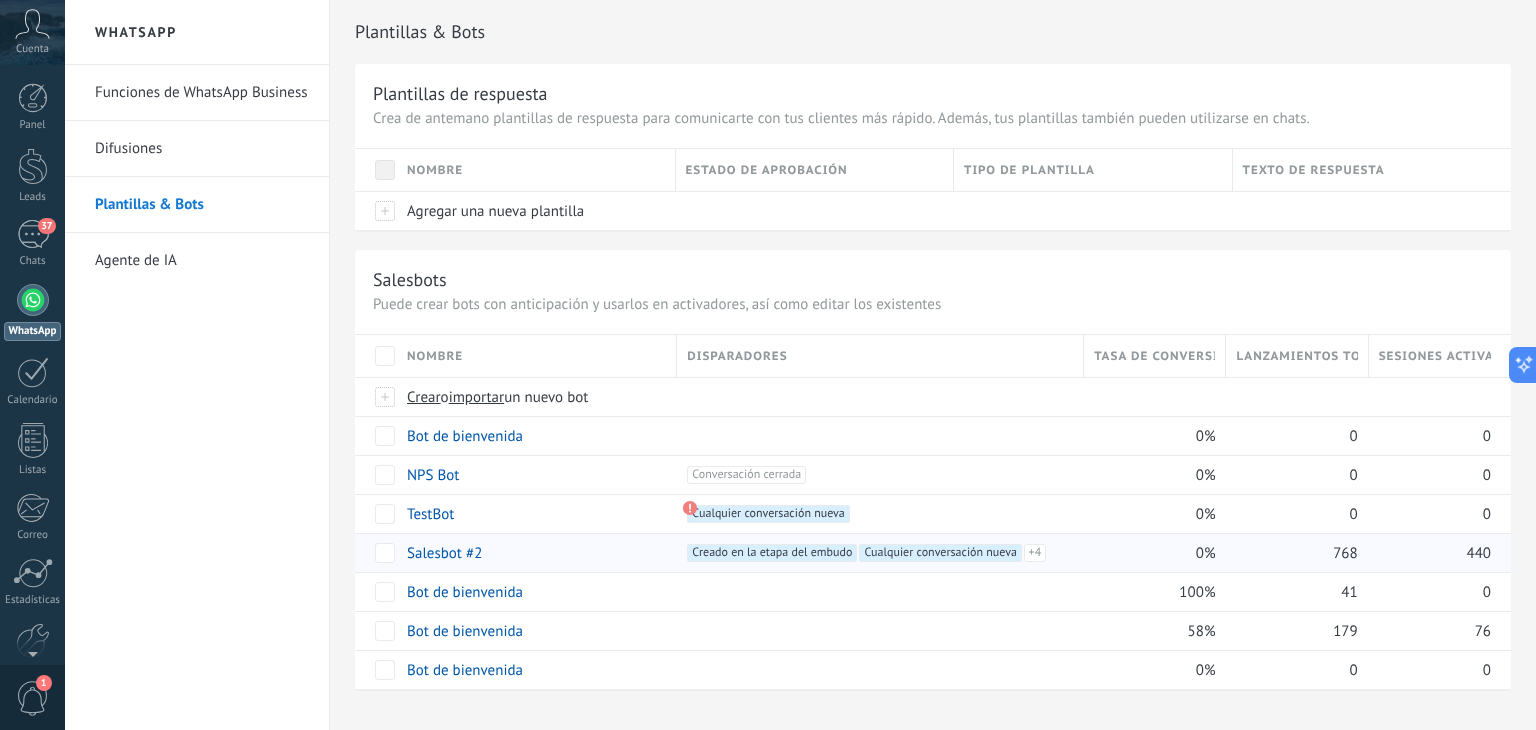 click on "Nombre" at bounding box center (536, 356) 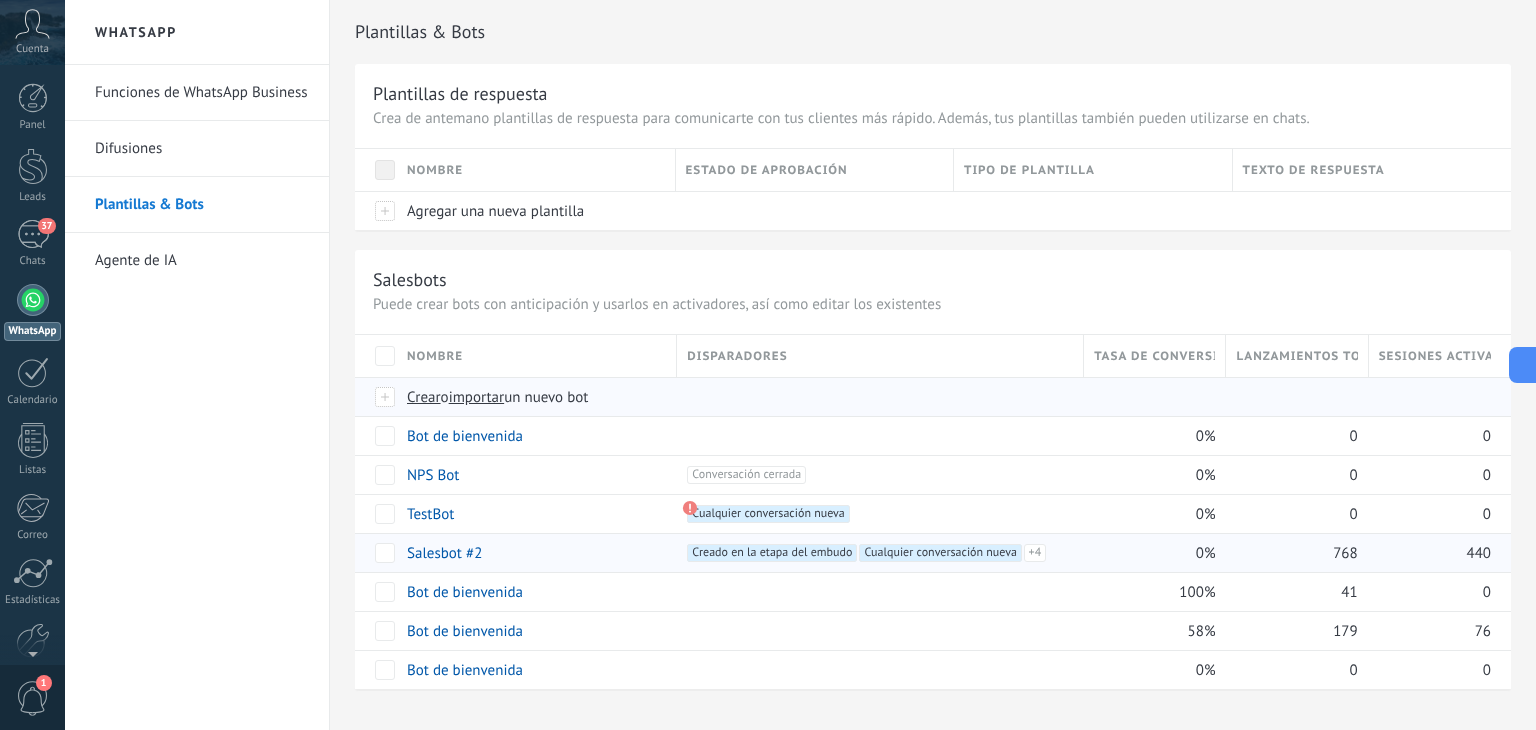 click at bounding box center (386, 397) 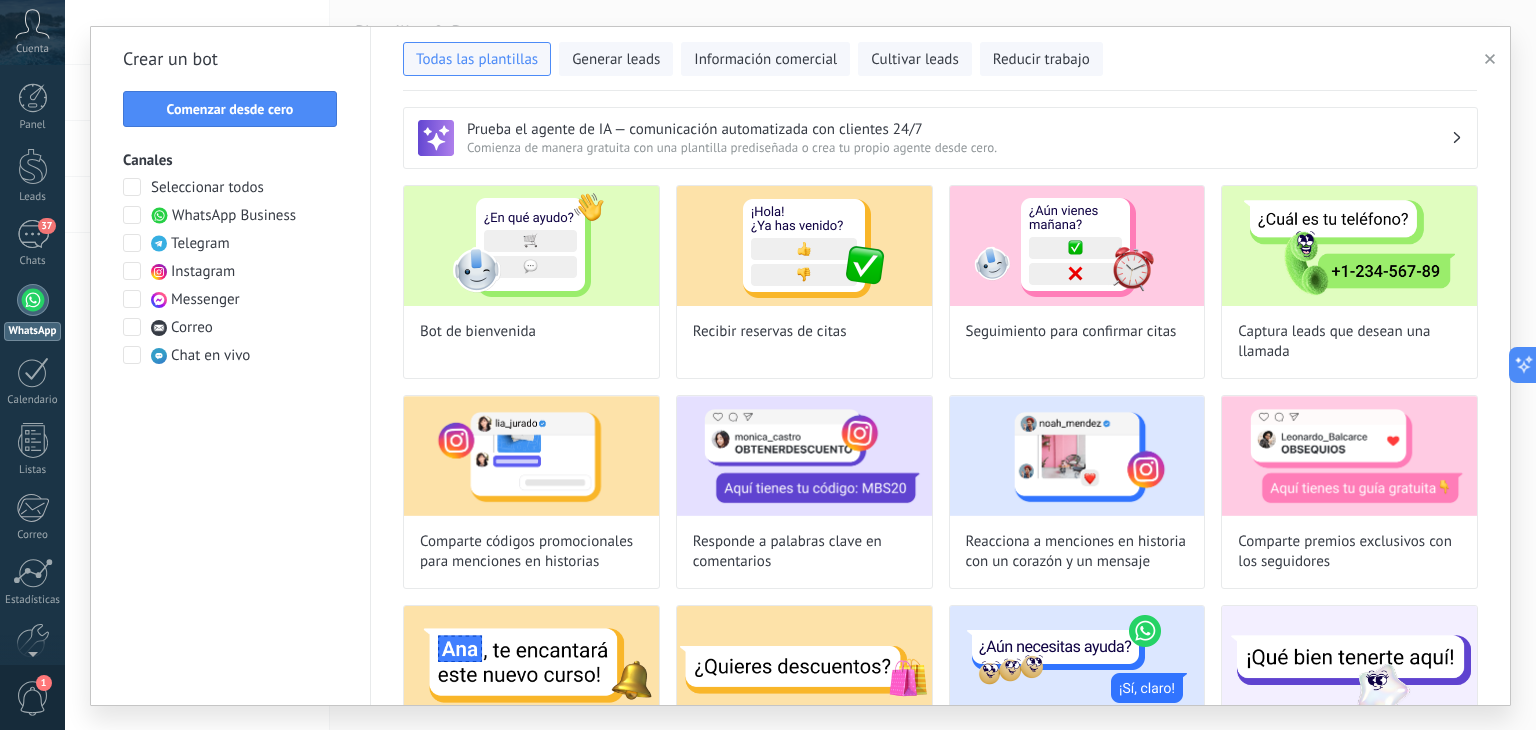 click on "Seleccionar todos" at bounding box center (207, 188) 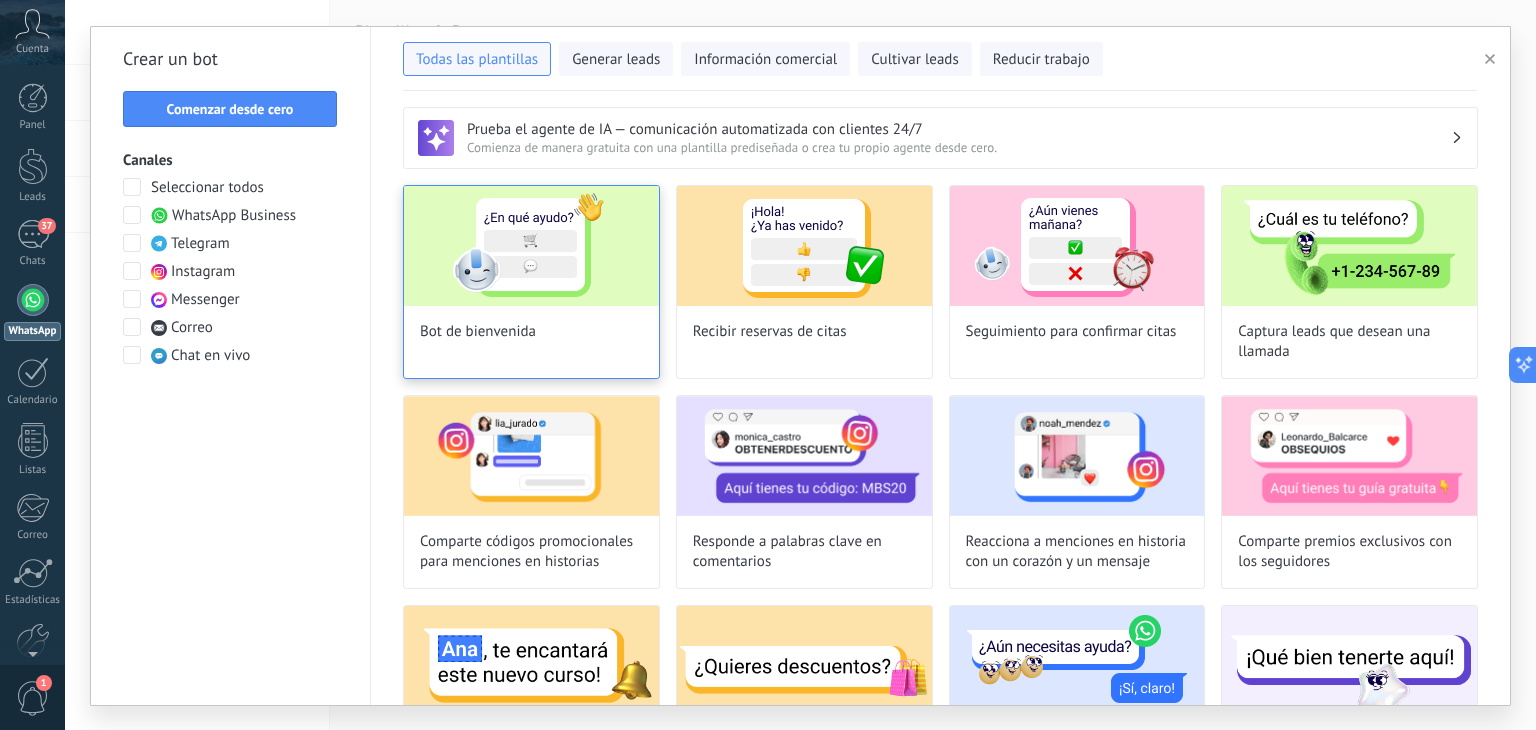 click at bounding box center [531, 246] 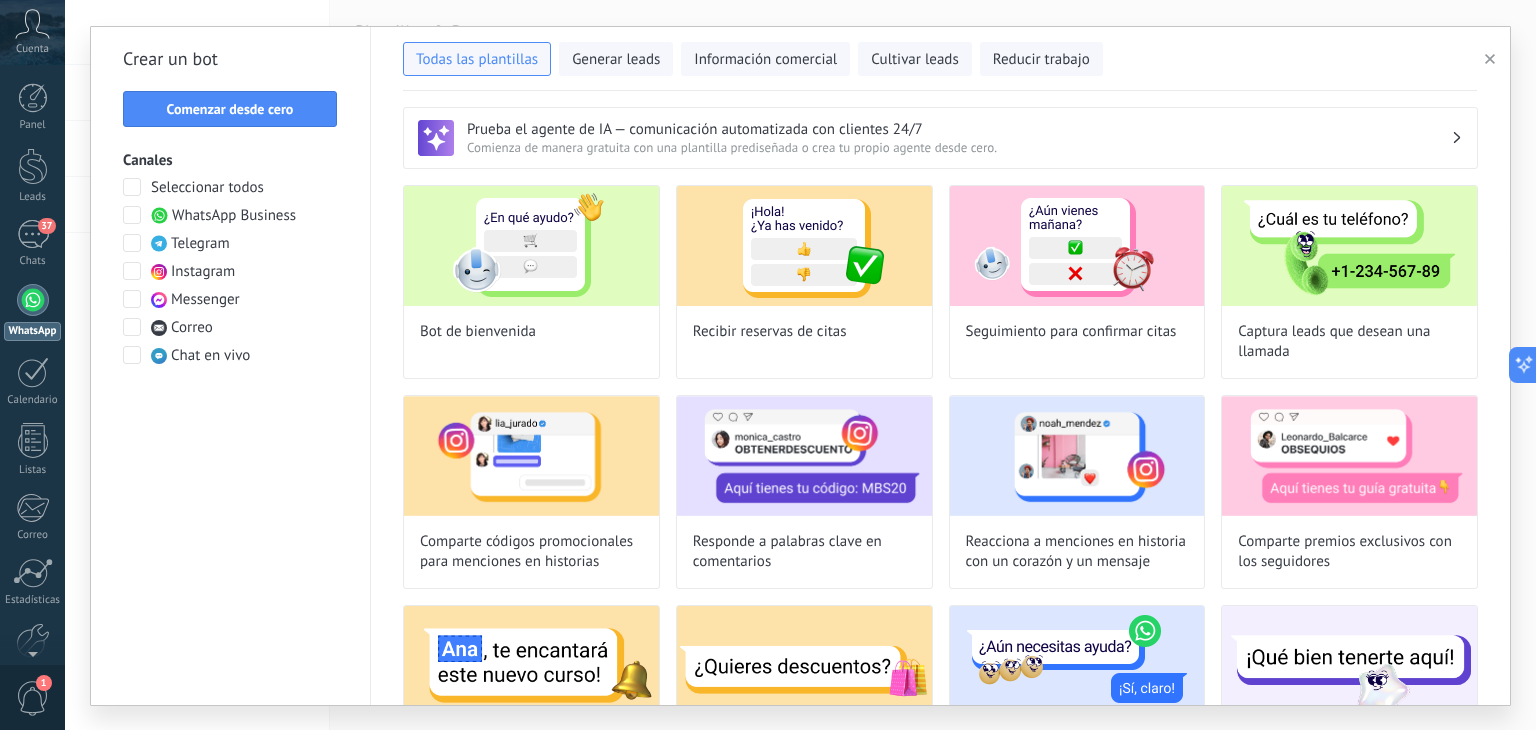 type on "**********" 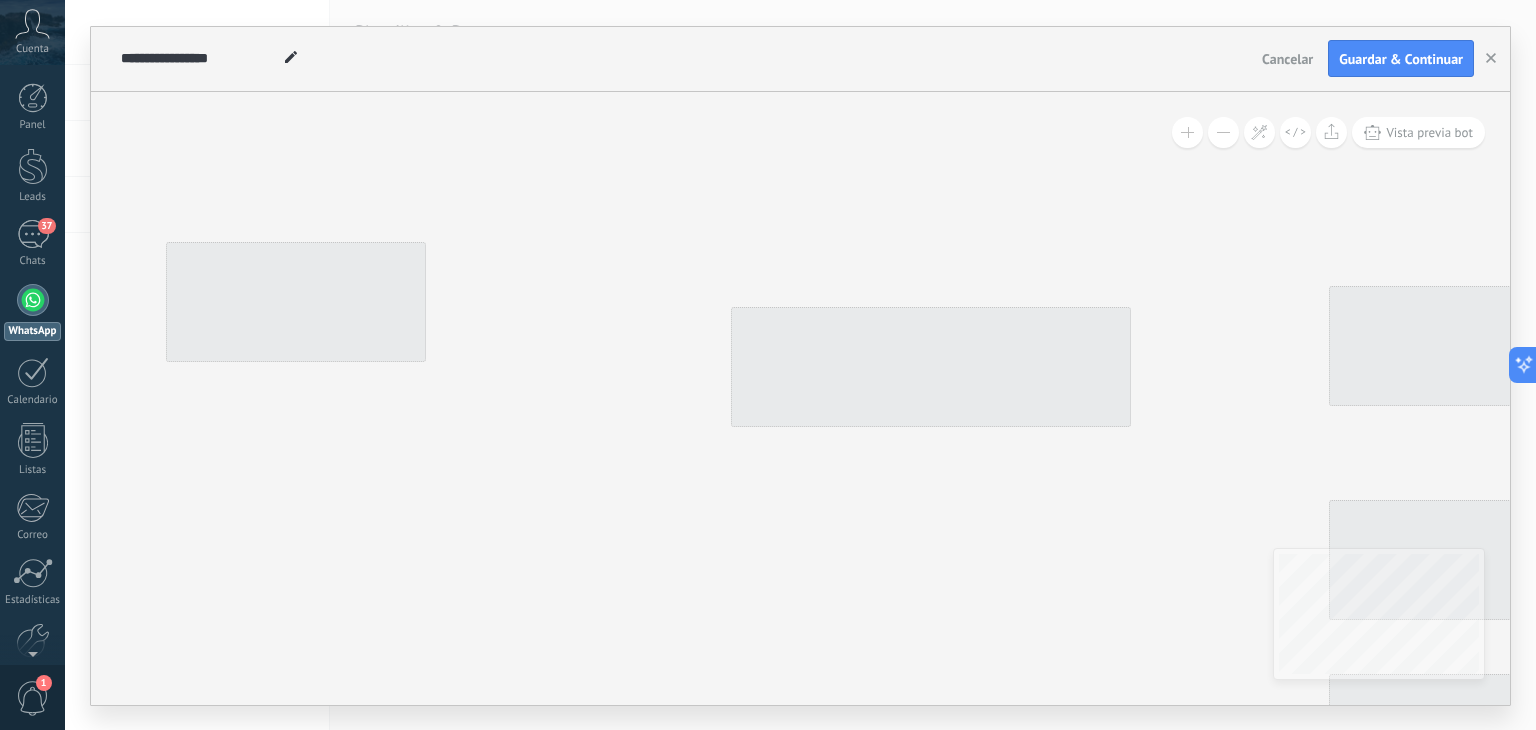 click on "Vista previa bot" at bounding box center (800, 398) 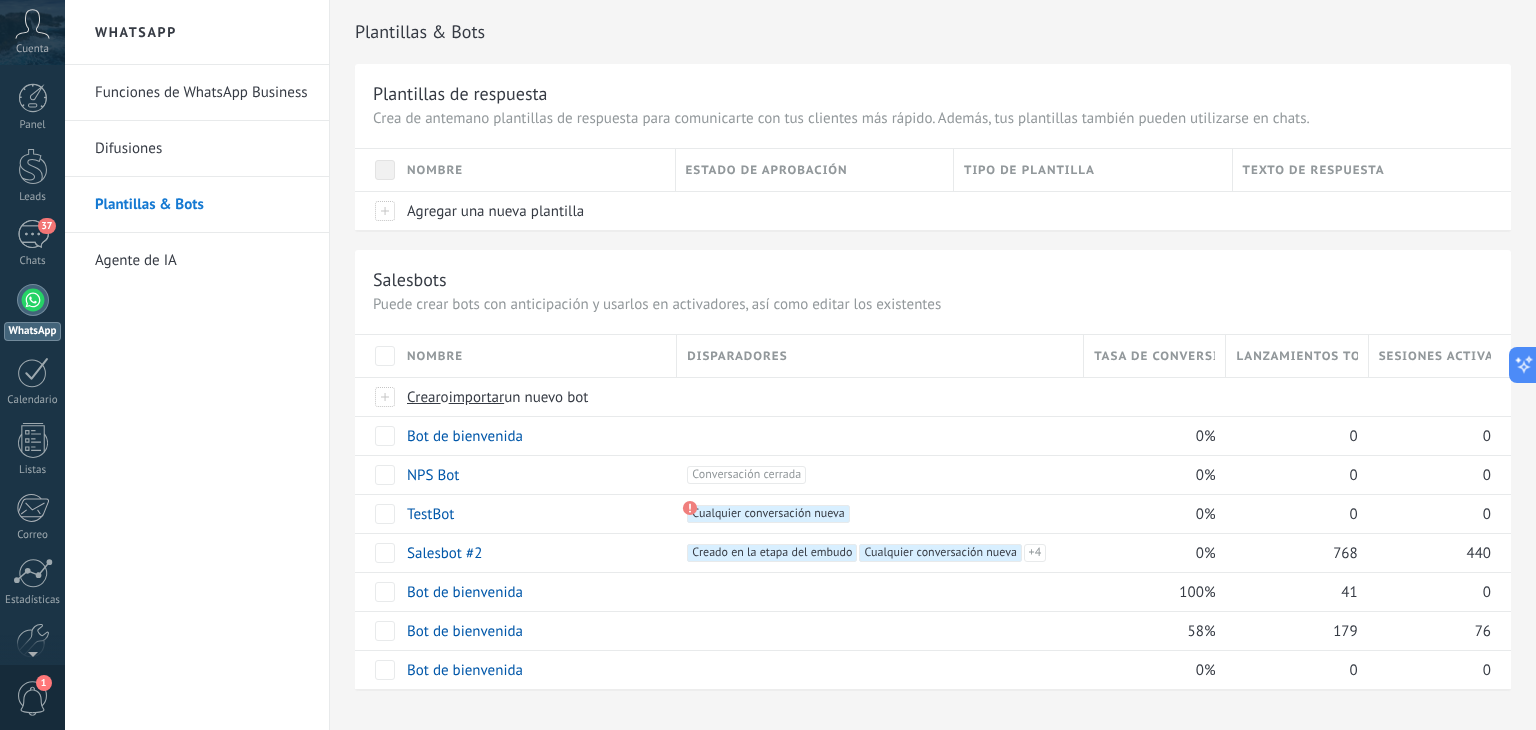 click on "Disparadores" at bounding box center (737, 356) 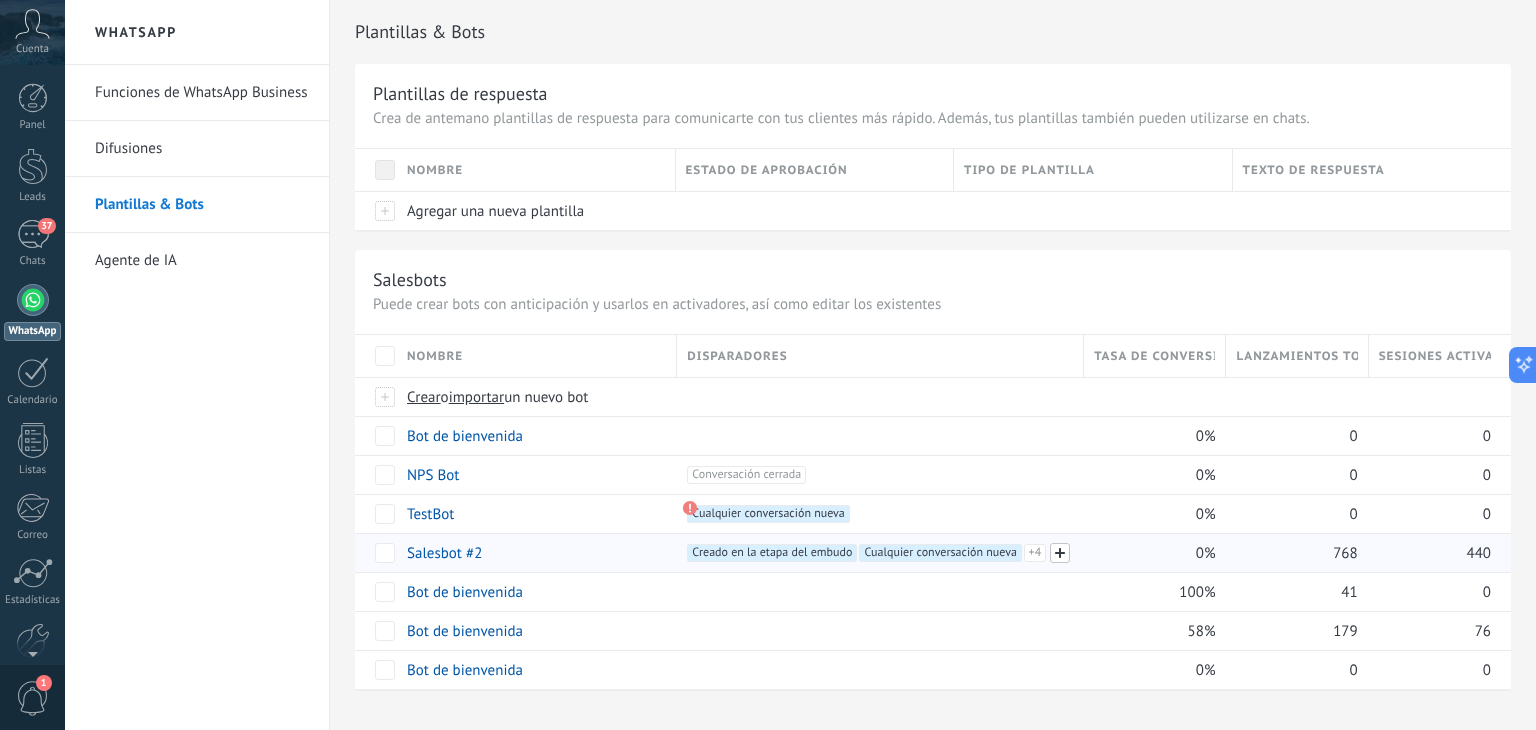 click at bounding box center [1060, 553] 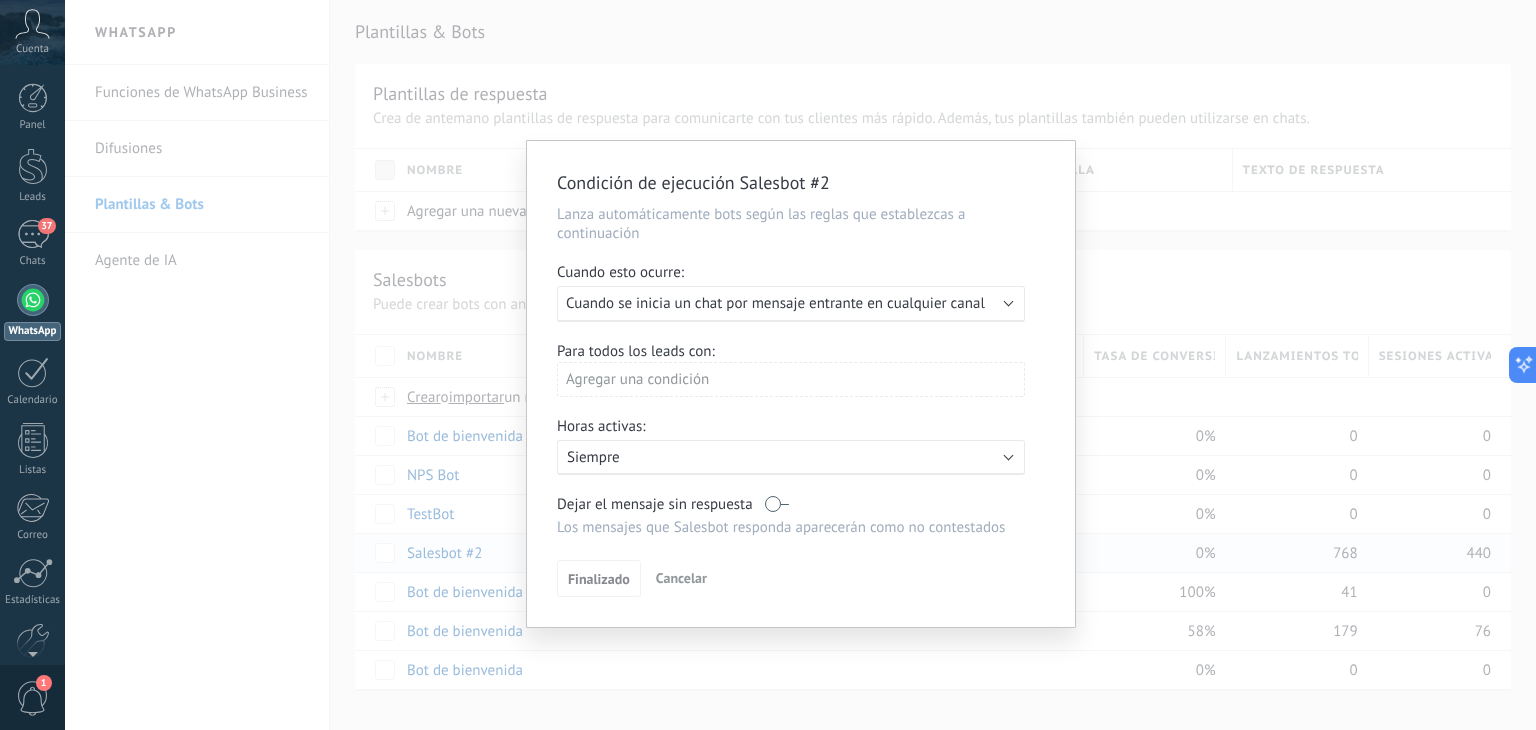 click on "Cuando se inicia un chat por mensaje entrante en cualquier canal" at bounding box center [775, 303] 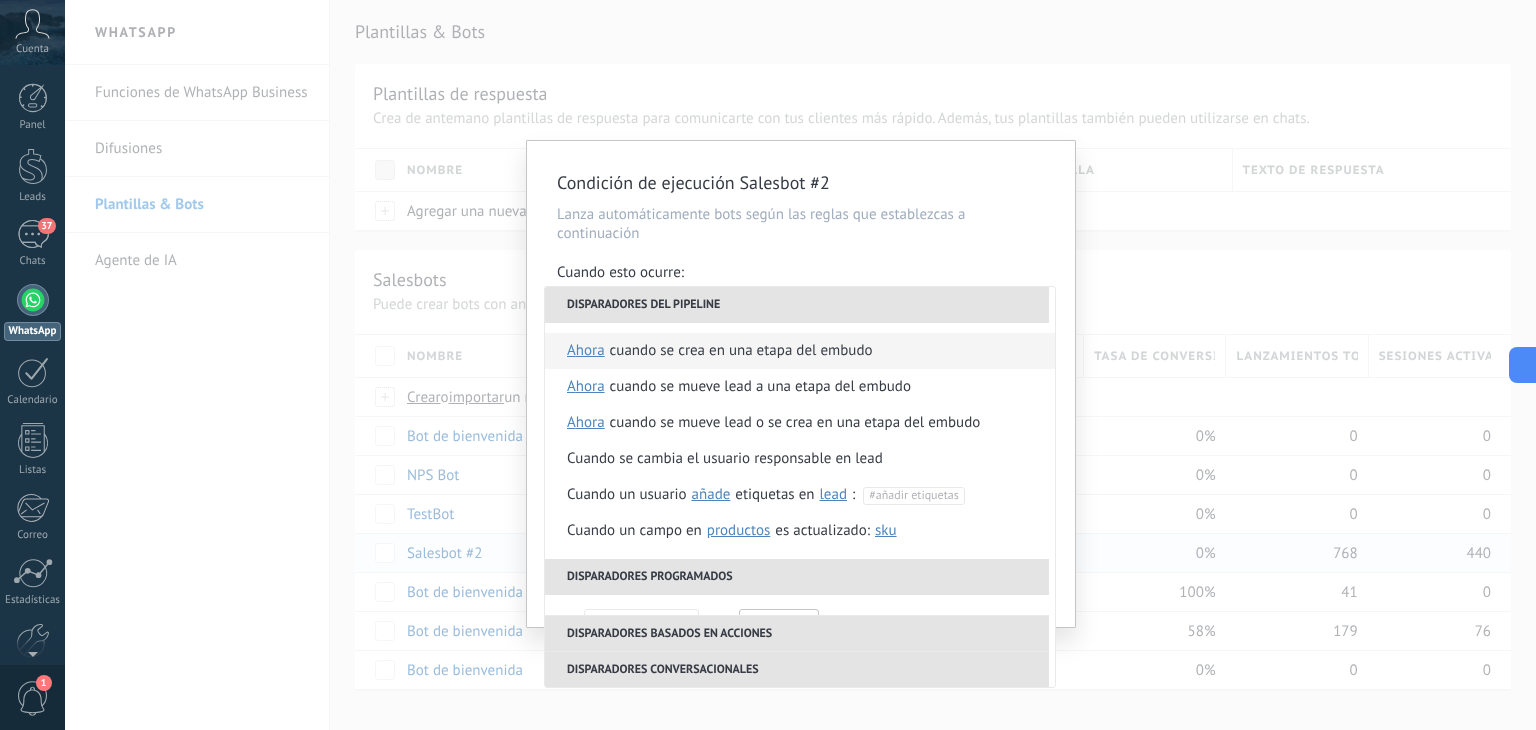 click on "Cuando se crea en una etapa del embudo" at bounding box center [741, 351] 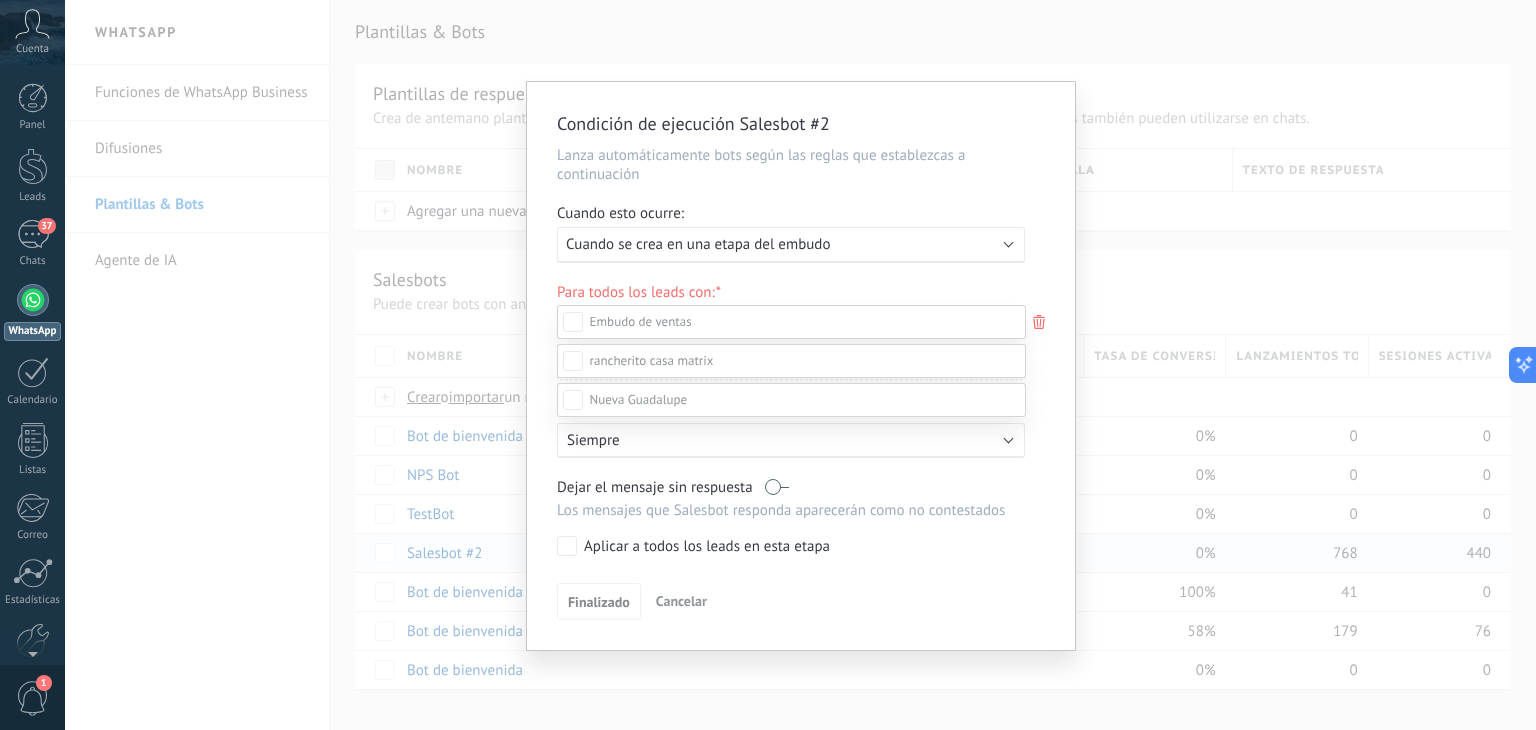 click on "Leads Entrantes" at bounding box center [0, 0] 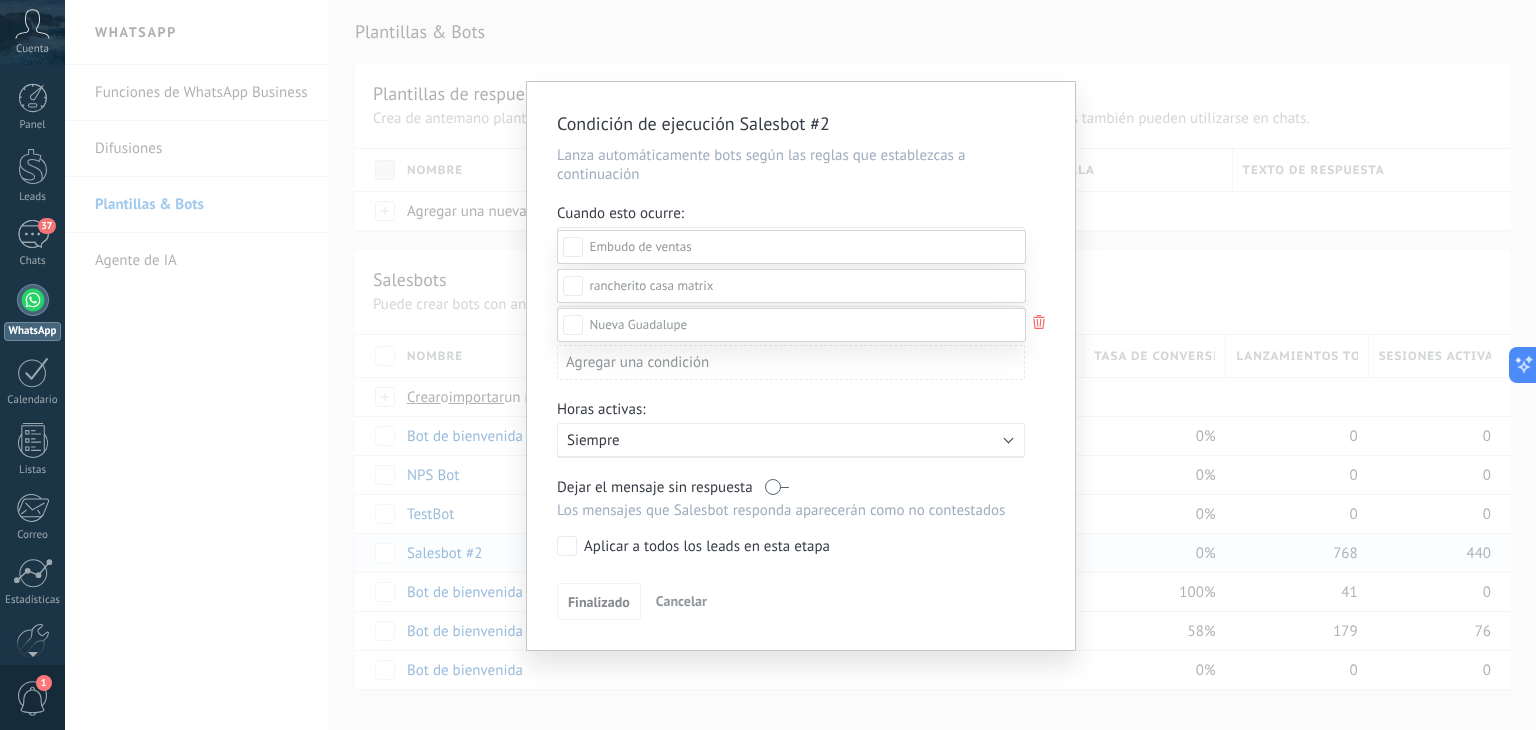 click on "Leads Entrantes Contacto inicial Negociación Debate contractual Discusión de contrato Logrado con éxito Venta Perdido Leads Entrantes Contacto inicial Negociación Tomar decisión Logrado con éxito Ventas Perdidos Leads Entrantes Contacto inicial Negociación Tomar decisión Logrado con éxito Ventas Perdidos" at bounding box center [791, 480] 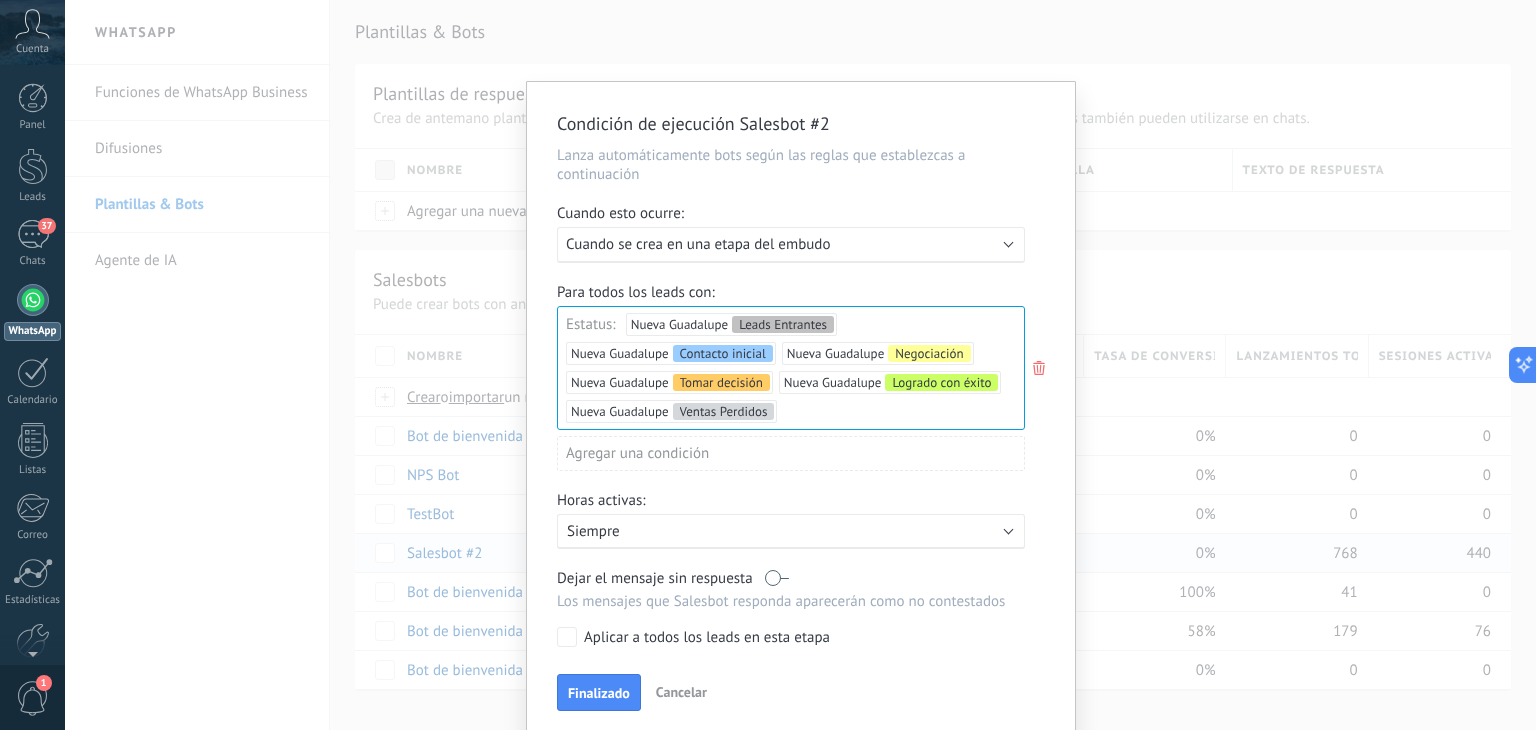 click at bounding box center (777, 578) 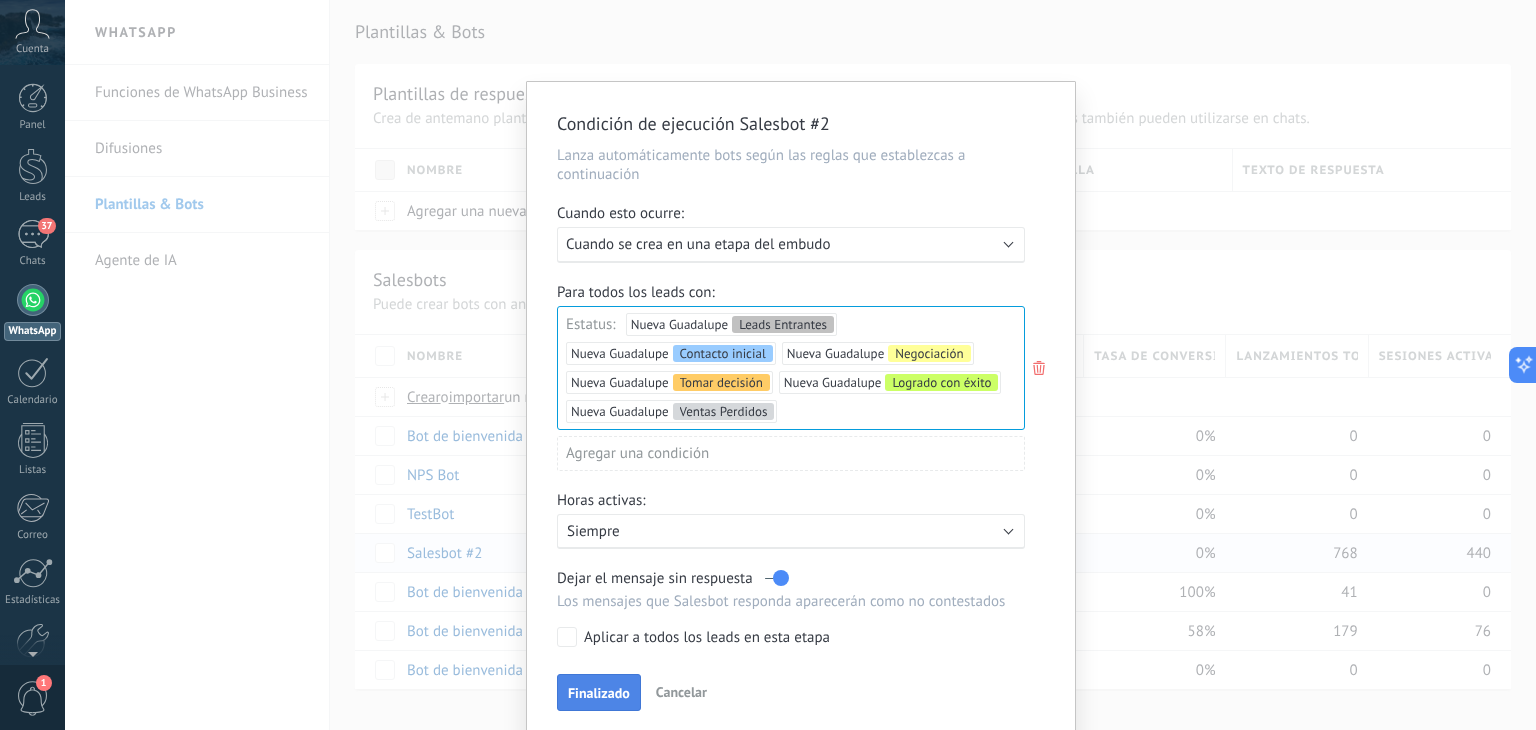 click on "Finalizado" at bounding box center [599, 693] 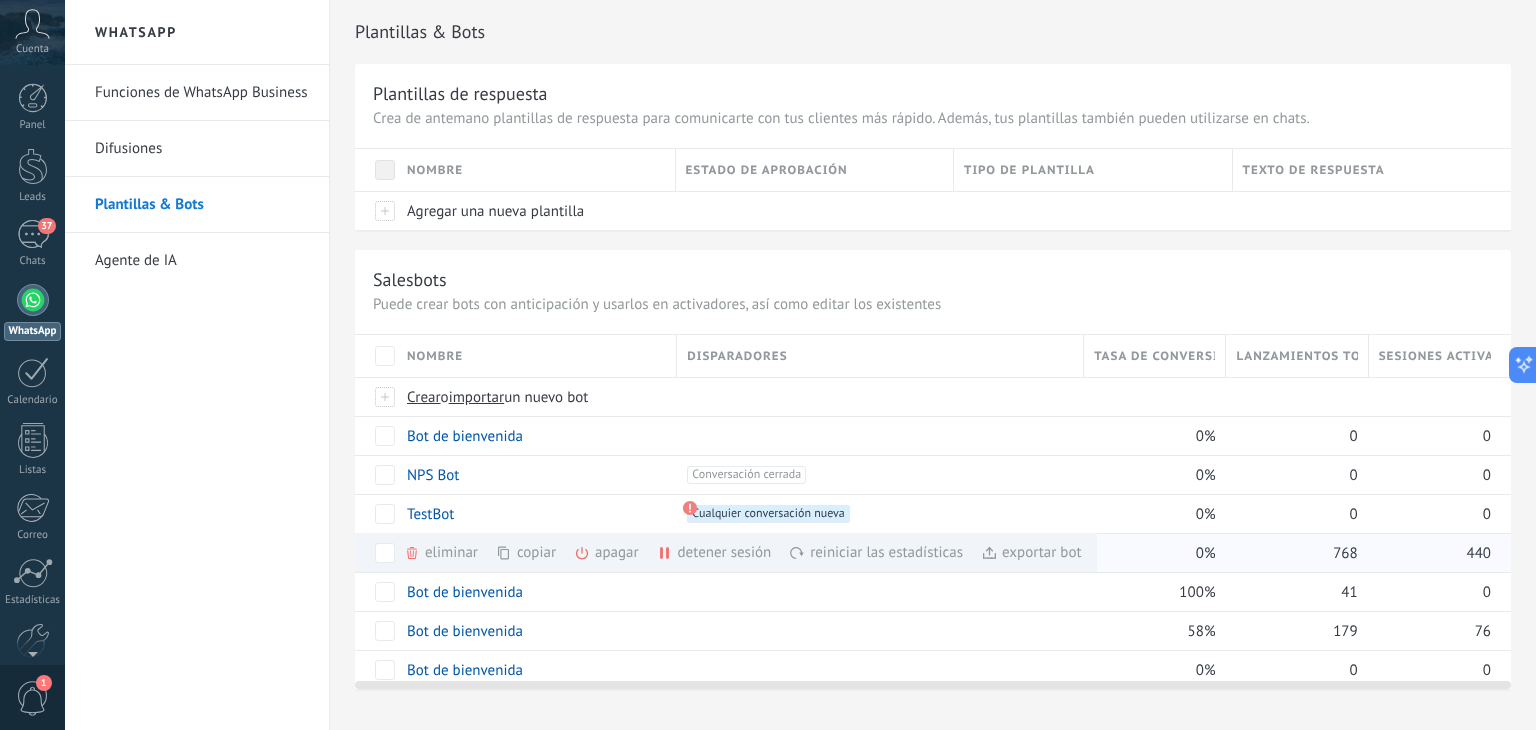 click on "0%" at bounding box center (1150, 553) 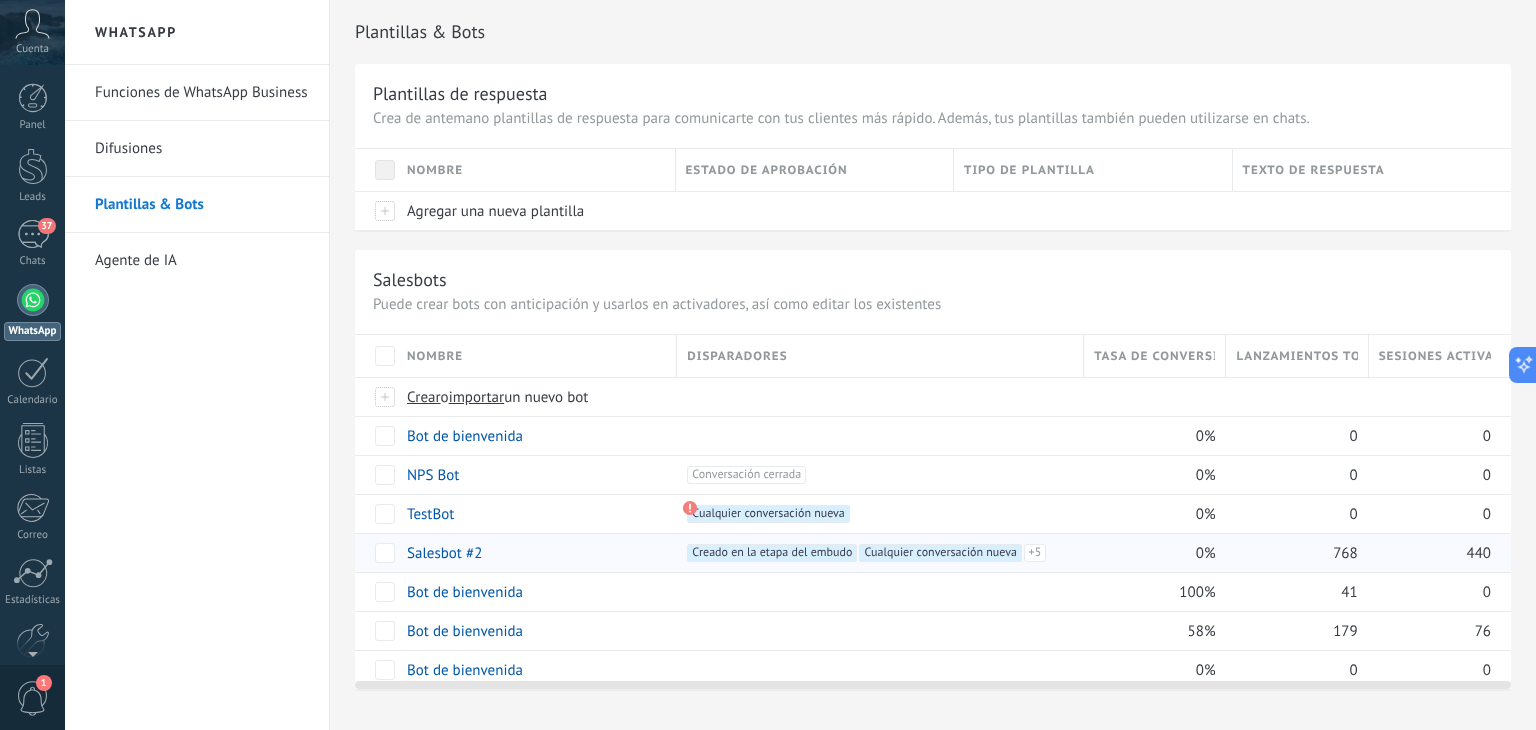 click on "0%" at bounding box center [1150, 553] 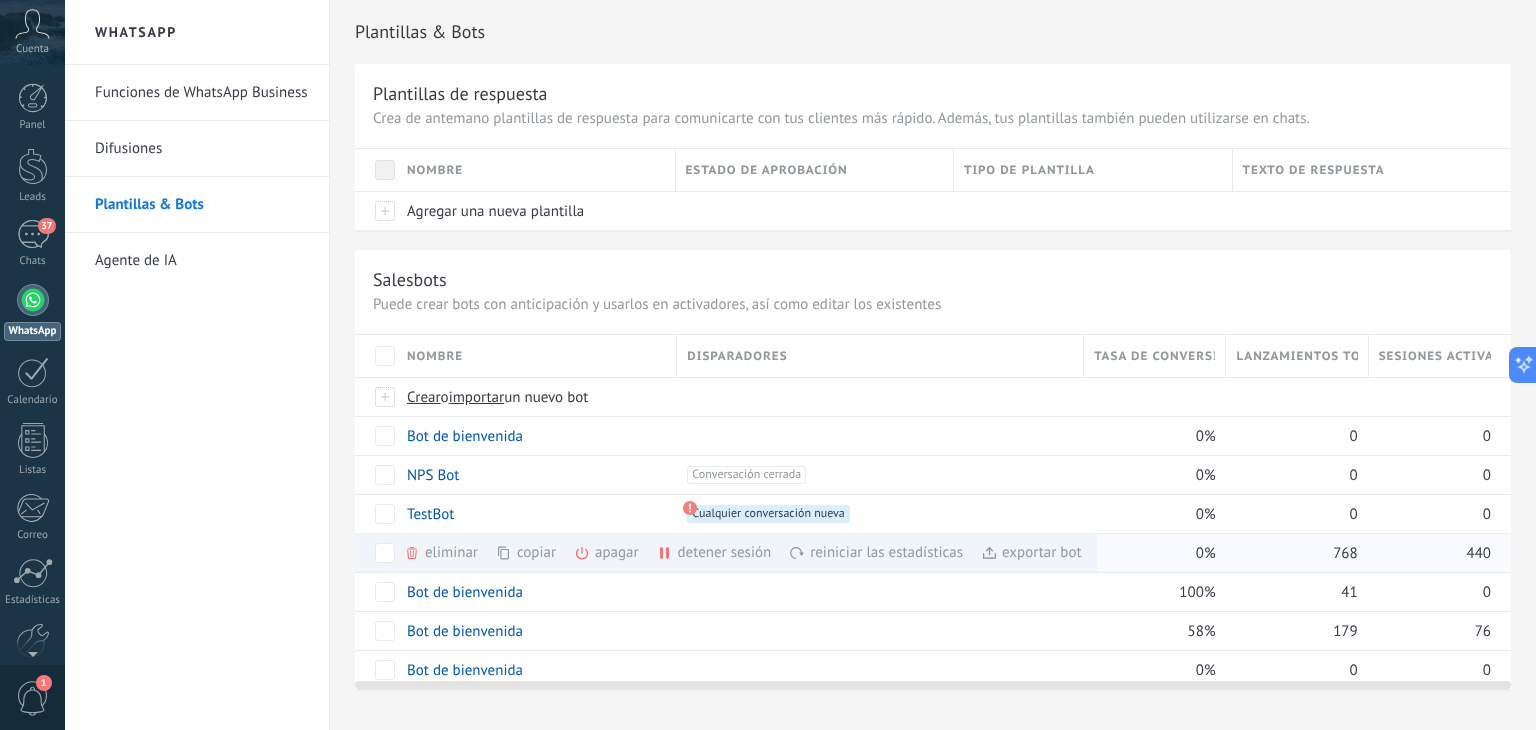 click at bounding box center (385, 553) 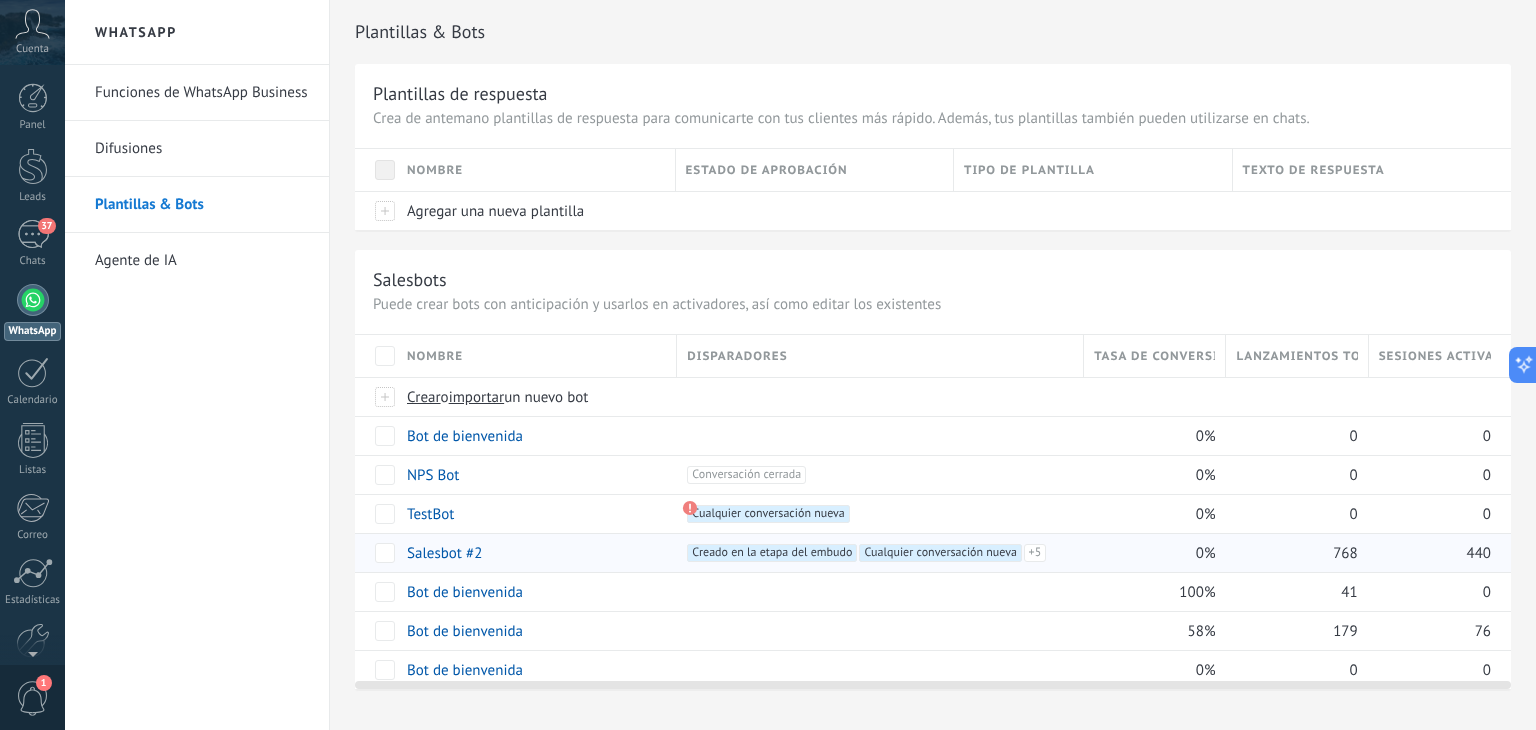 click at bounding box center [376, 552] 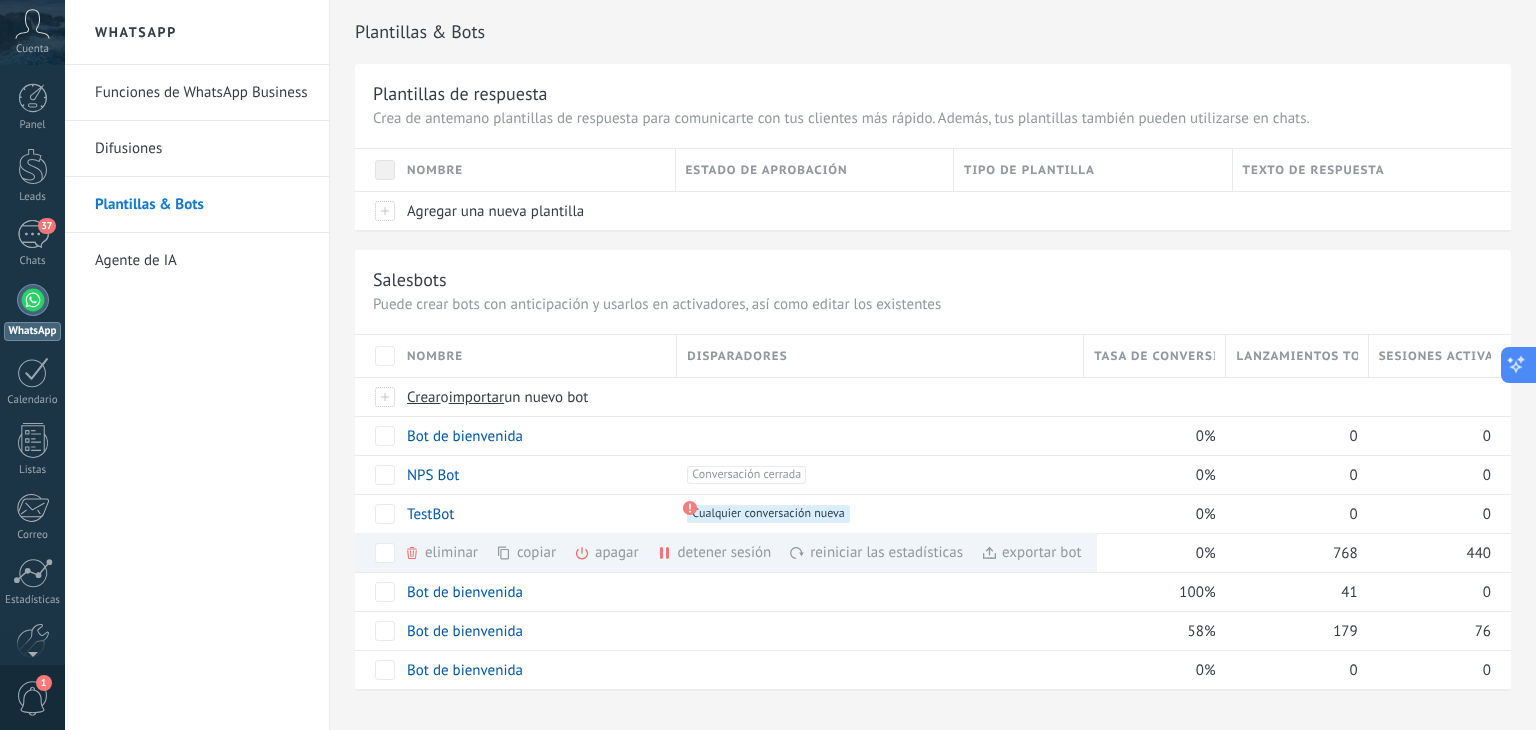 click 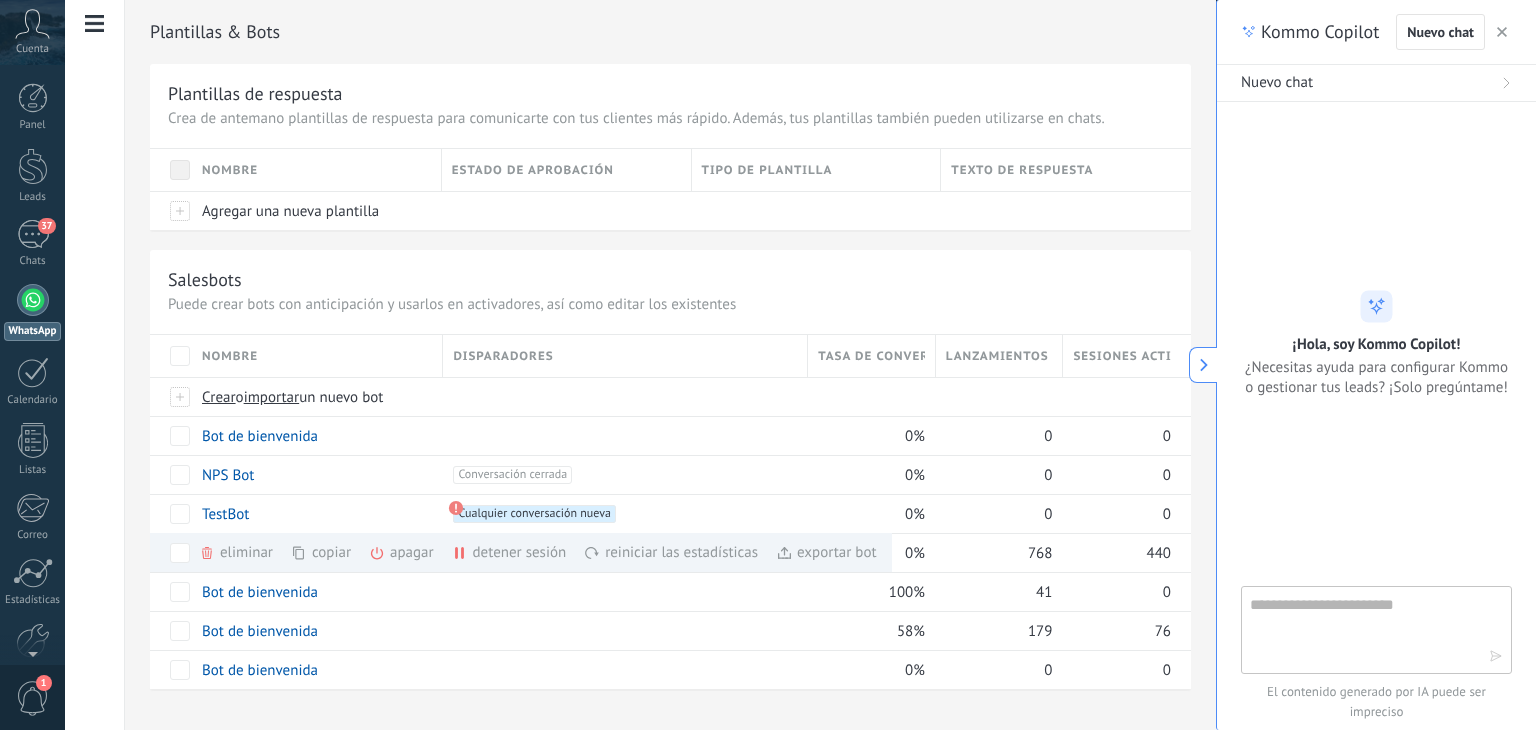 type on "**********" 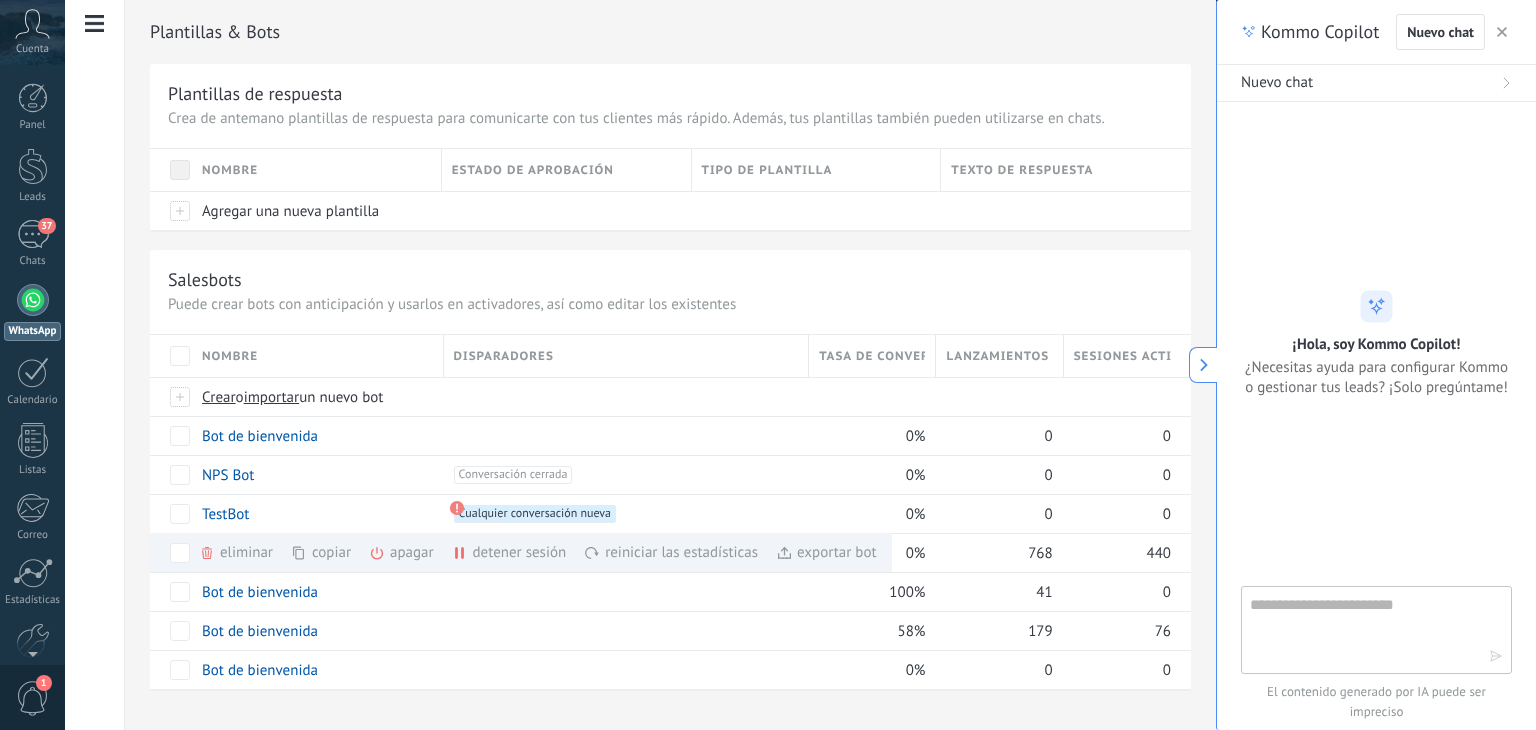 click on "Salesbots Puede crear bots con anticipación y usarlos en activadores, así como editar los existentes Actualizar a Avanzado Nombre Disparadores Tasa de conversión Lanzamientos totales Sesiones activas        Crear  o  importar  un nuevo bot              Bot de bienvenida 0% 0 0        NPS Bot +1 Conversación cerrada +0 0% 0 0        TestBot +1 Cualquier conversación nueva +0 0% 0 0        eliminar màs copiar màs apagar màs detener sesión màs reiniciar las estadísticas màs exportar bot màs Salesbot #2 +7 Creado en la etapa del embudo +6 Cualquier conversación nueva +5 Cualquier conversación nueva +4 Movido a una etapa del embudo +3 Creado en la etapa del embudo +2 Creado en la etapa del embudo +1 Creado en la etapa del embudo +0 0% 768 440        Bot de bienvenida 100% 41 0        Bot de bienvenida 58% 179 76        Bot de bienvenida 0% 0 0 Mostrar más avanzado" at bounding box center (670, 469) 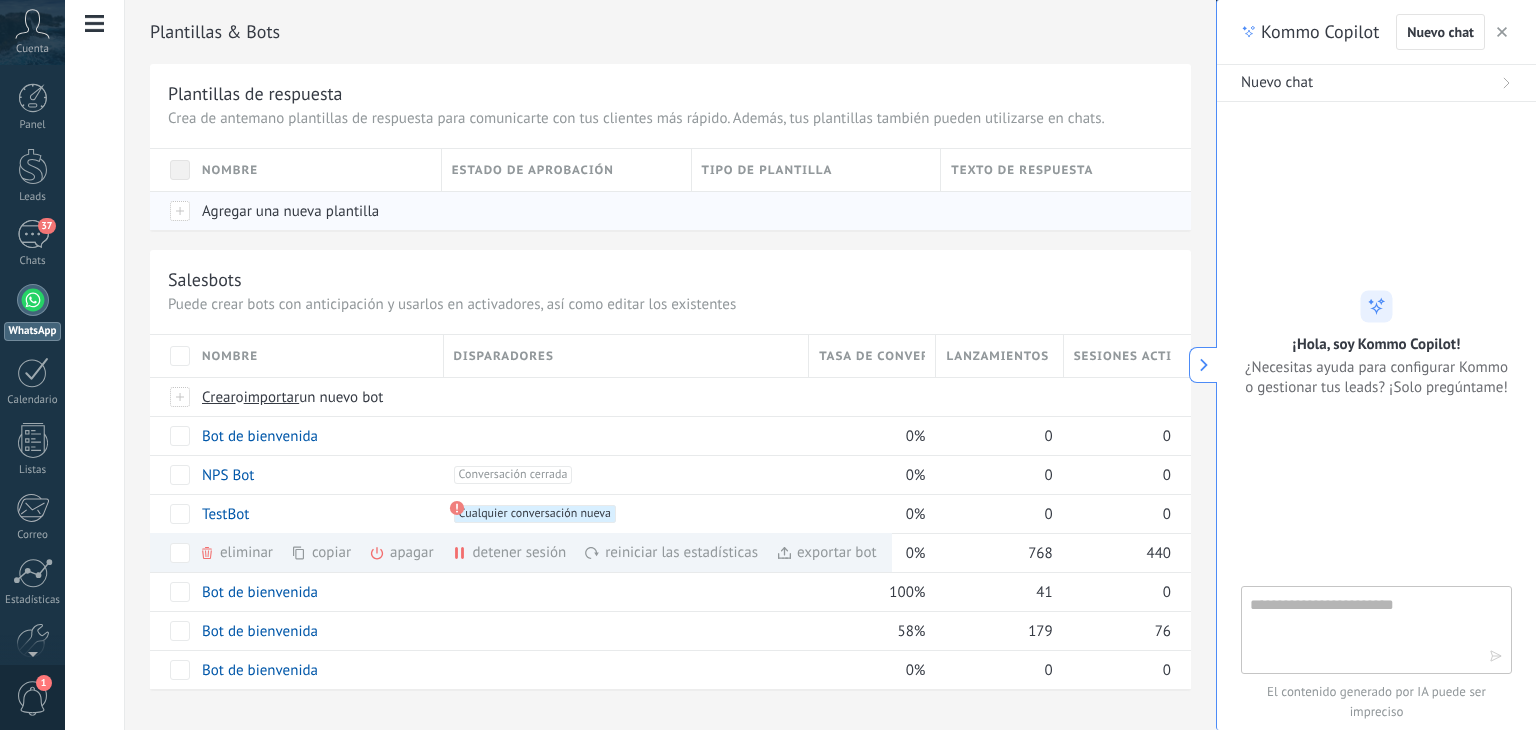 drag, startPoint x: 187, startPoint y: 168, endPoint x: 228, endPoint y: 213, distance: 60.876926 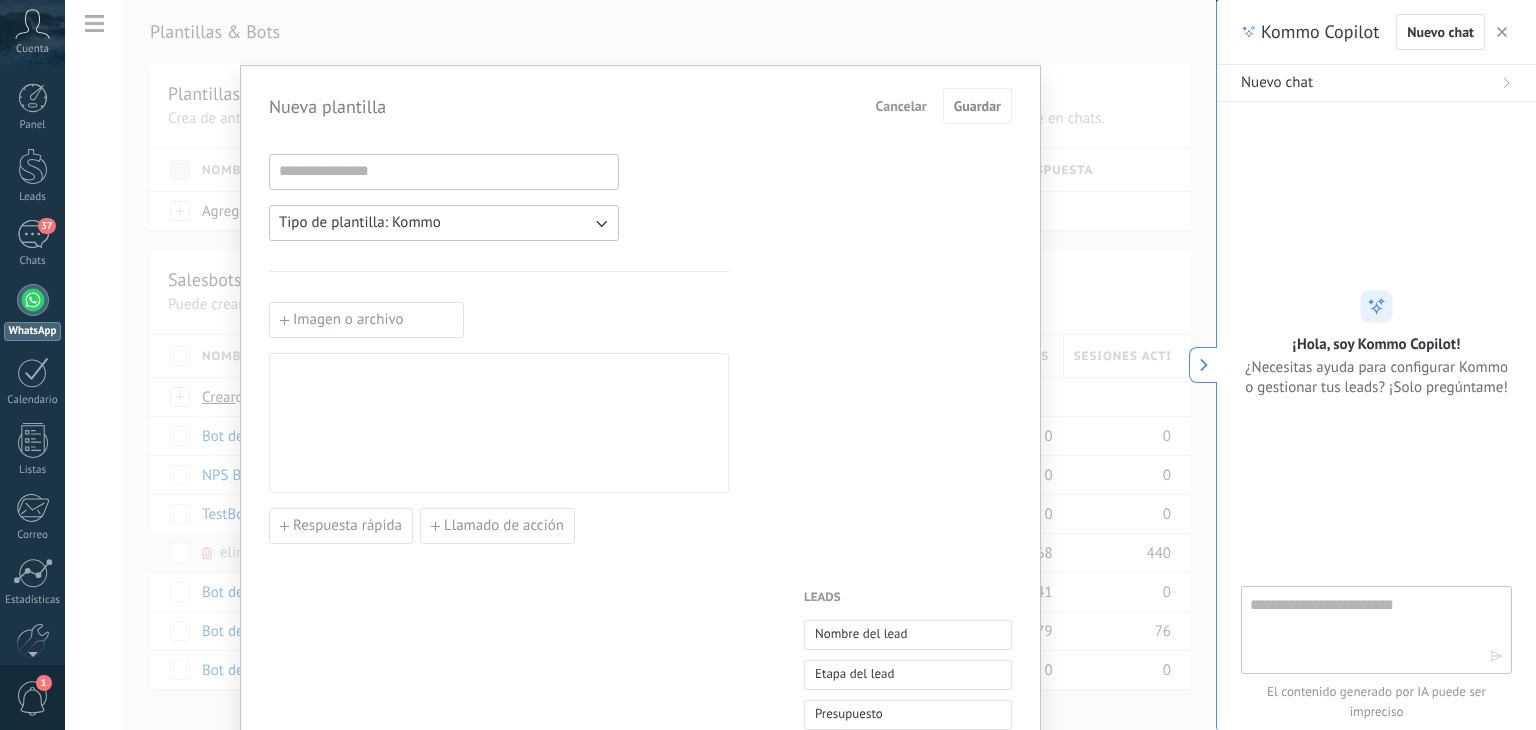 click on "Nueva plantilla Cancelar Guardar" at bounding box center [640, 106] 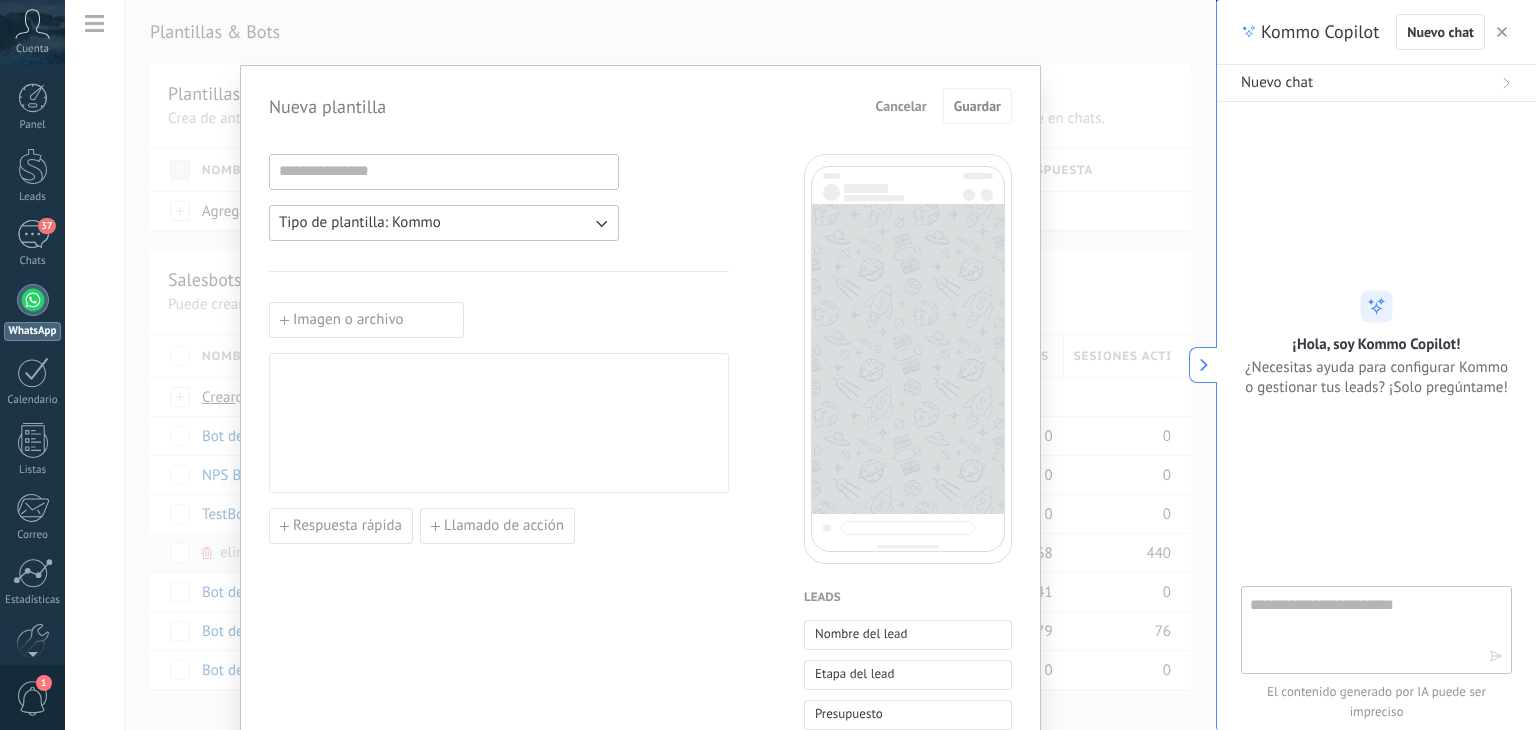 drag, startPoint x: 793, startPoint y: 32, endPoint x: 900, endPoint y: 103, distance: 128.41339 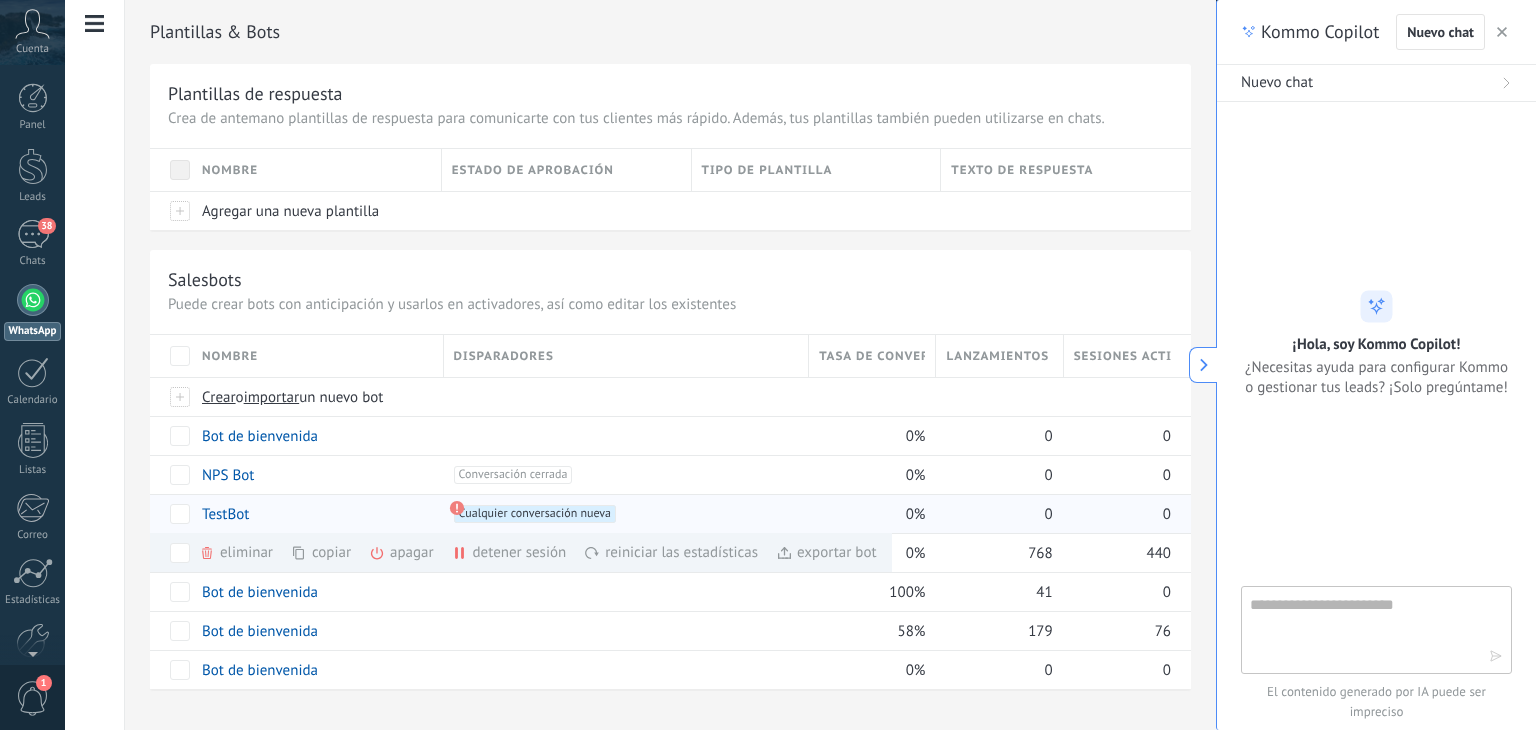 click 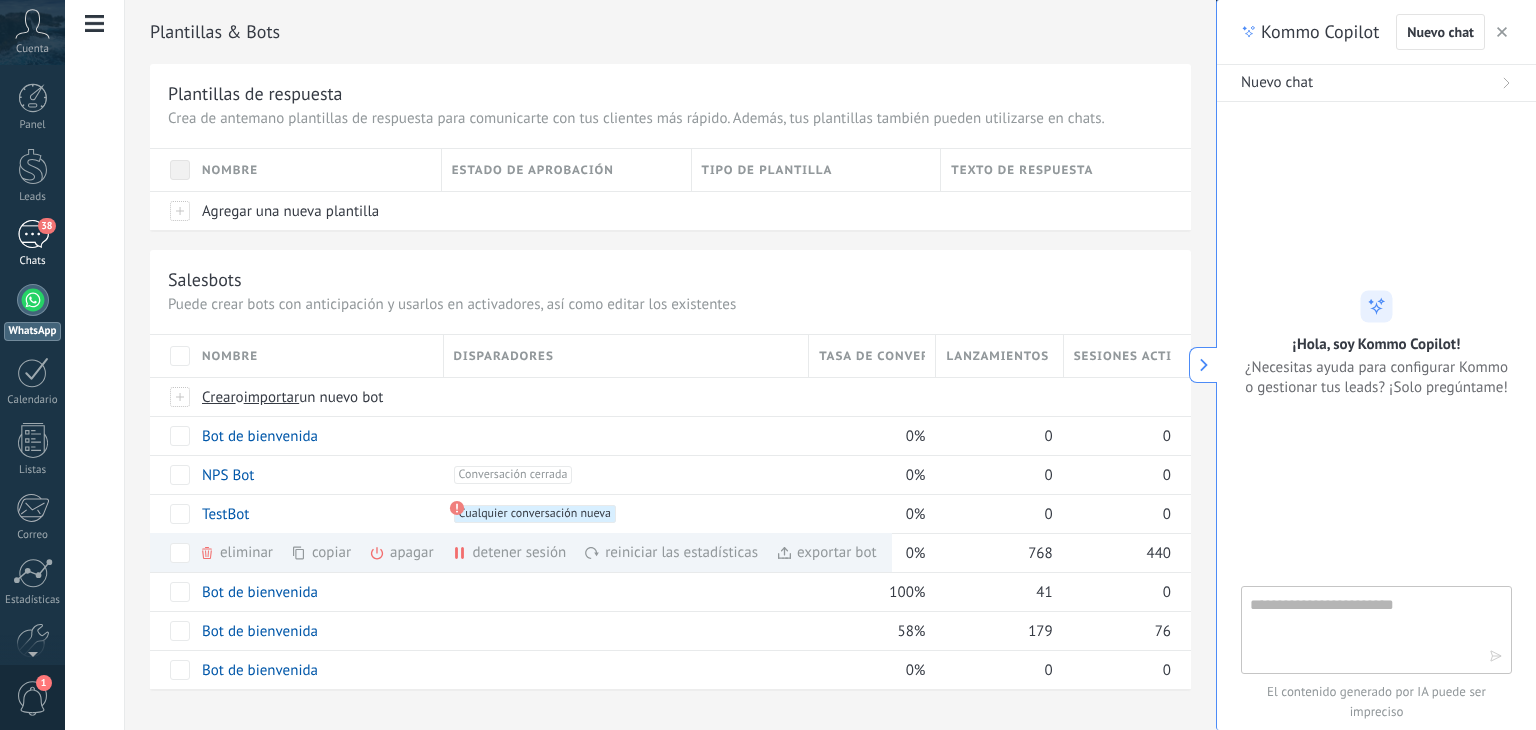 click on "38" at bounding box center [33, 234] 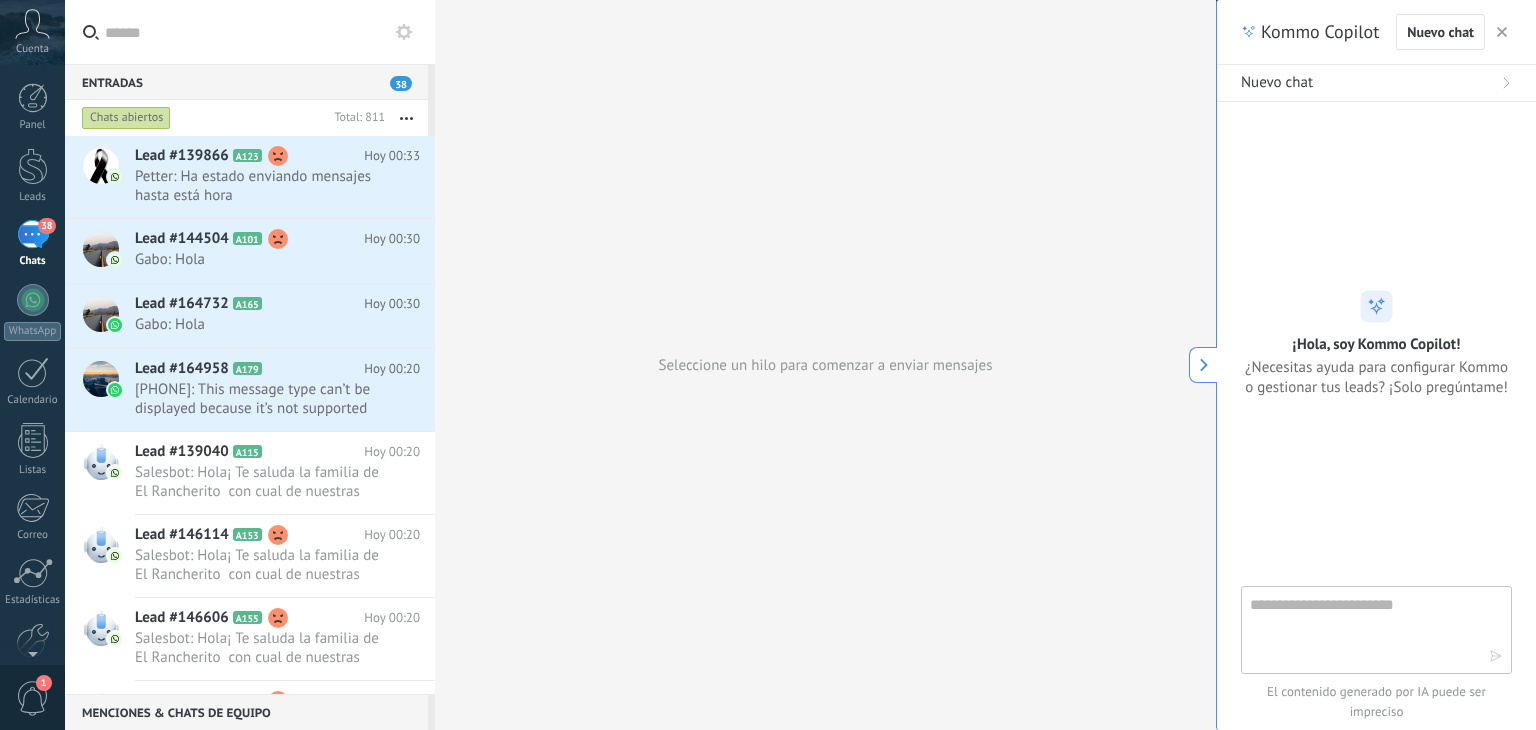scroll, scrollTop: 0, scrollLeft: 0, axis: both 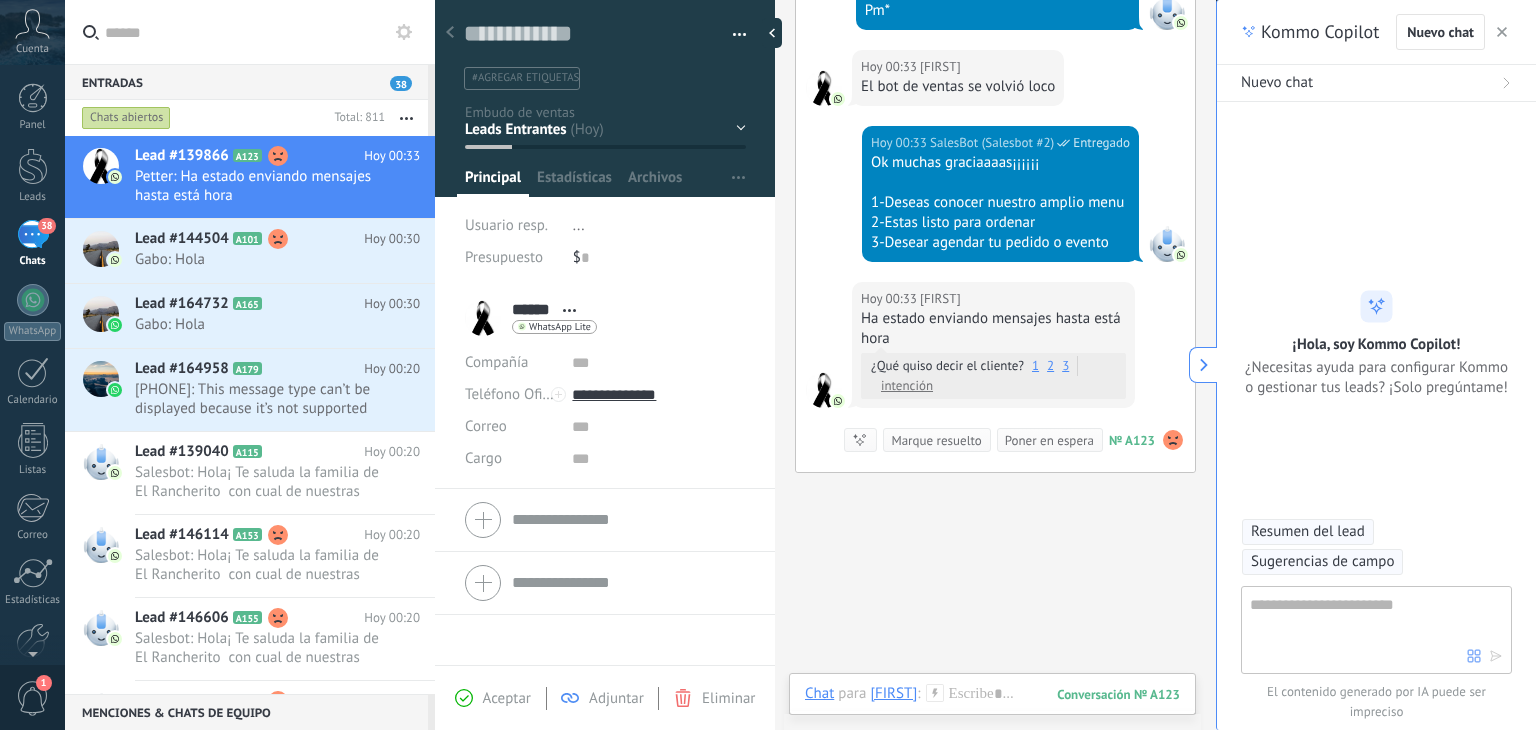 click 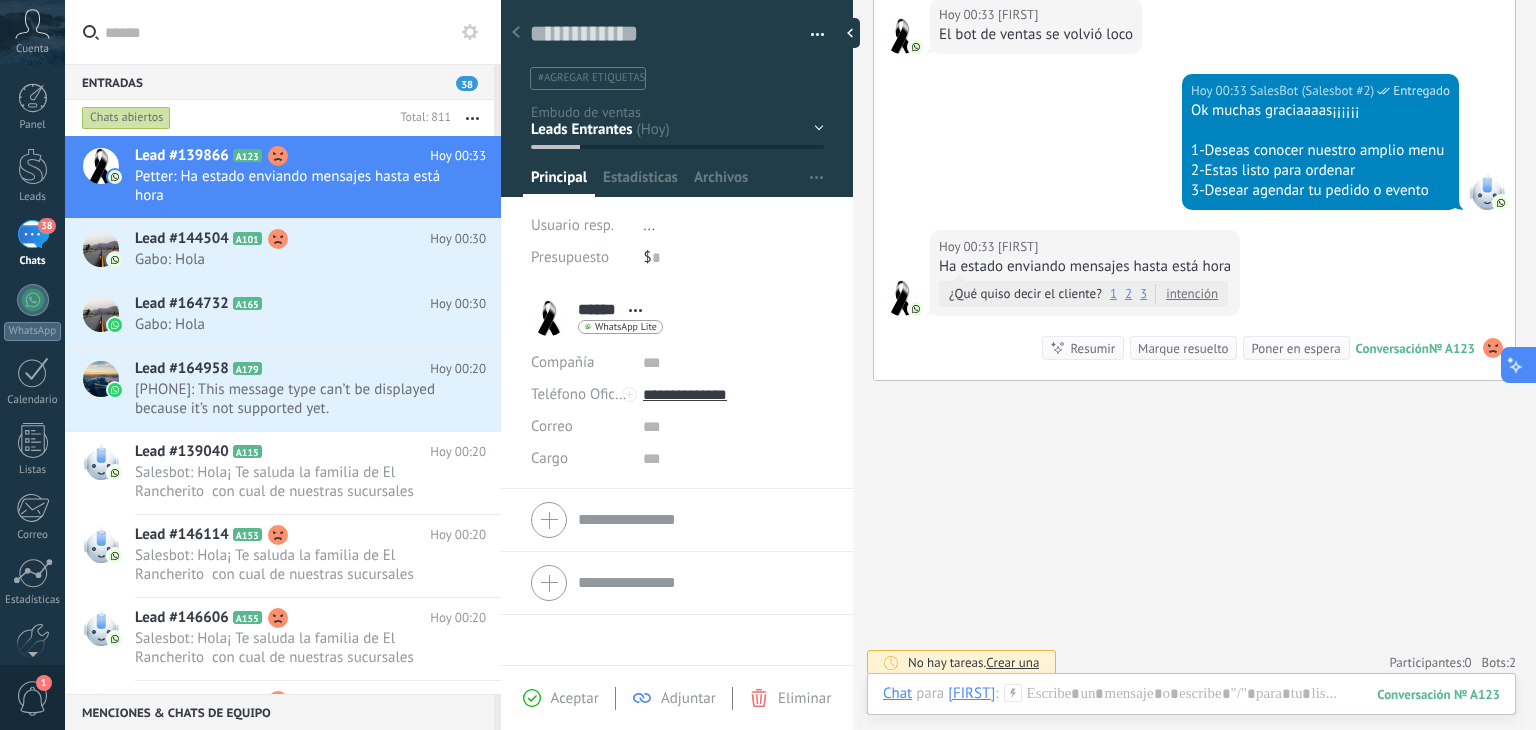 type on "**********" 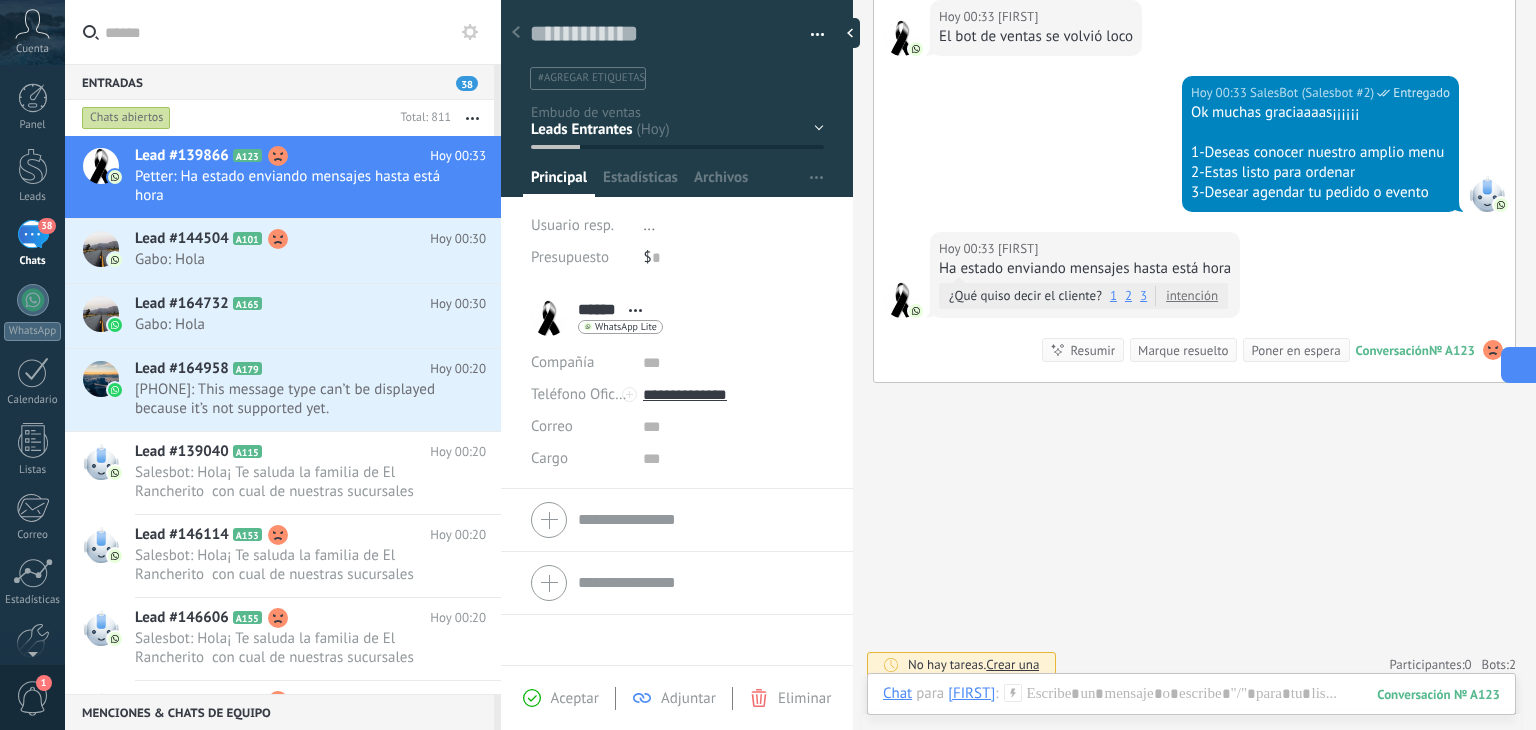 scroll, scrollTop: 29, scrollLeft: 0, axis: vertical 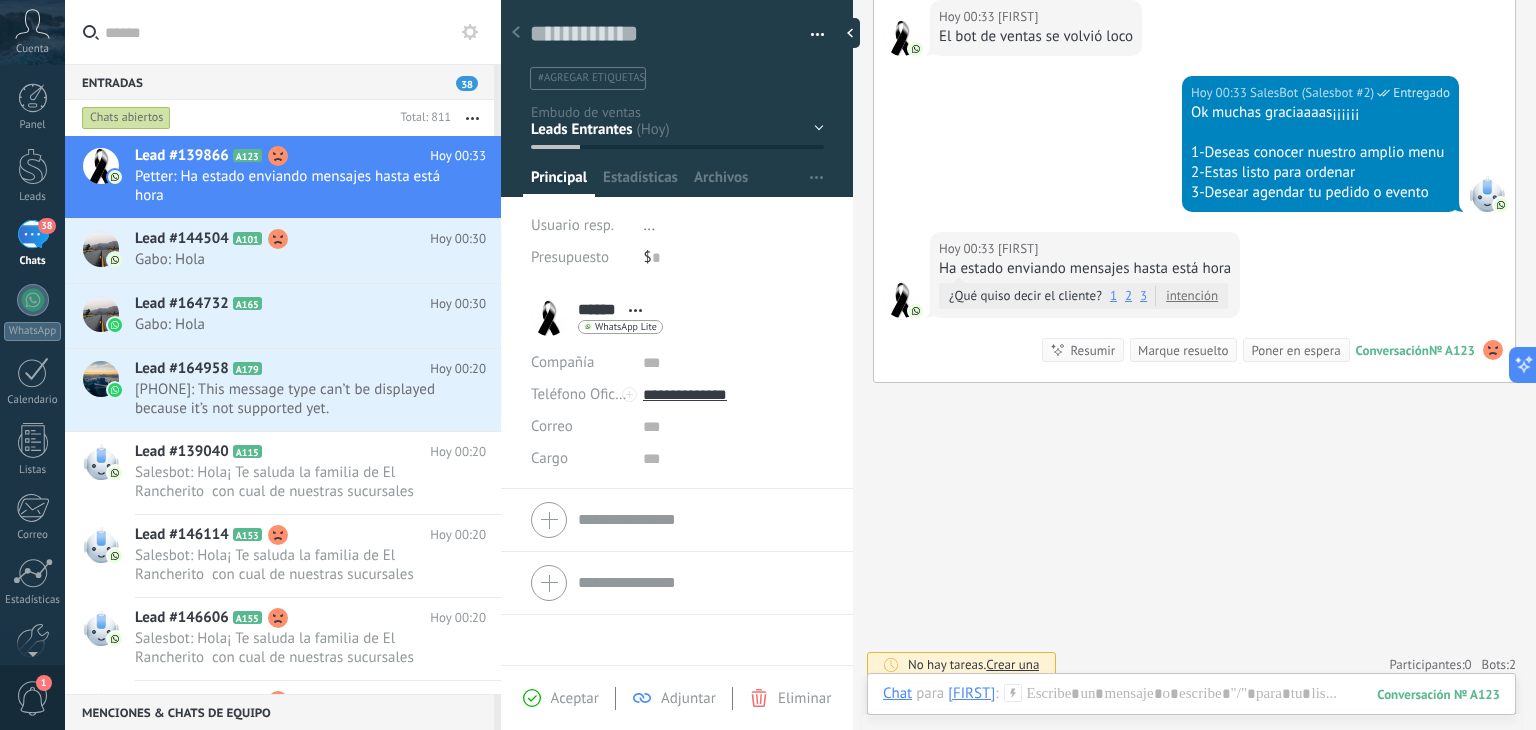 type 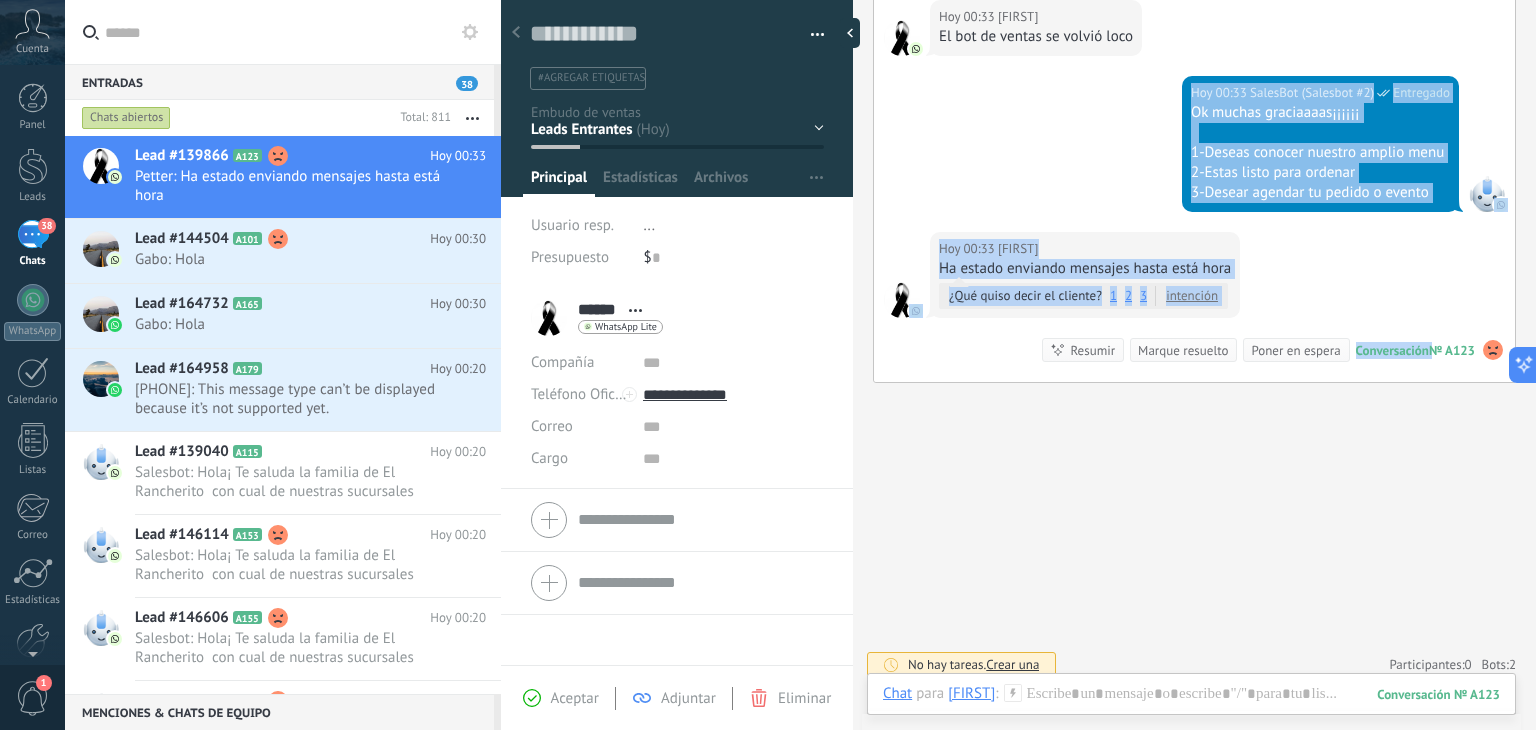 drag, startPoint x: 1450, startPoint y: 121, endPoint x: 1424, endPoint y: 276, distance: 157.16551 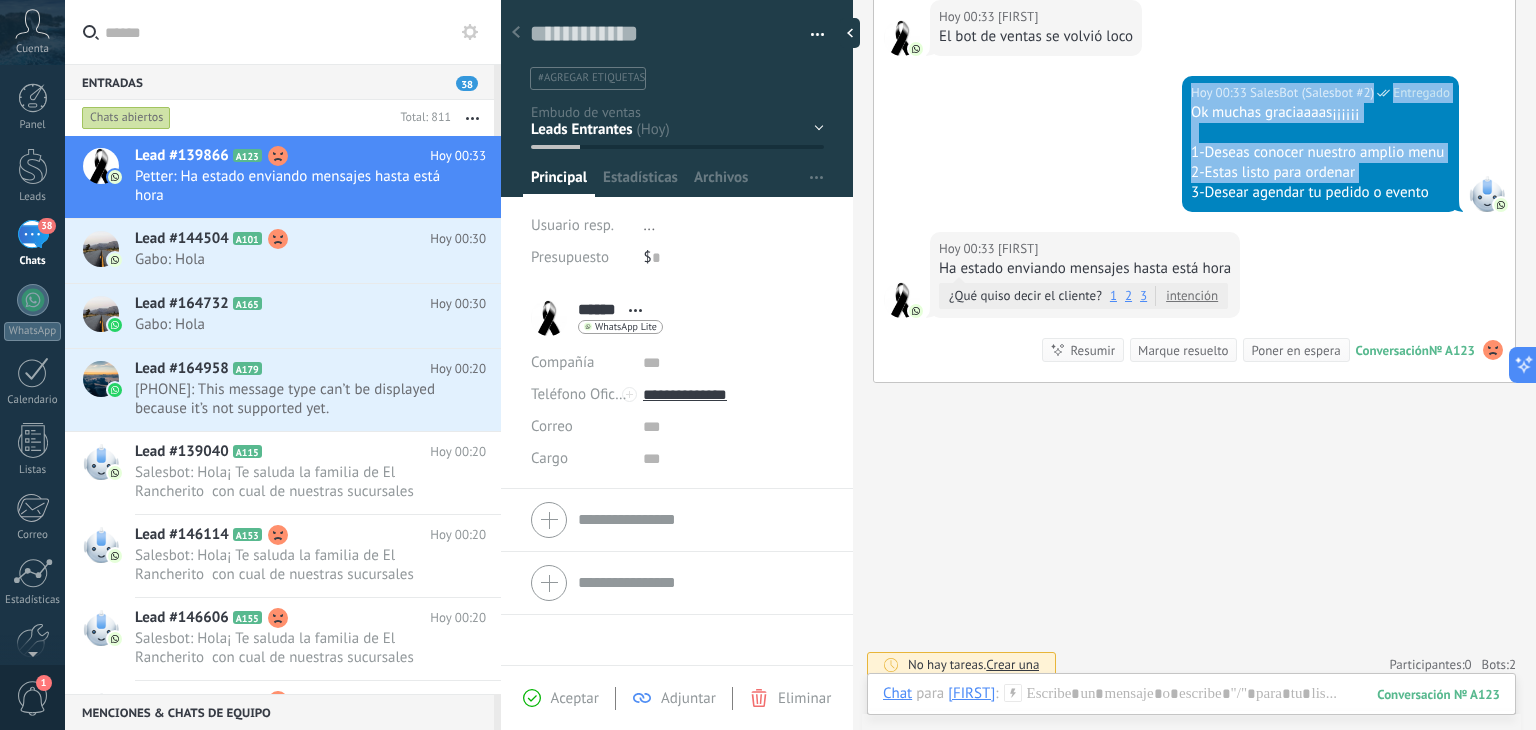 drag, startPoint x: 996, startPoint y: 83, endPoint x: 1000, endPoint y: 181, distance: 98.0816 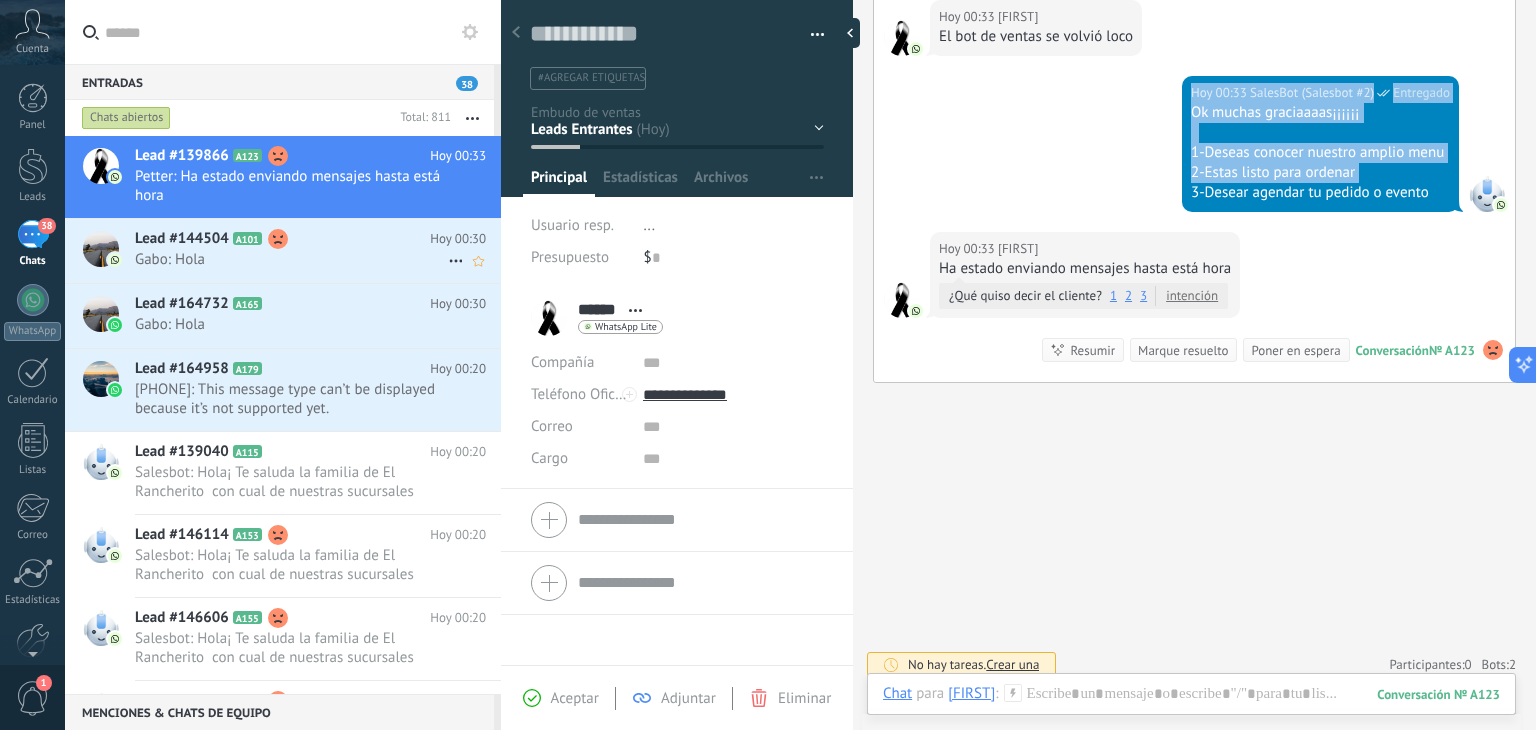 click on "Gabo: Hola" at bounding box center (291, 259) 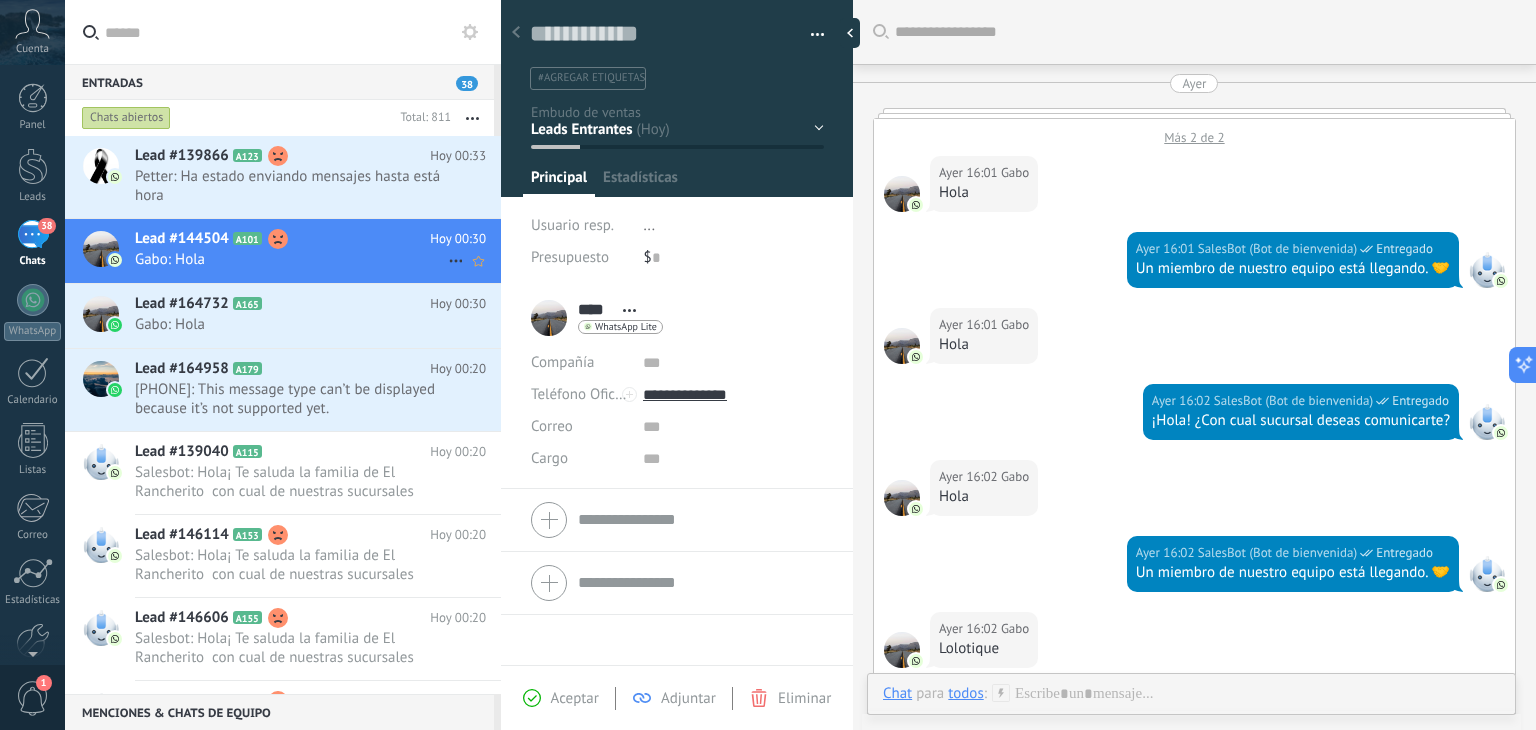 scroll, scrollTop: 1552, scrollLeft: 0, axis: vertical 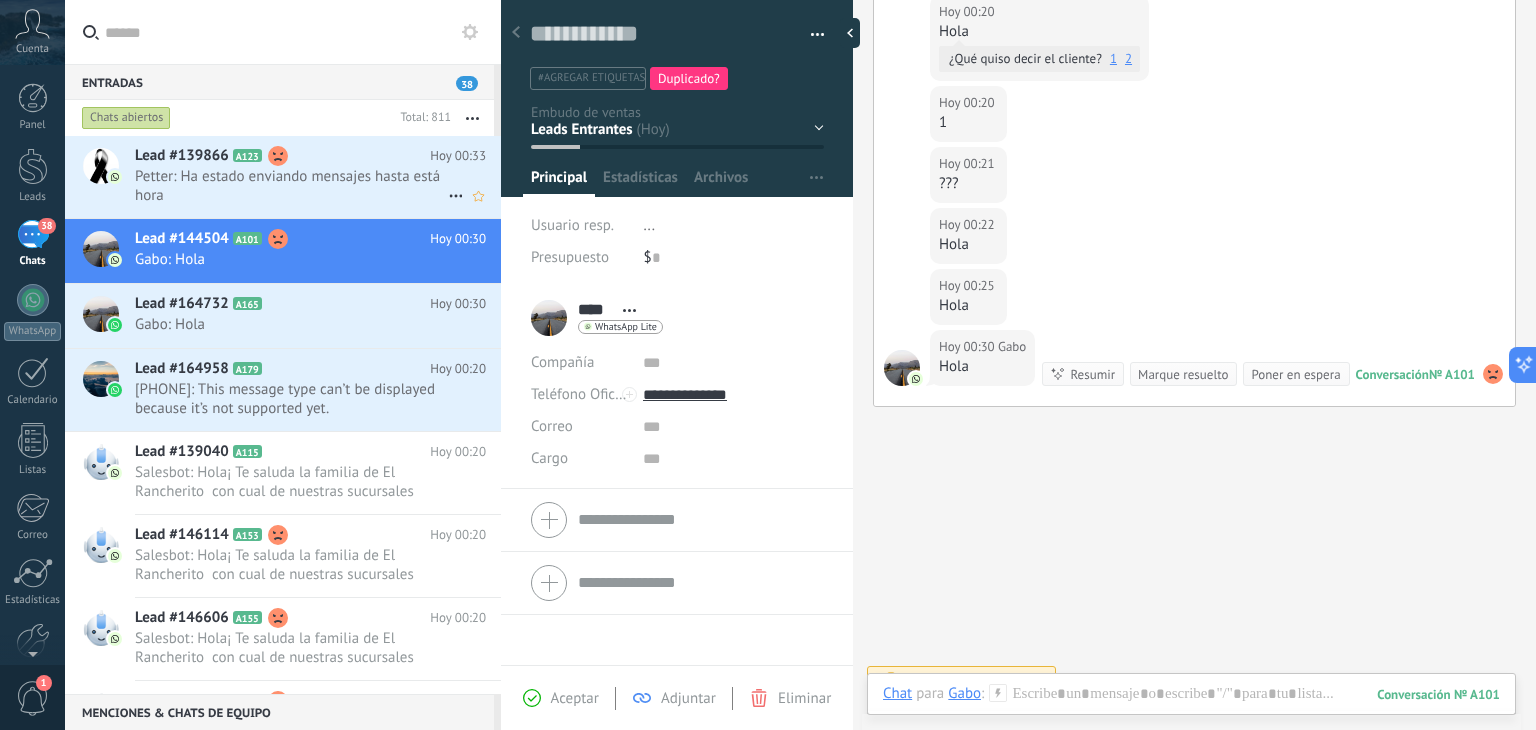 click on "Petter: Ha estado enviando mensajes hasta está hora" at bounding box center (291, 186) 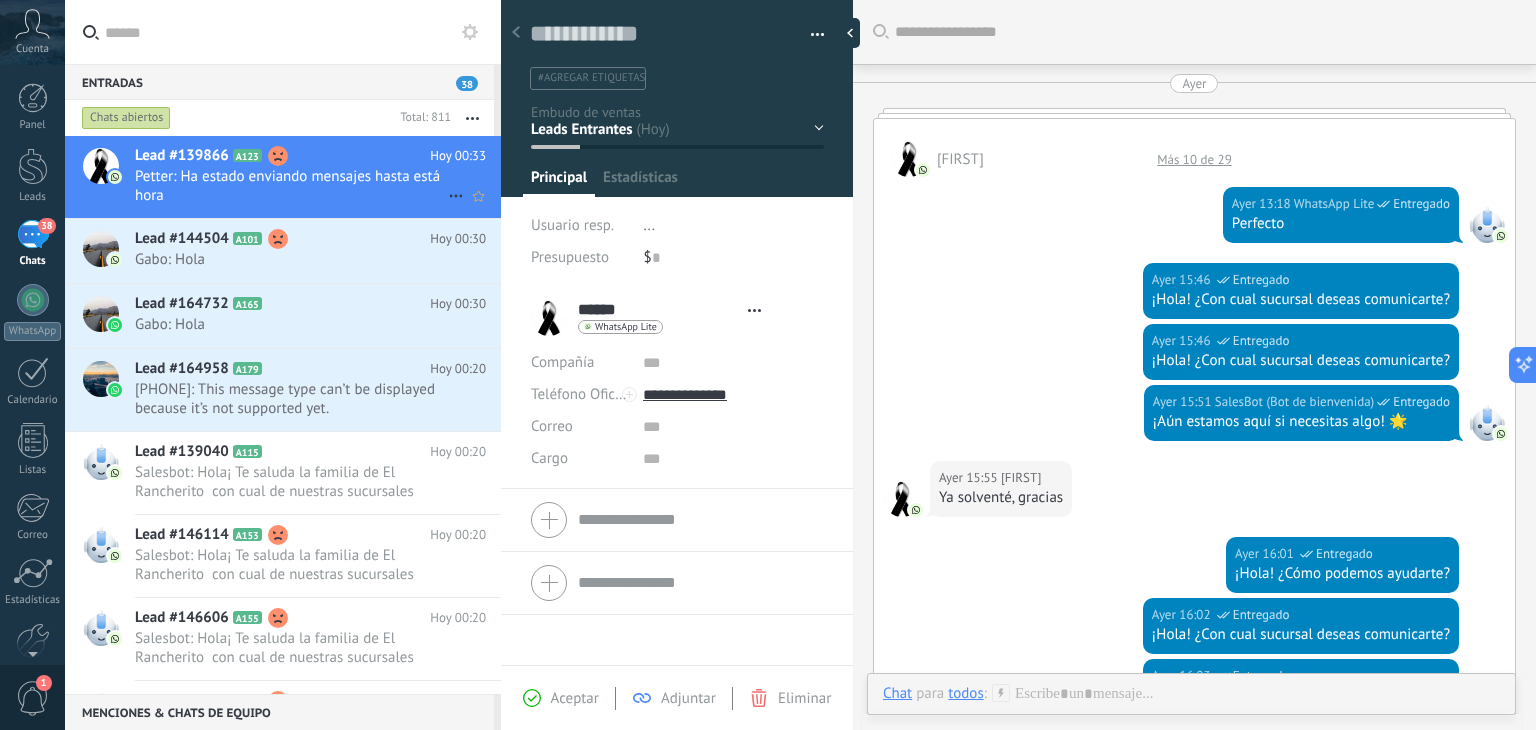 scroll, scrollTop: 1856, scrollLeft: 0, axis: vertical 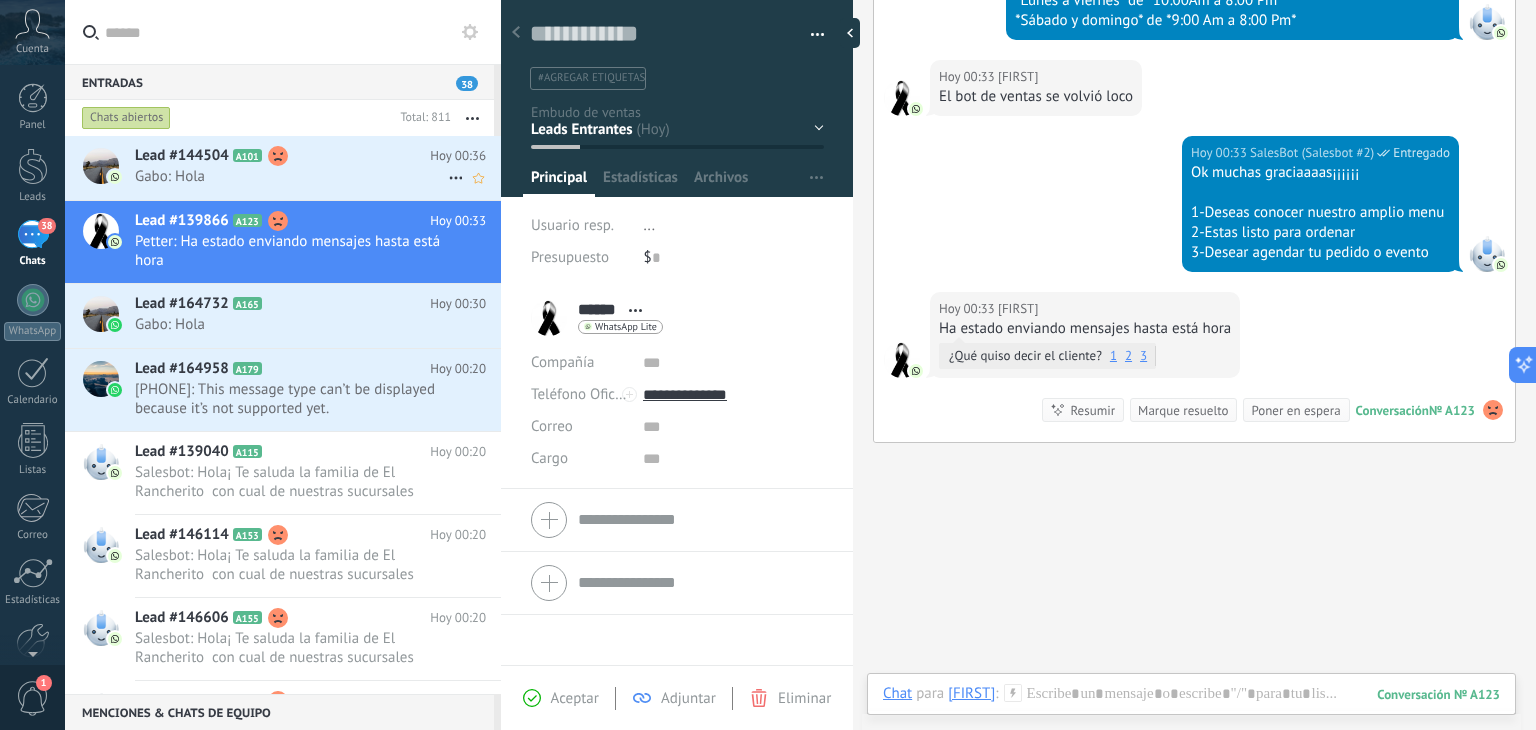 click on "Gabo: Hola" at bounding box center [291, 176] 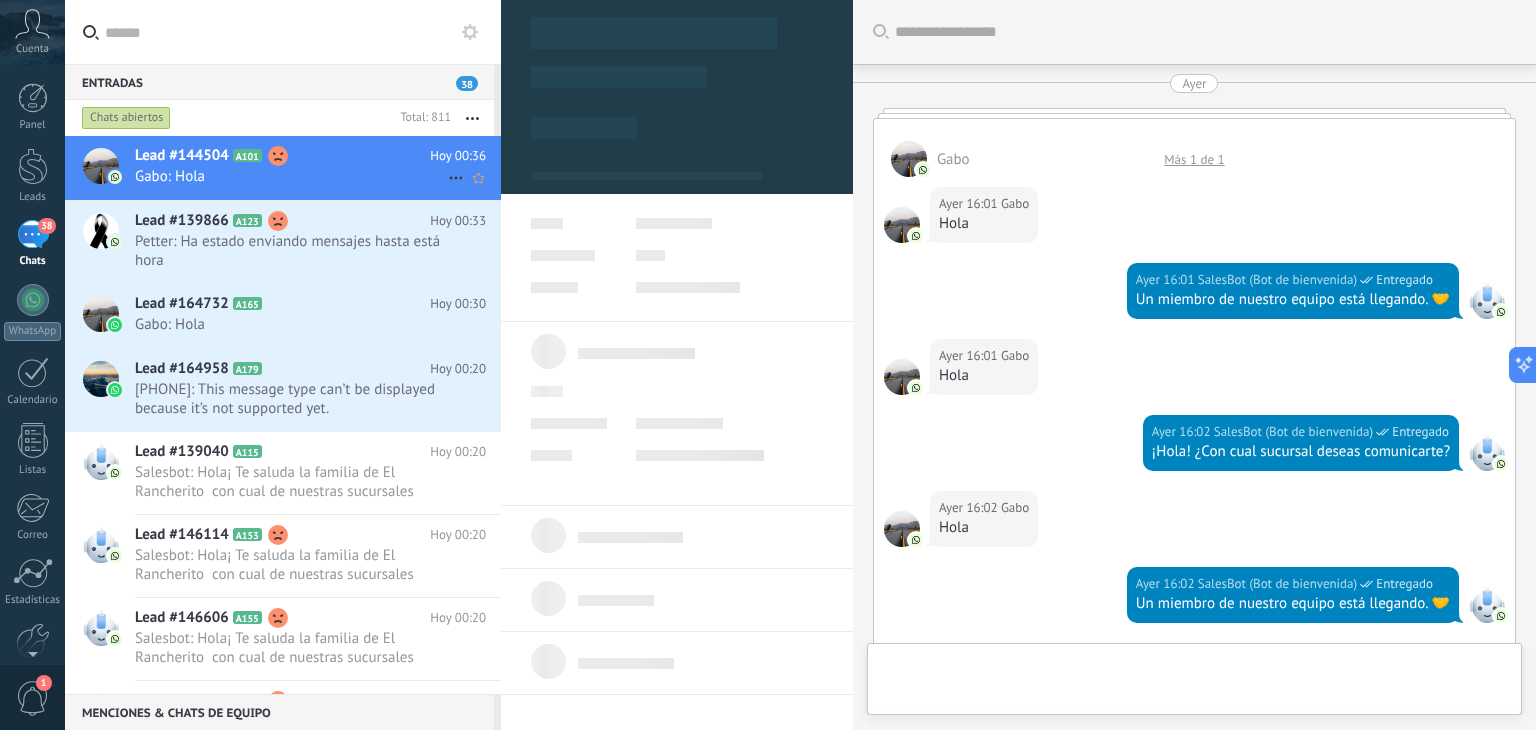 type on "**********" 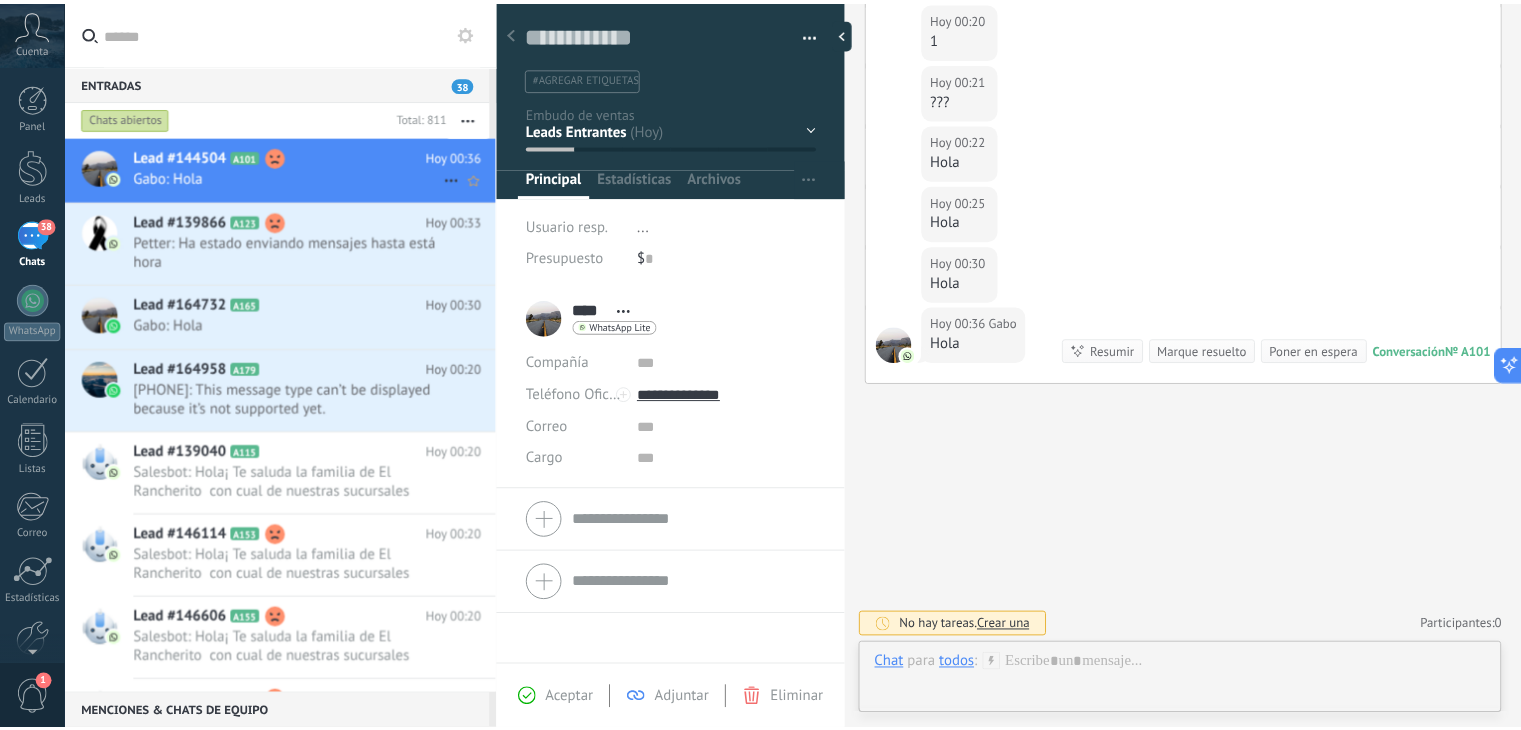 scroll, scrollTop: 29, scrollLeft: 0, axis: vertical 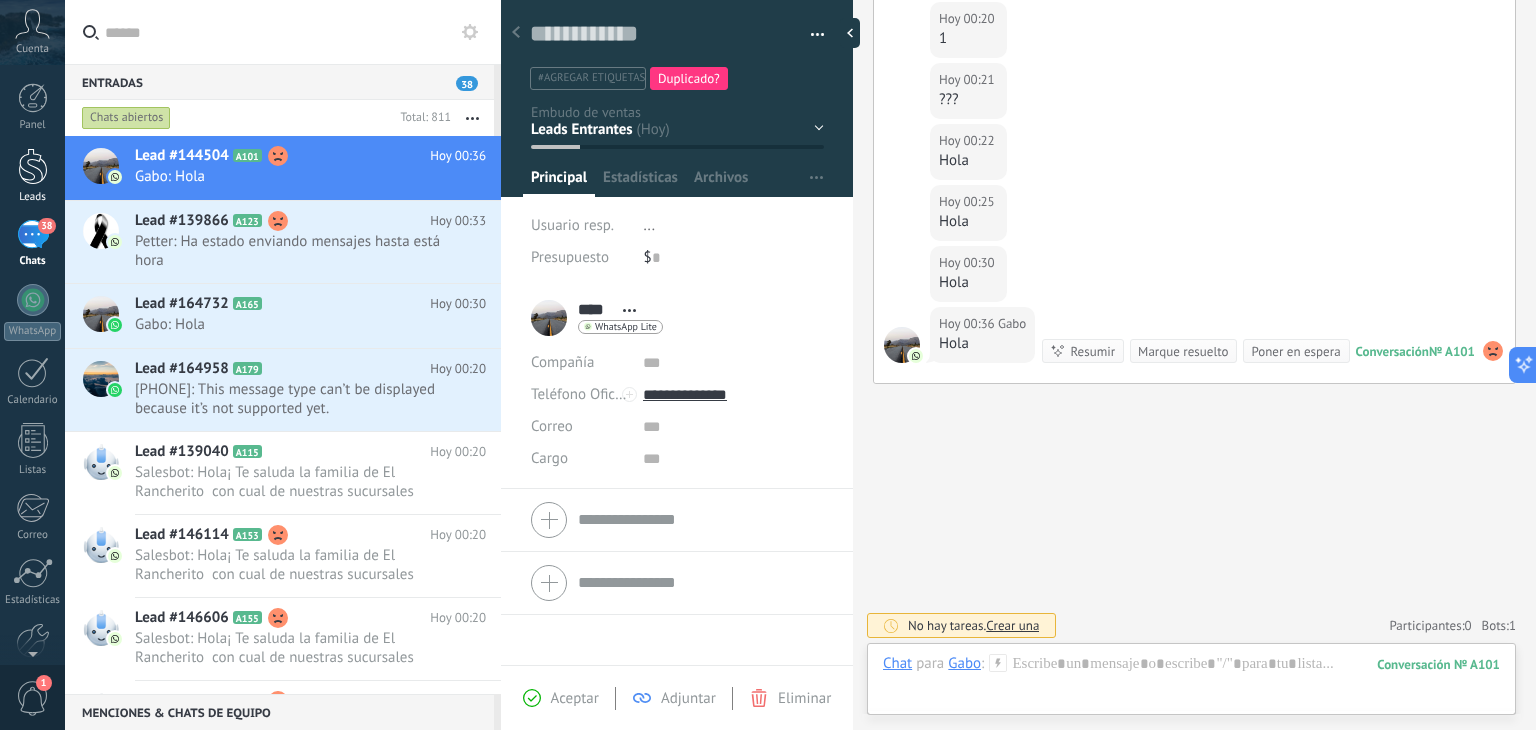 click at bounding box center [33, 166] 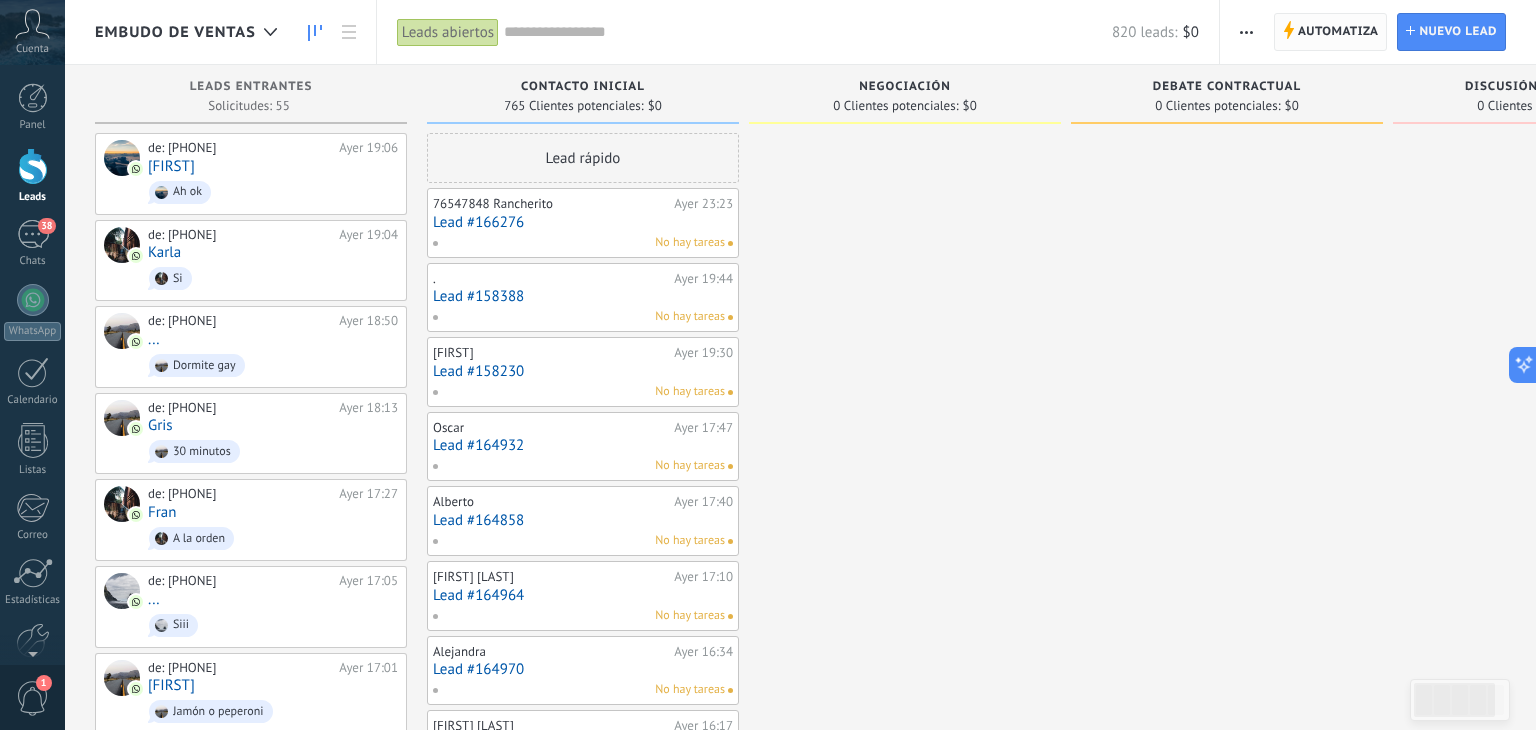click on "Automatiza" at bounding box center (1338, 32) 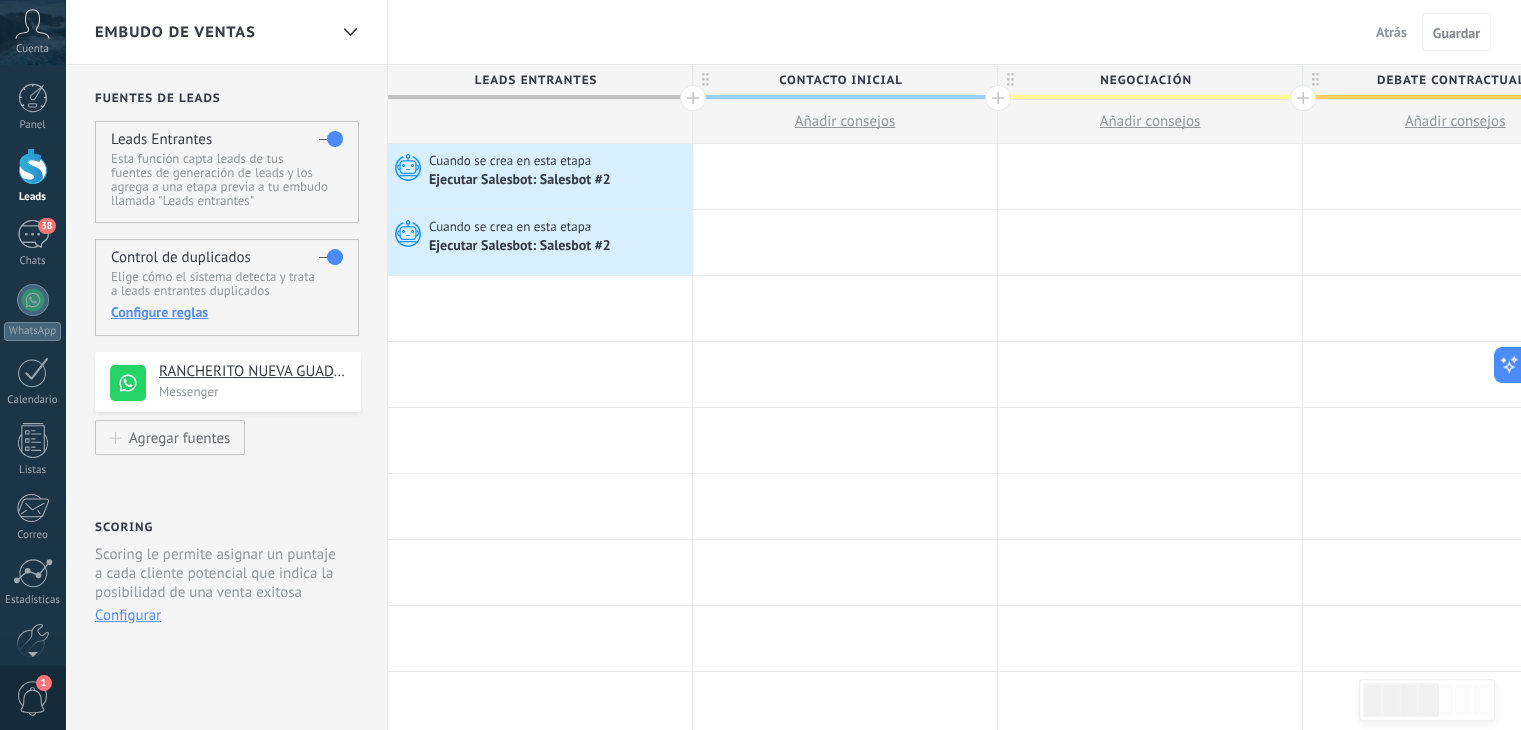 click at bounding box center (331, 257) 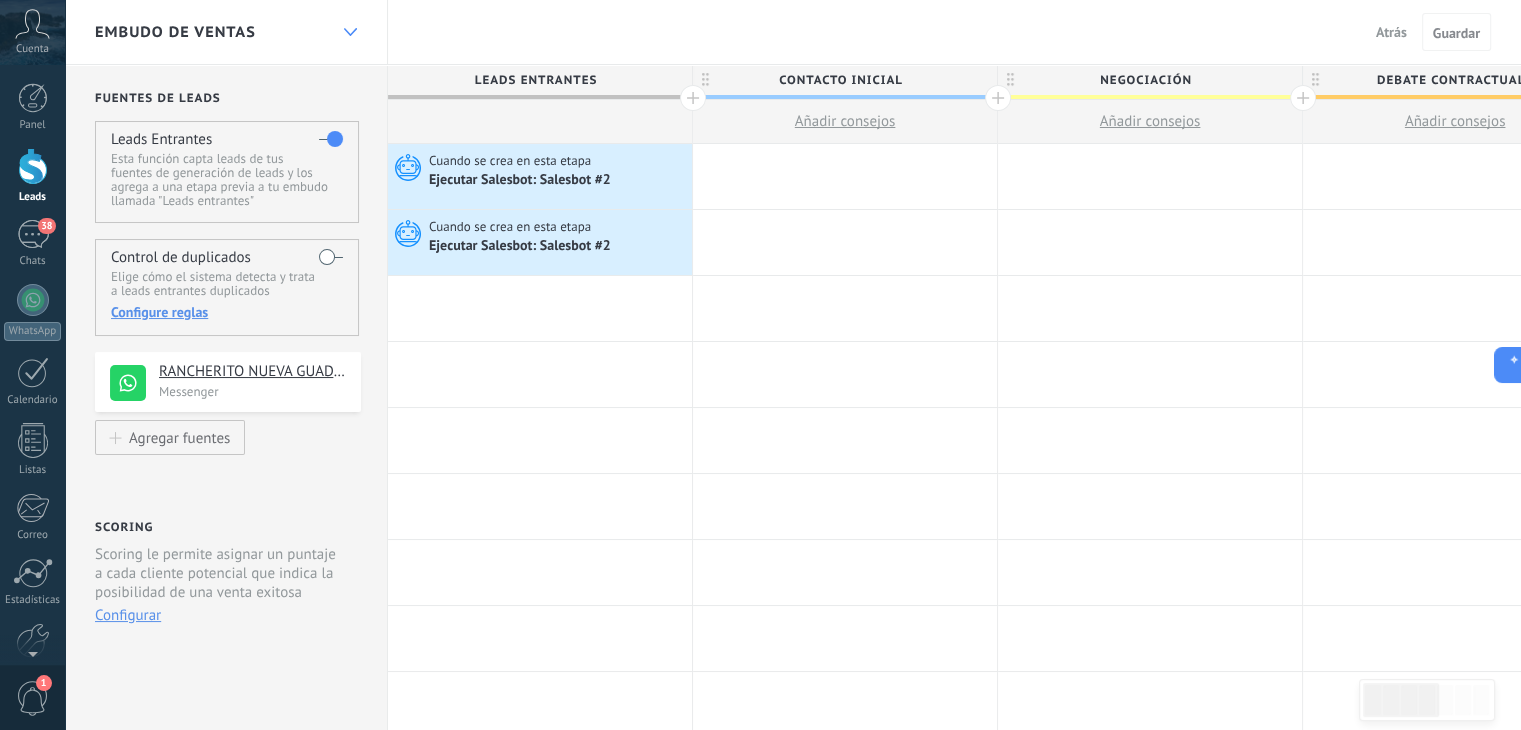 click at bounding box center [350, 32] 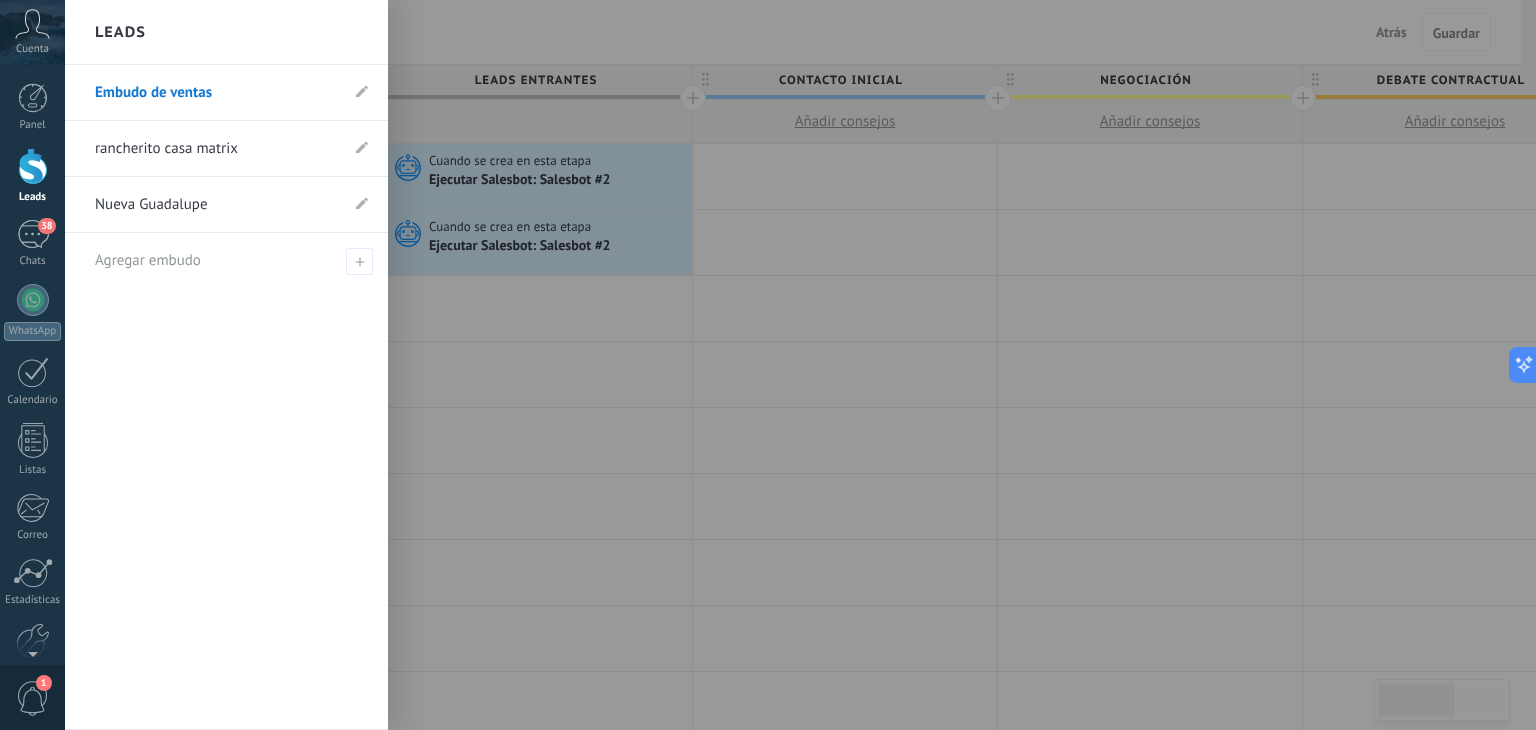 click on "rancherito casa matrix" at bounding box center [216, 149] 